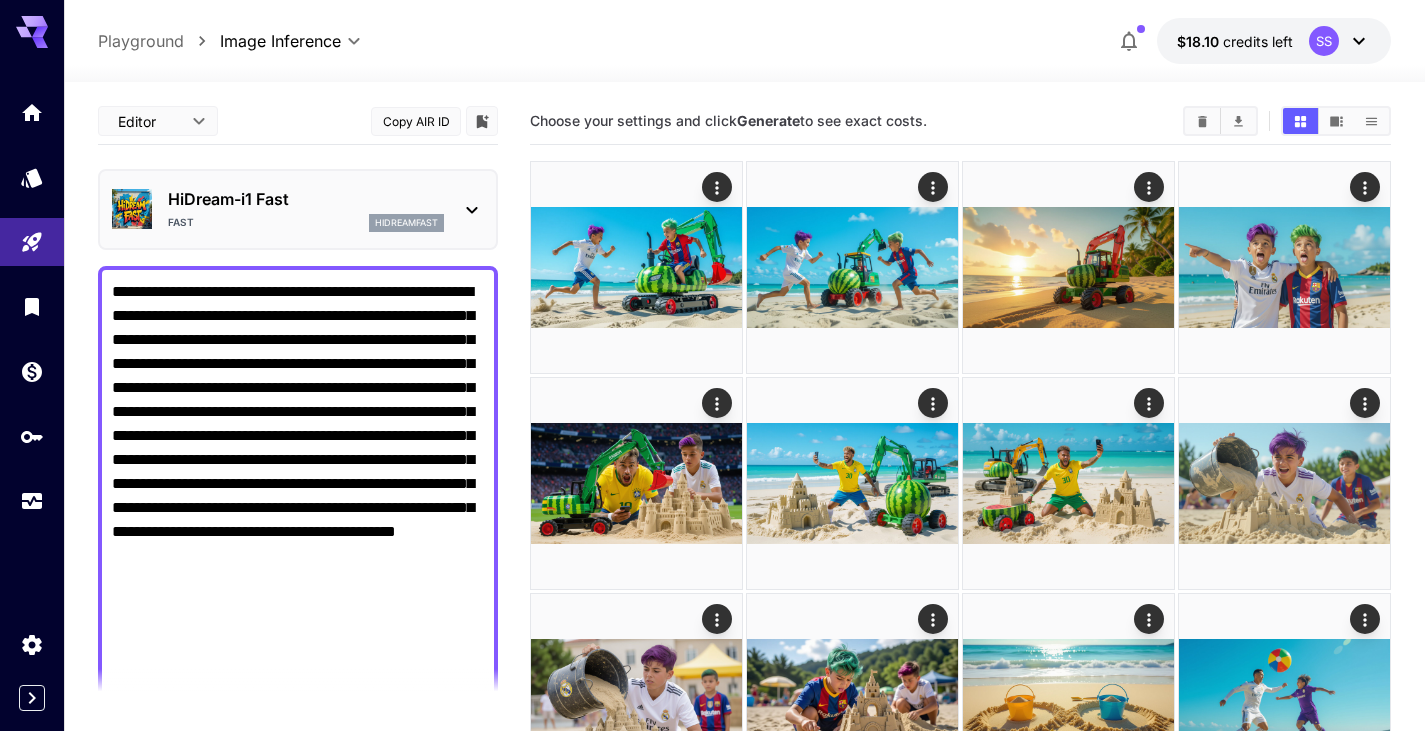 scroll, scrollTop: 0, scrollLeft: 0, axis: both 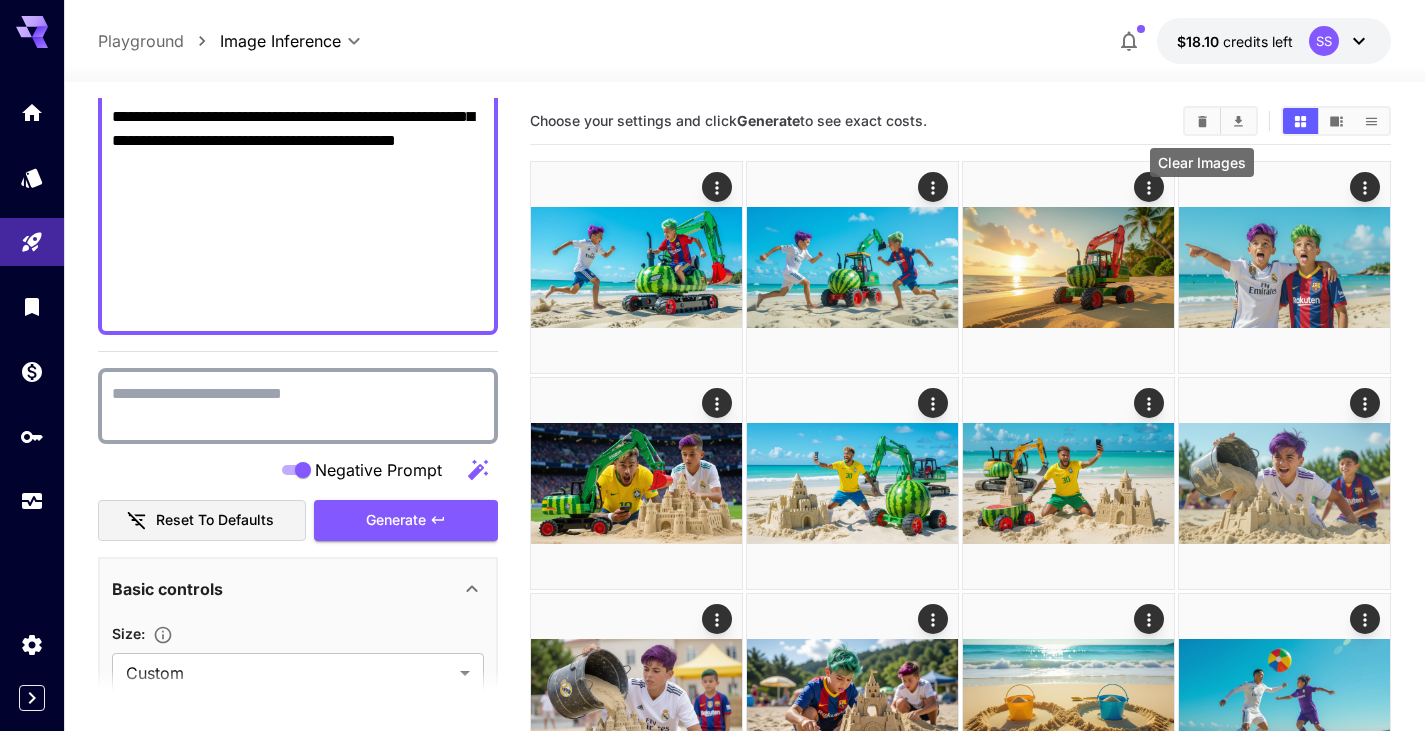 click 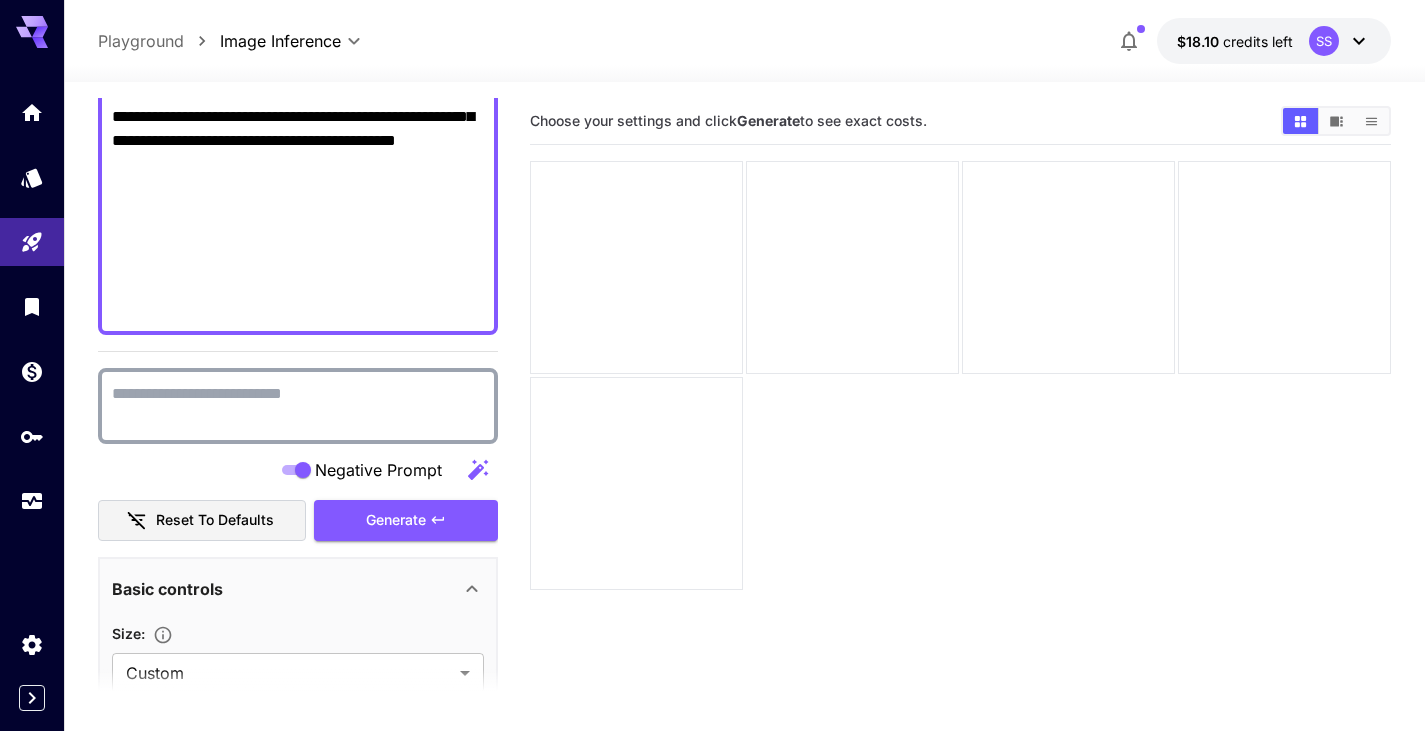 drag, startPoint x: 163, startPoint y: 380, endPoint x: 165, endPoint y: 392, distance: 12.165525 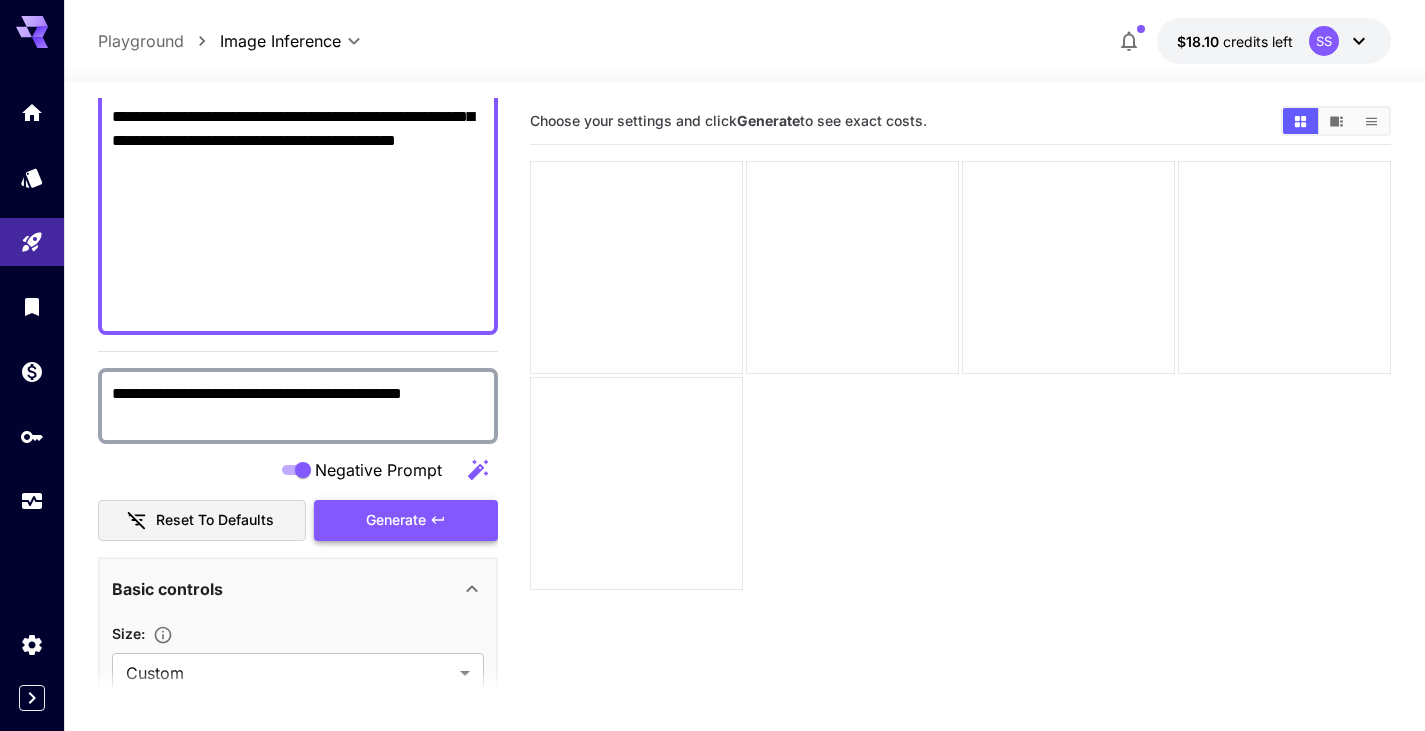 type on "**********" 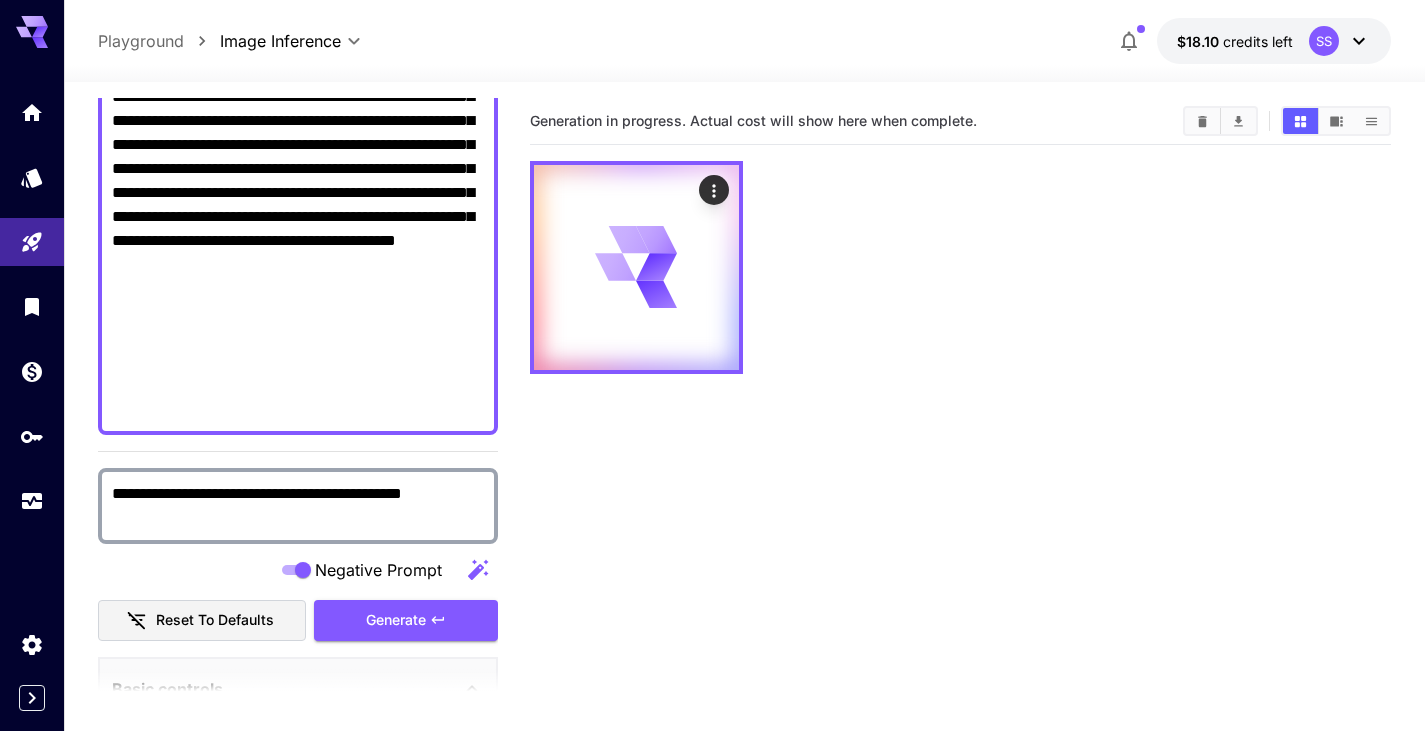 scroll, scrollTop: 691, scrollLeft: 0, axis: vertical 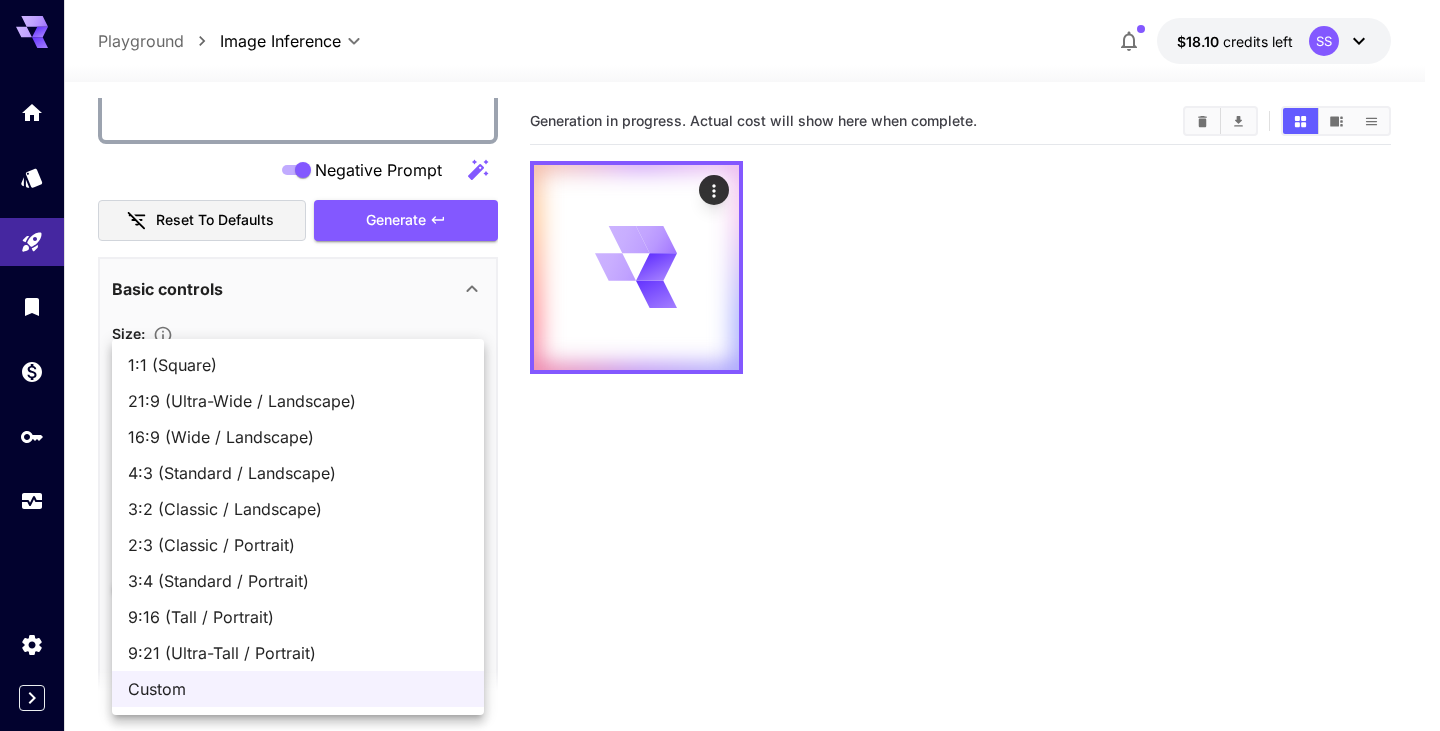 click on "**********" at bounding box center (720, 444) 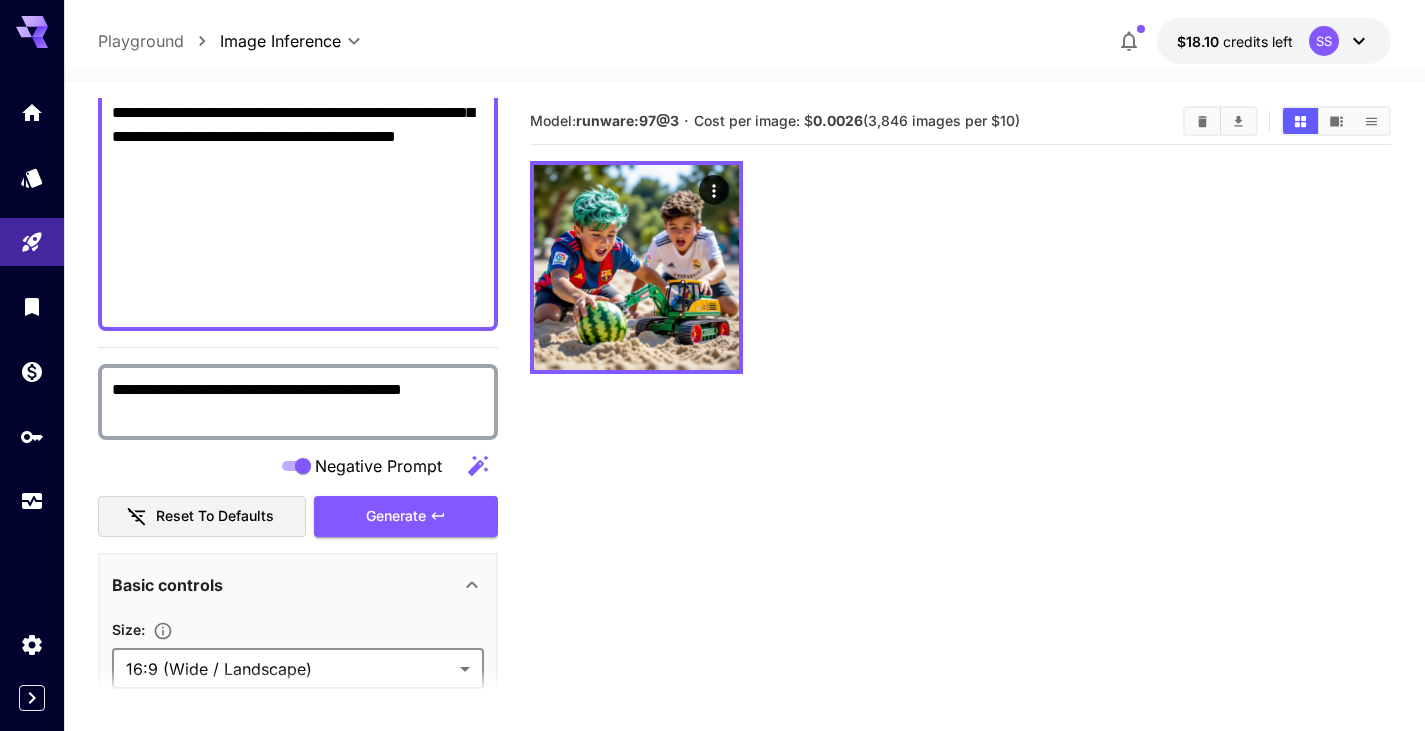 scroll, scrollTop: 391, scrollLeft: 0, axis: vertical 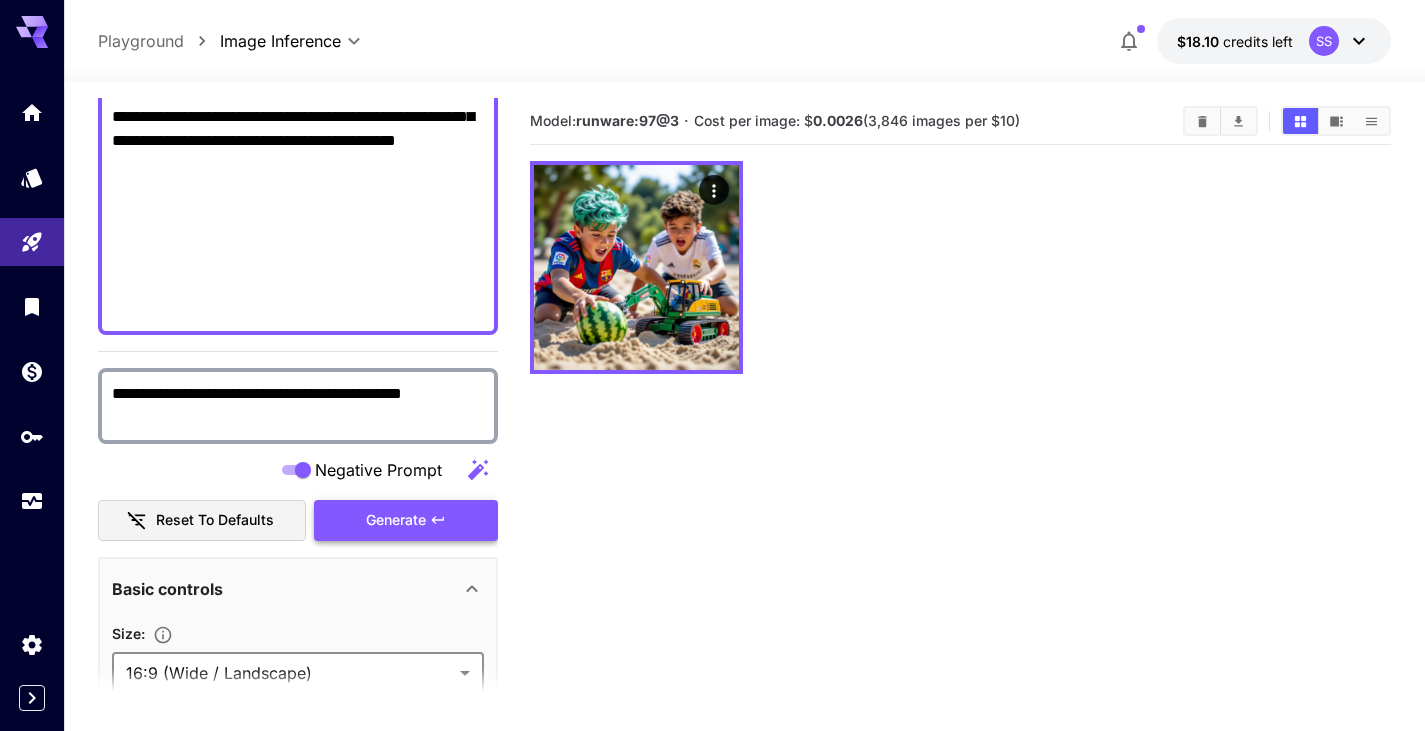 click on "Generate" at bounding box center [396, 520] 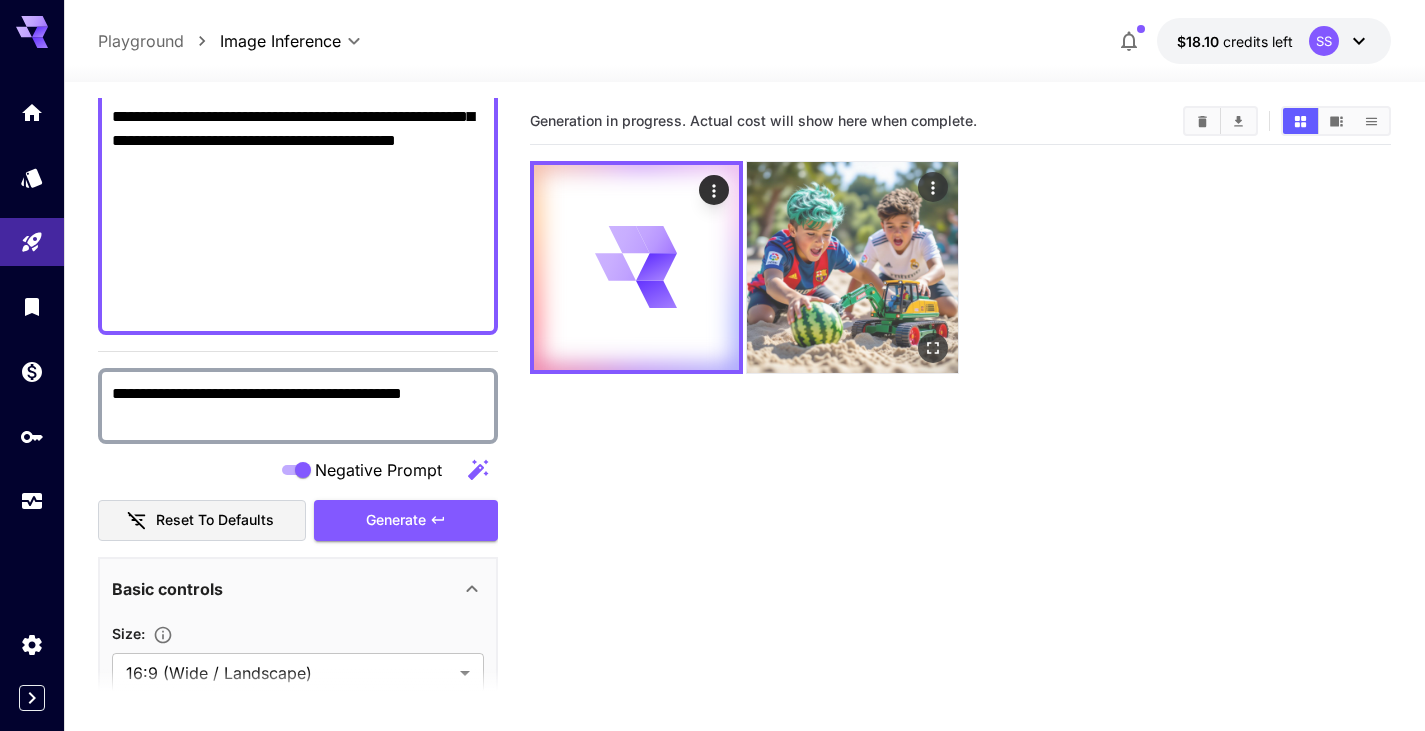 click at bounding box center [852, 267] 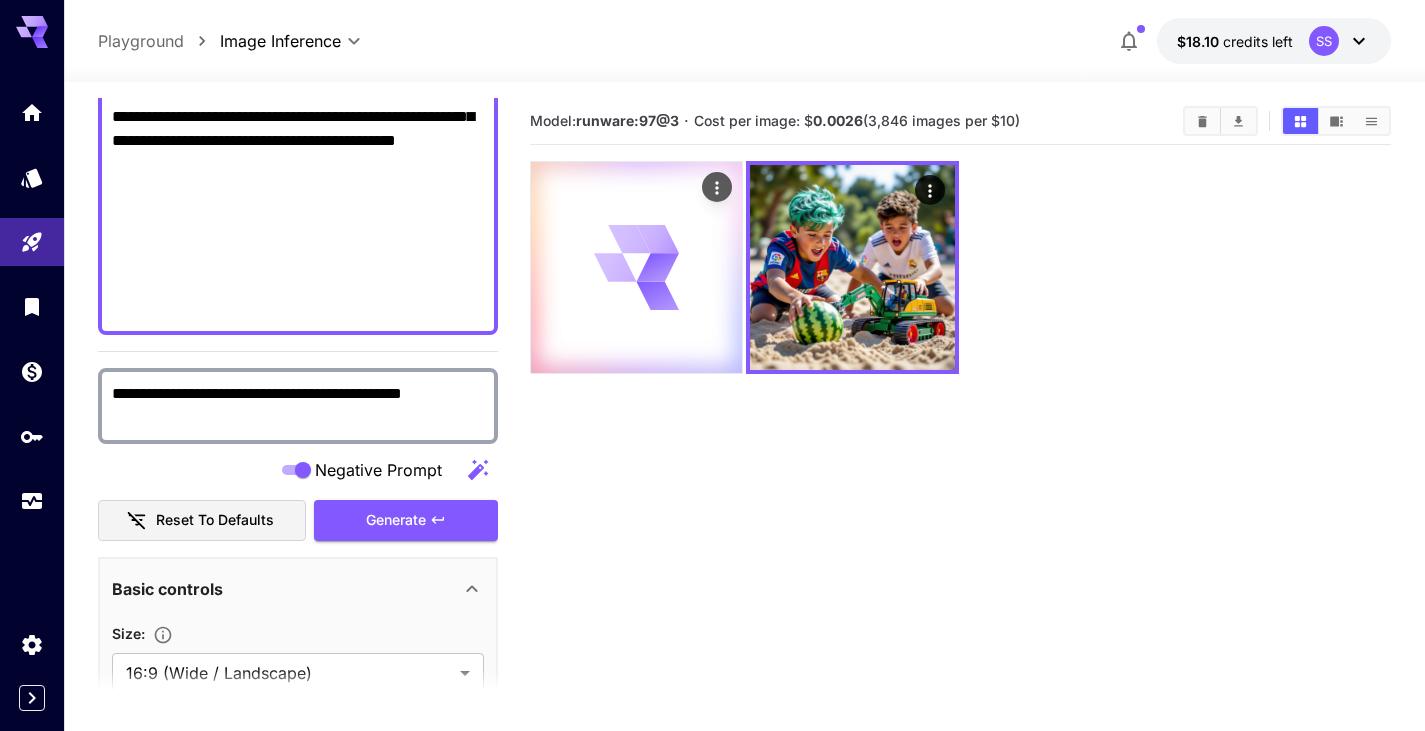 click 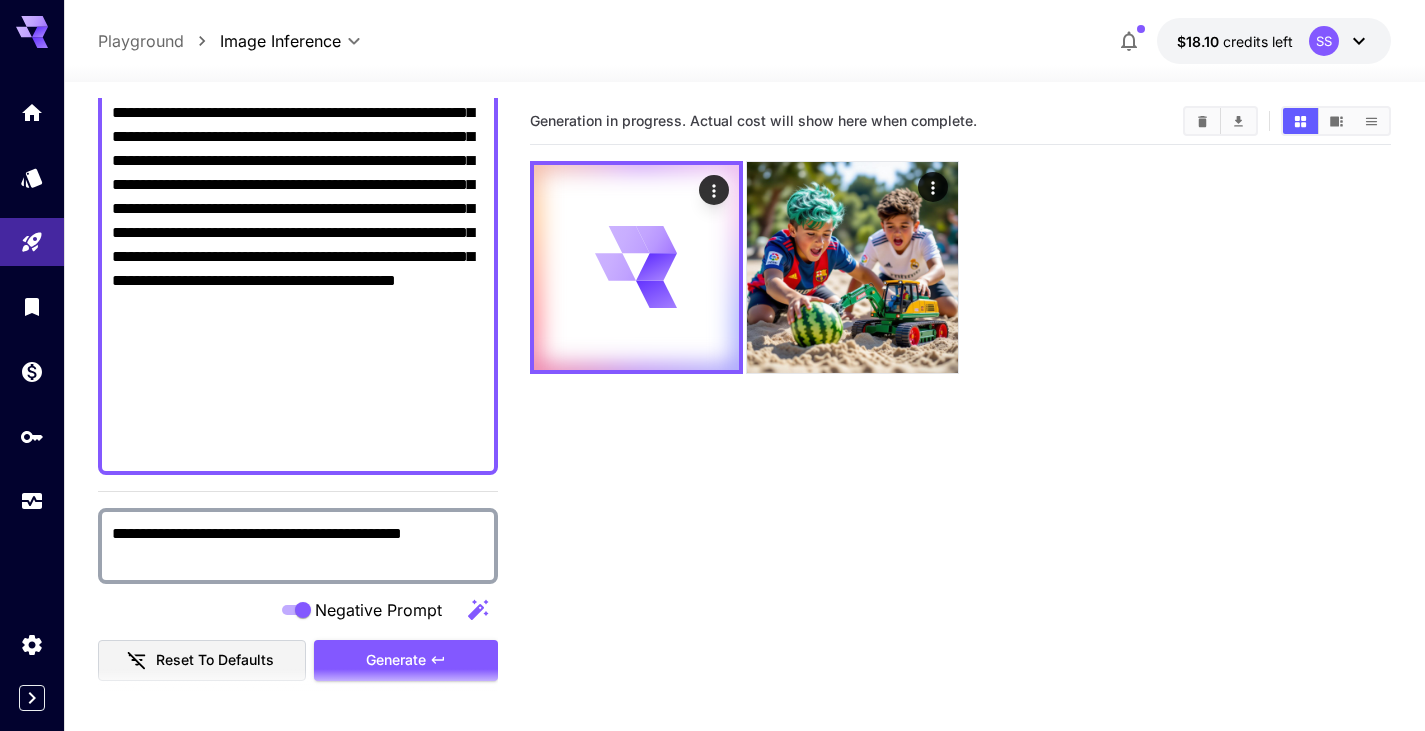 scroll, scrollTop: 191, scrollLeft: 0, axis: vertical 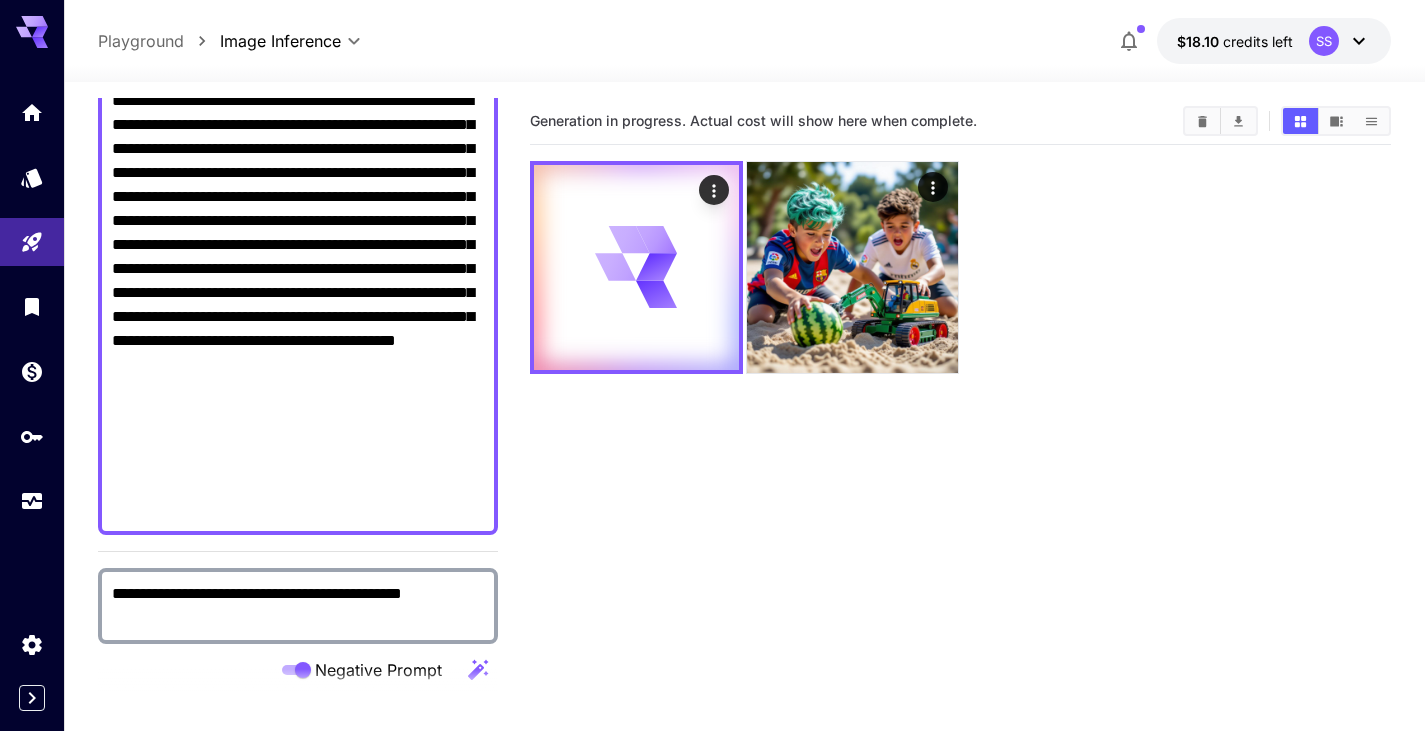 click on "**********" at bounding box center [298, 305] 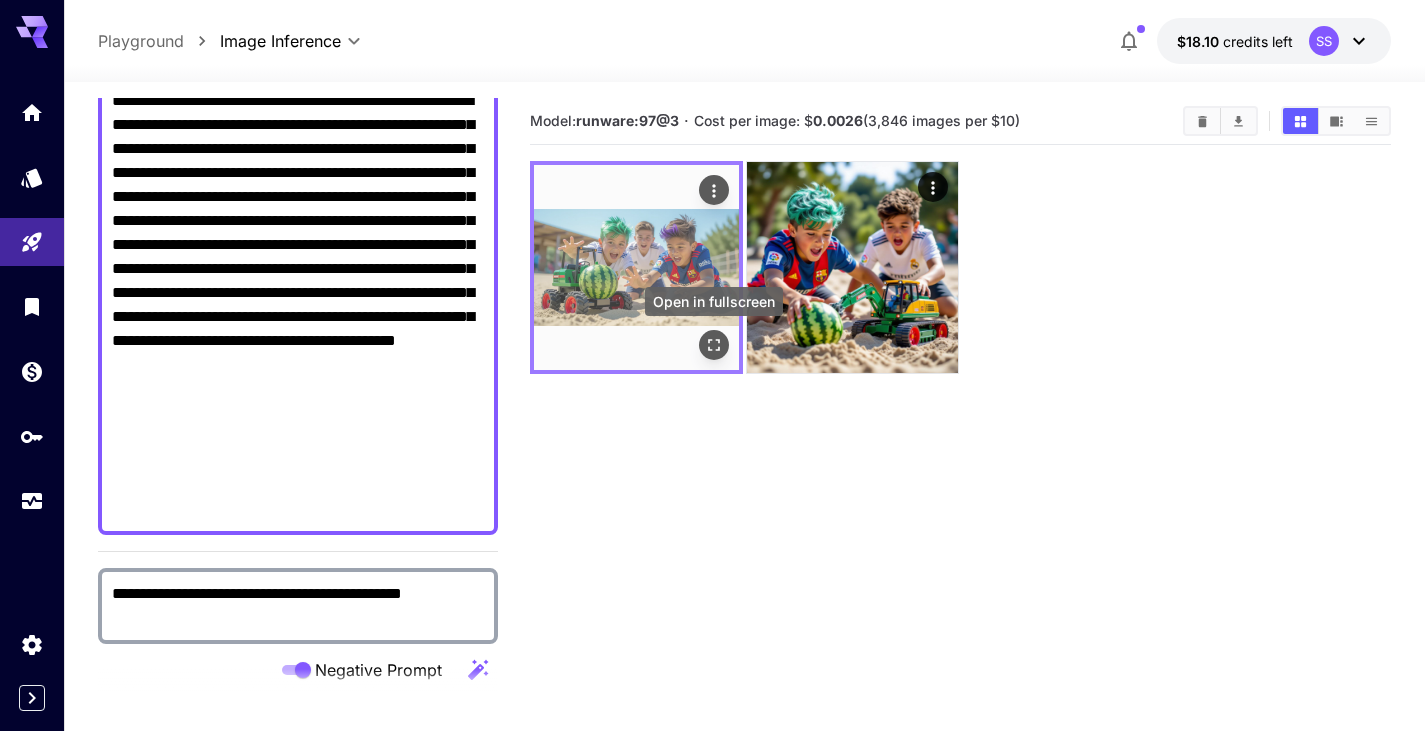 click 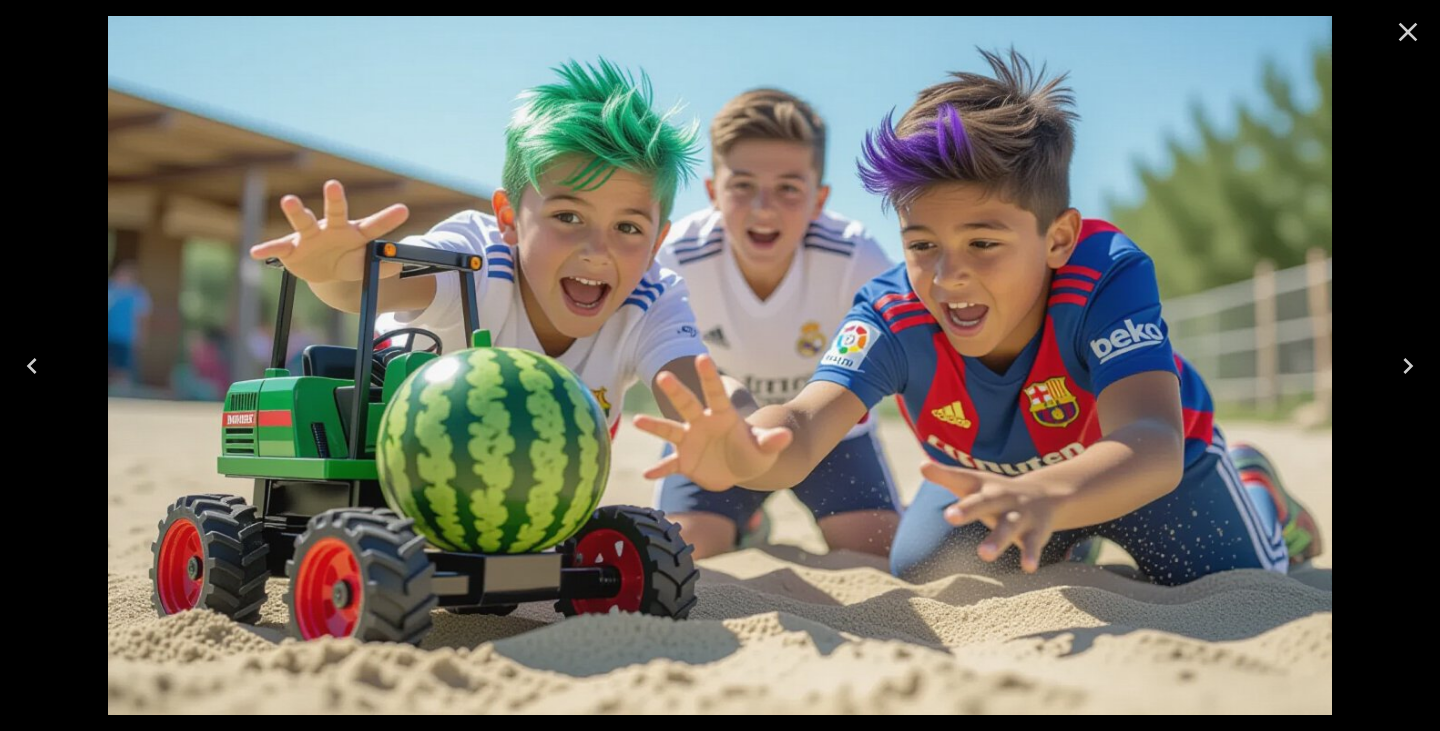 click 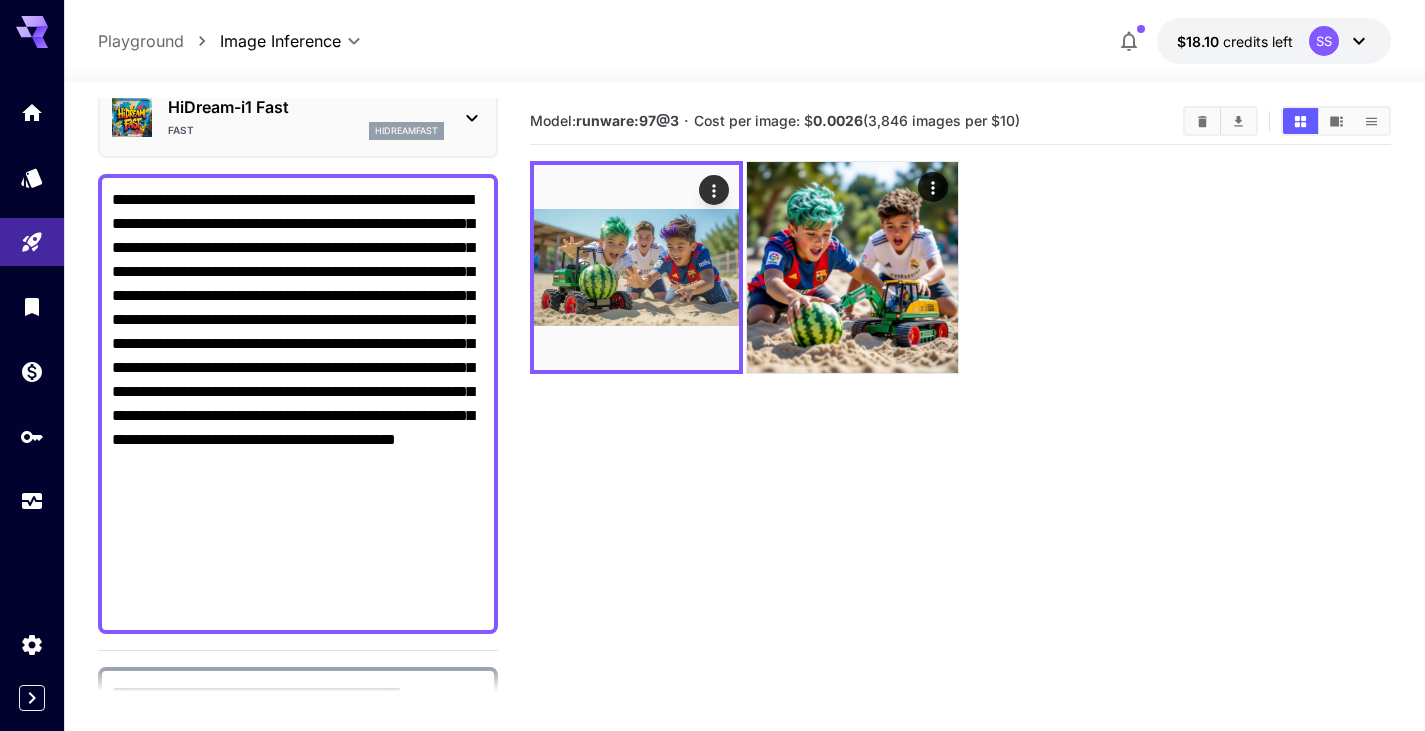 scroll, scrollTop: 91, scrollLeft: 0, axis: vertical 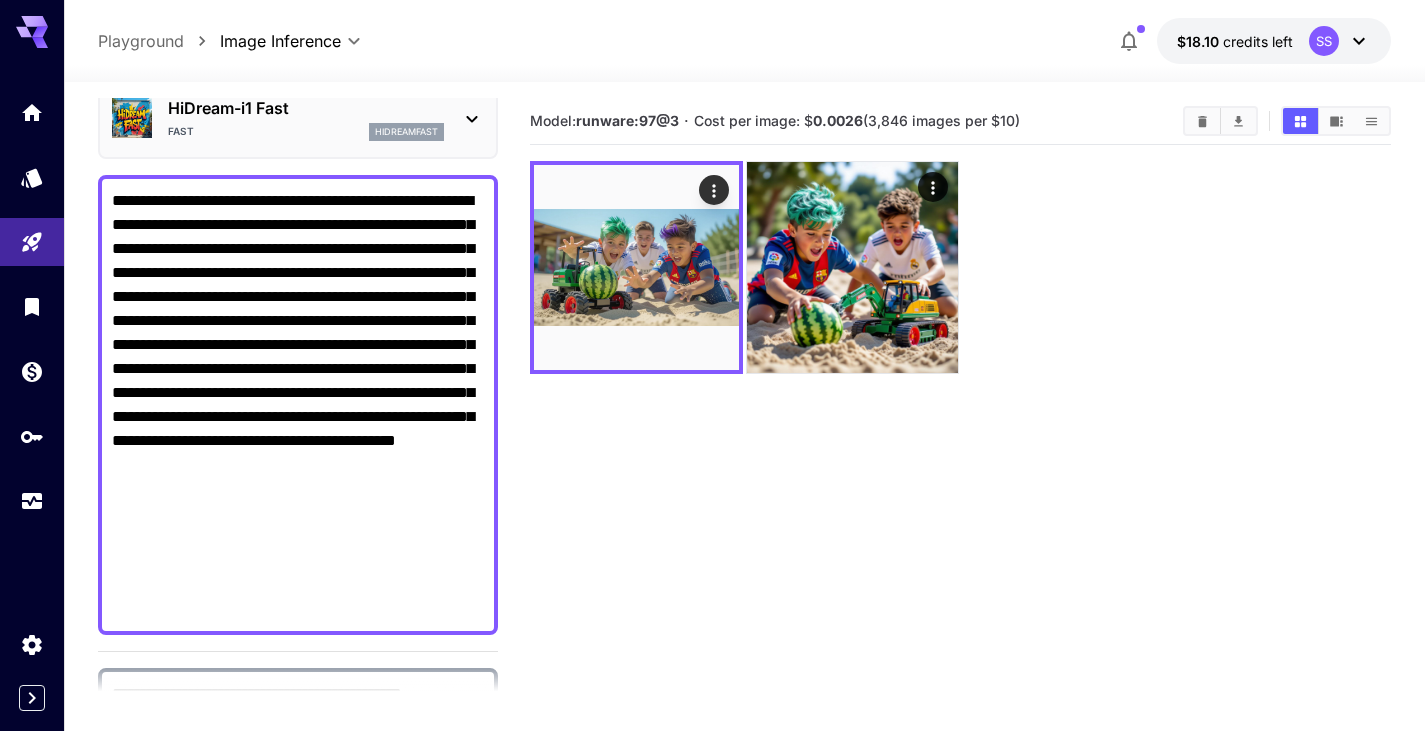 click on "**********" at bounding box center (298, 405) 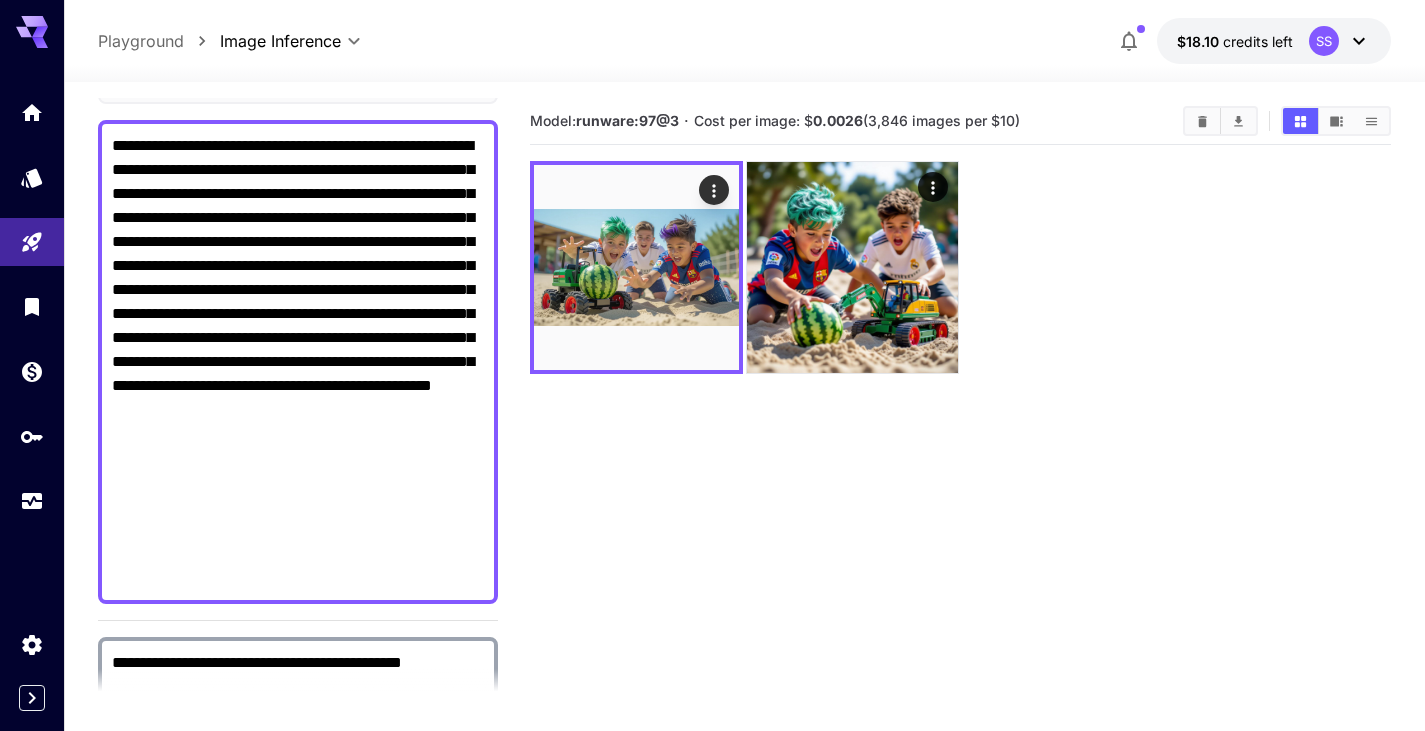scroll, scrollTop: 291, scrollLeft: 0, axis: vertical 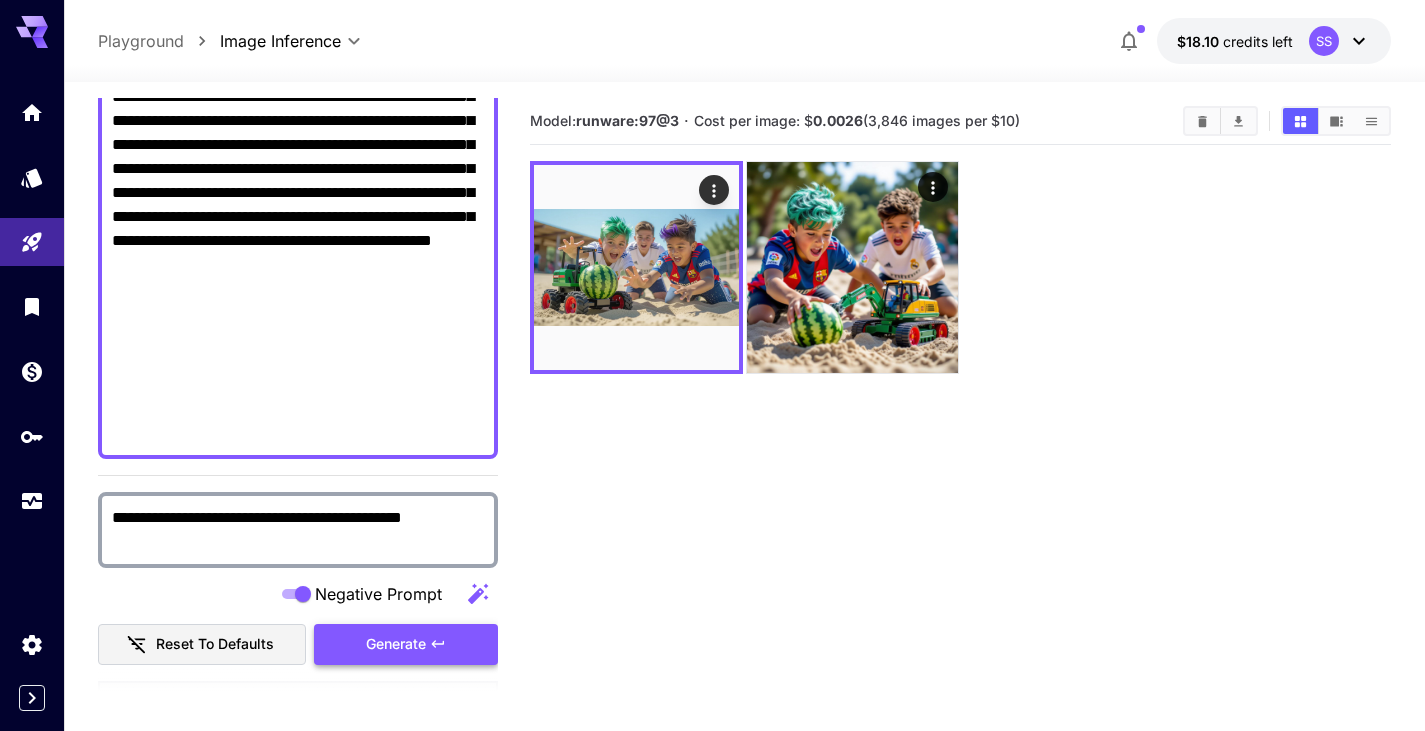 click on "Generate" at bounding box center (396, 644) 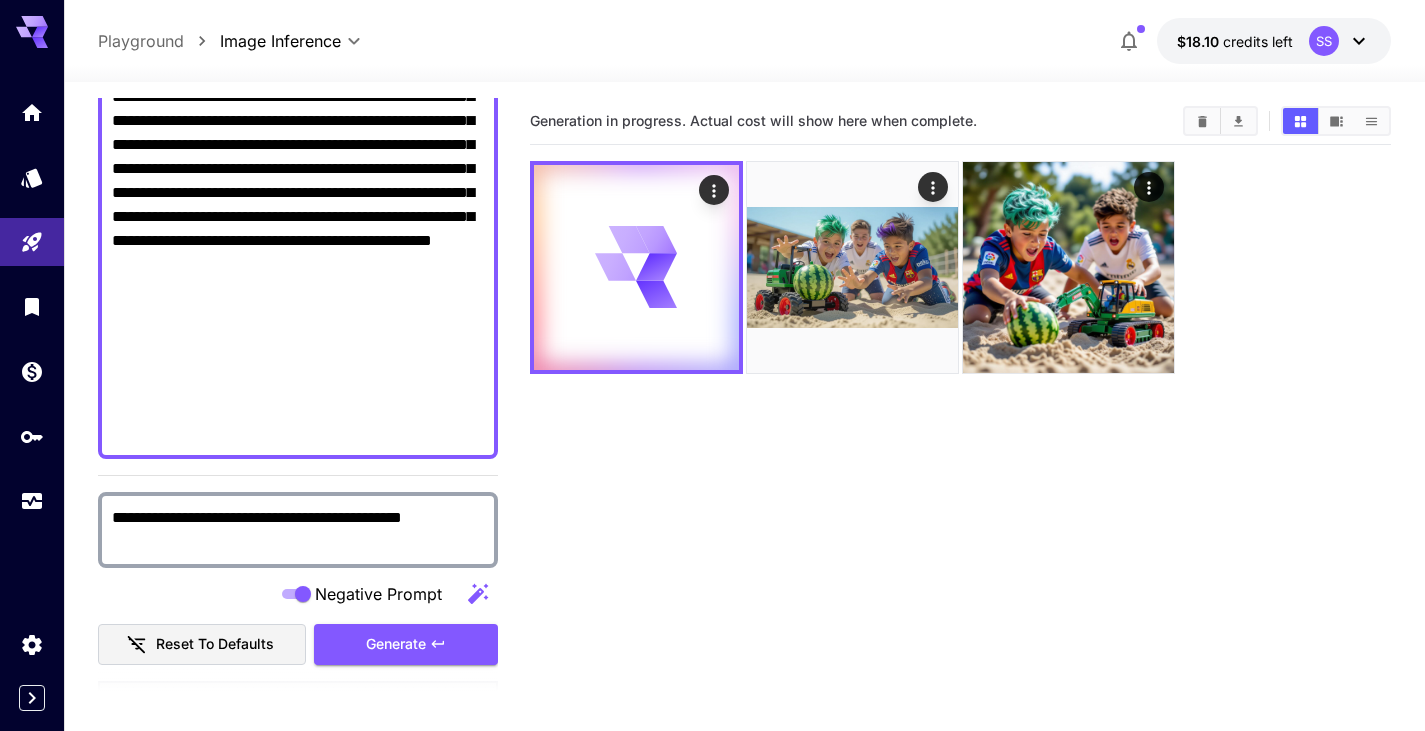 scroll, scrollTop: 191, scrollLeft: 0, axis: vertical 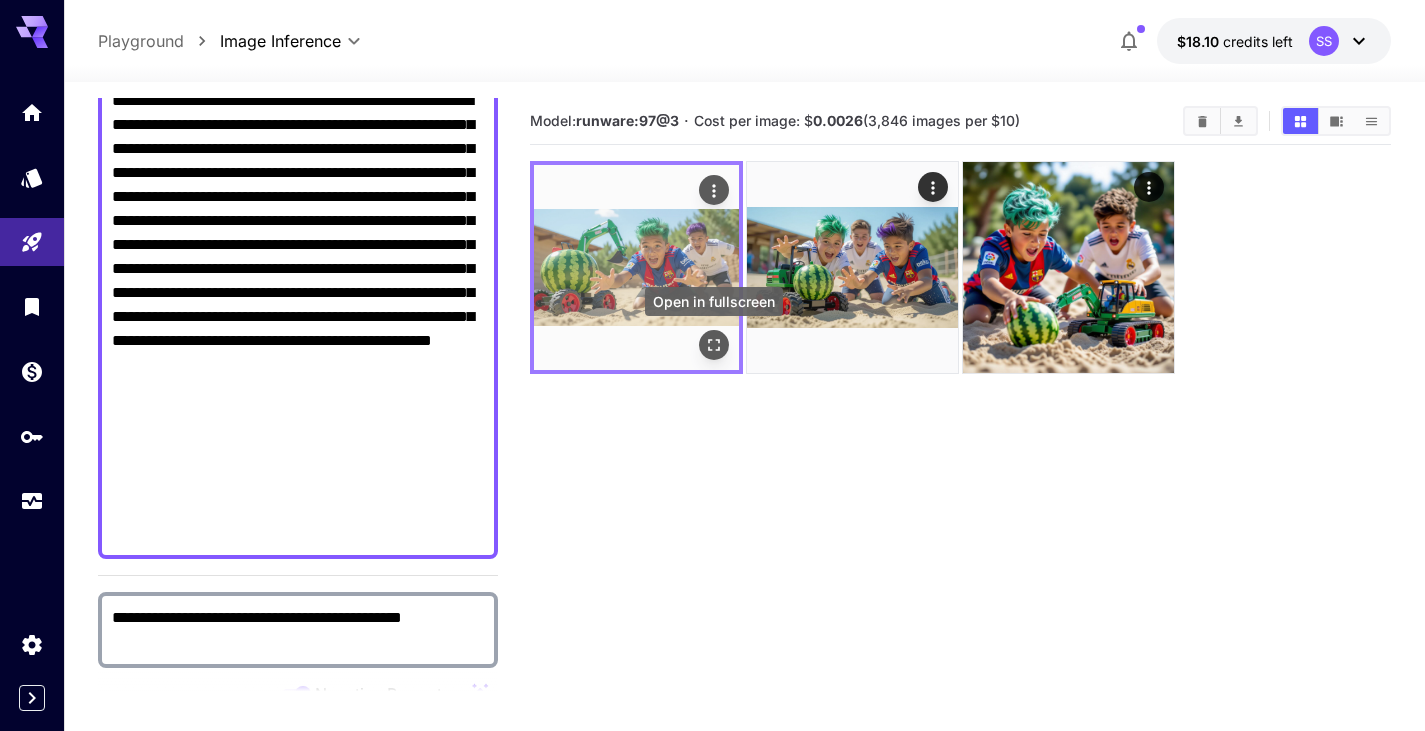 click at bounding box center (714, 345) 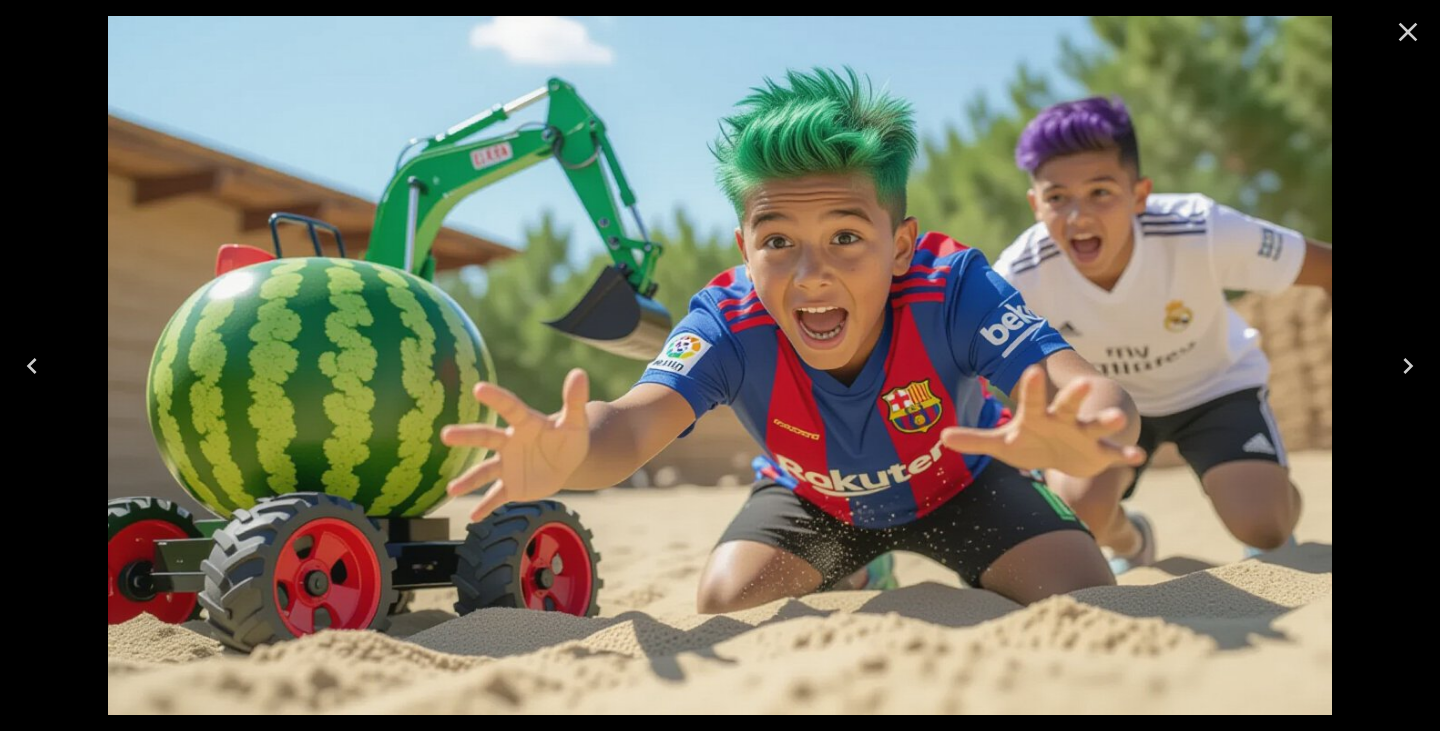 click at bounding box center [1408, 32] 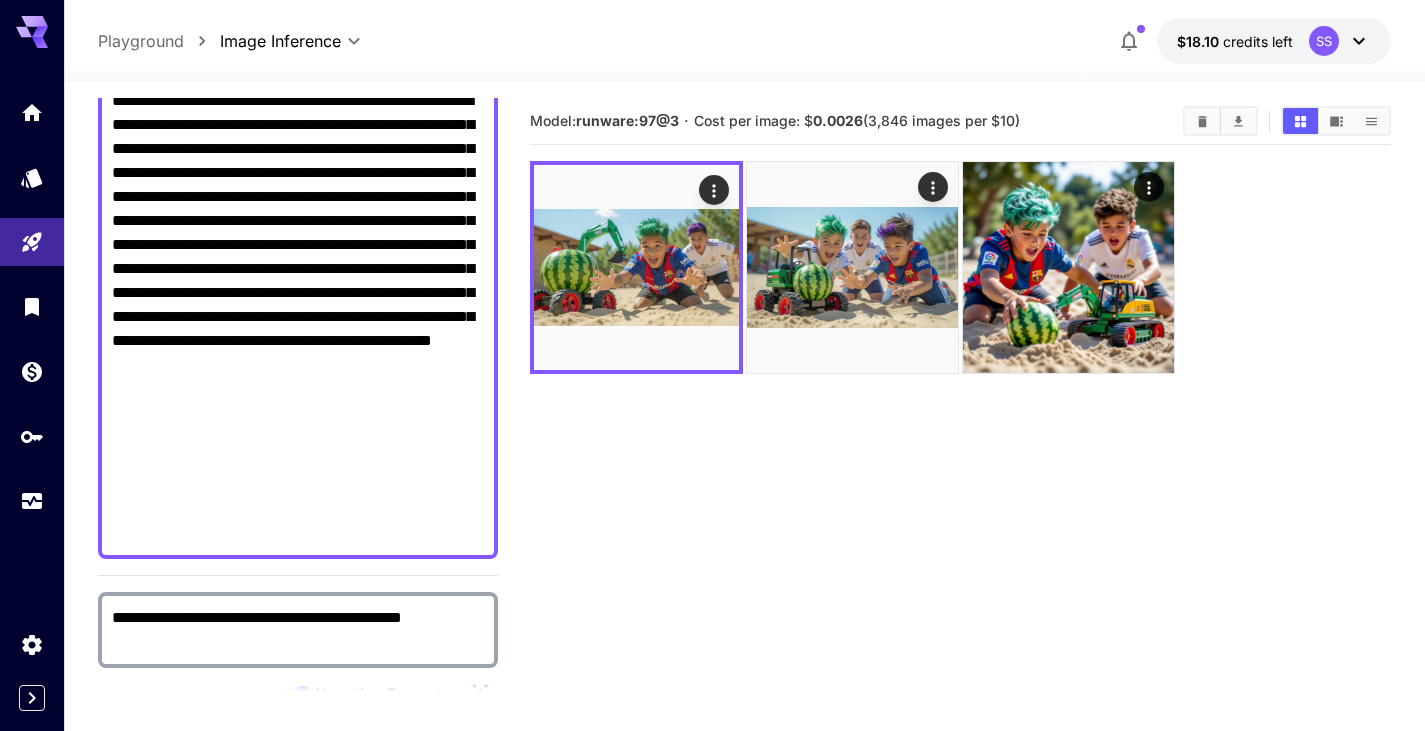 click on "**********" at bounding box center (298, 317) 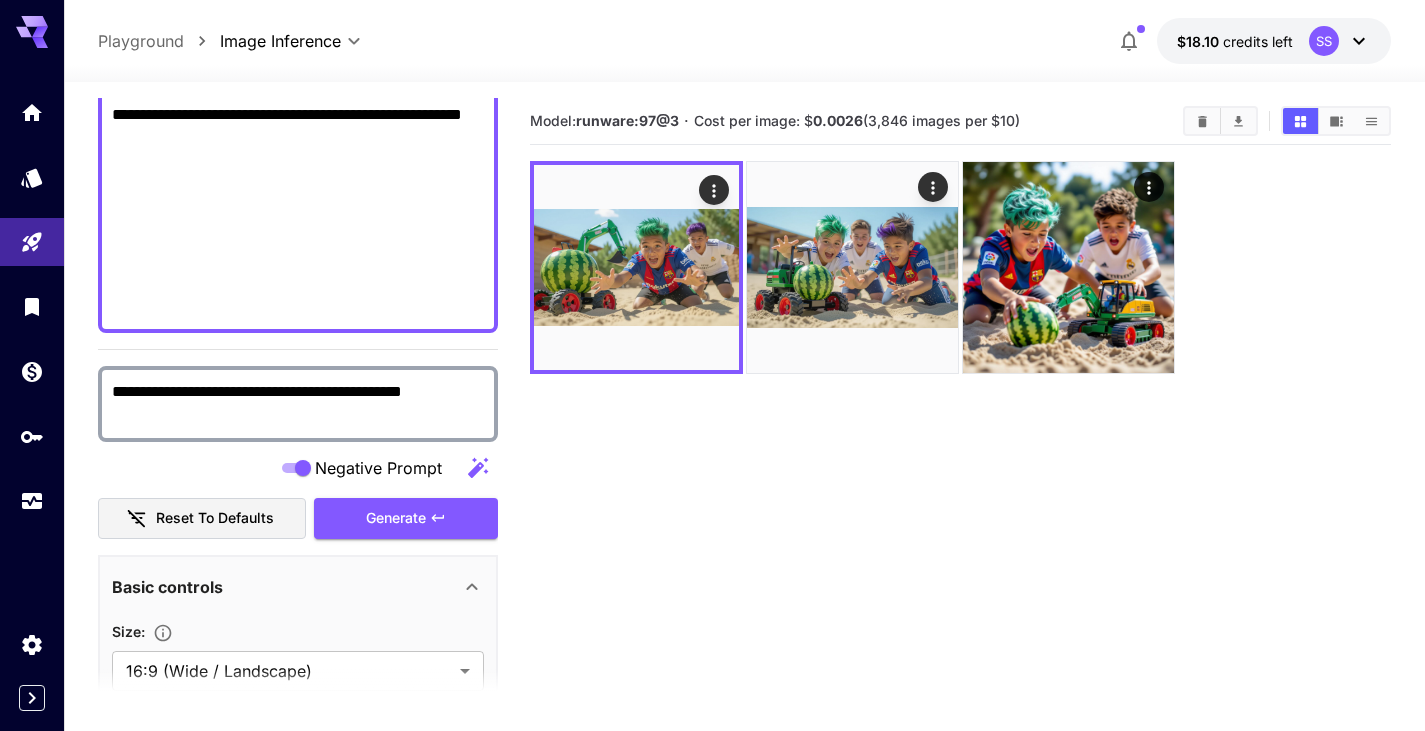 scroll, scrollTop: 491, scrollLeft: 0, axis: vertical 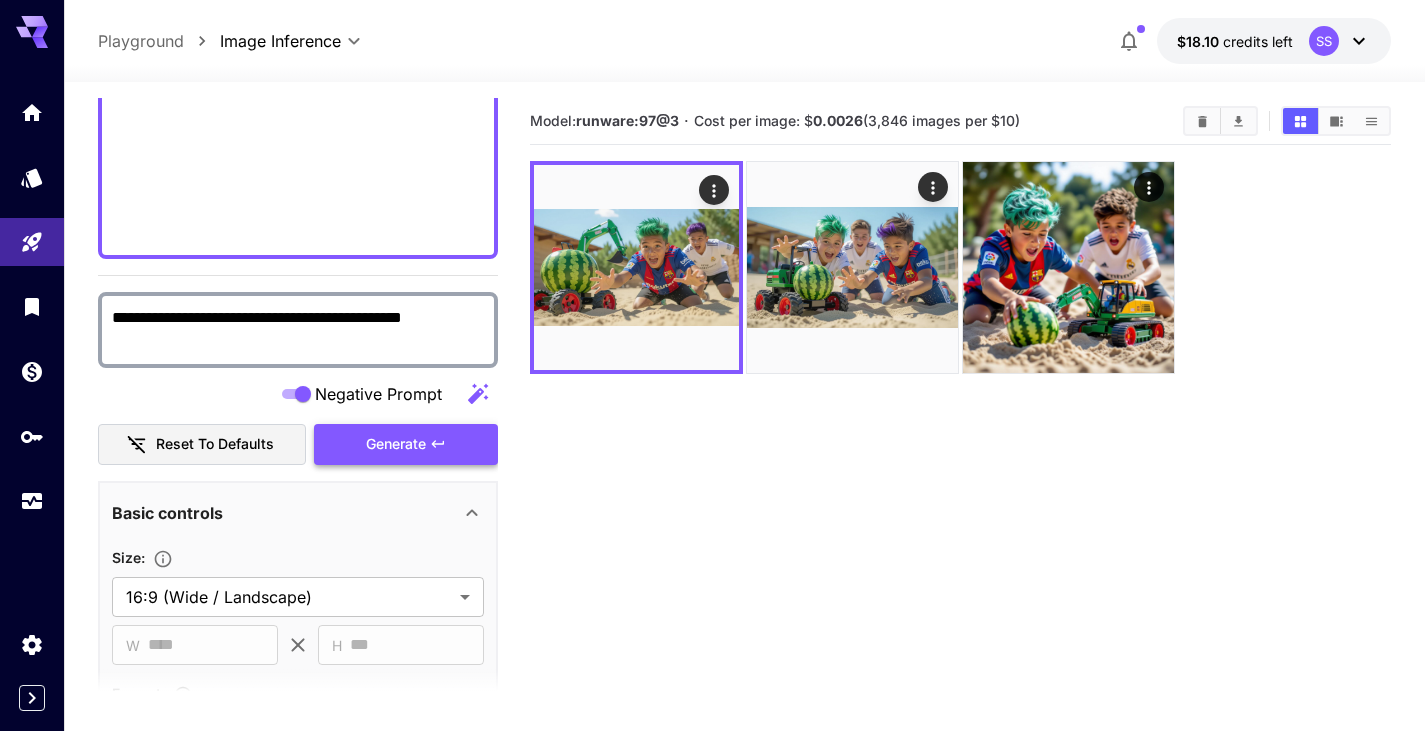click on "Generate" at bounding box center [396, 444] 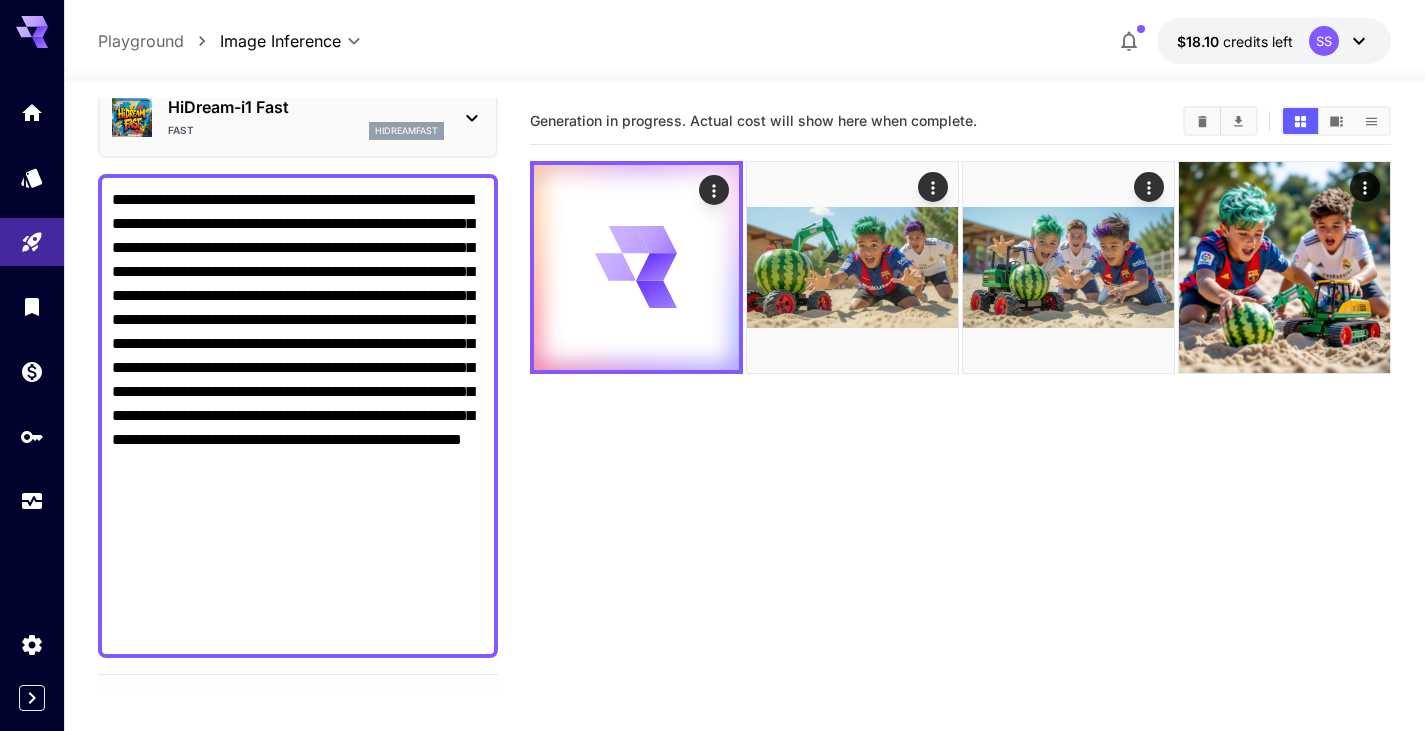 scroll, scrollTop: 91, scrollLeft: 0, axis: vertical 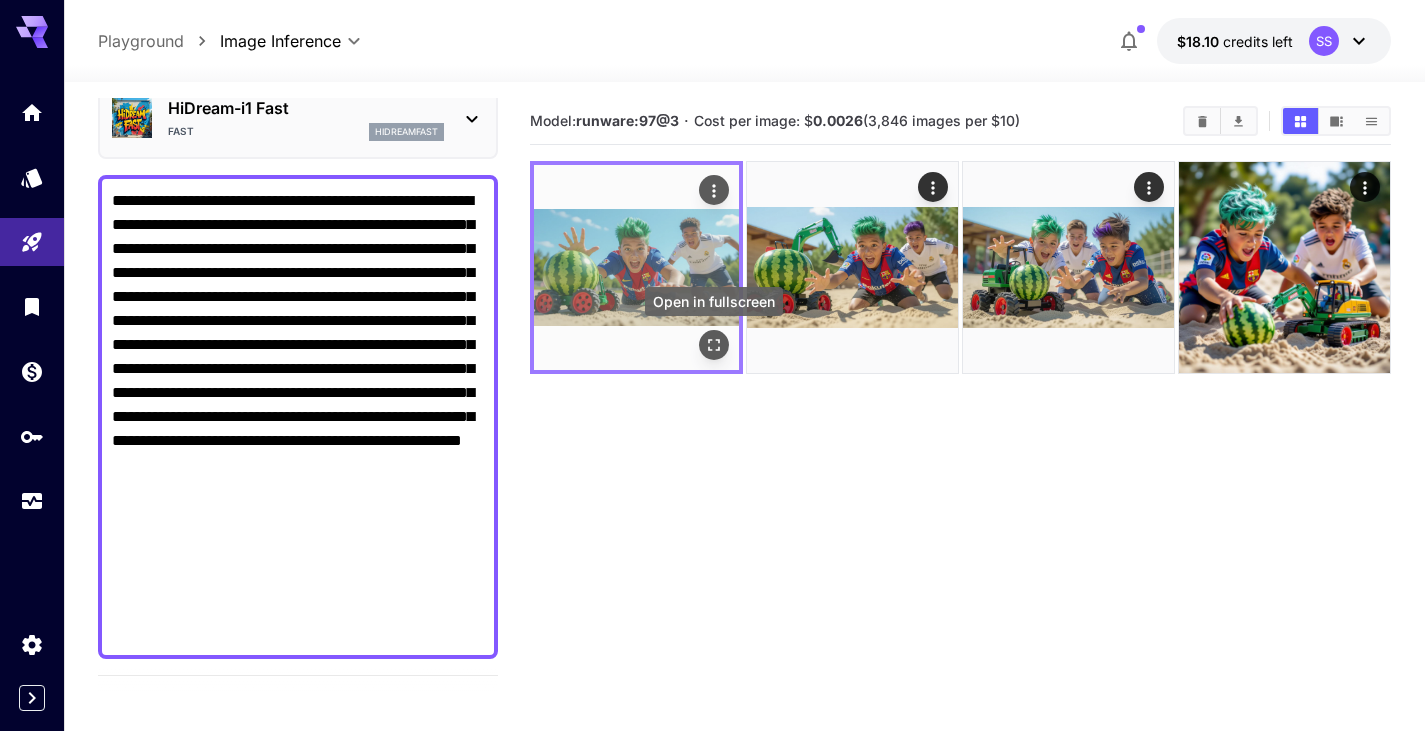 click 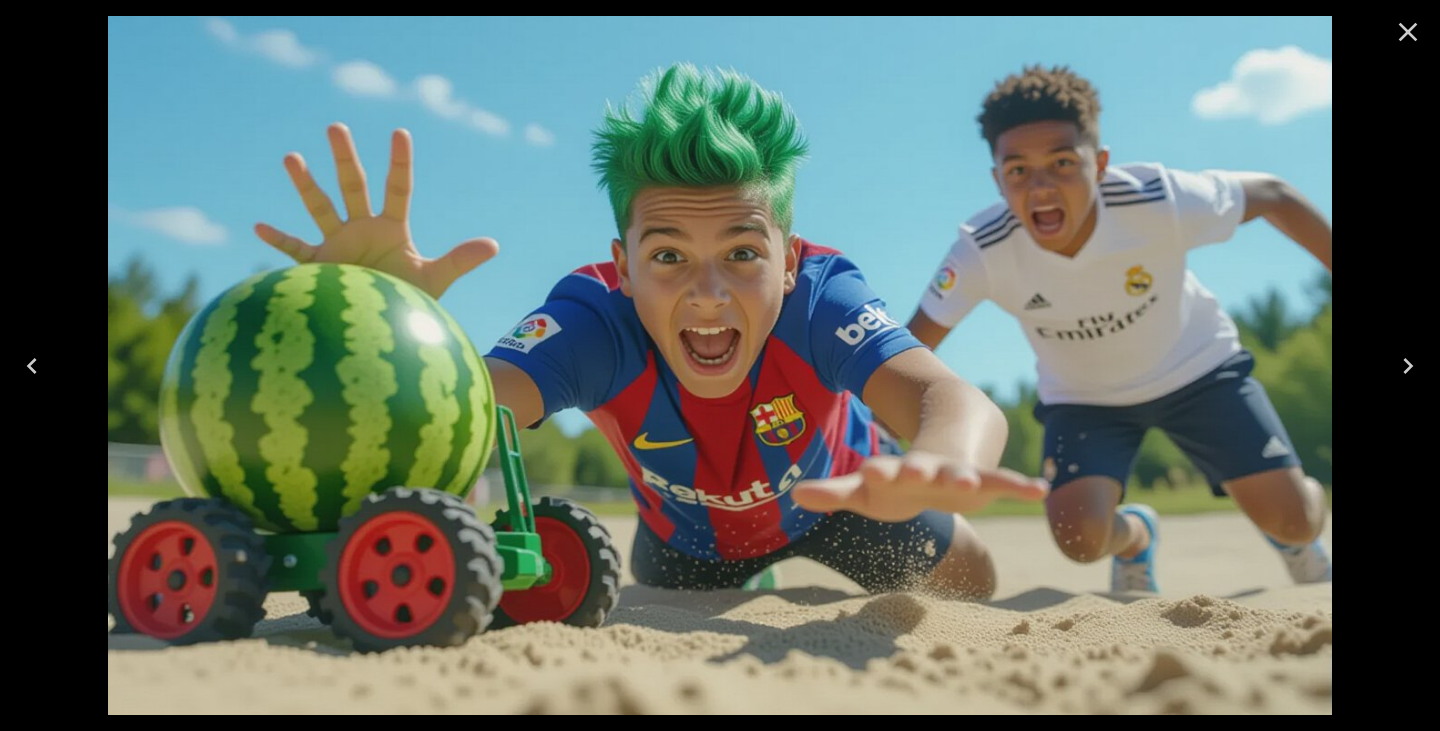 click 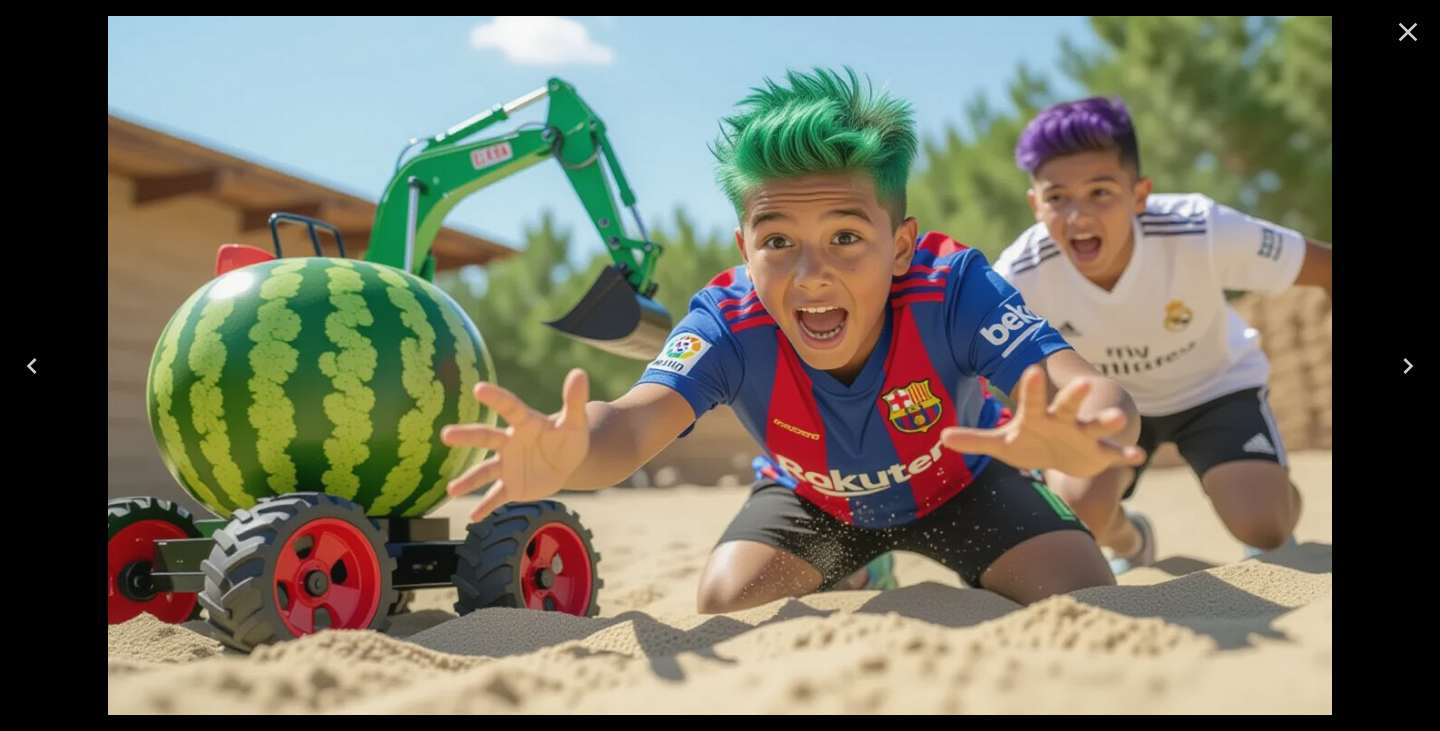 click 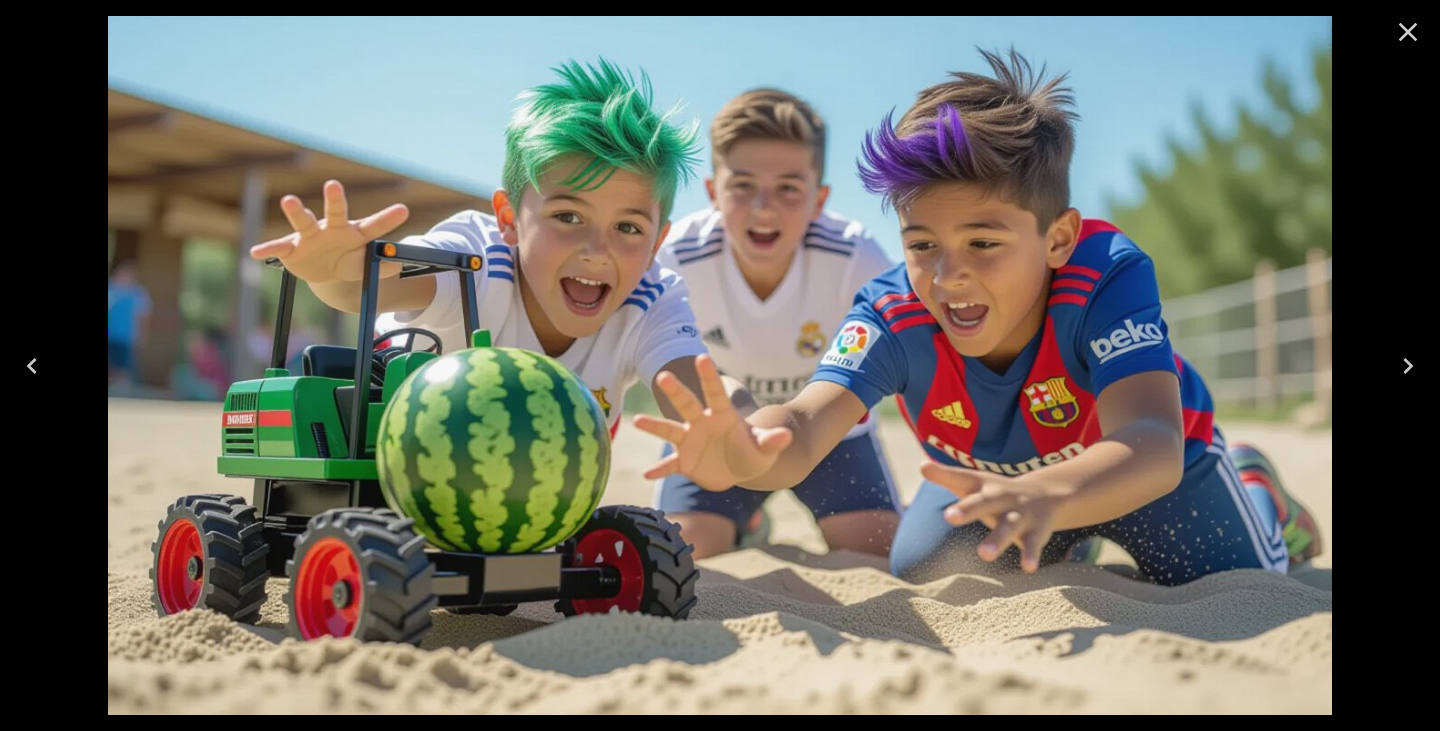 click 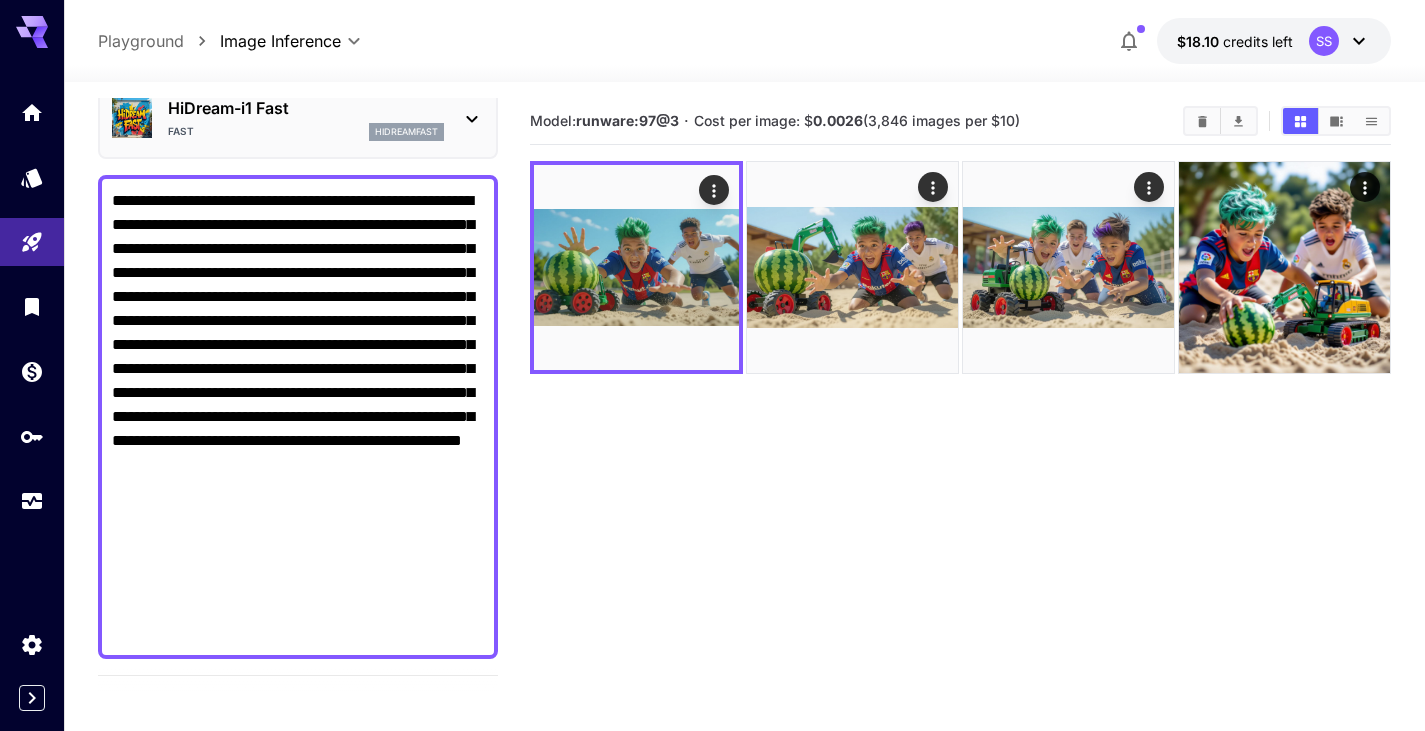 click on "**********" at bounding box center (298, 417) 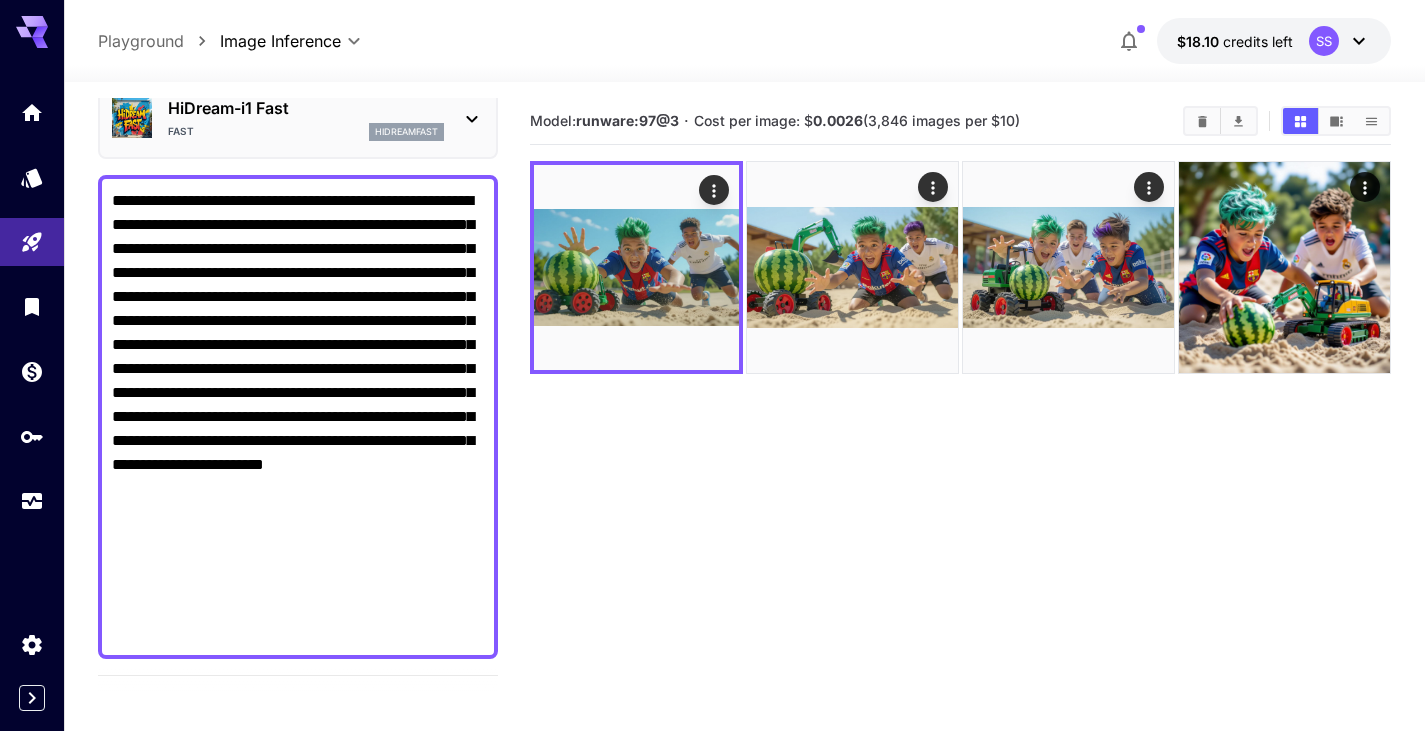 click on "**********" at bounding box center [298, 417] 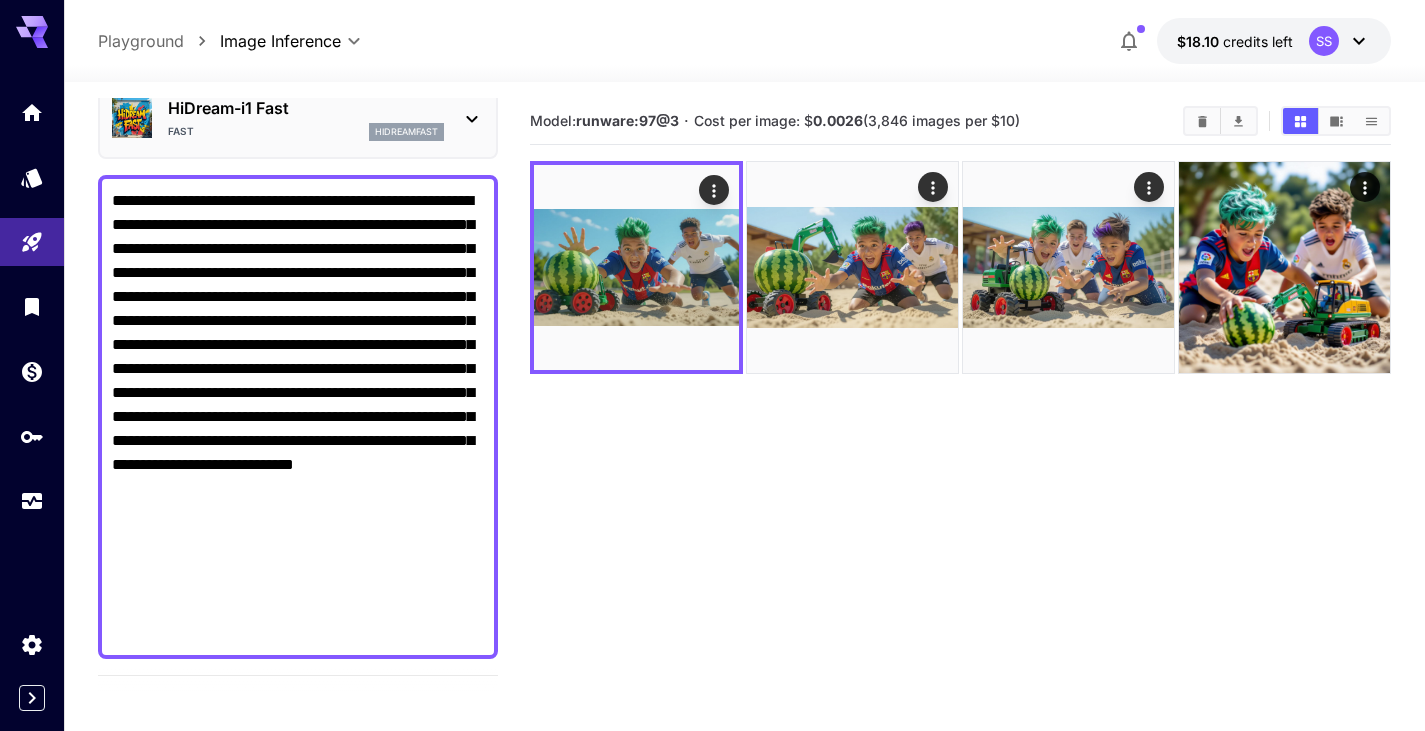 click on "**********" at bounding box center (298, 417) 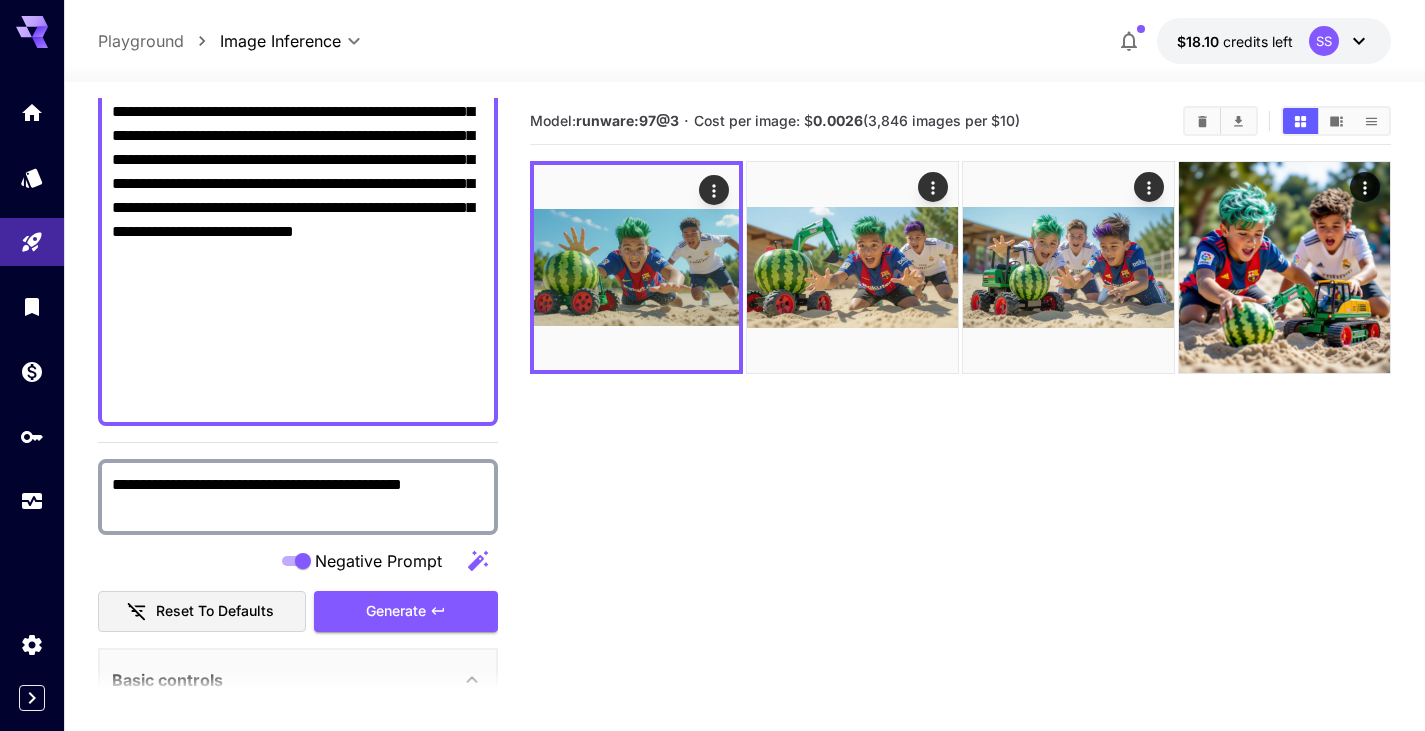 scroll, scrollTop: 391, scrollLeft: 0, axis: vertical 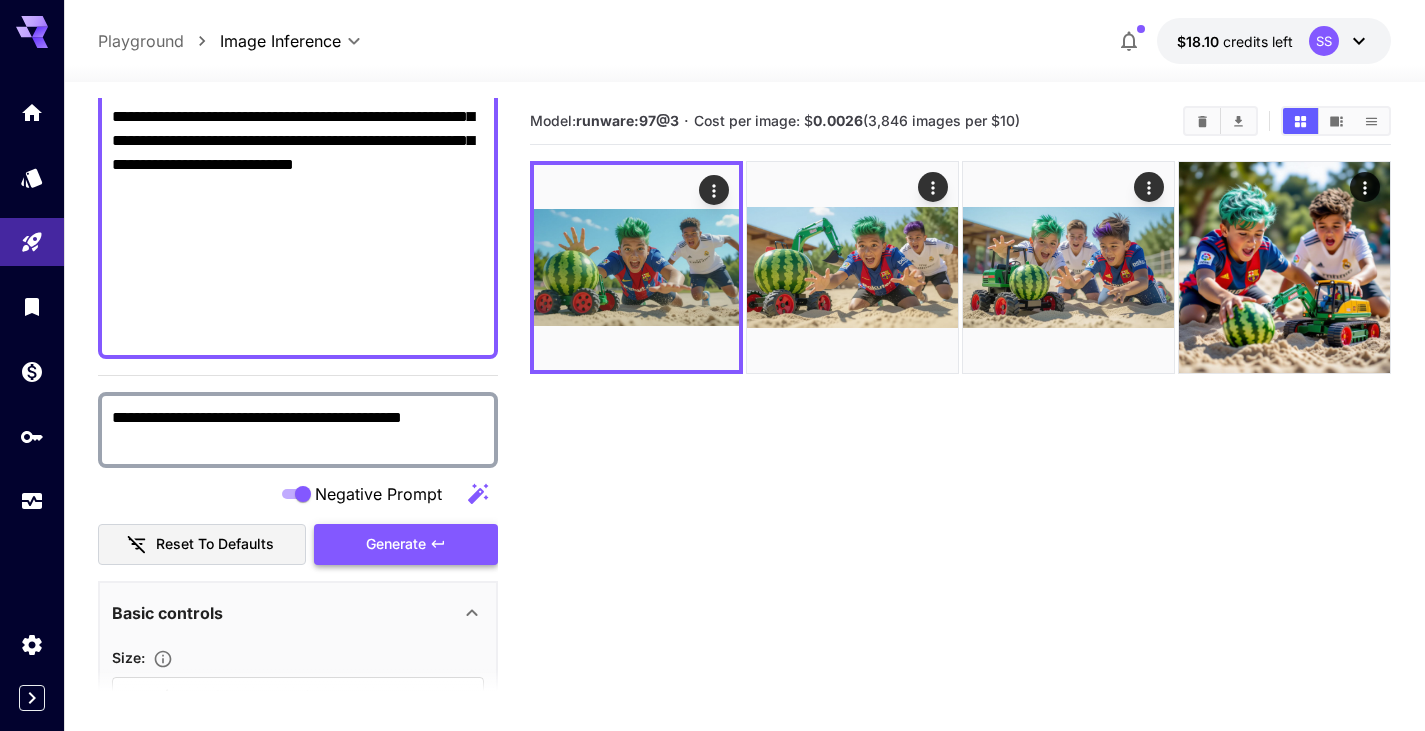 click on "Generate" at bounding box center [396, 544] 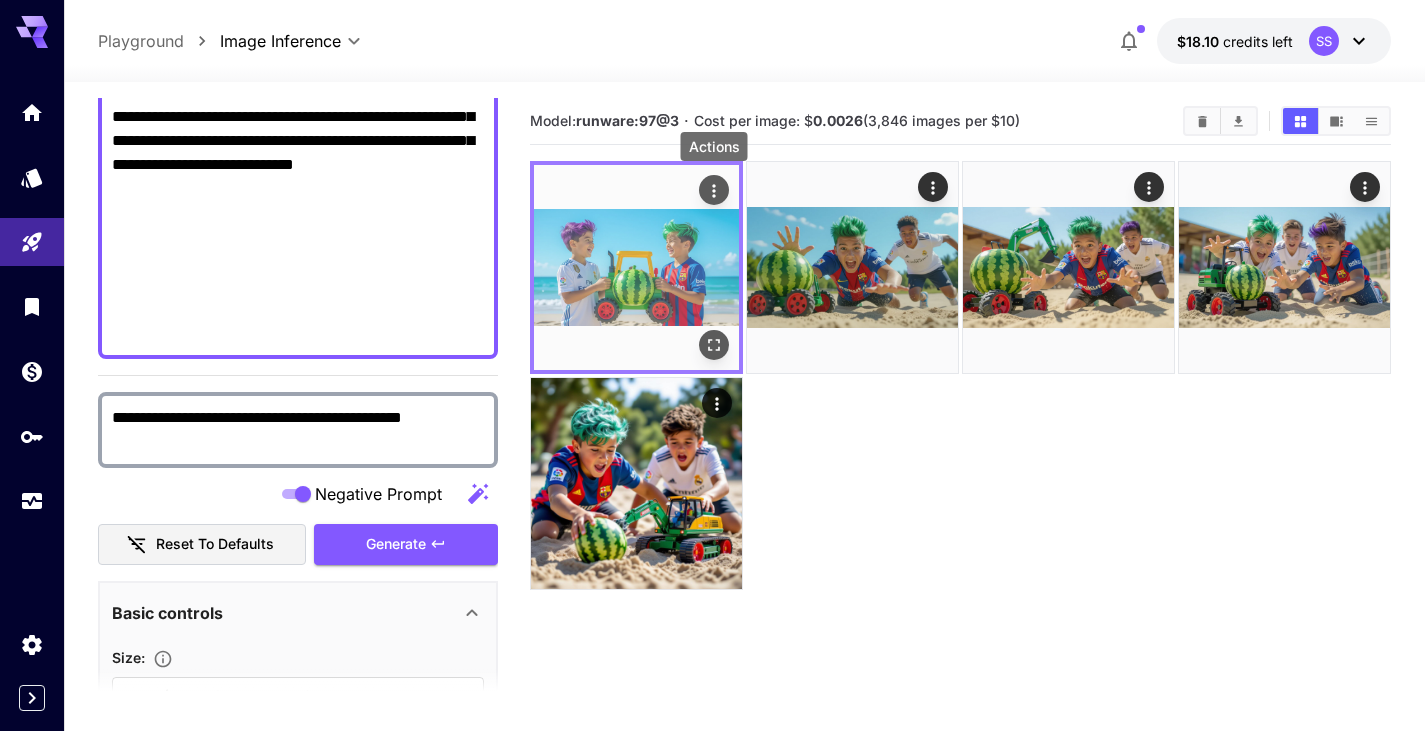click 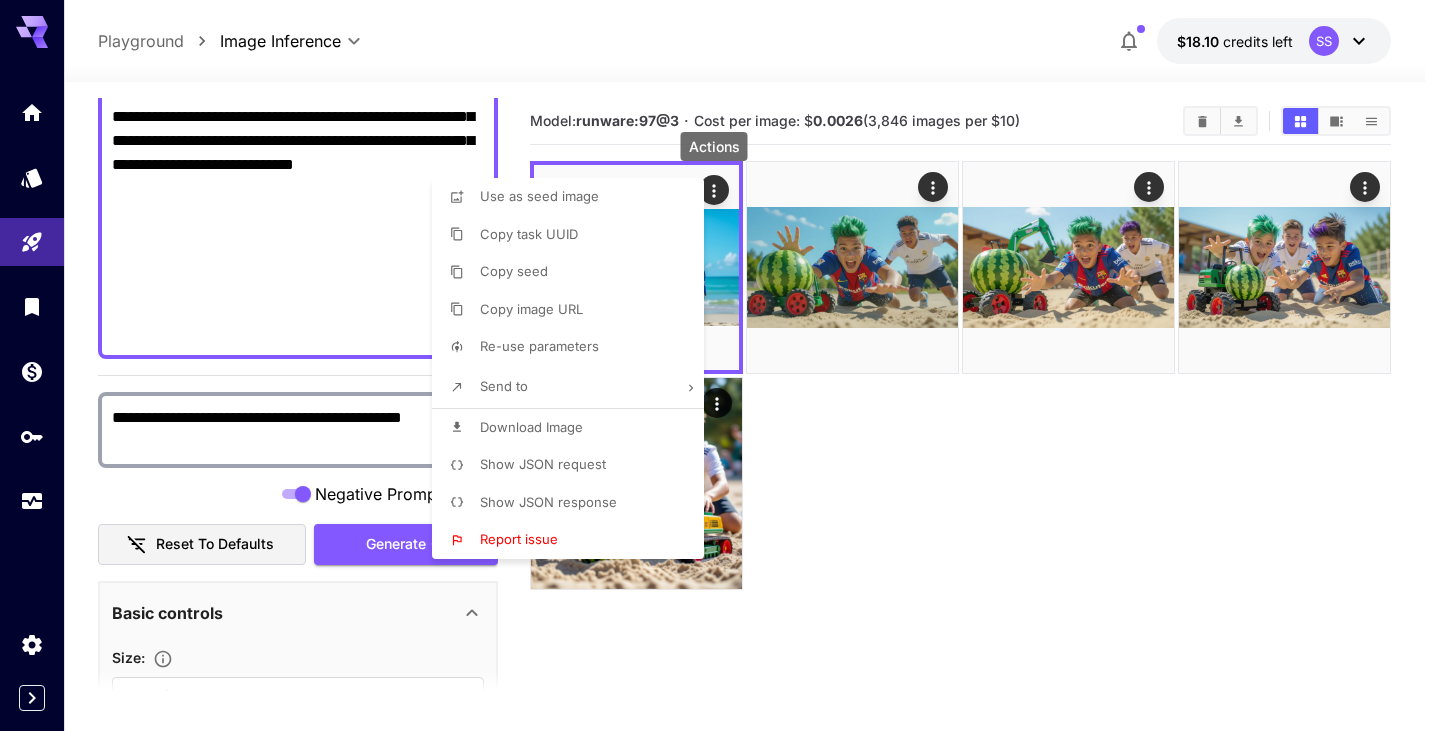 click on "Download Image" at bounding box center [531, 427] 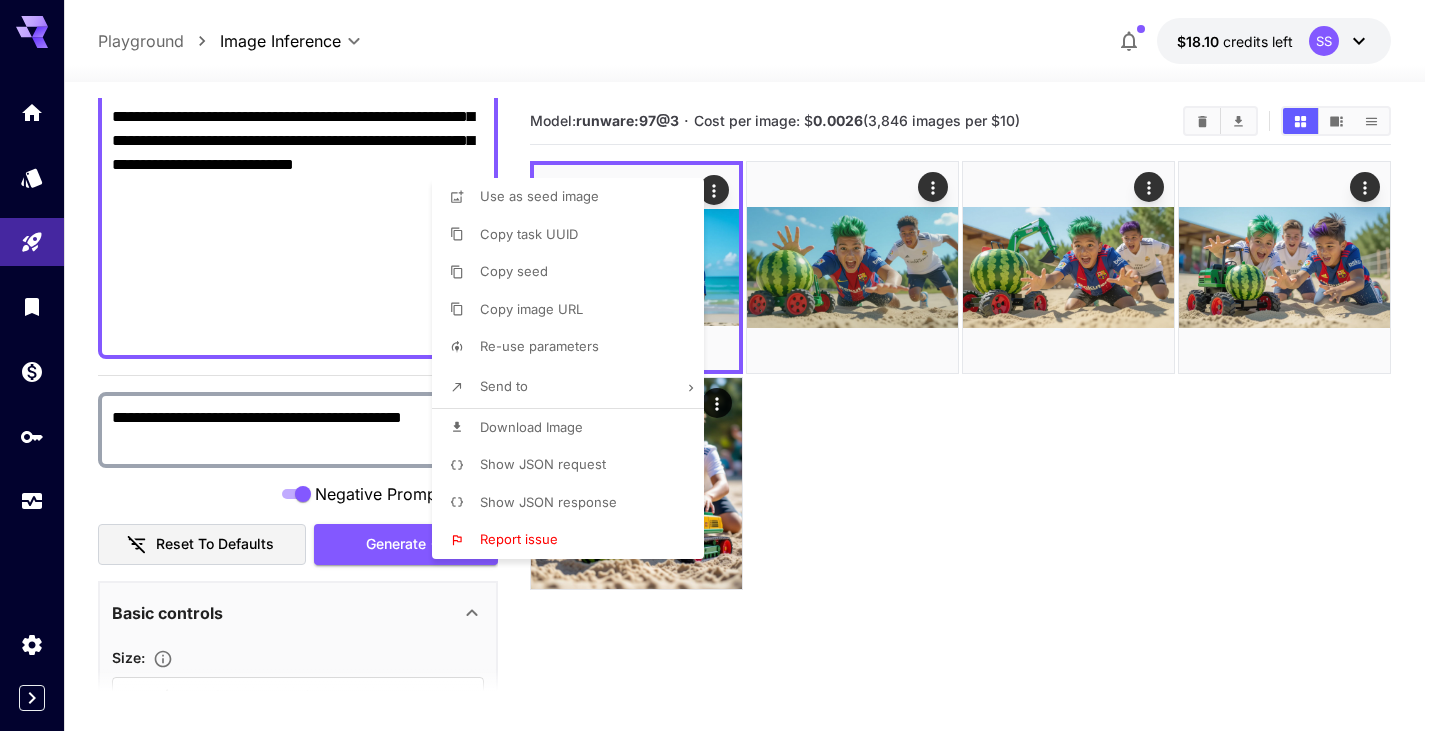 click at bounding box center (720, 365) 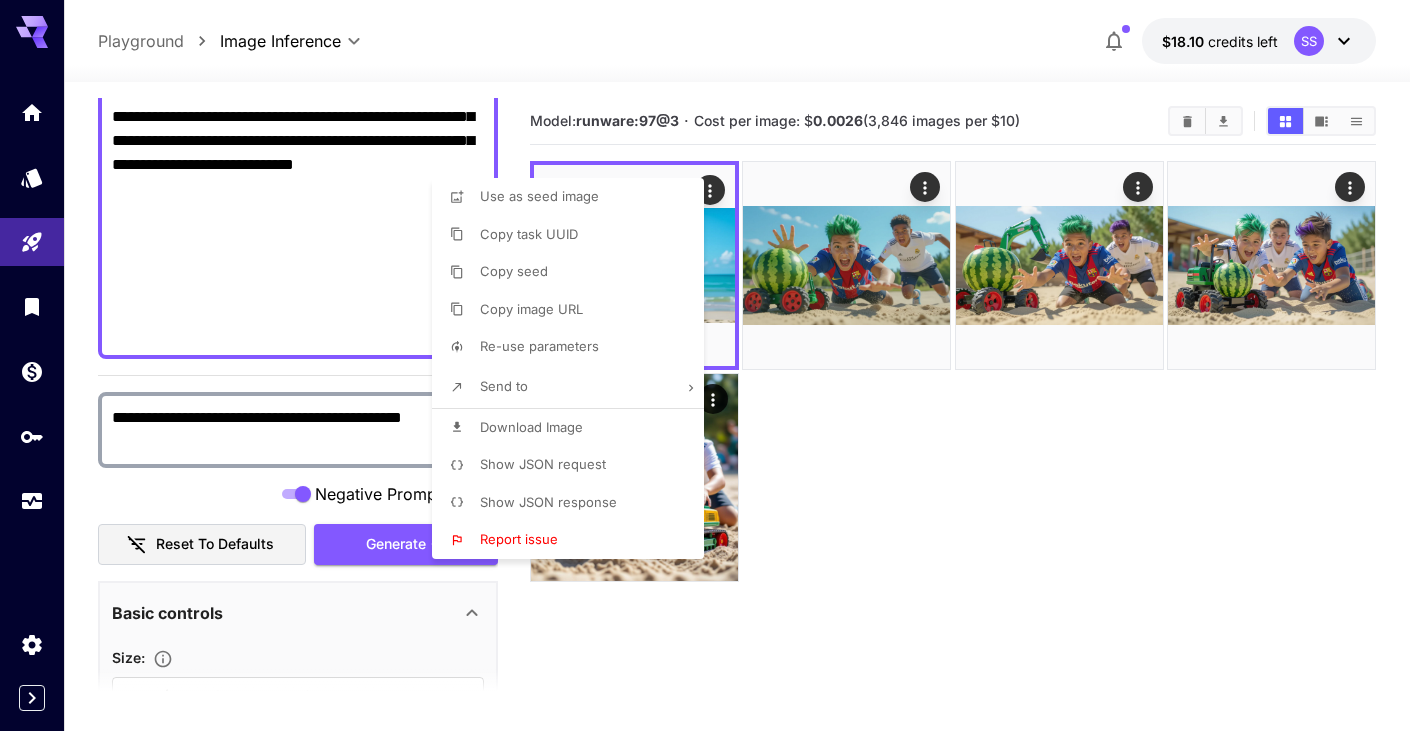 click at bounding box center (712, 365) 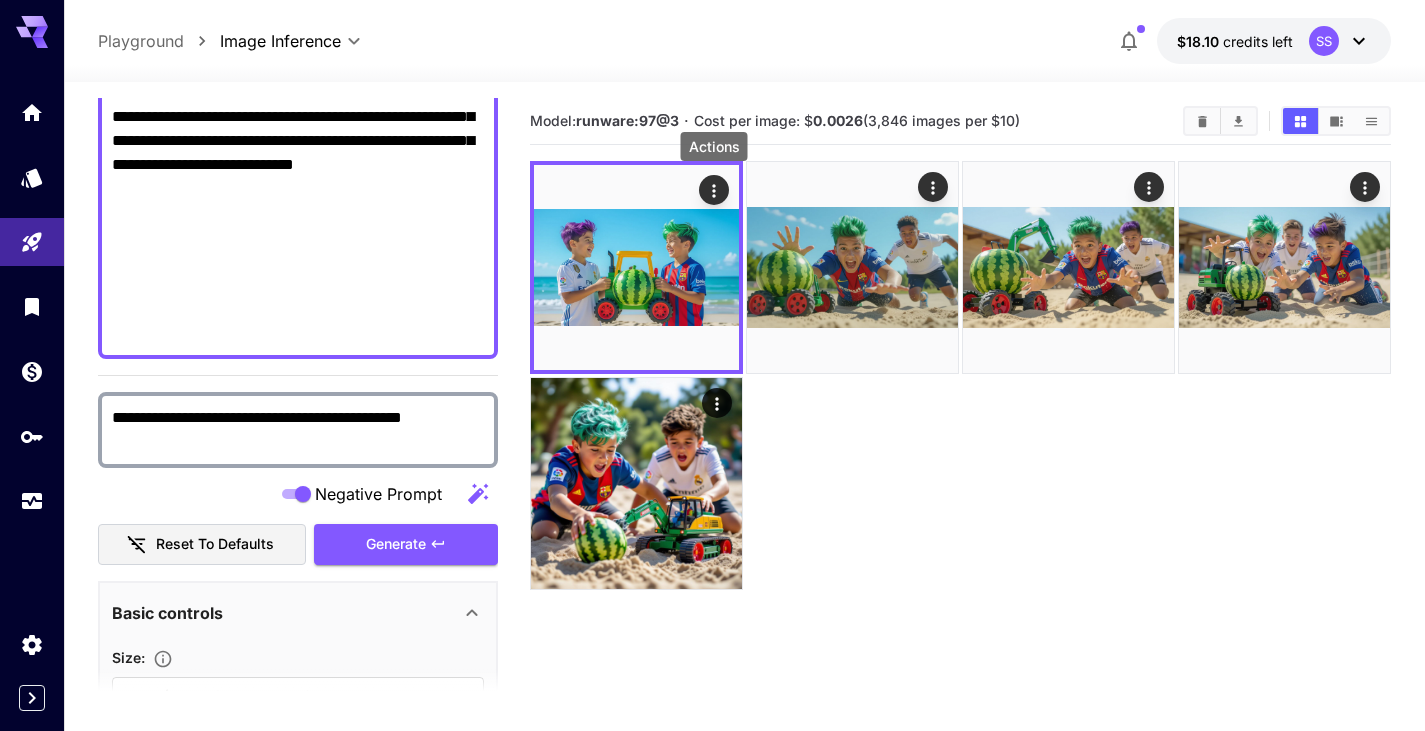 click on "**********" at bounding box center (298, 117) 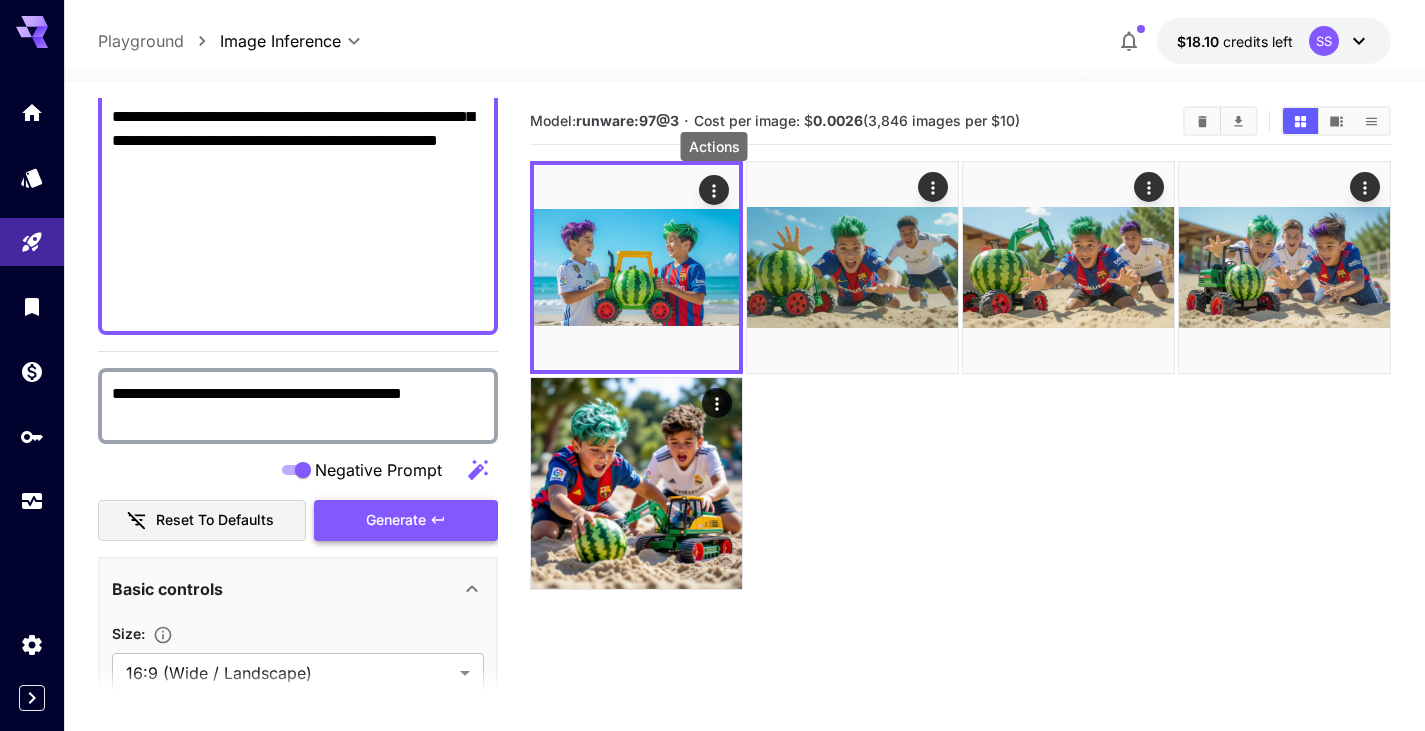 click on "Generate" at bounding box center (396, 520) 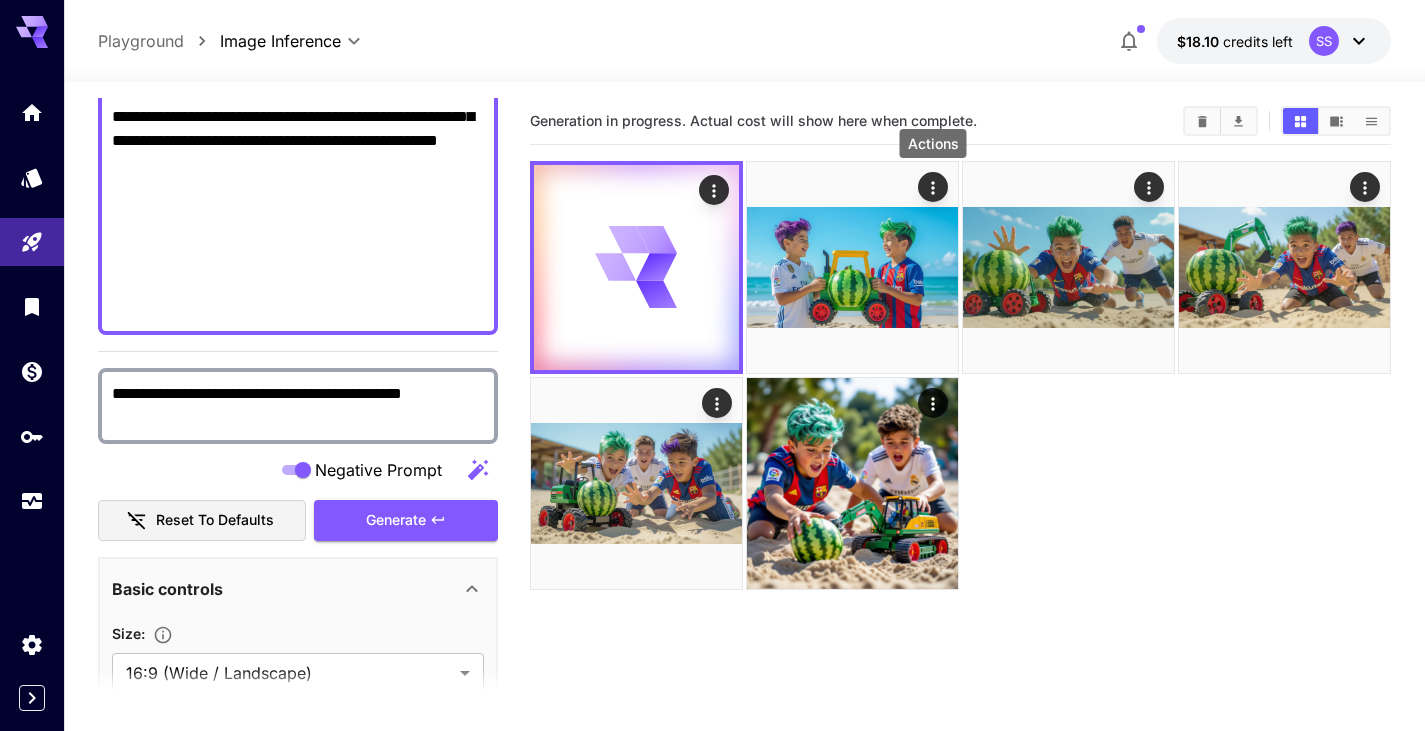 click on "**********" at bounding box center [298, 105] 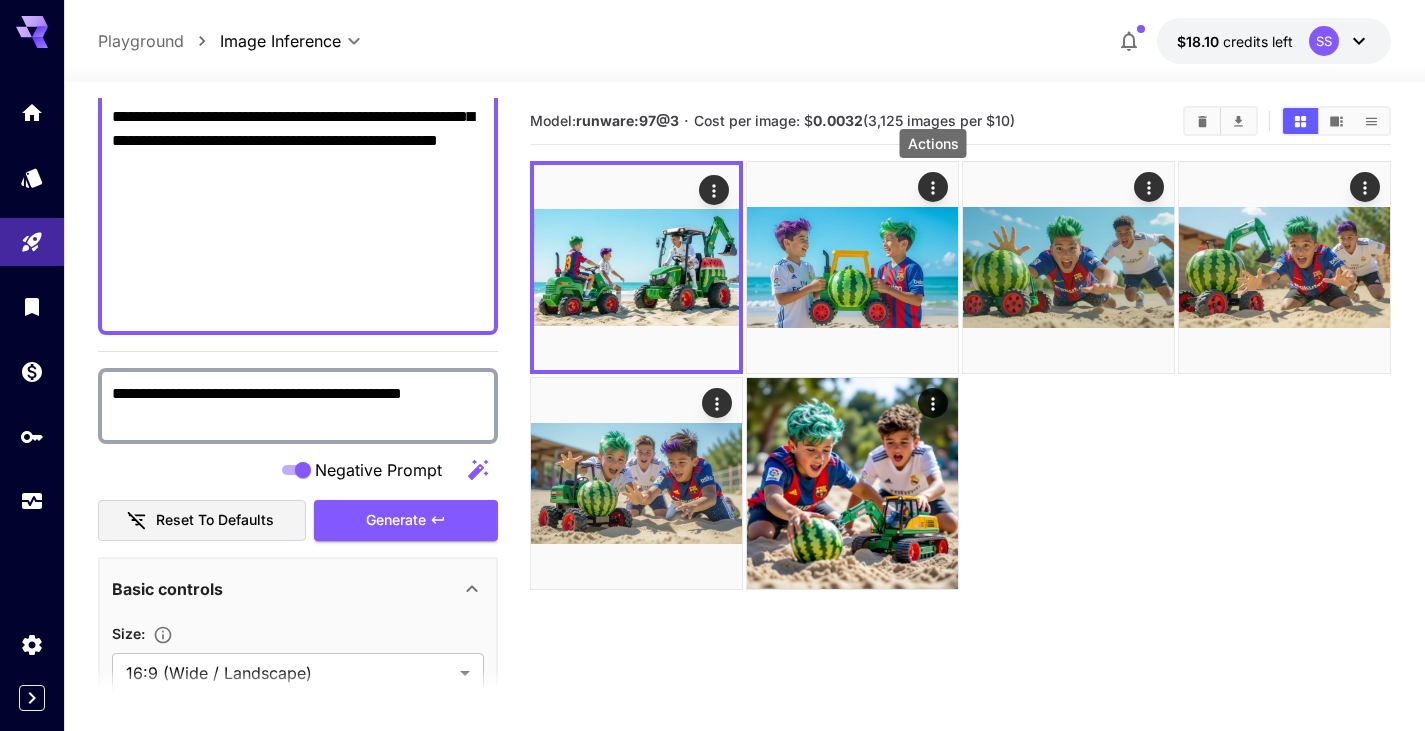 click on "**********" at bounding box center (298, 105) 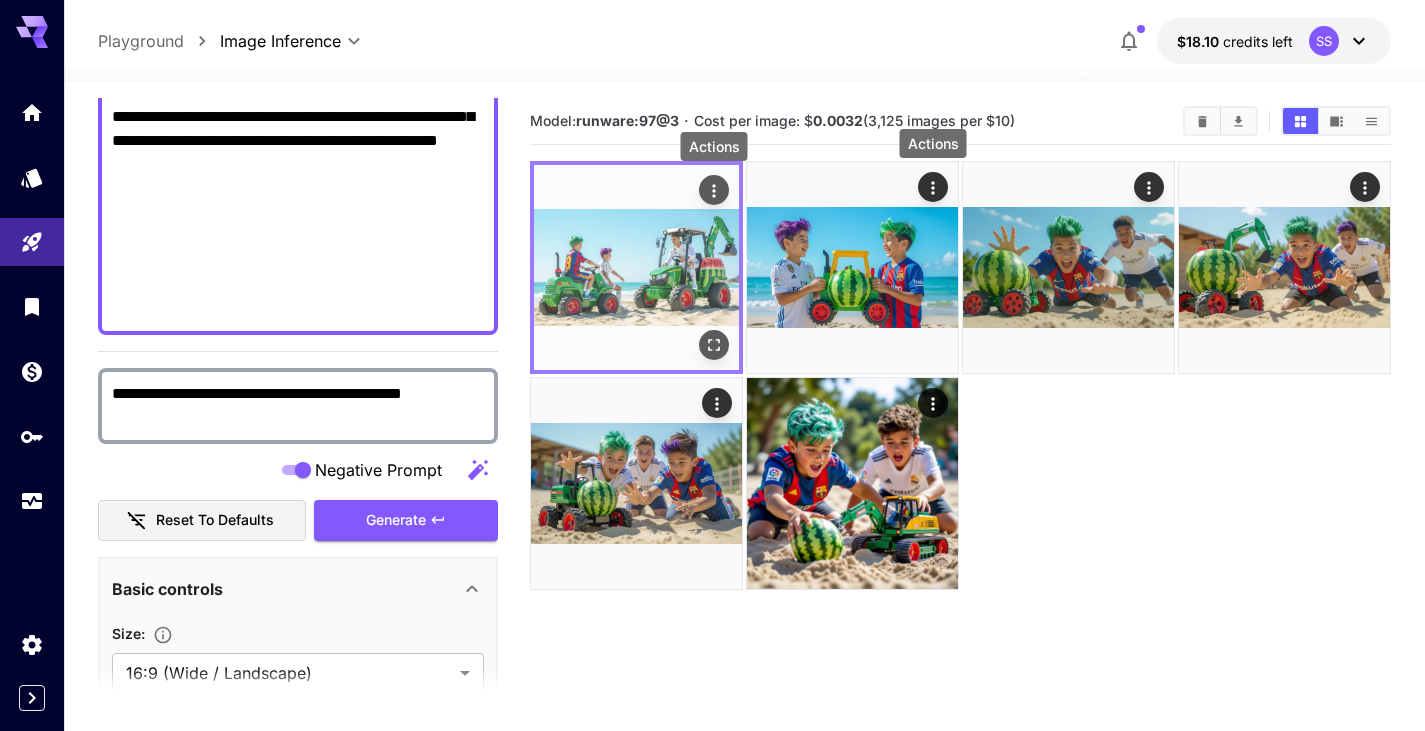 click 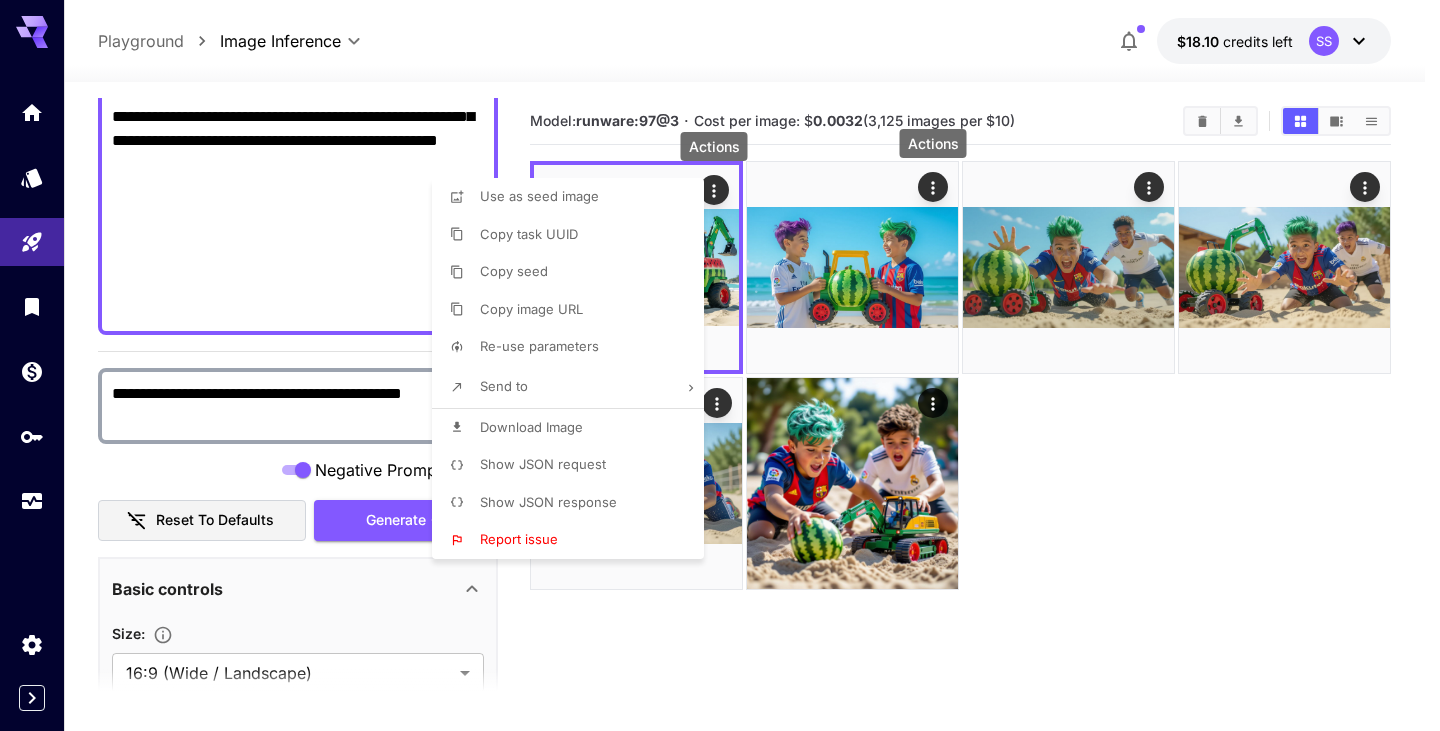 click on "Download Image" at bounding box center [574, 428] 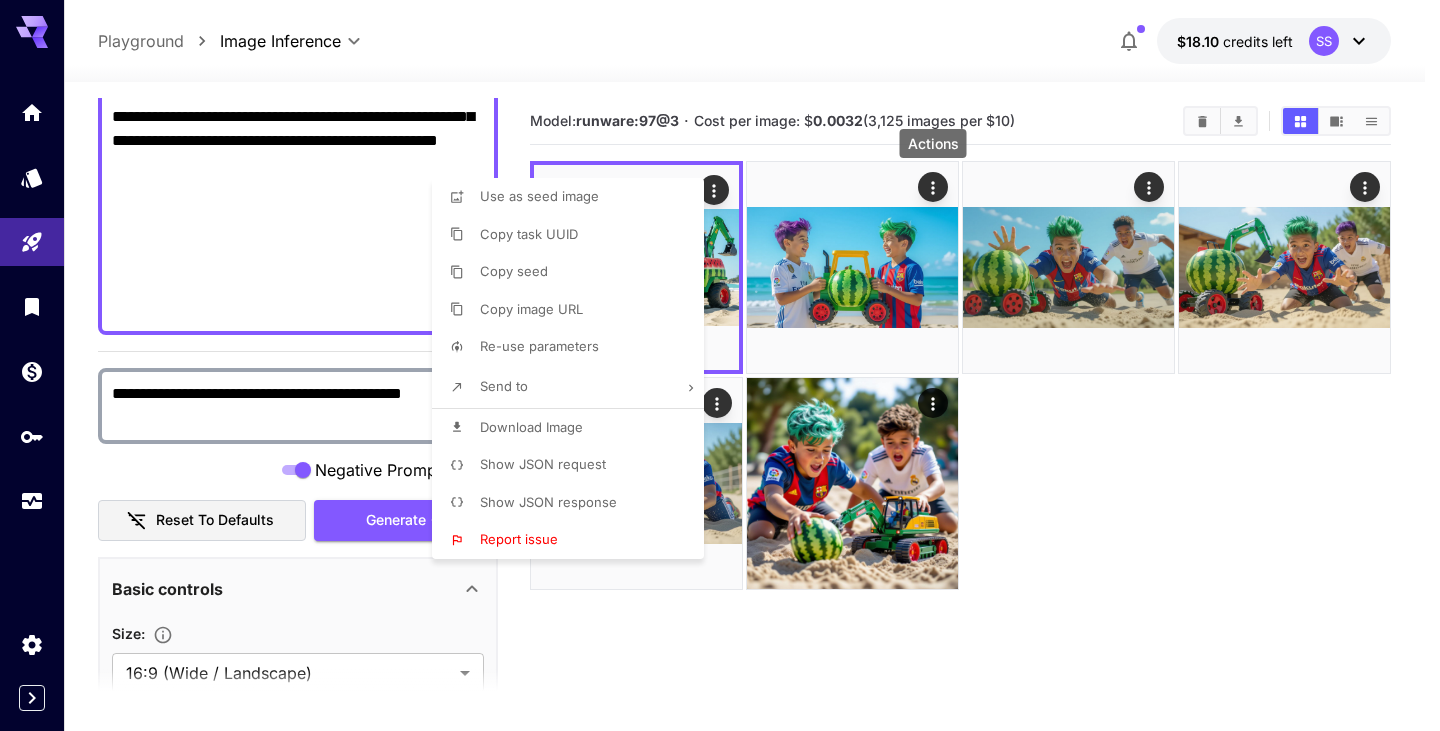 click at bounding box center (720, 365) 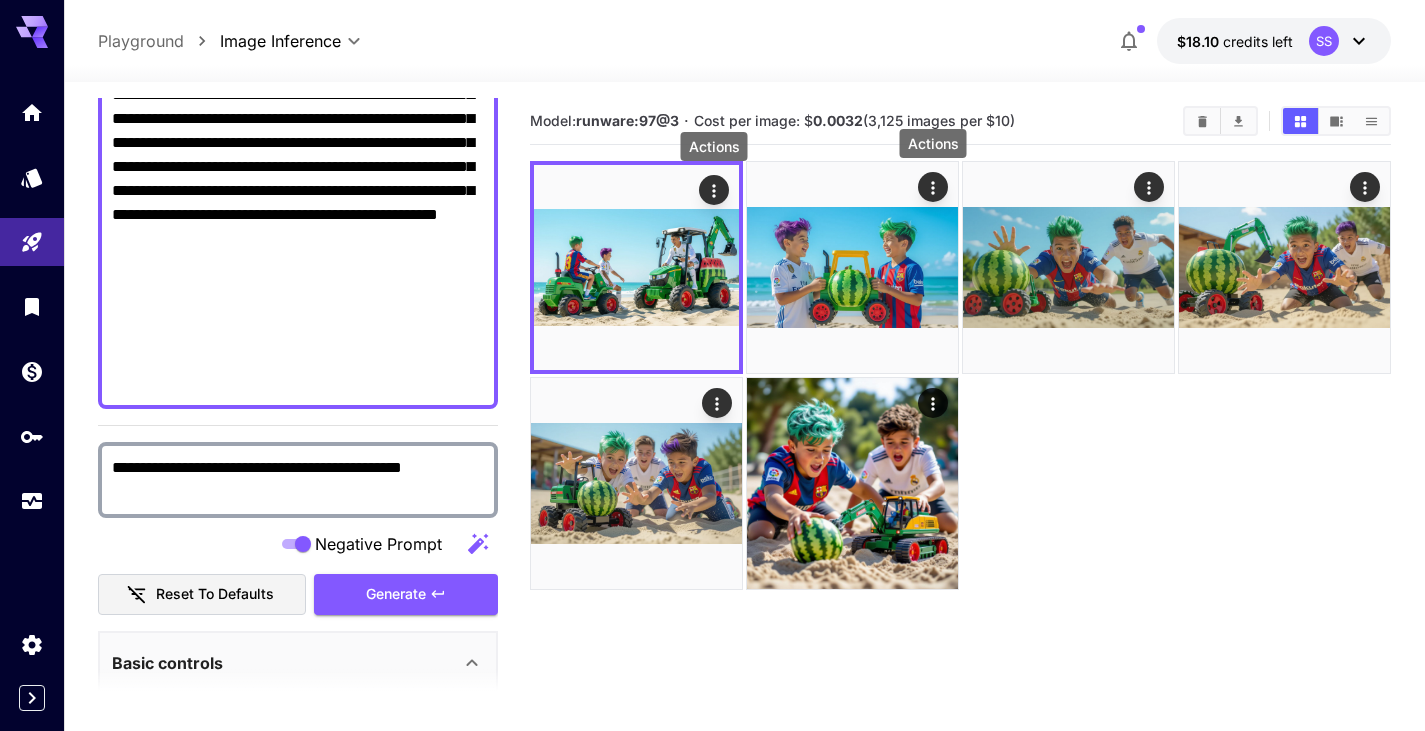 scroll, scrollTop: 91, scrollLeft: 0, axis: vertical 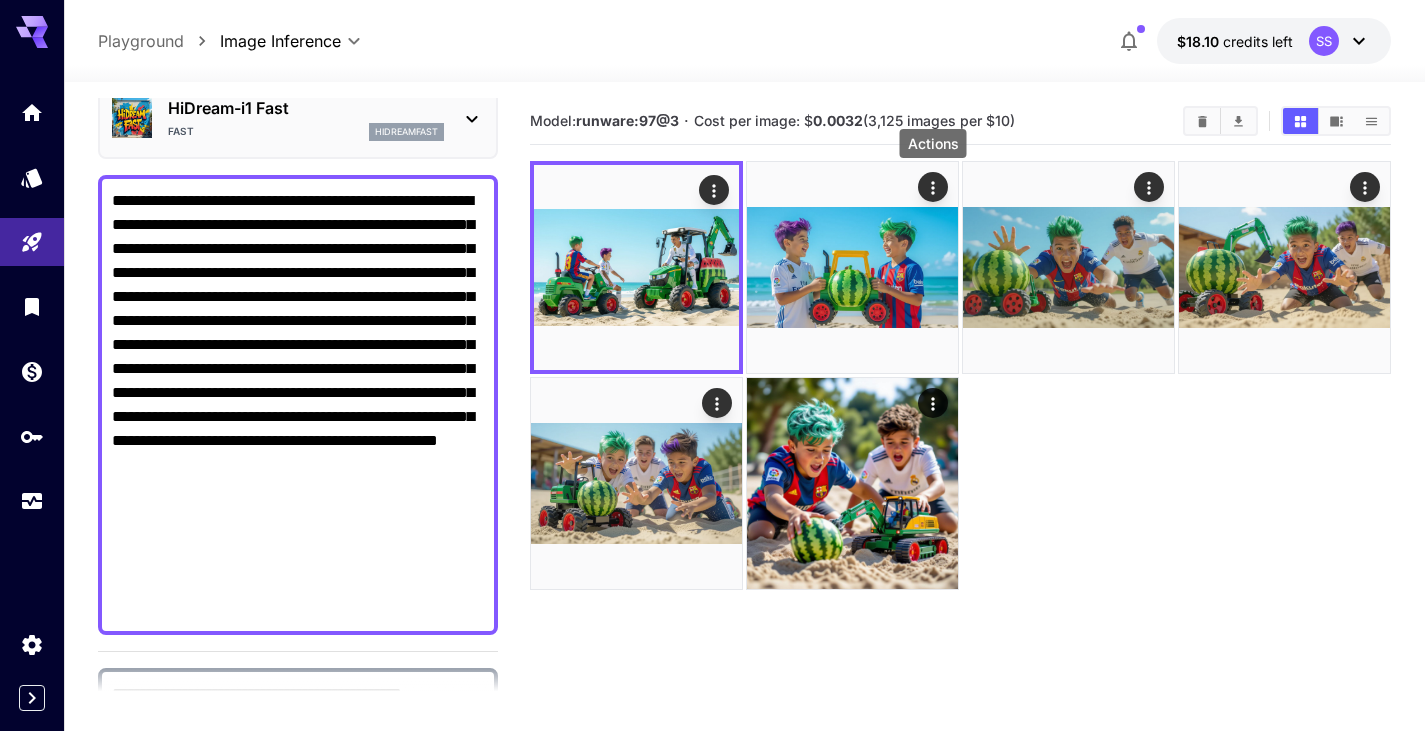 click on "**********" at bounding box center [298, 405] 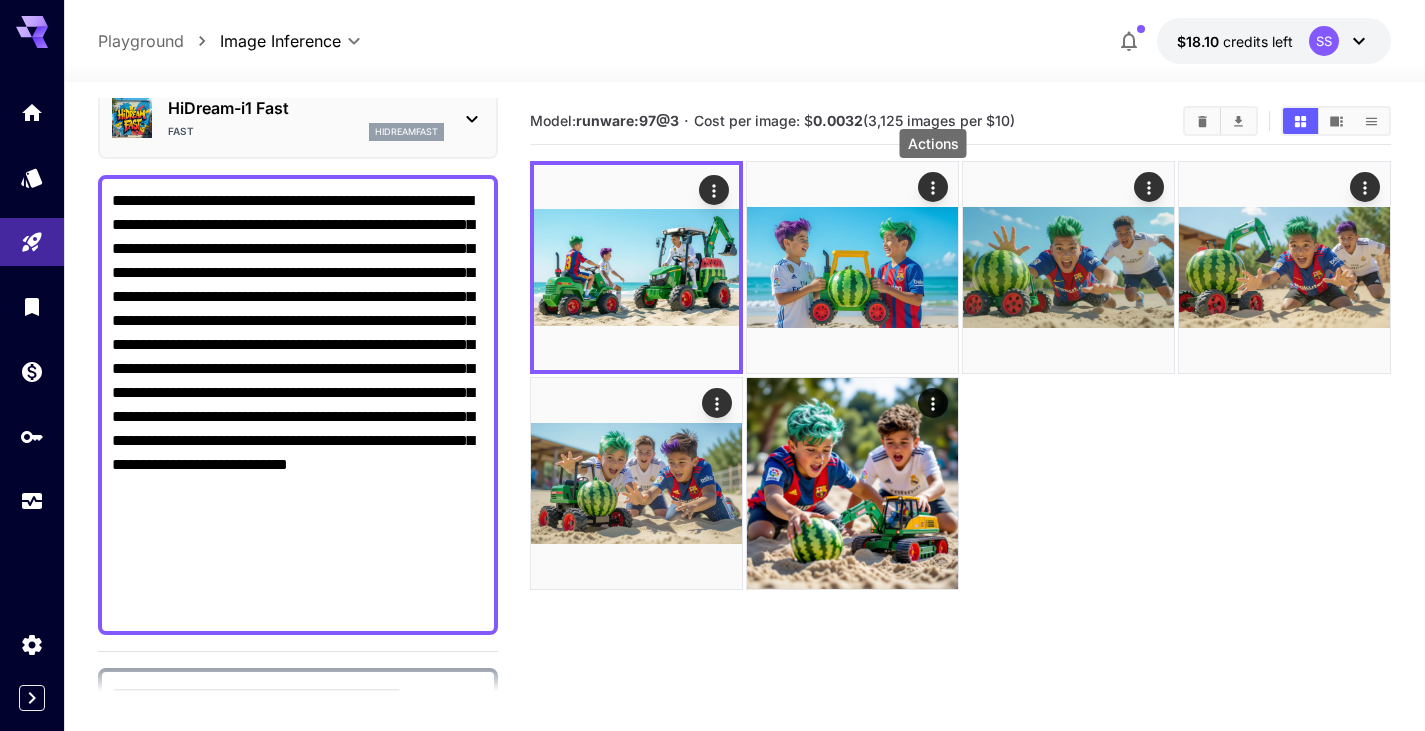 click on "**********" at bounding box center [298, 405] 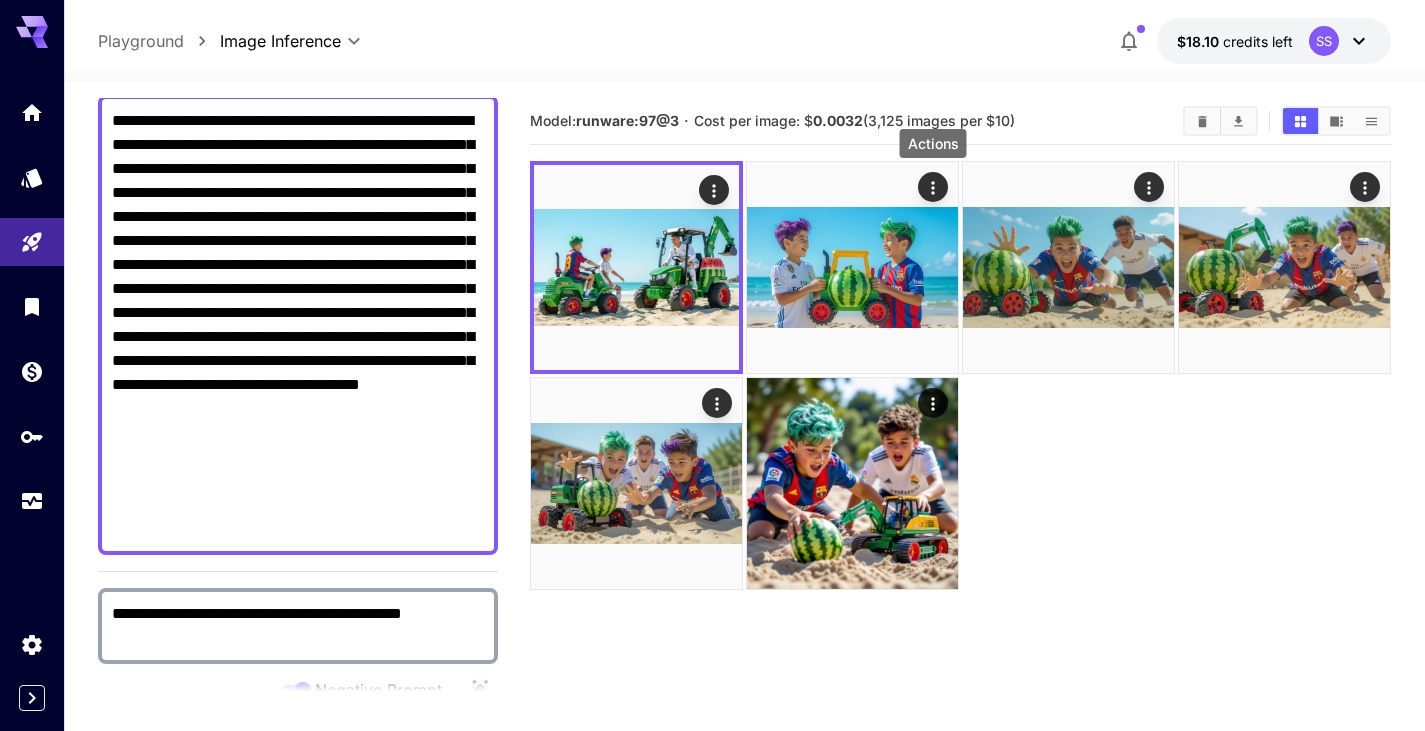 scroll, scrollTop: 391, scrollLeft: 0, axis: vertical 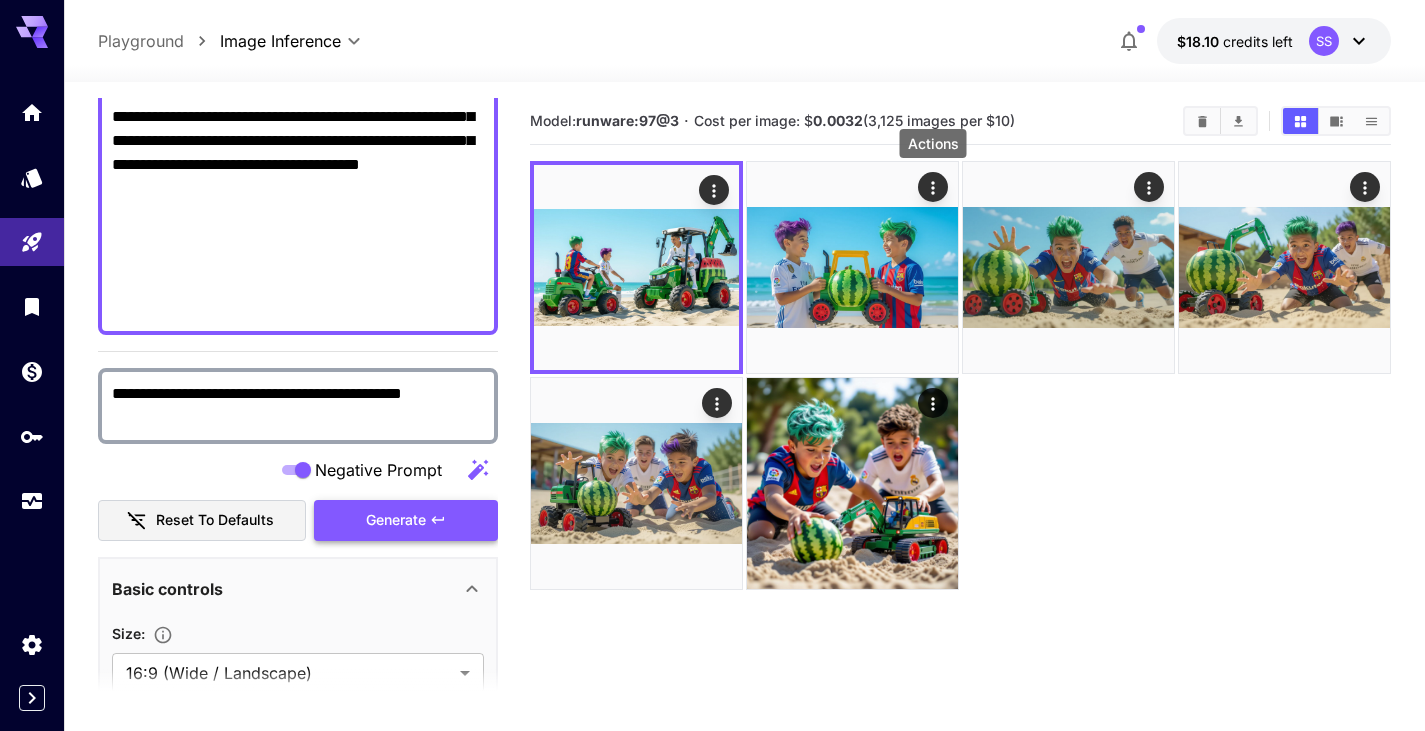type on "**********" 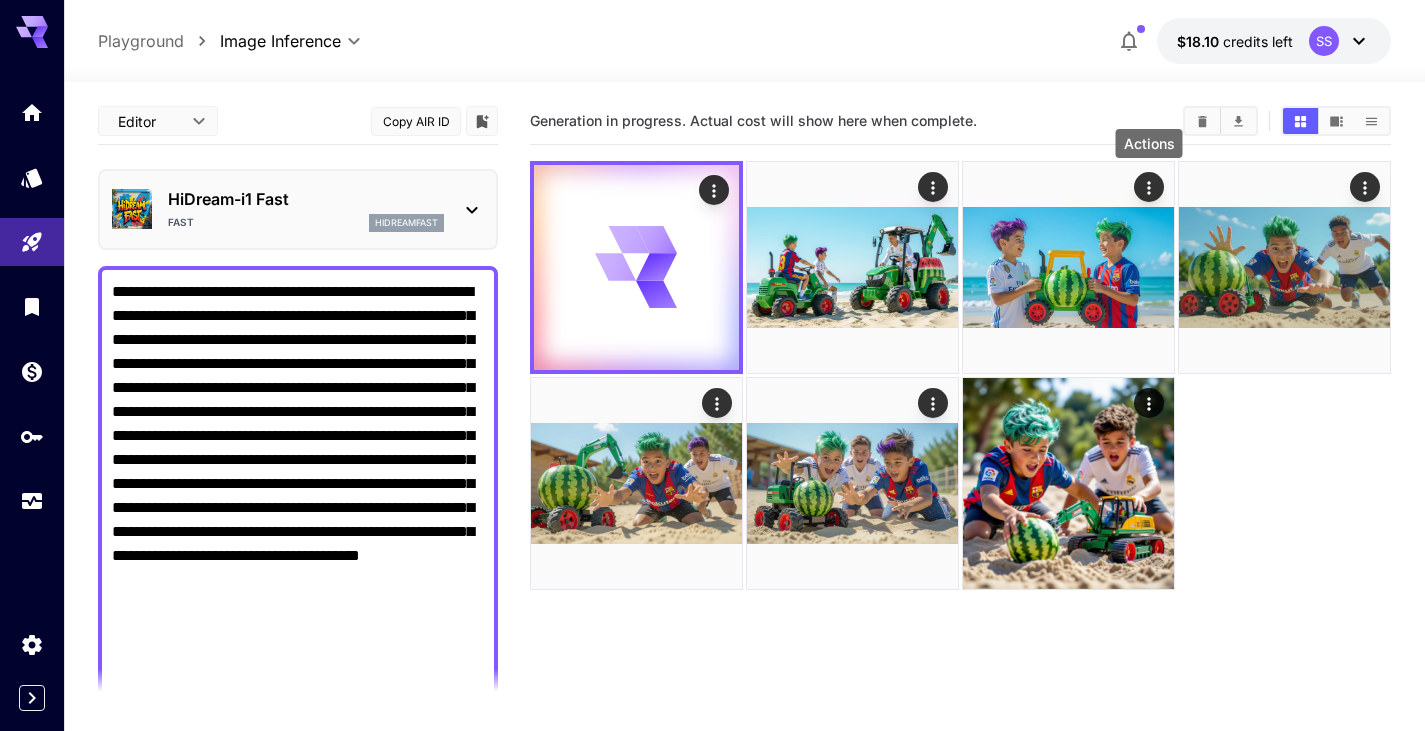 scroll, scrollTop: 0, scrollLeft: 0, axis: both 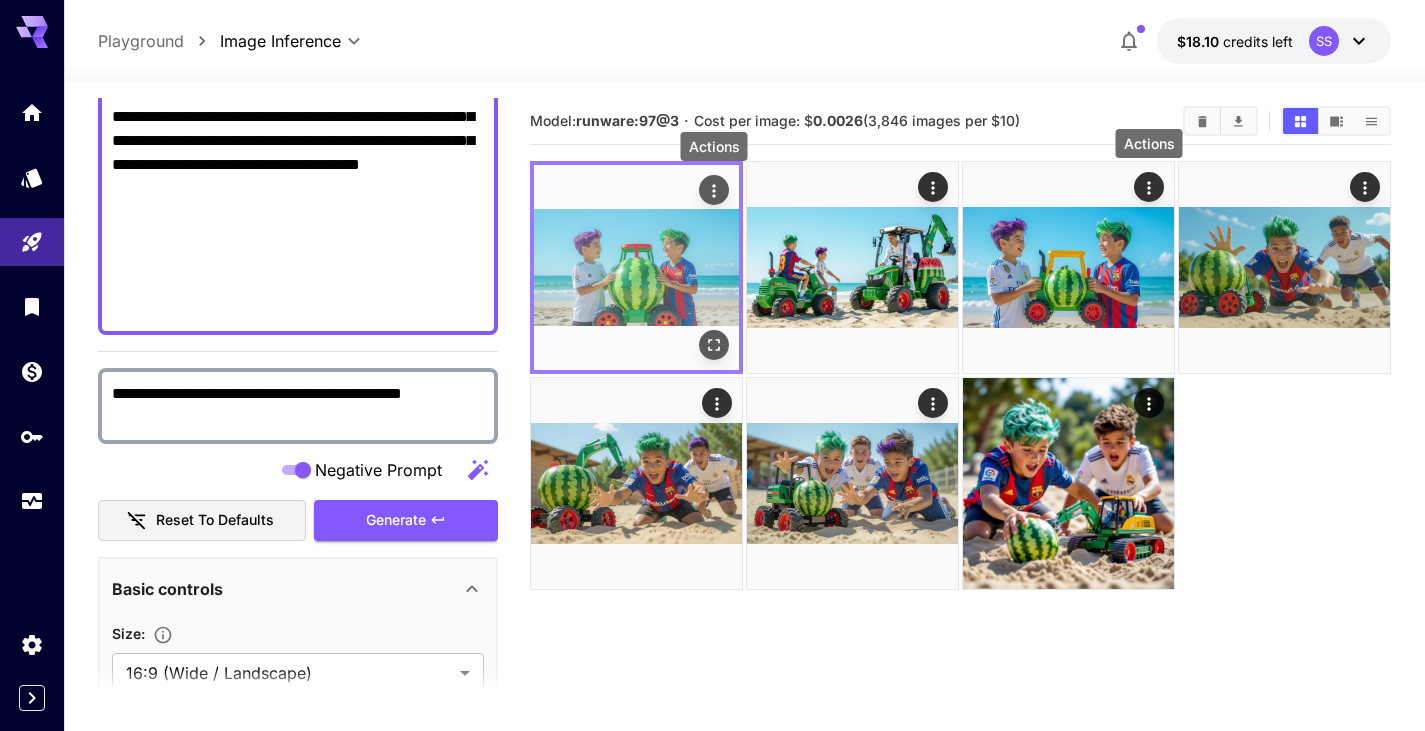 click 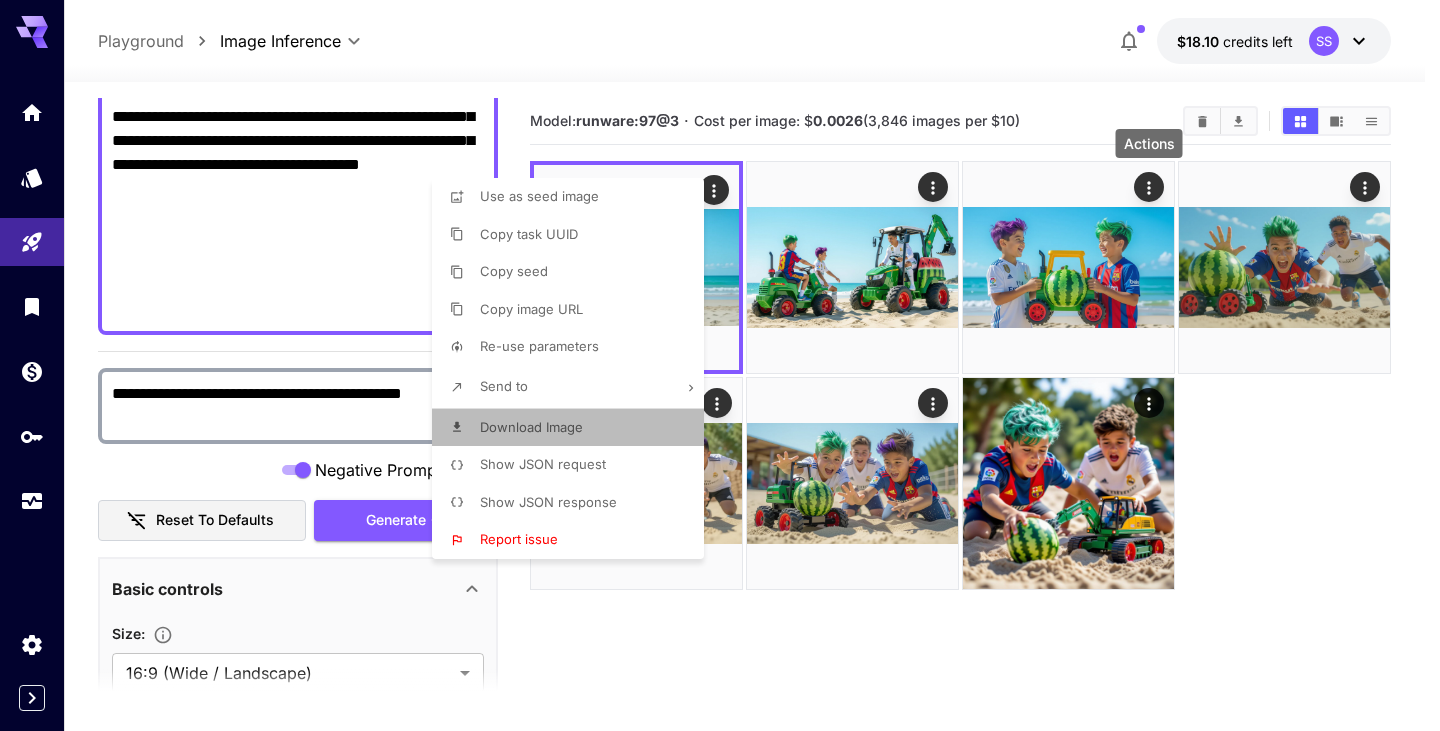 click on "Download Image" at bounding box center [531, 427] 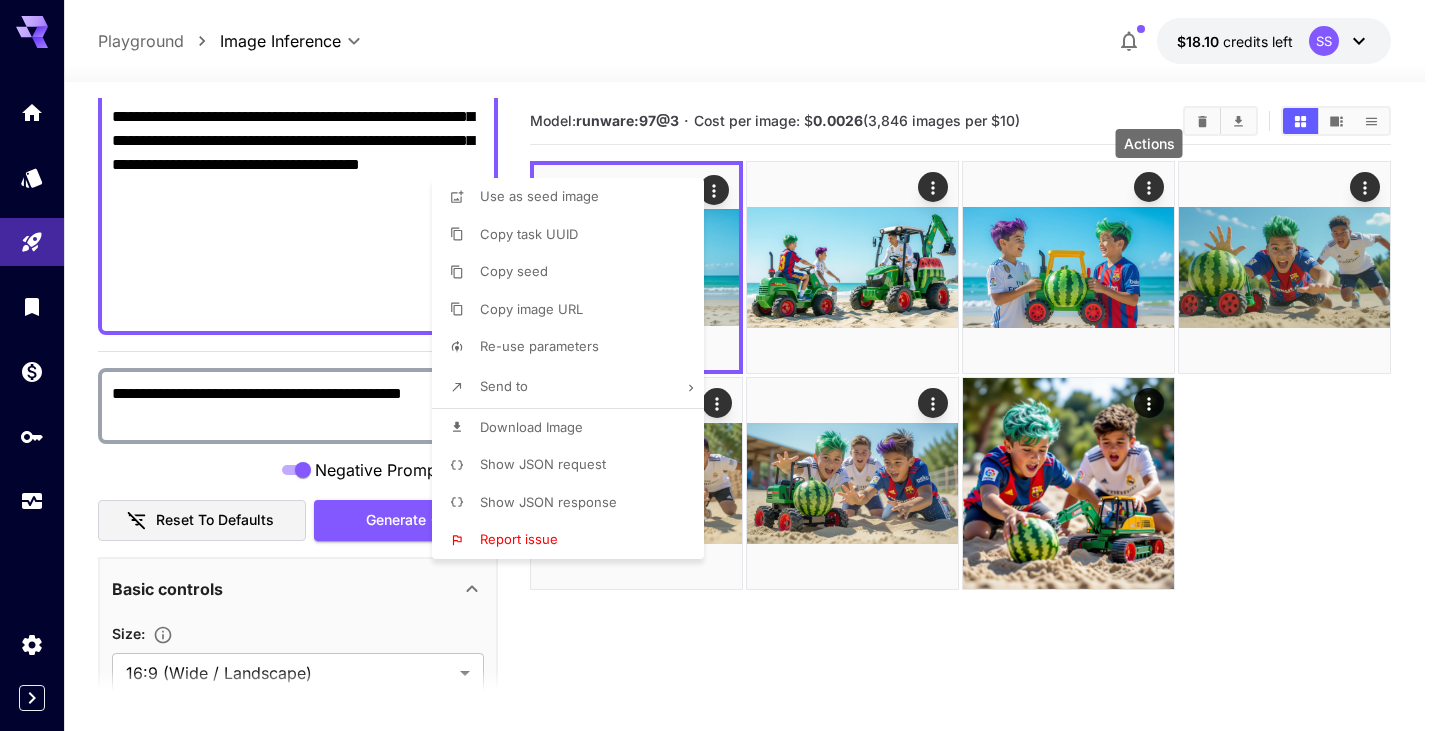 click at bounding box center [720, 365] 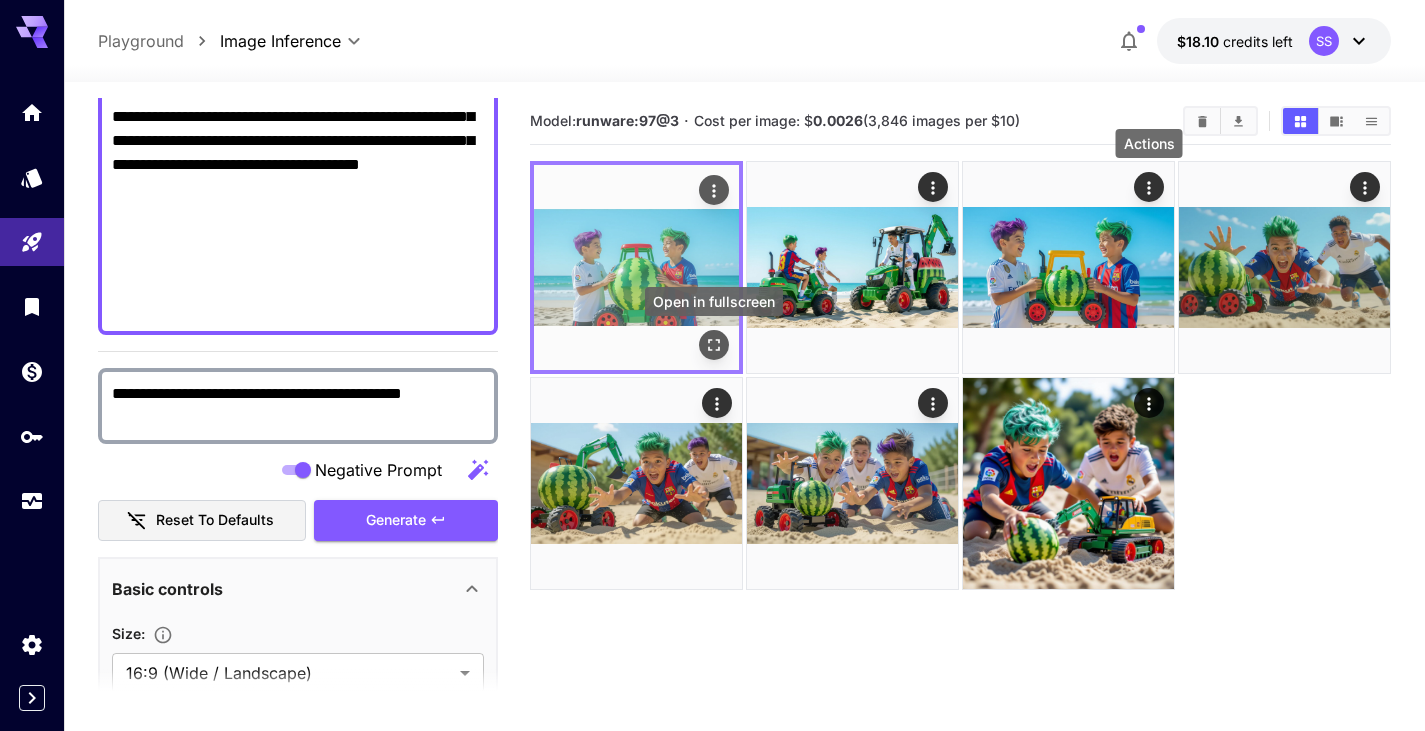 click at bounding box center (714, 345) 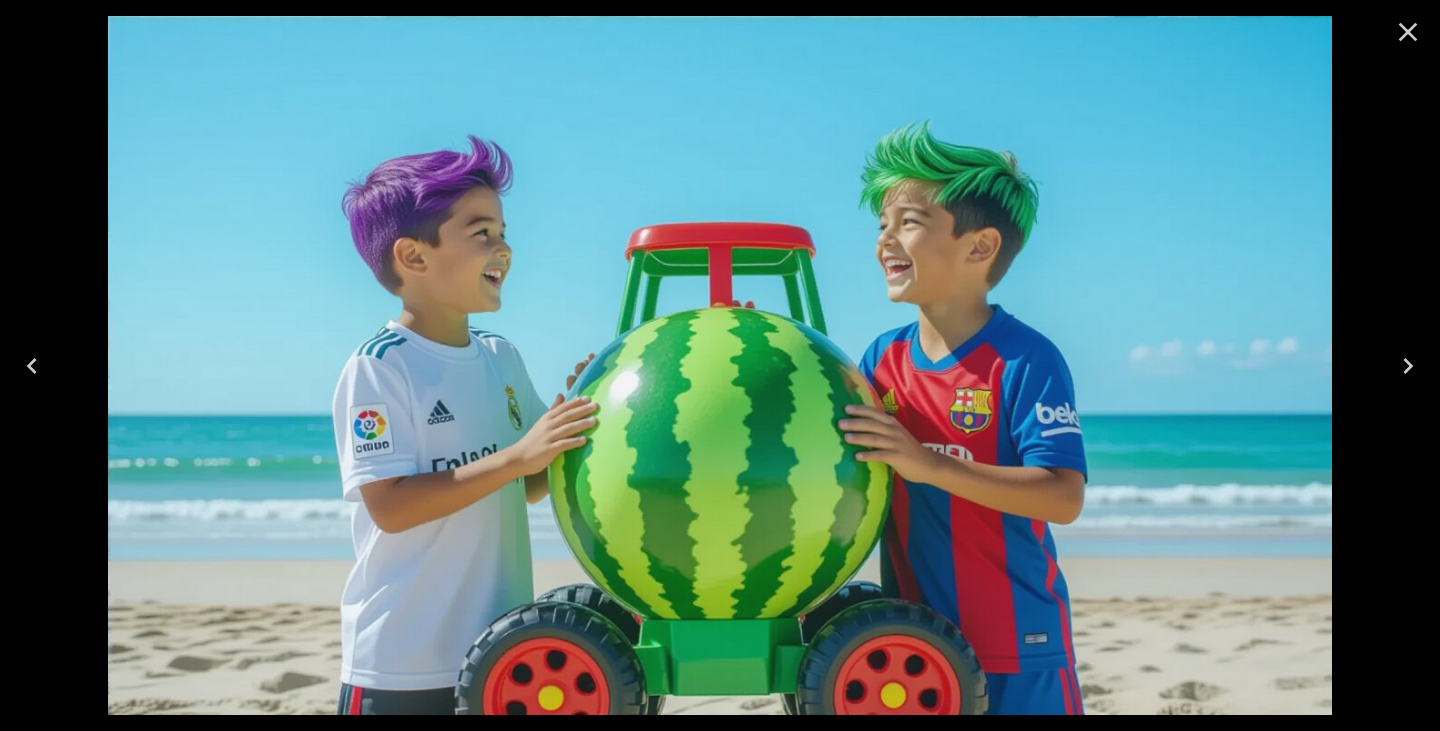 click 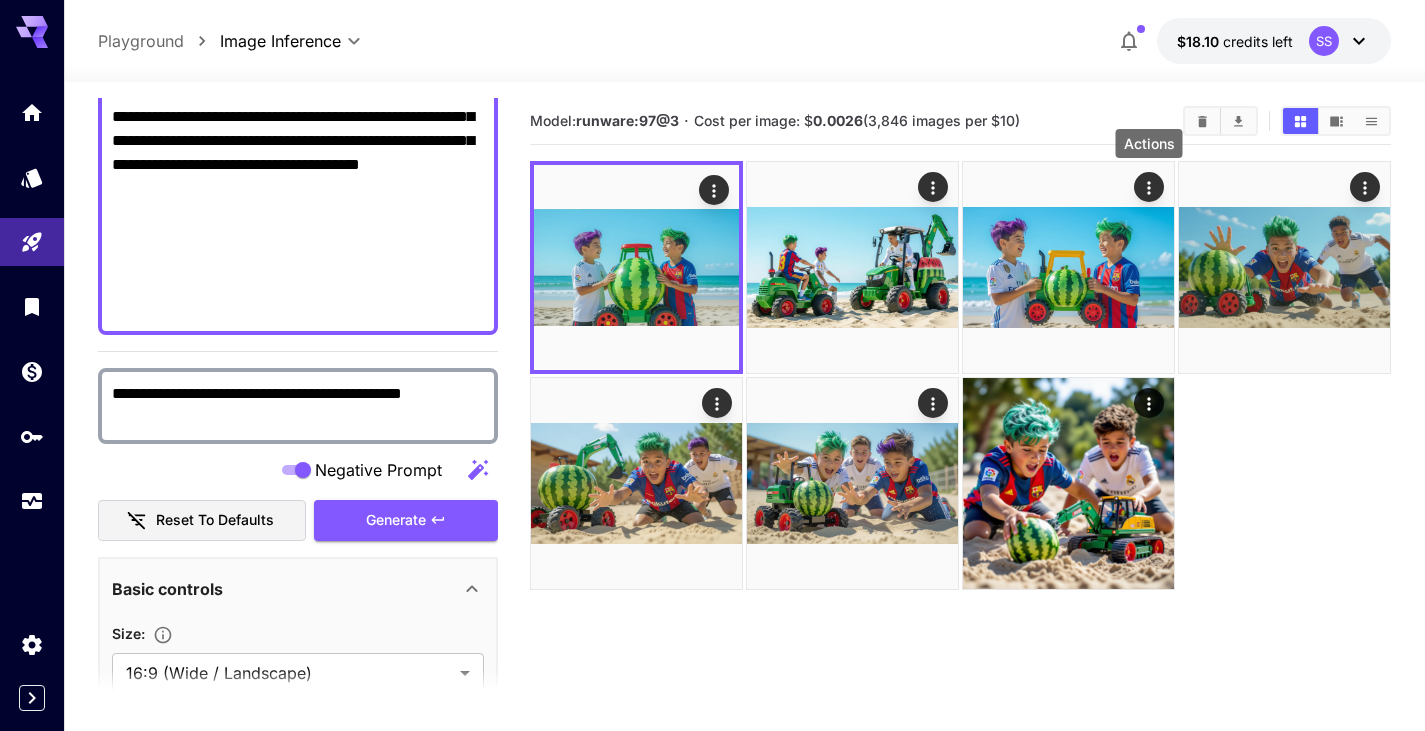 click on "**********" at bounding box center [298, 105] 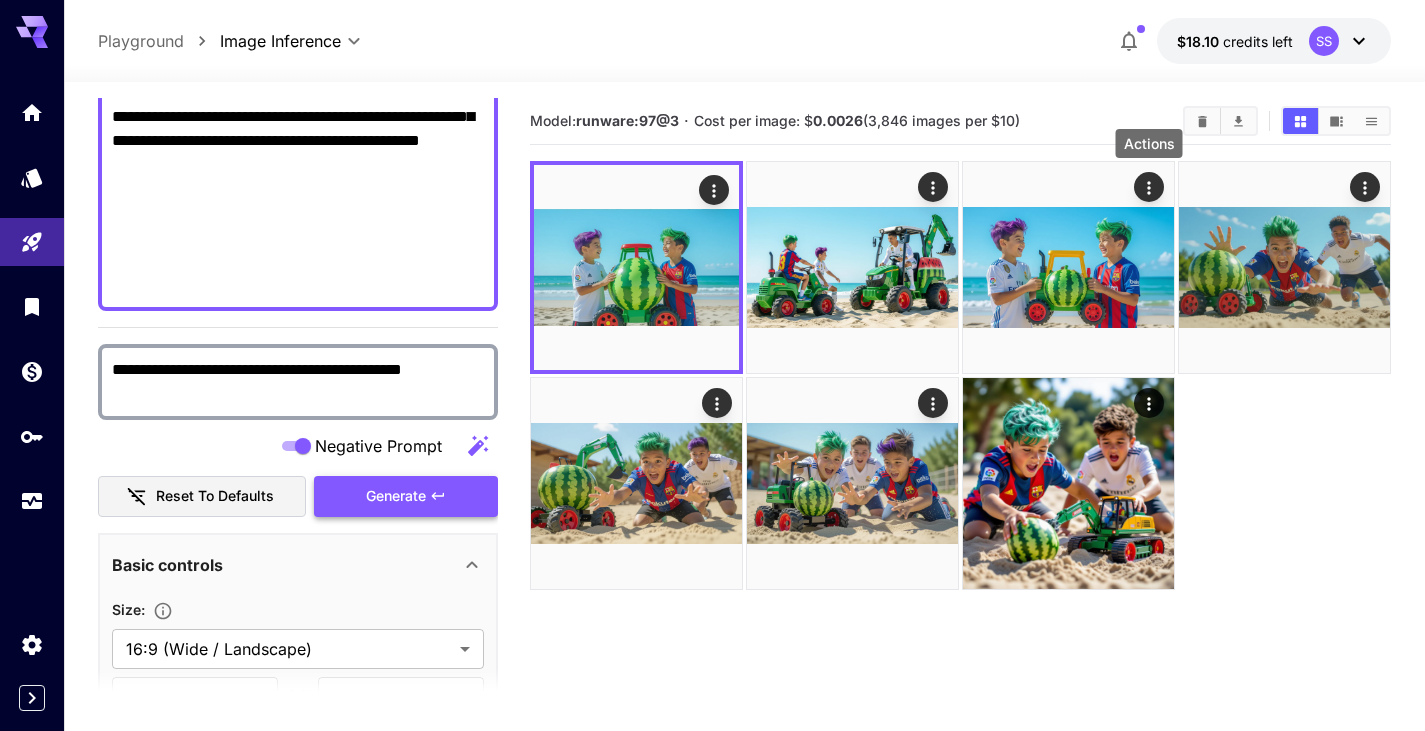 click on "Generate" at bounding box center [396, 496] 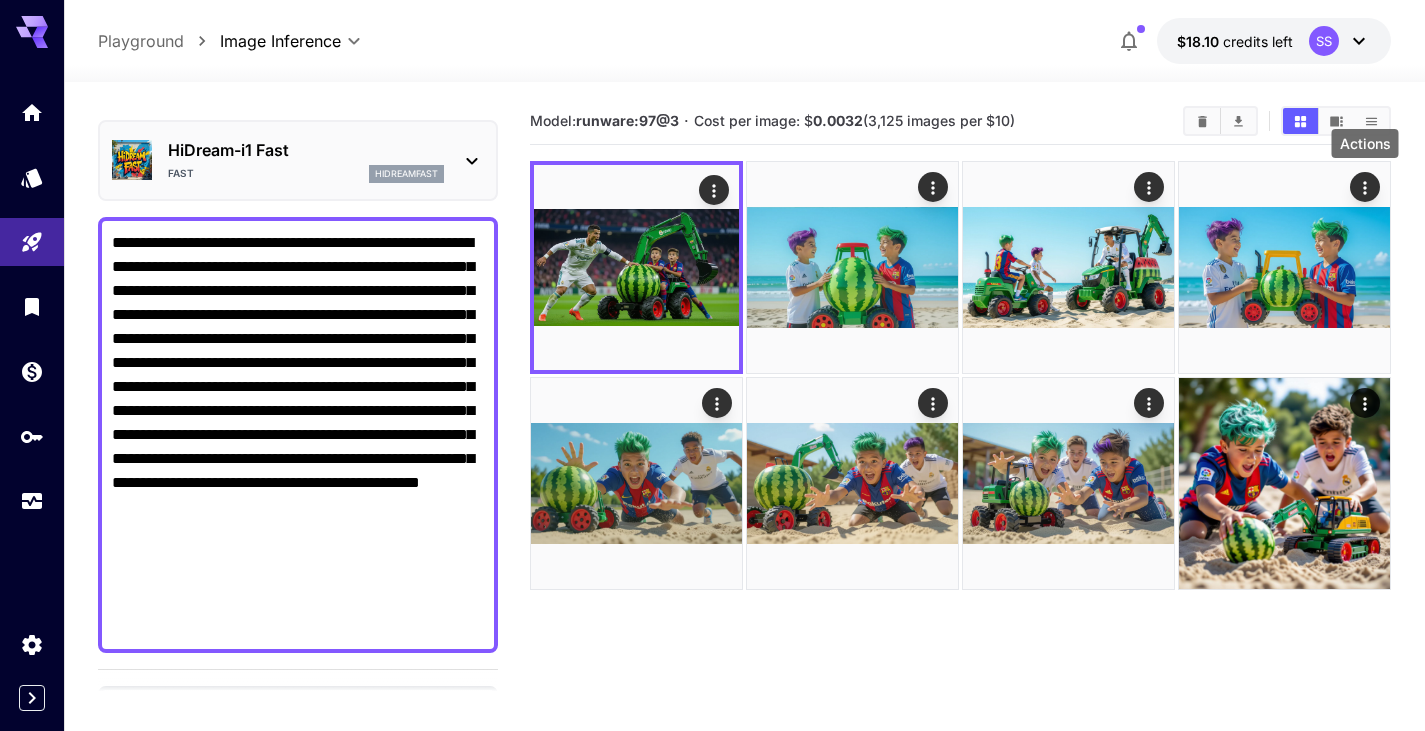 scroll, scrollTop: 0, scrollLeft: 0, axis: both 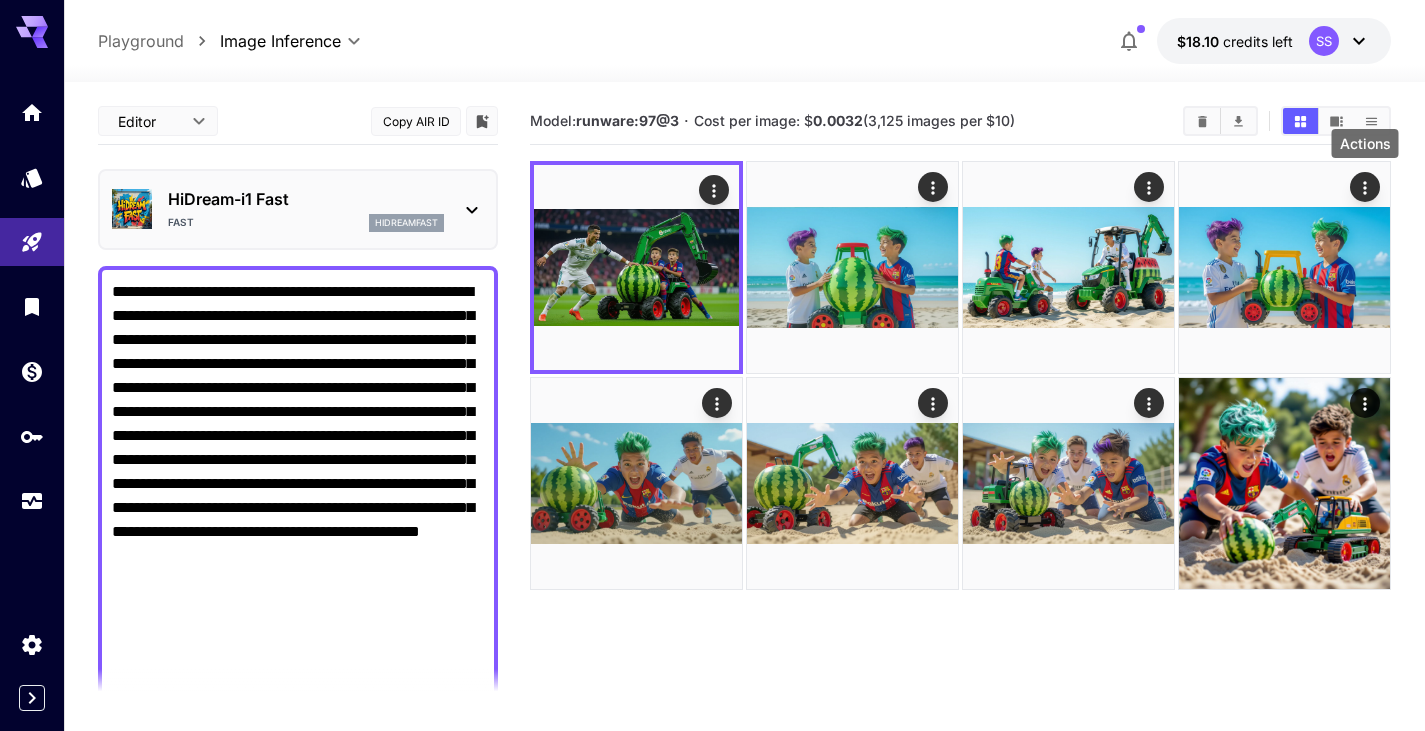 click on "**********" at bounding box center [298, 484] 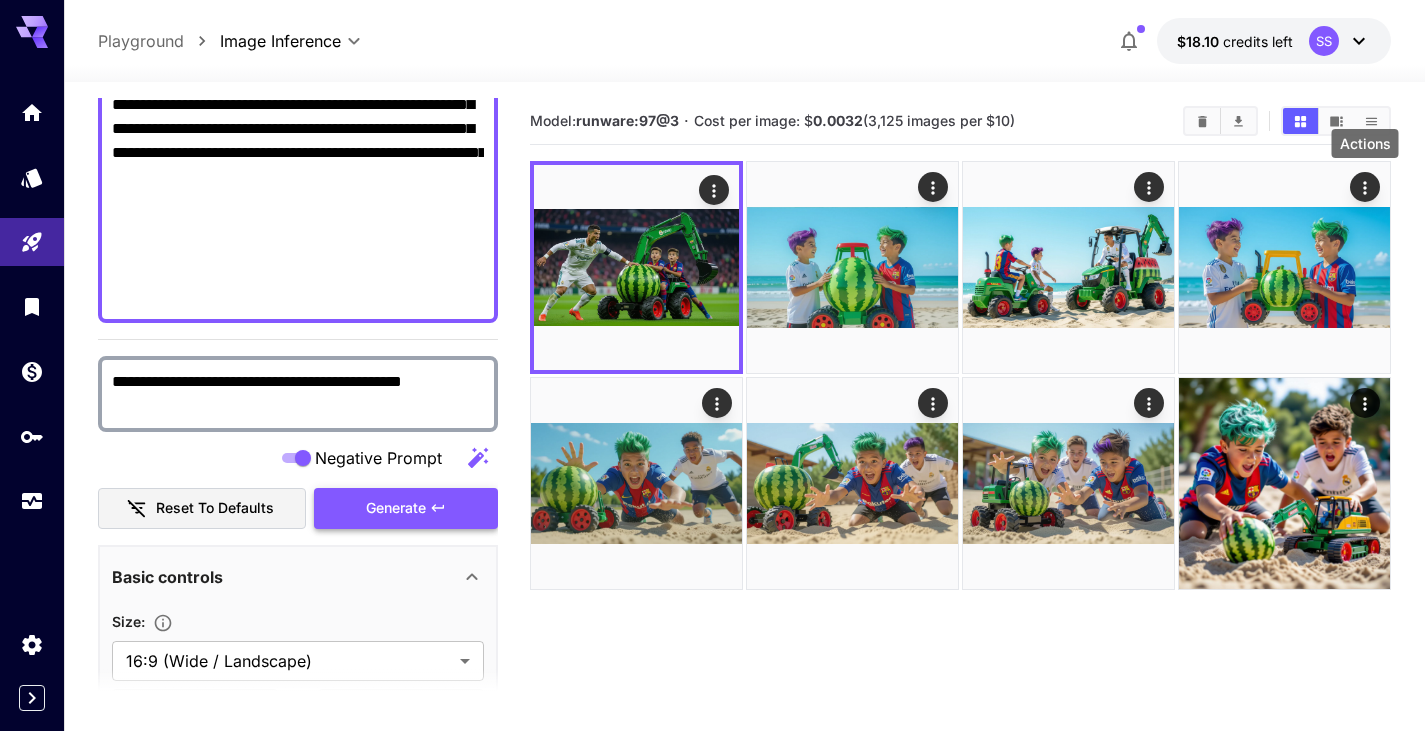scroll, scrollTop: 400, scrollLeft: 0, axis: vertical 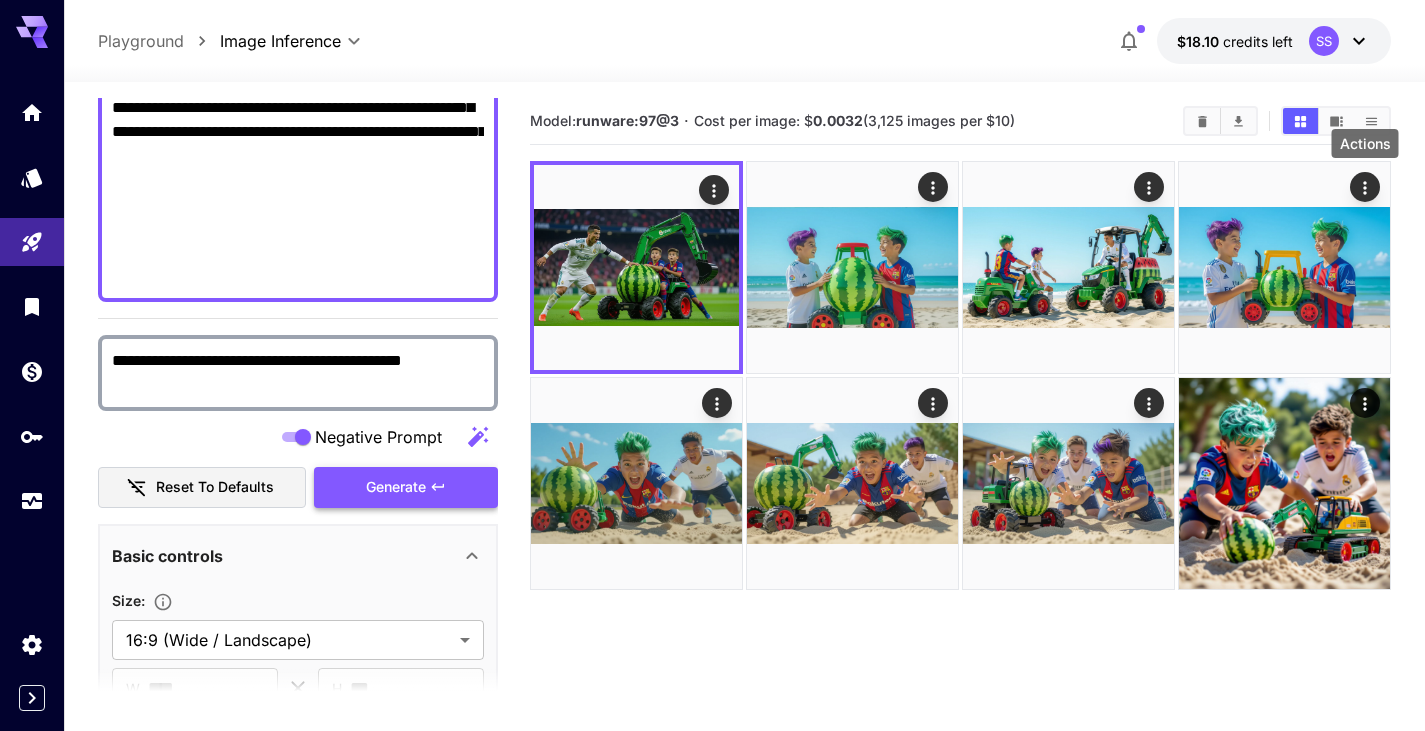 click on "Generate" at bounding box center (396, 487) 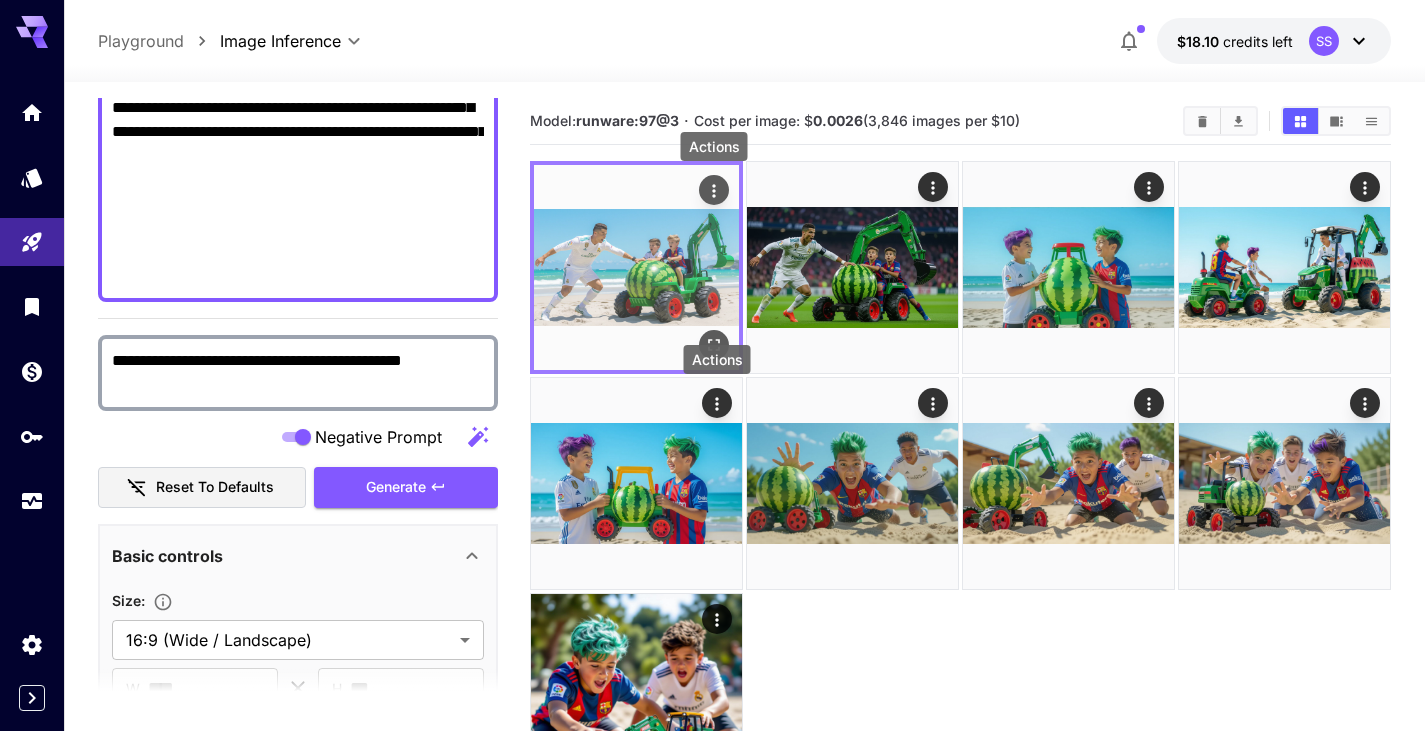 click 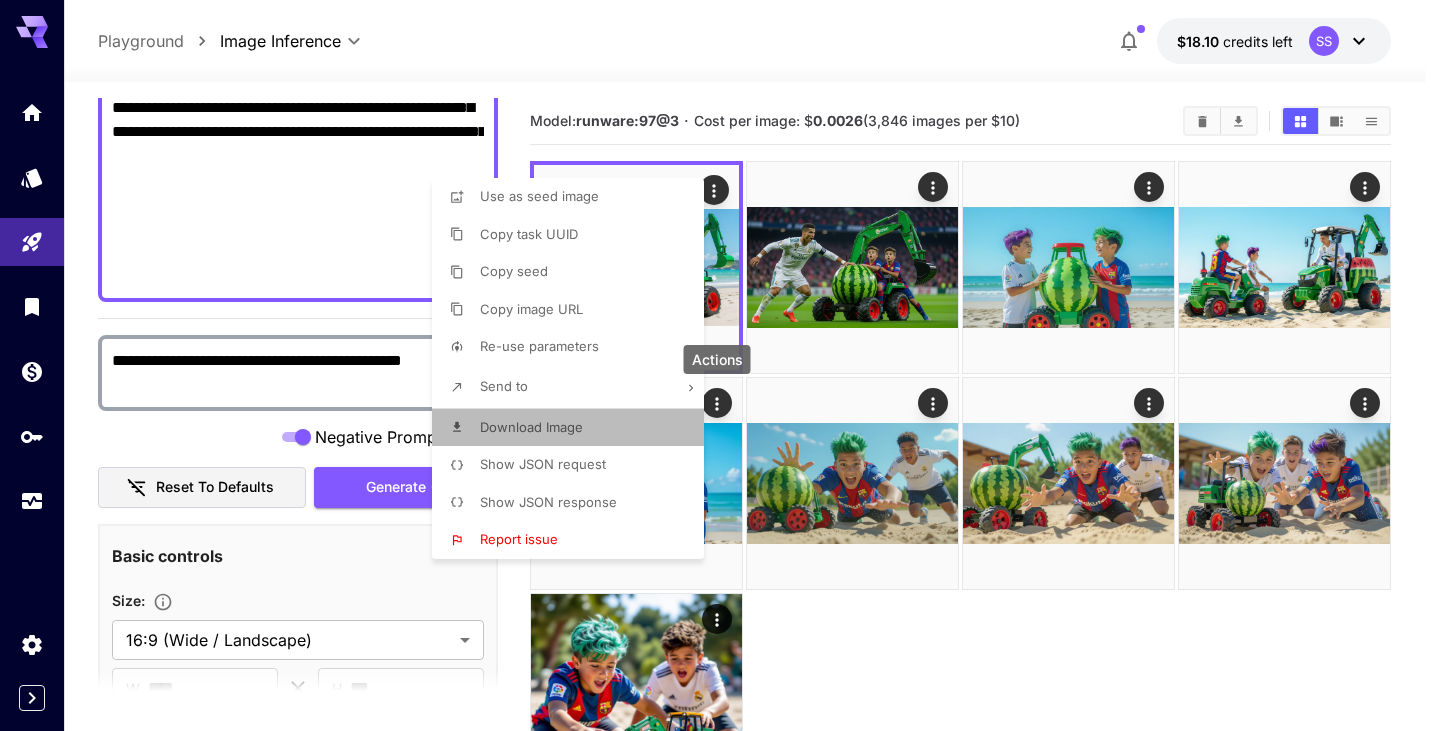 click on "Download Image" at bounding box center [574, 428] 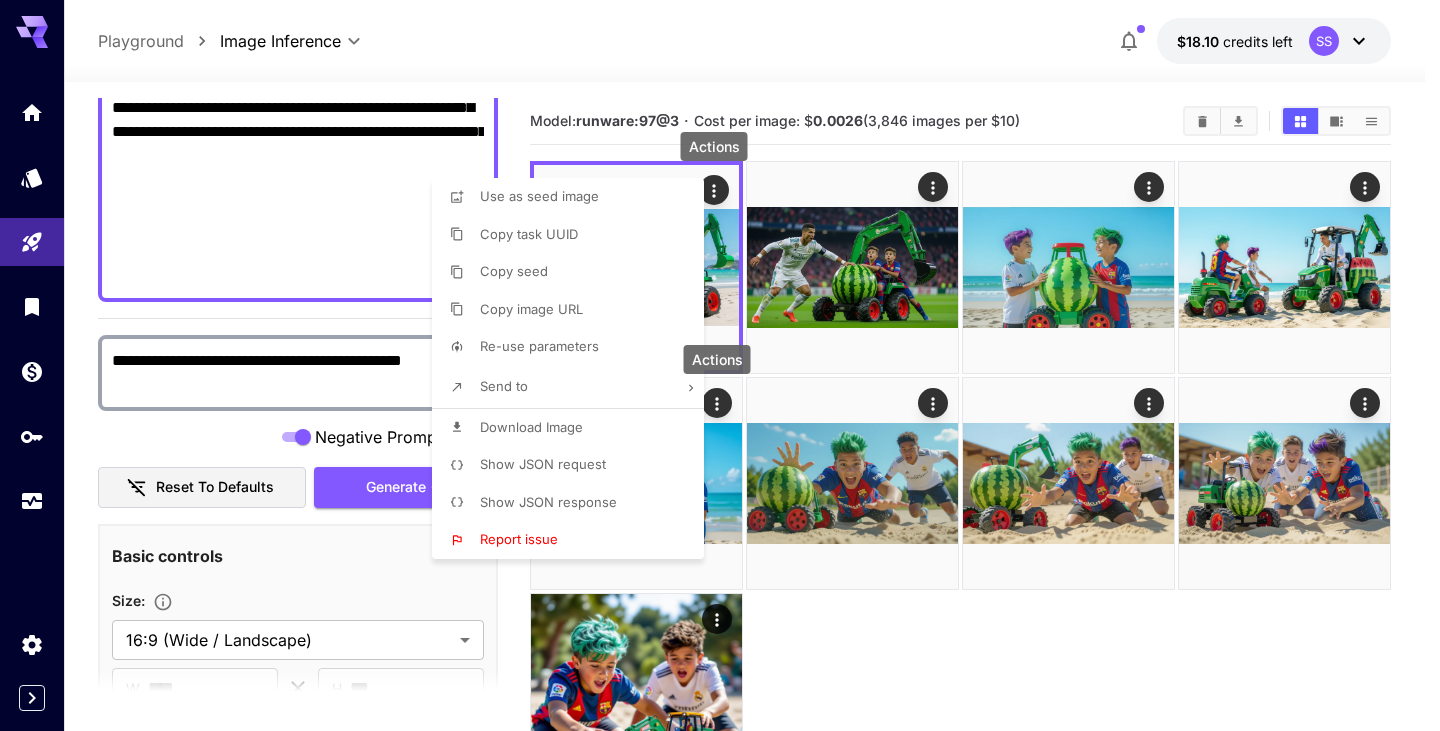 click at bounding box center [720, 365] 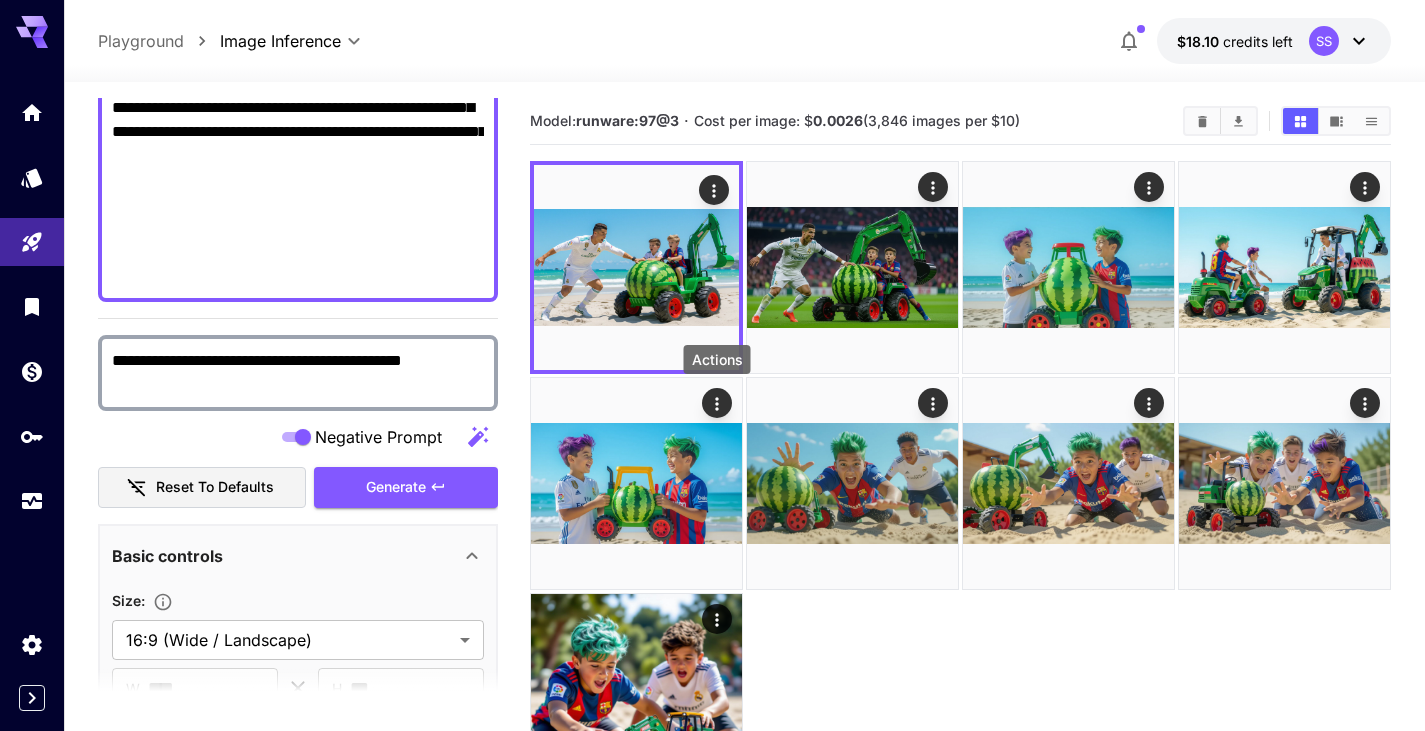click on "**********" at bounding box center (298, 84) 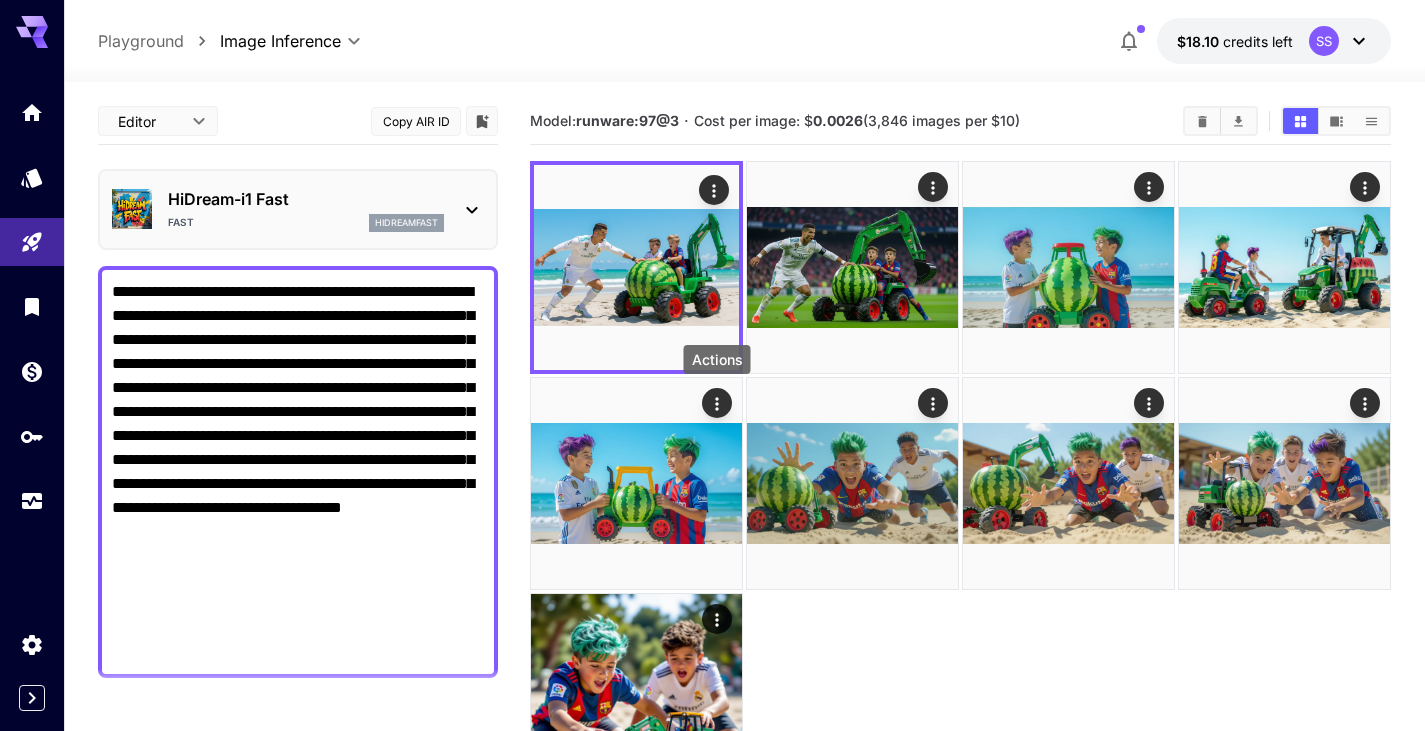 scroll, scrollTop: 300, scrollLeft: 0, axis: vertical 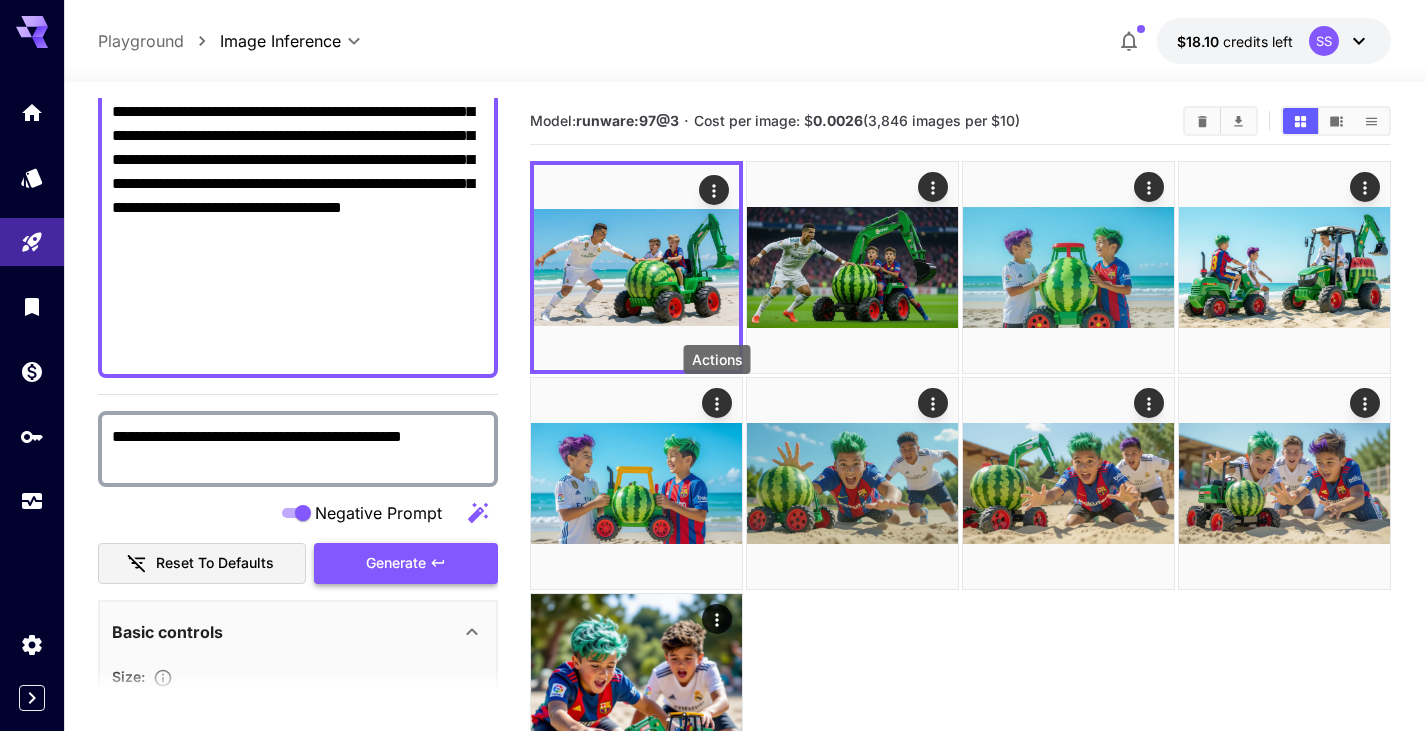 click on "Generate" at bounding box center [406, 563] 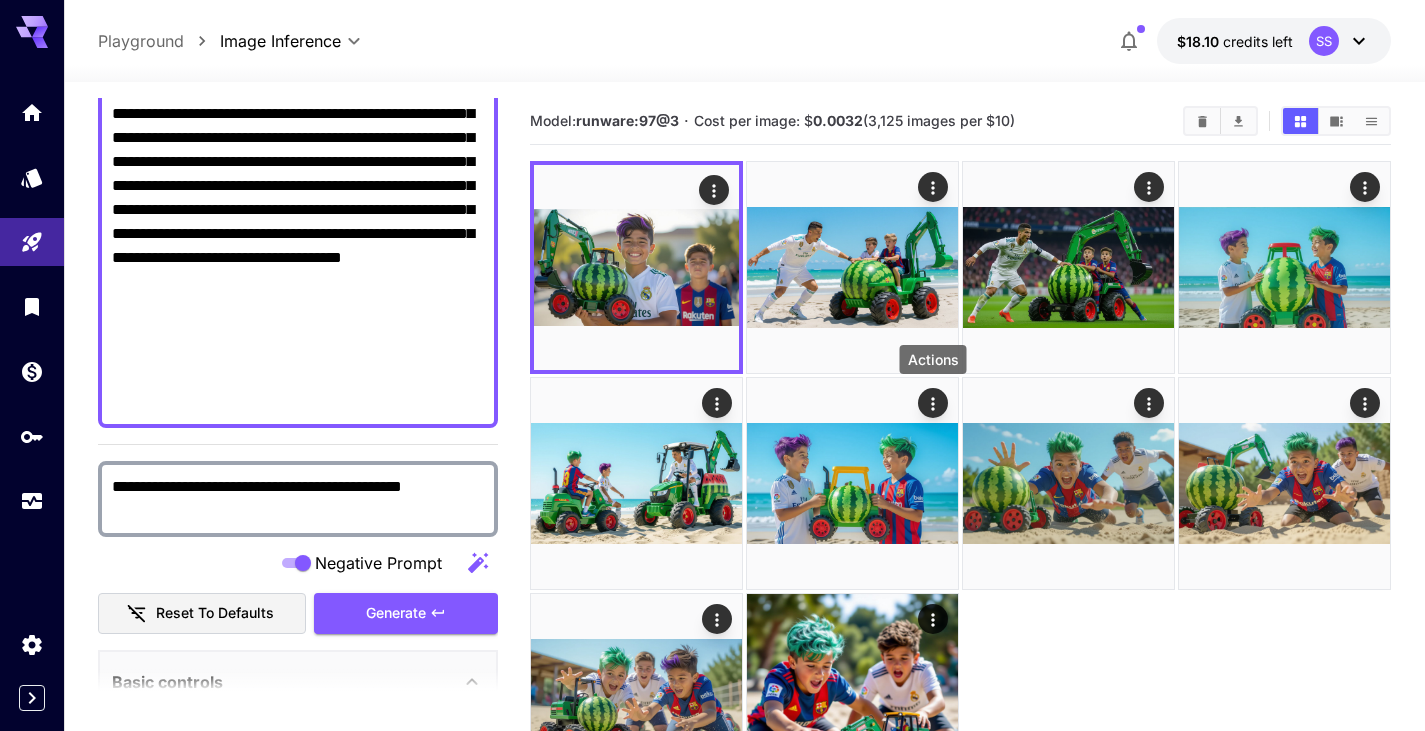scroll, scrollTop: 300, scrollLeft: 0, axis: vertical 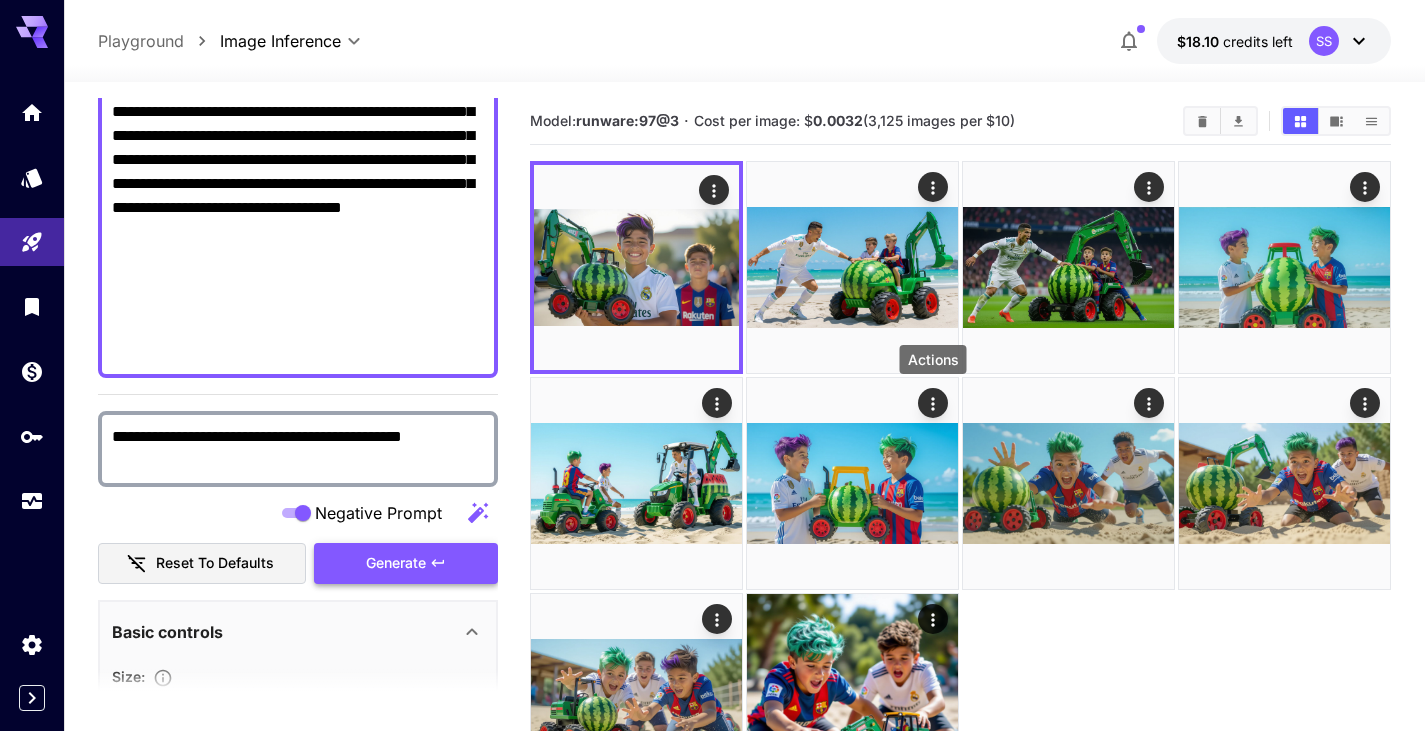 click on "Generate" at bounding box center [396, 563] 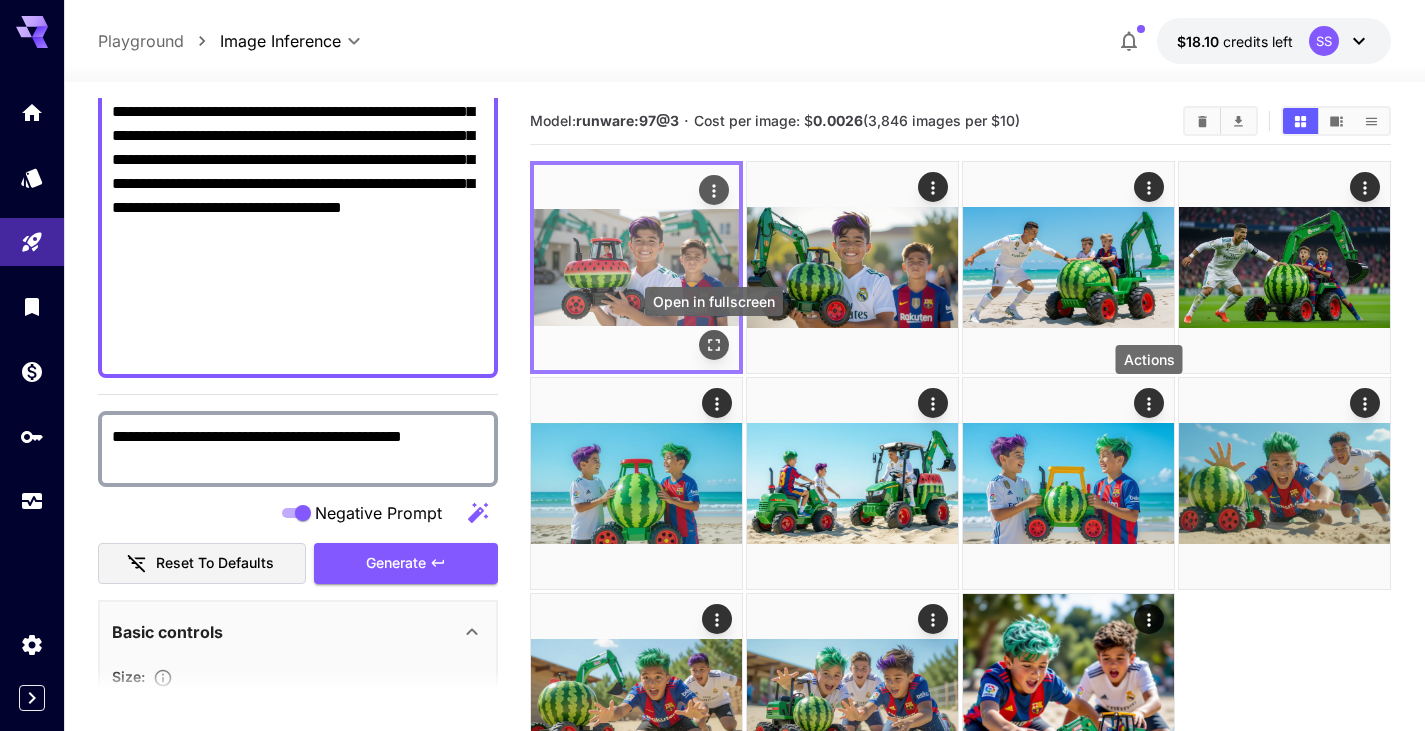 click 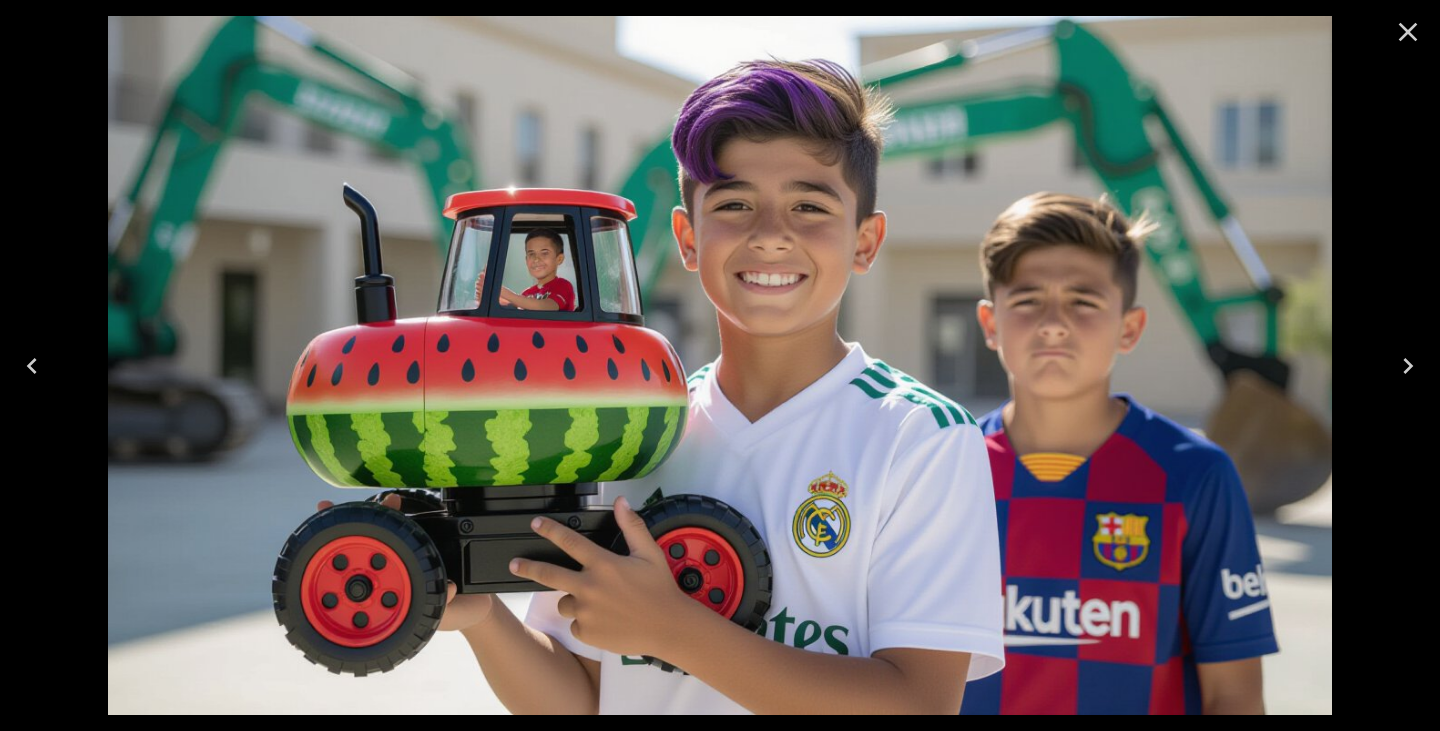 click 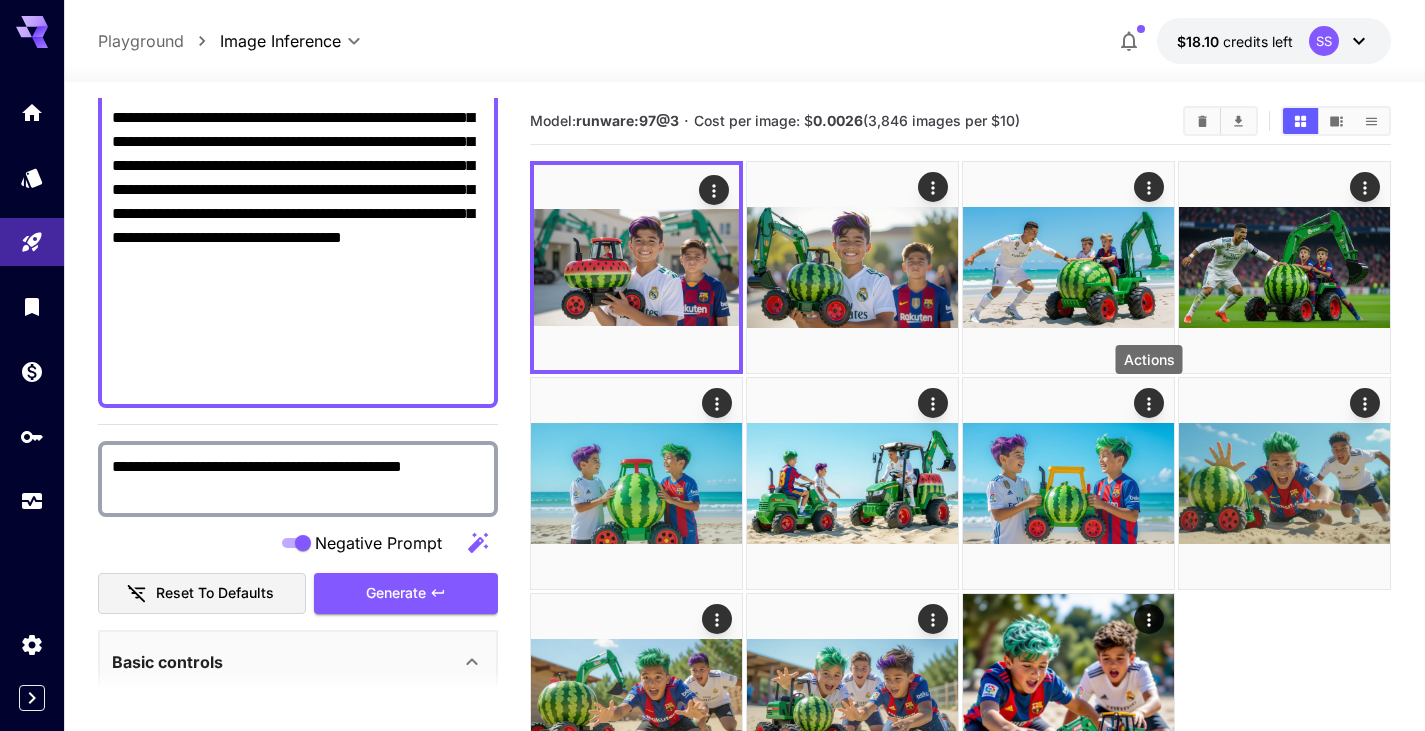 scroll, scrollTop: 100, scrollLeft: 0, axis: vertical 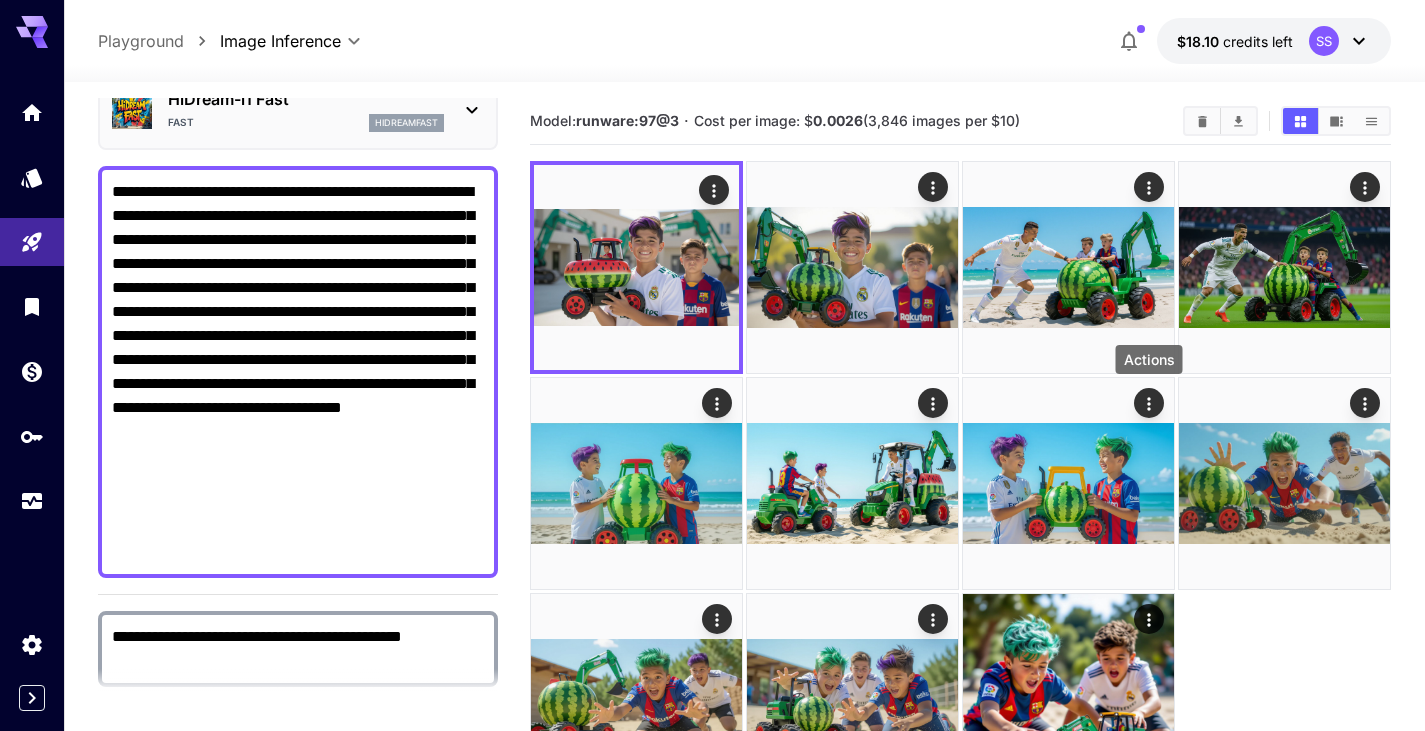 click on "**********" at bounding box center (298, 372) 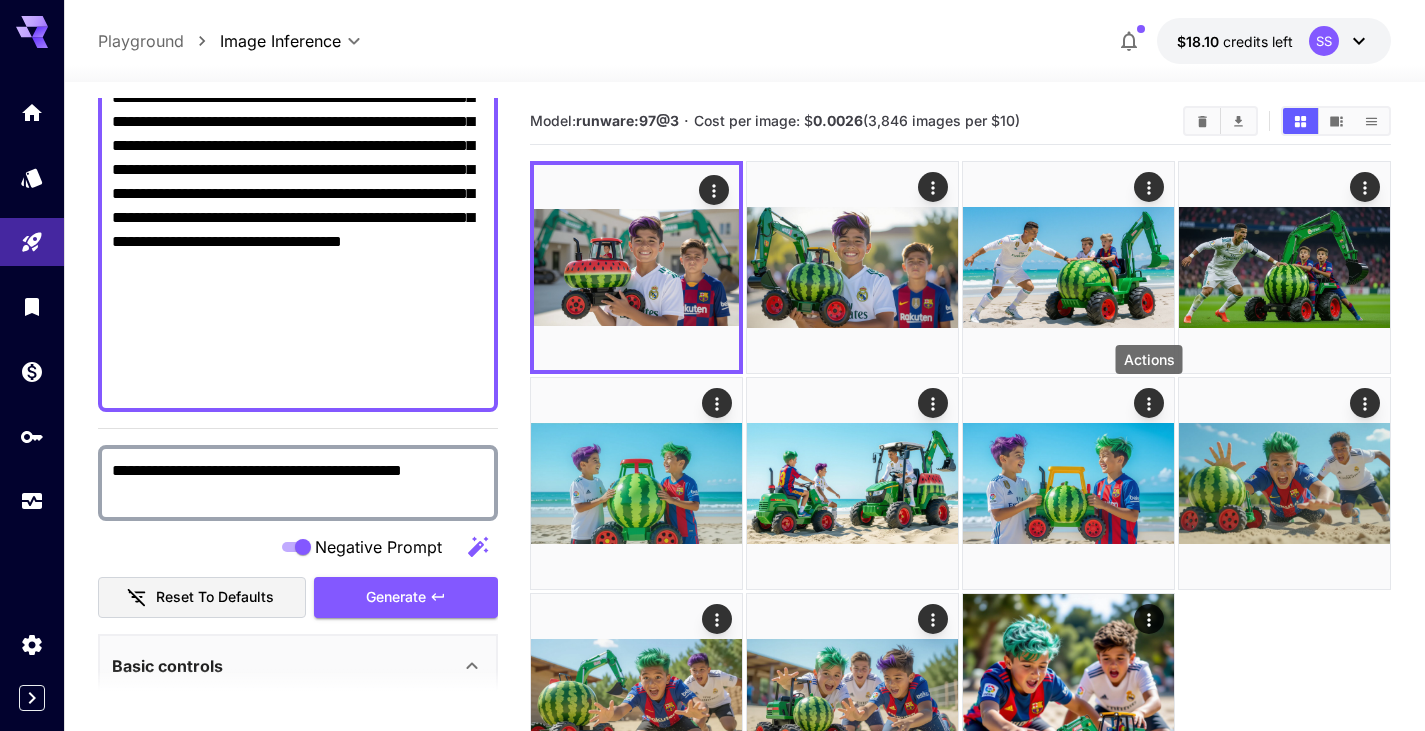 scroll, scrollTop: 300, scrollLeft: 0, axis: vertical 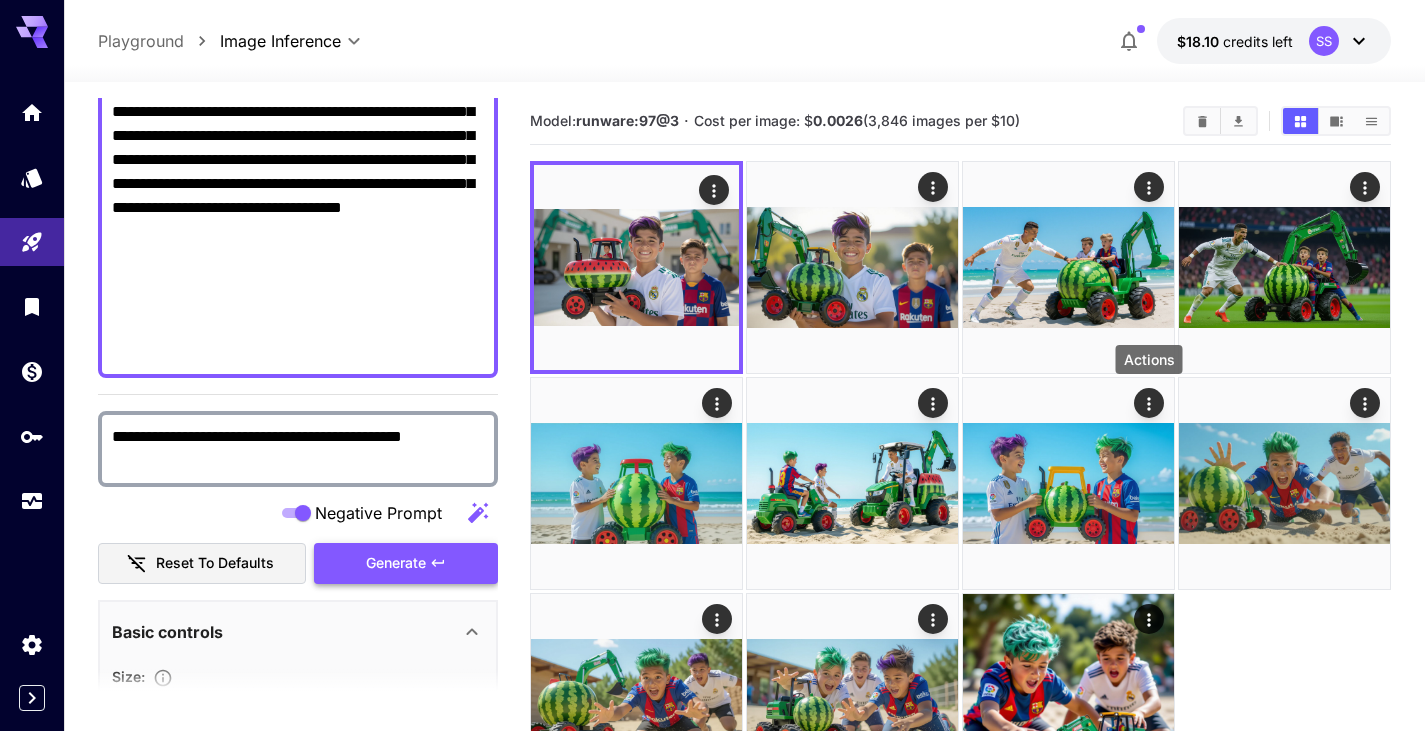 click on "Generate" at bounding box center [406, 563] 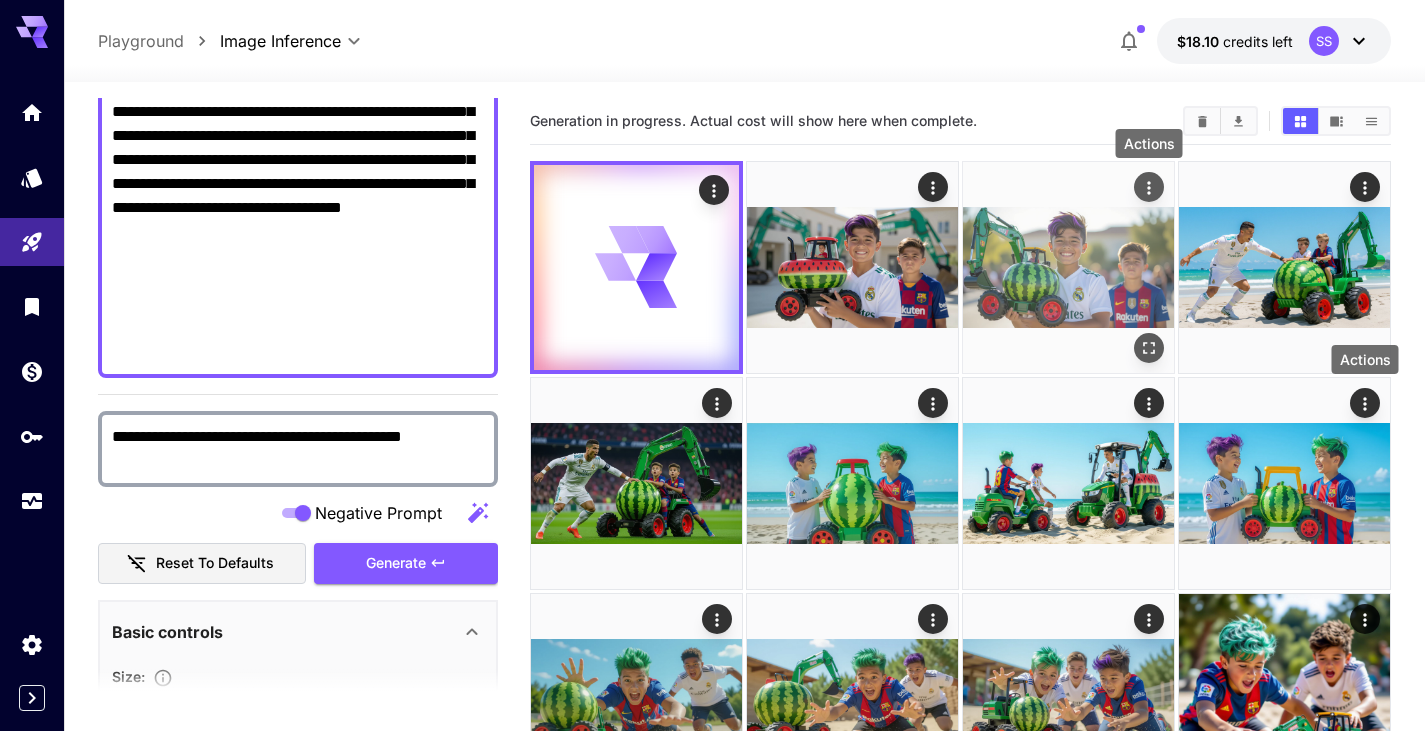 click 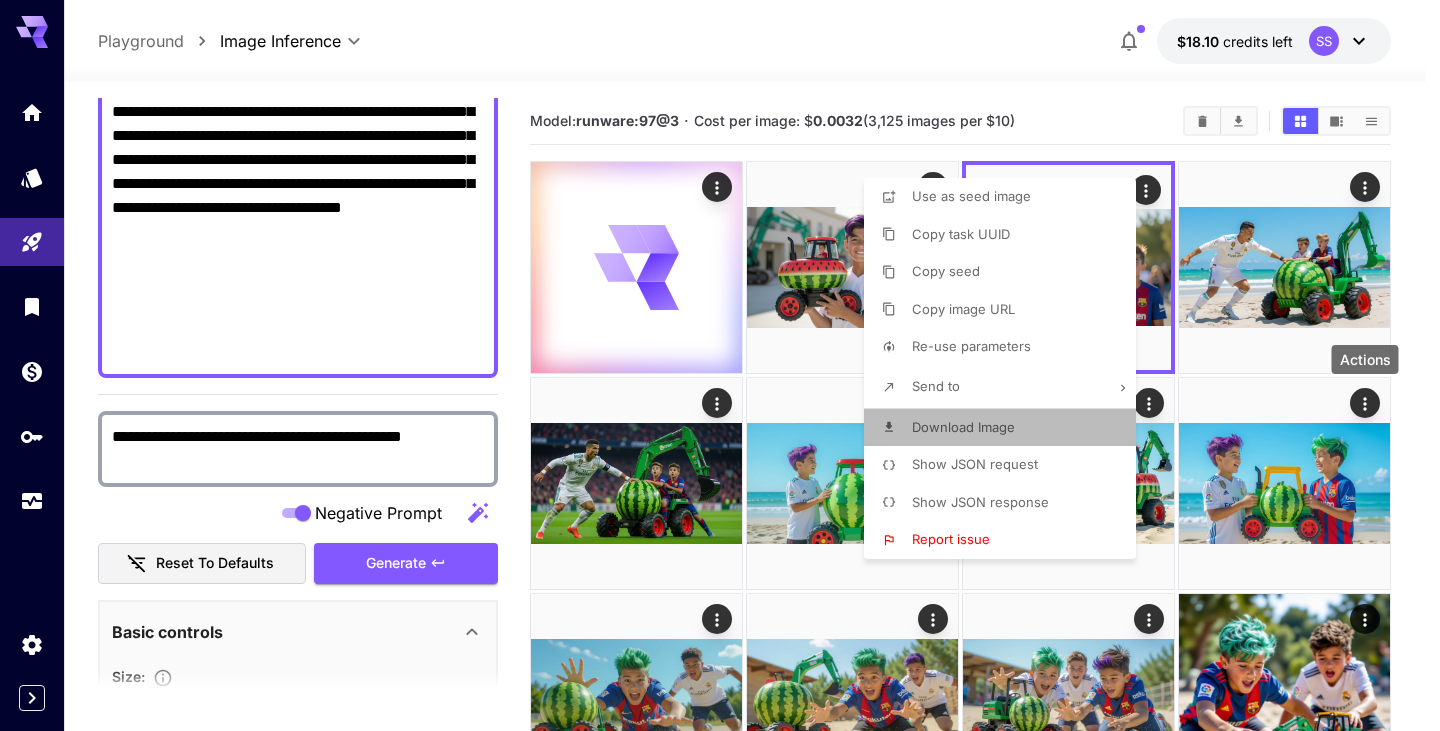 click on "Download Image" at bounding box center [963, 427] 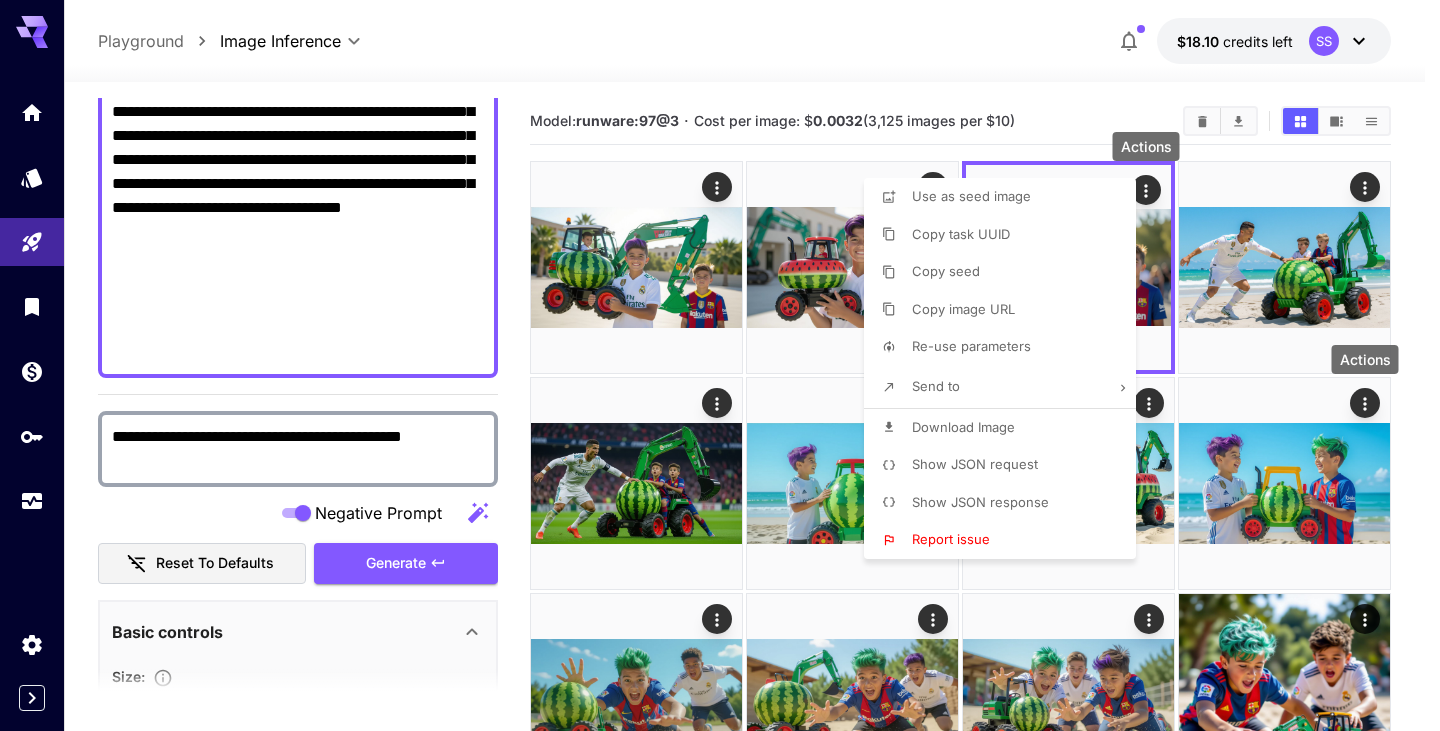 click at bounding box center [720, 365] 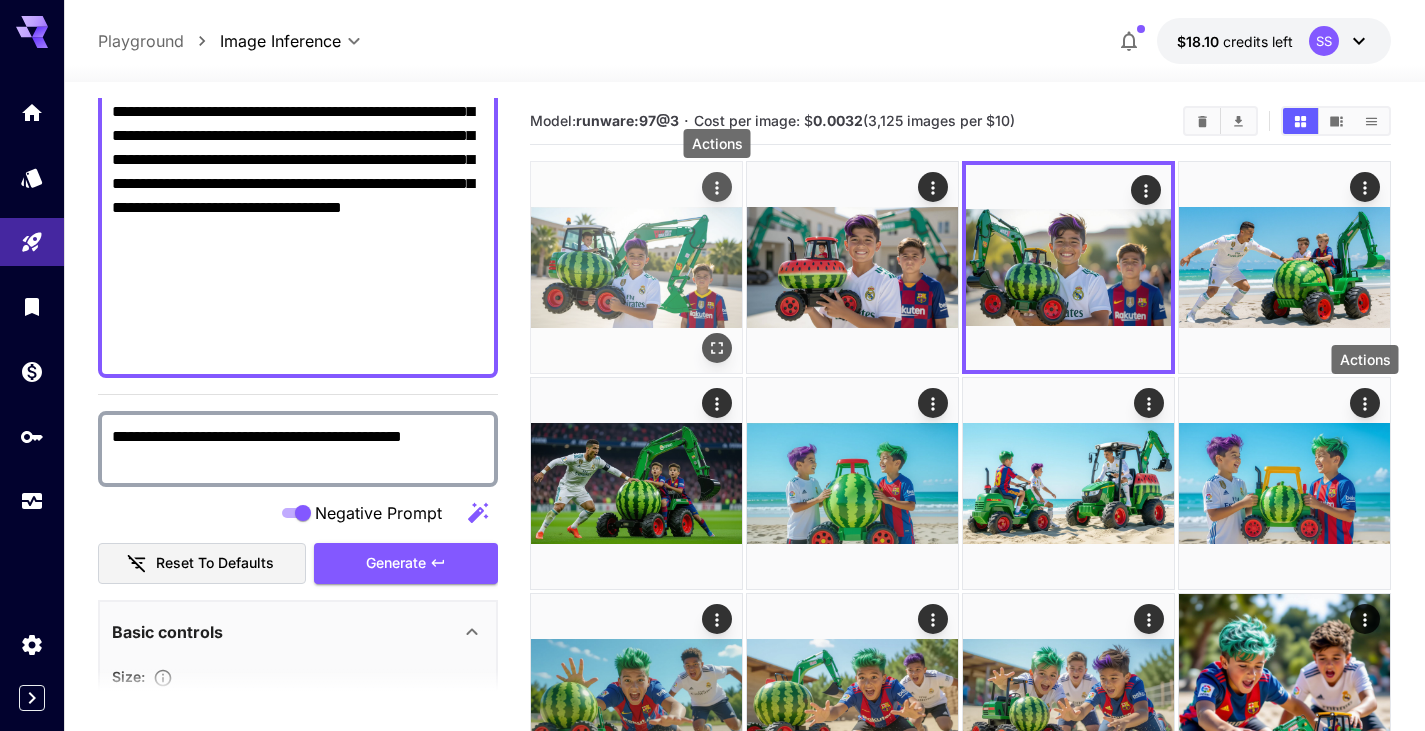 click at bounding box center [717, 187] 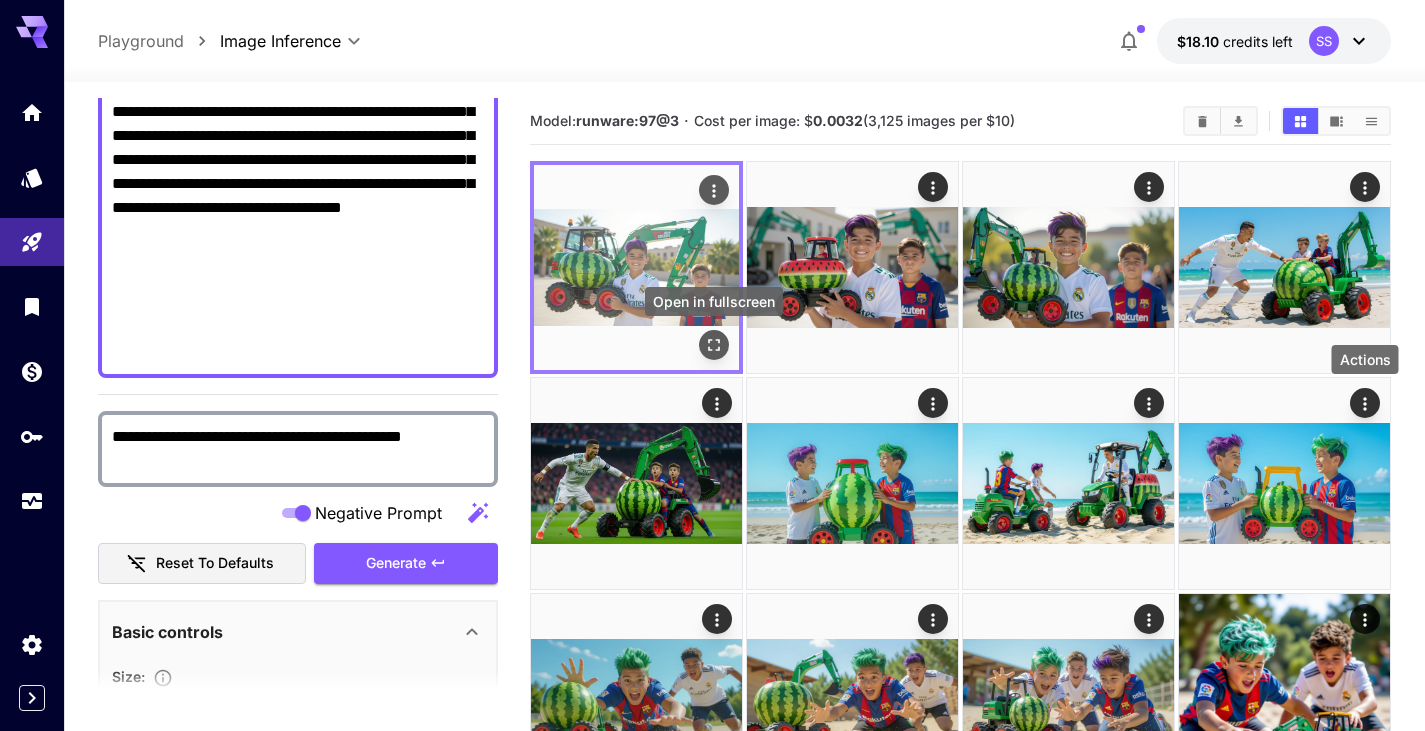 click 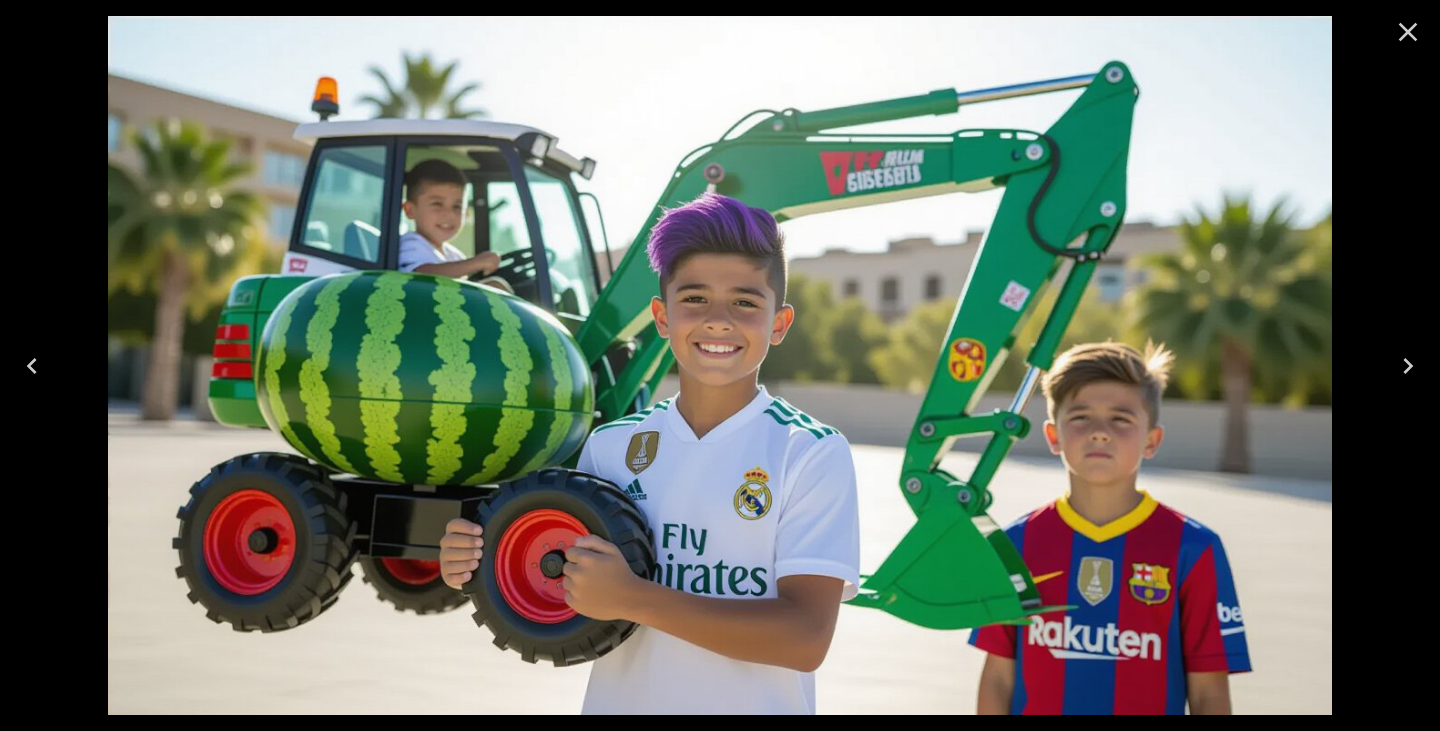 click 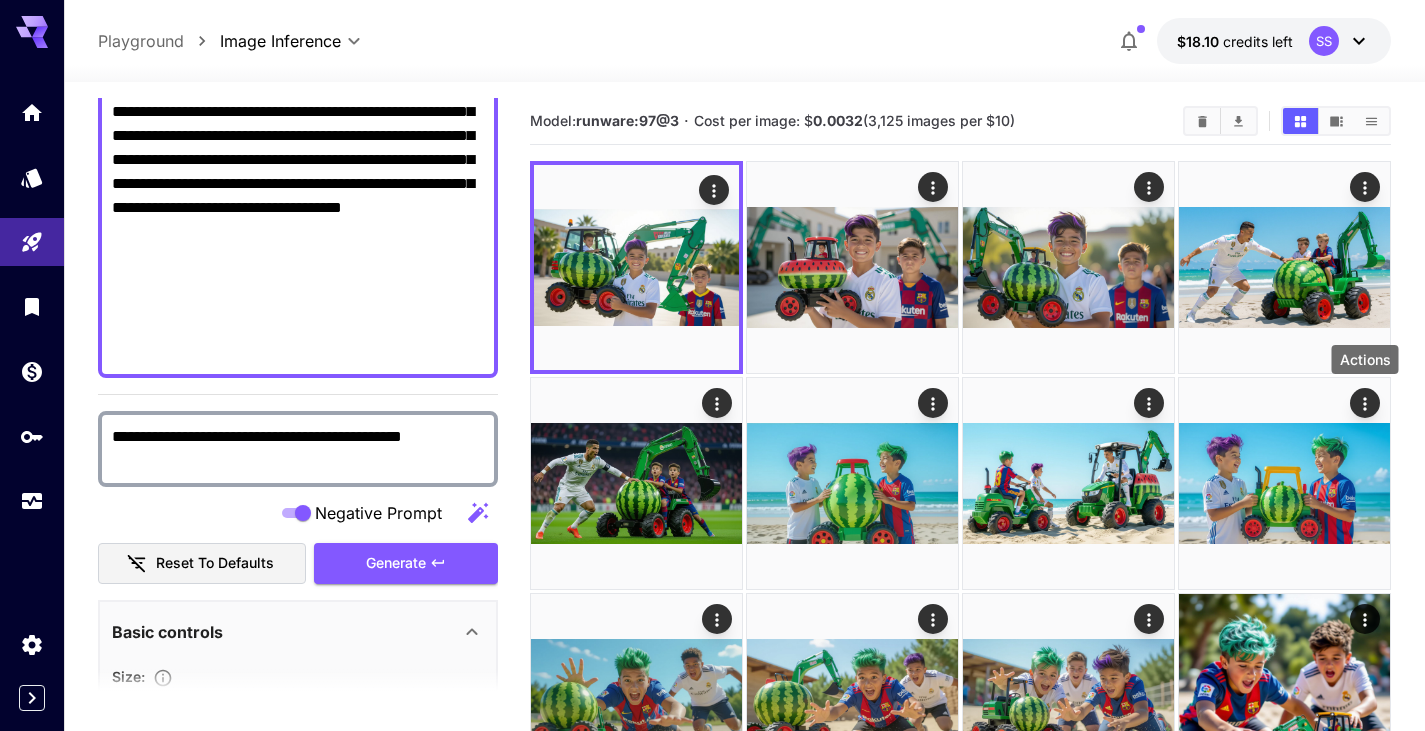 click on "**********" at bounding box center [298, 172] 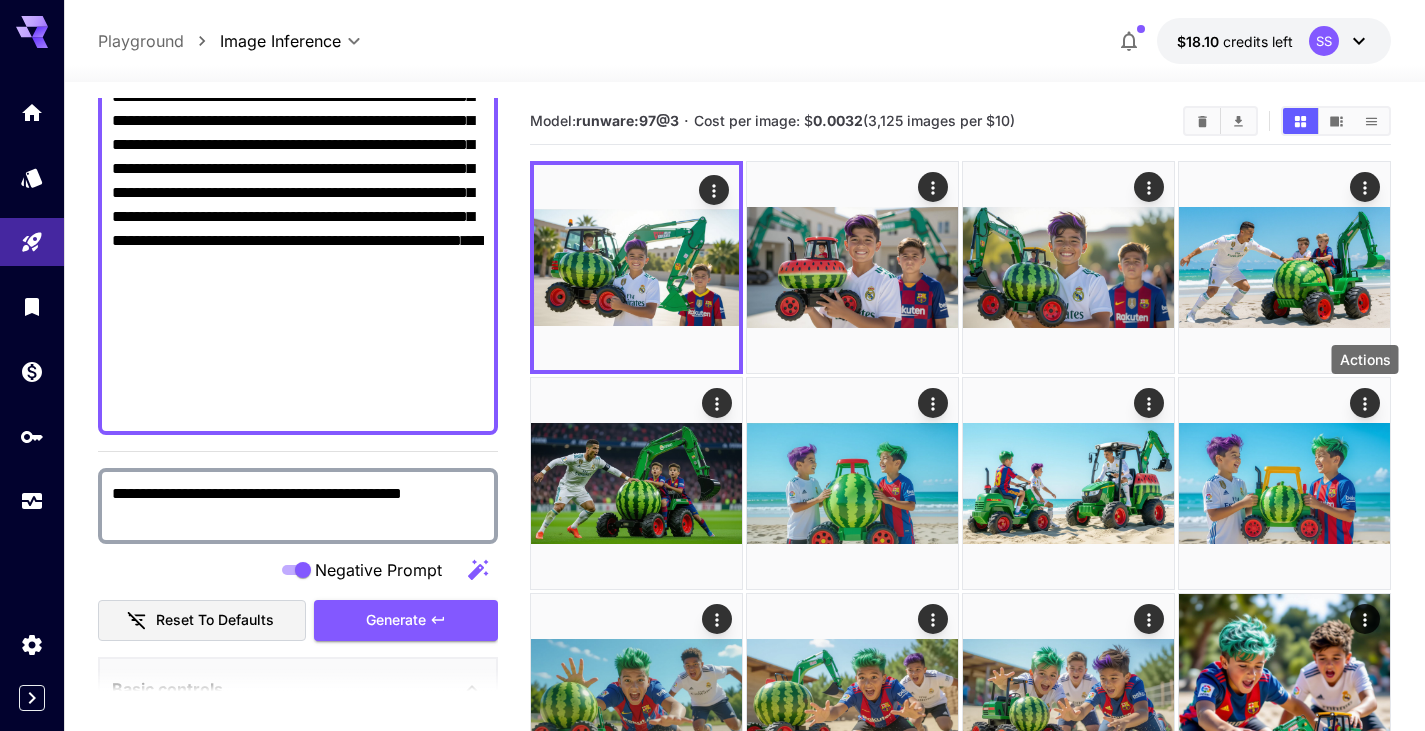 scroll, scrollTop: 300, scrollLeft: 0, axis: vertical 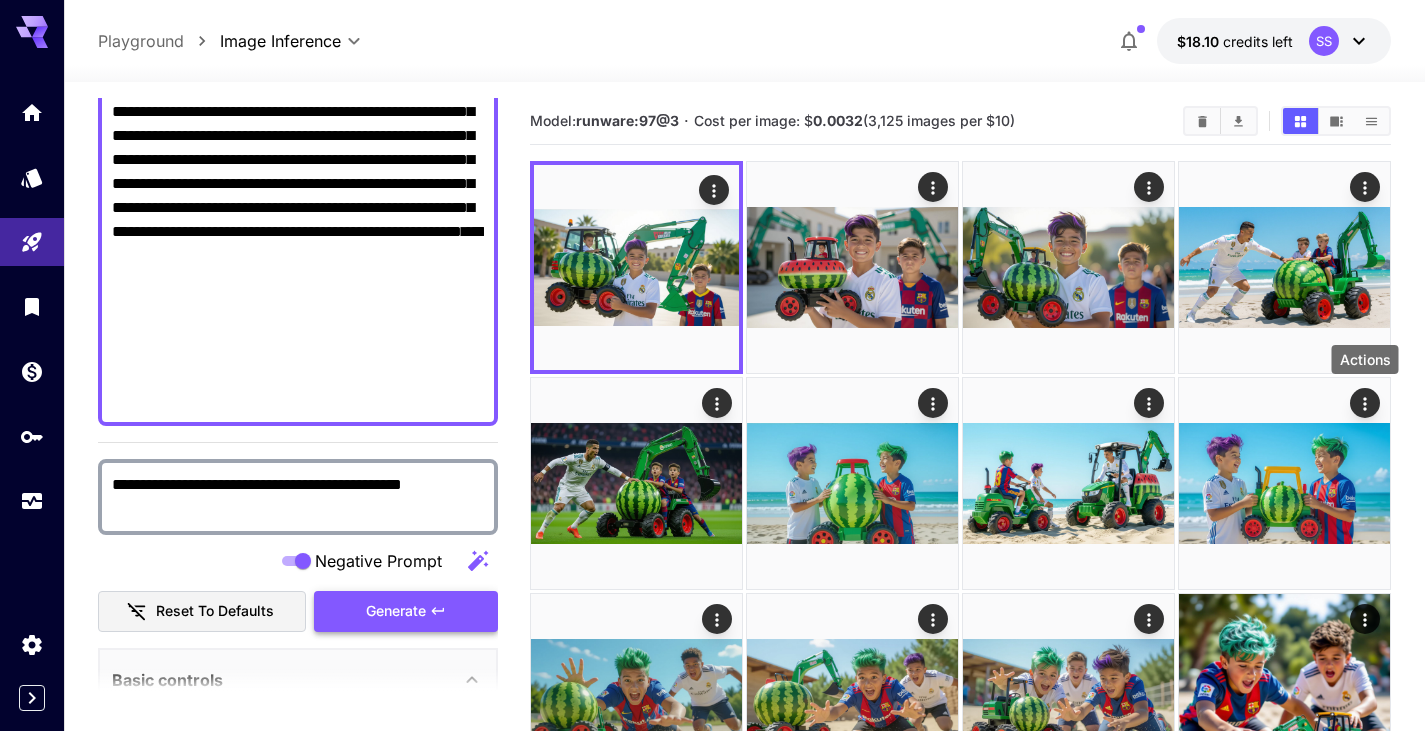 click on "Generate" at bounding box center [396, 611] 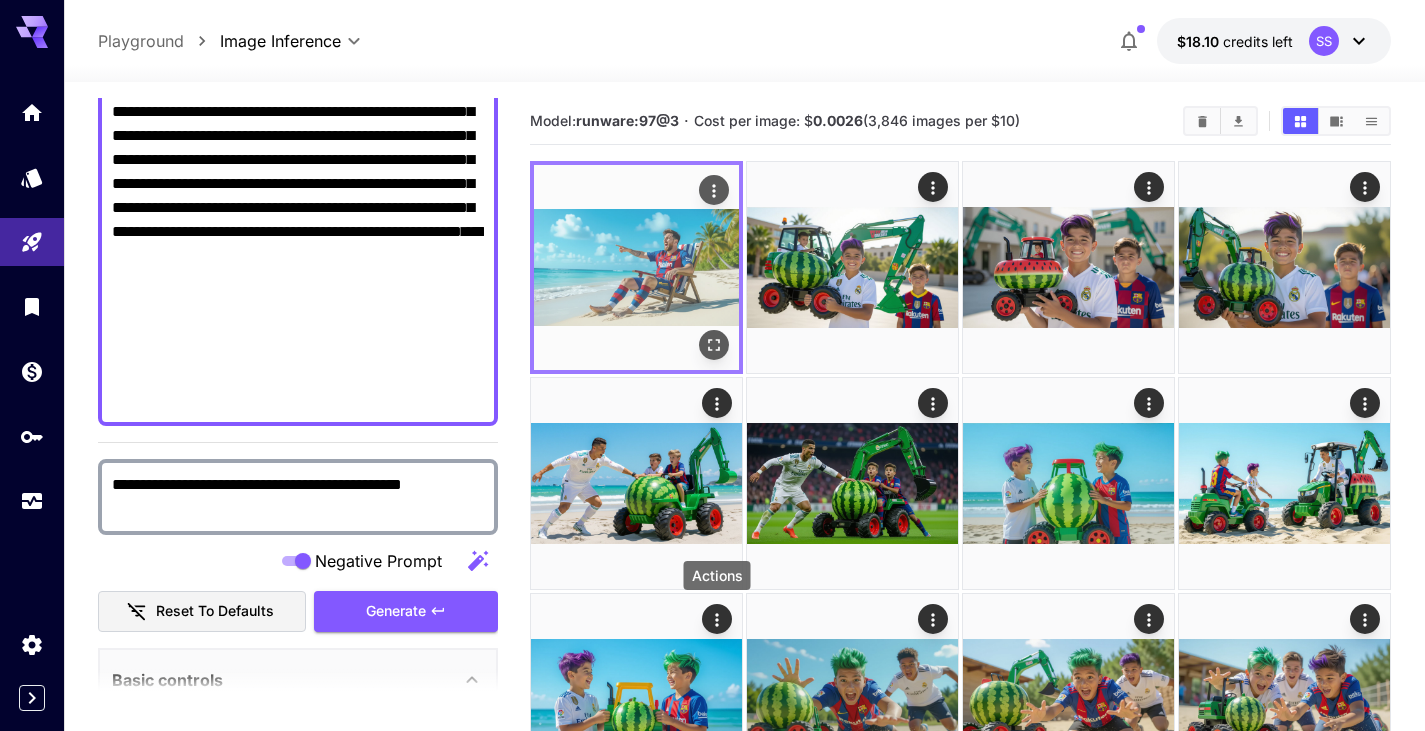 click 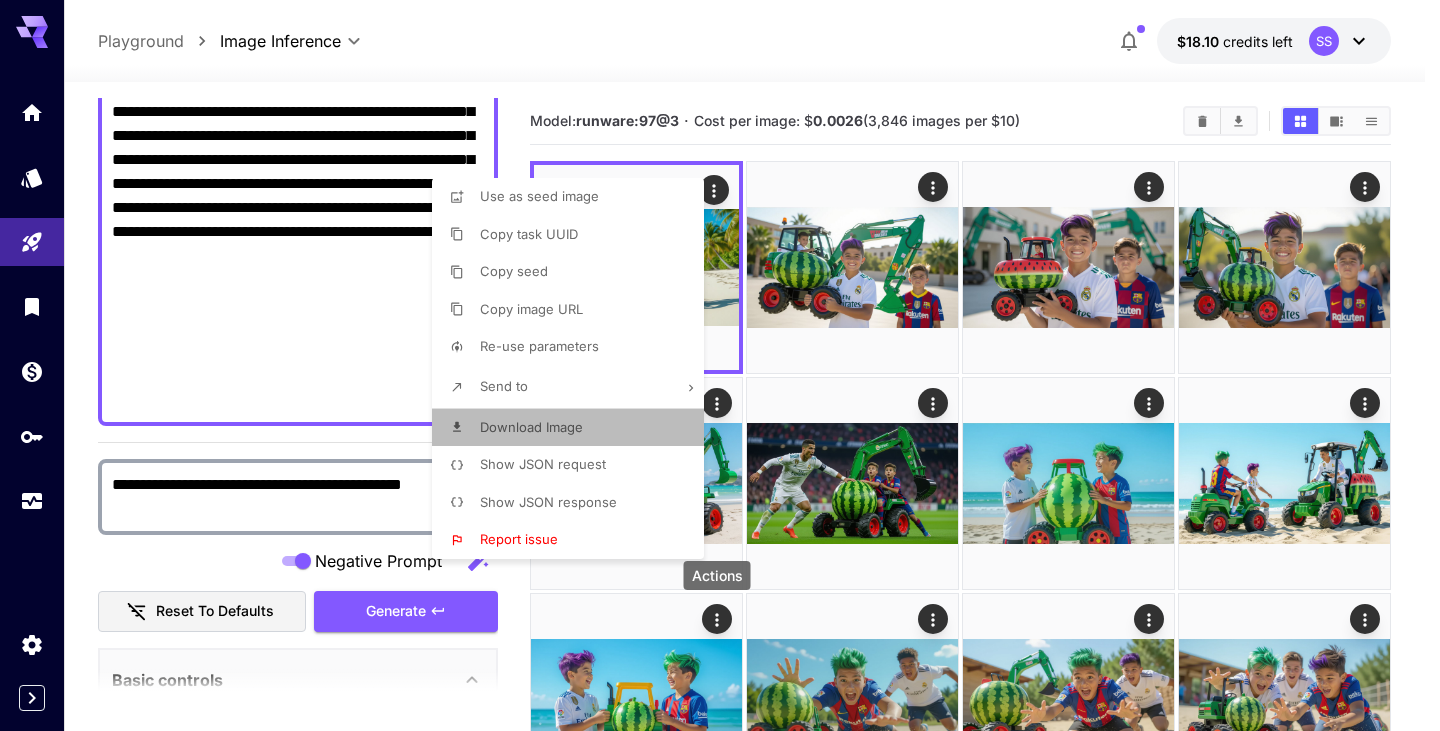 click on "Download Image" at bounding box center (531, 427) 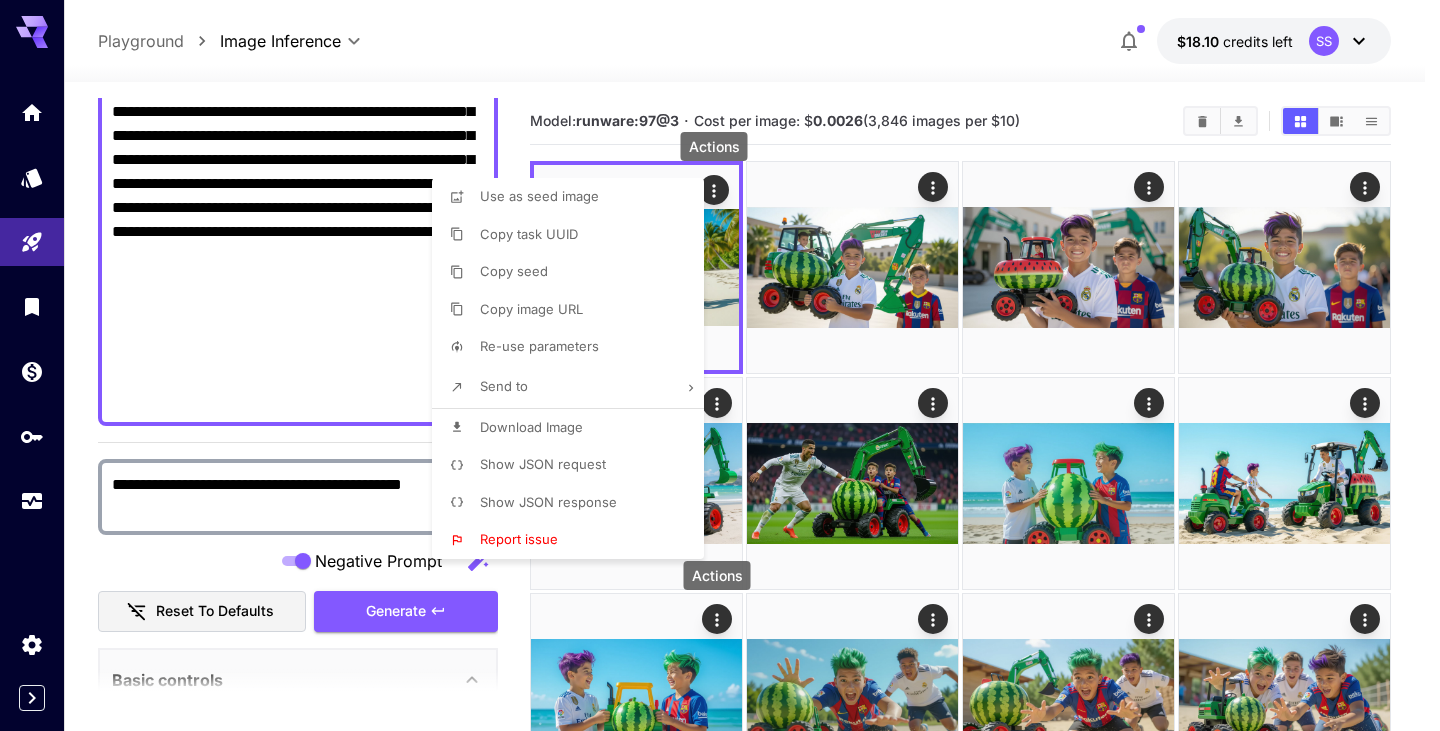 click at bounding box center [720, 365] 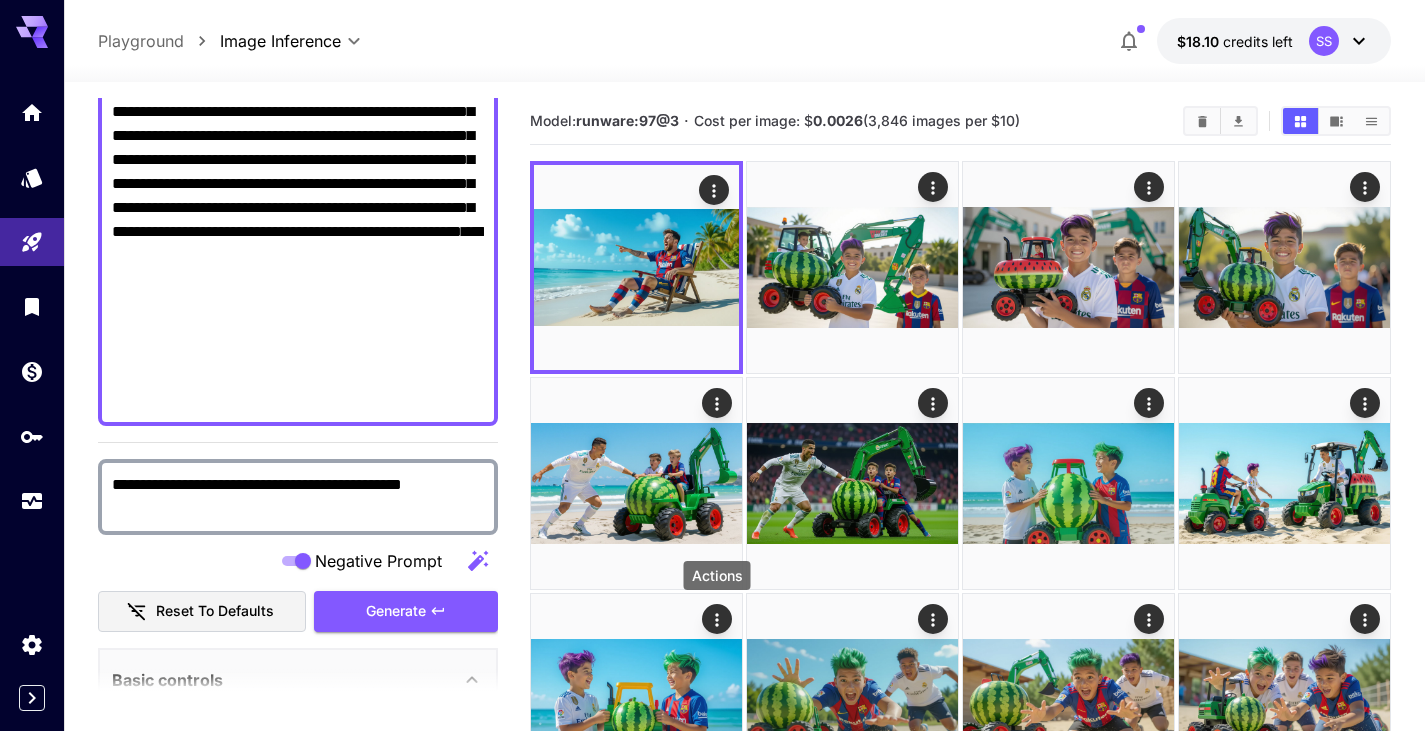 click on "**********" at bounding box center [298, 196] 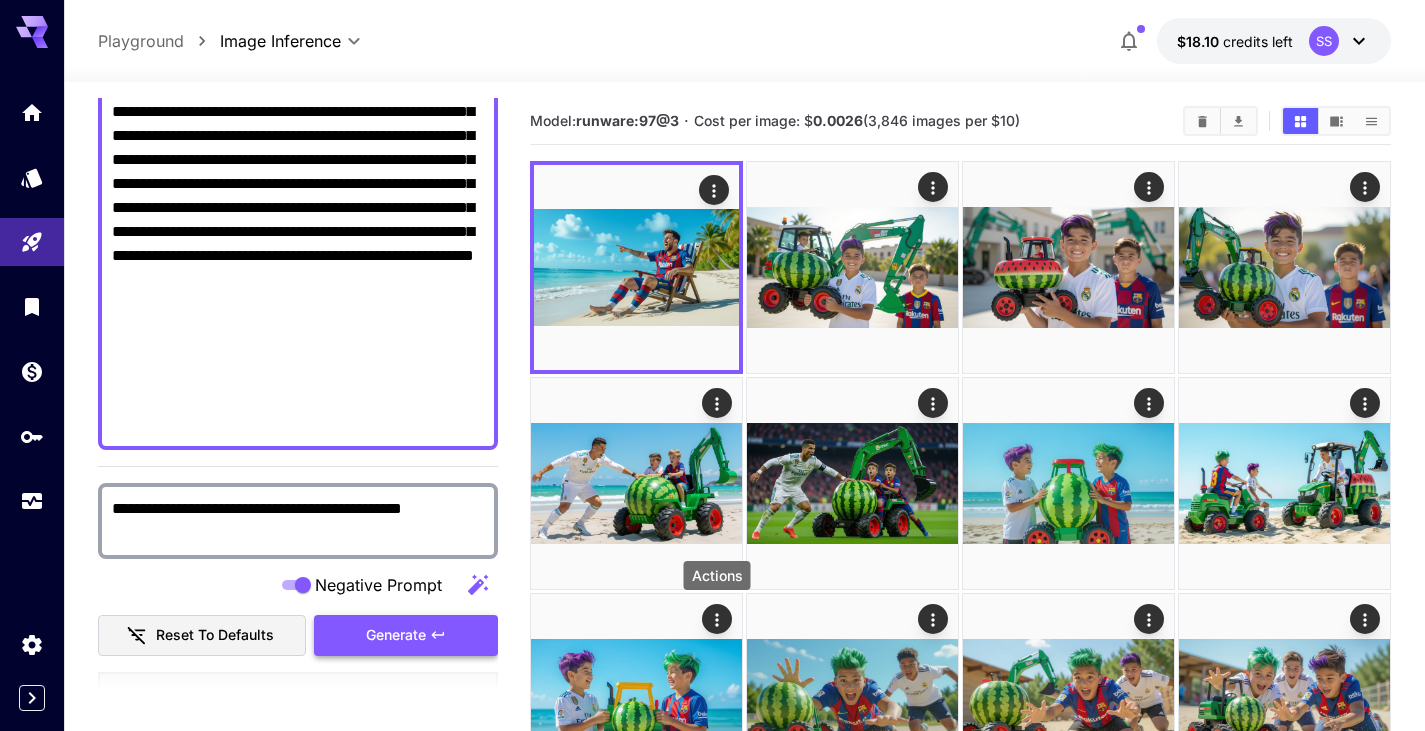 click on "Generate" at bounding box center [396, 635] 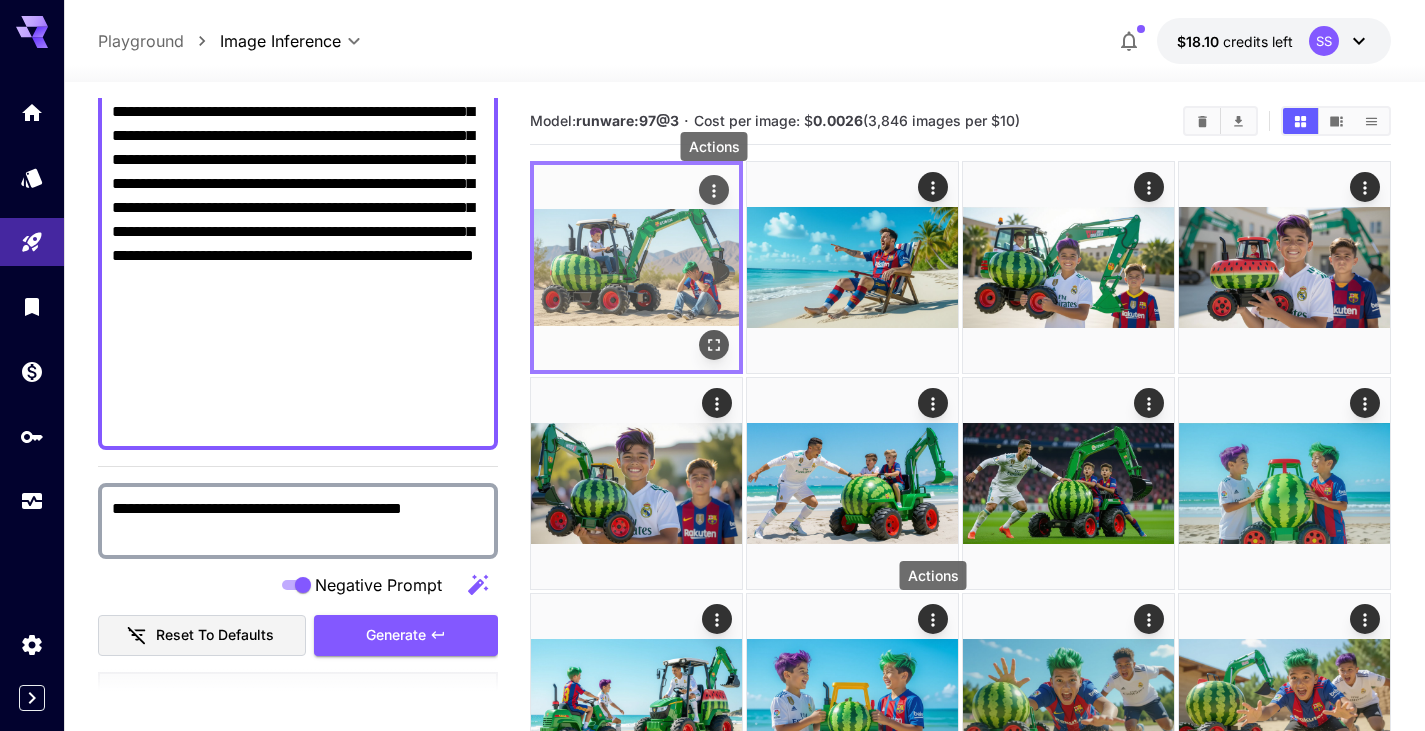 click 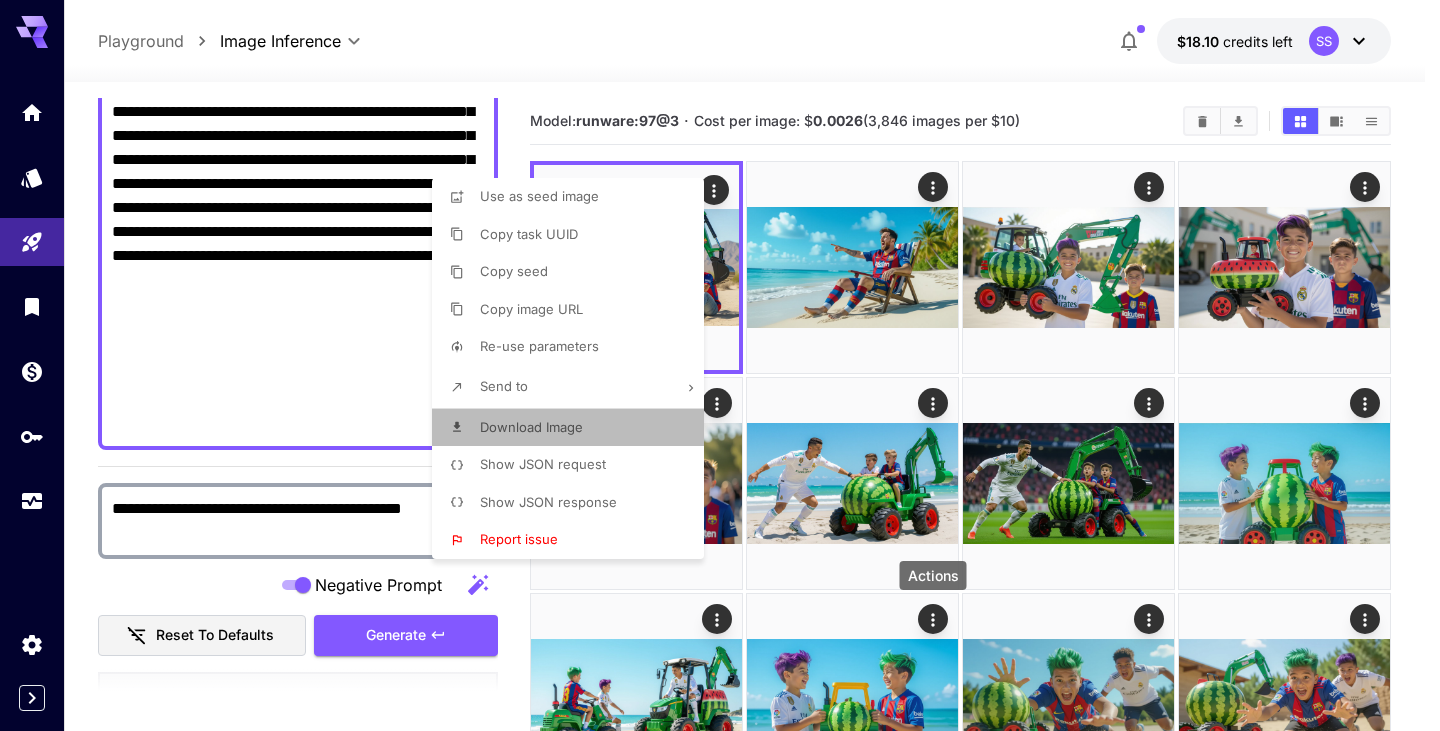 click on "Download Image" at bounding box center [531, 427] 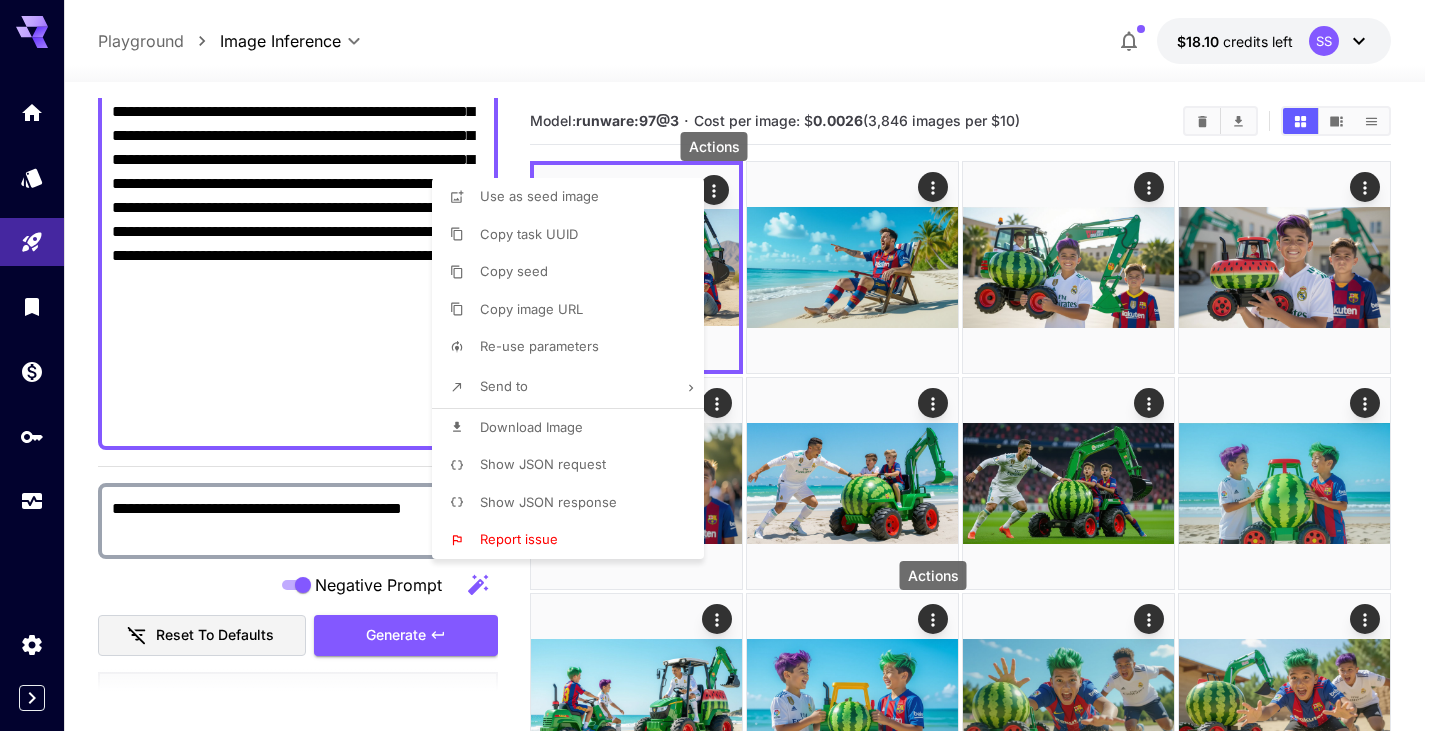 click at bounding box center [720, 365] 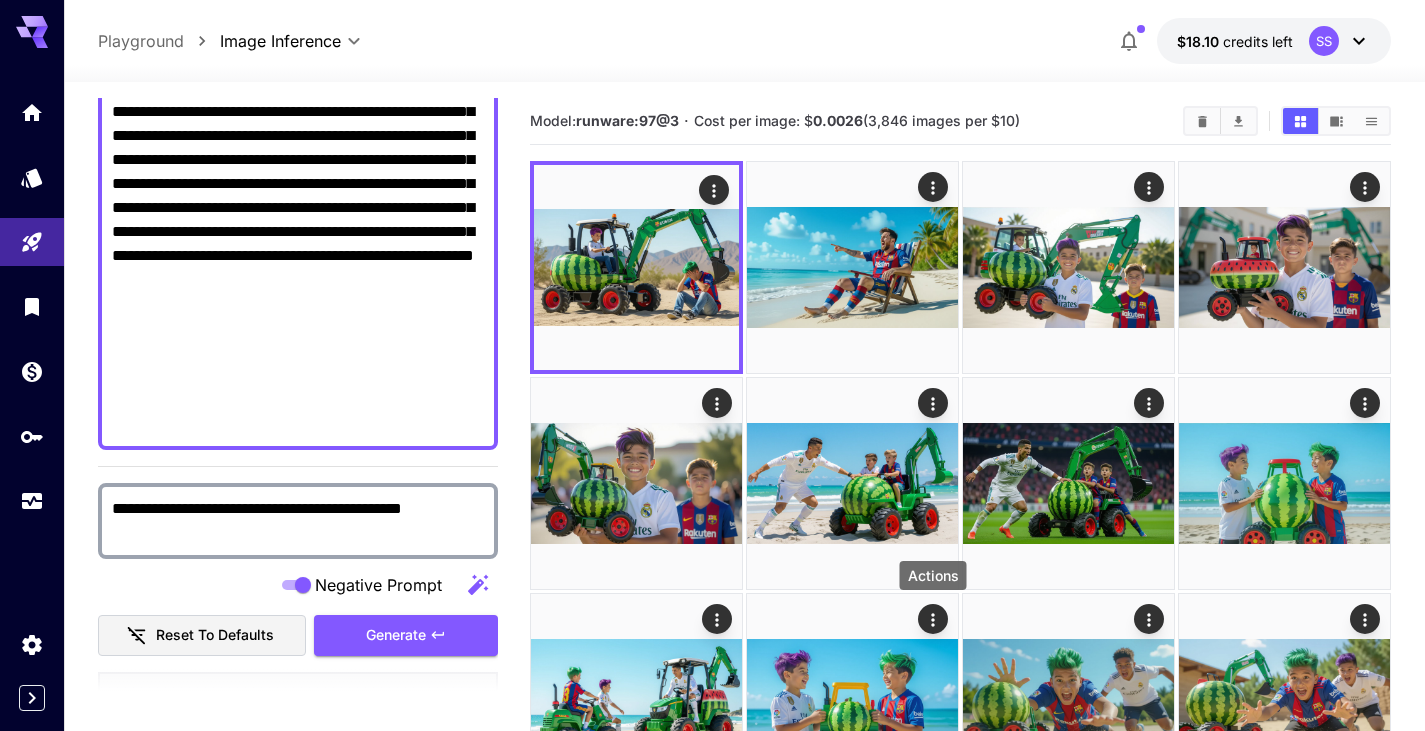 click on "Use as seed image Copy task UUID Copy seed Copy image URL Re-use parameters Send to Download Image Show JSON request Show JSON response Report issue" at bounding box center (152, 365) 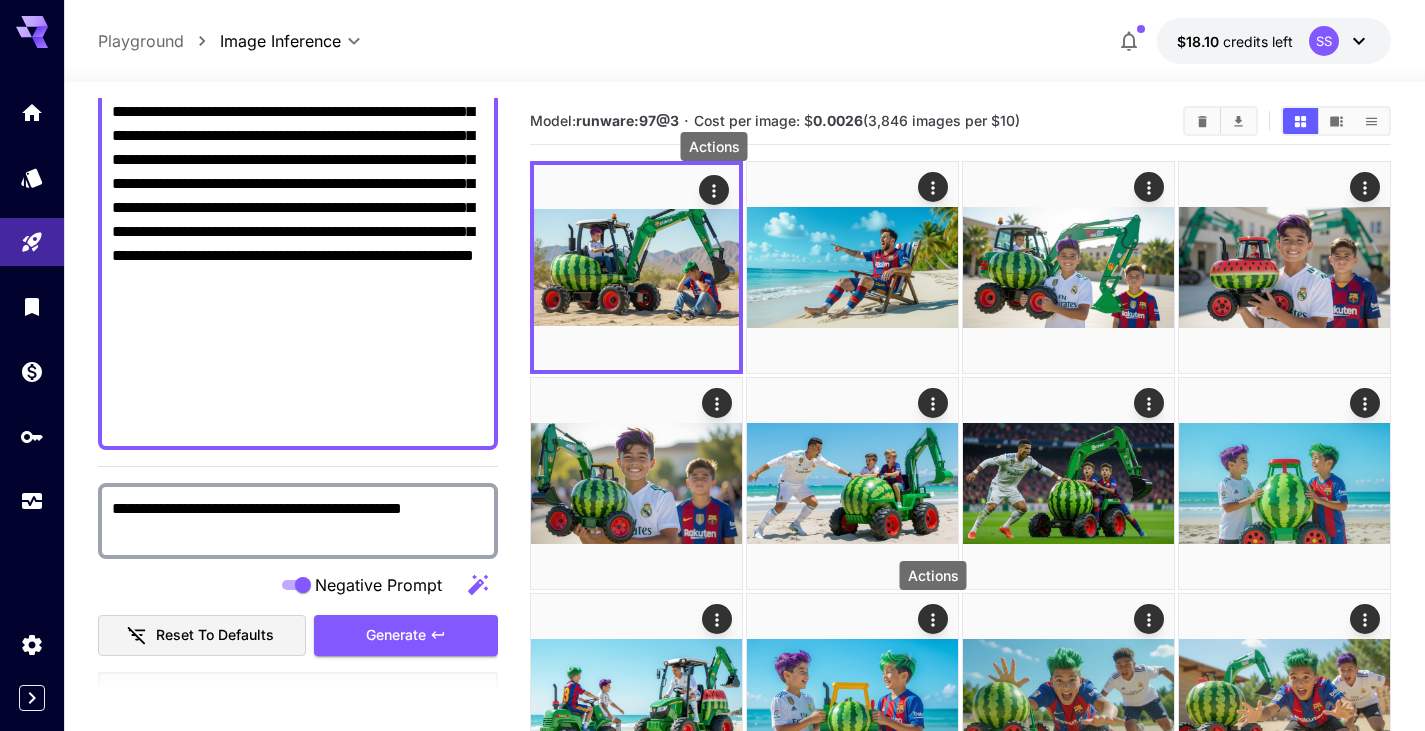 click on "**********" at bounding box center (298, 208) 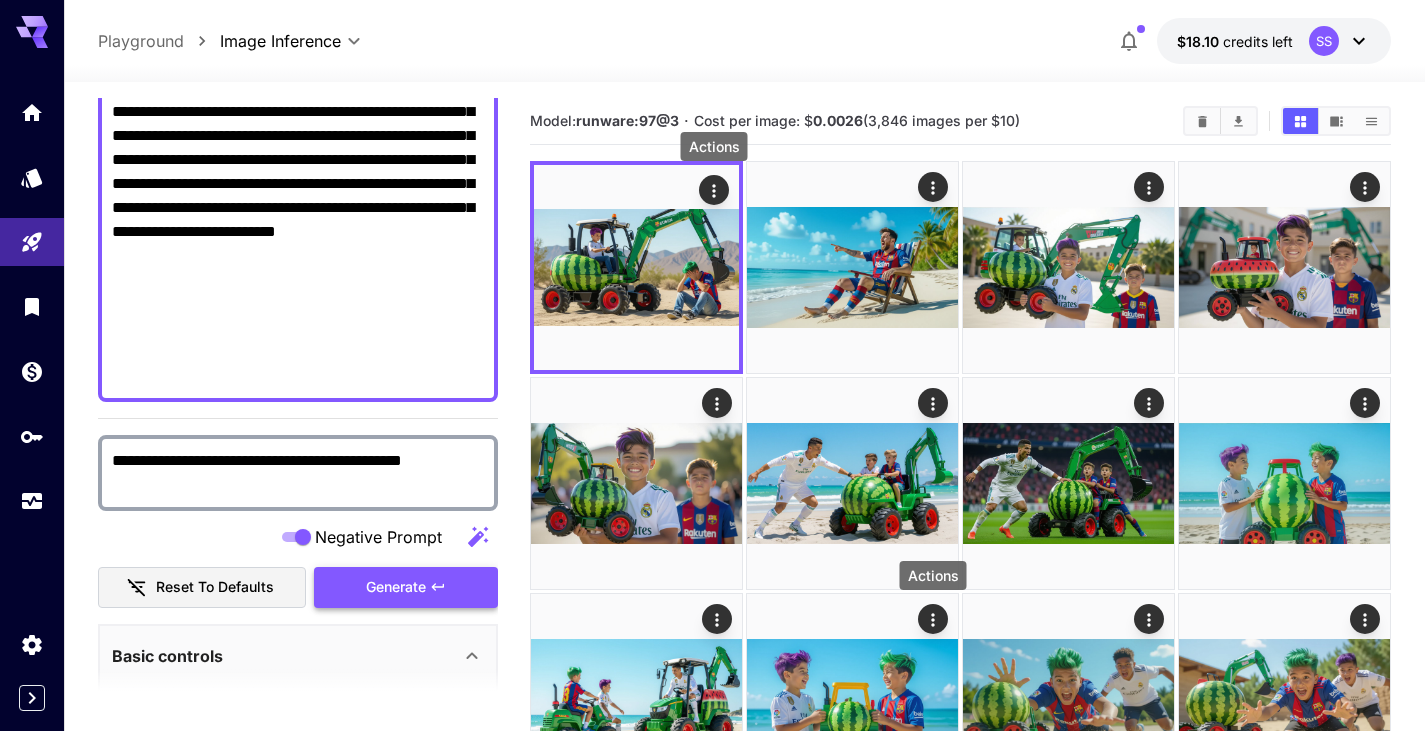 click on "Generate" at bounding box center (396, 587) 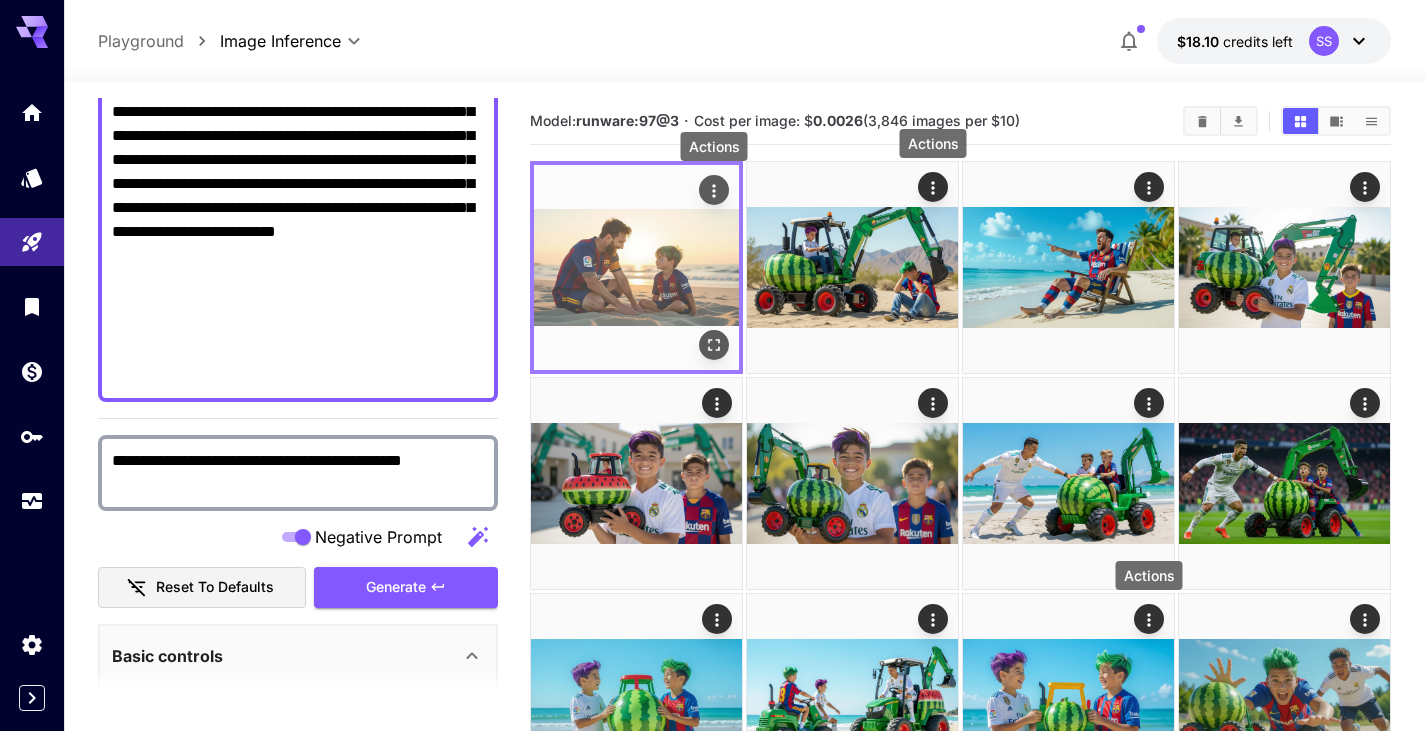 click 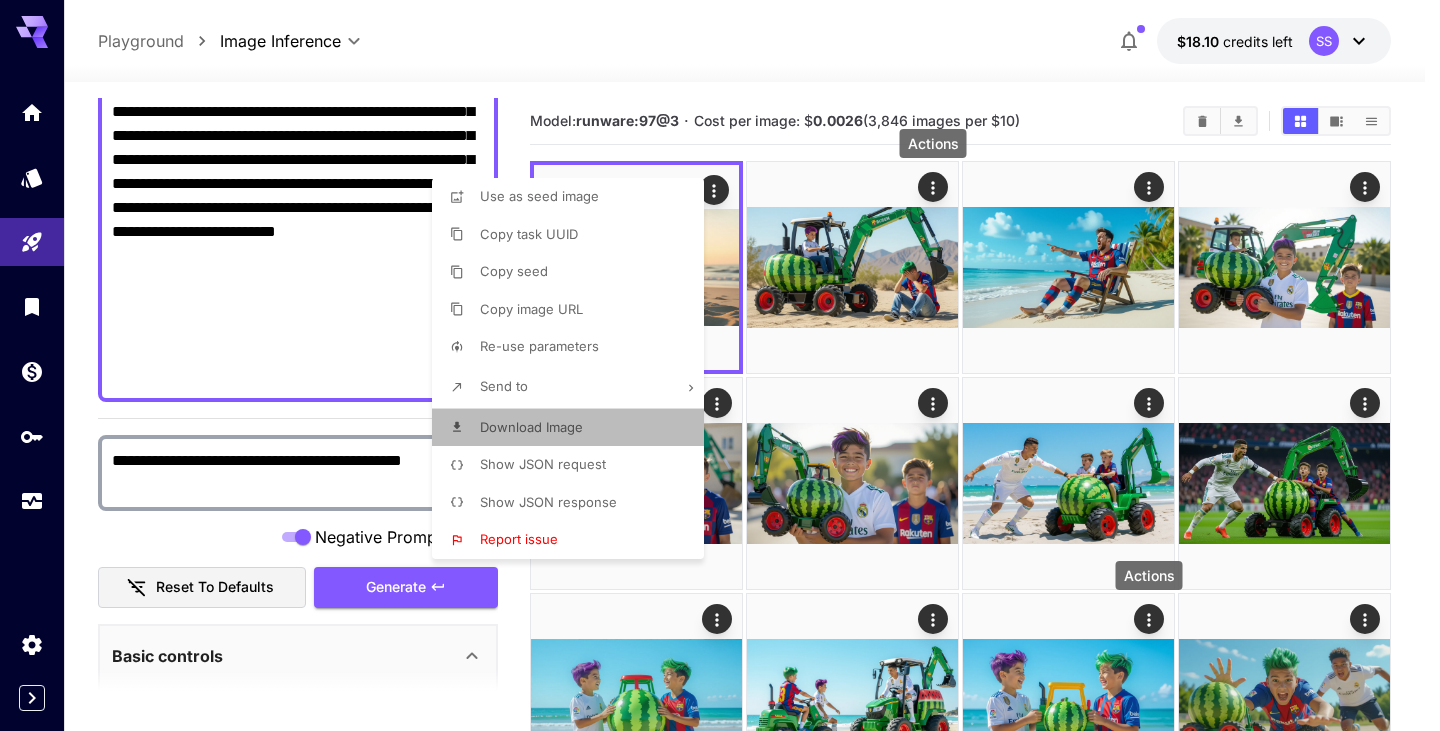 click on "Download Image" at bounding box center [531, 427] 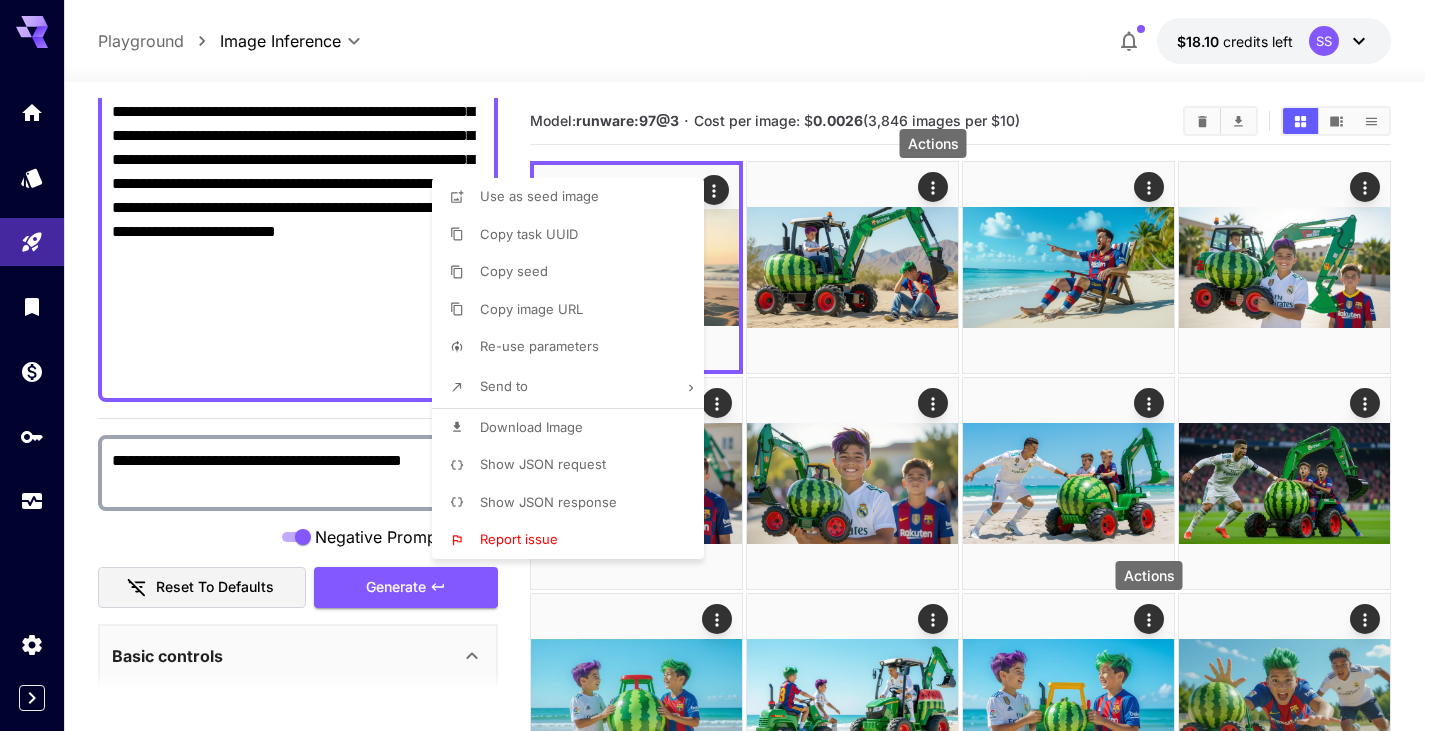click at bounding box center (720, 365) 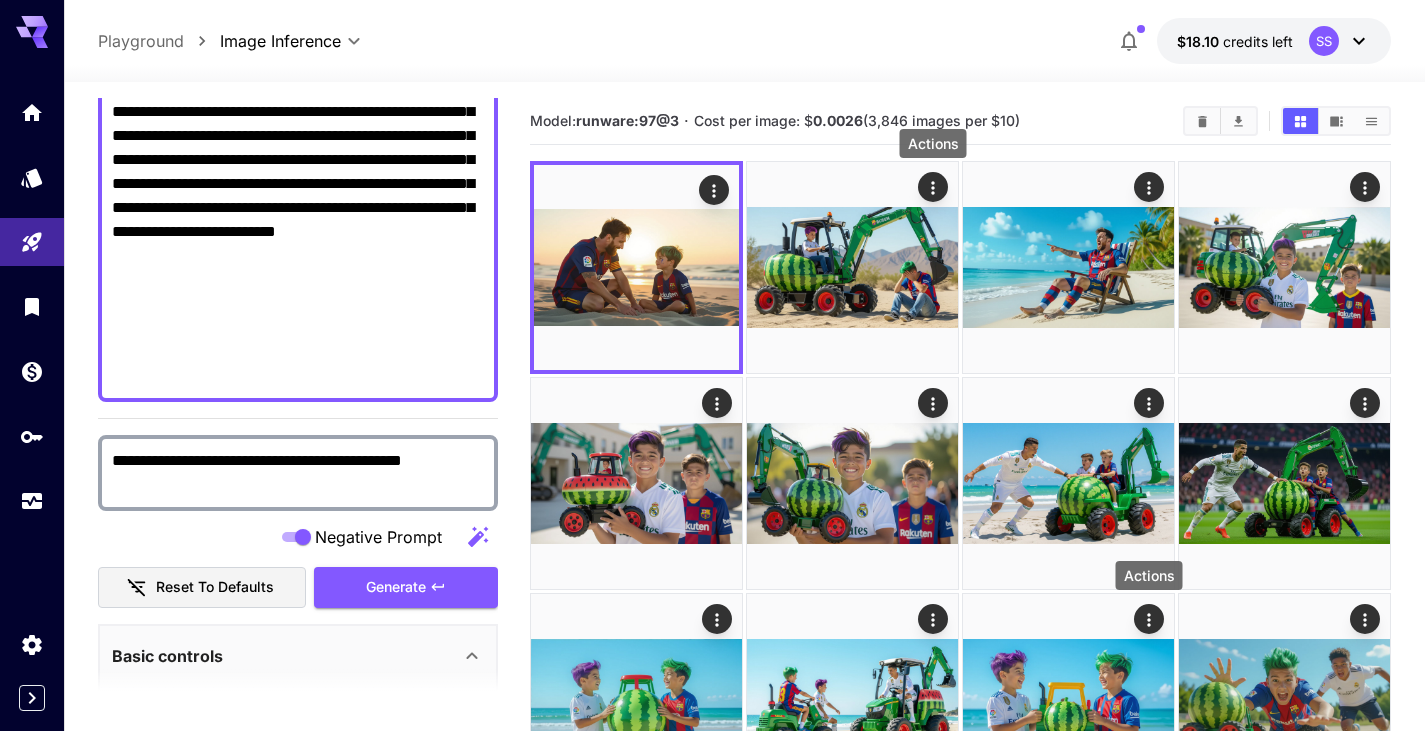 click on "**********" at bounding box center (298, 184) 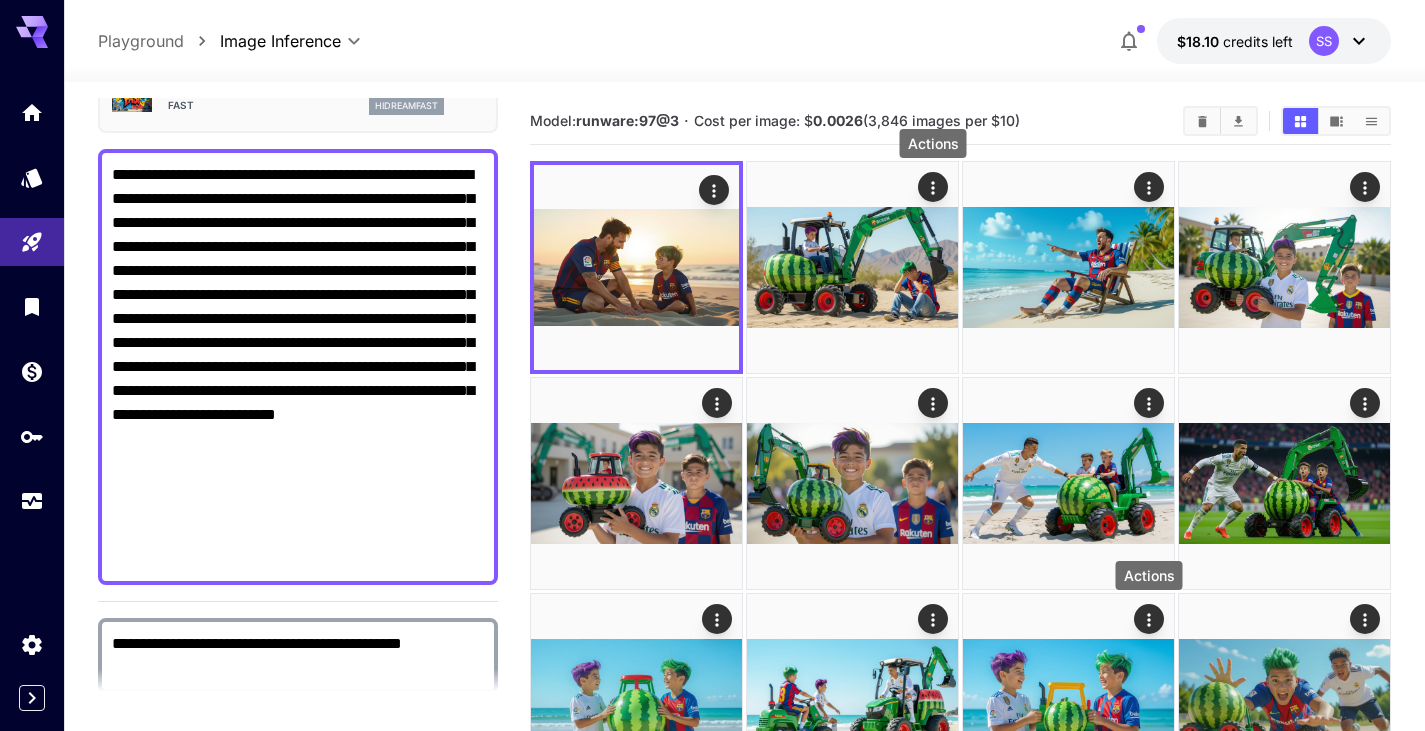 scroll, scrollTop: 100, scrollLeft: 0, axis: vertical 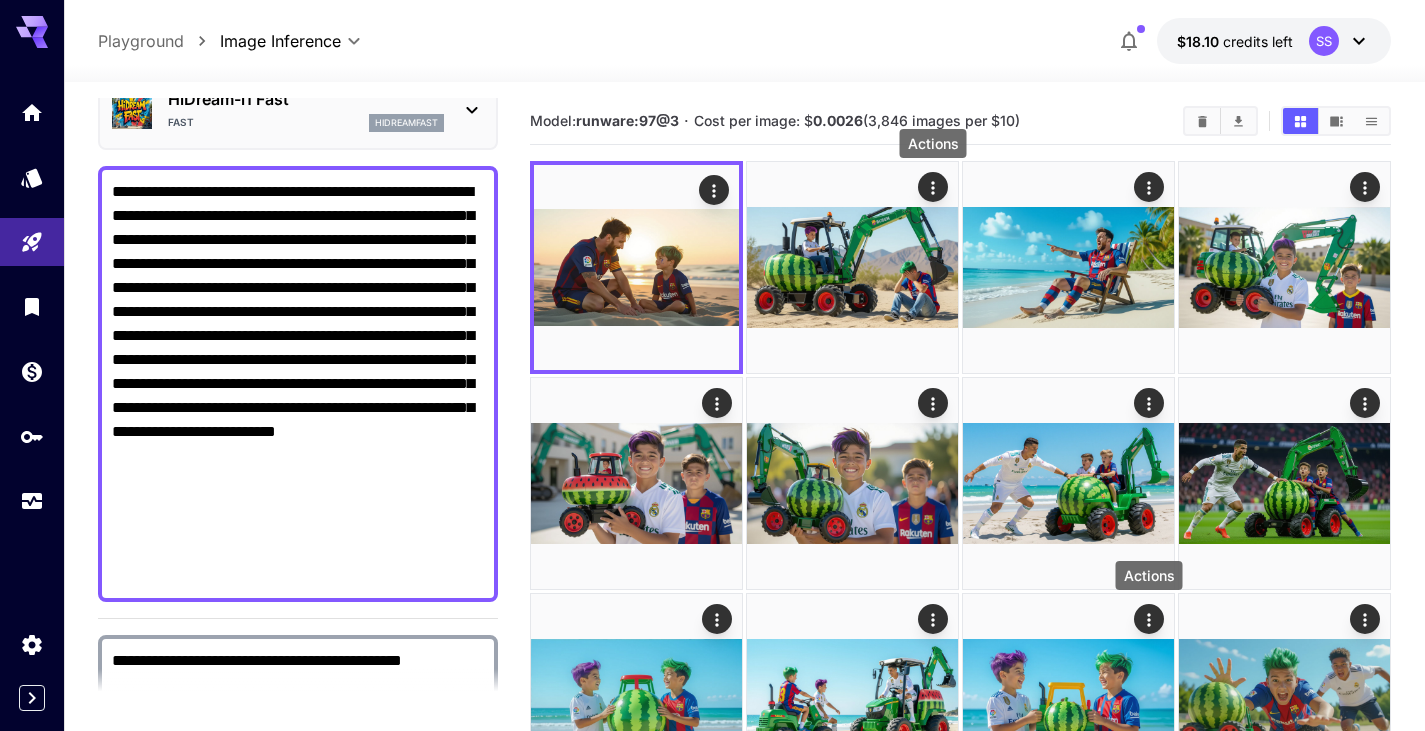 click on "**********" at bounding box center (298, 384) 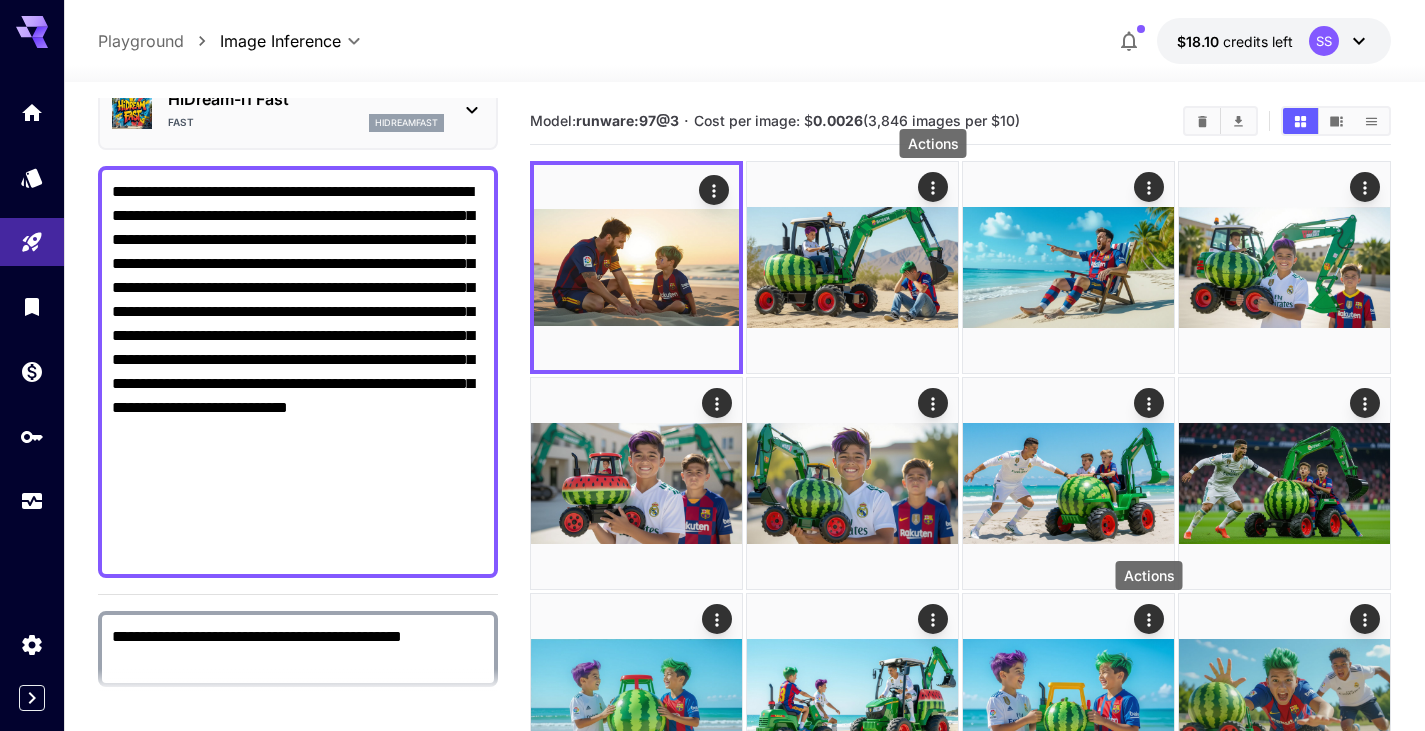 scroll, scrollTop: 300, scrollLeft: 0, axis: vertical 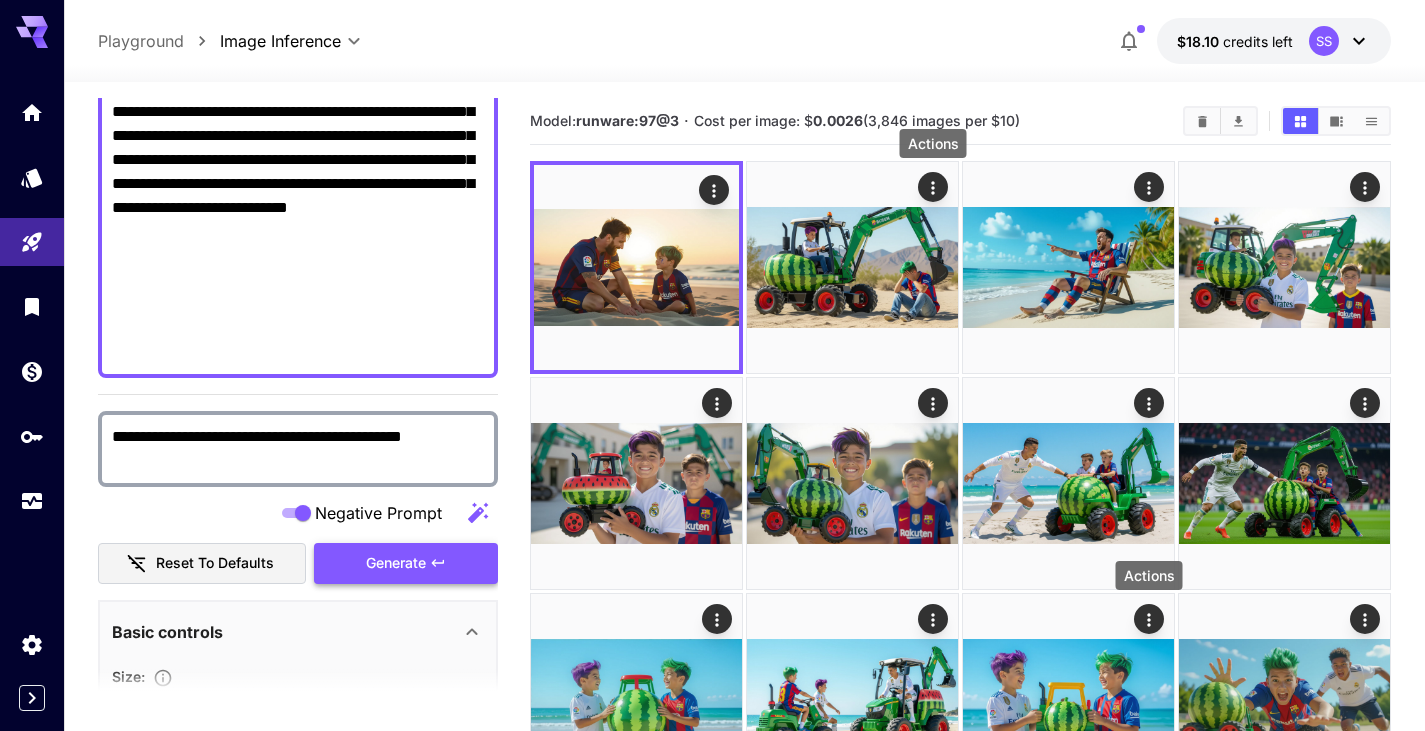 click on "Generate" at bounding box center (406, 563) 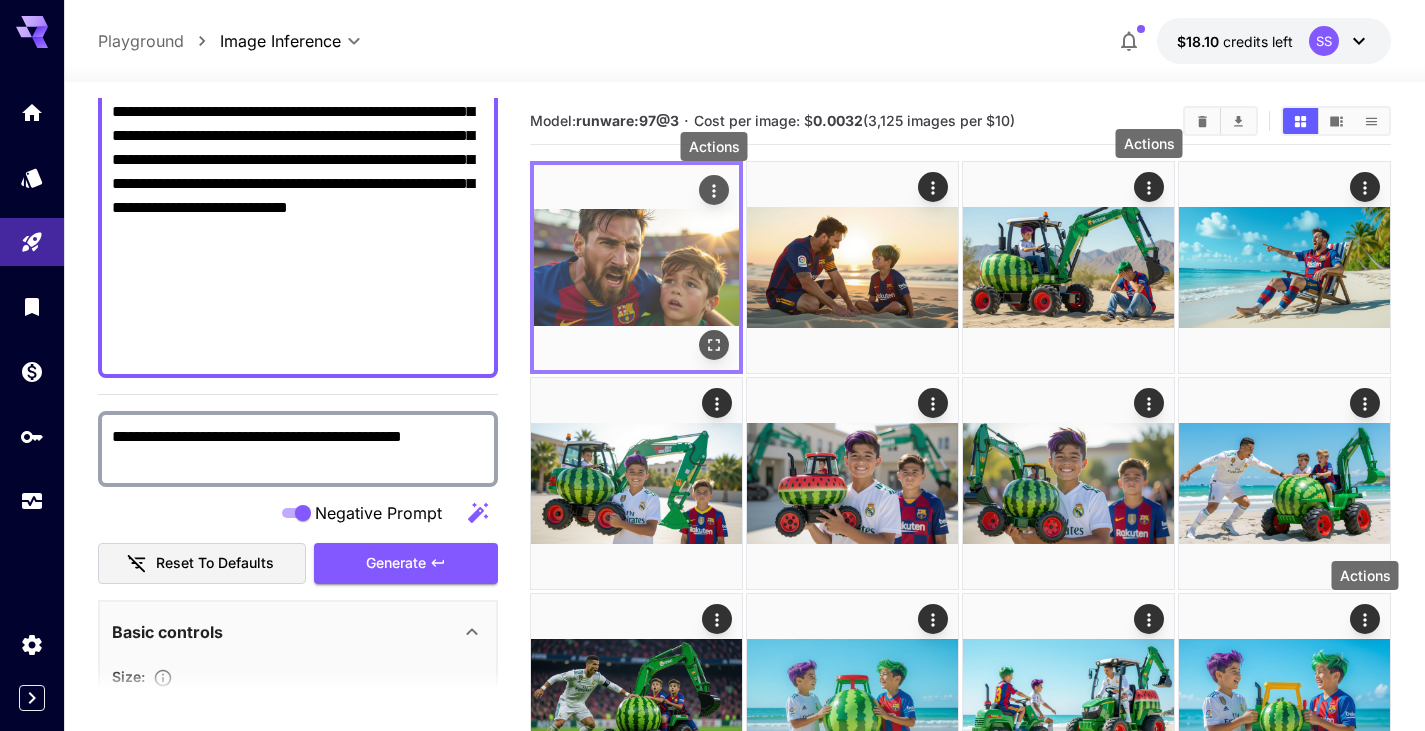 click 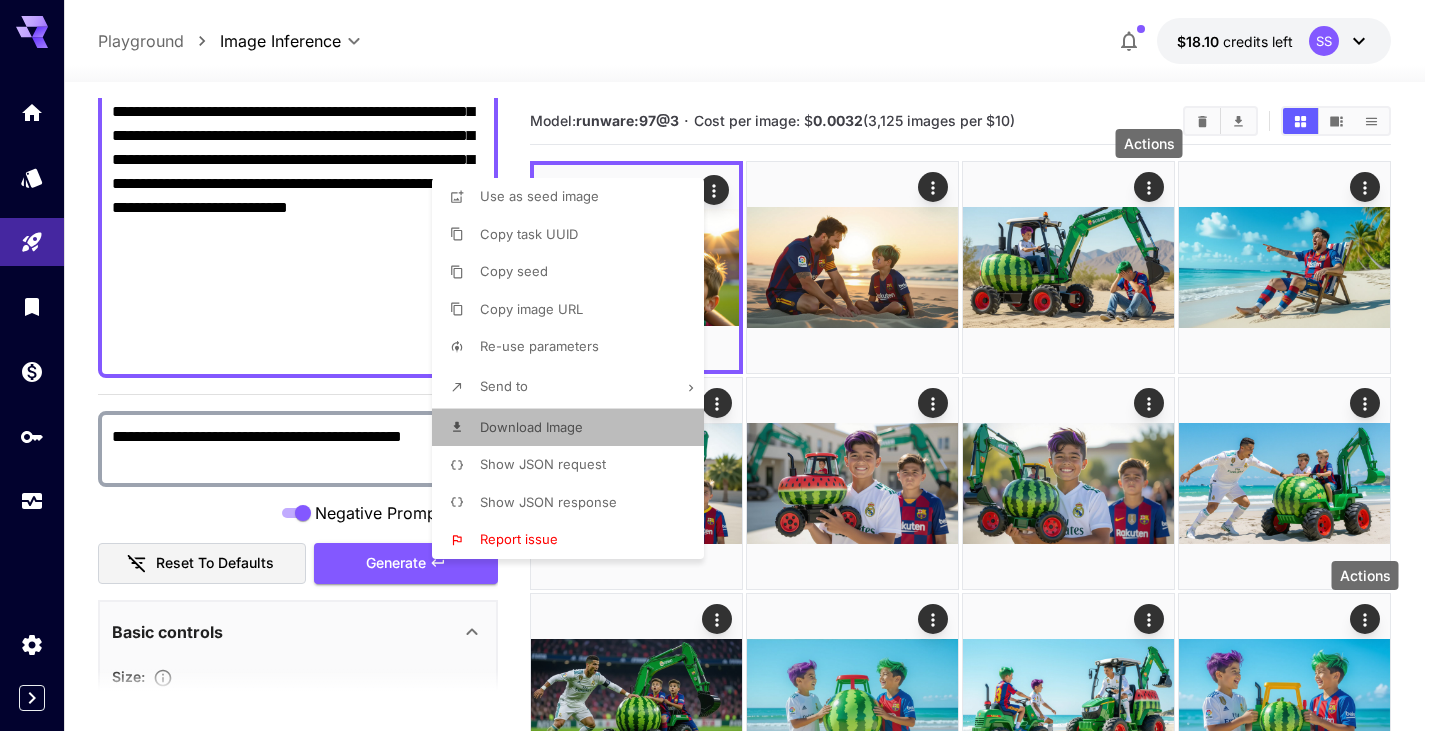 click on "Download Image" at bounding box center (574, 428) 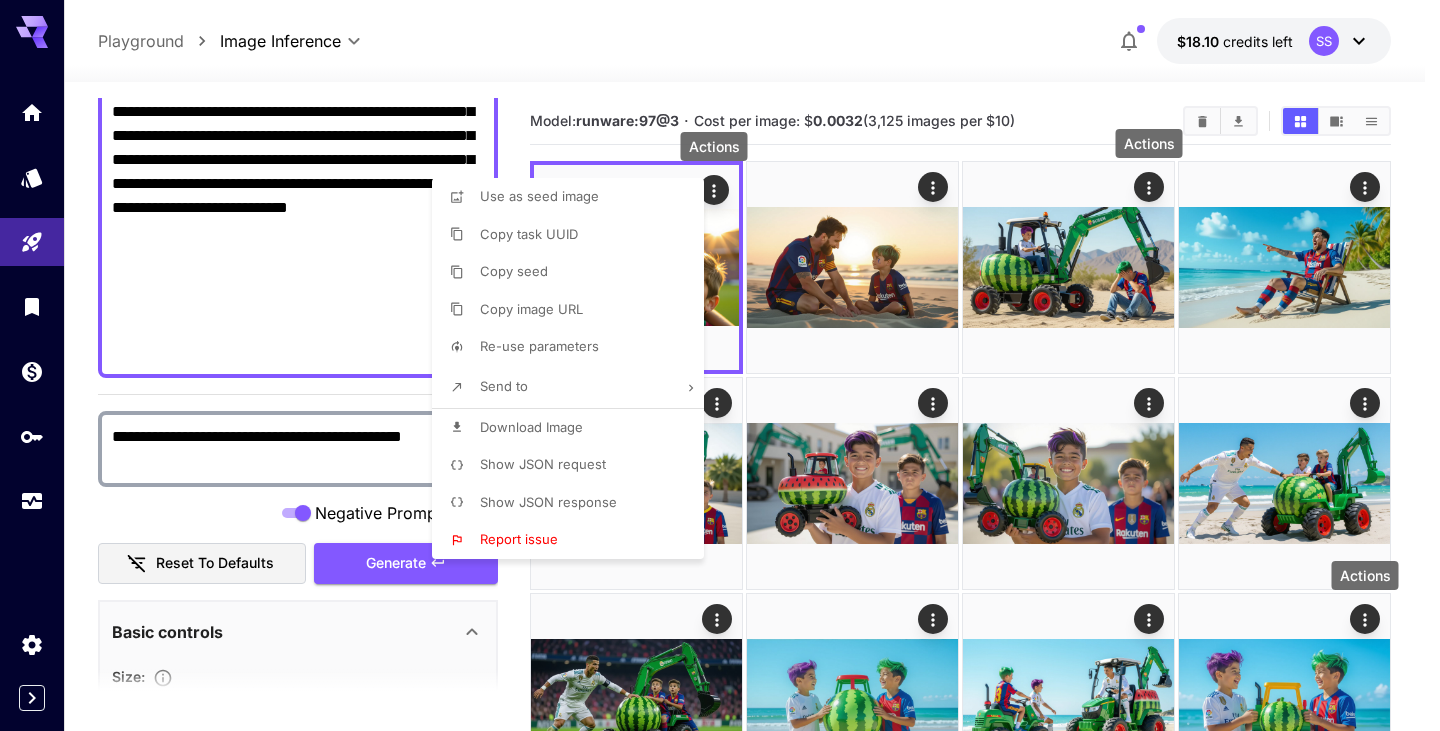 click at bounding box center [720, 365] 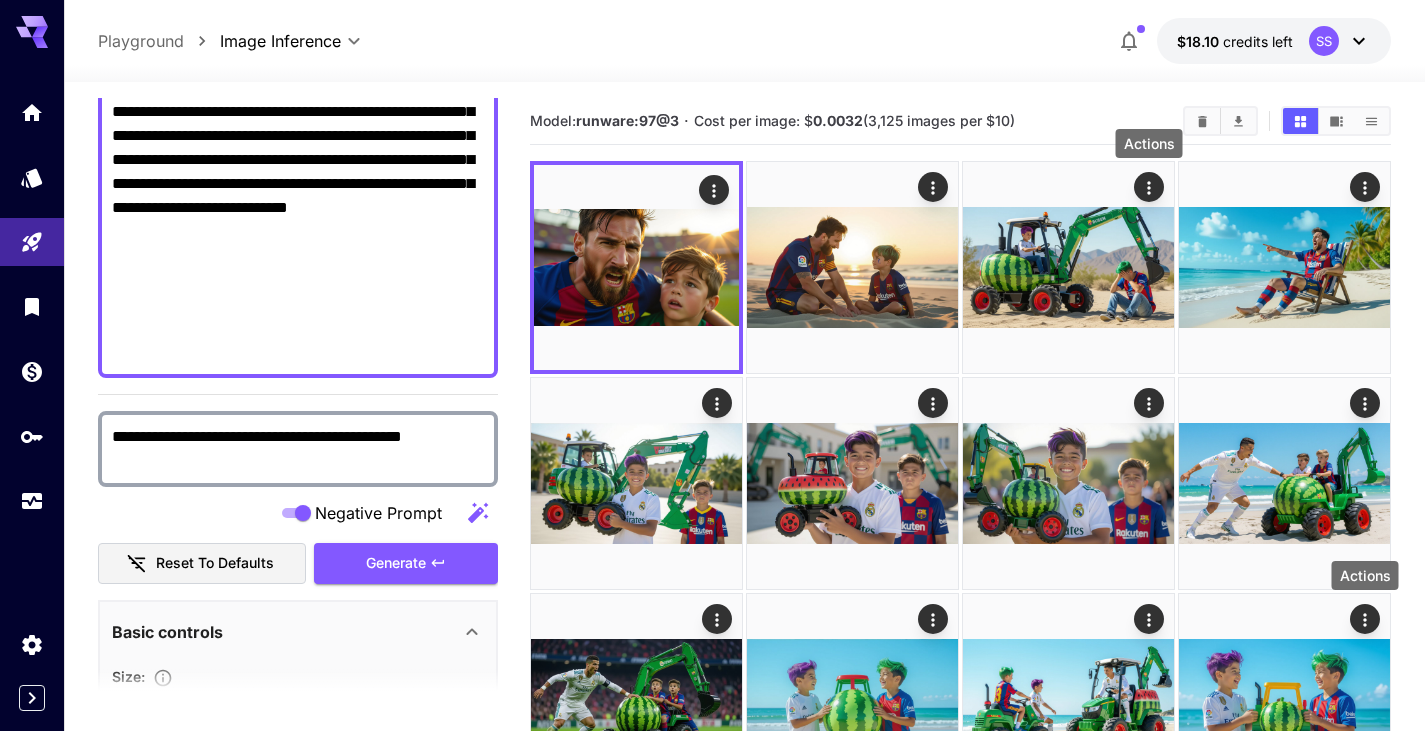 click on "Use as seed image Copy task UUID Copy seed Copy image URL Re-use parameters Send to Download Image Show JSON request Show JSON response Report issue" at bounding box center [152, 365] 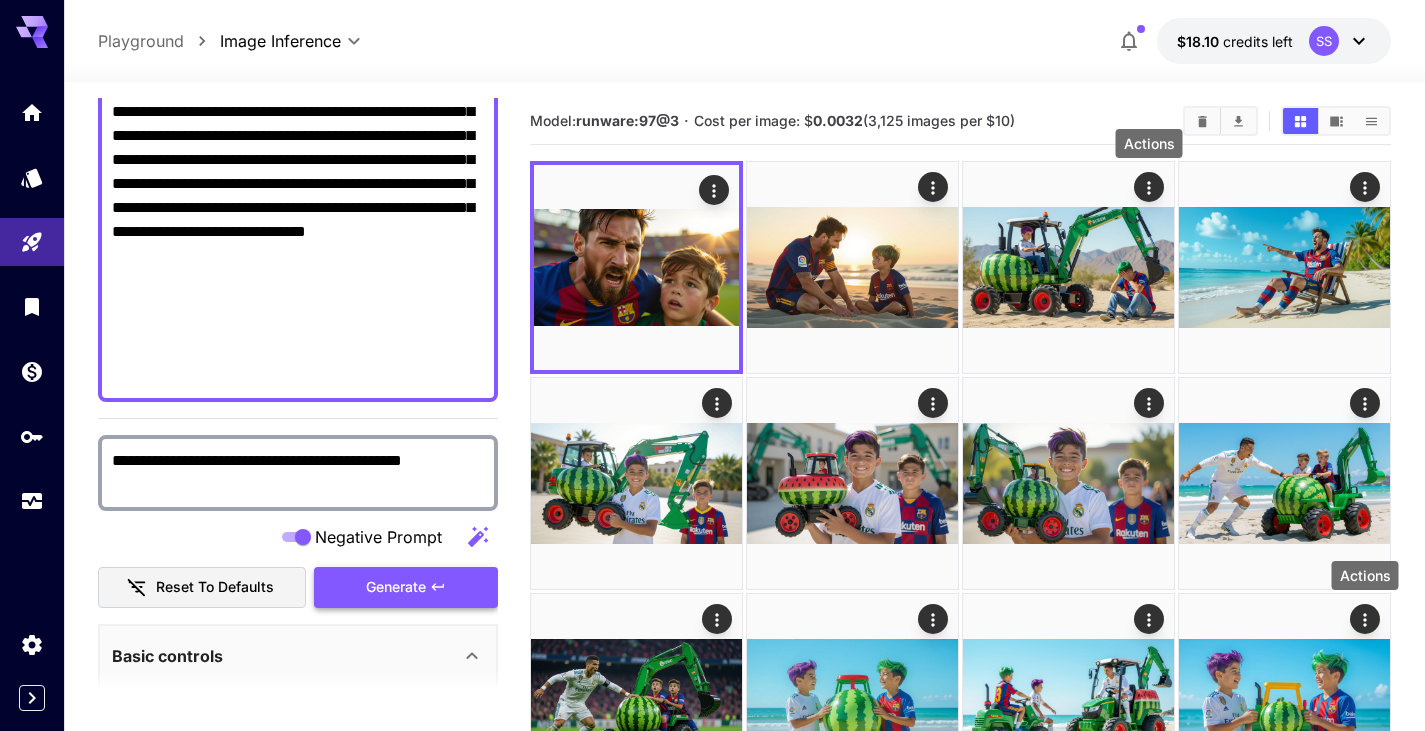 click on "Generate" at bounding box center (396, 587) 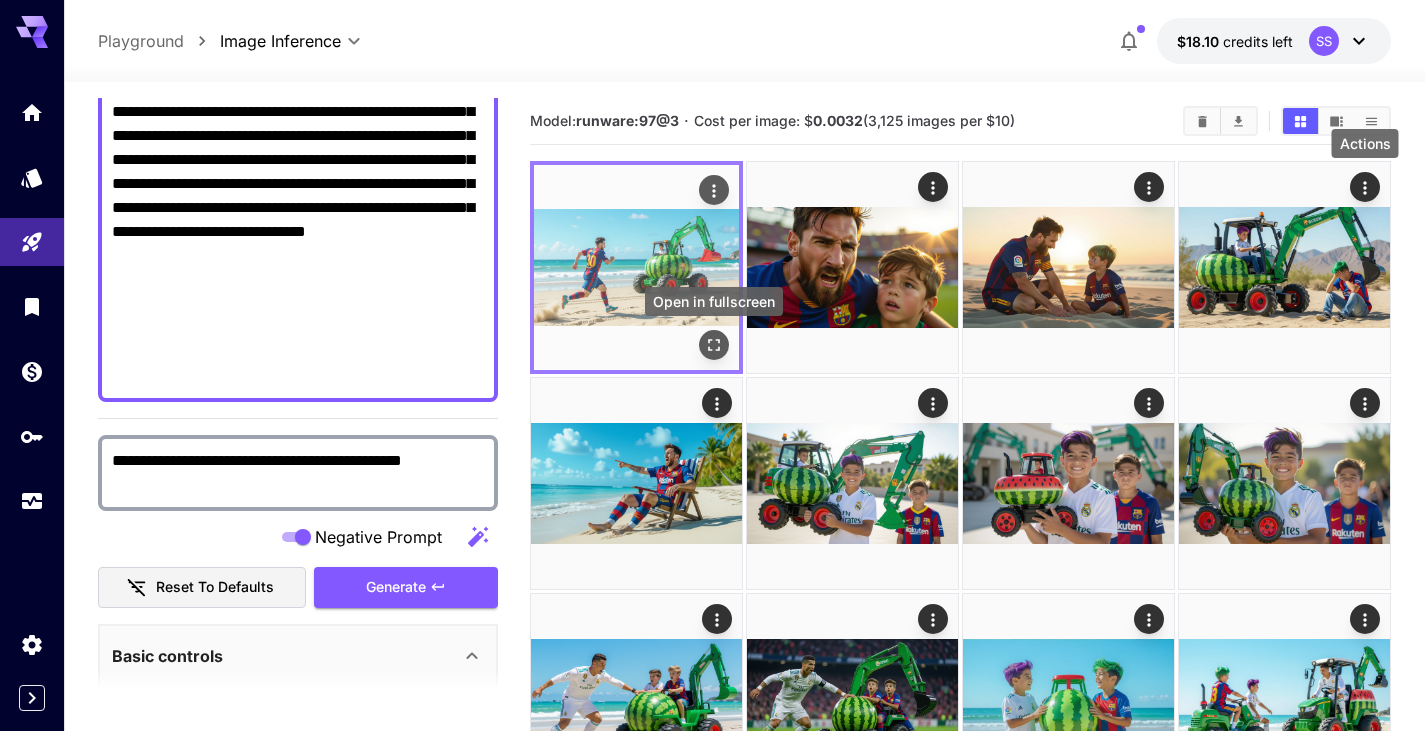 click 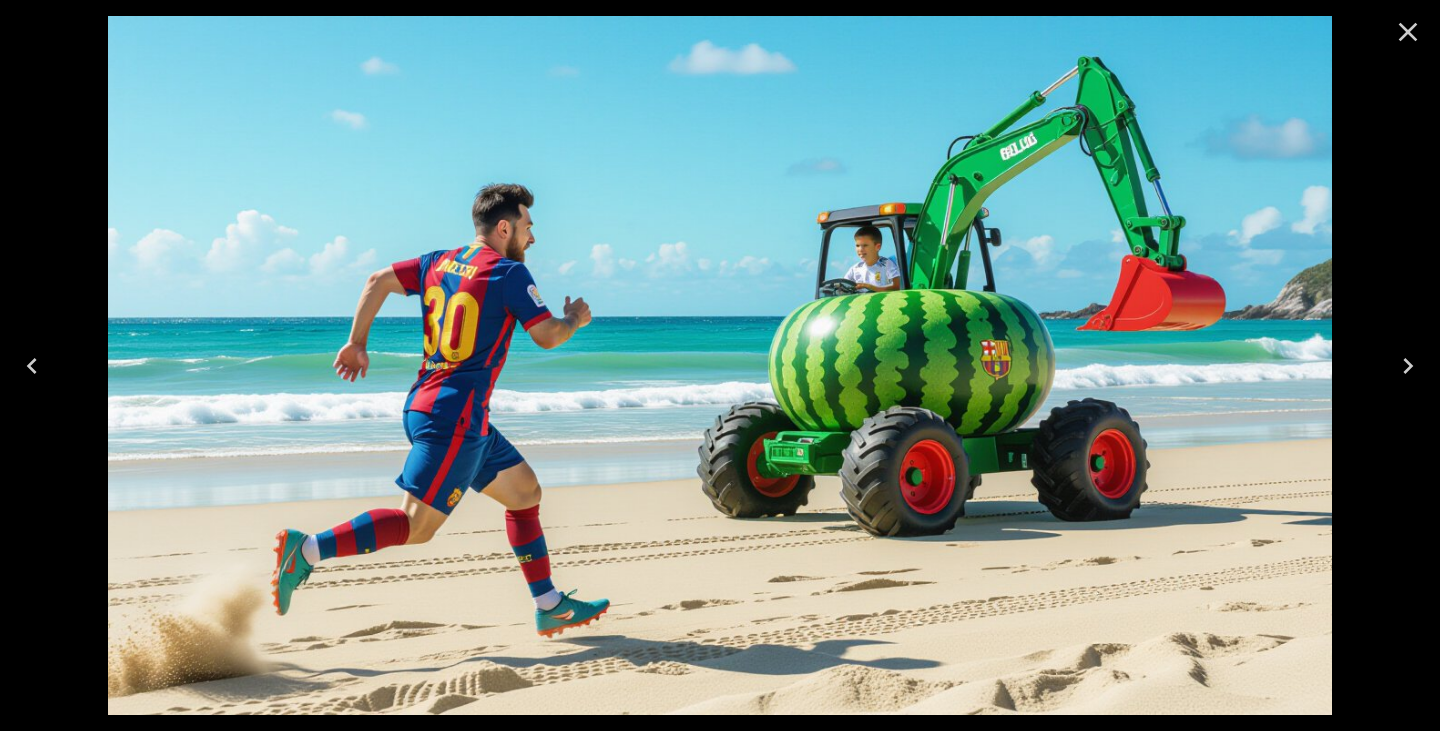 click 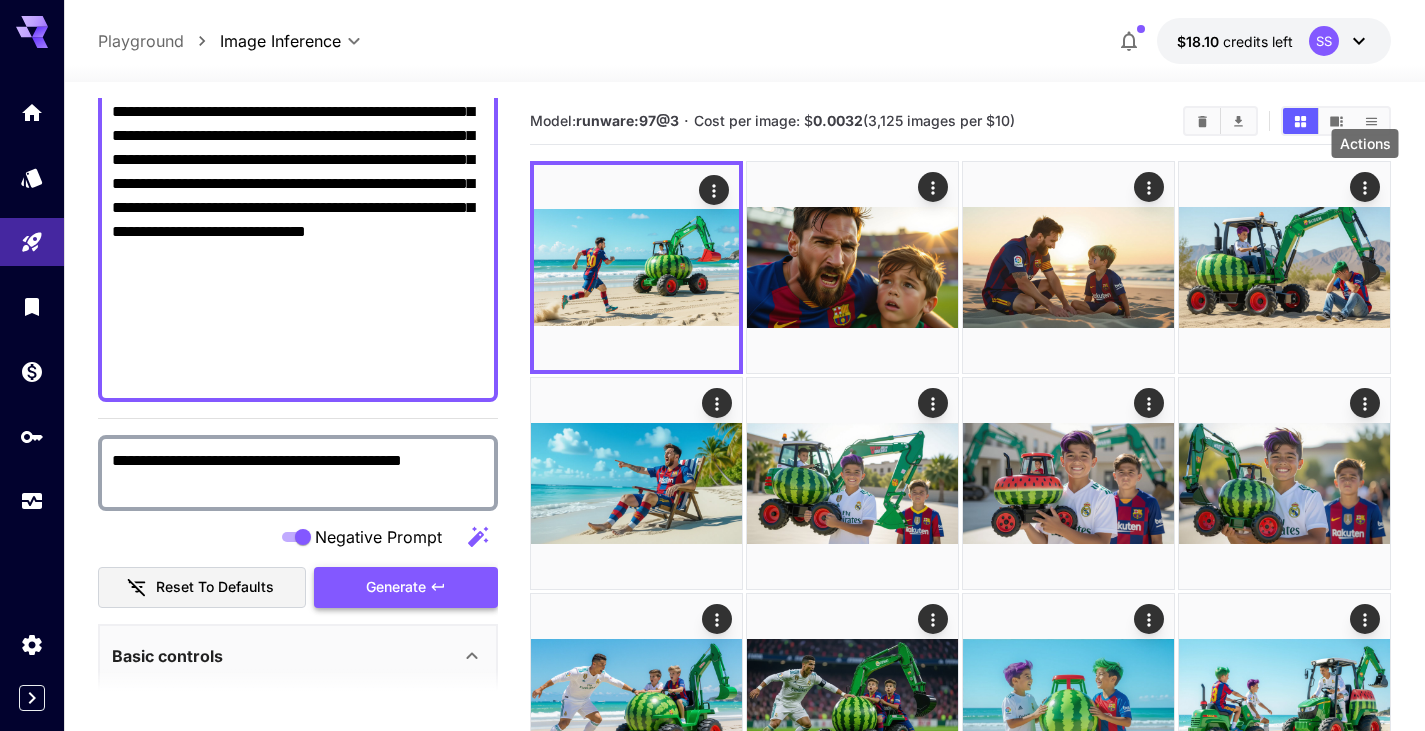 click on "Generate" at bounding box center [396, 587] 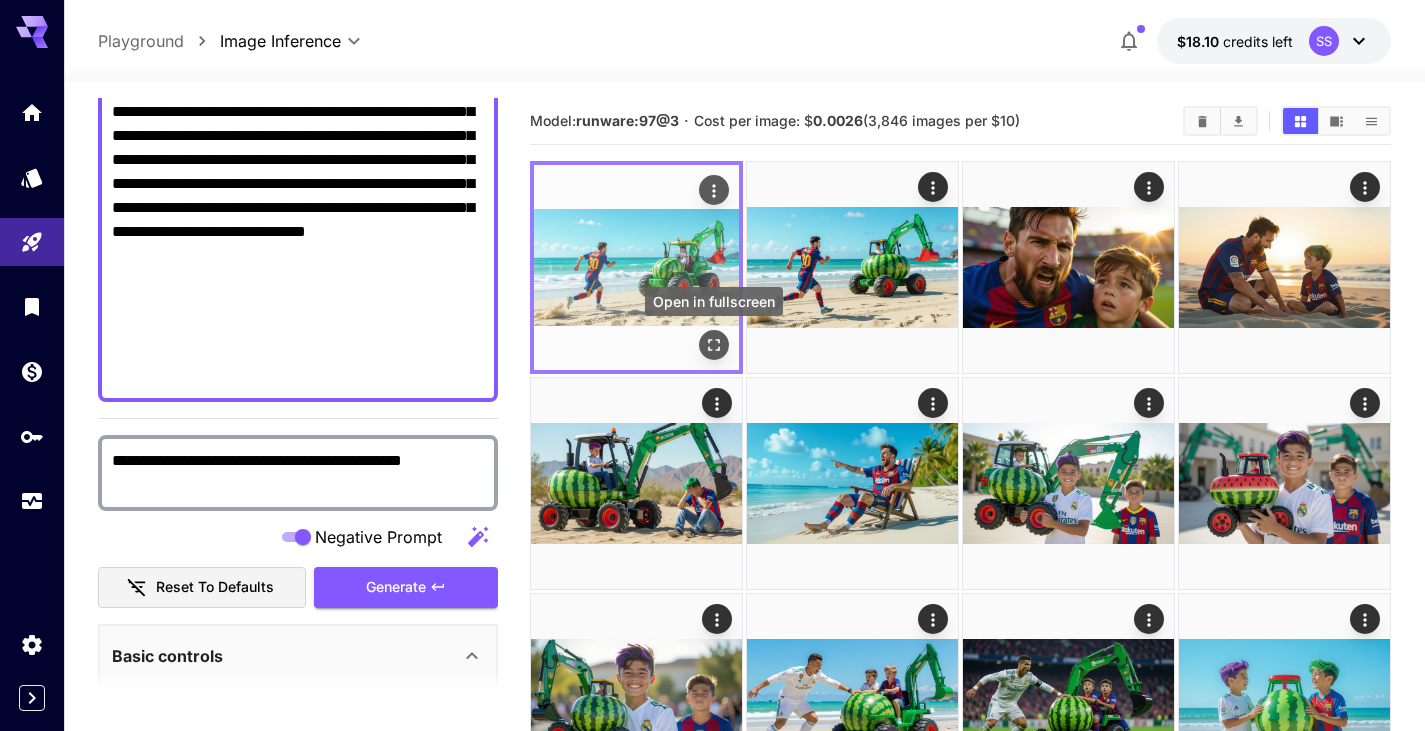 click 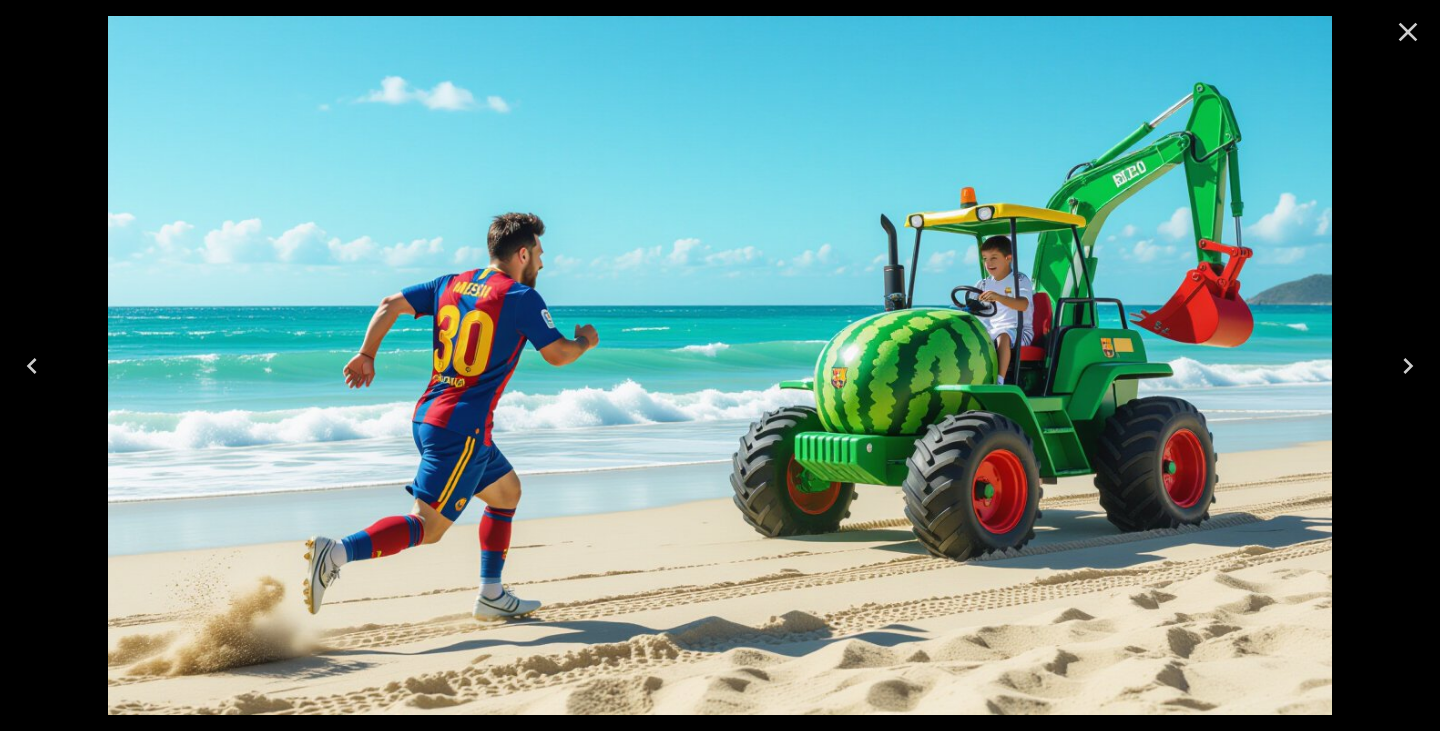 click 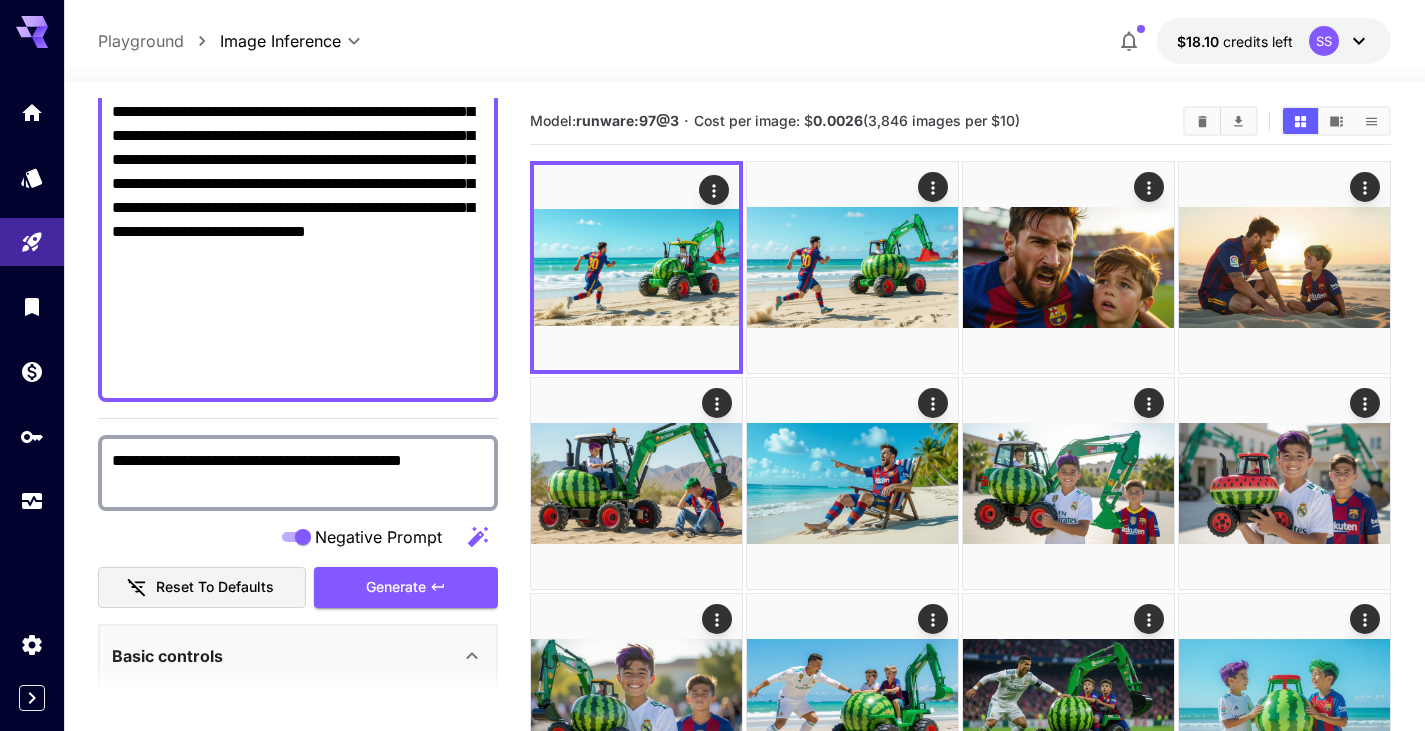 click on "**********" at bounding box center (298, 184) 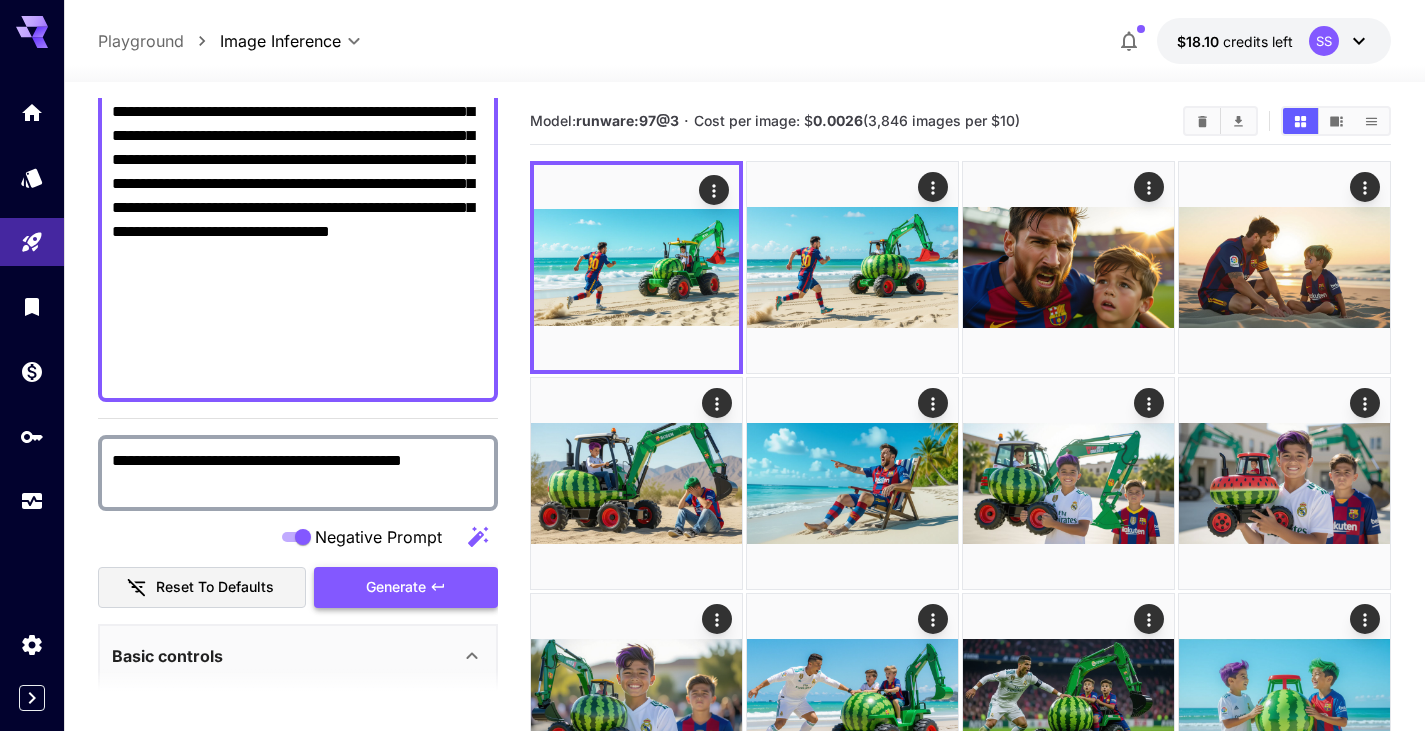 click on "Generate" at bounding box center (406, 587) 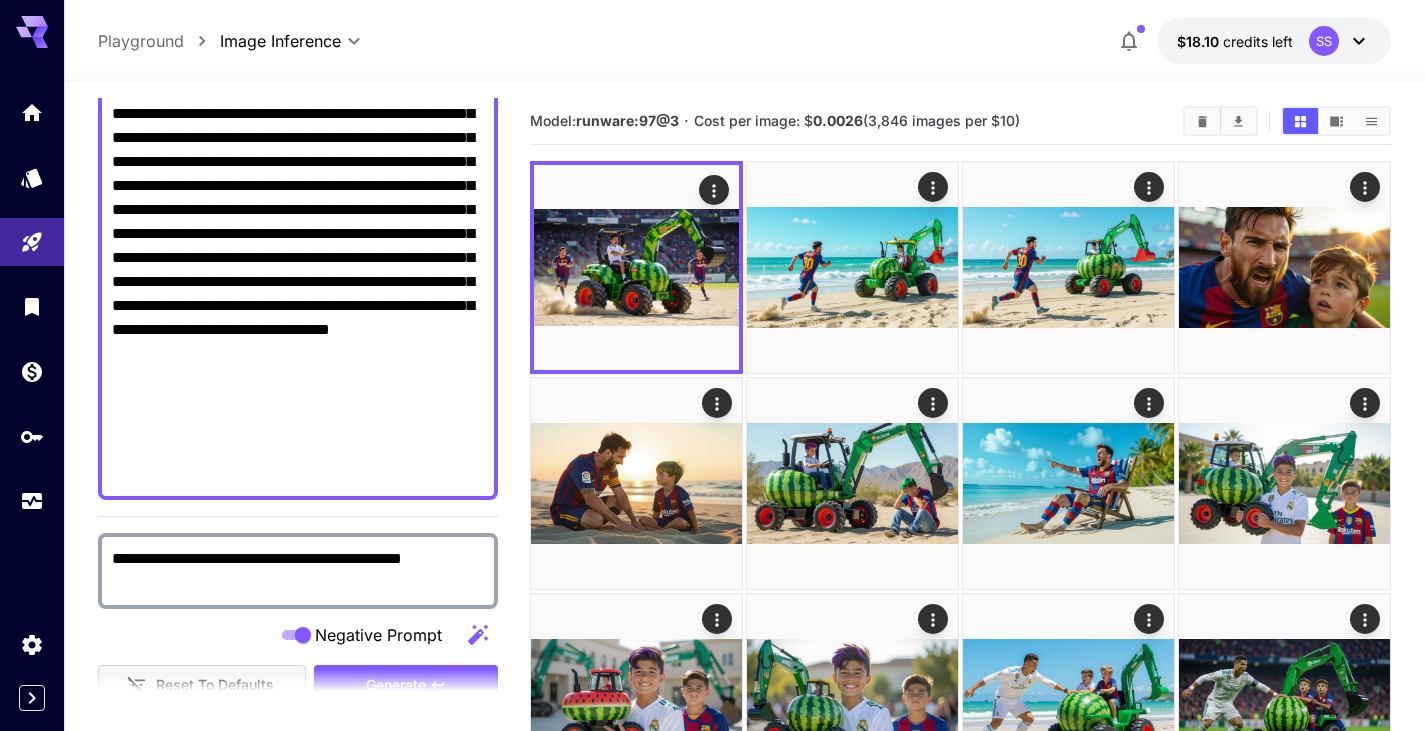 scroll, scrollTop: 0, scrollLeft: 0, axis: both 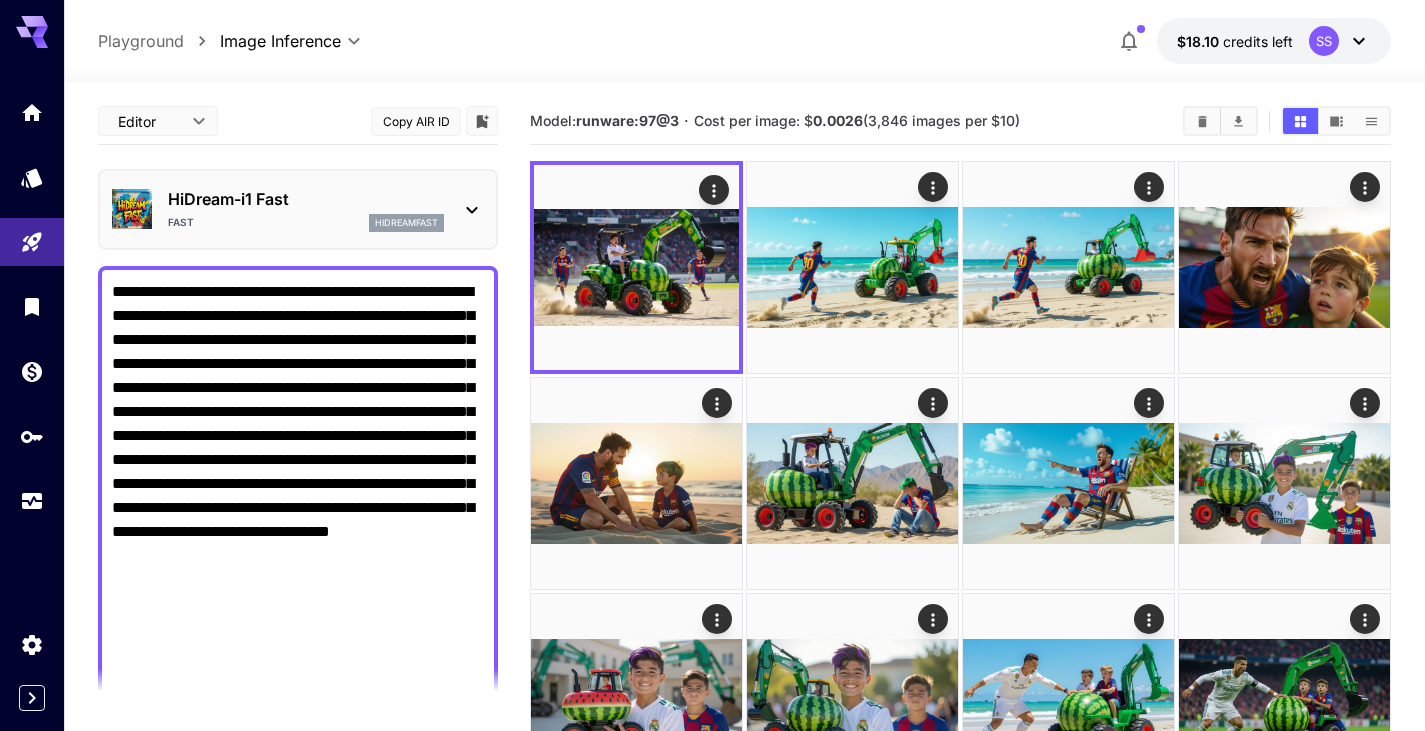 click on "**********" at bounding box center (298, 484) 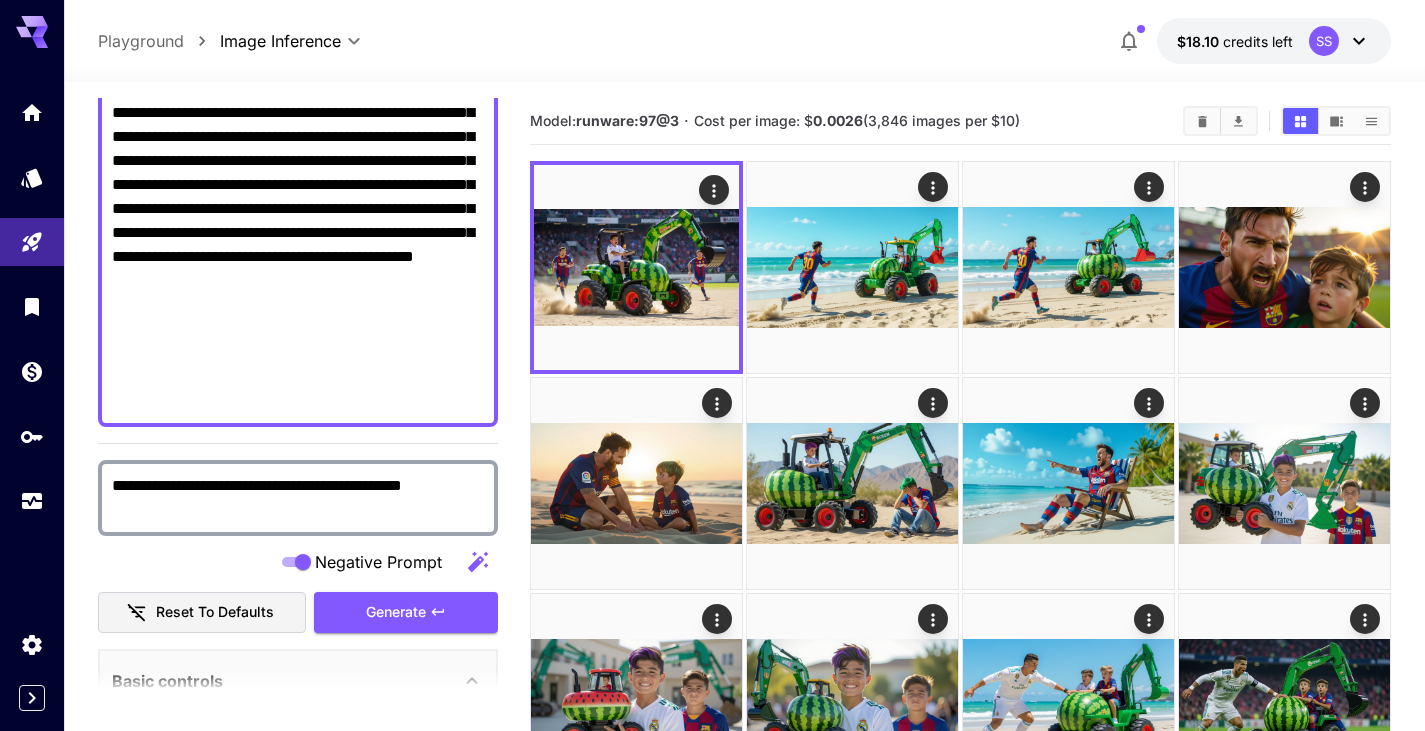 scroll, scrollTop: 400, scrollLeft: 0, axis: vertical 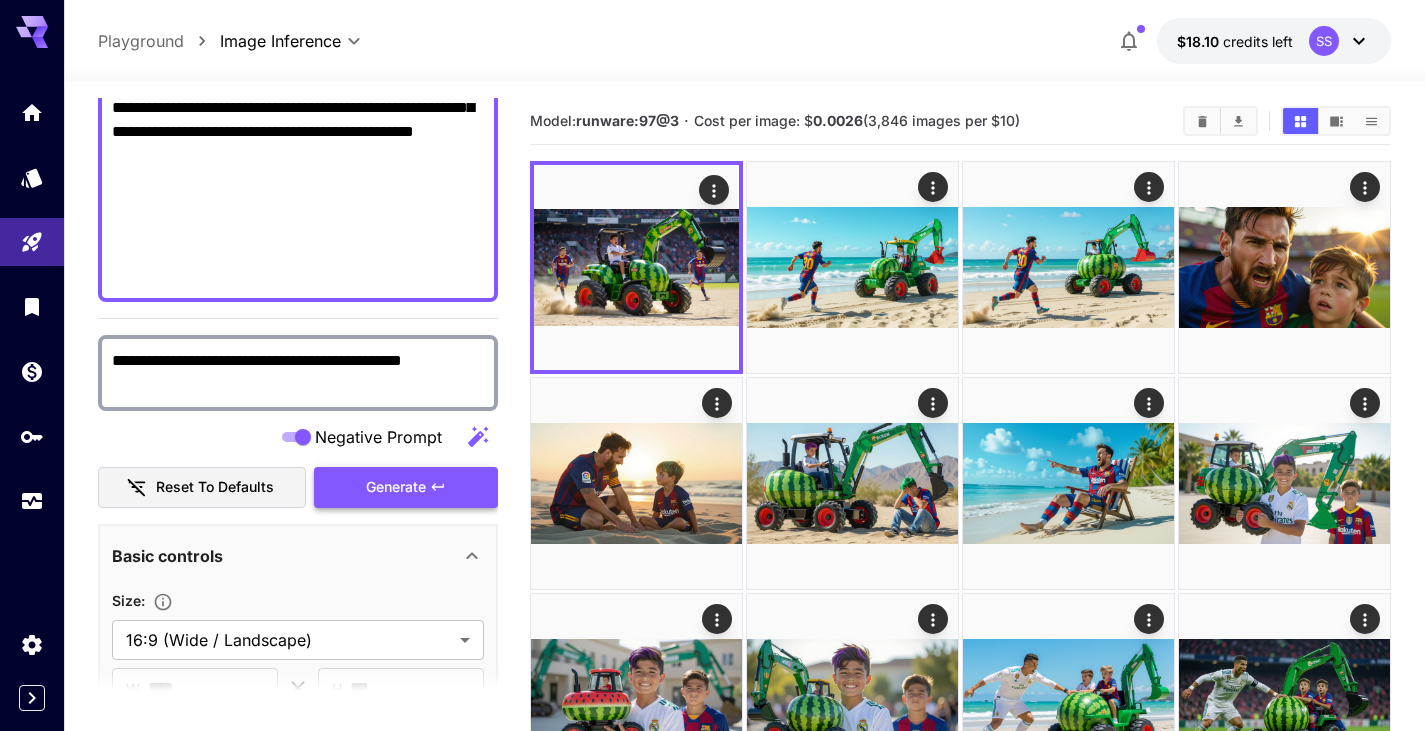 click on "Generate" at bounding box center [396, 487] 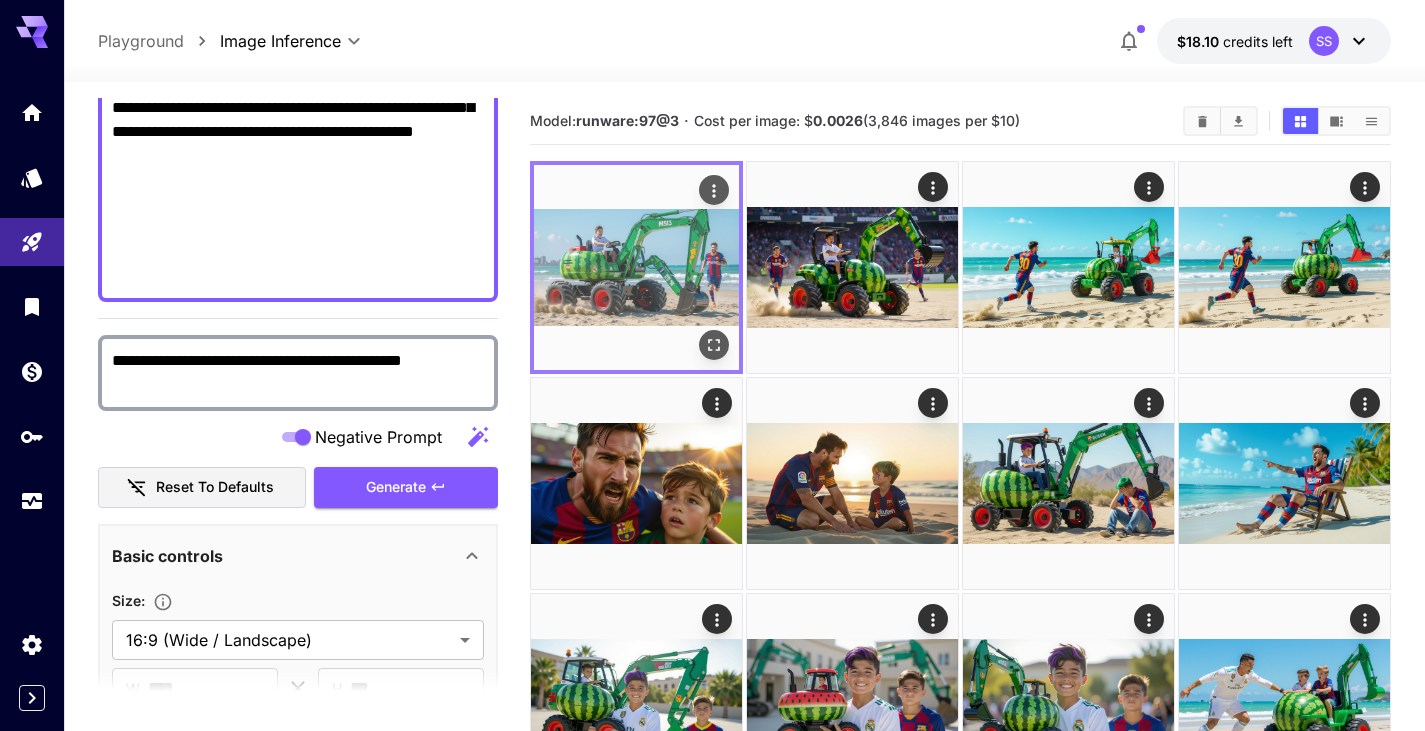click 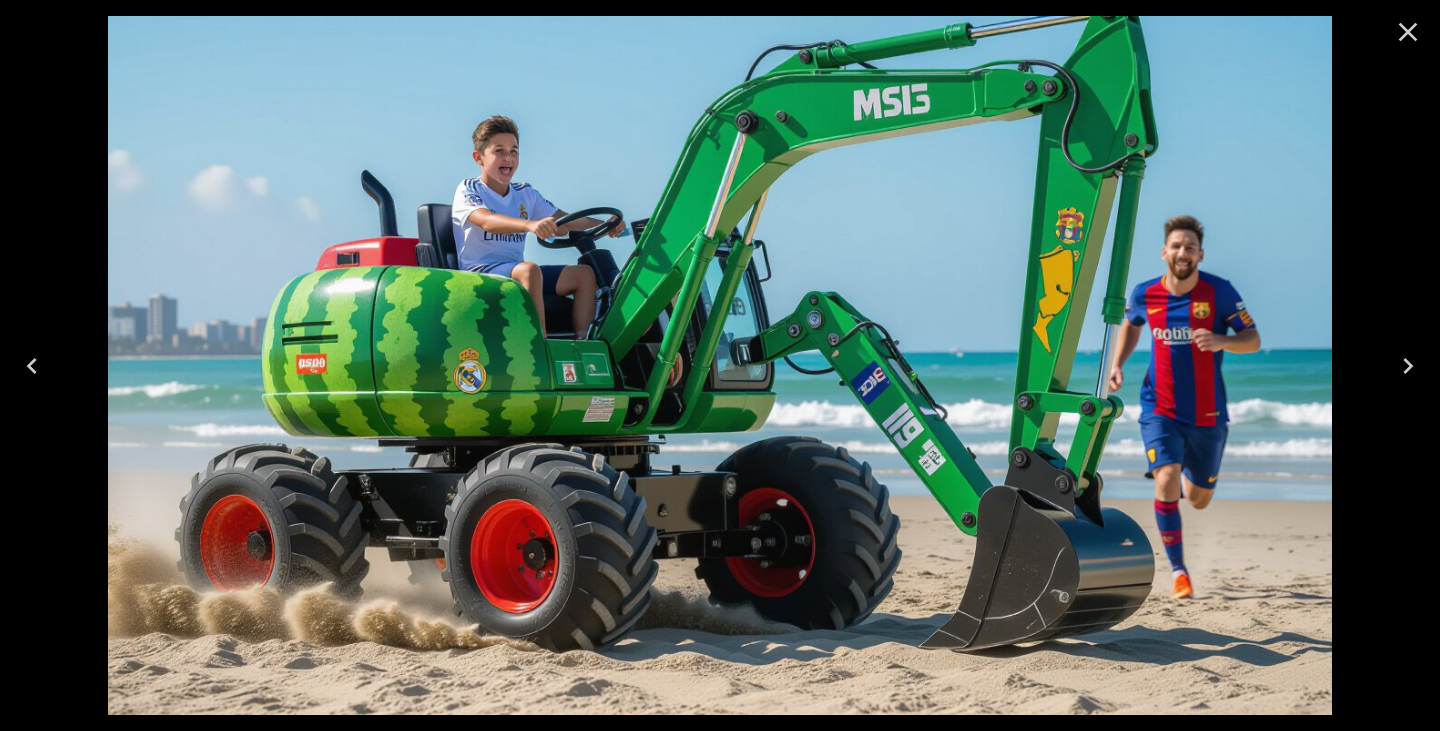 click 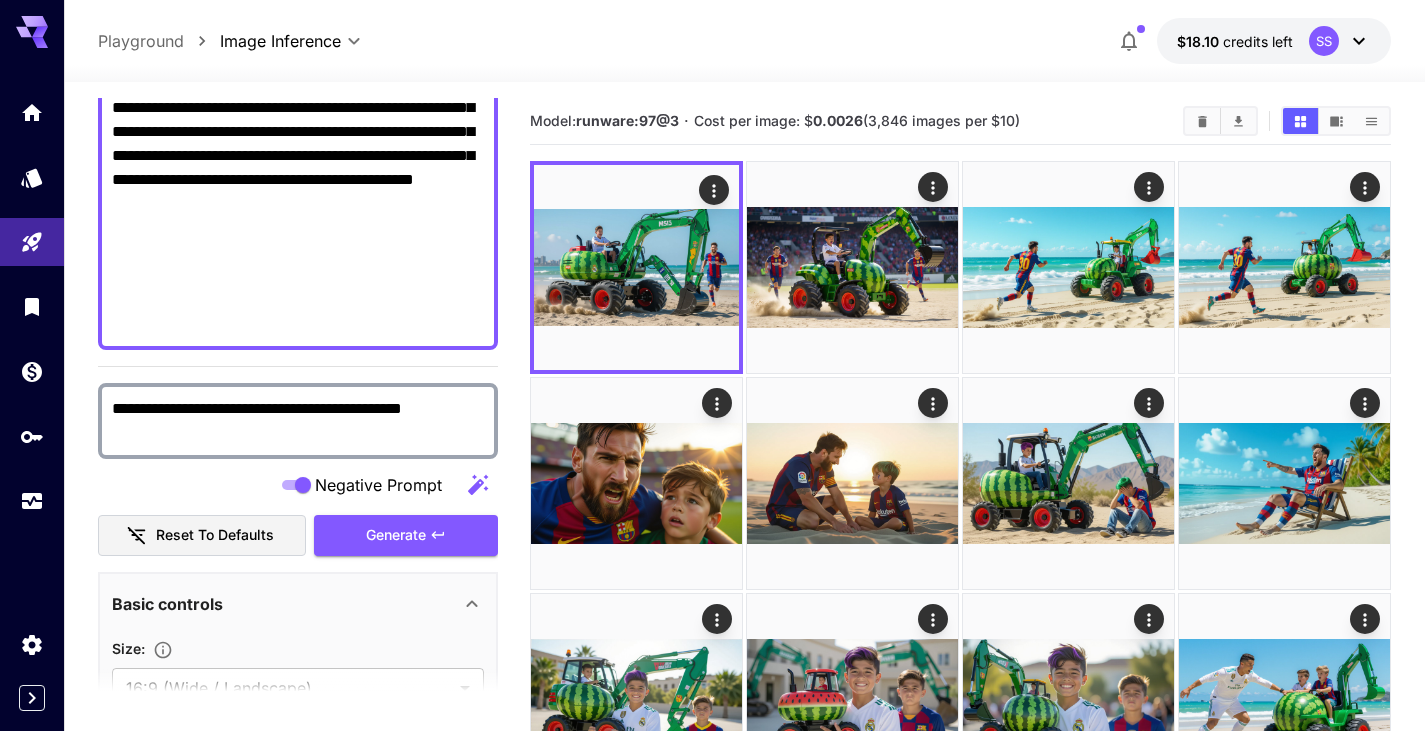 scroll, scrollTop: 300, scrollLeft: 0, axis: vertical 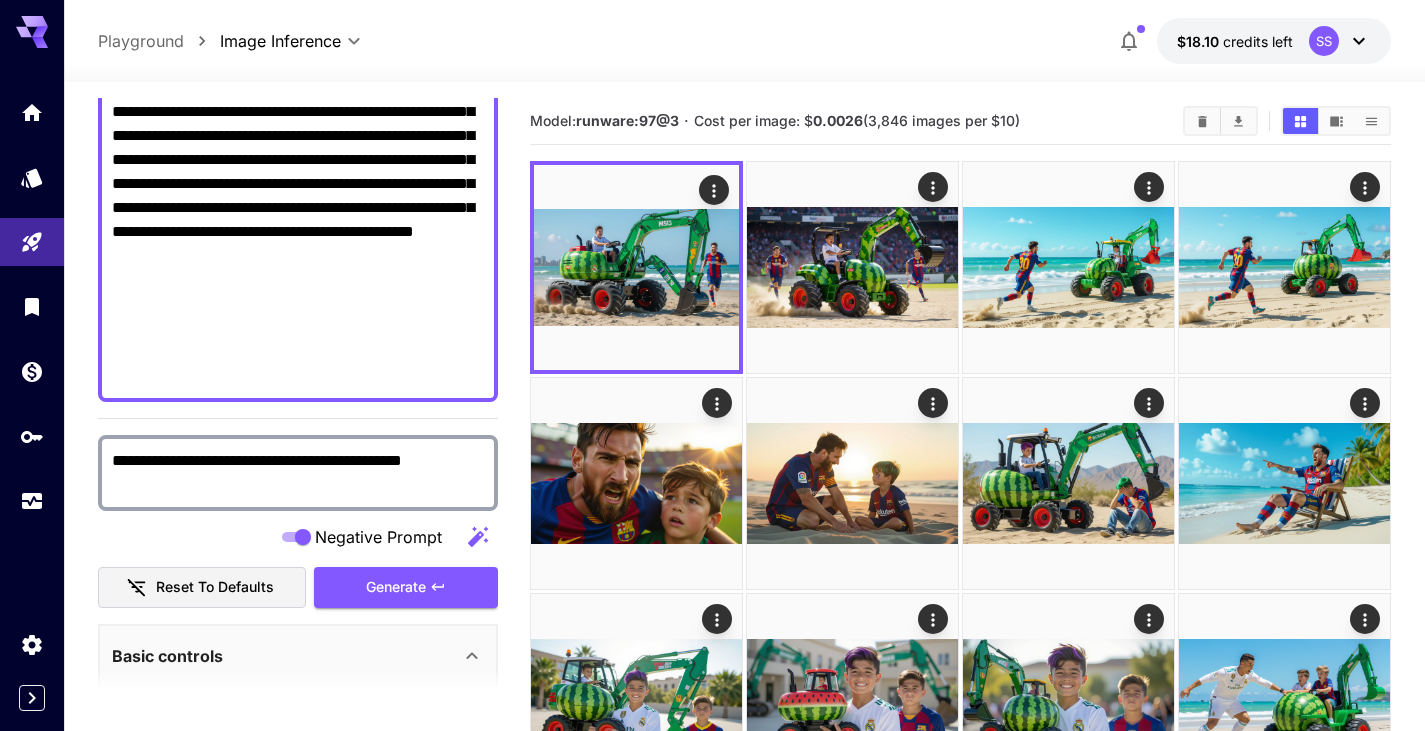 click on "**********" at bounding box center [298, 184] 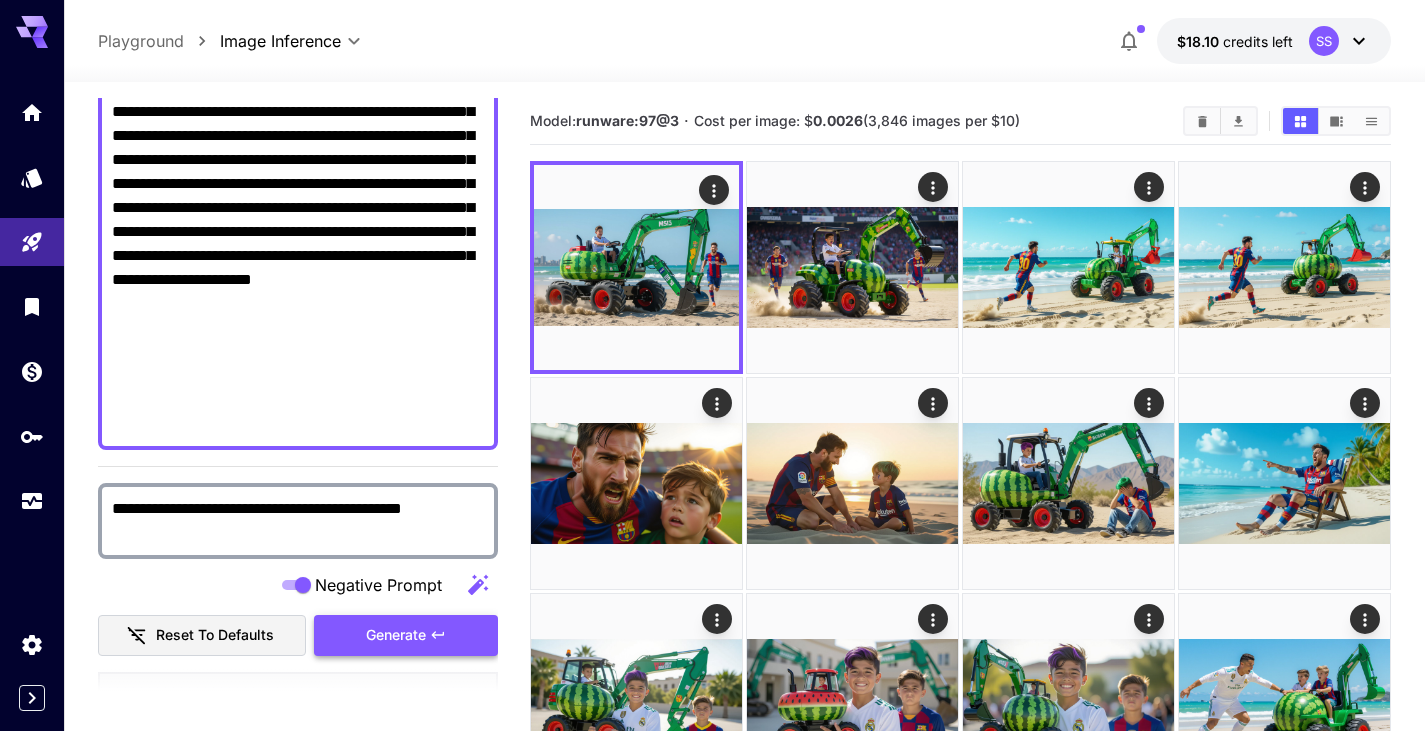 click on "Generate" at bounding box center (406, 635) 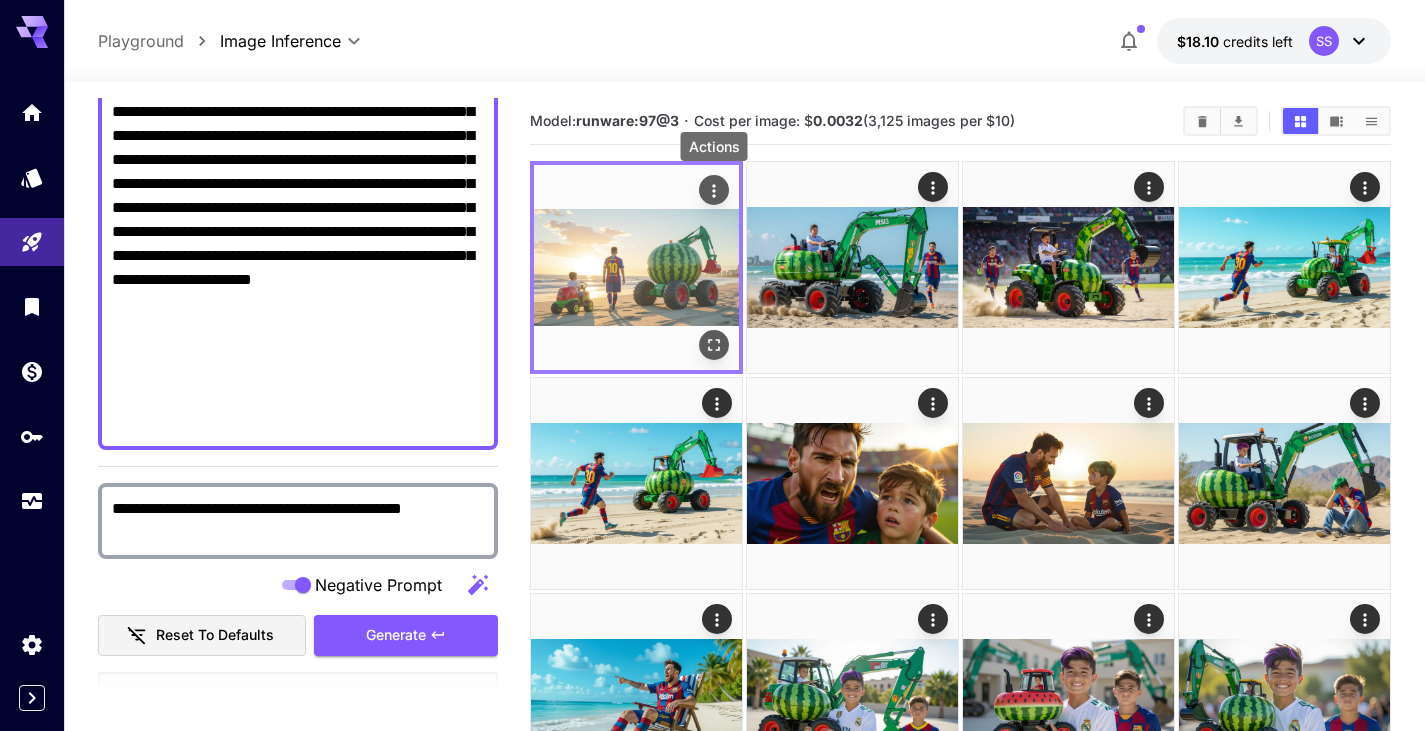 click 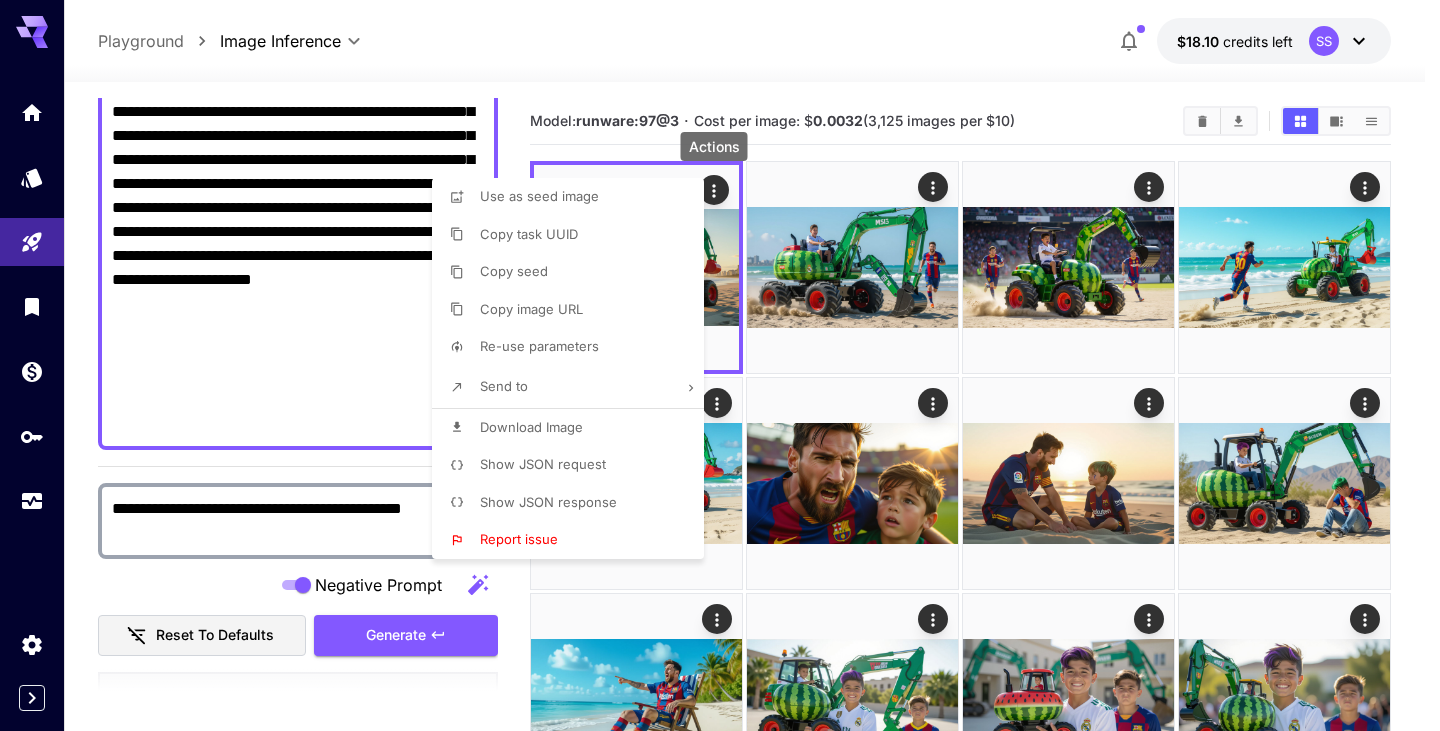 click on "Download Image" at bounding box center [531, 427] 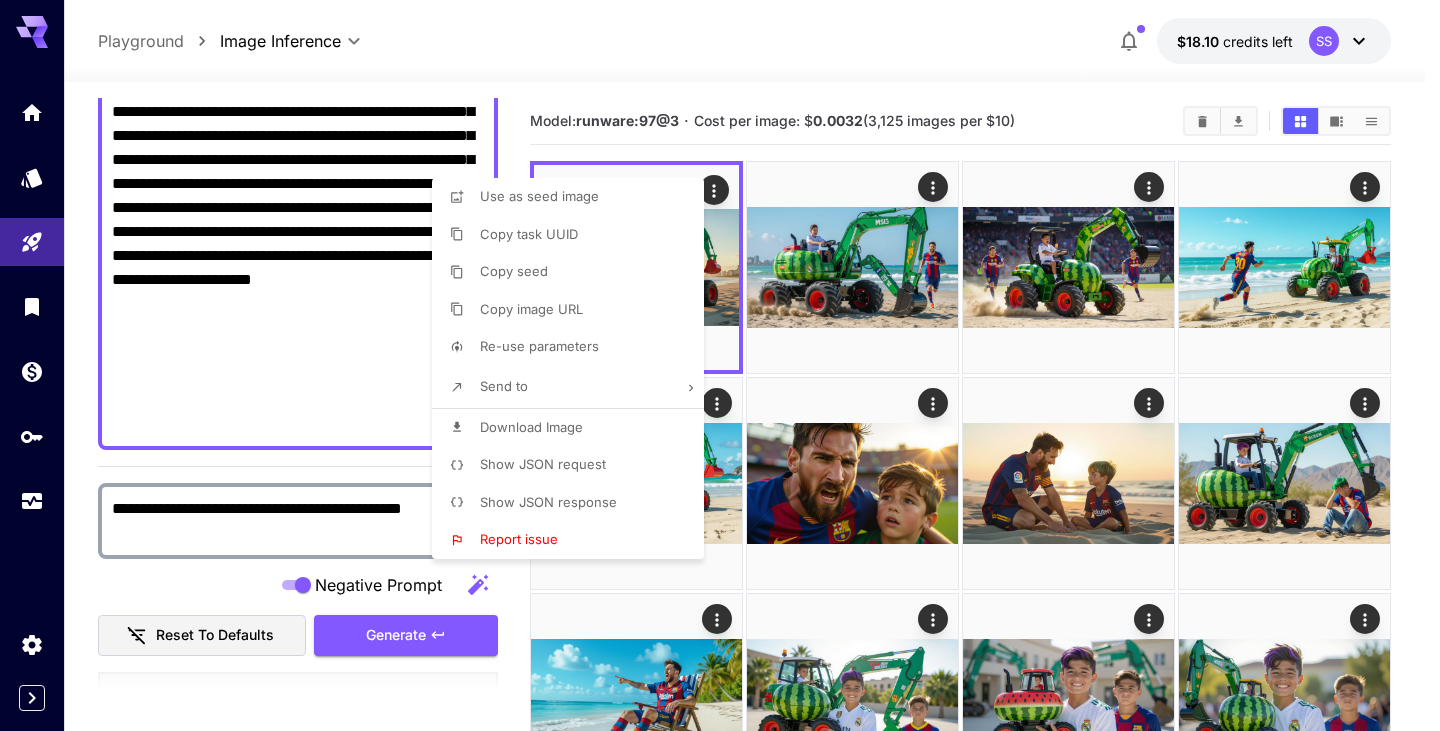 click at bounding box center [720, 365] 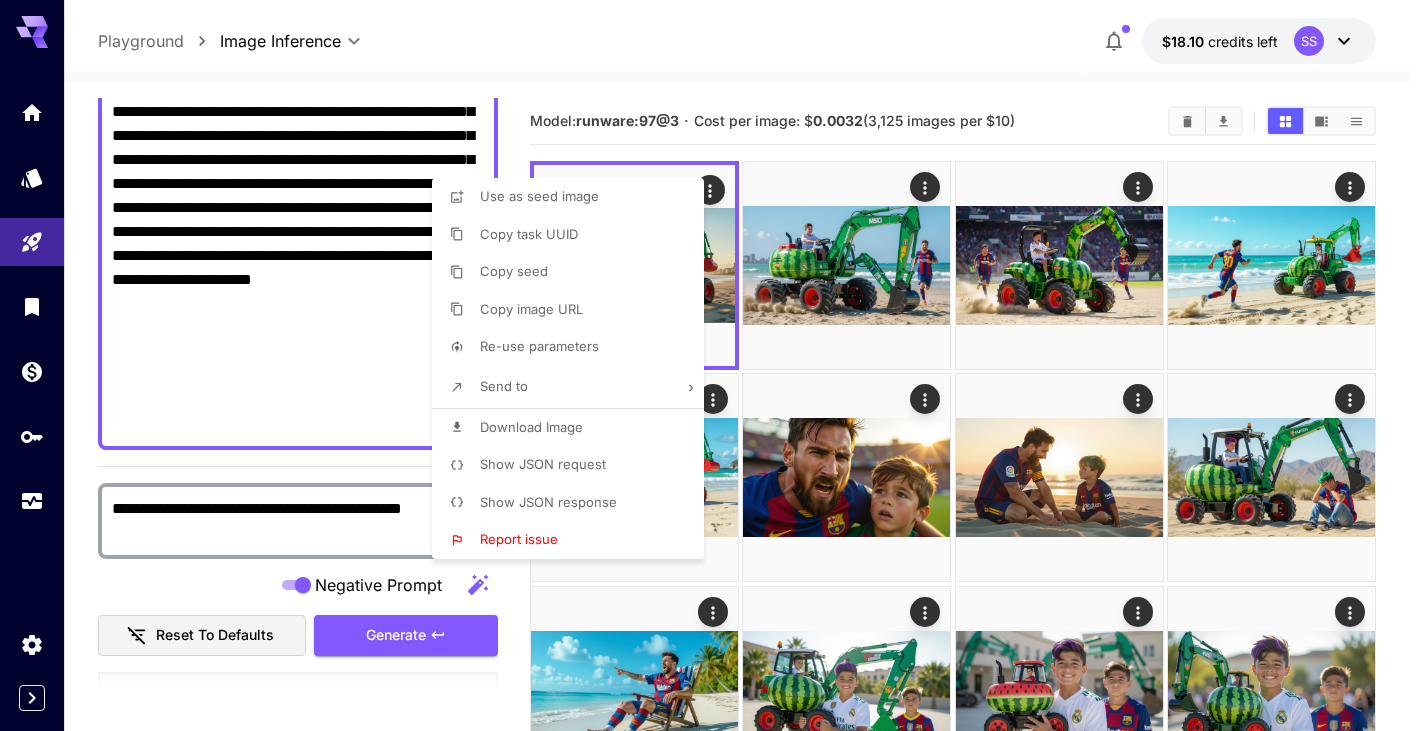 click at bounding box center [712, 365] 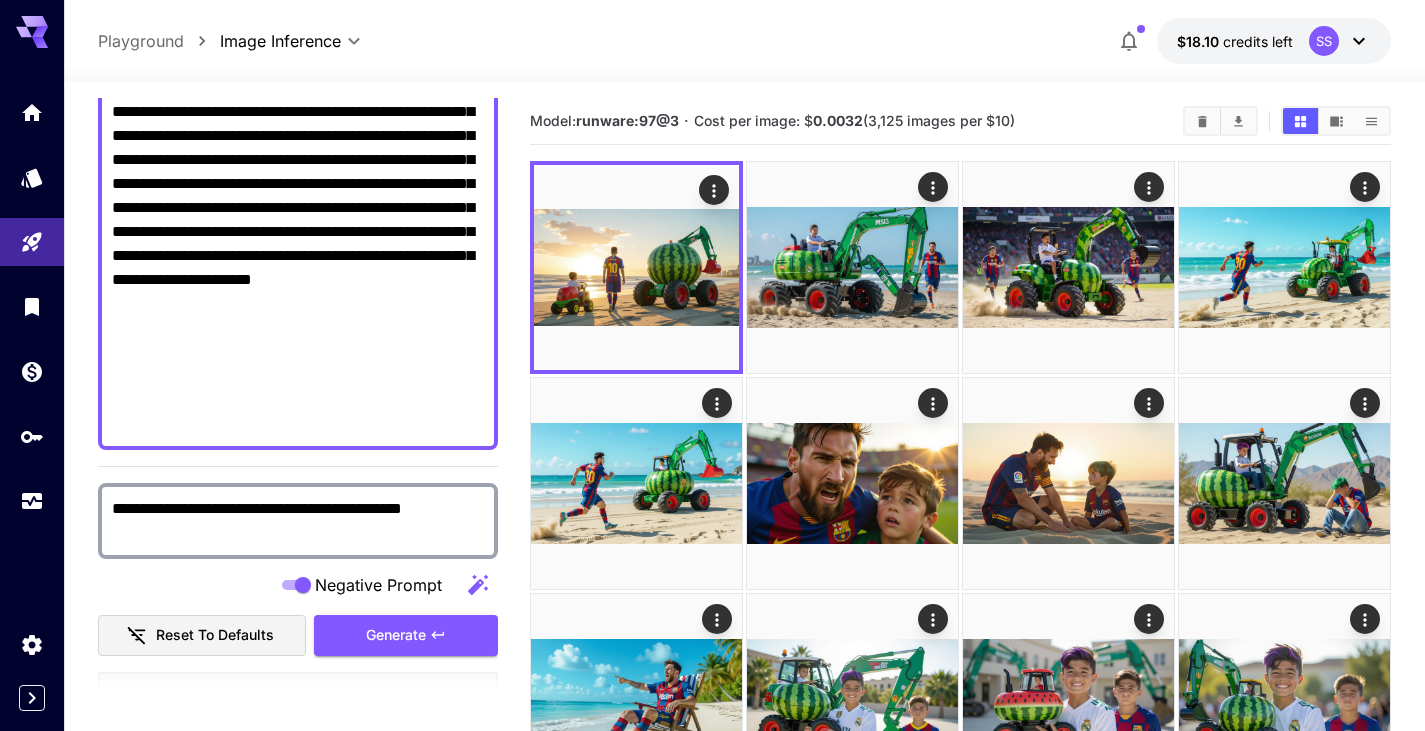 click on "**********" at bounding box center [298, 208] 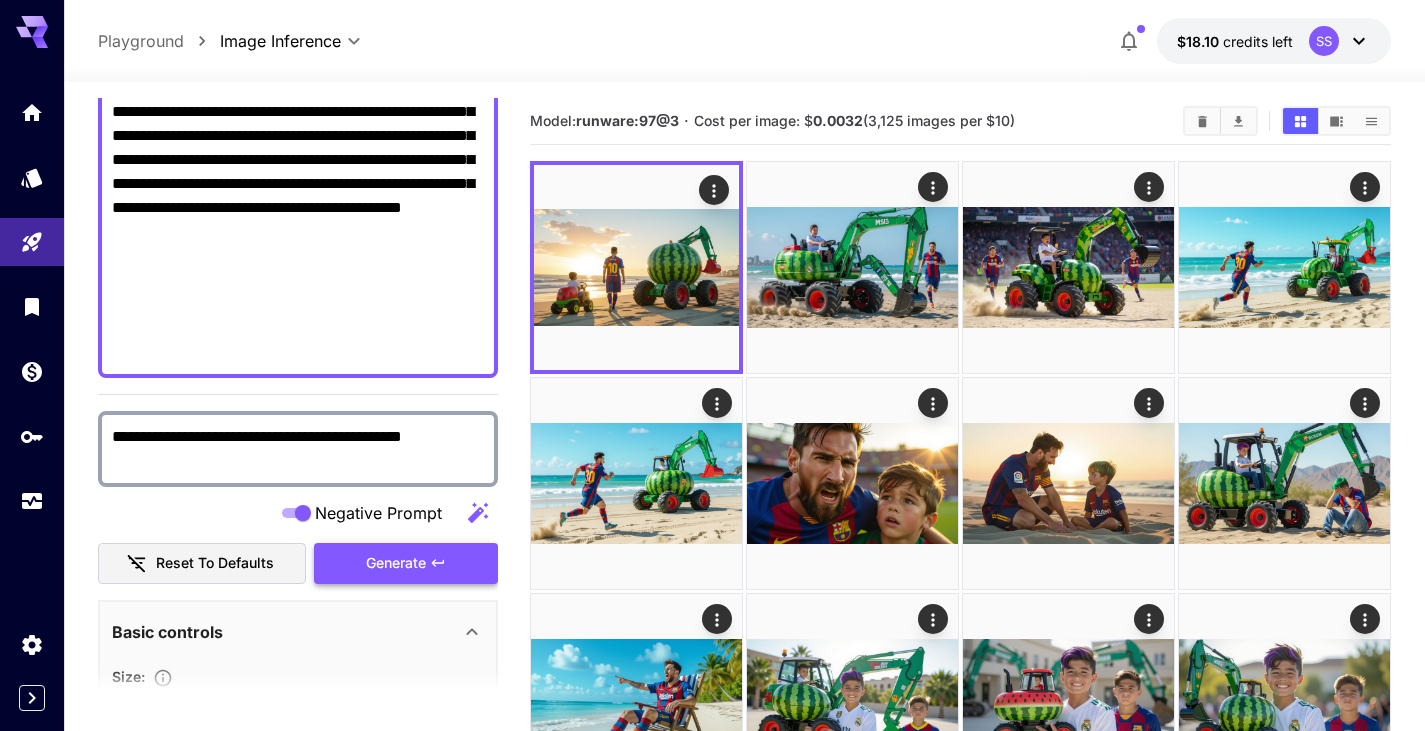 click on "Generate" at bounding box center [396, 563] 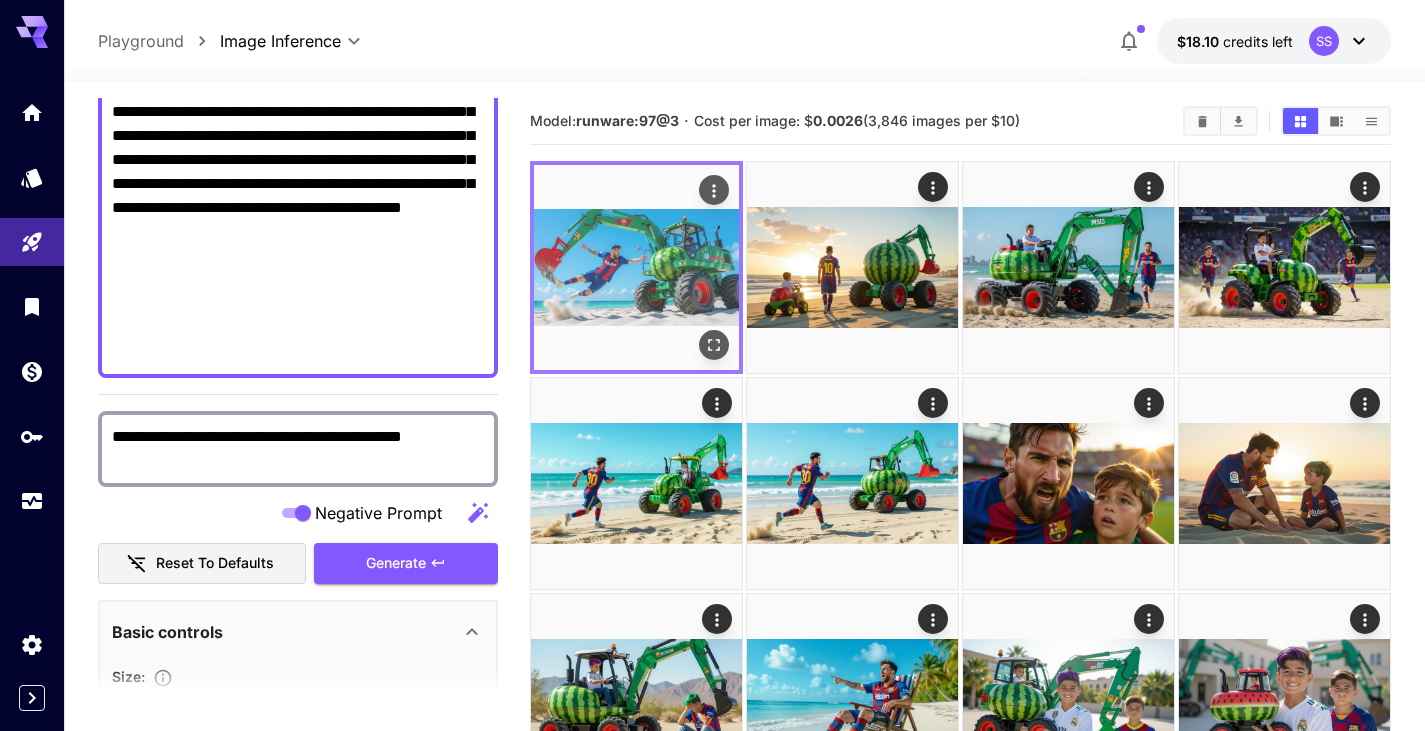 click 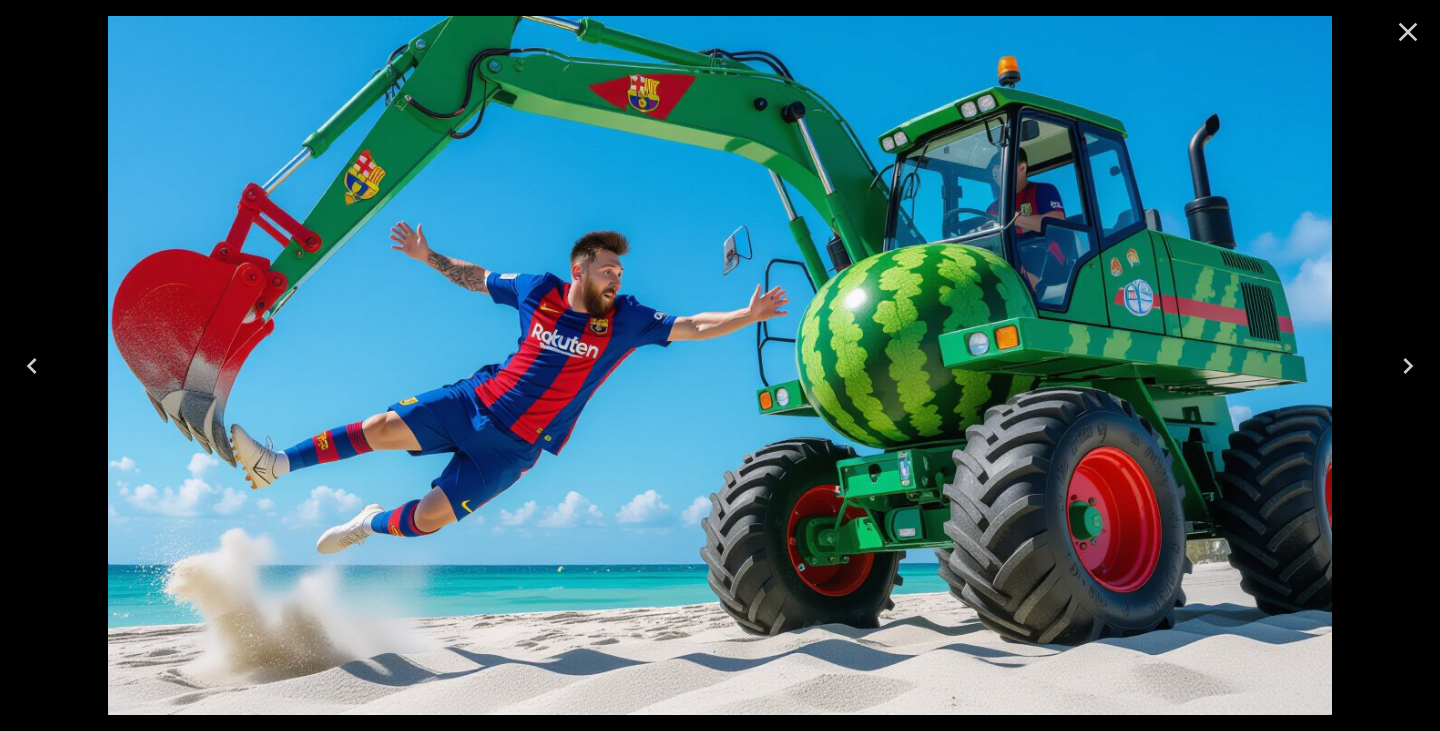 click 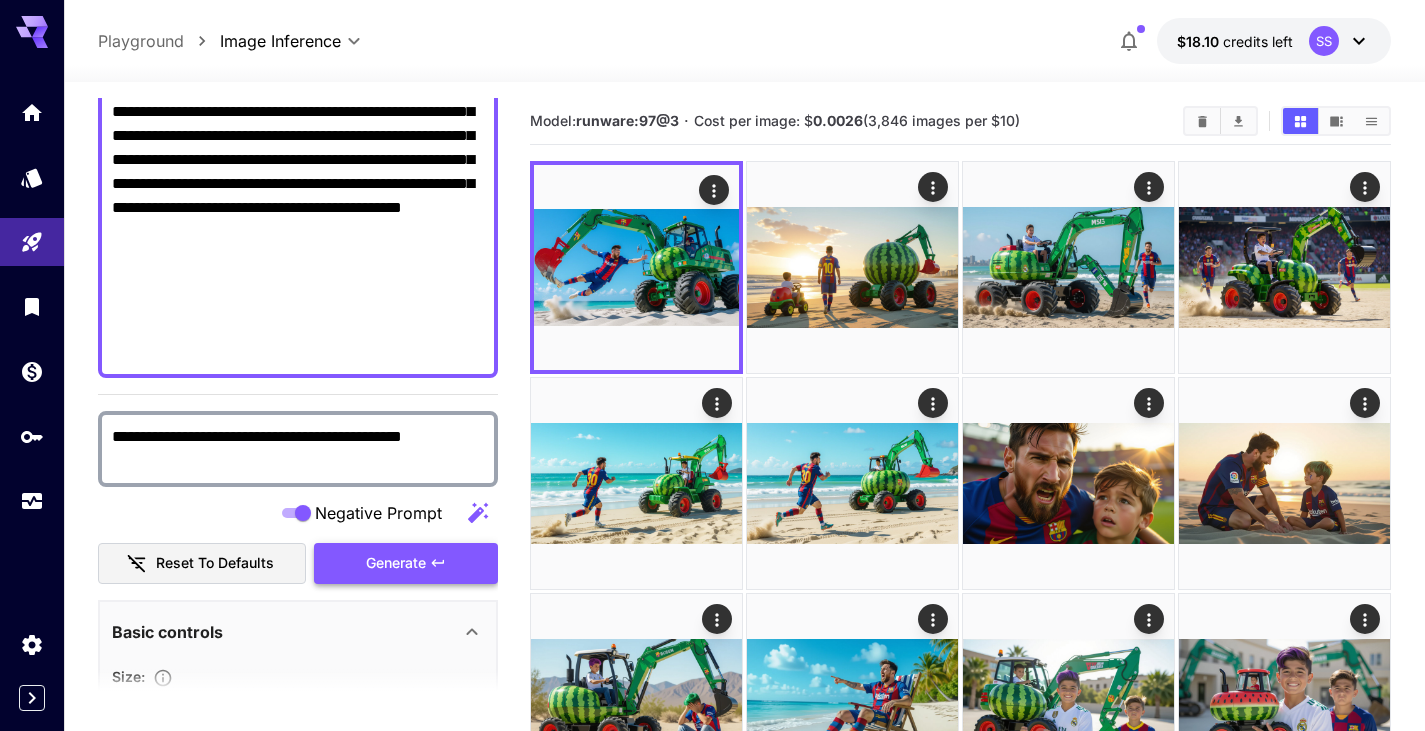 click on "Generate" at bounding box center (406, 563) 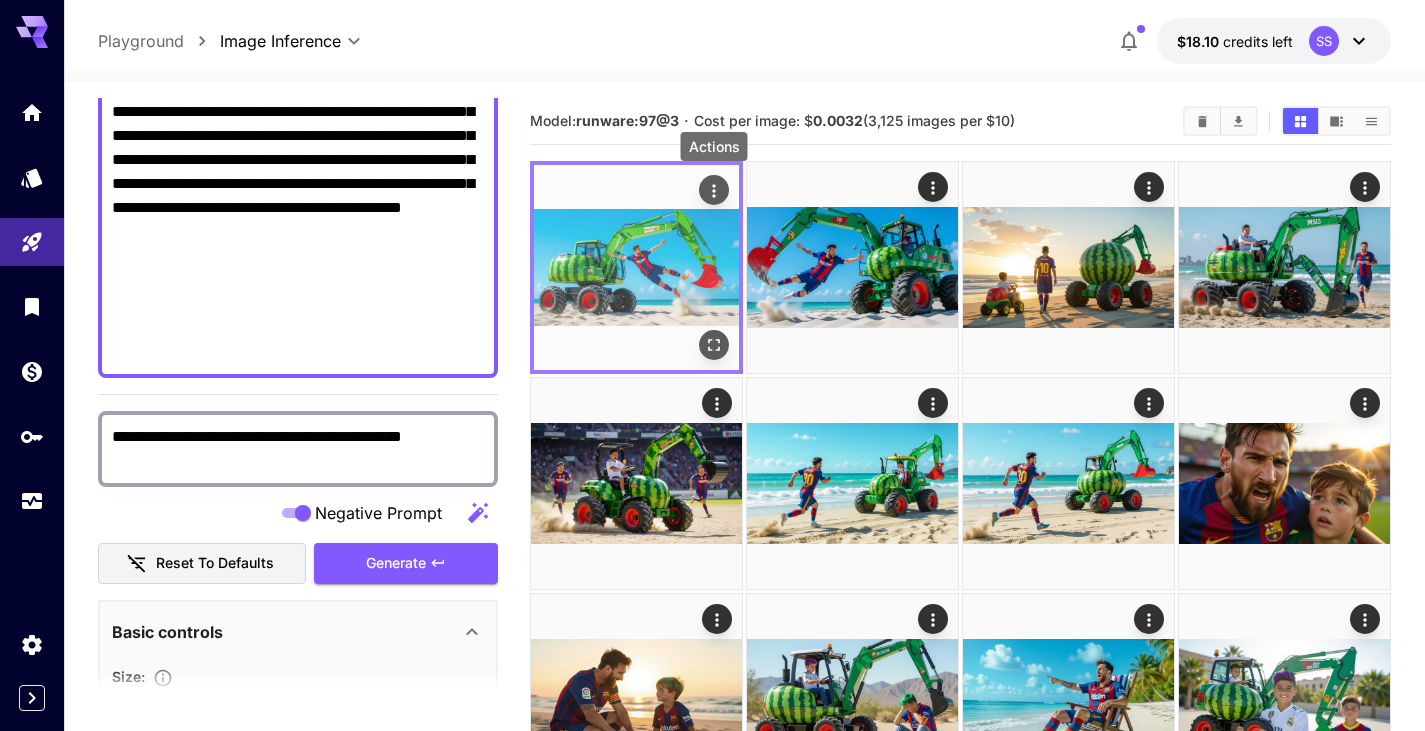 click 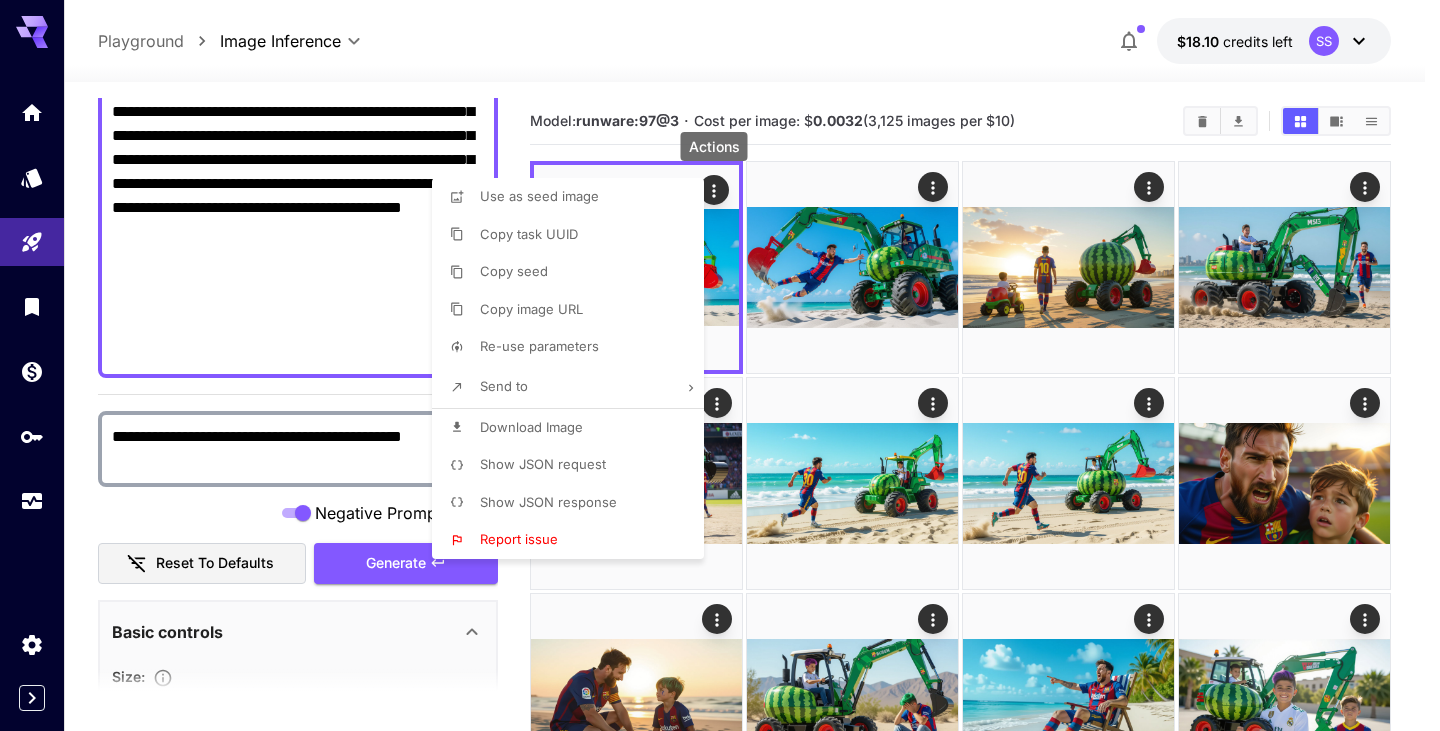 click on "Download Image" at bounding box center [531, 427] 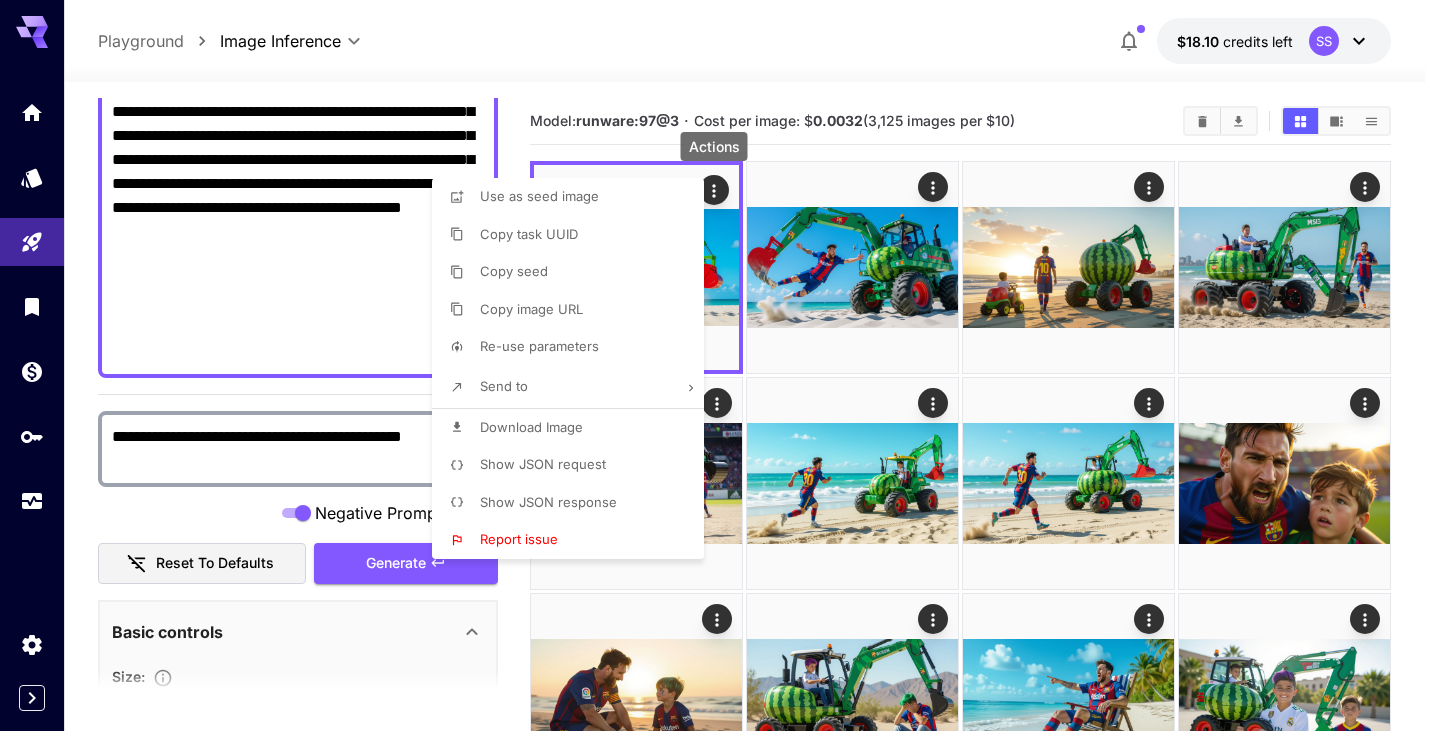 click at bounding box center [720, 365] 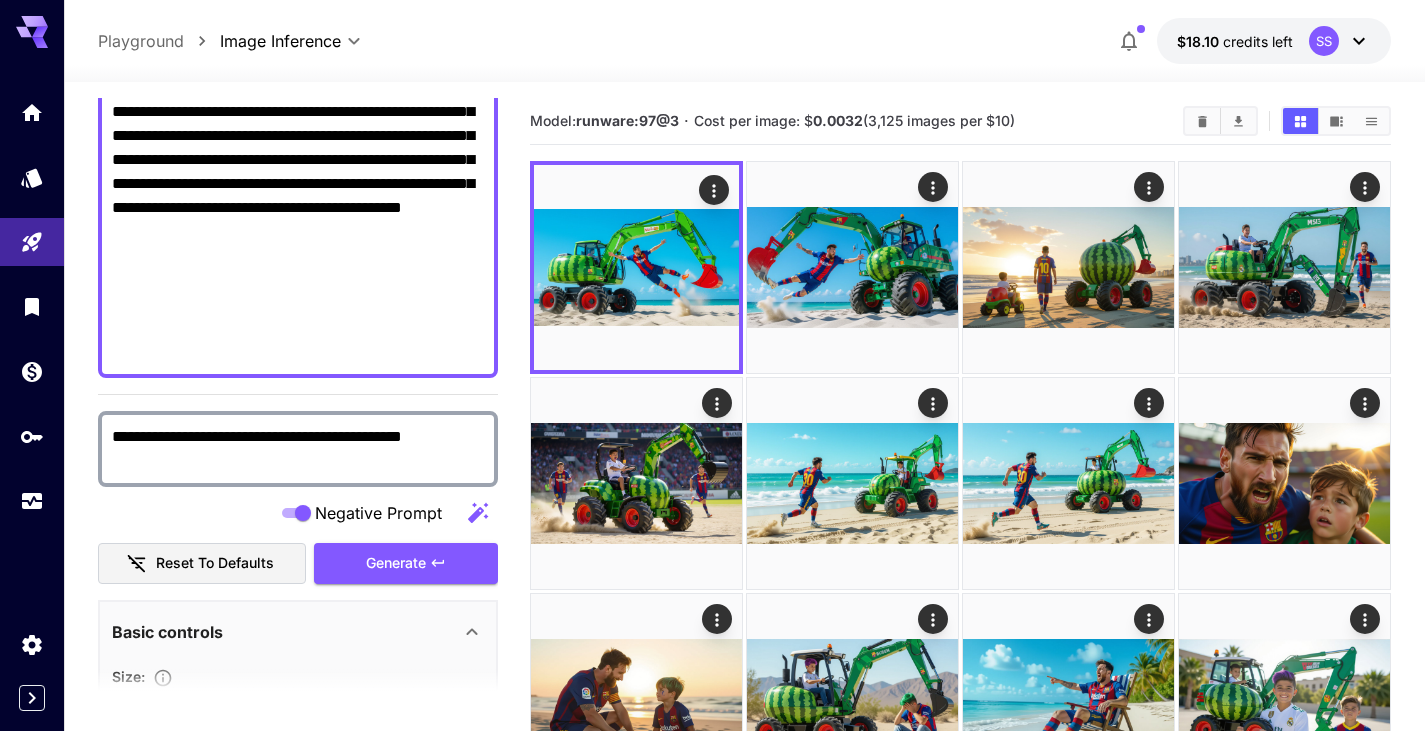 click on "**********" at bounding box center (298, 172) 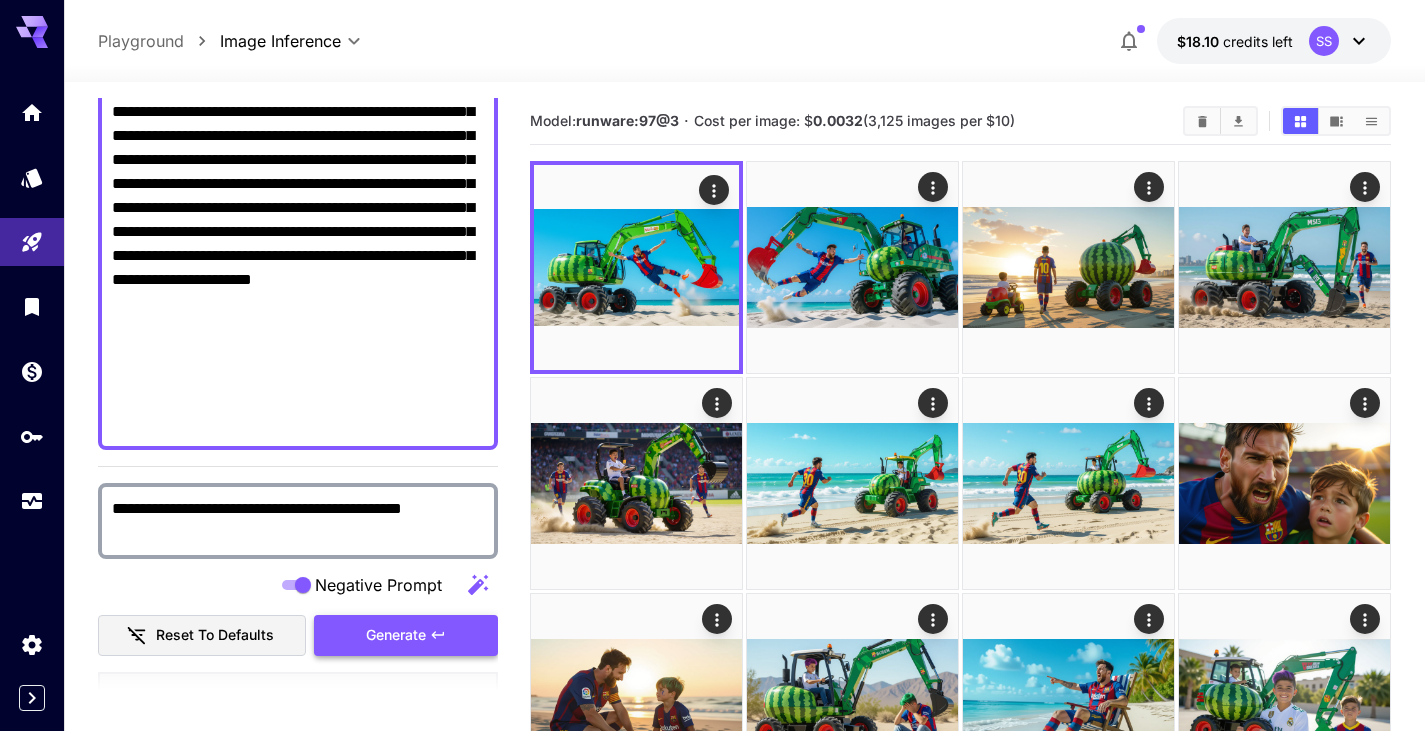 click on "Generate" at bounding box center [396, 635] 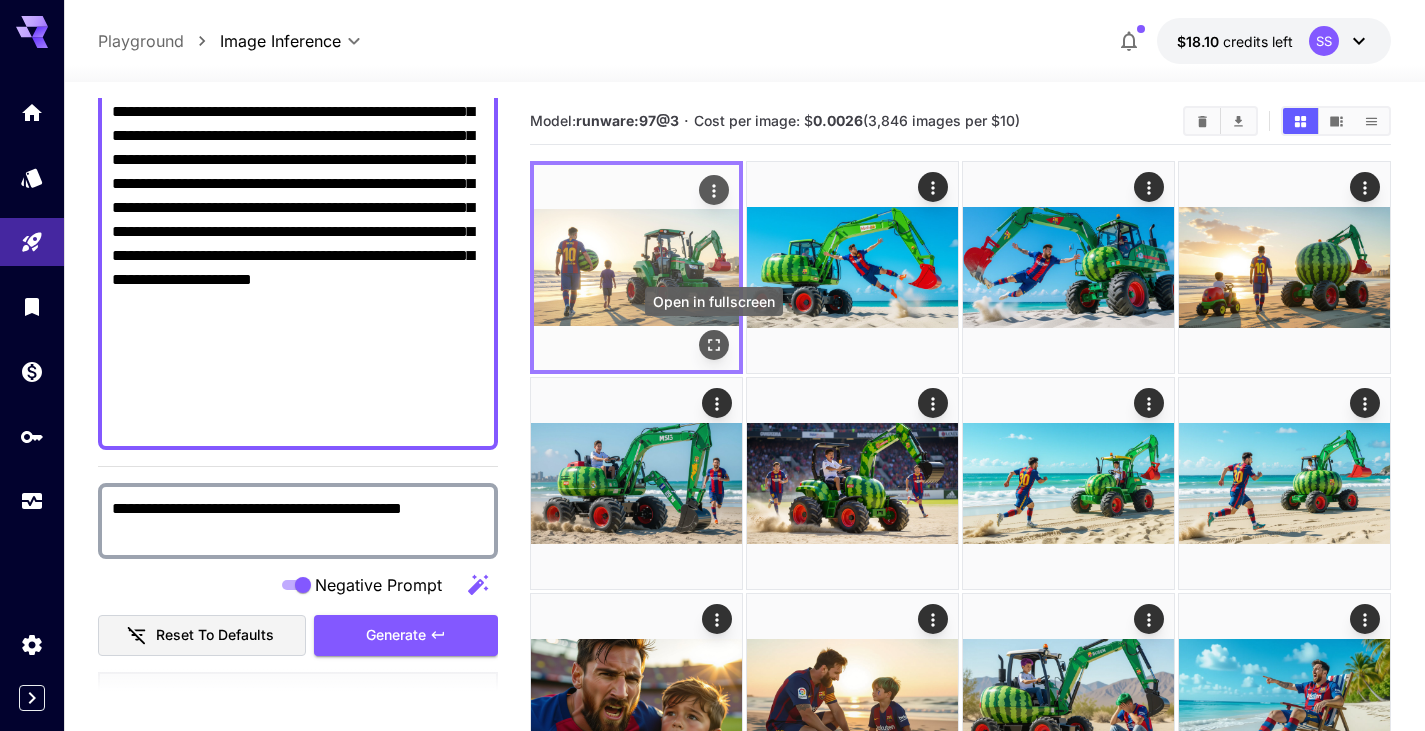 click at bounding box center [714, 345] 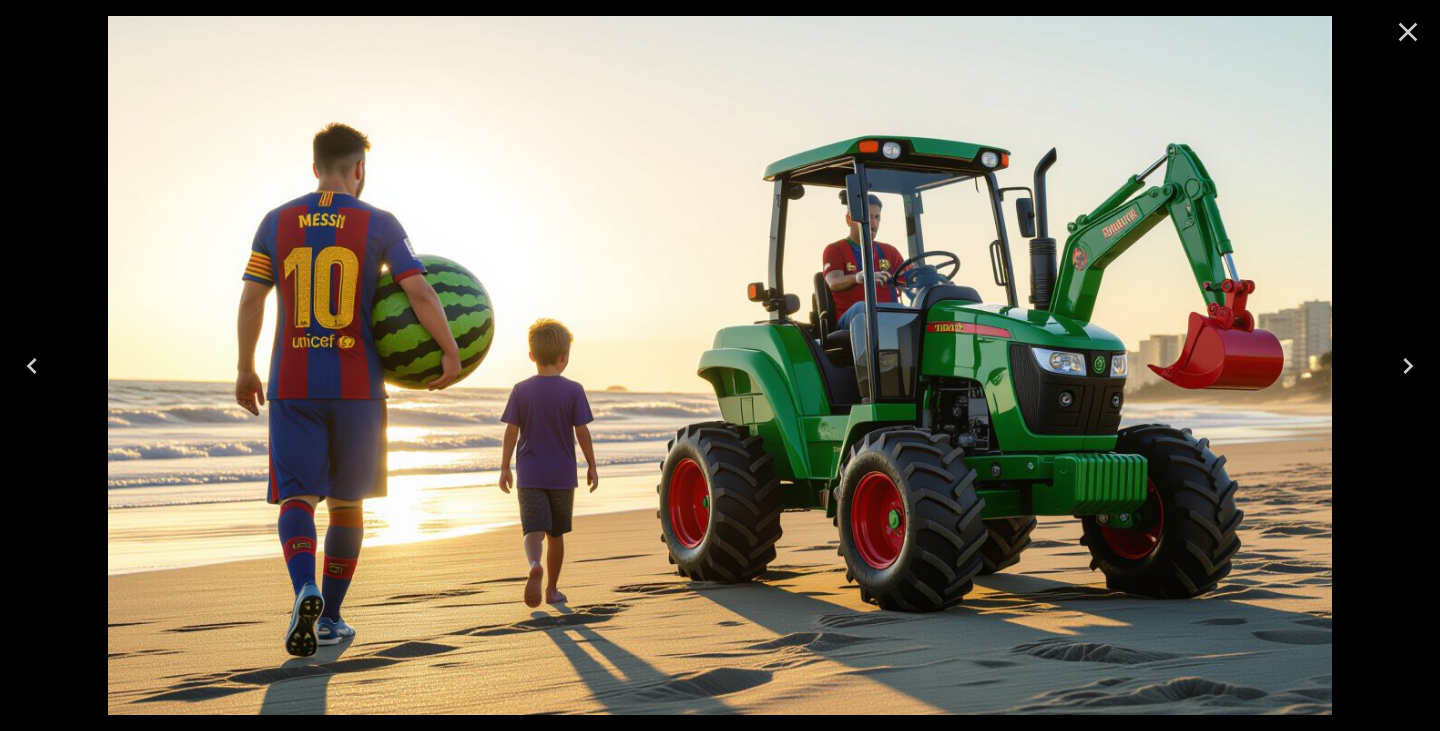 click 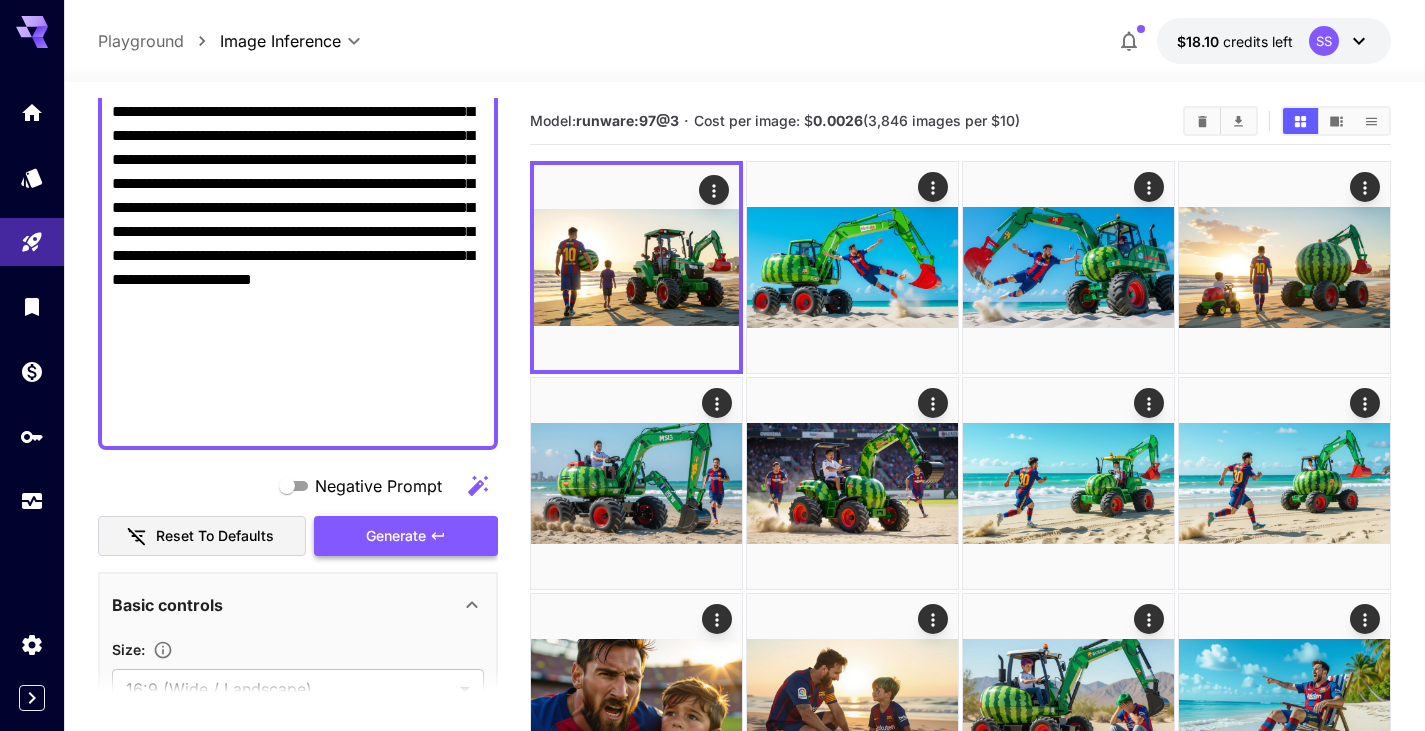 click on "Generate" at bounding box center [396, 536] 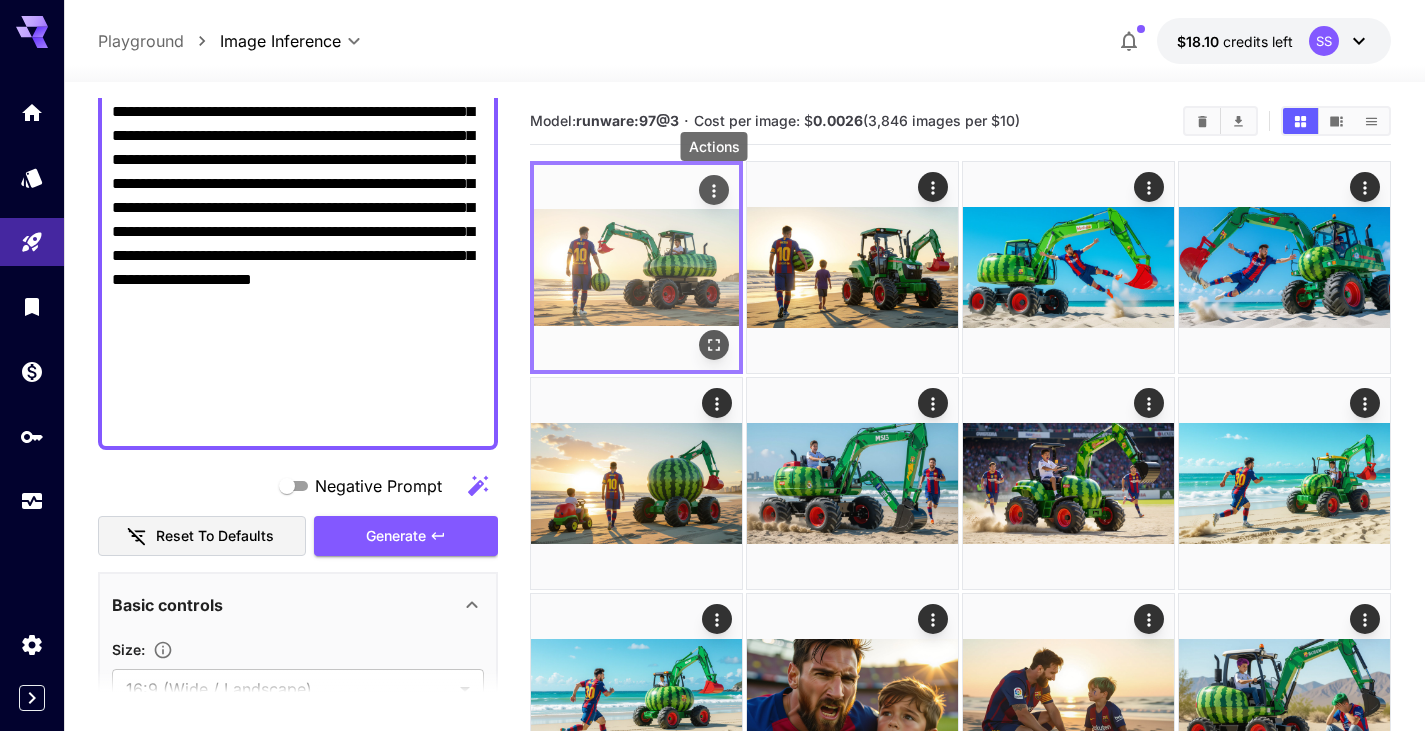 click 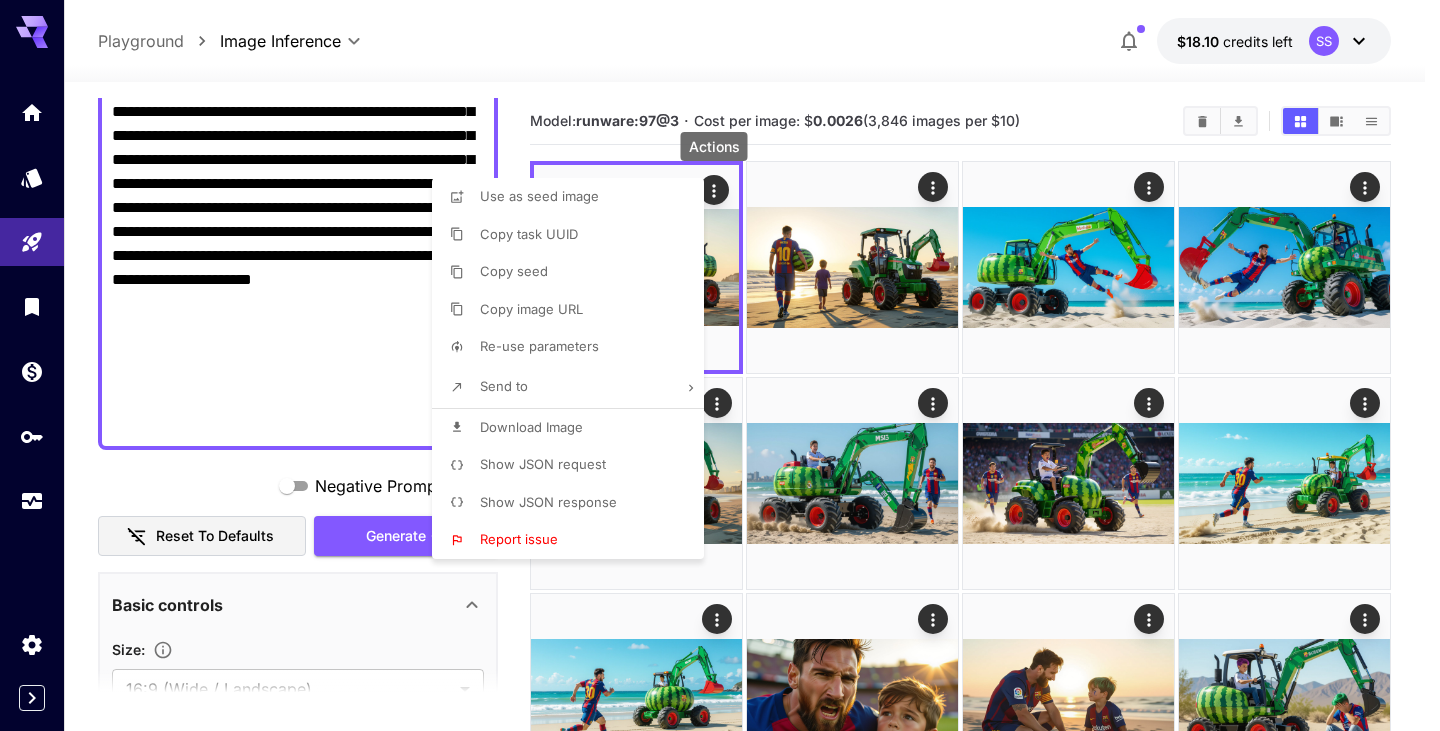 click on "Download Image" at bounding box center (531, 427) 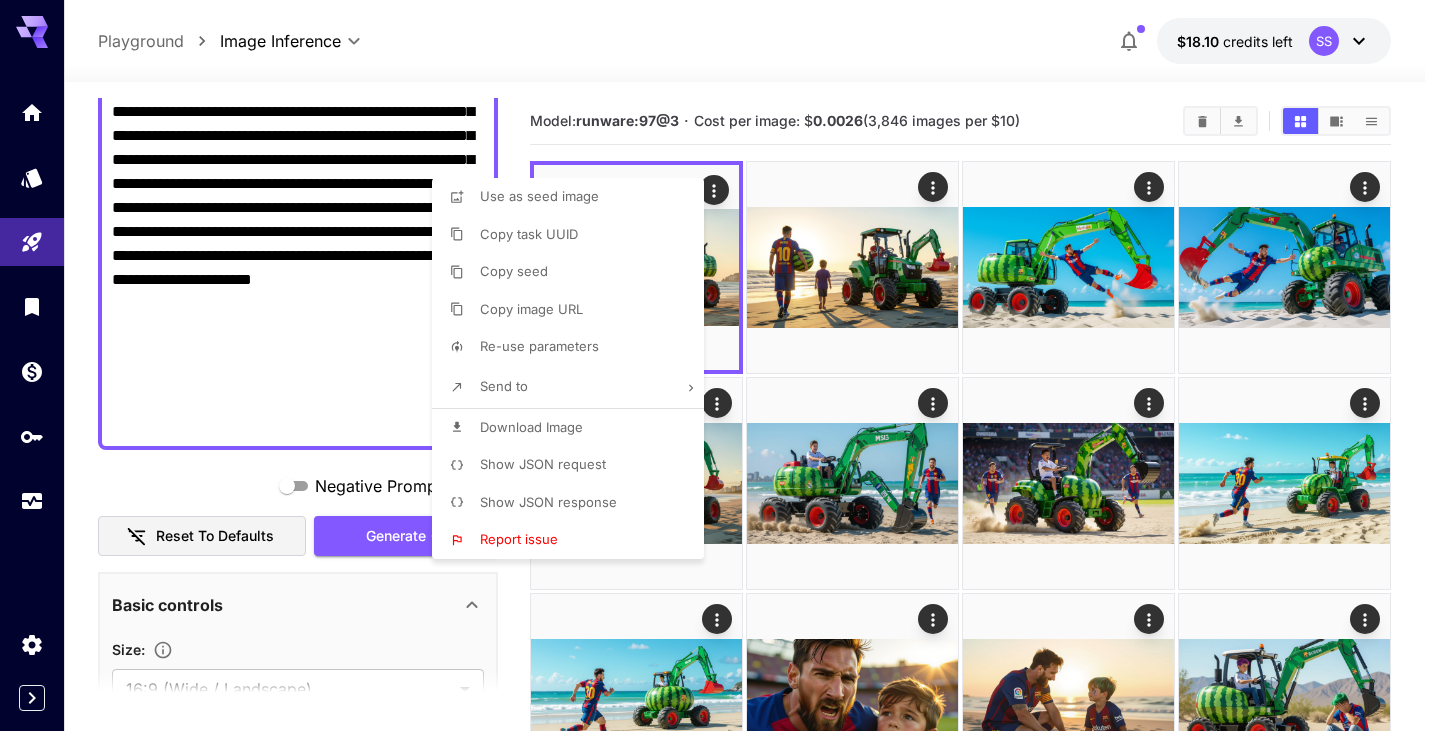 click at bounding box center (720, 365) 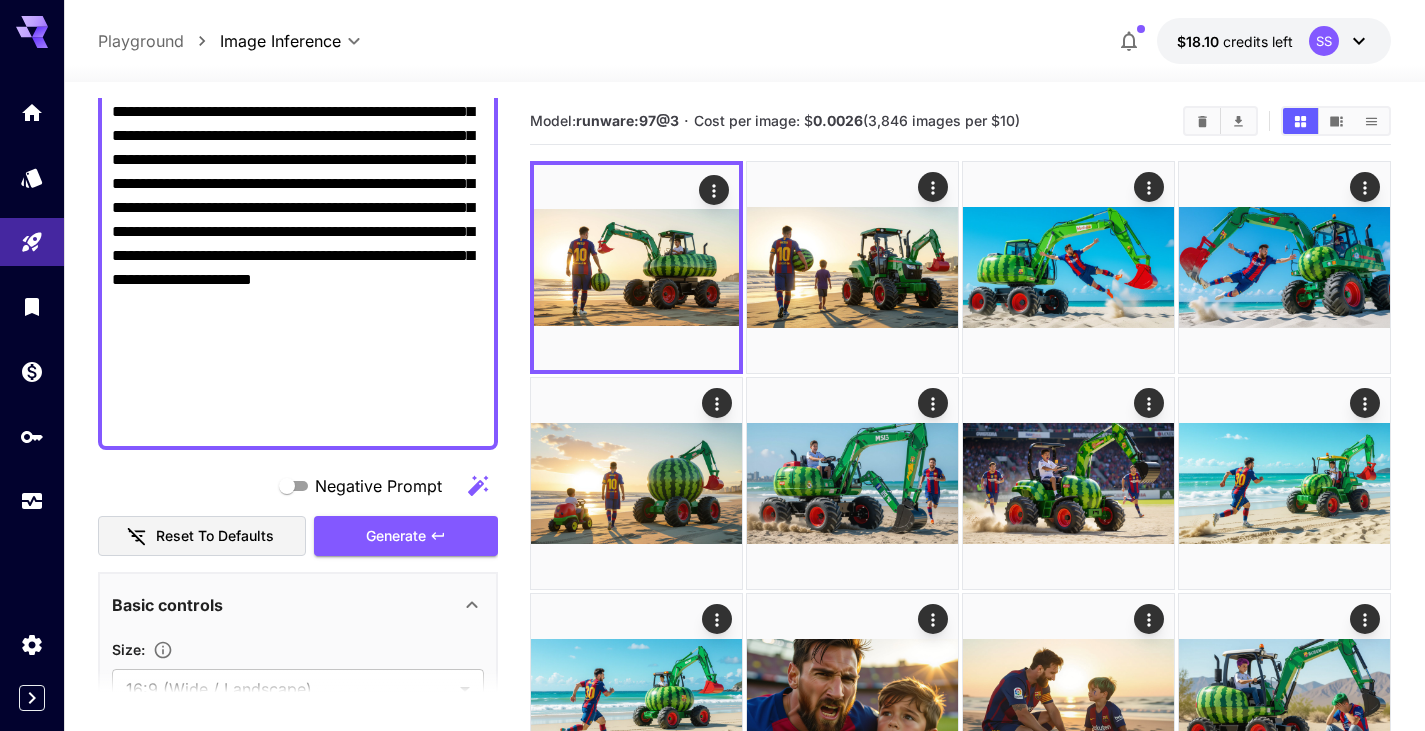 click on "**********" at bounding box center [298, 208] 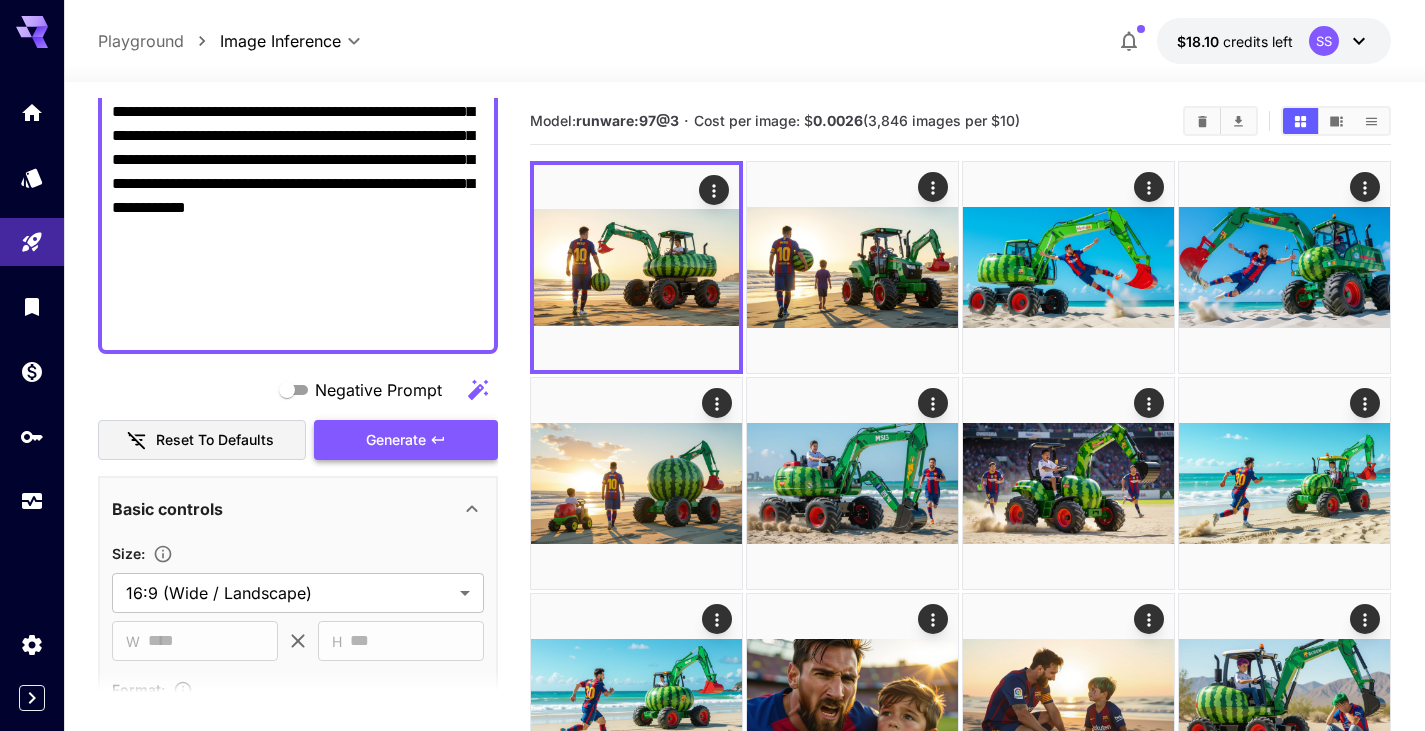 click on "Generate" at bounding box center (396, 440) 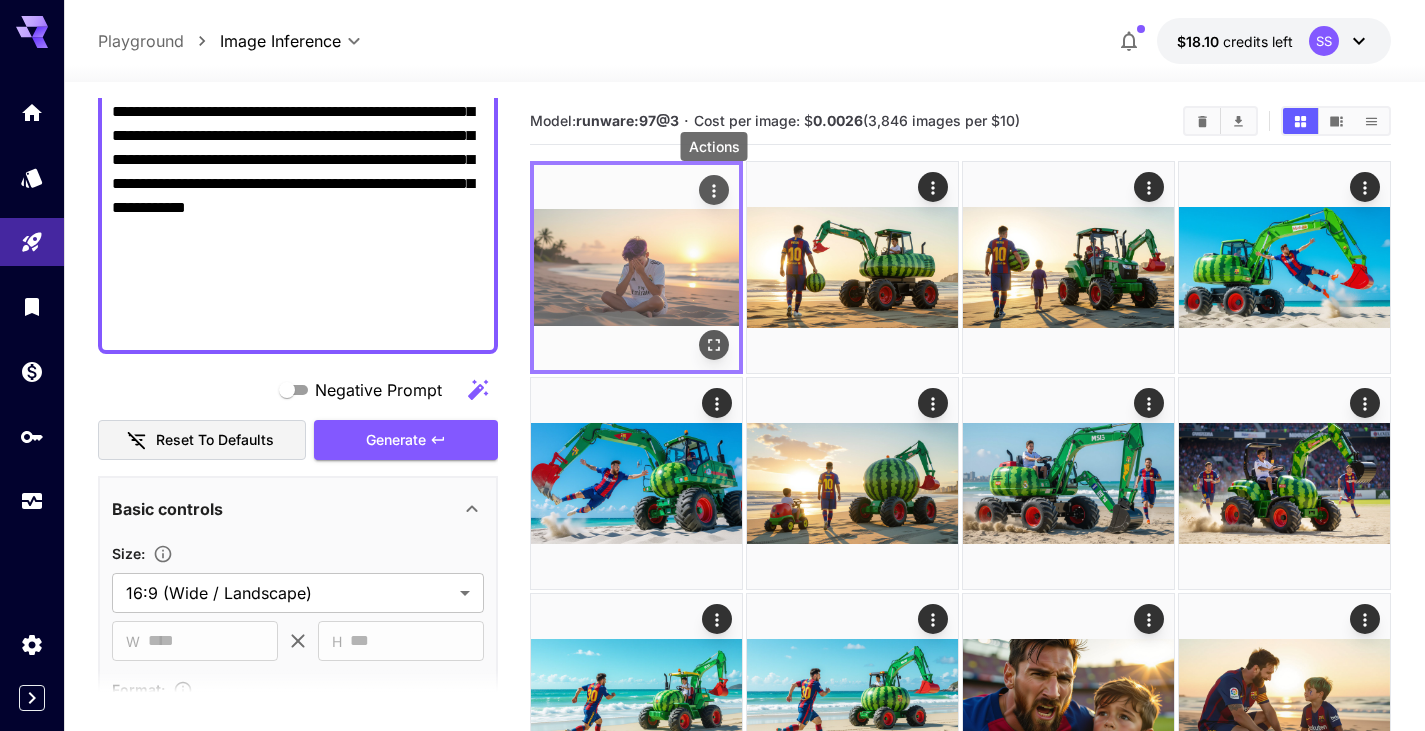 click 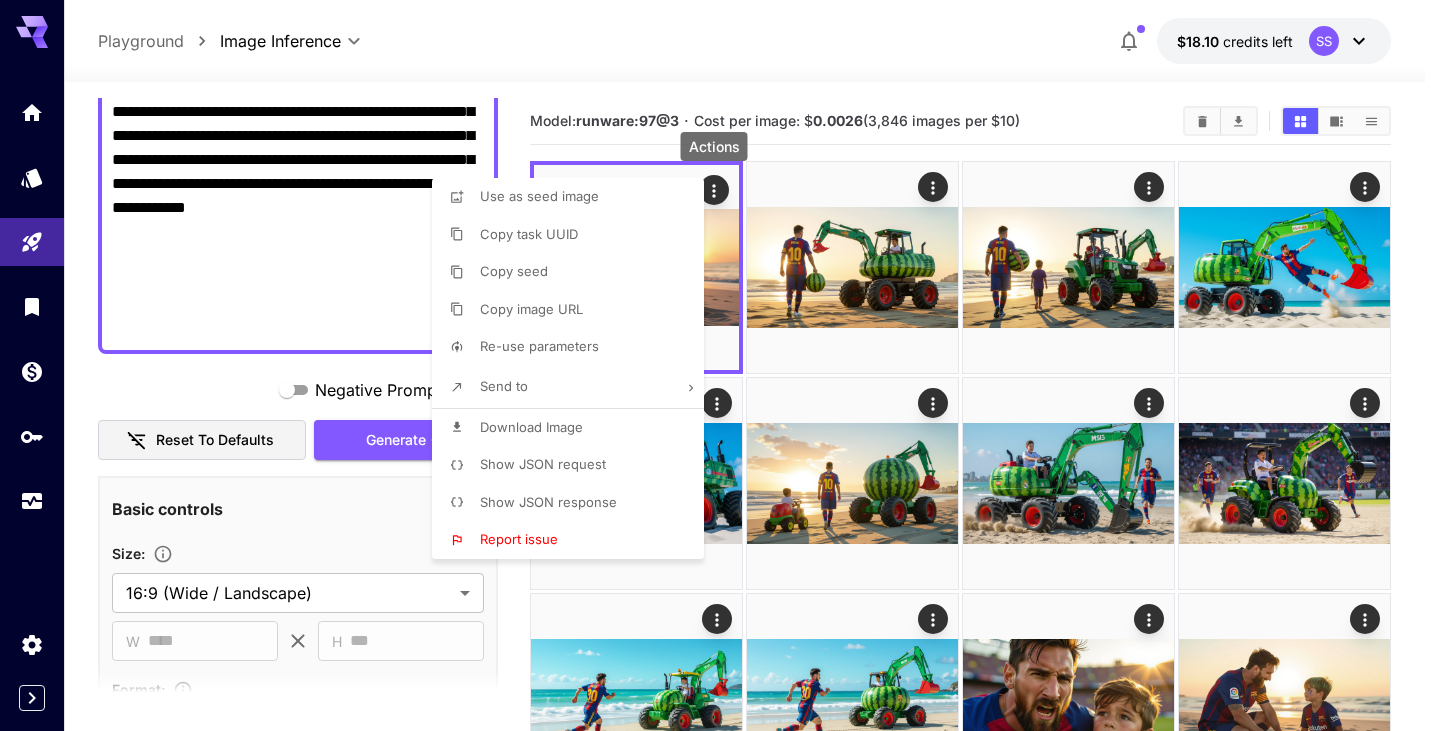 click on "Download Image" at bounding box center [531, 427] 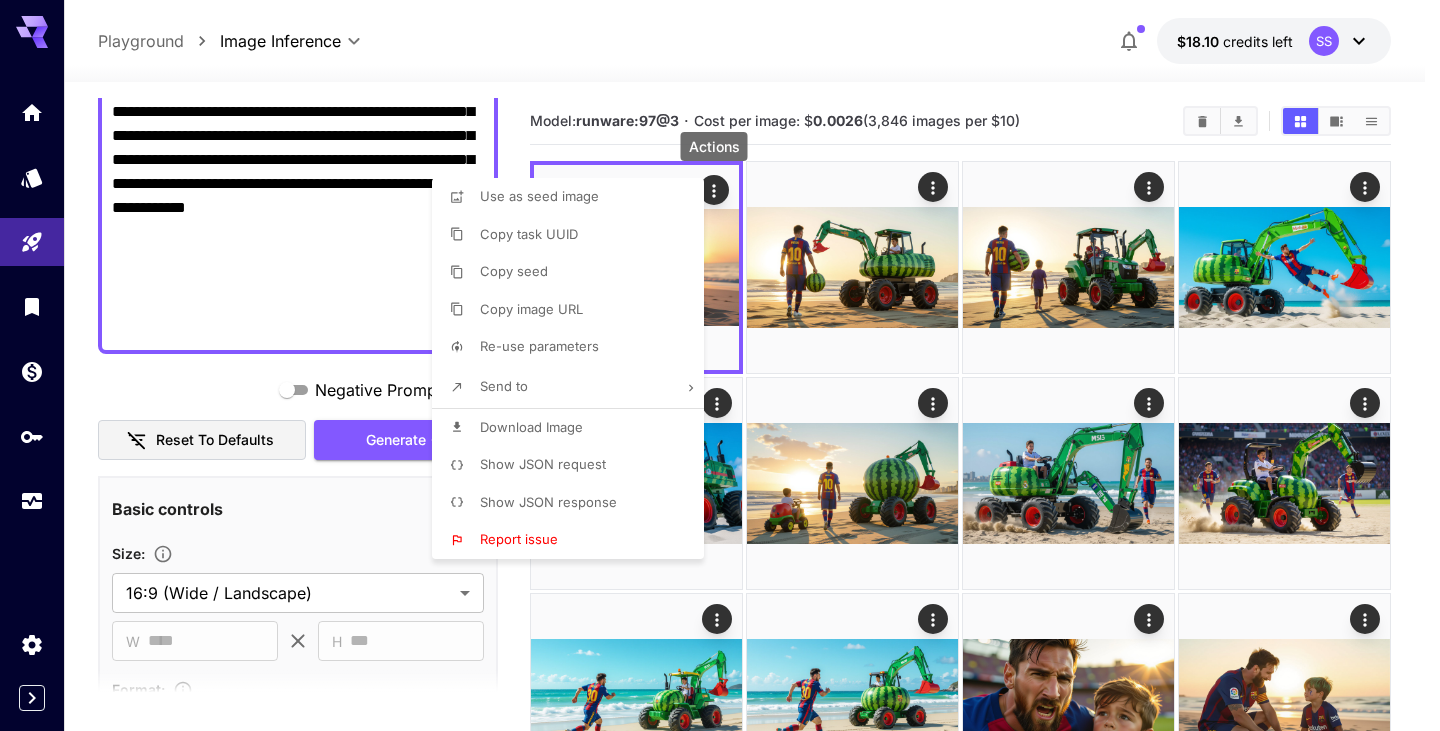click at bounding box center [720, 365] 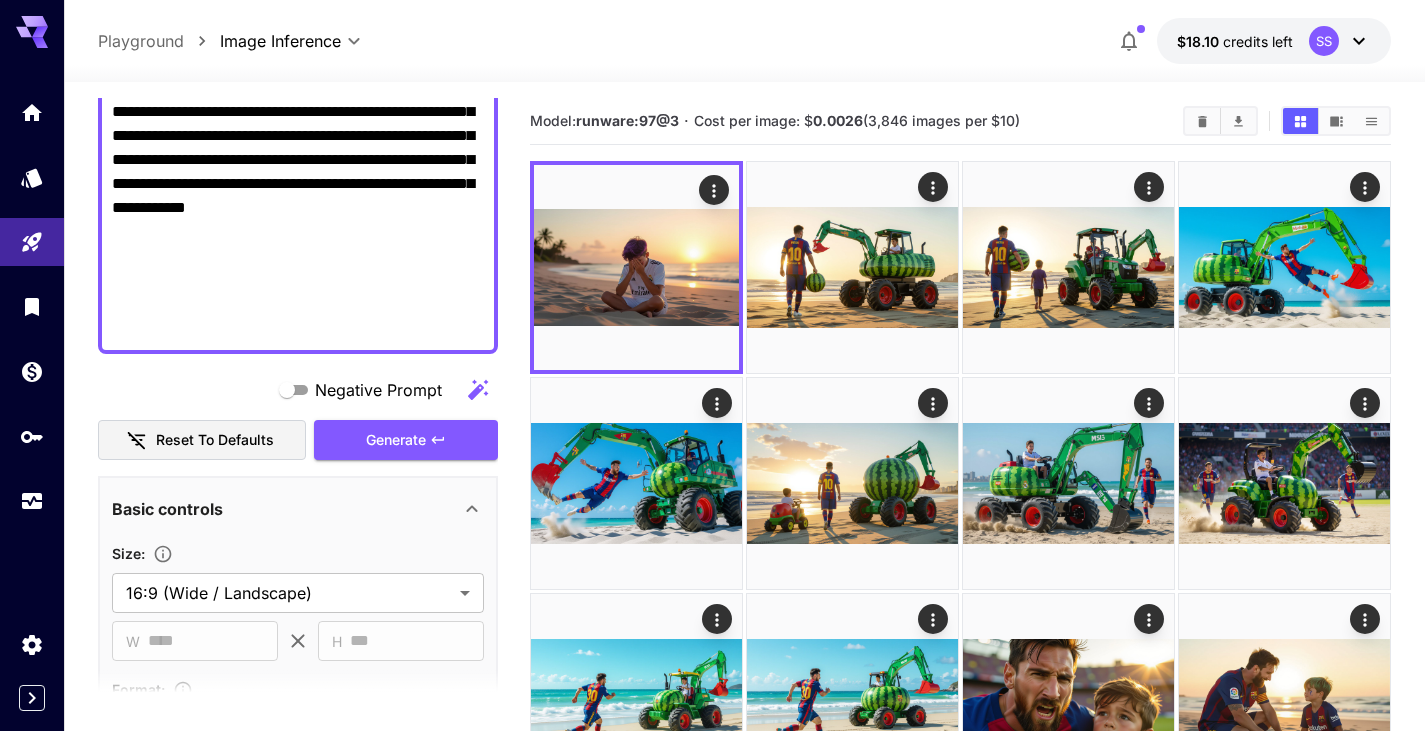 click at bounding box center (712, 365) 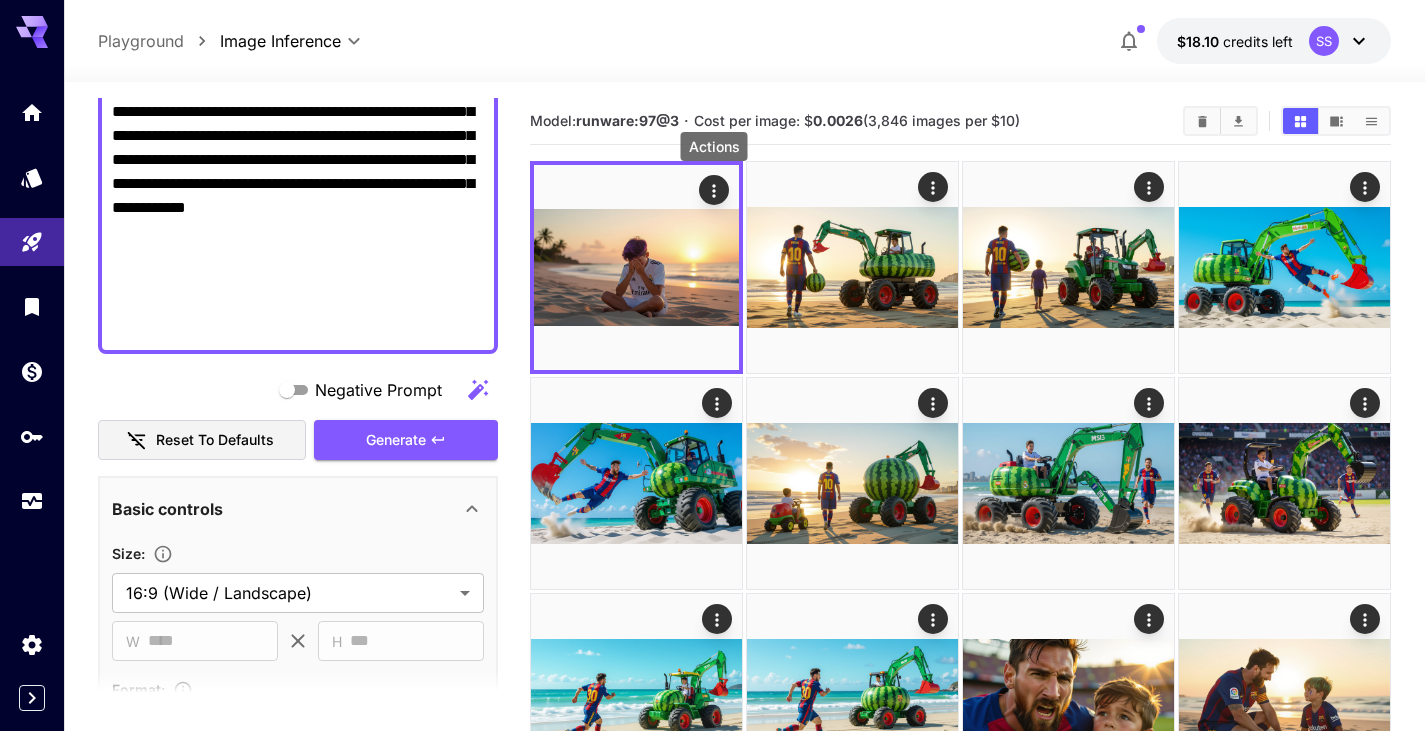 click on "**********" at bounding box center [298, 160] 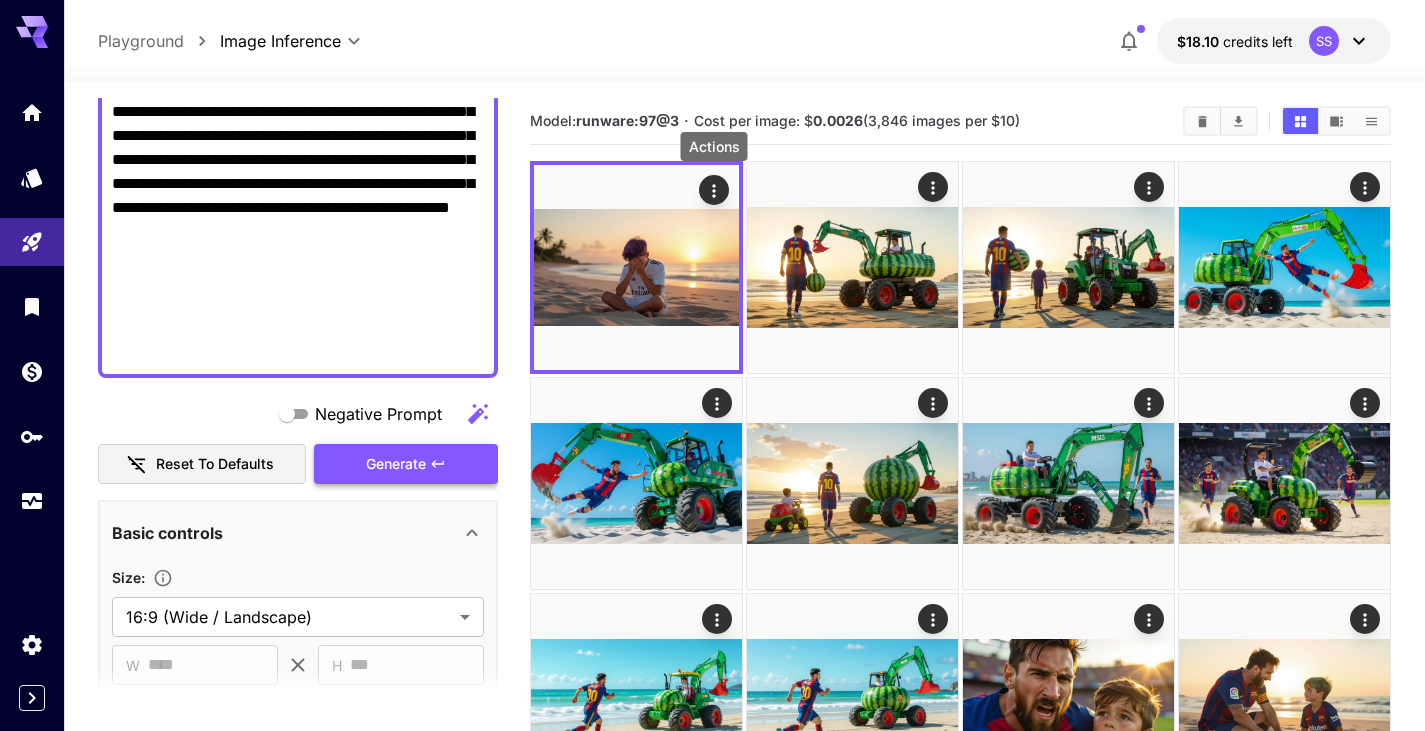 click on "Generate" at bounding box center [406, 464] 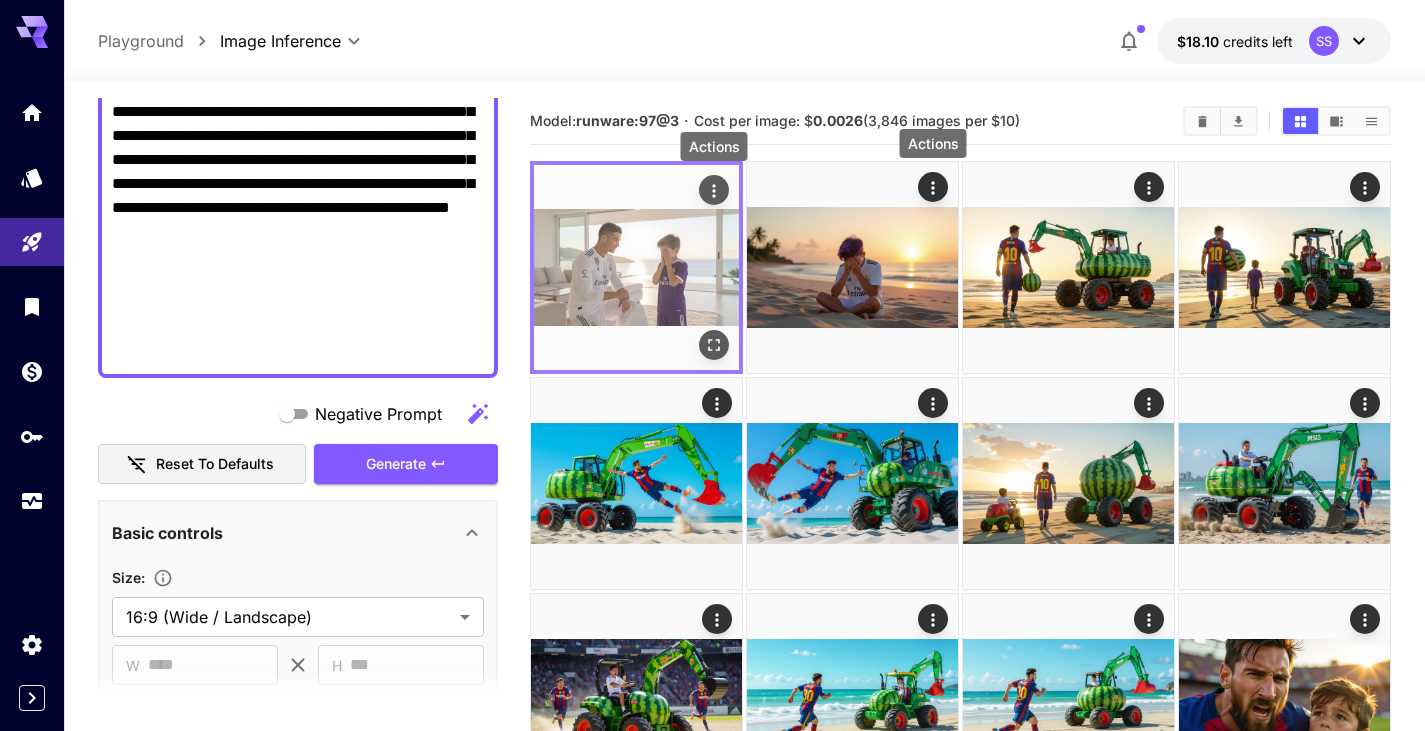 click 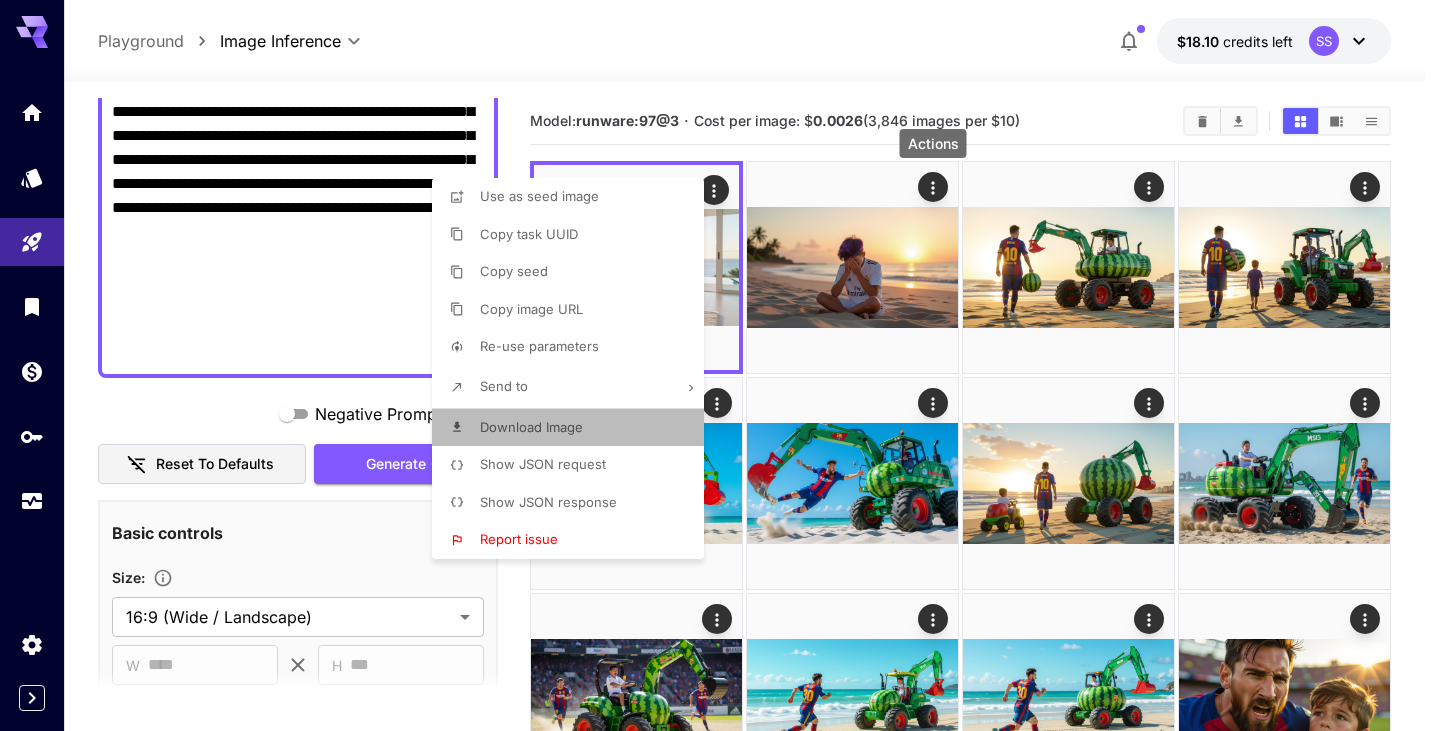 click on "Download Image" at bounding box center (574, 428) 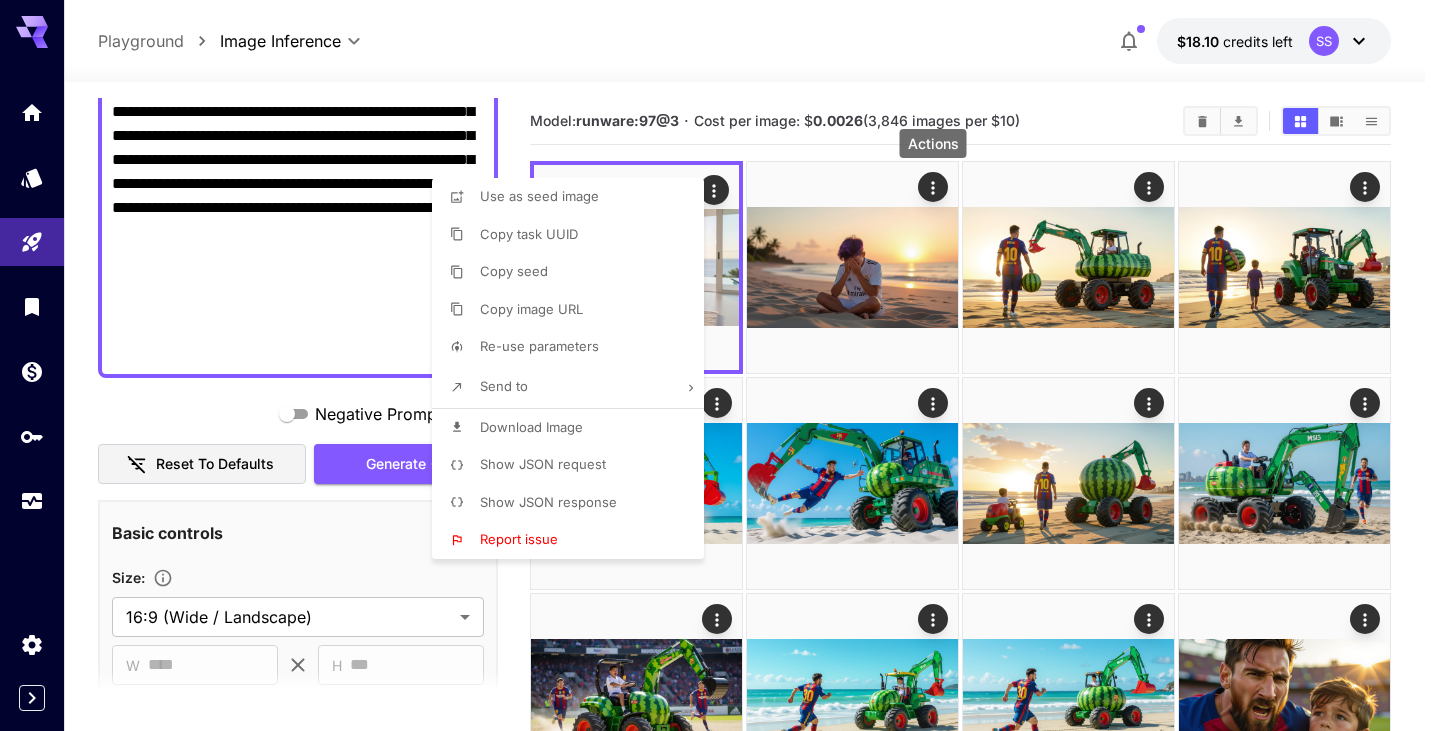 click at bounding box center [720, 365] 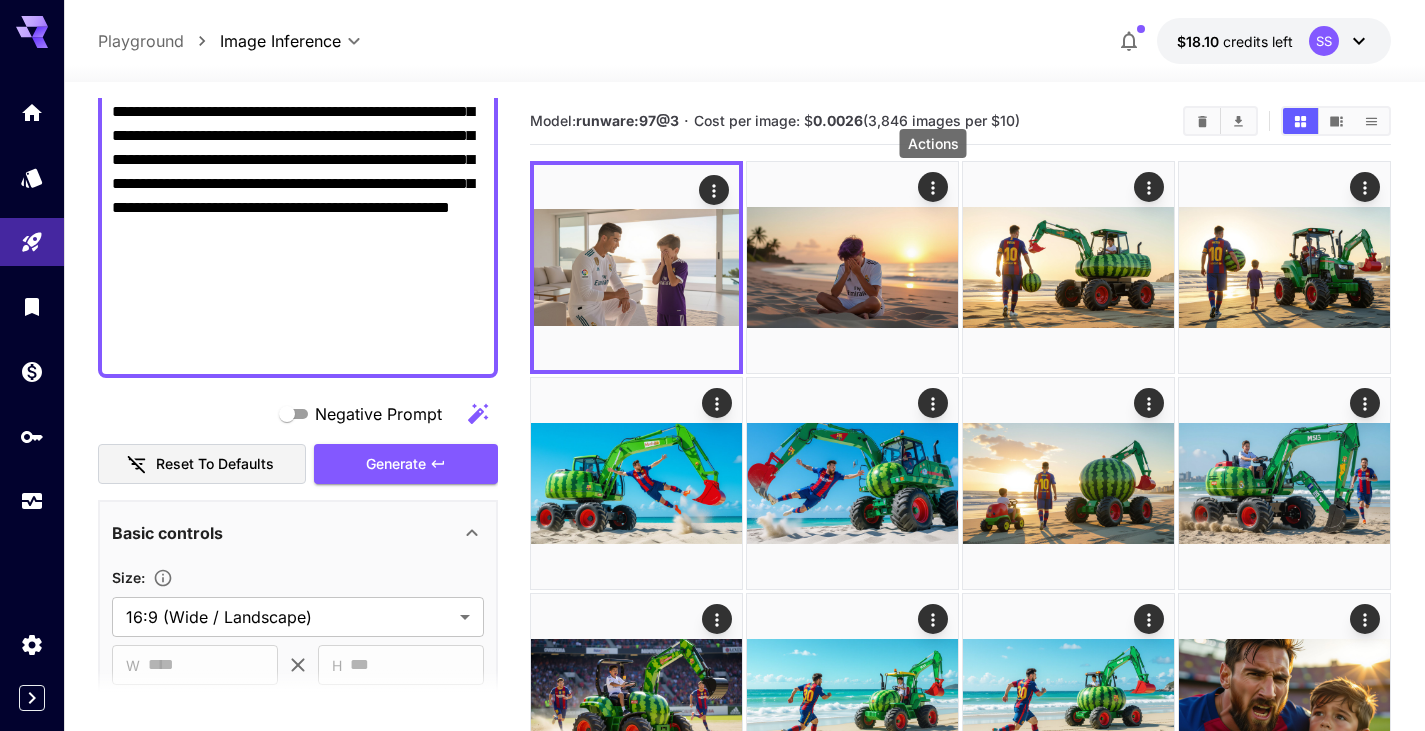 click on "Use as seed image Copy task UUID Copy seed Copy image URL Re-use parameters Send to Download Image Show JSON request Show JSON response Report issue" at bounding box center [152, 365] 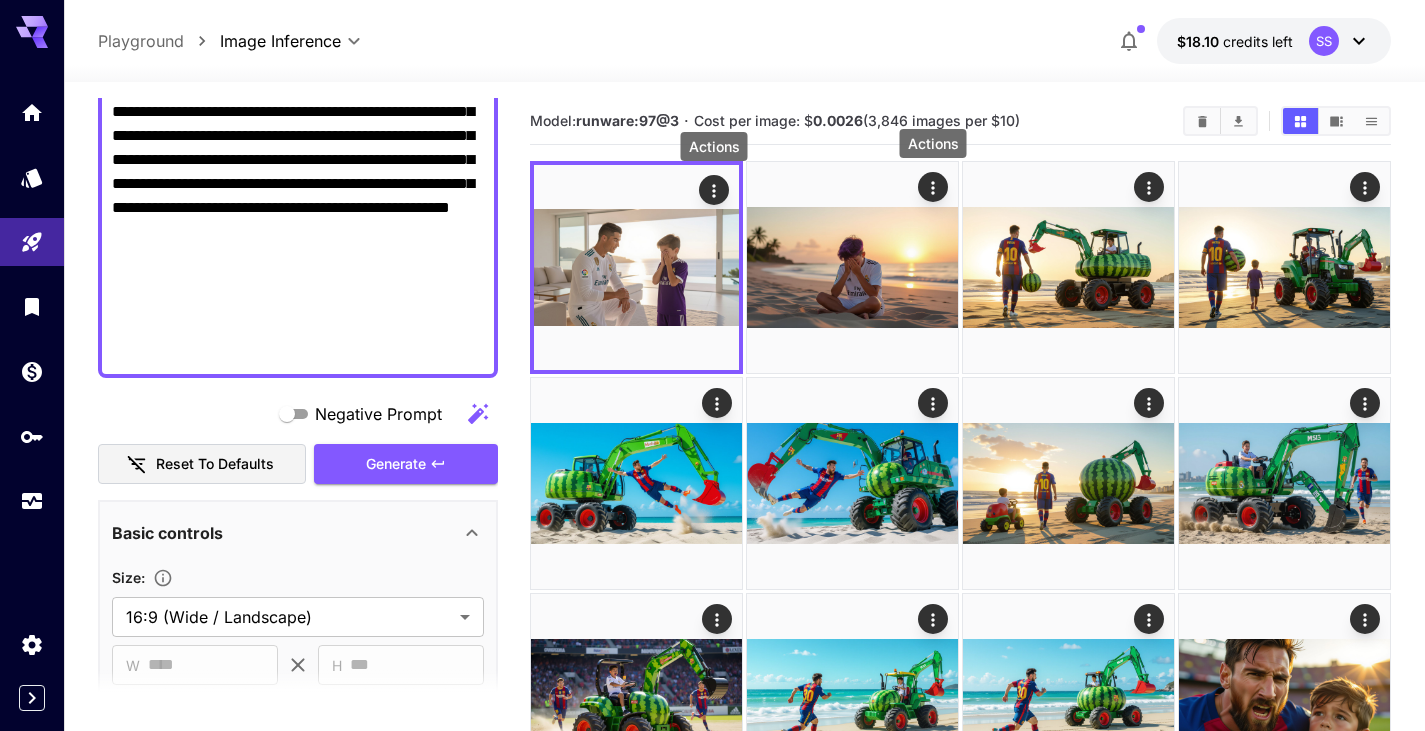 click on "**********" at bounding box center (298, 172) 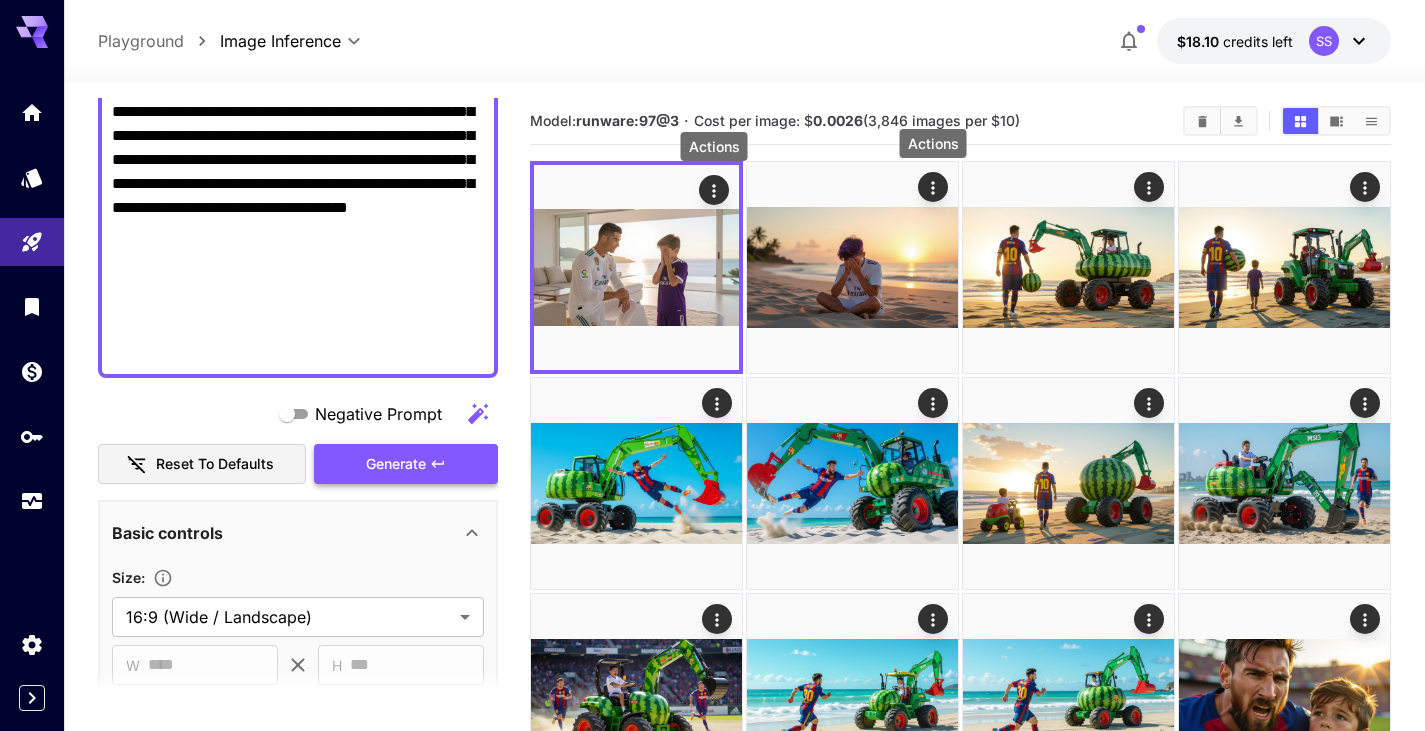 click on "Generate" at bounding box center (396, 464) 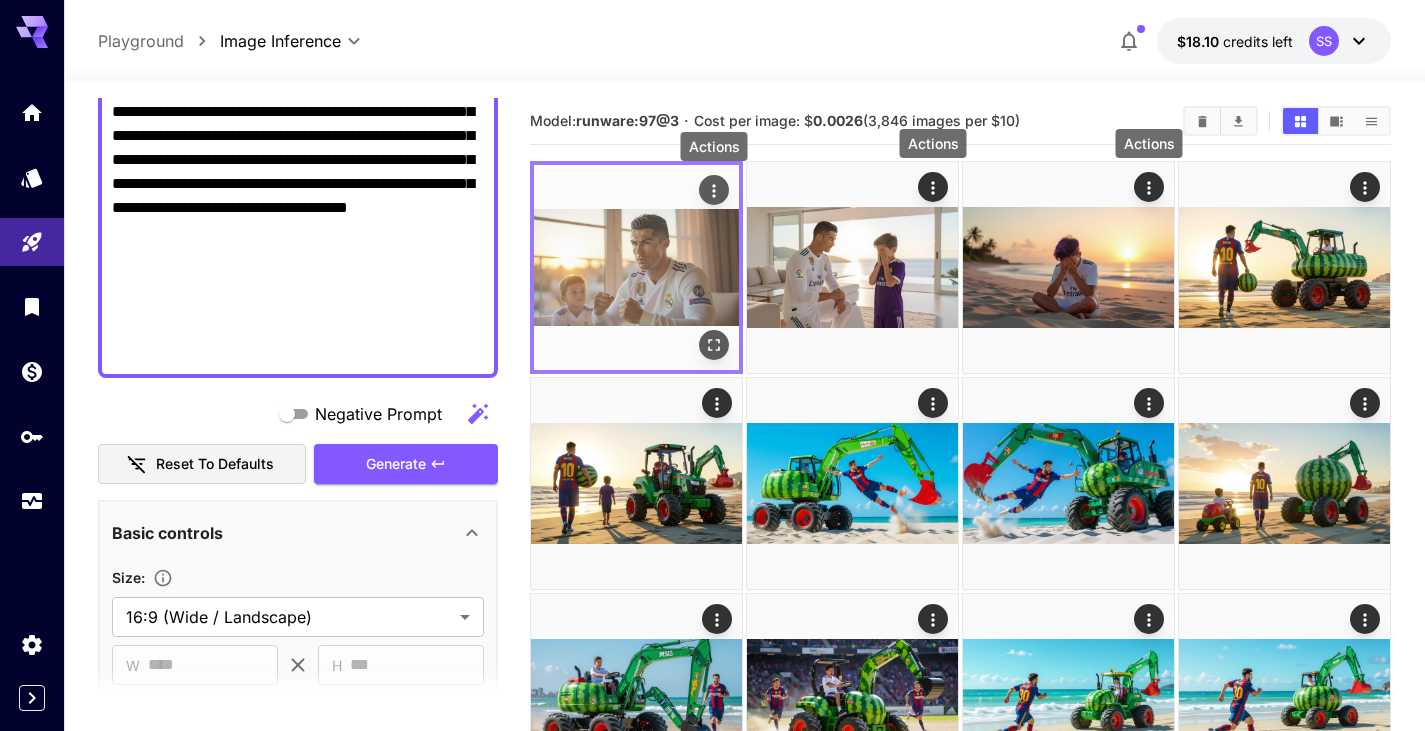click 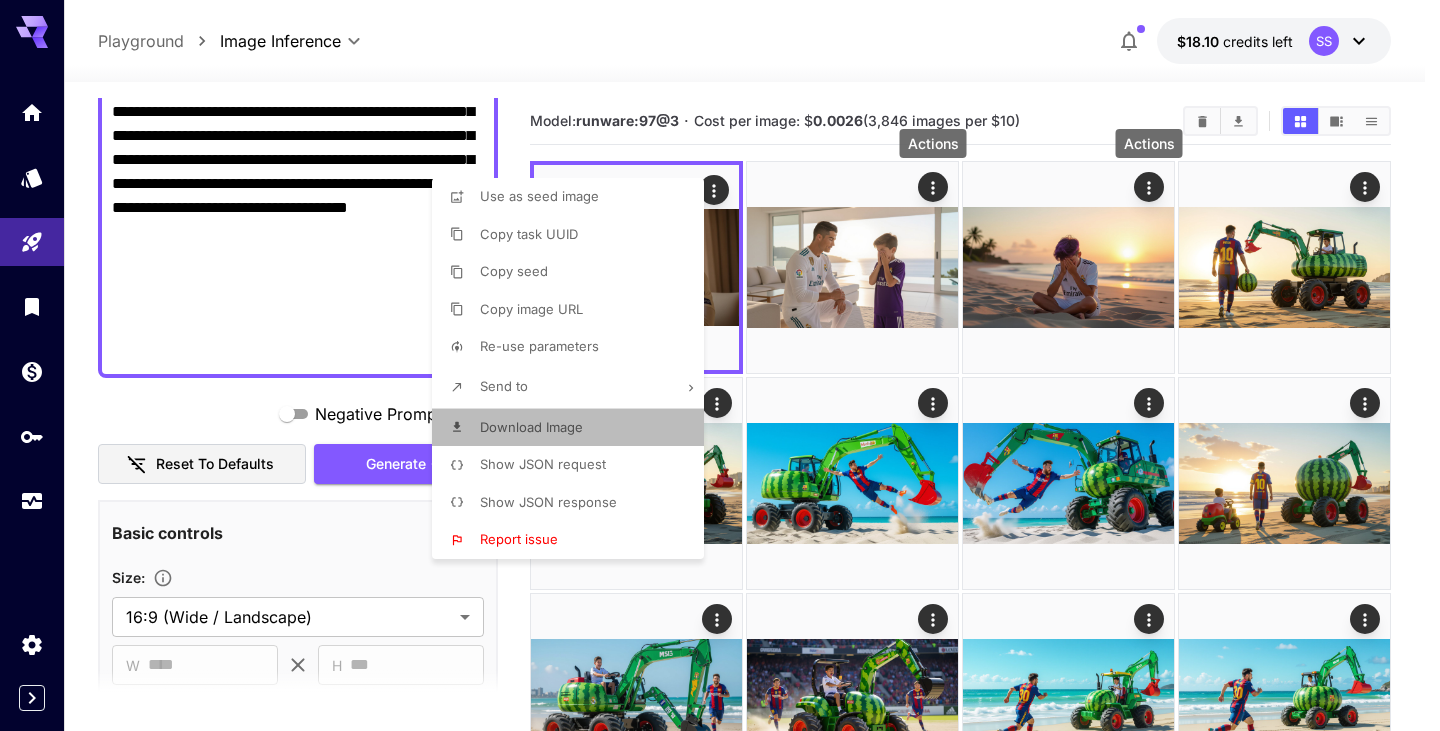 click on "Download Image" at bounding box center [531, 428] 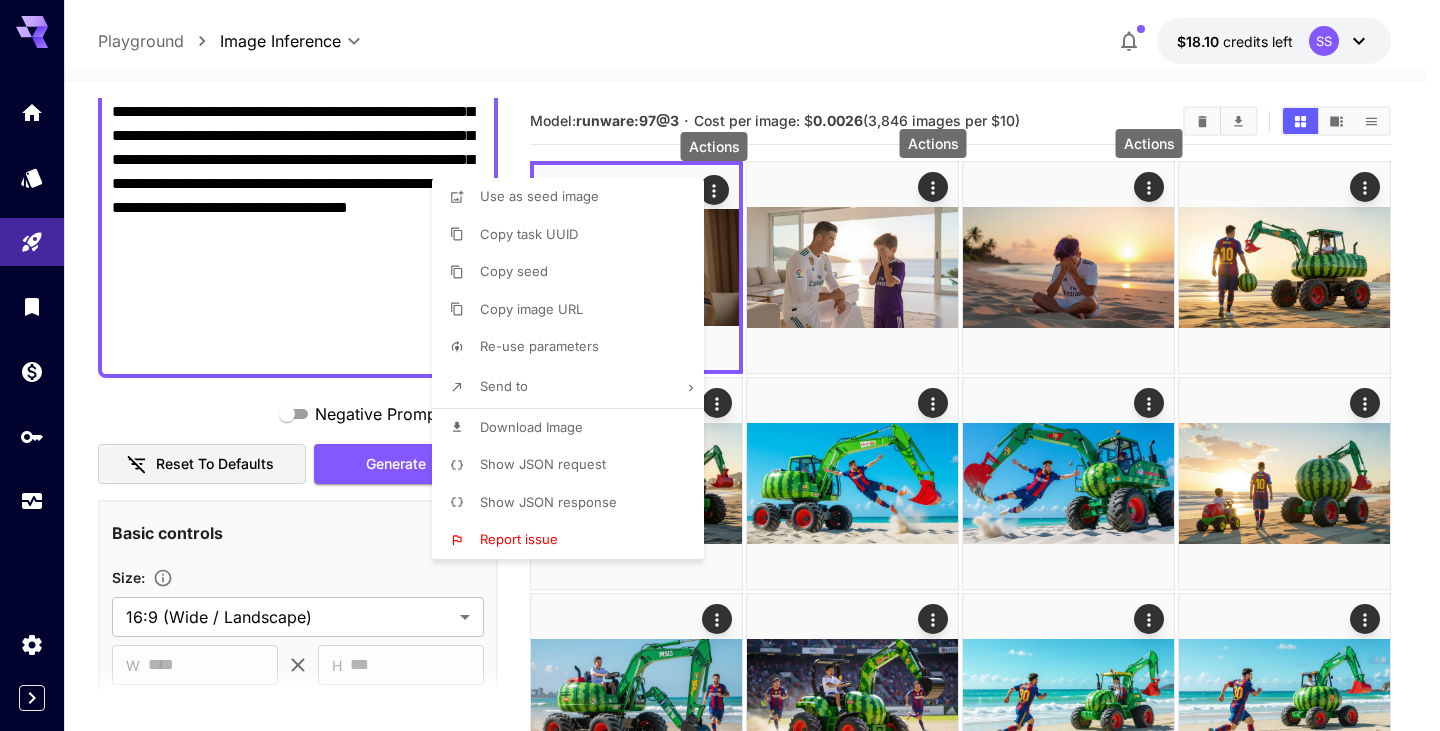 click at bounding box center [720, 365] 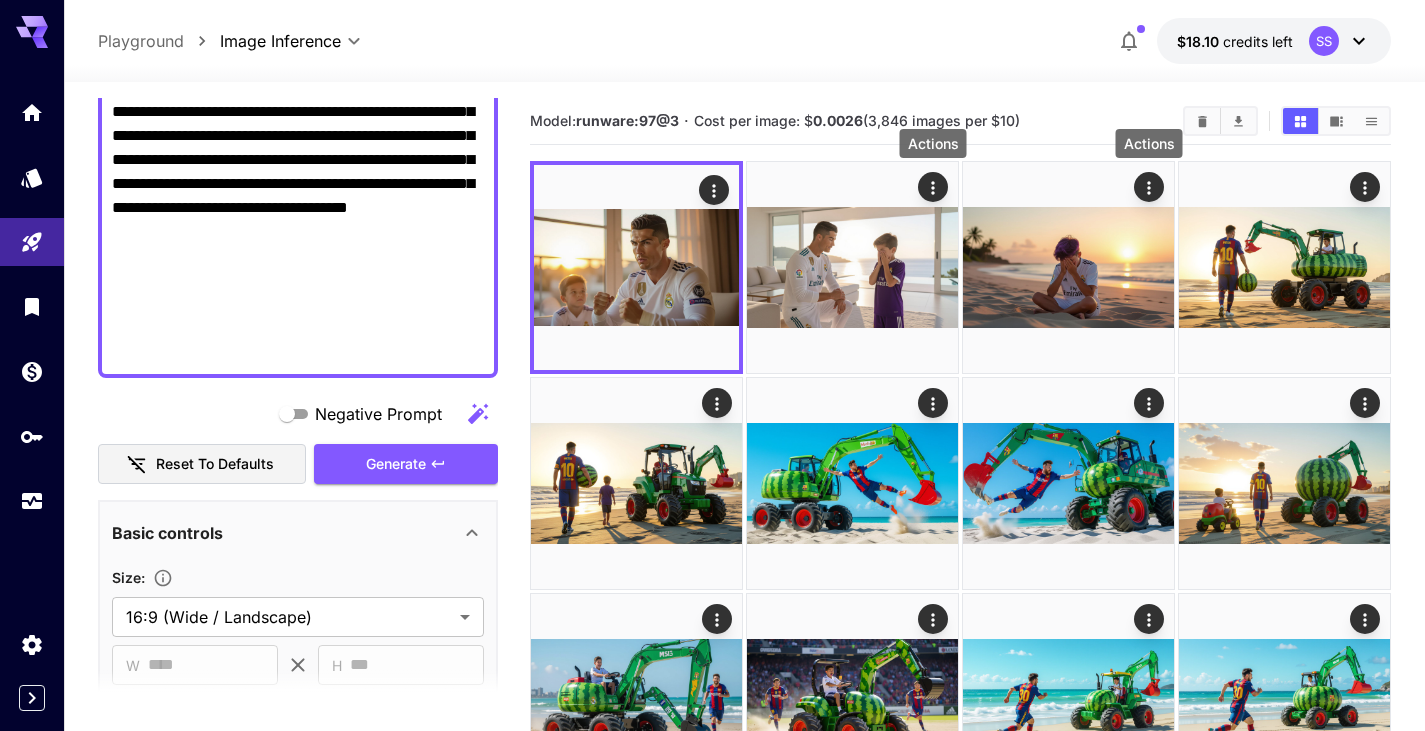 click on "**********" at bounding box center (712, 865) 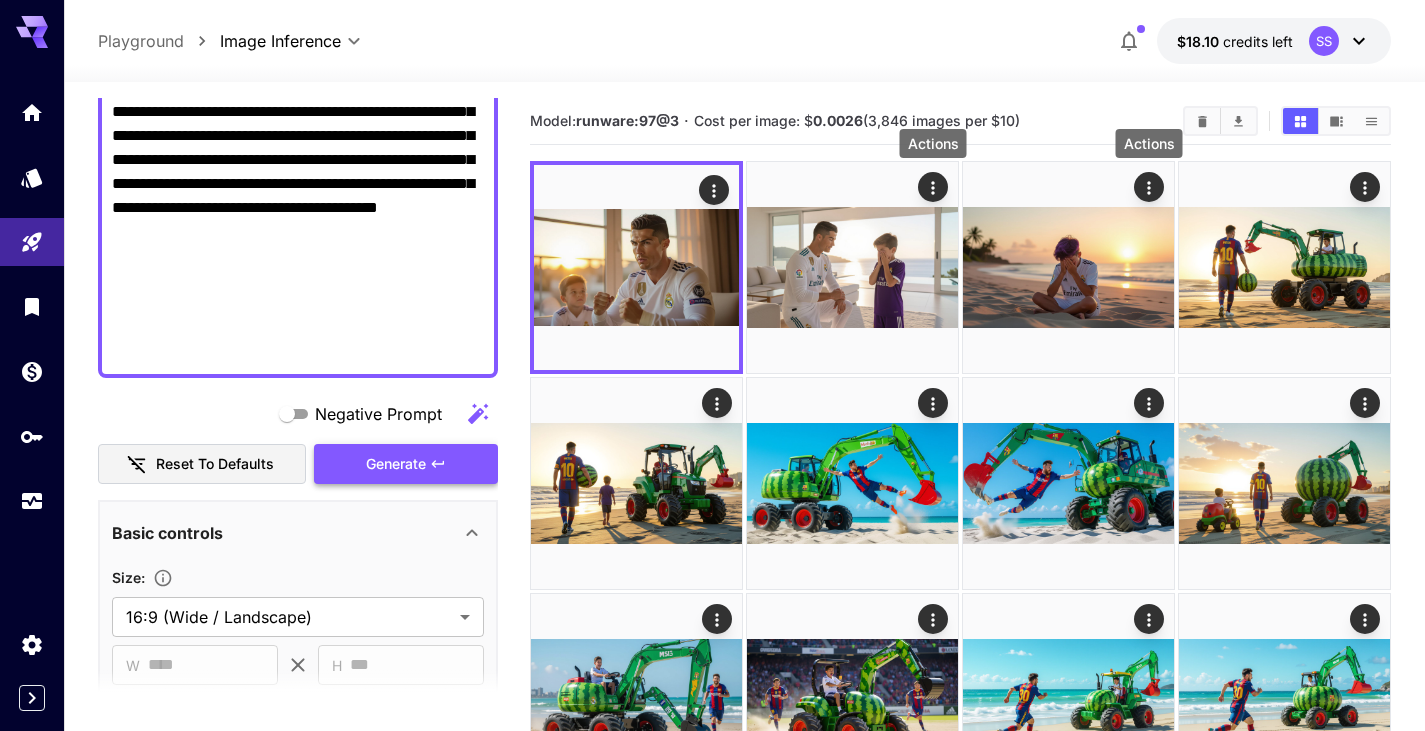 click on "Generate" at bounding box center [406, 464] 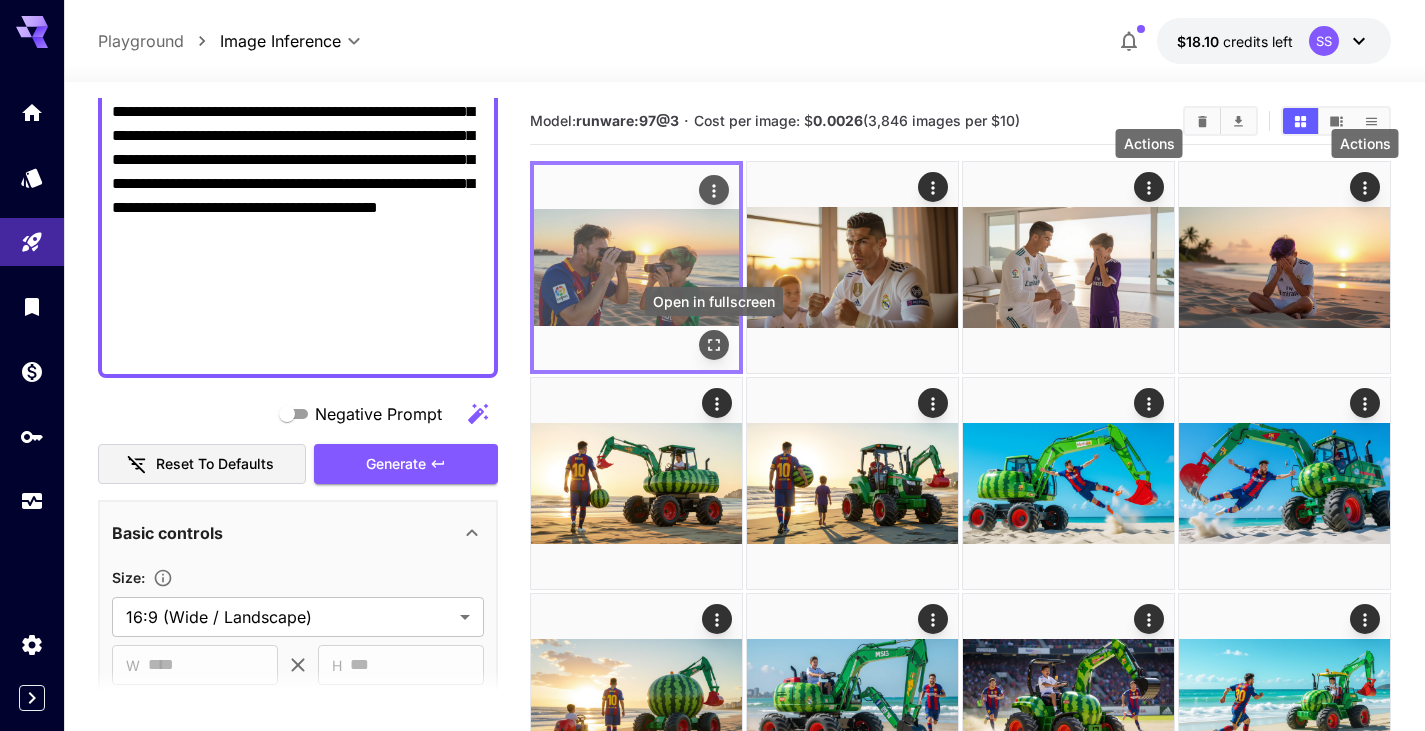 click 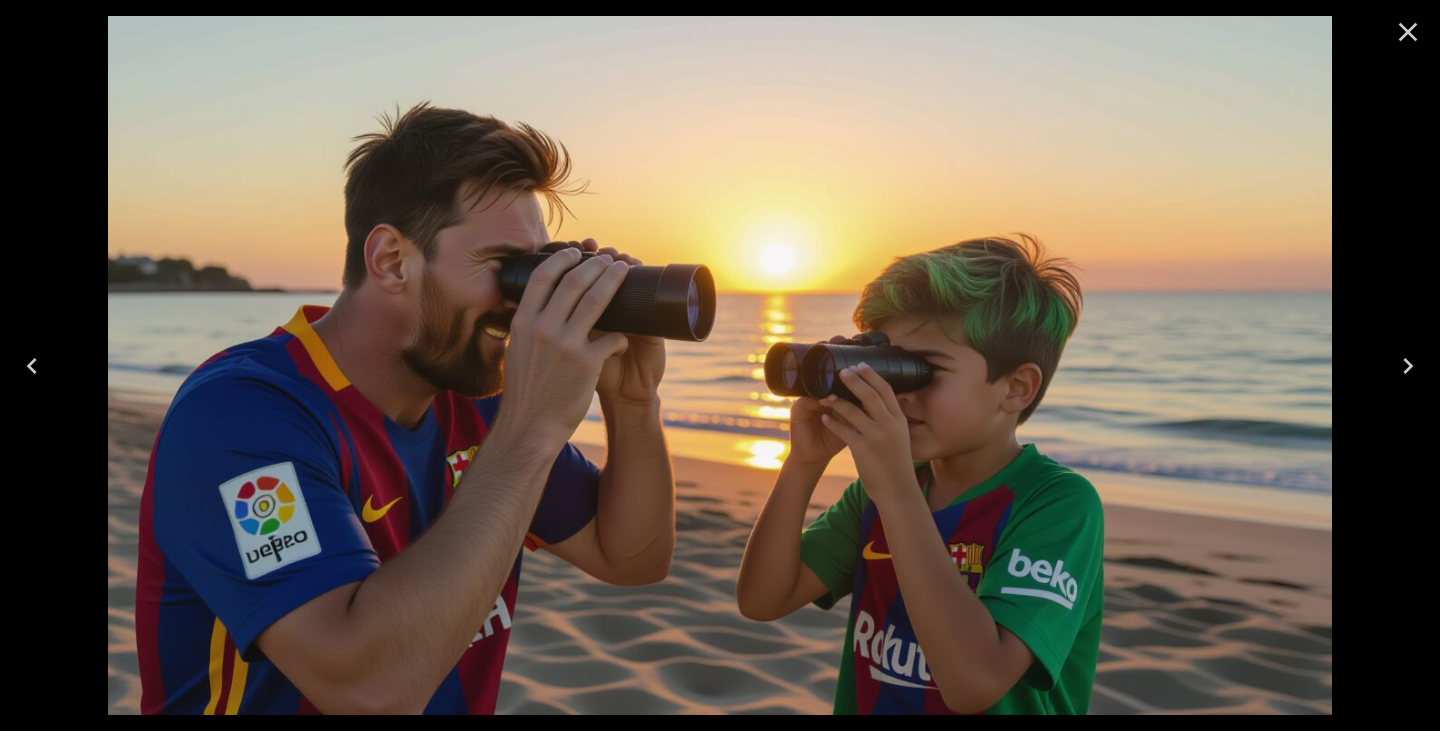 click 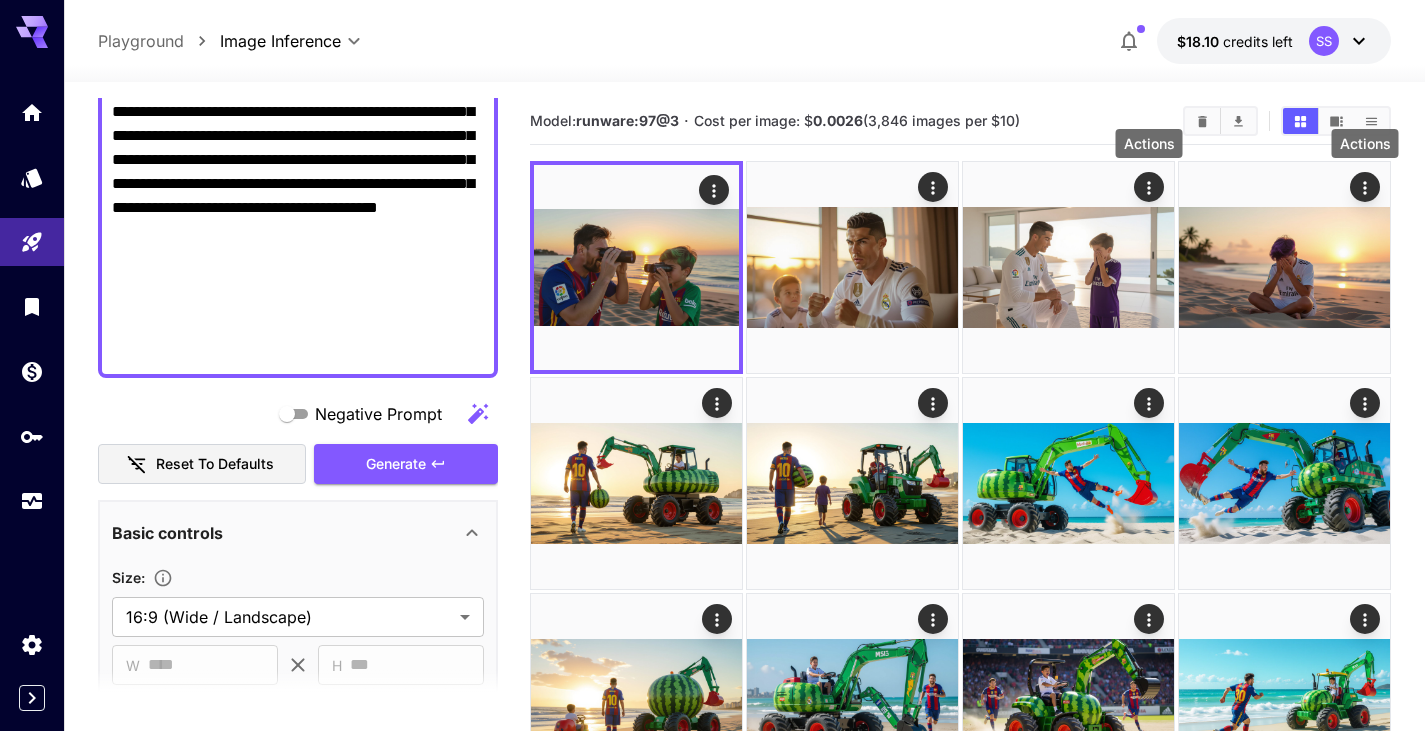 click on "**********" at bounding box center [298, 172] 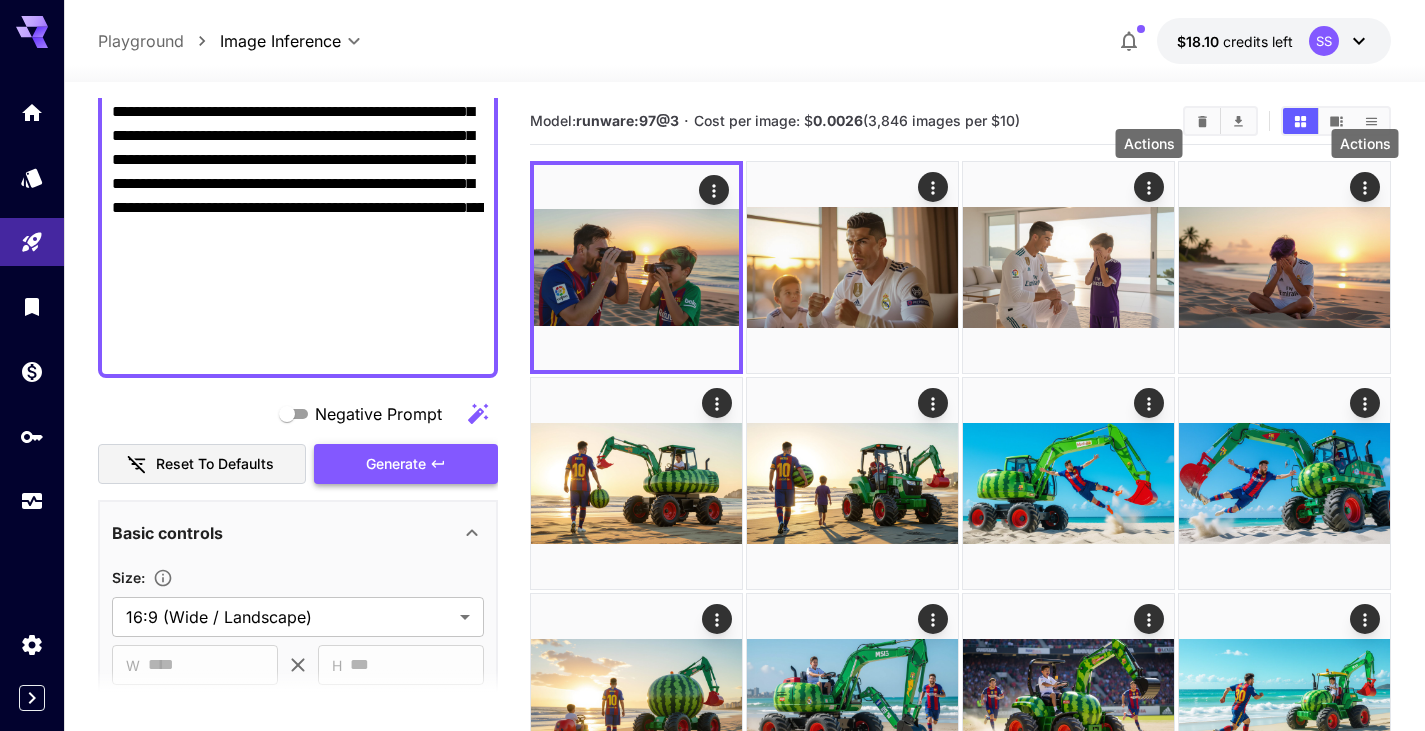 click on "Generate" at bounding box center (396, 464) 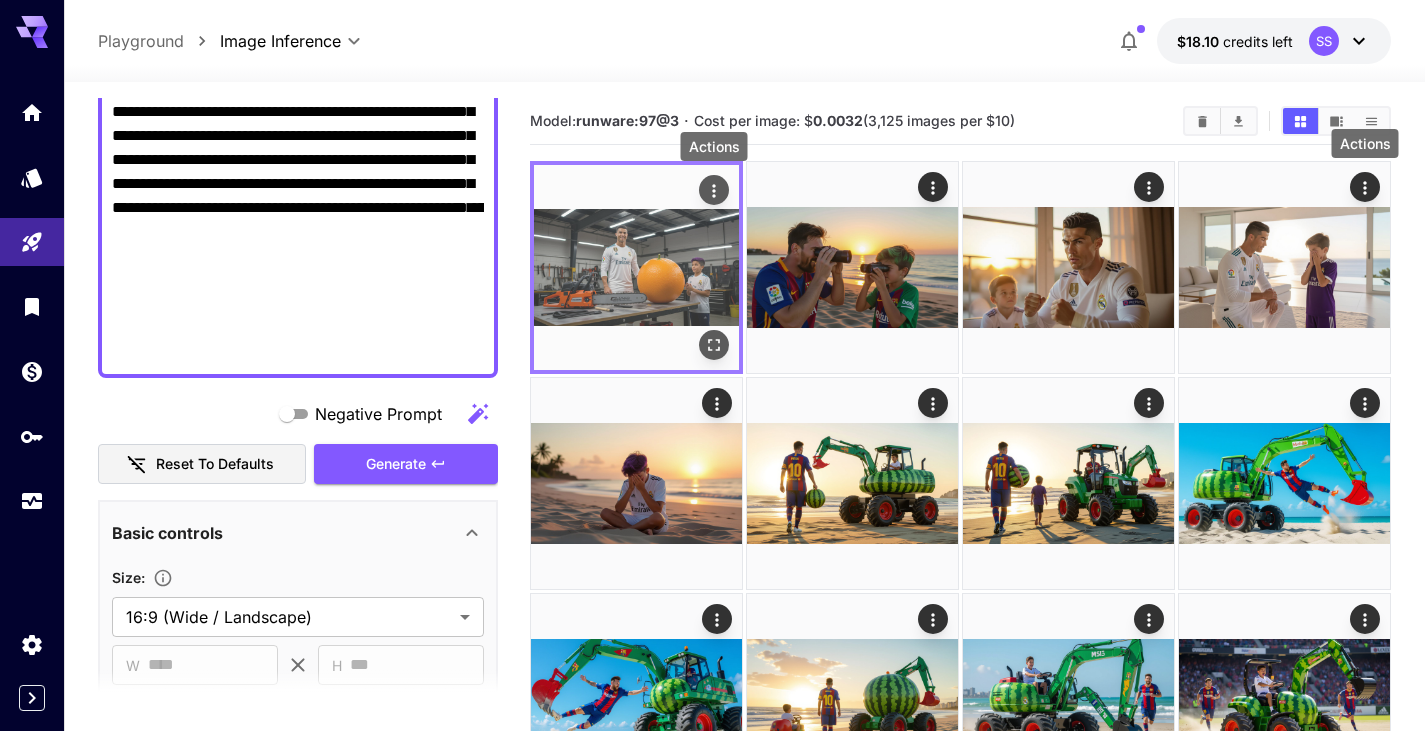 click 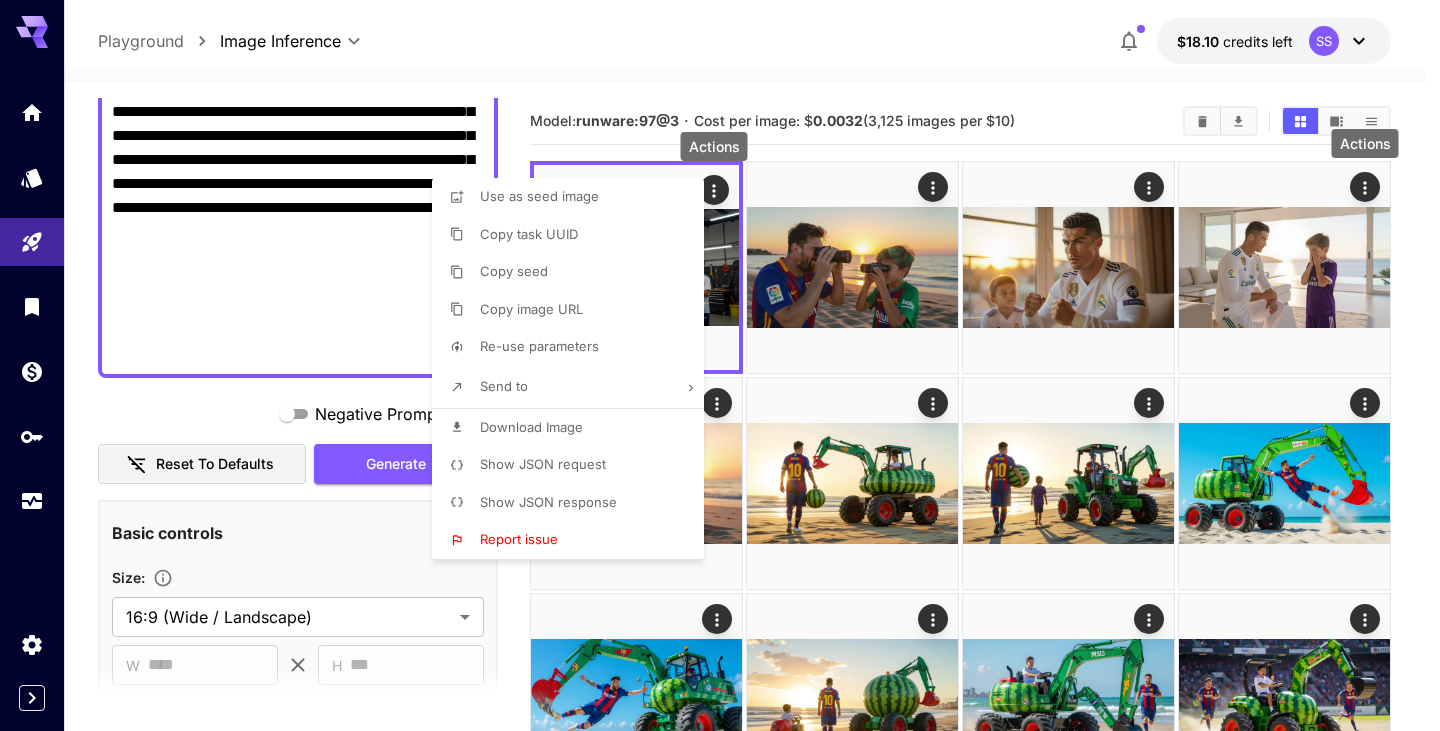 click on "Download Image" at bounding box center [531, 427] 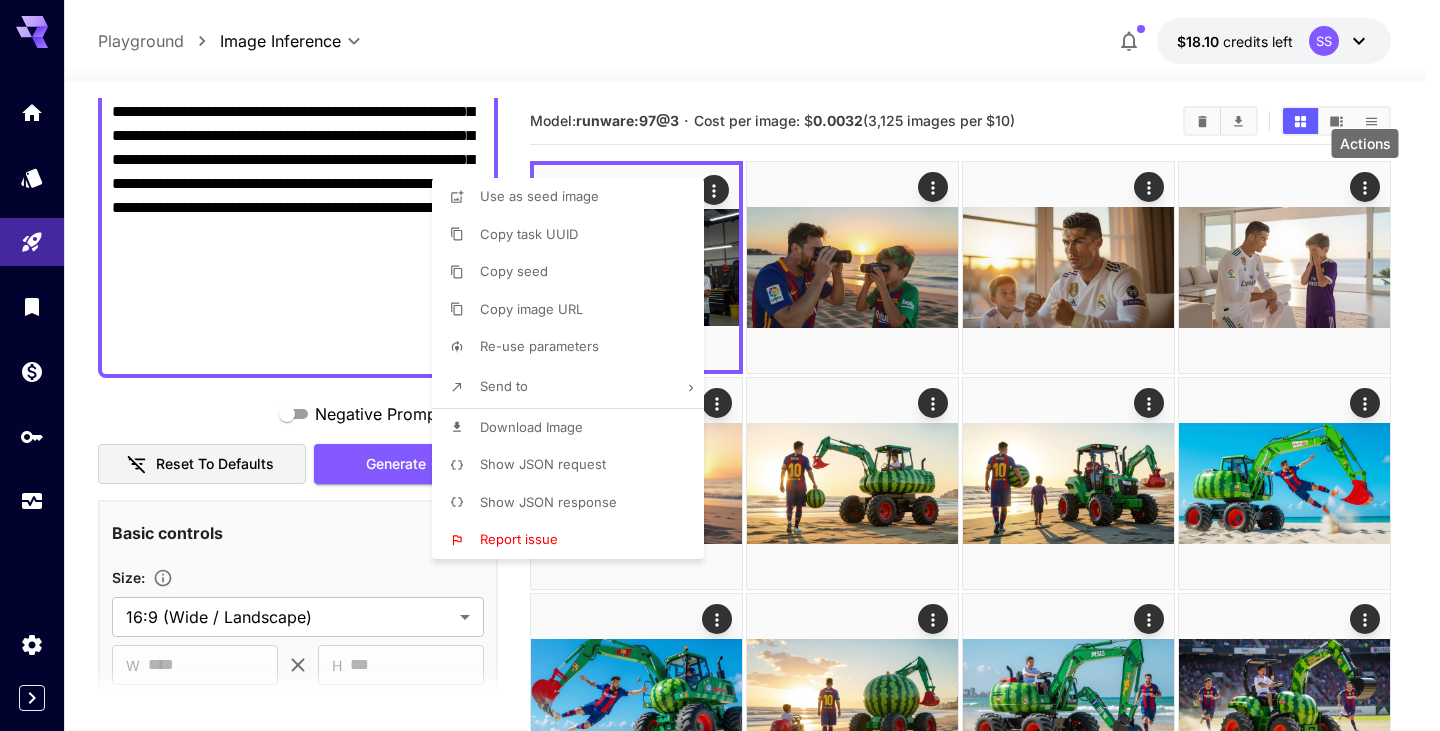 click at bounding box center (720, 365) 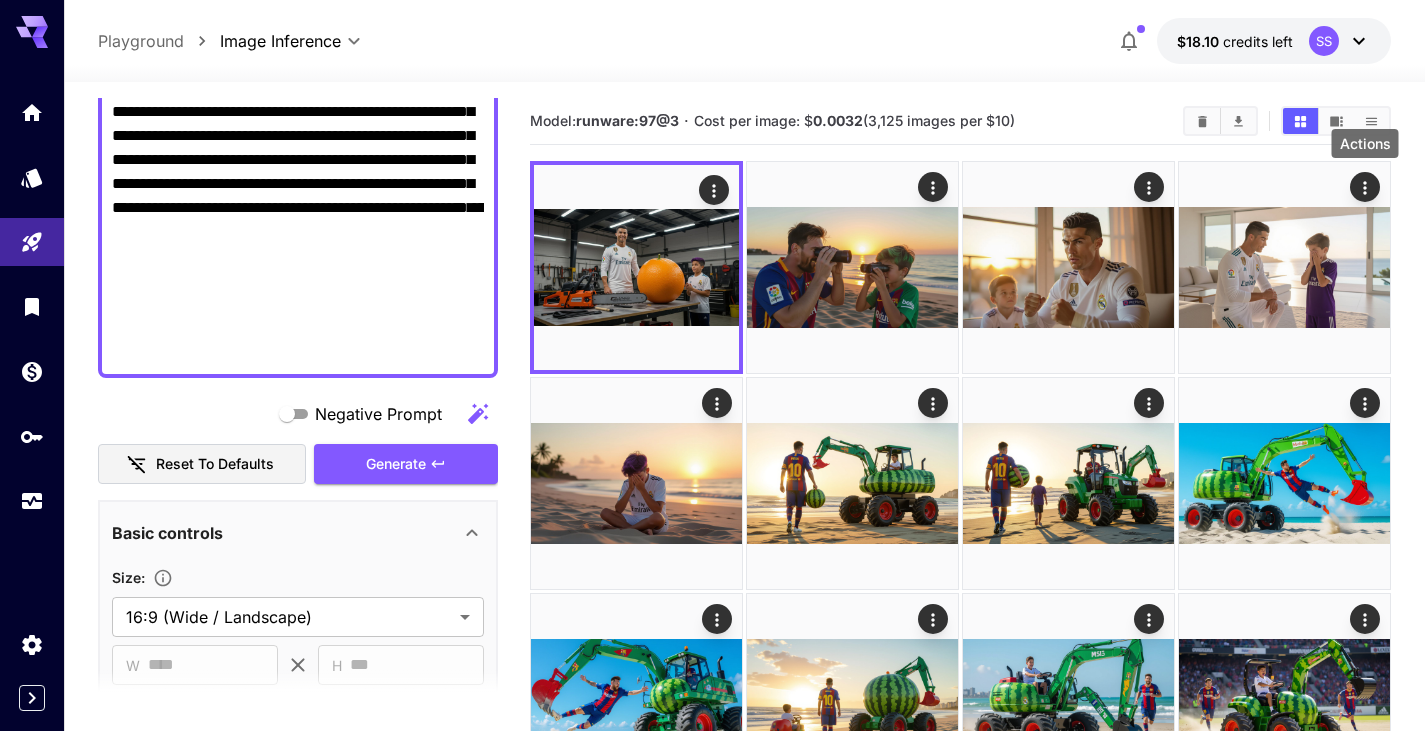 click at bounding box center [712, 365] 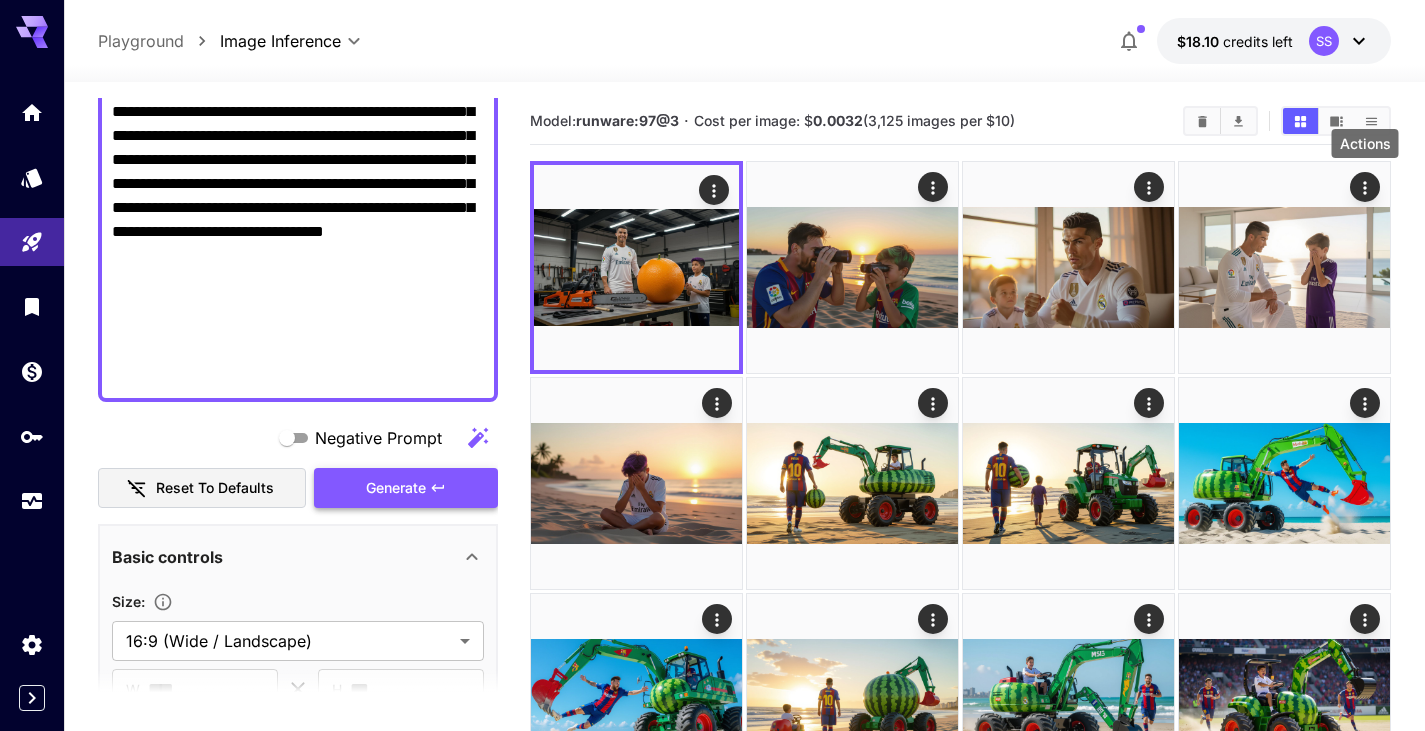 click 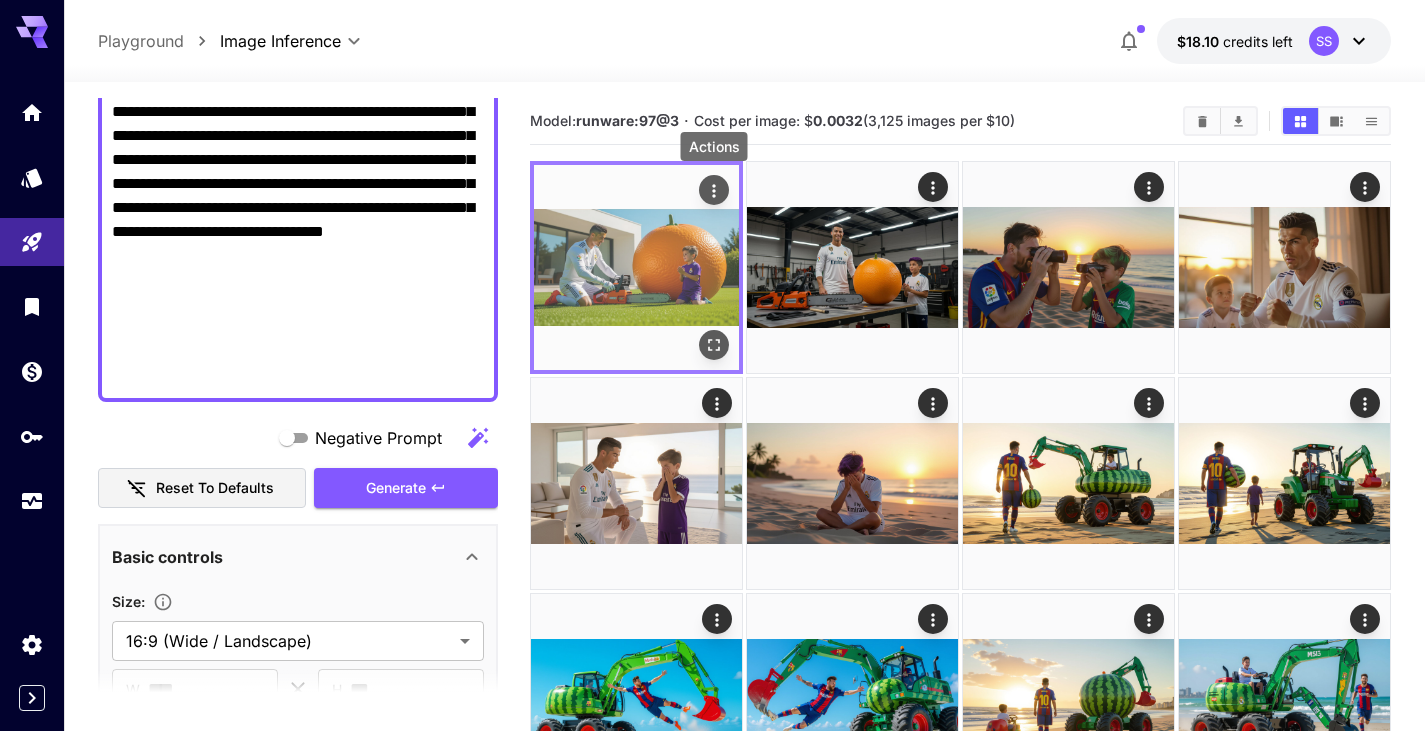 click 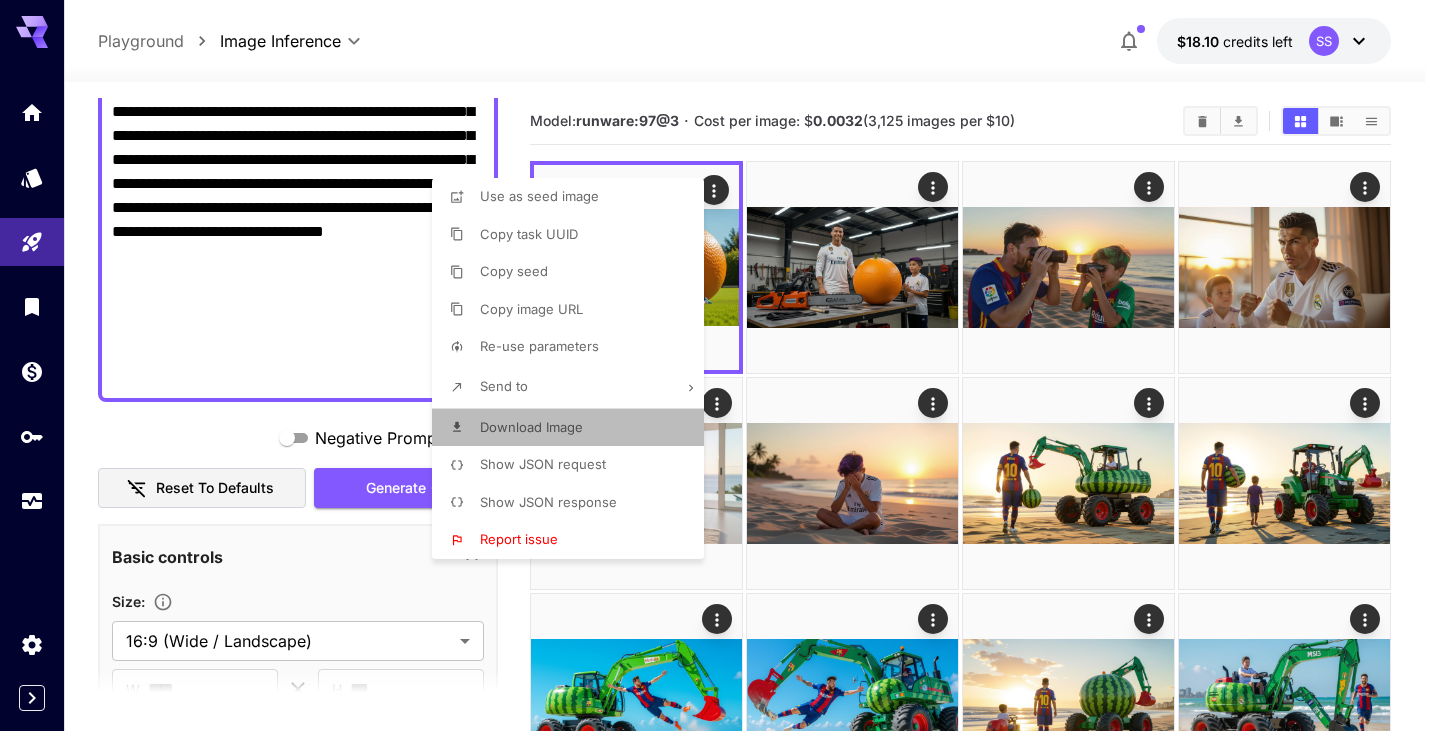 click on "Download Image" at bounding box center [531, 428] 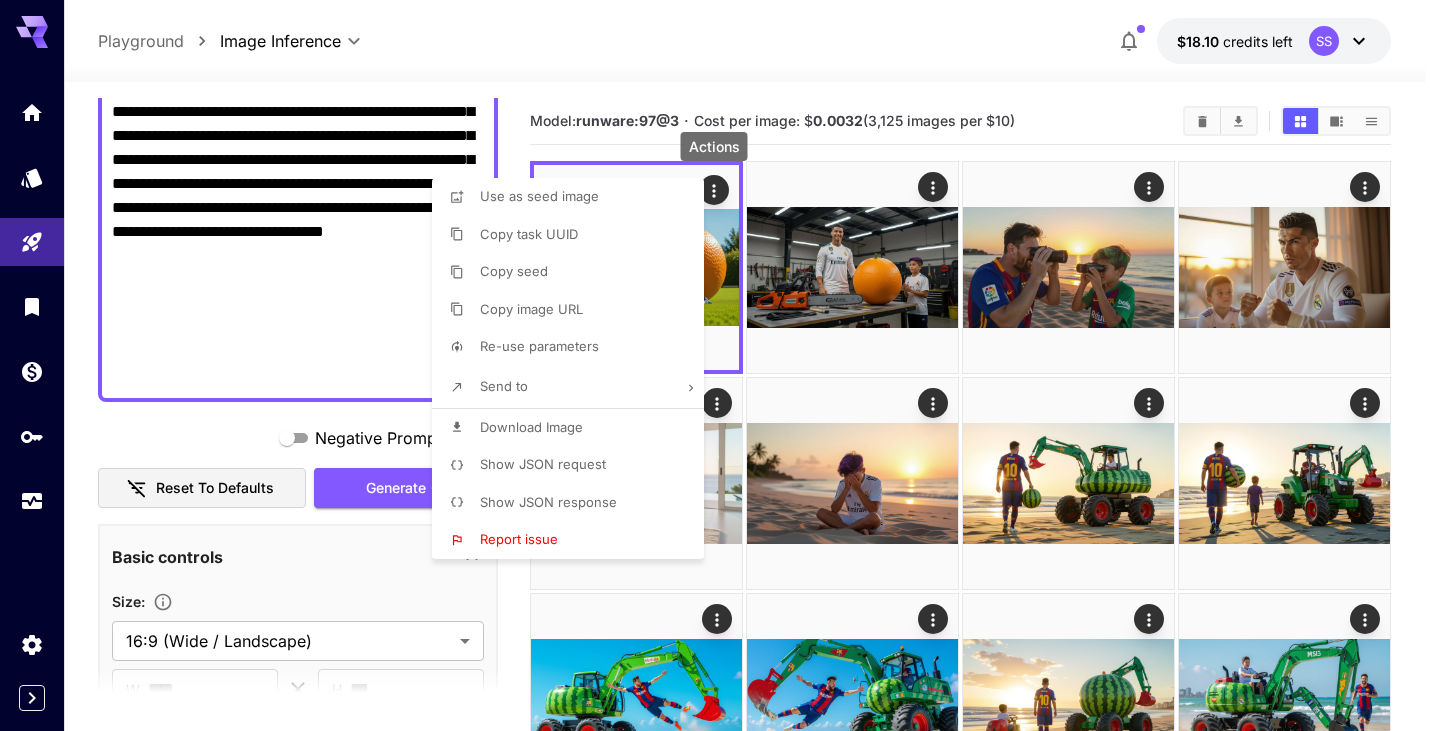click at bounding box center (720, 365) 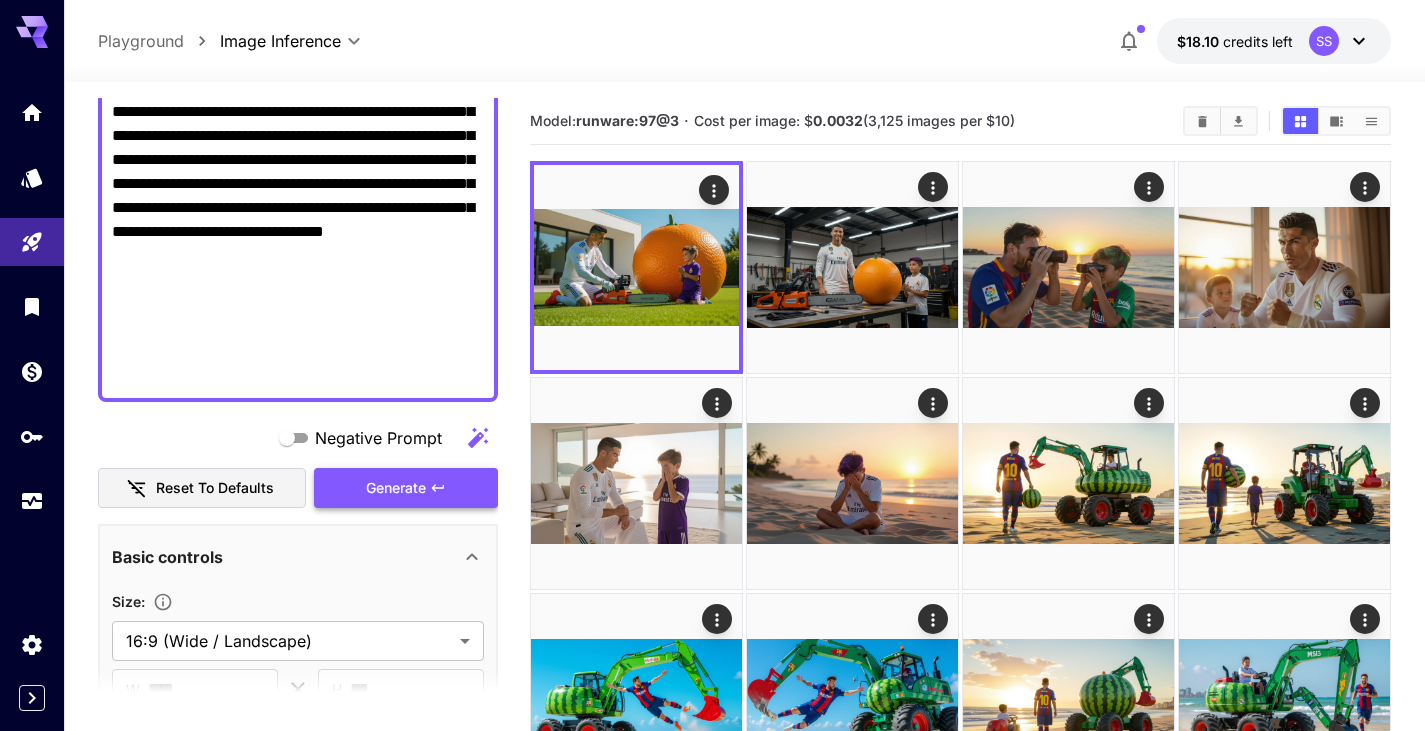 click on "Generate" at bounding box center [396, 488] 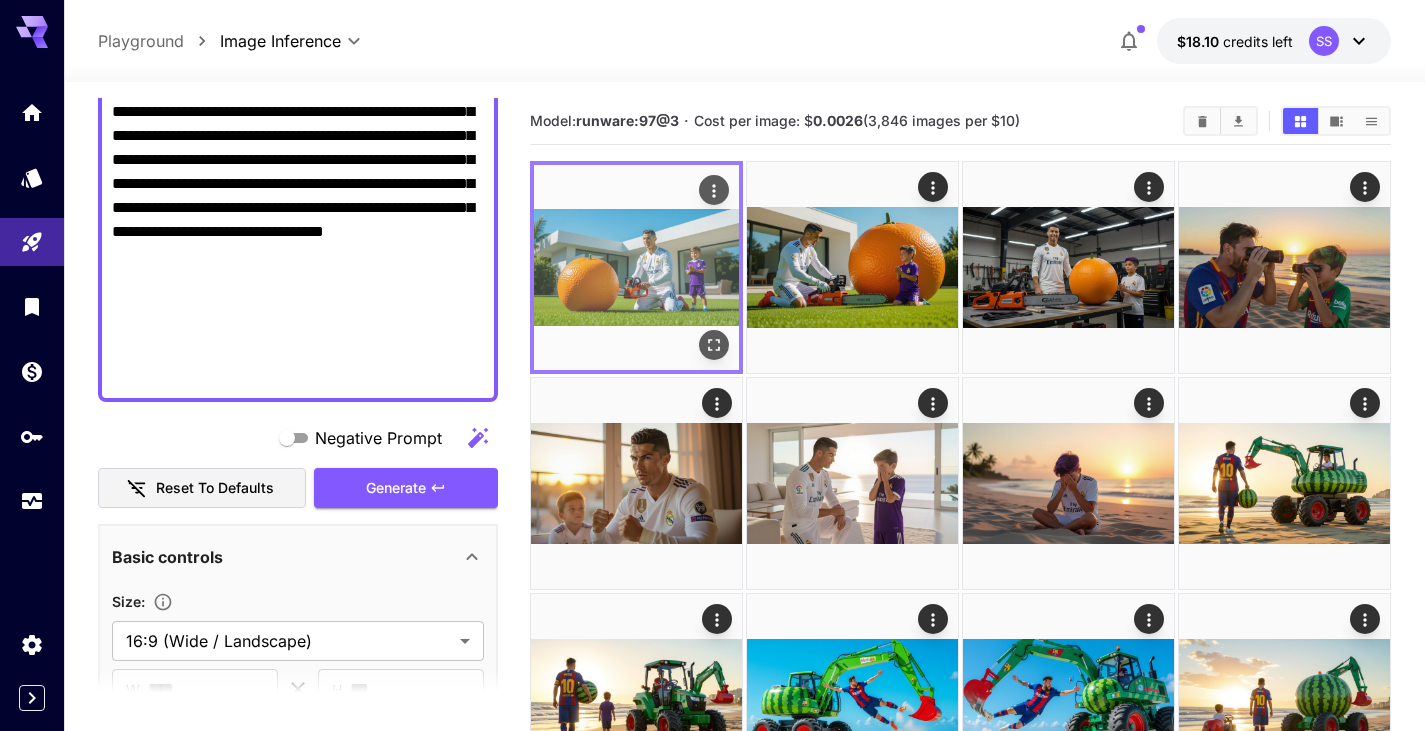 click 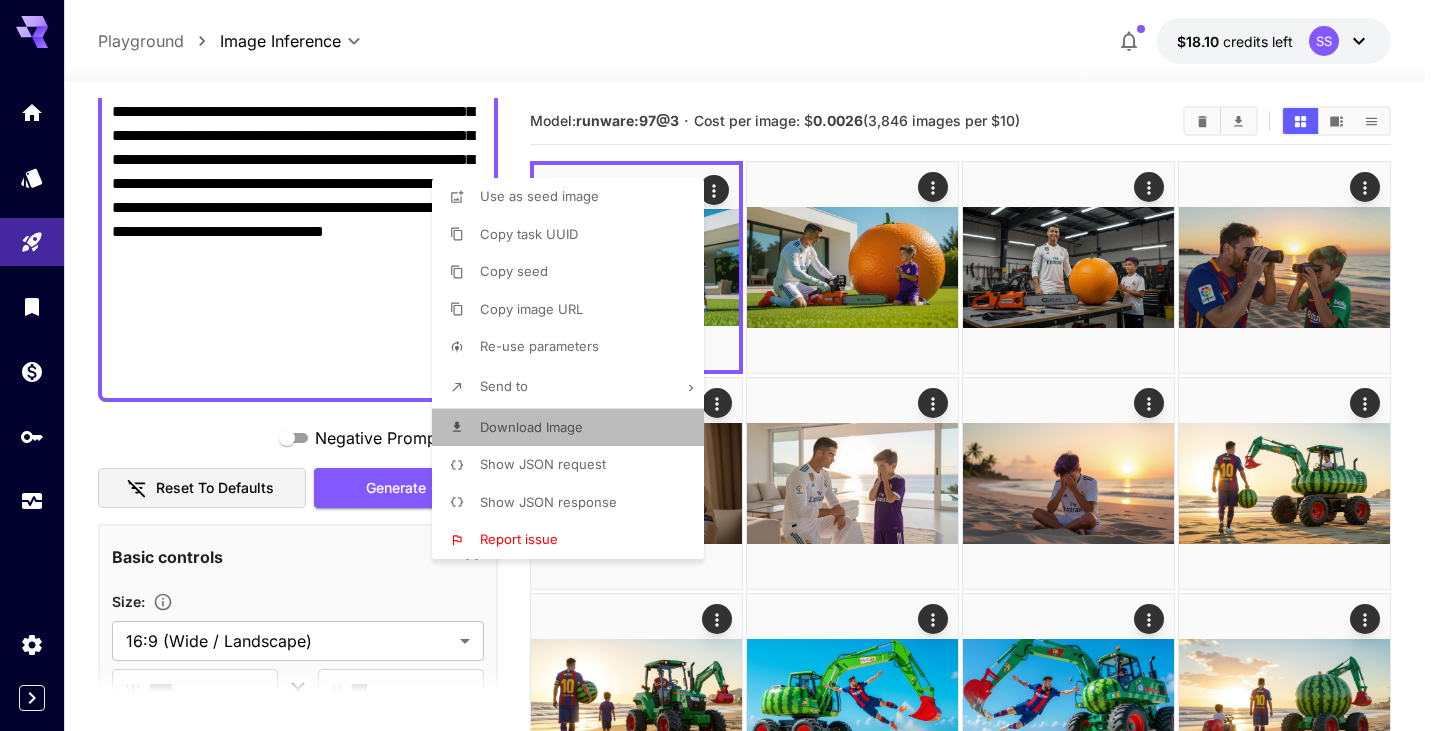 click on "Download Image" at bounding box center [531, 427] 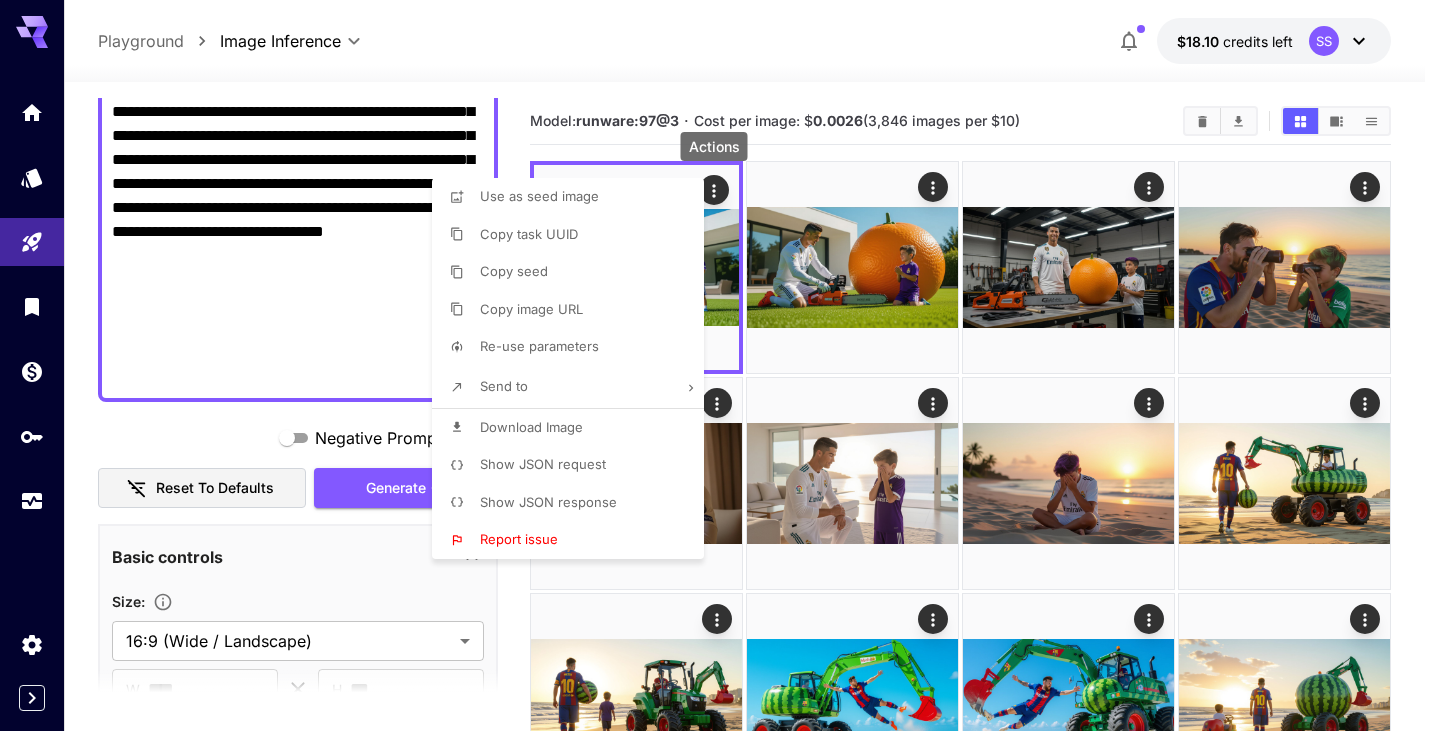 click at bounding box center [720, 365] 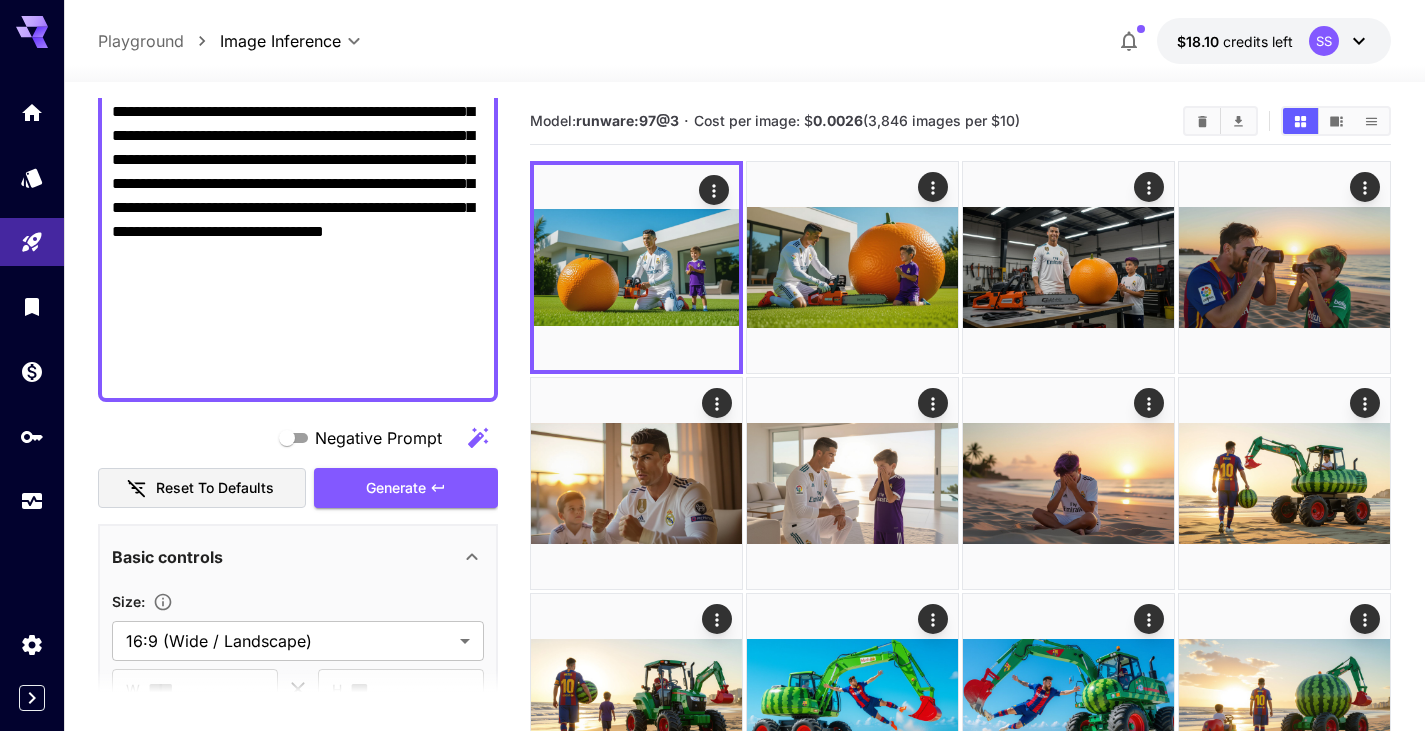 click on "**********" at bounding box center [298, 184] 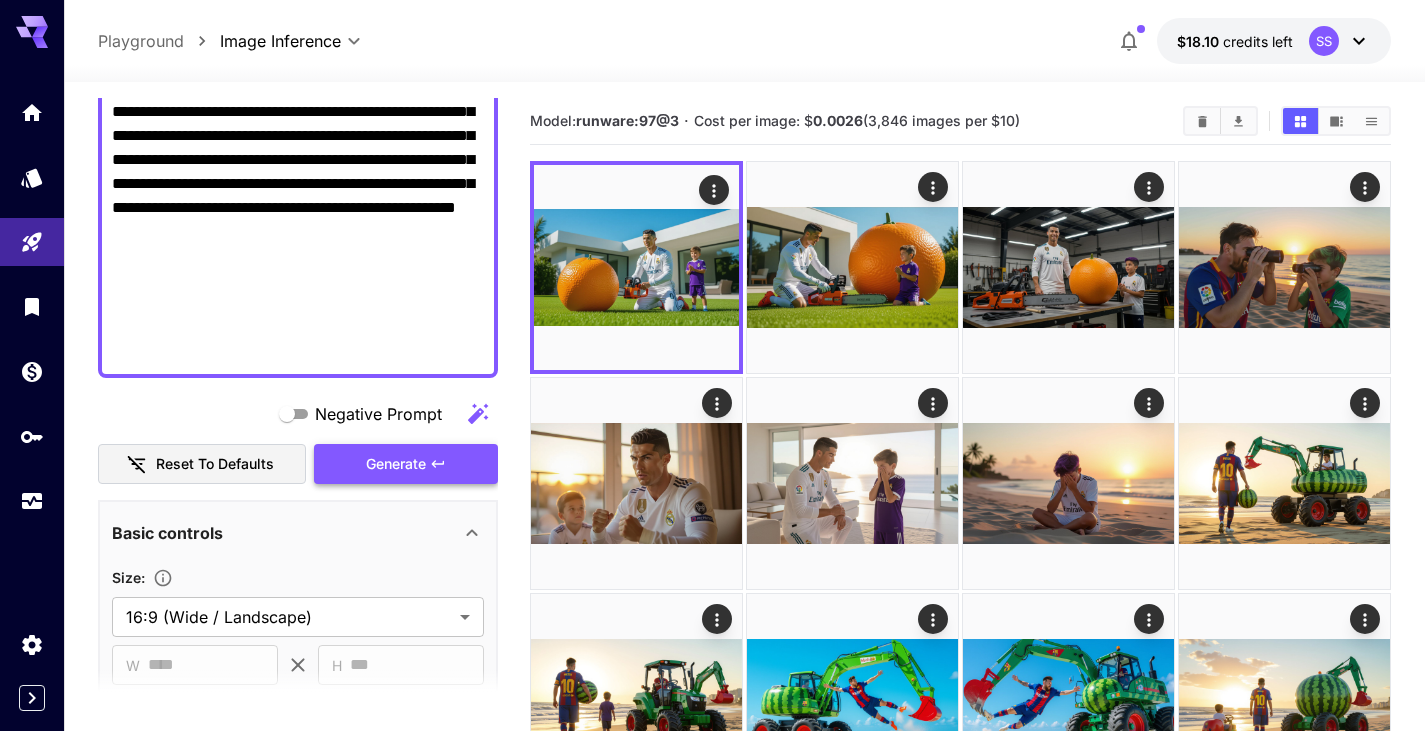 click on "Generate" at bounding box center [396, 464] 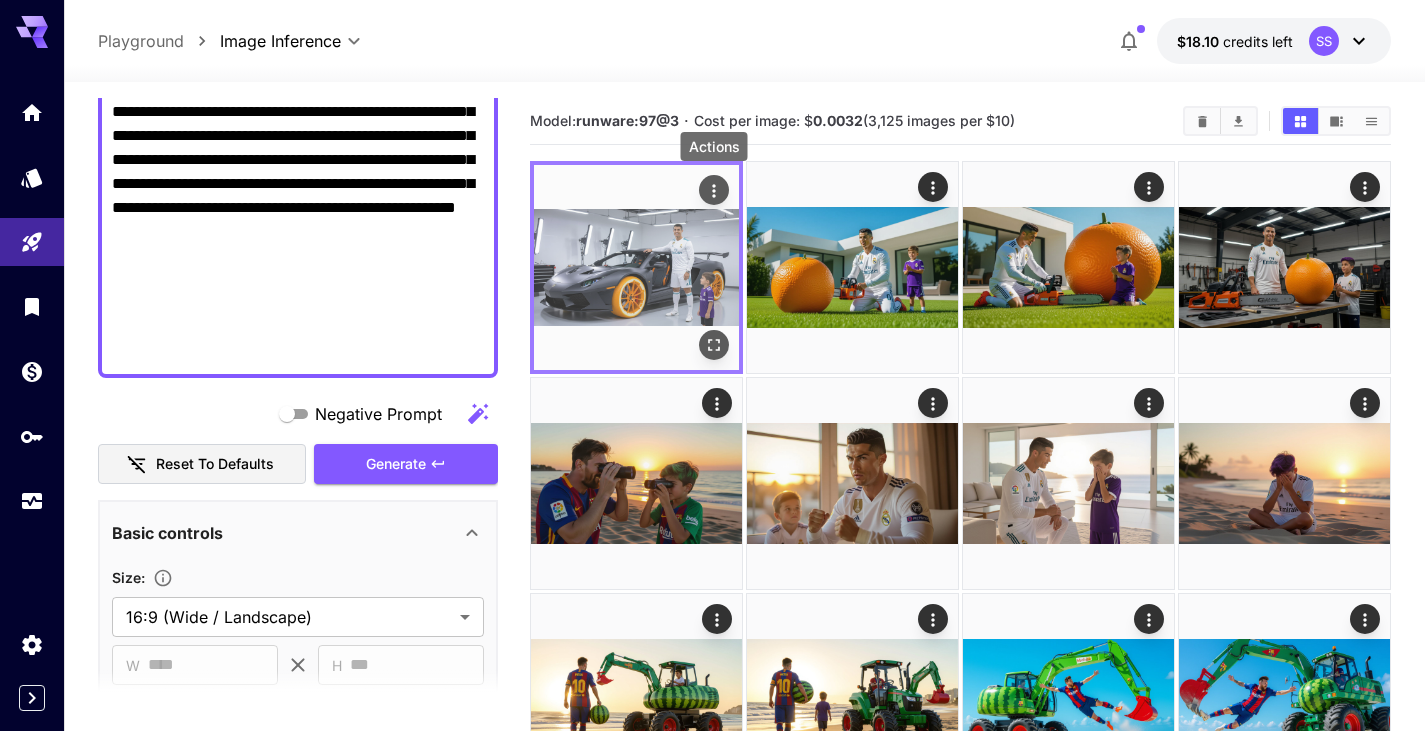 click at bounding box center [714, 190] 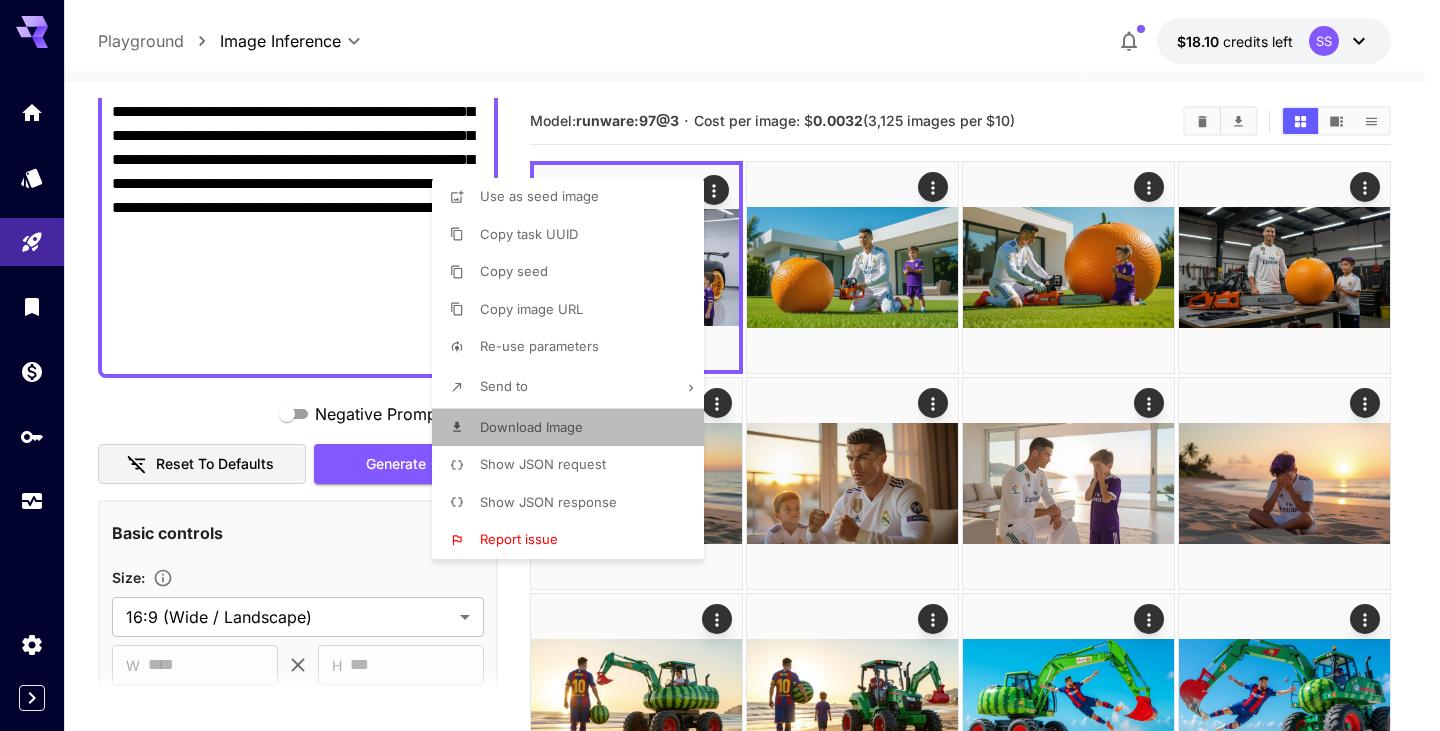 click on "Download Image" at bounding box center [531, 427] 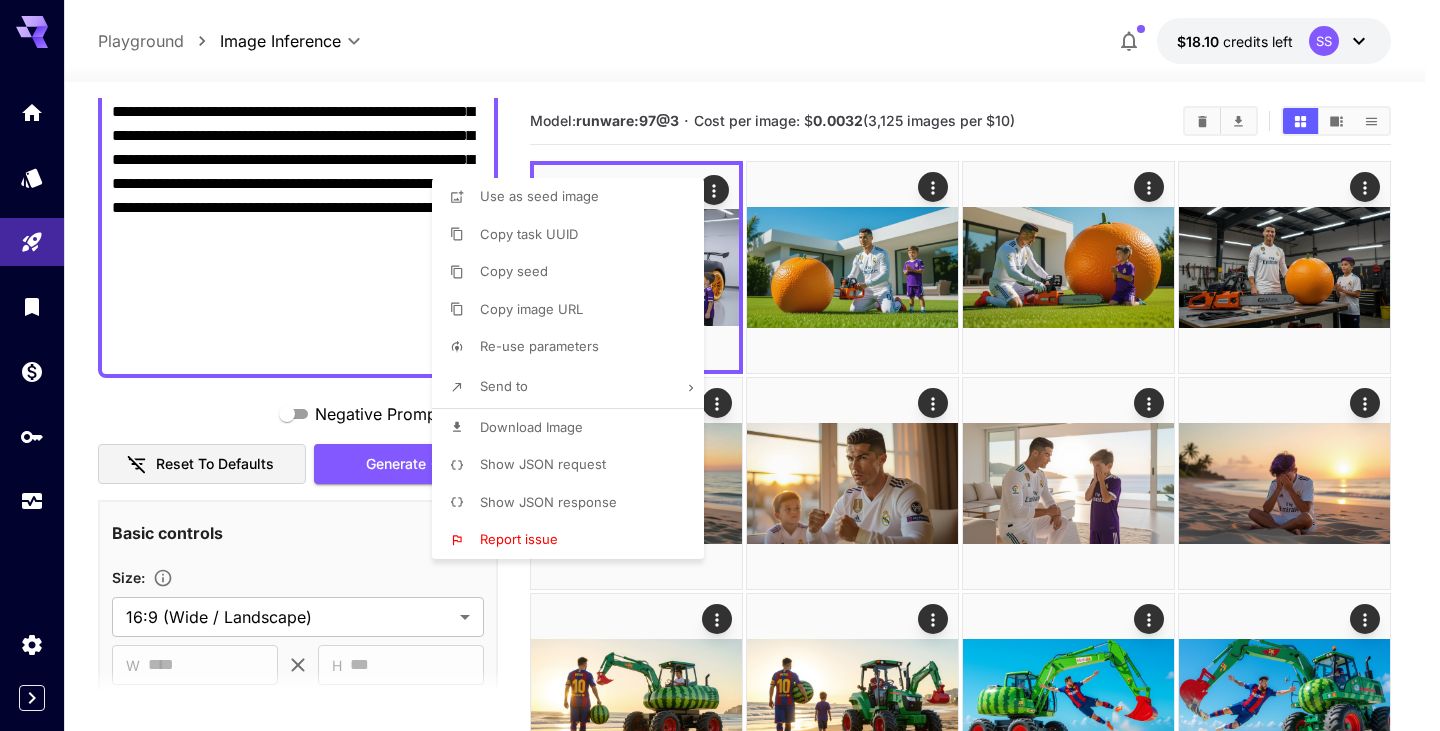 drag, startPoint x: 402, startPoint y: 238, endPoint x: 389, endPoint y: 233, distance: 13.928389 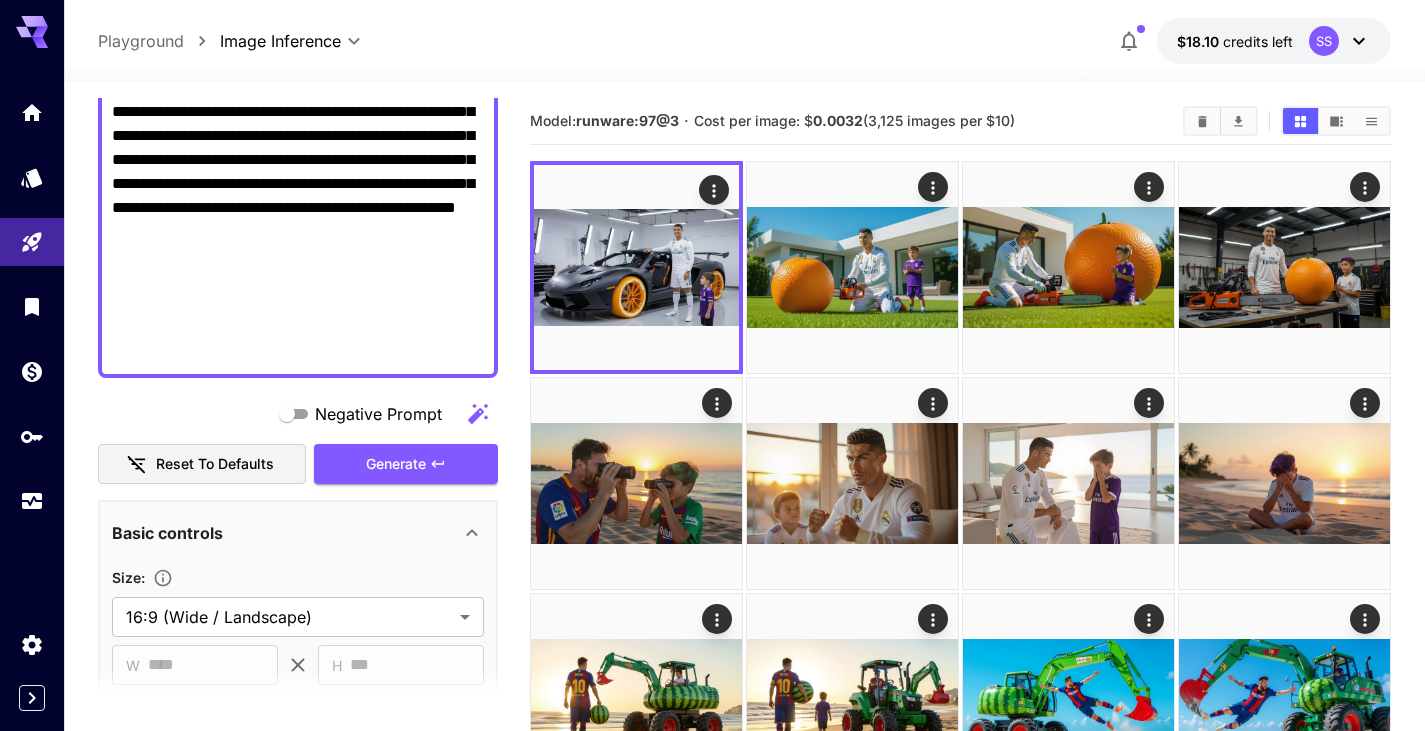 click on "**********" at bounding box center [298, 172] 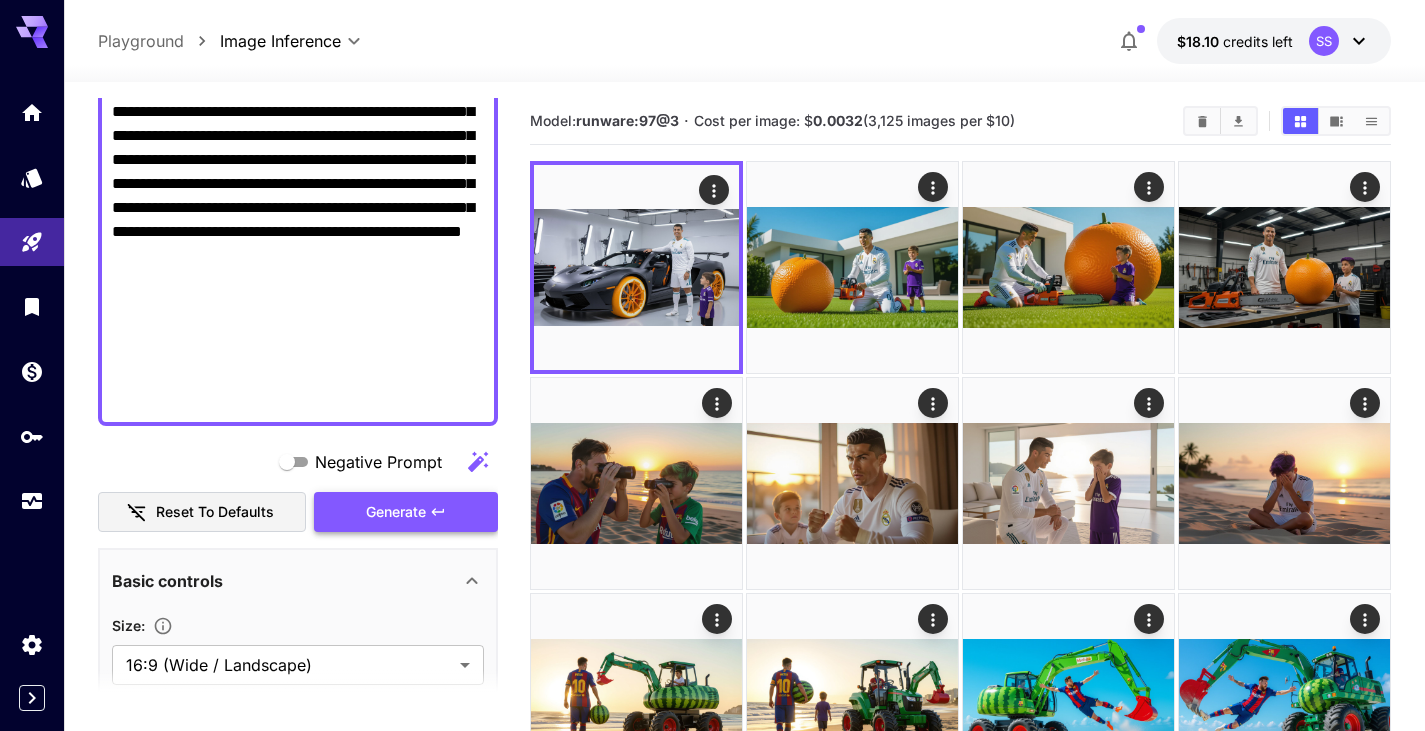 click on "Generate" at bounding box center (396, 512) 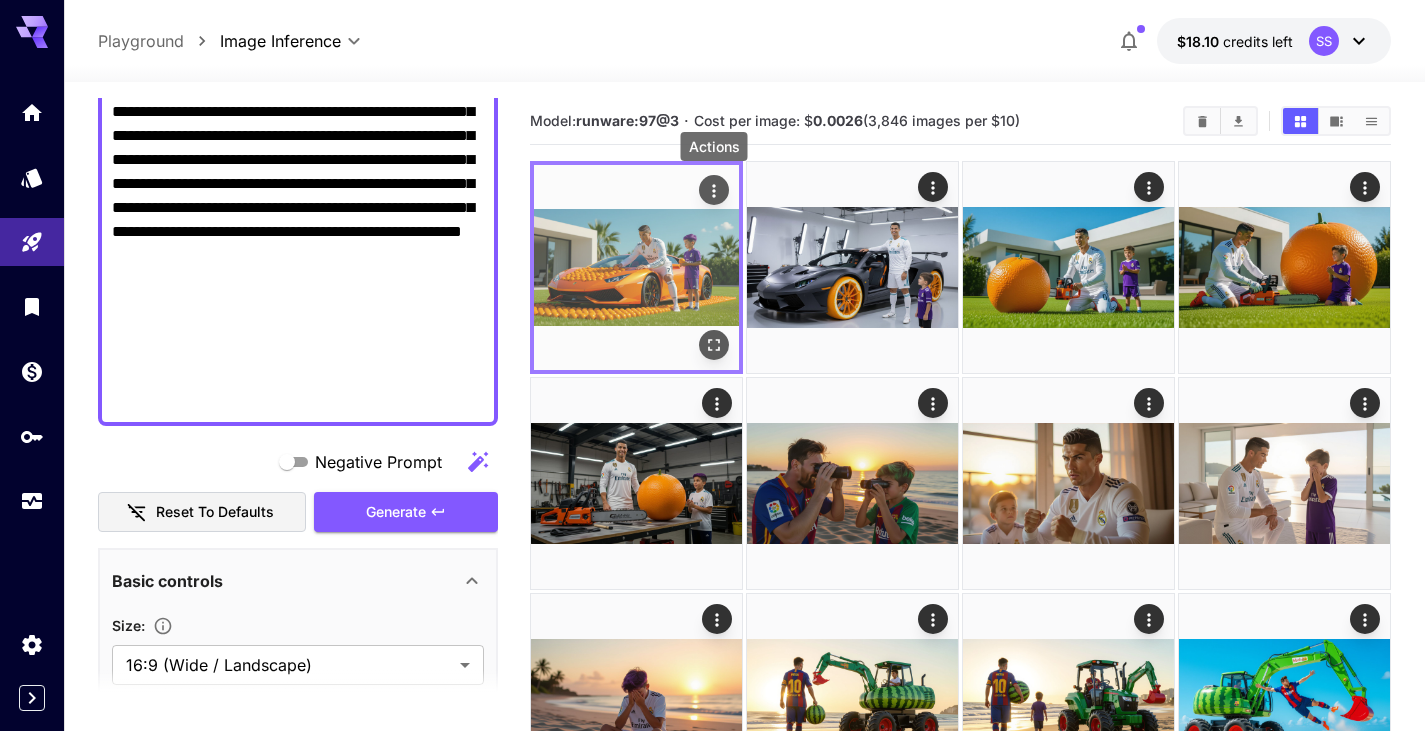 click 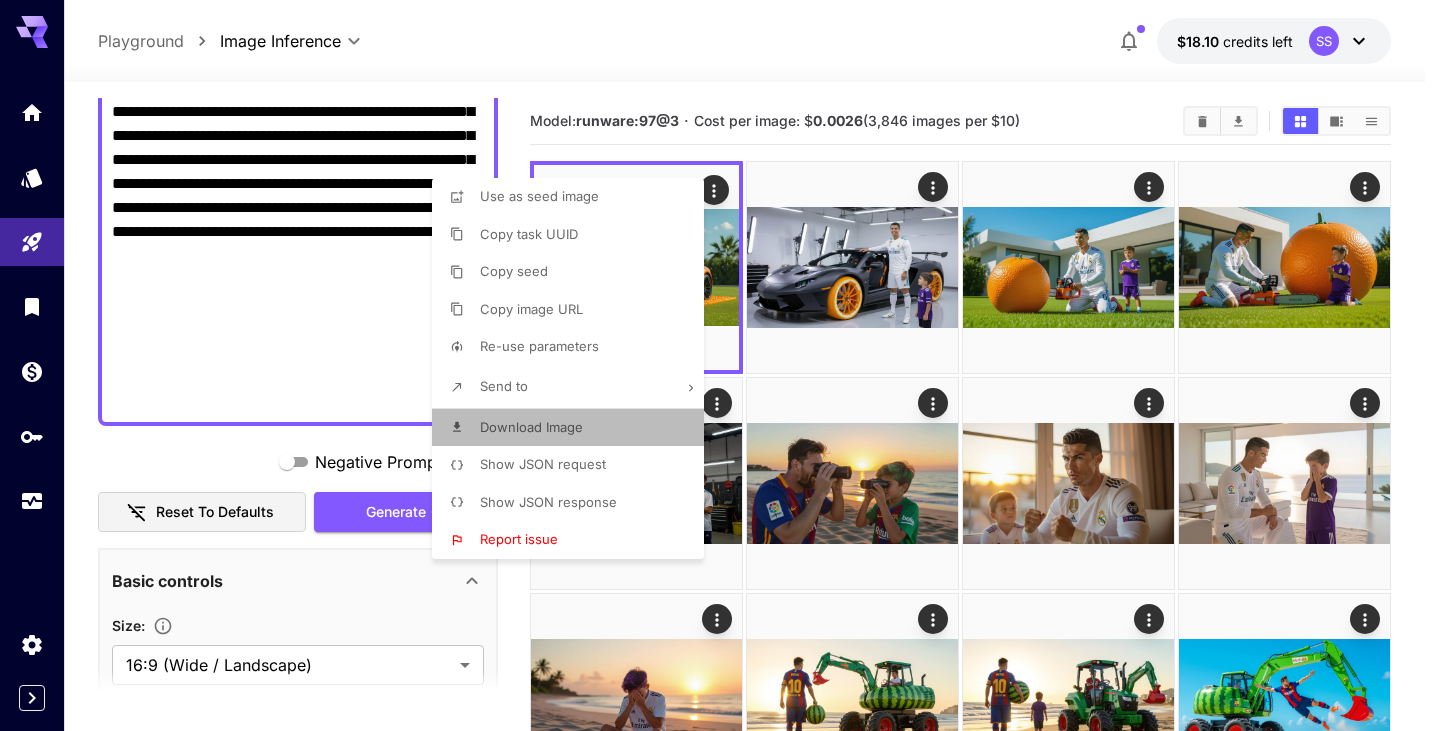 click on "Download Image" at bounding box center (531, 427) 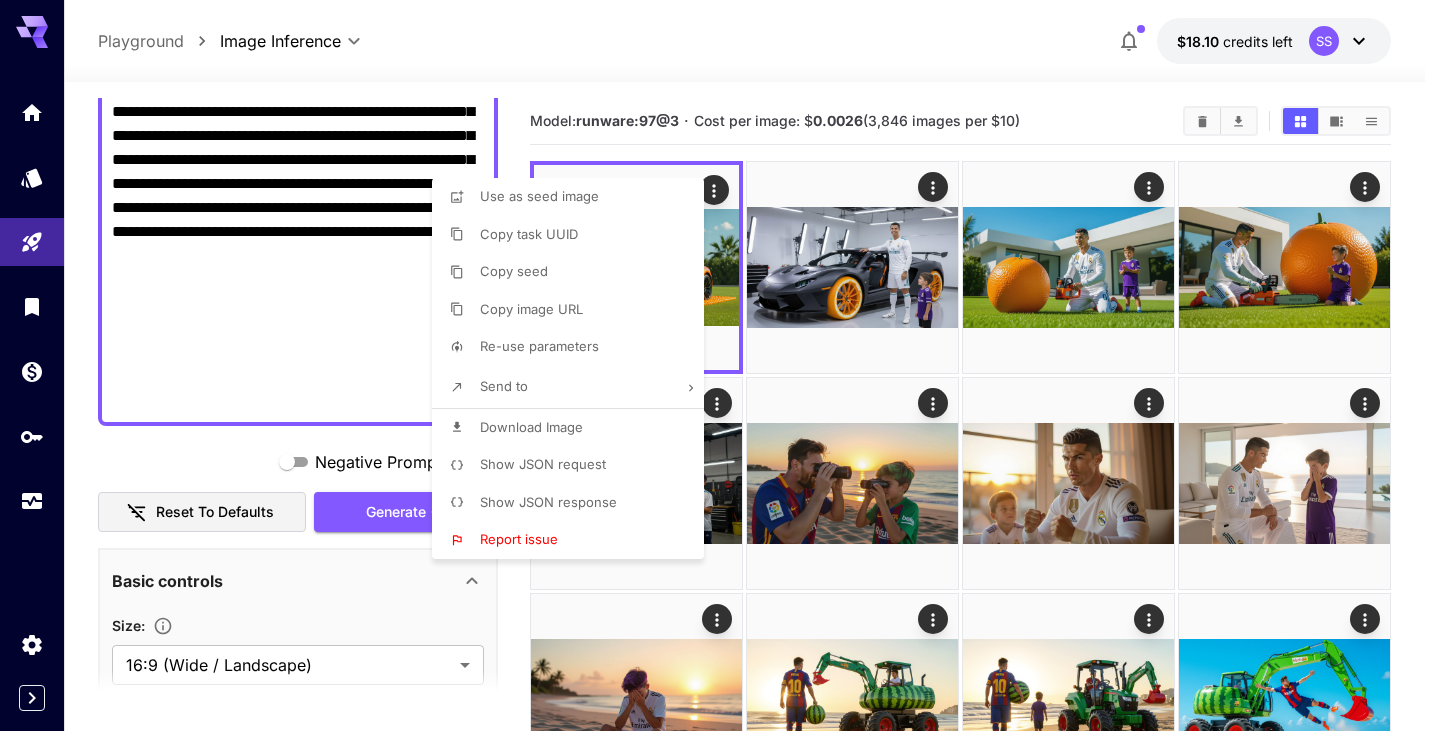 click at bounding box center [720, 365] 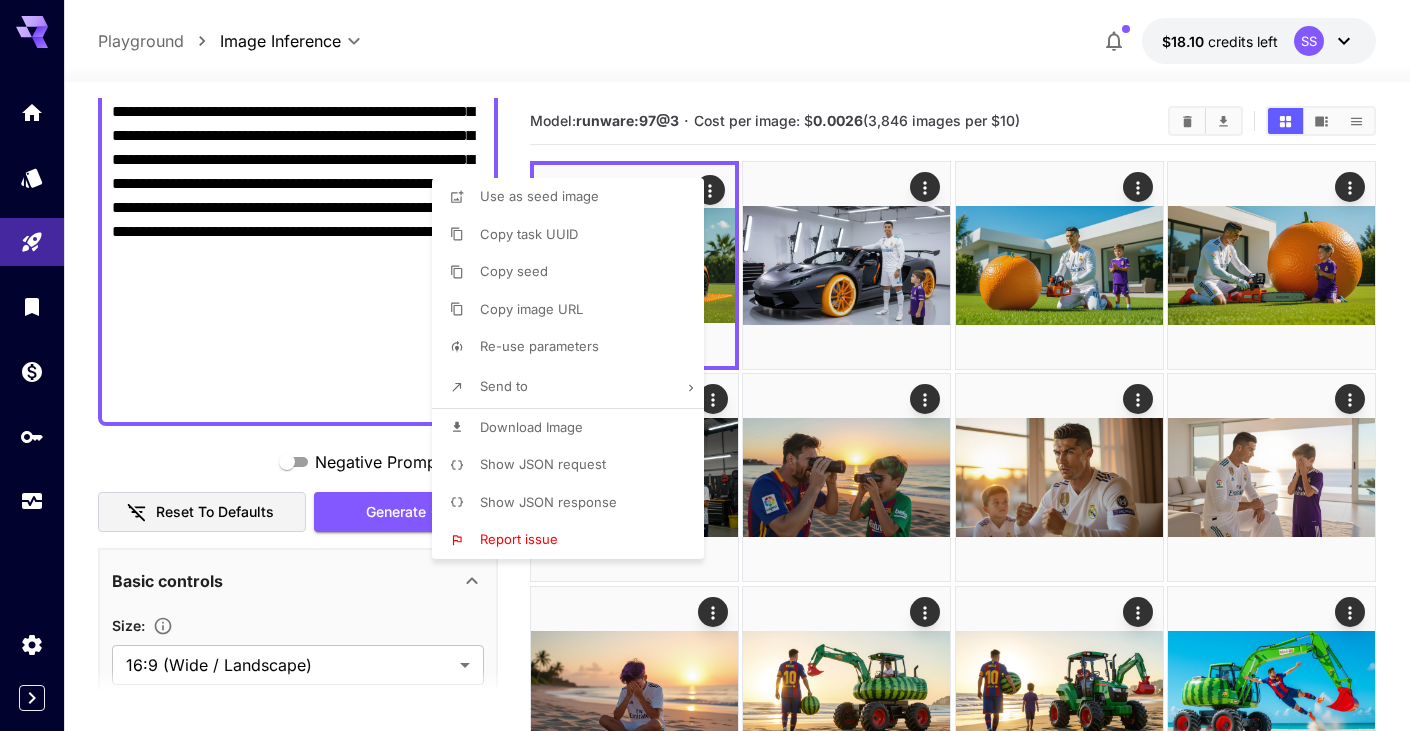 click at bounding box center (712, 365) 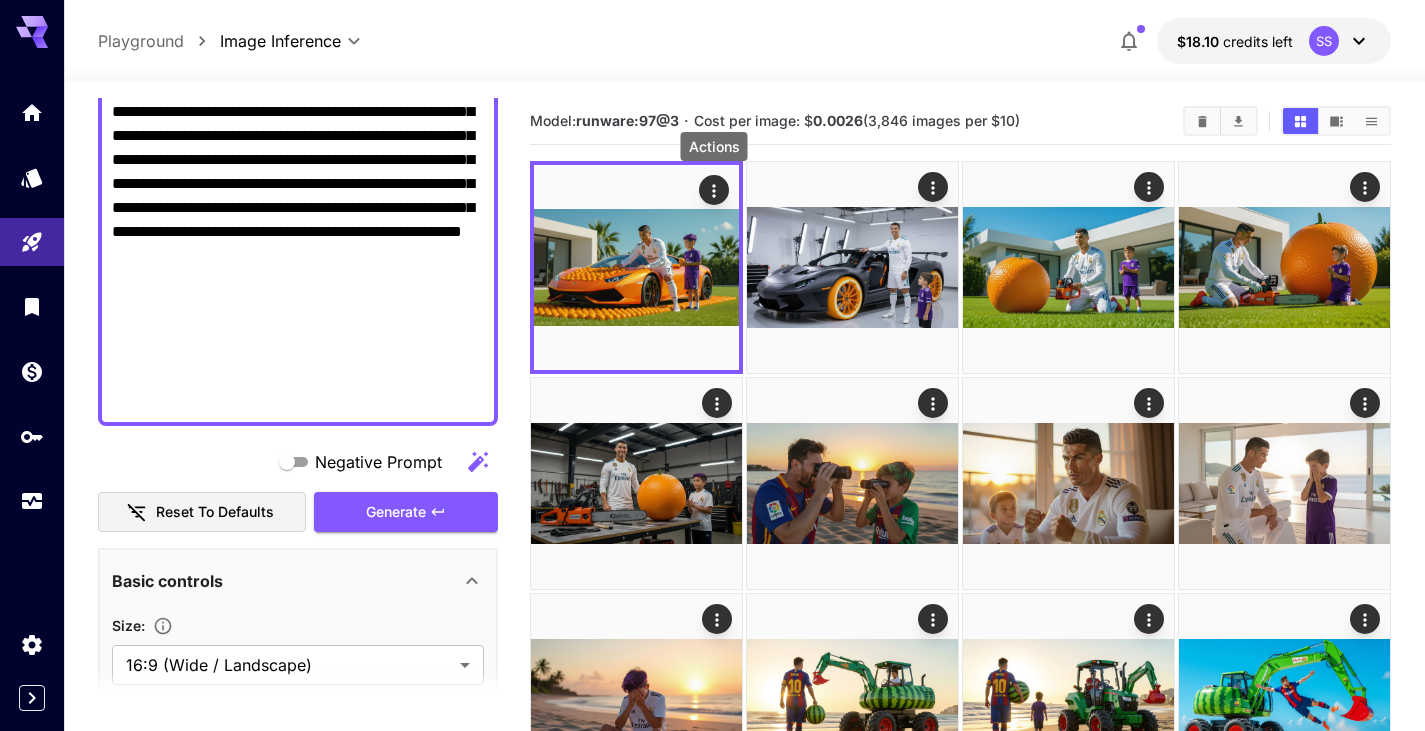 click on "**********" at bounding box center [298, 196] 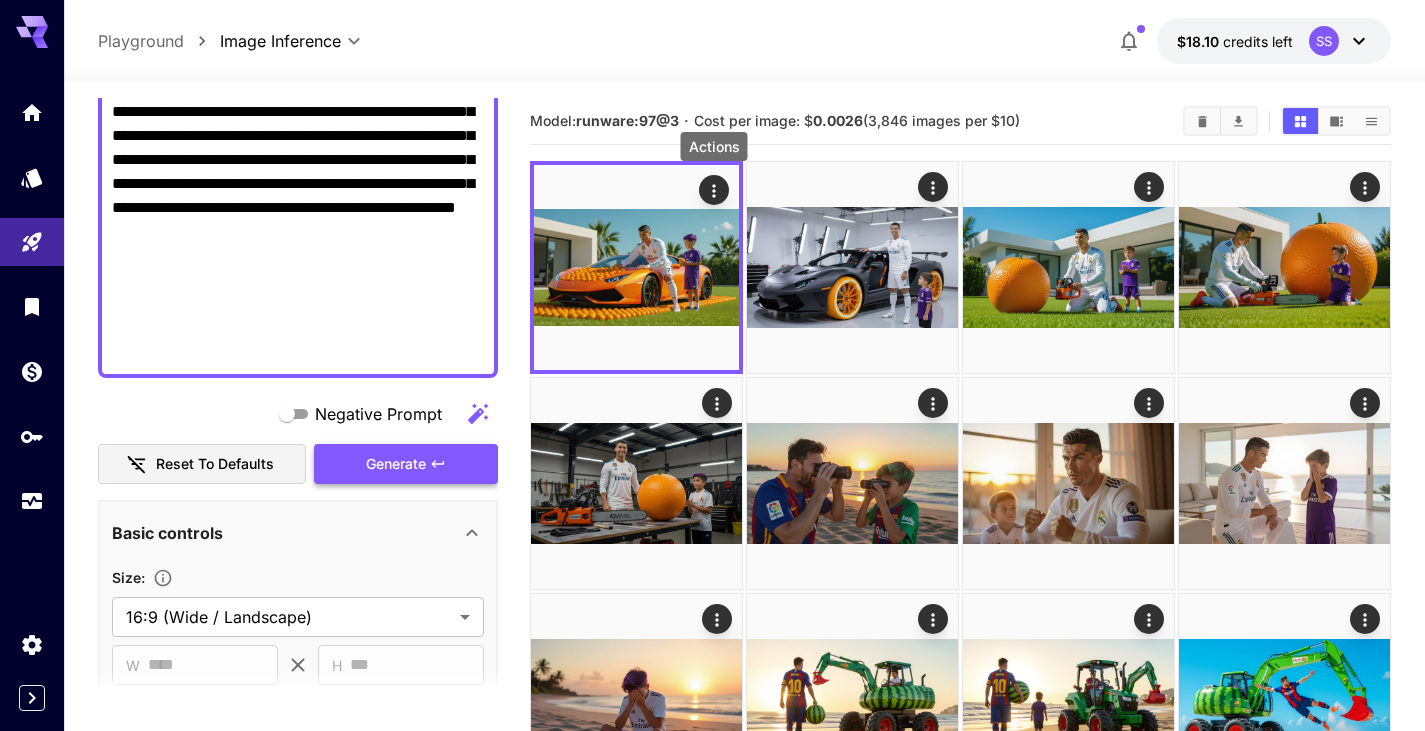 click on "Generate" at bounding box center (396, 464) 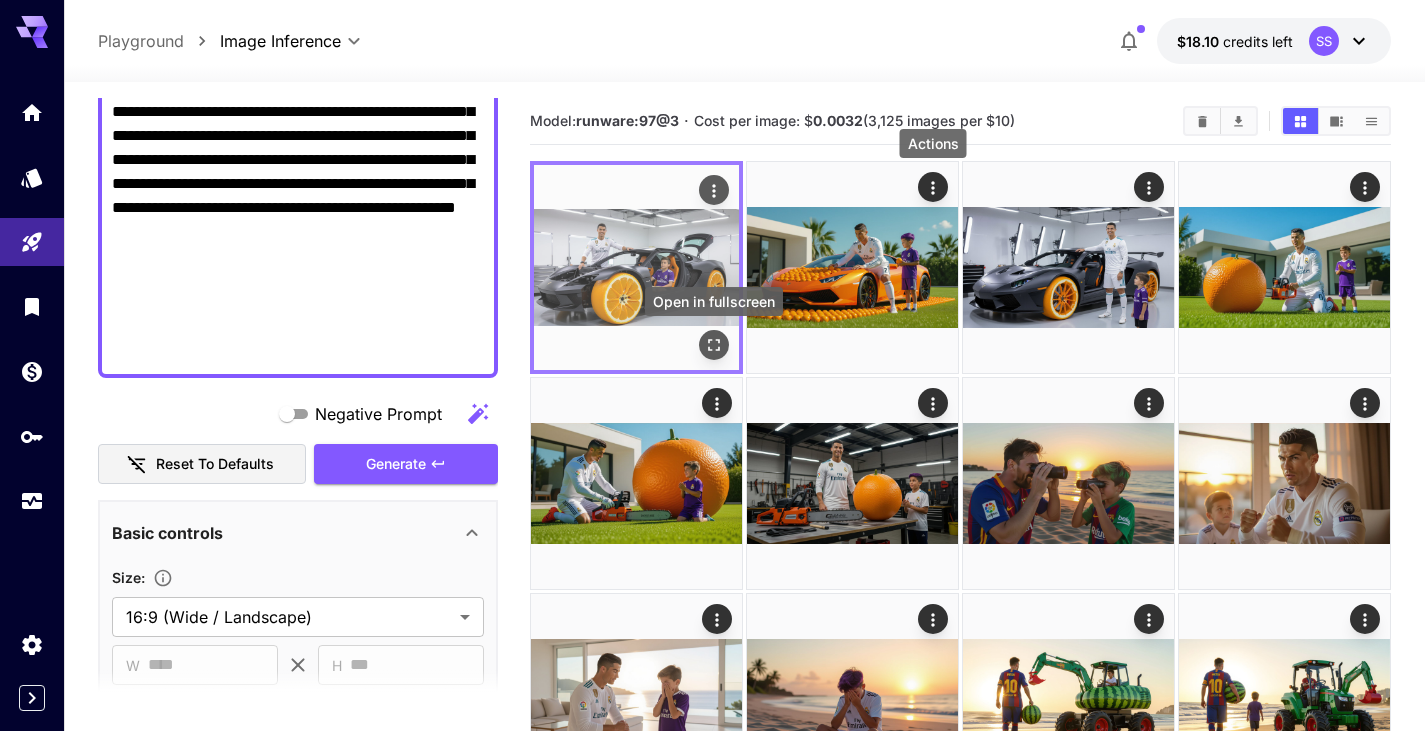click 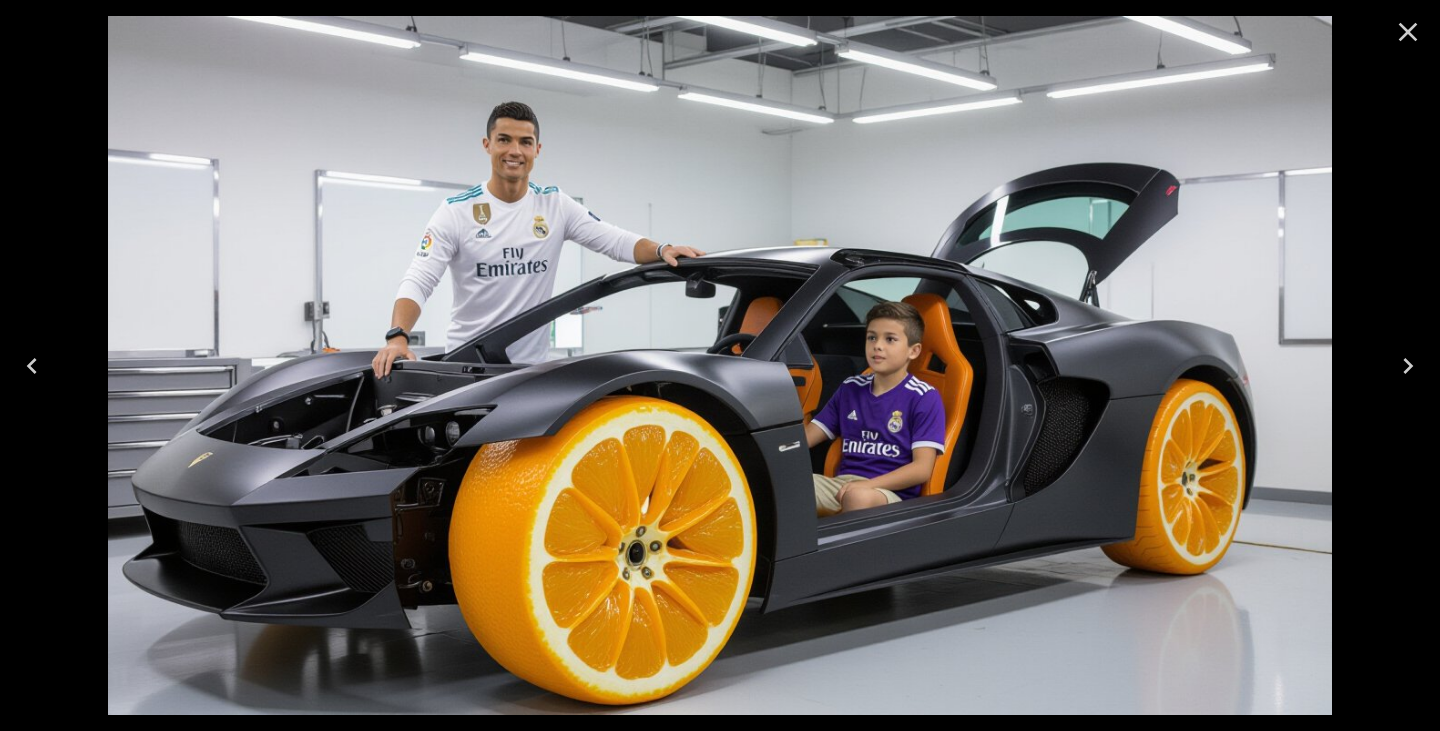 click 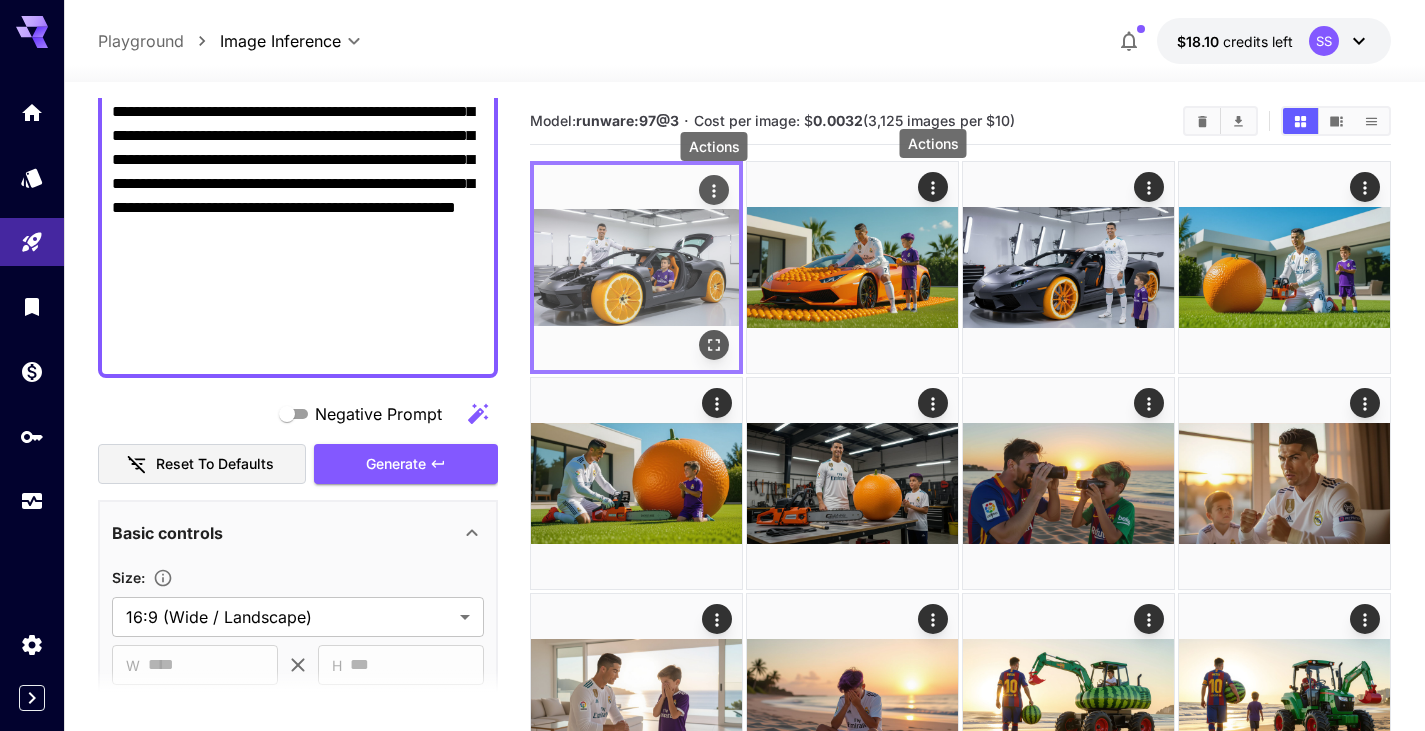 click 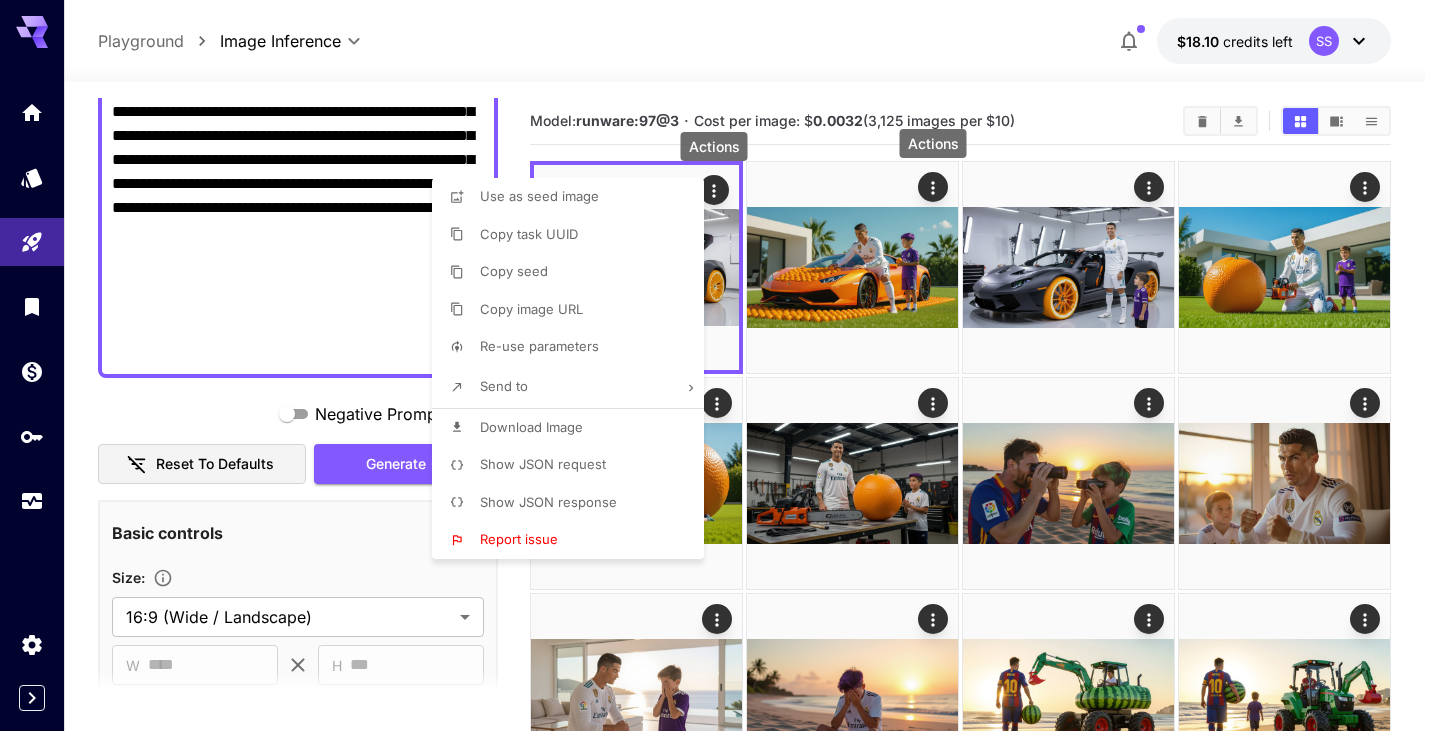 click on "Download Image" at bounding box center (574, 428) 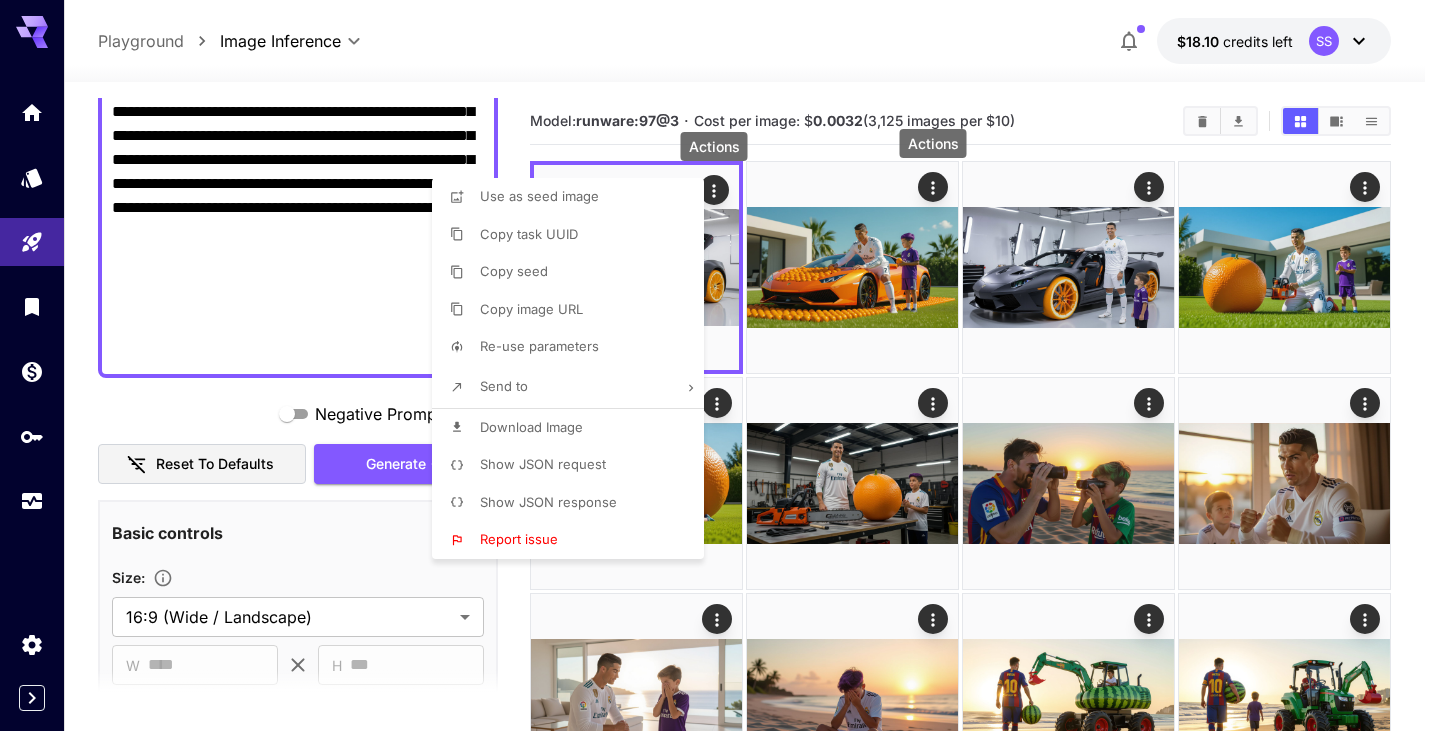click at bounding box center [720, 365] 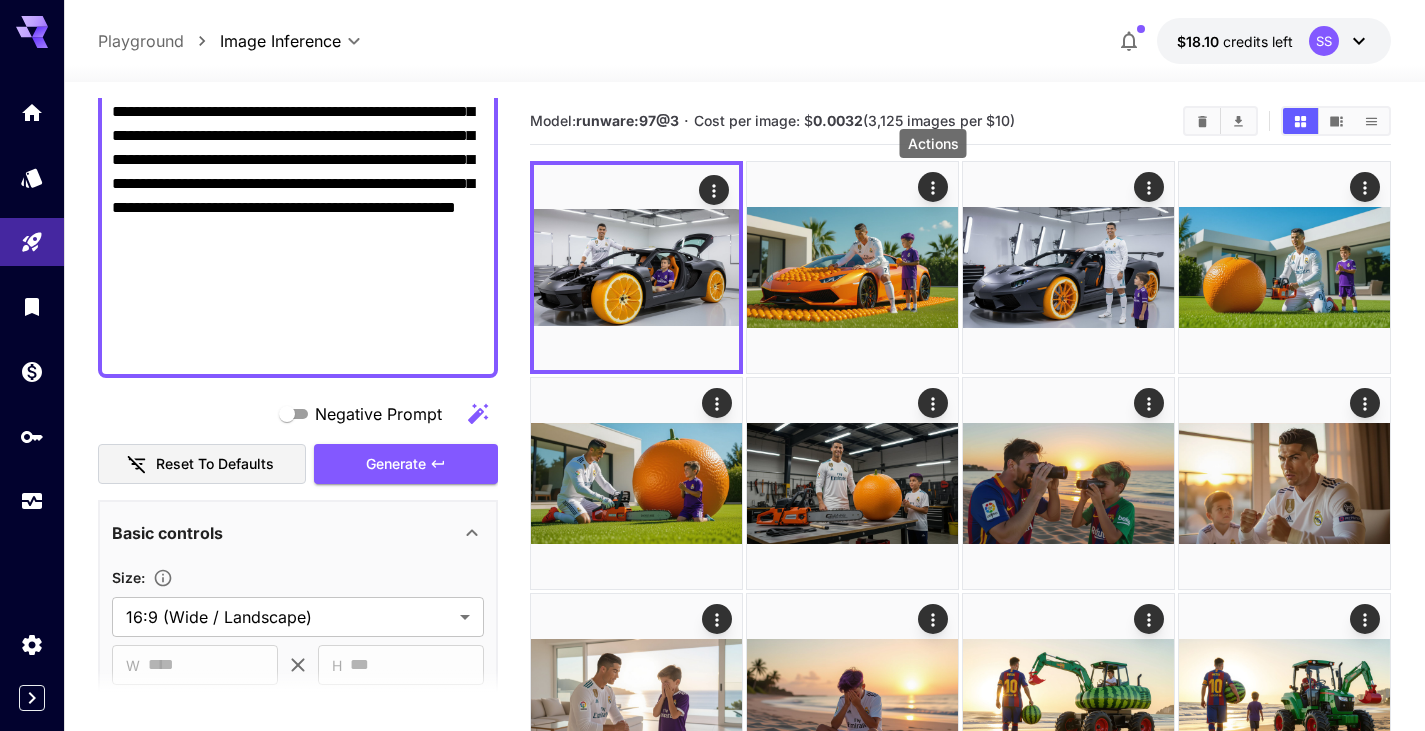 click on "Use as seed image Copy task UUID Copy seed Copy image URL Re-use parameters Send to Download Image Show JSON request Show JSON response Report issue" at bounding box center (152, 365) 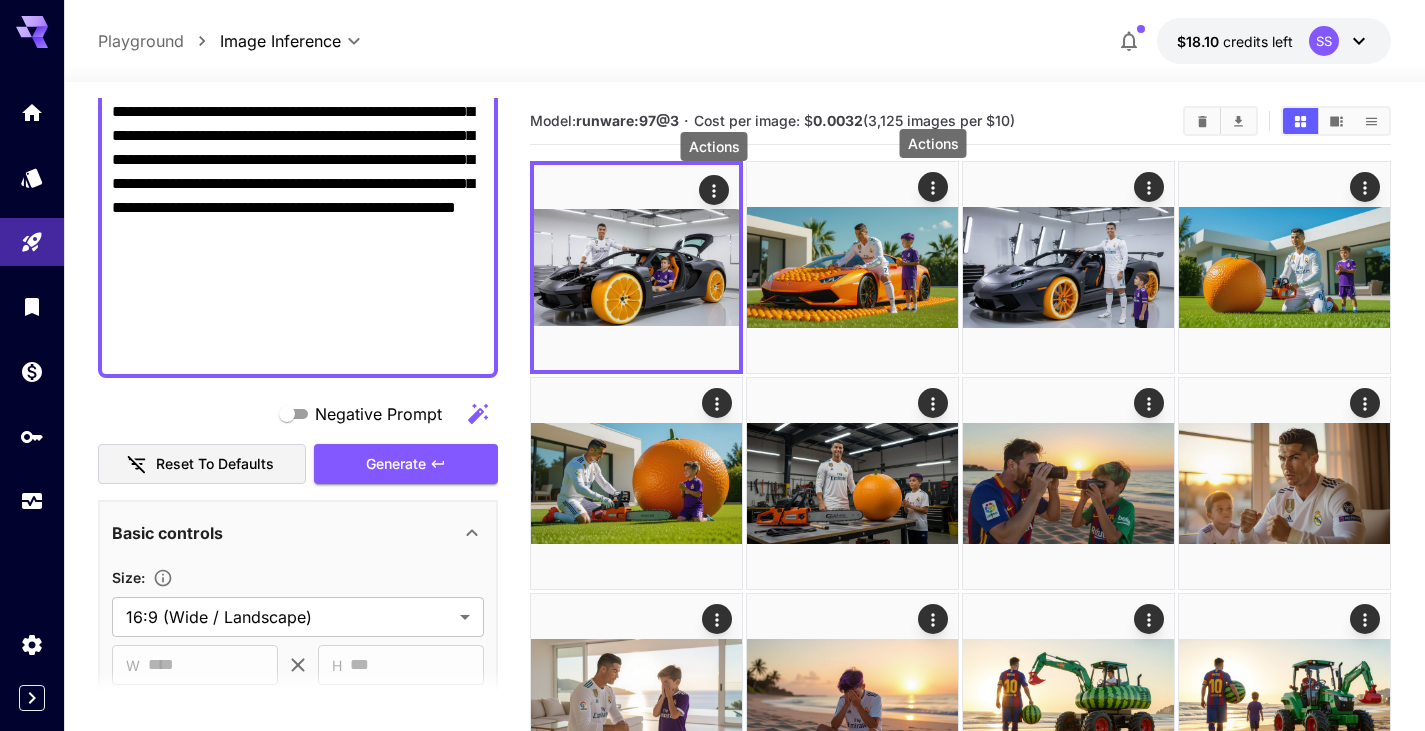 click on "**********" at bounding box center (298, 172) 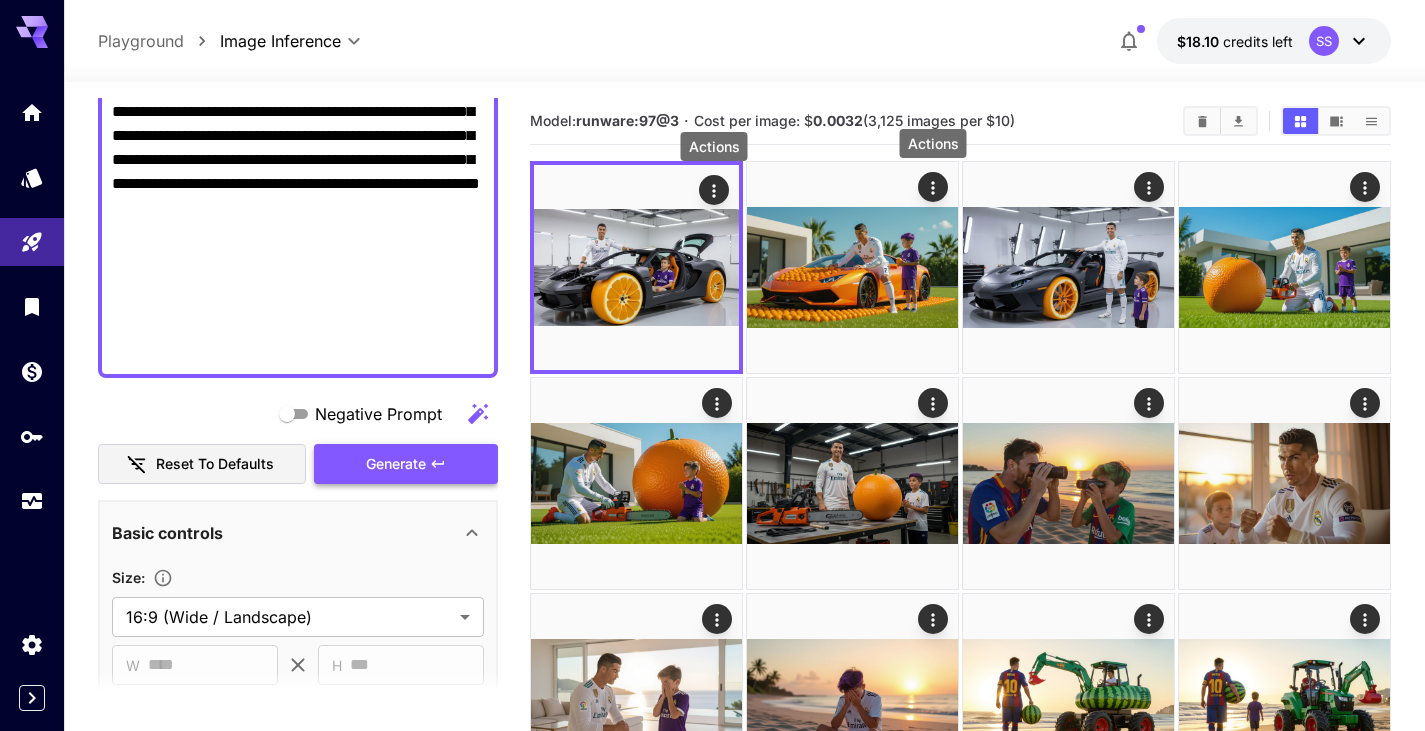 click on "Generate" at bounding box center [396, 464] 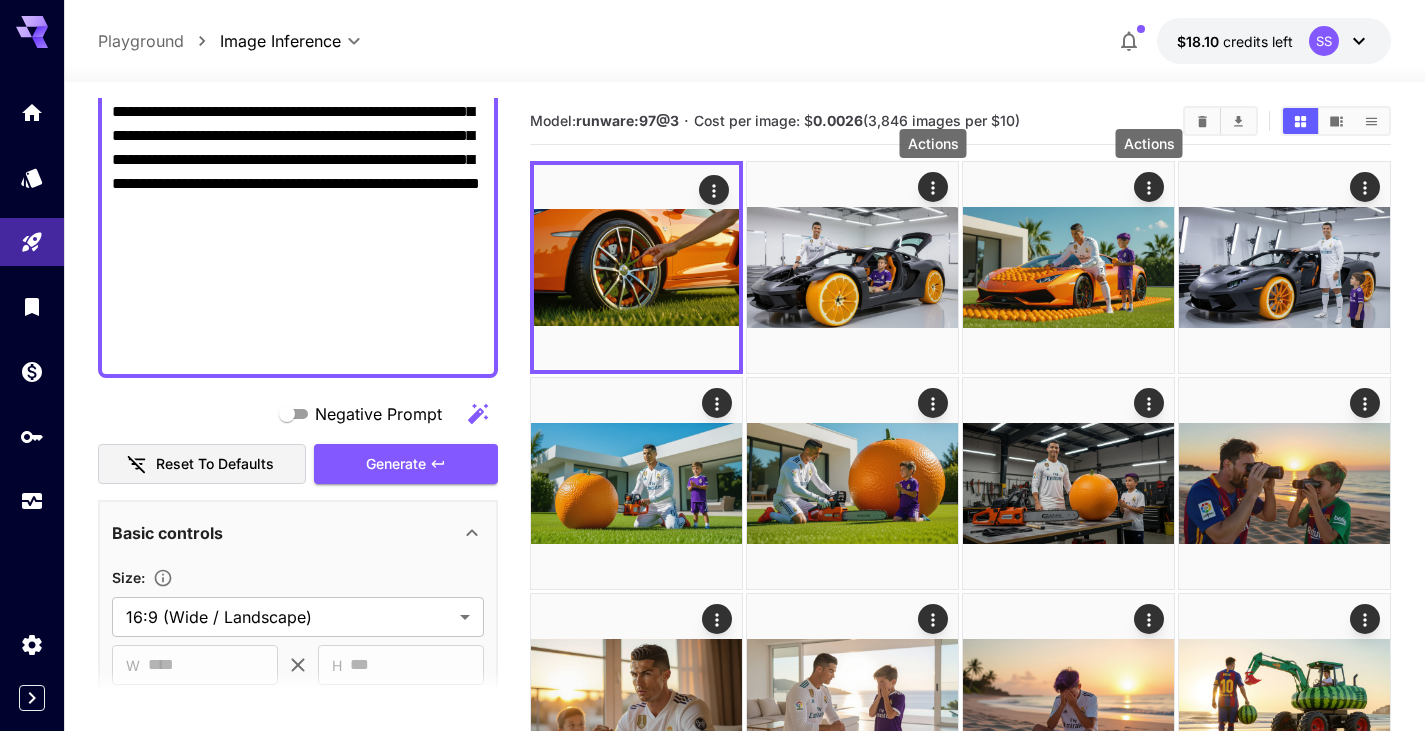 click on "Generate" at bounding box center (396, 464) 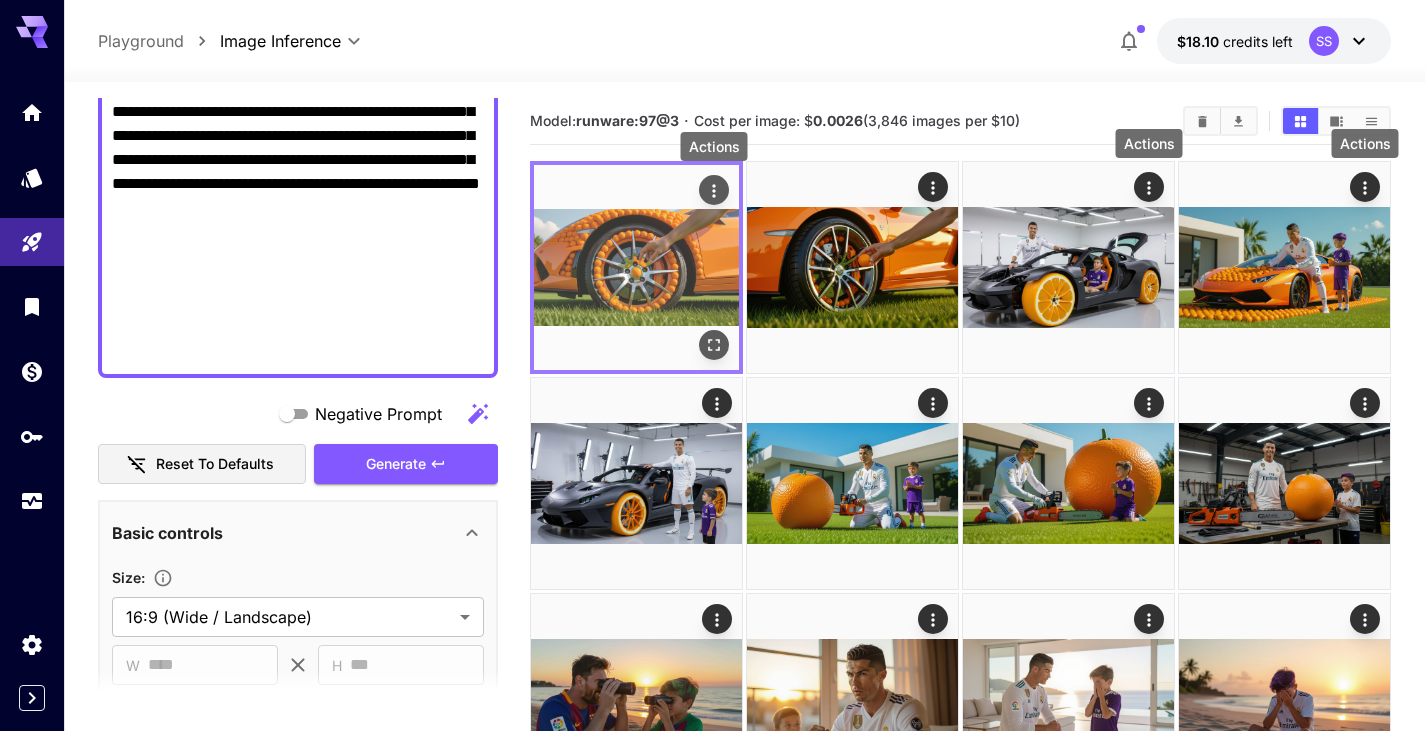 click 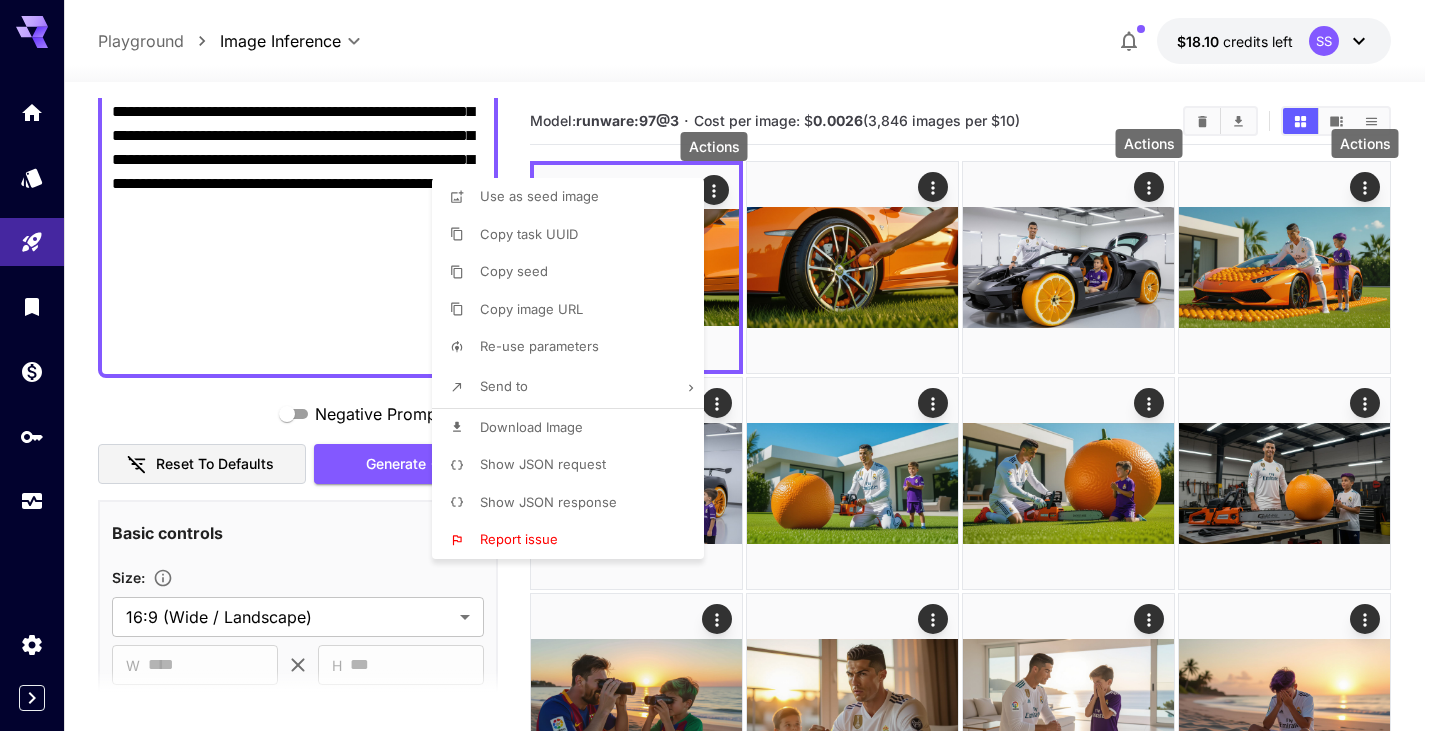 click on "Download Image" at bounding box center (531, 427) 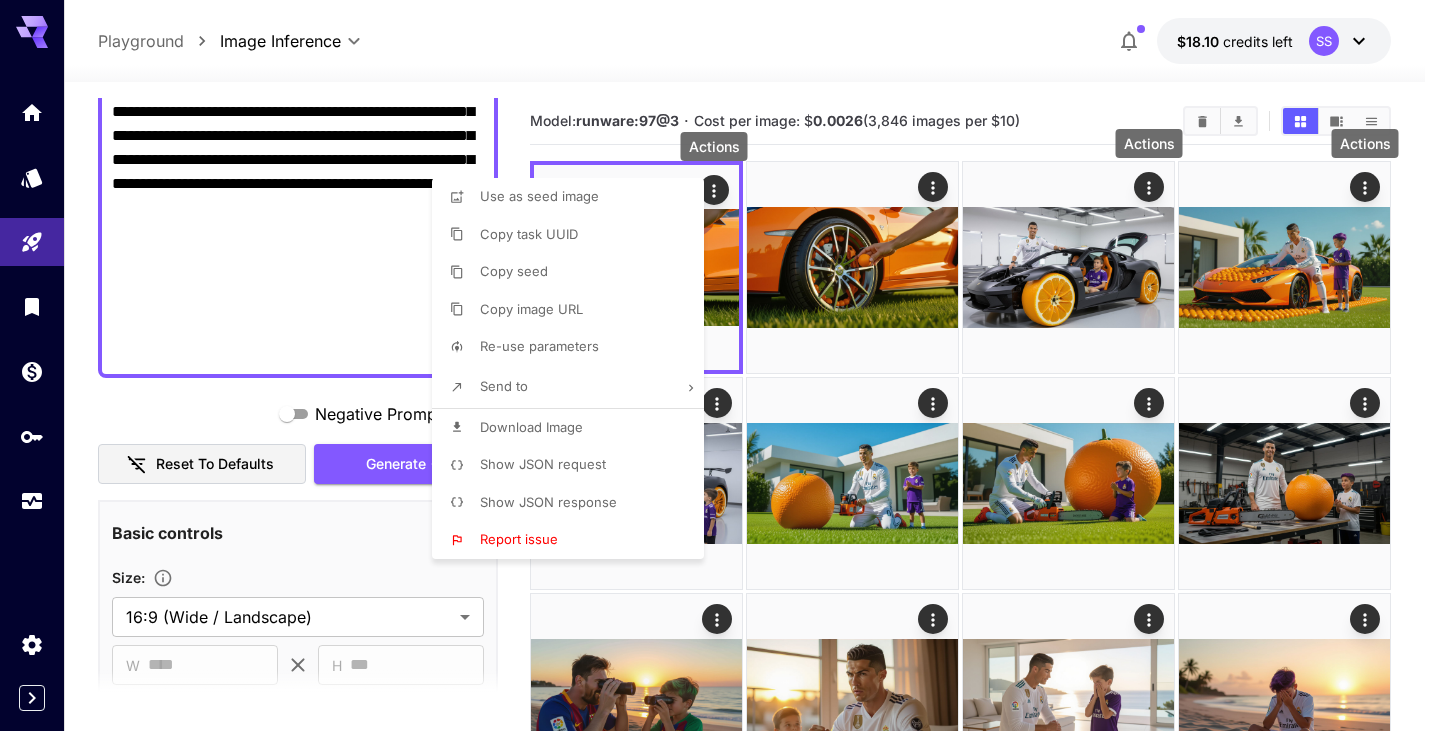 click at bounding box center (720, 365) 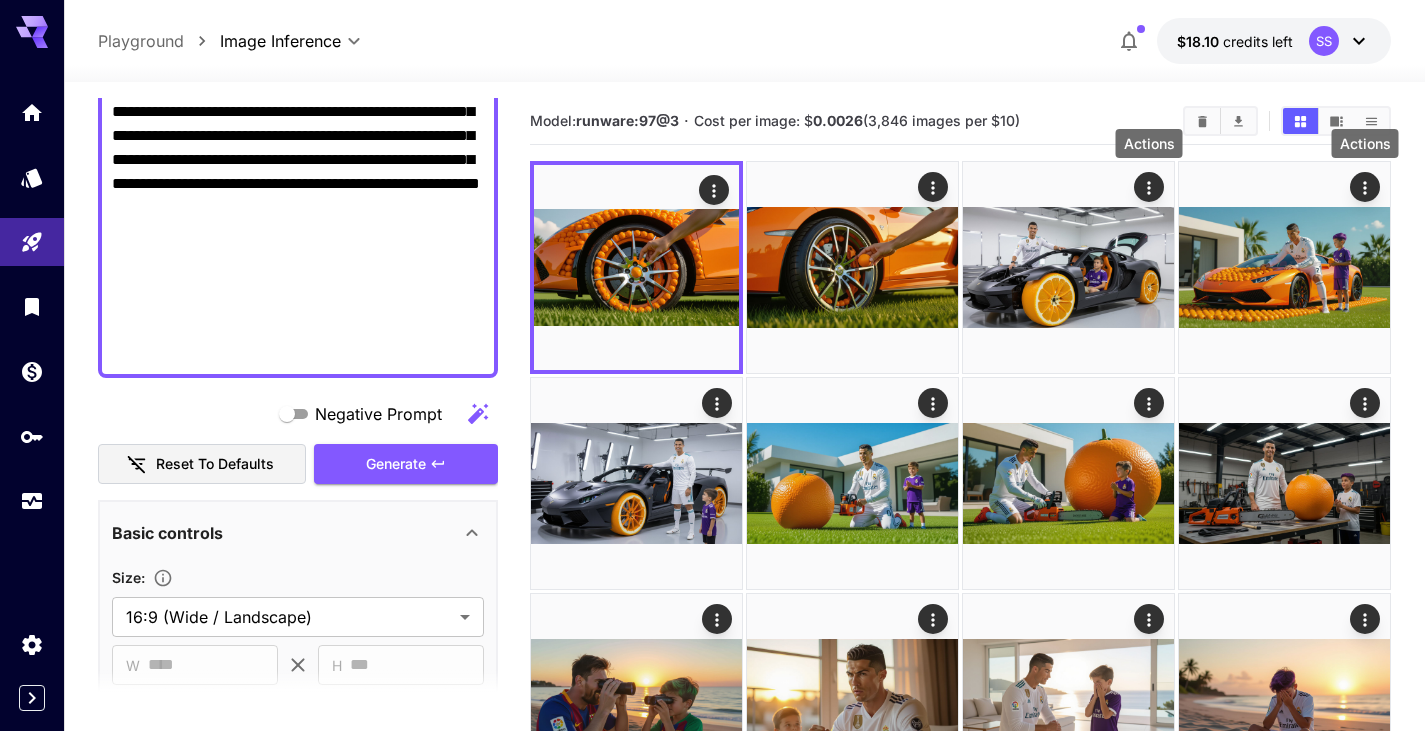 click at bounding box center (712, 365) 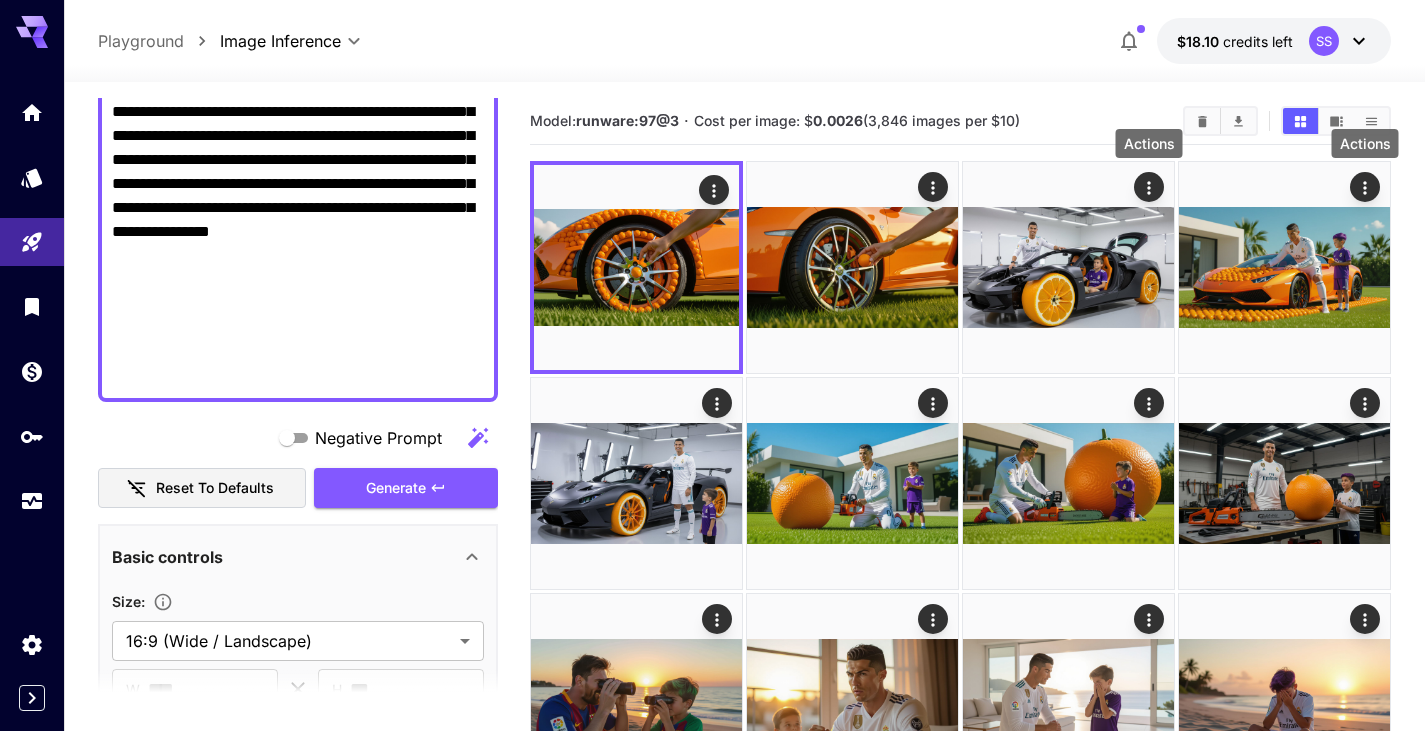 type on "**********" 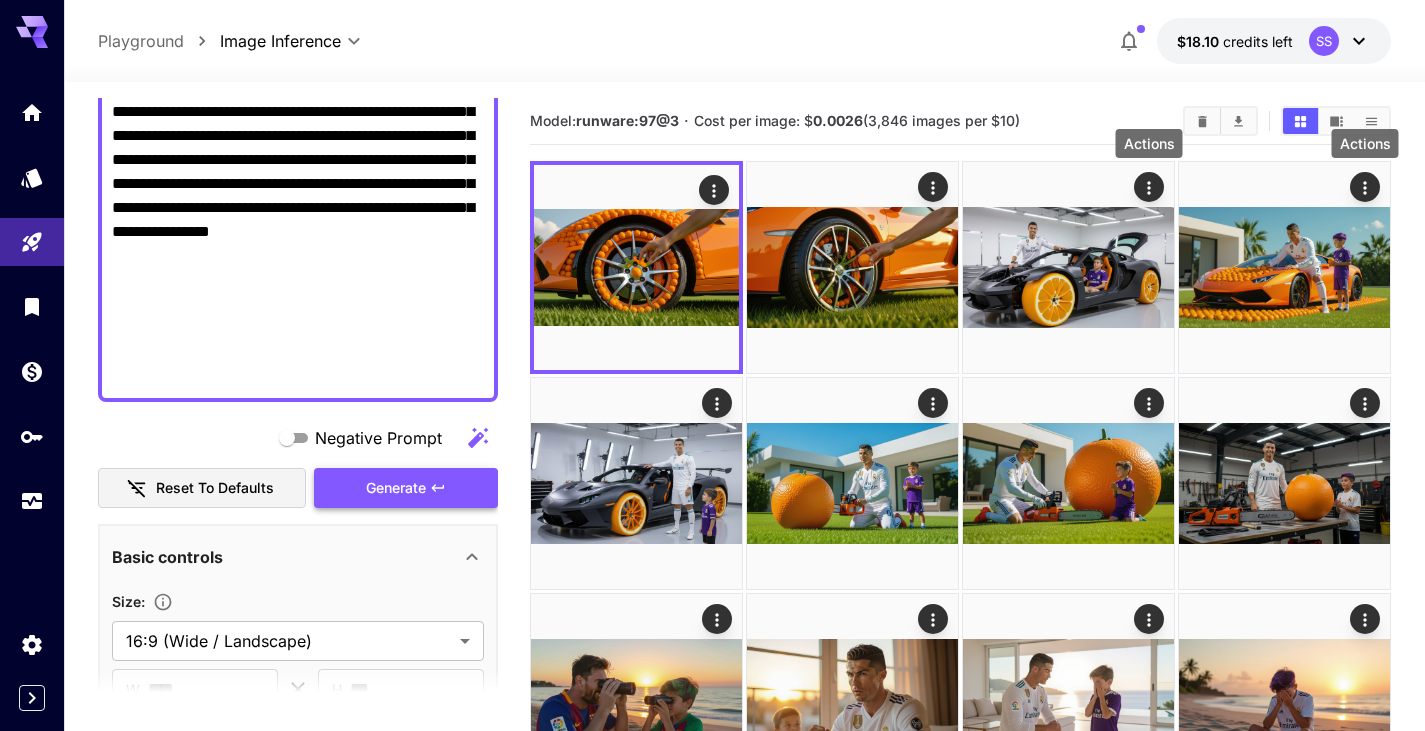 click on "Generate" at bounding box center (396, 488) 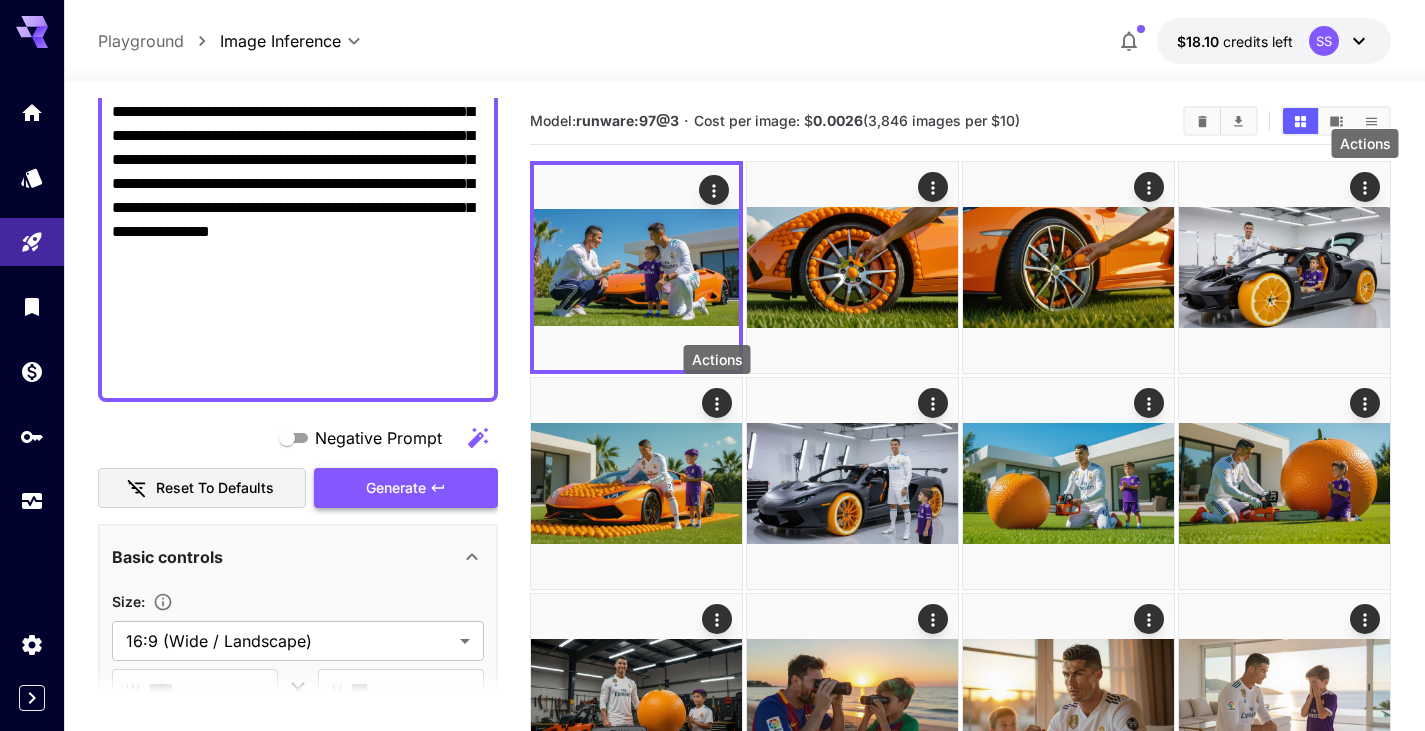 click on "Generate" at bounding box center [396, 488] 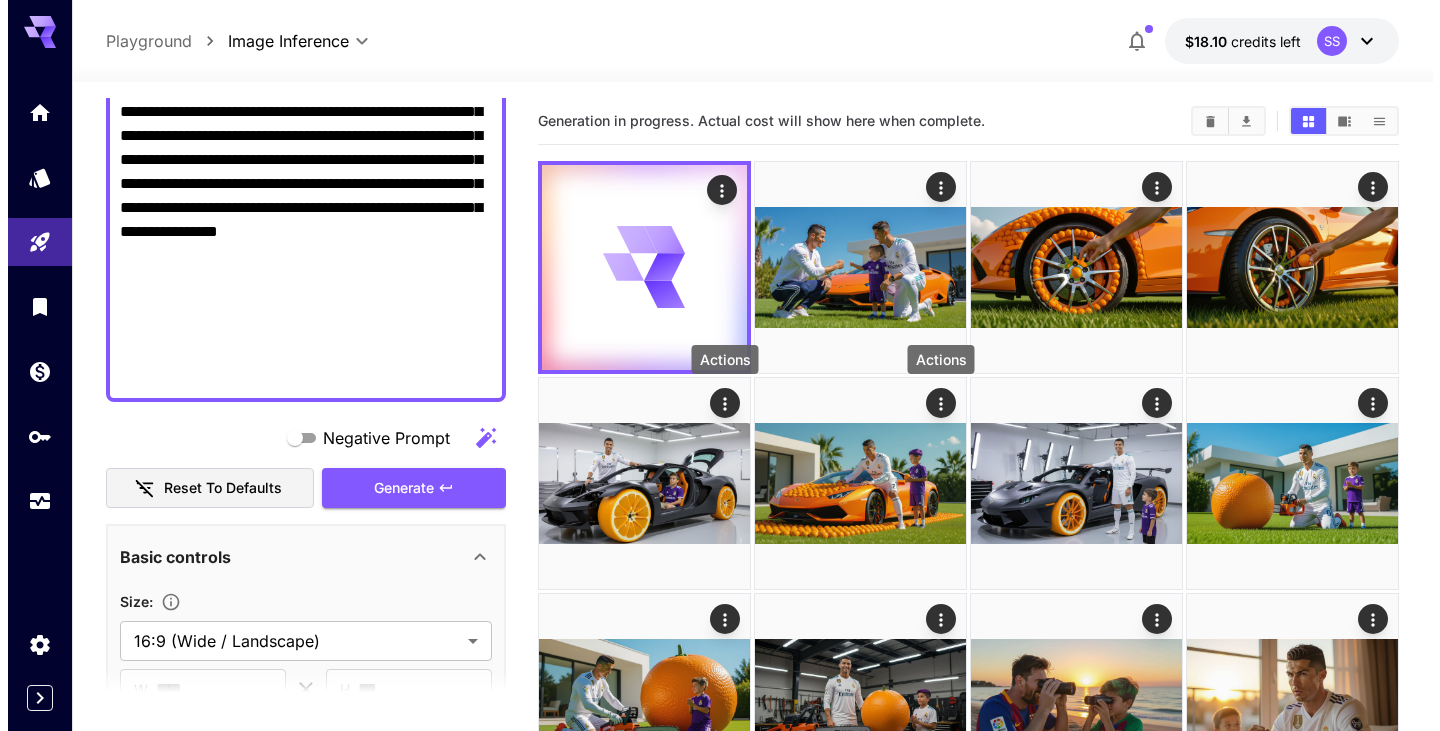 scroll, scrollTop: 200, scrollLeft: 0, axis: vertical 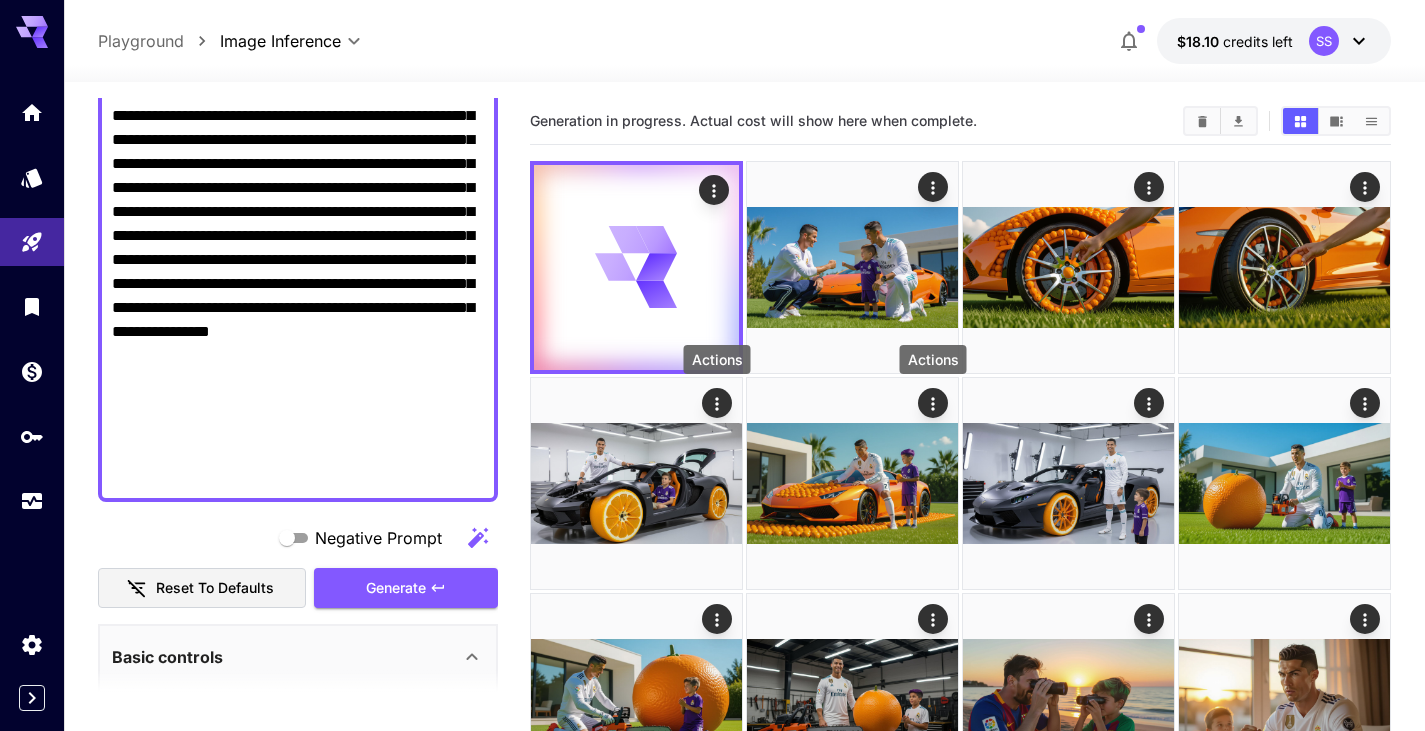 click on "**********" at bounding box center (298, 284) 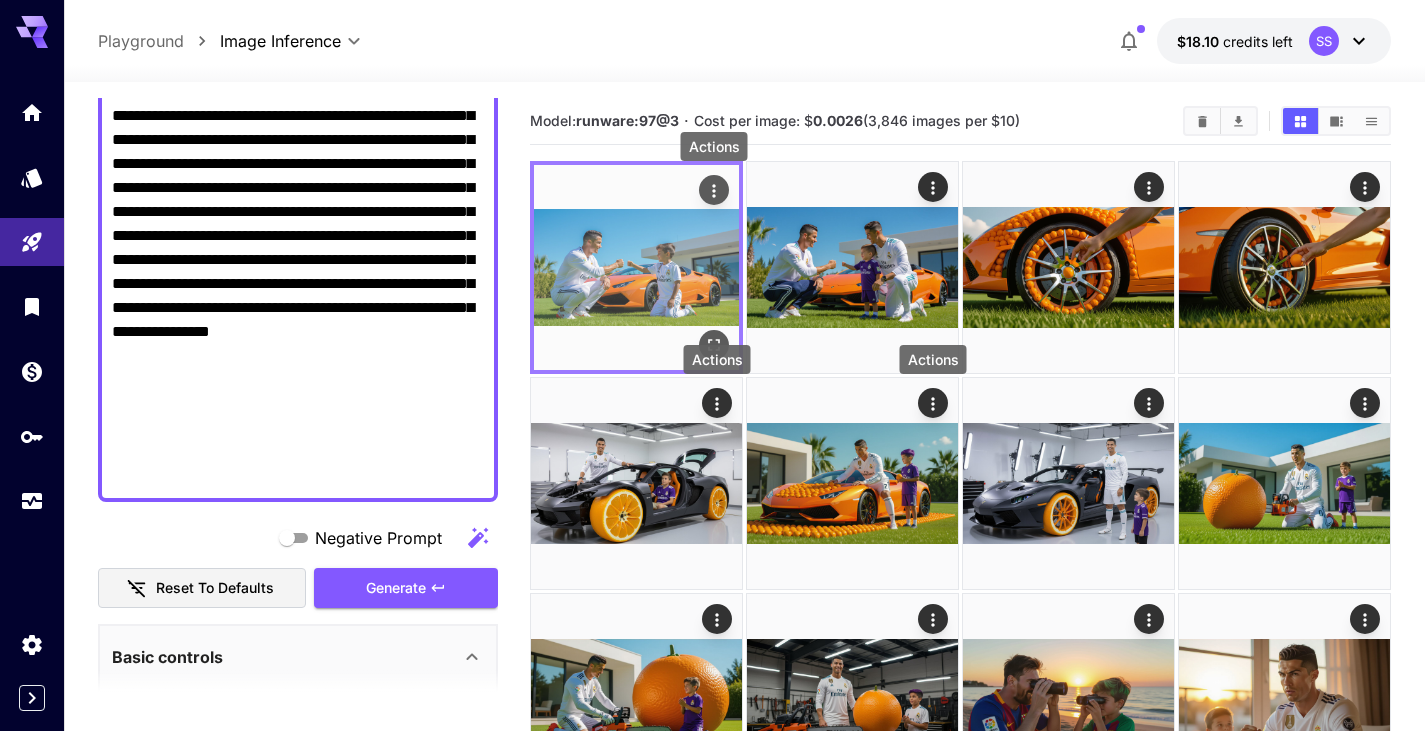 click at bounding box center [714, 190] 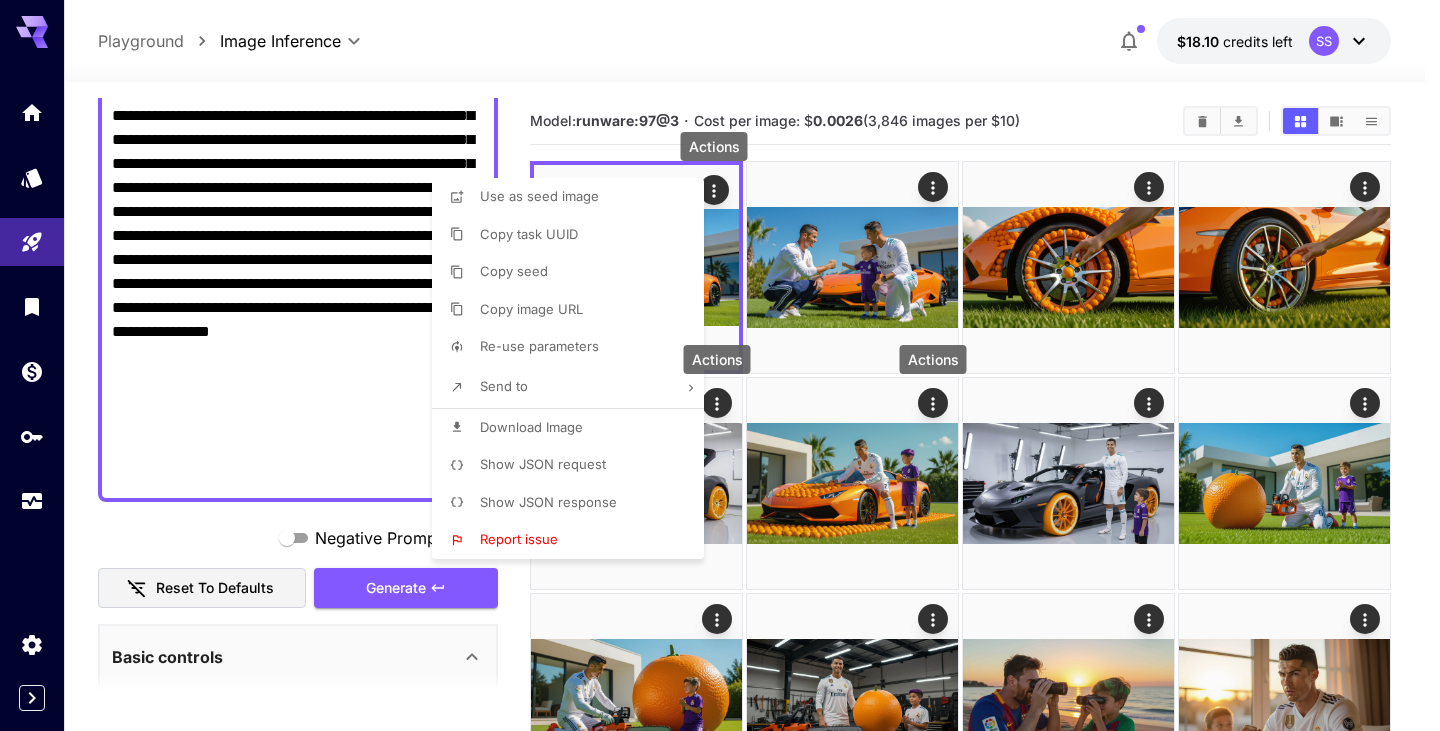 click on "Download Image" at bounding box center (574, 428) 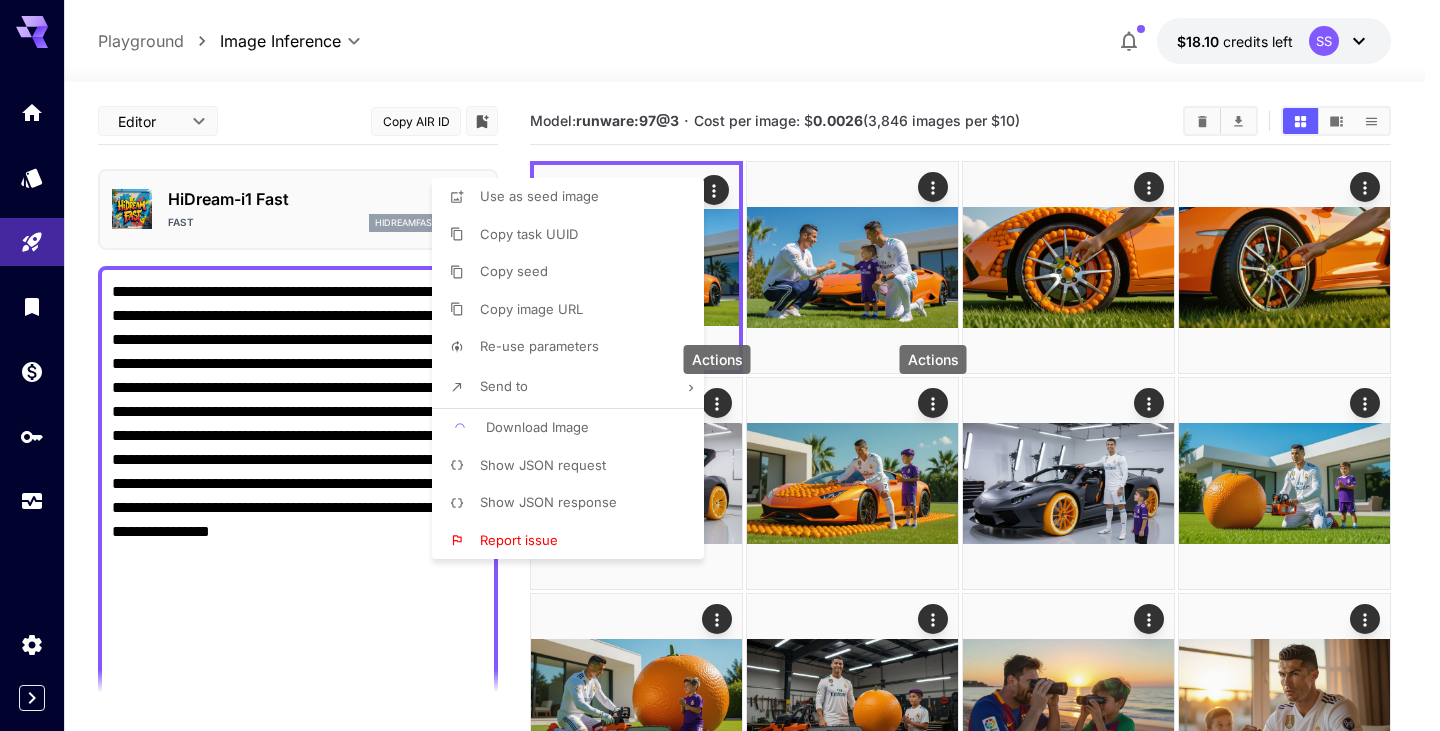 scroll, scrollTop: 0, scrollLeft: 0, axis: both 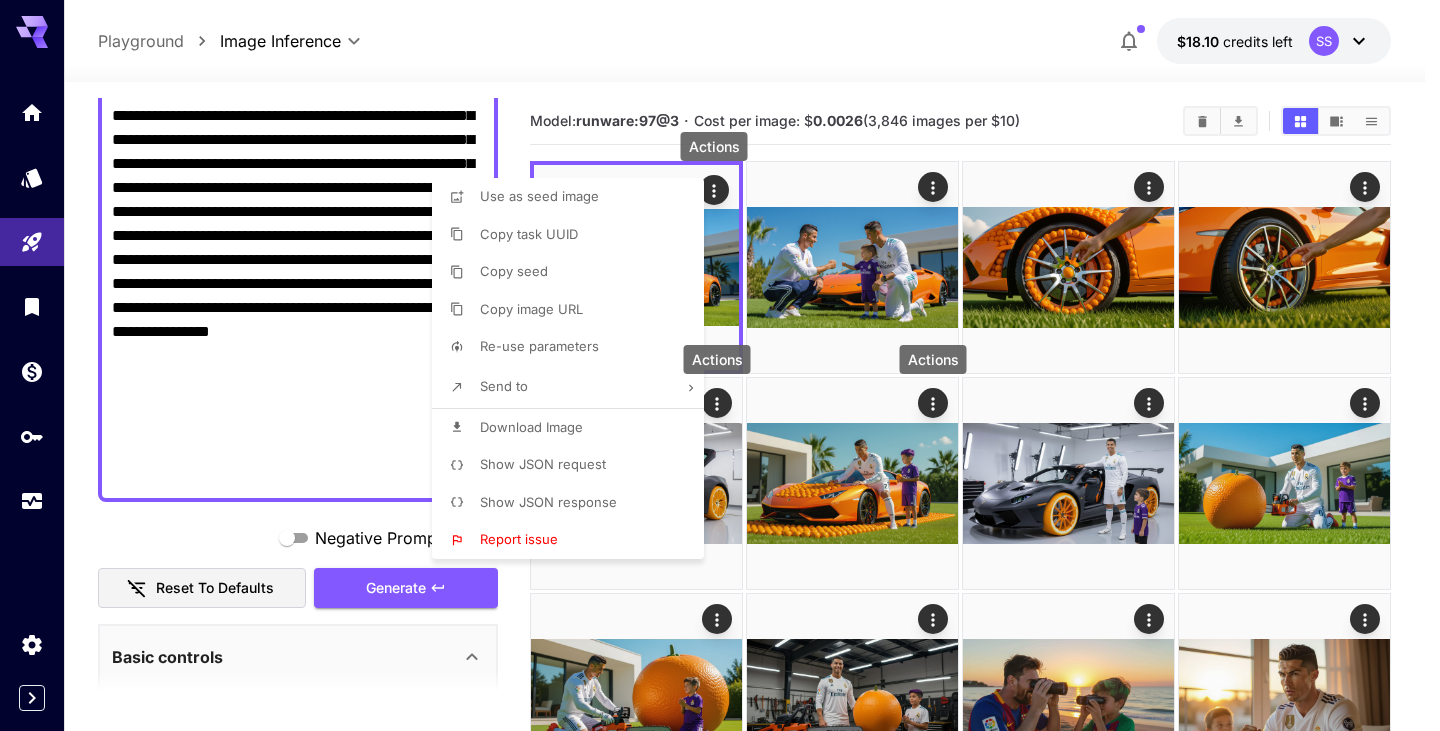 click at bounding box center (720, 365) 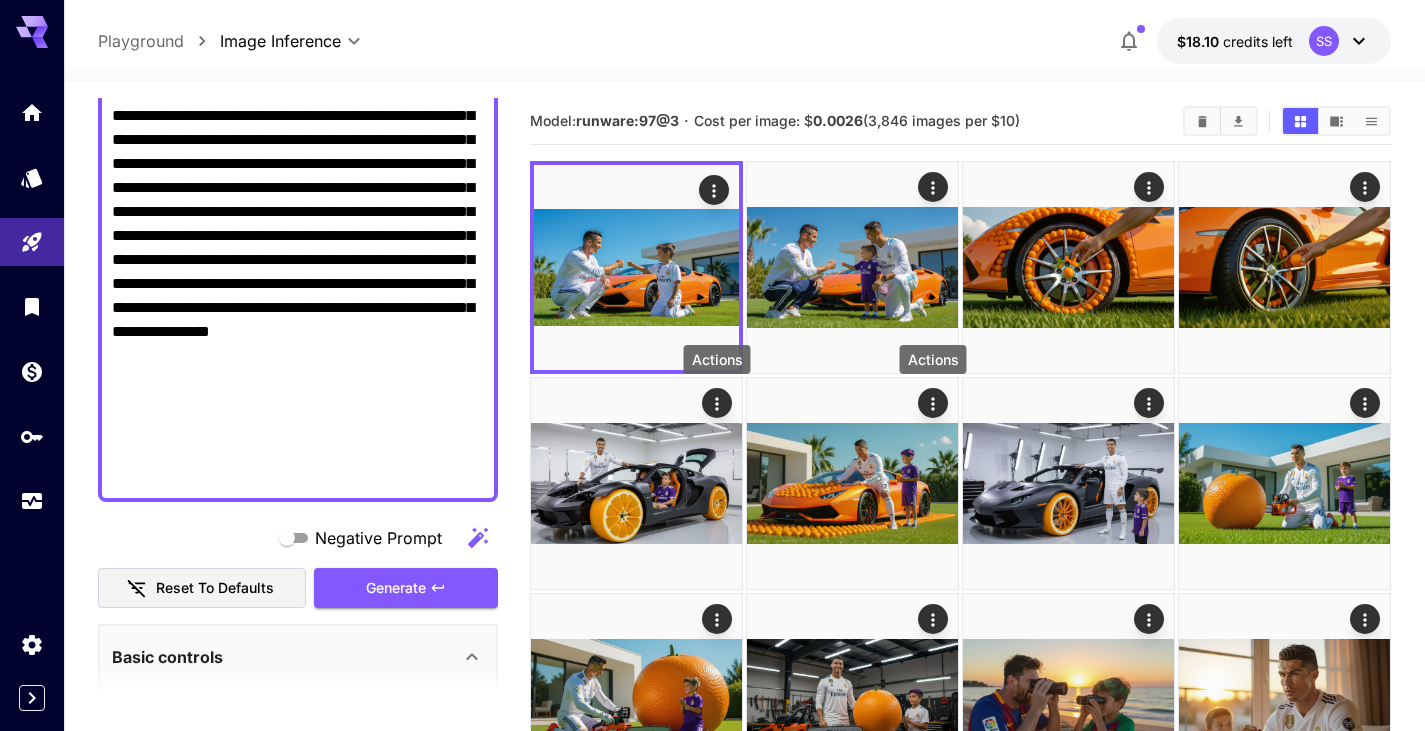 click at bounding box center (712, 365) 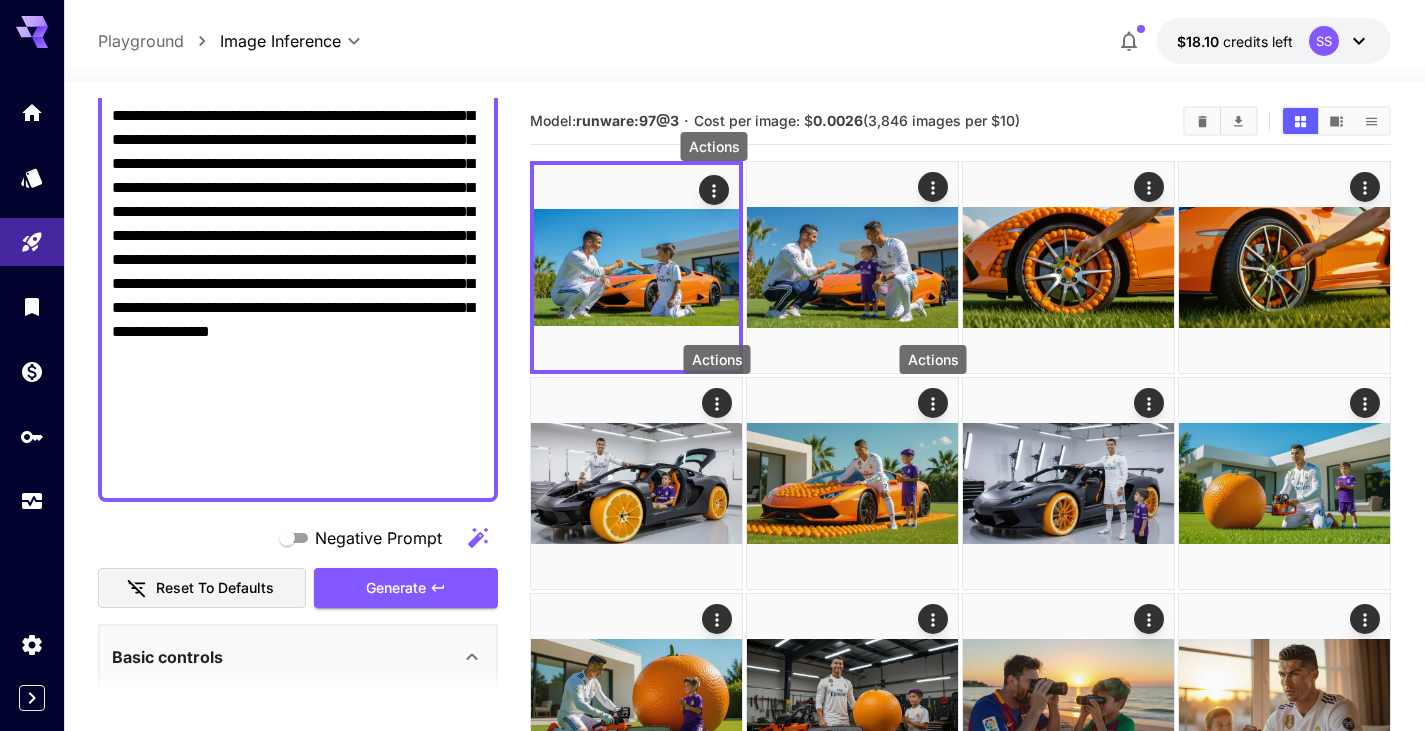 click on "**********" at bounding box center [298, 284] 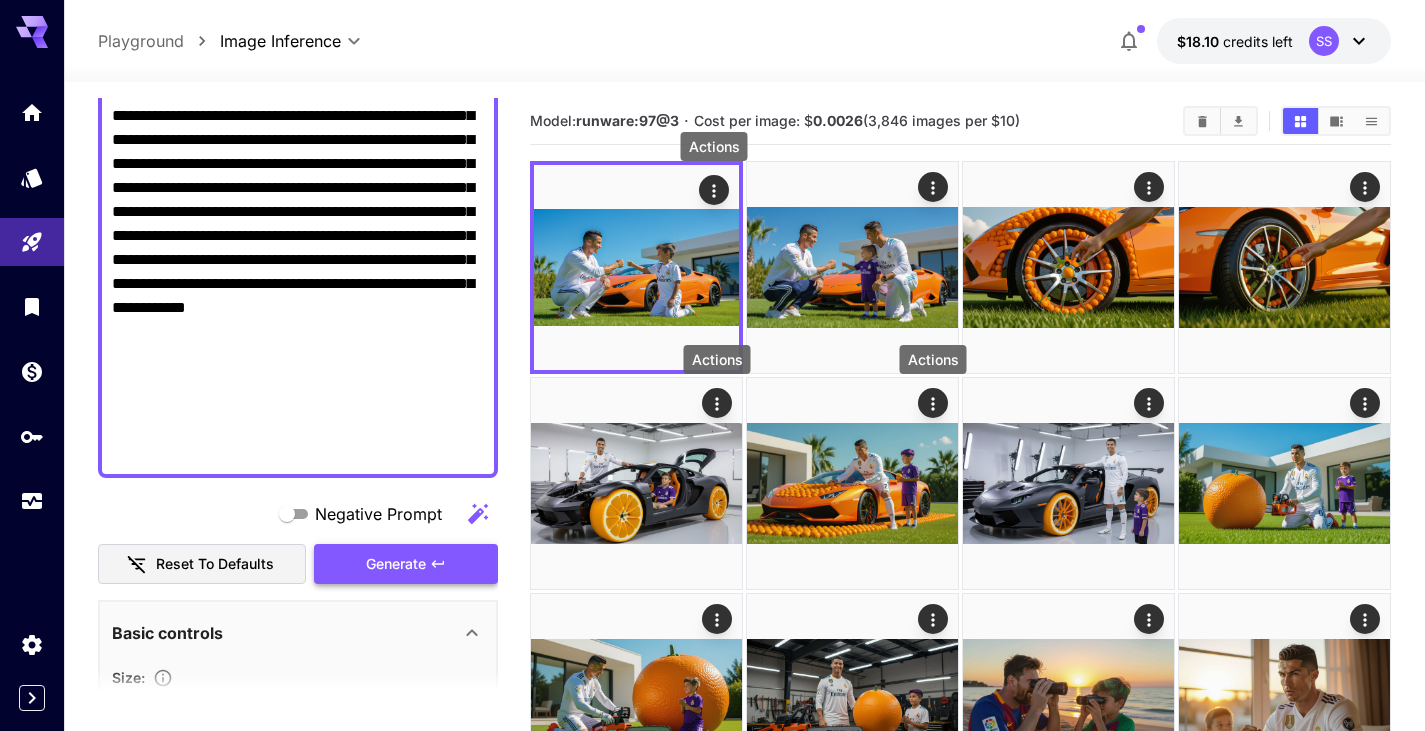 click on "Generate" at bounding box center [406, 564] 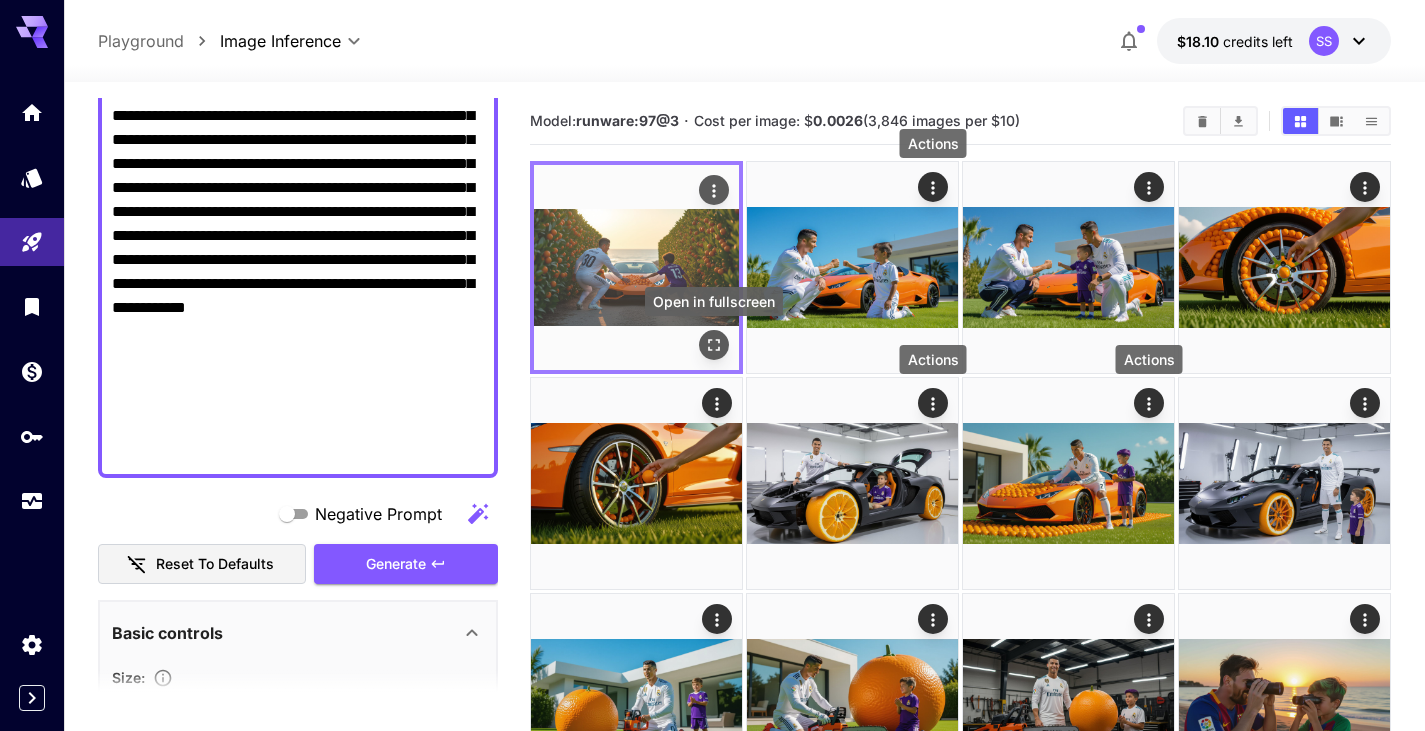 click 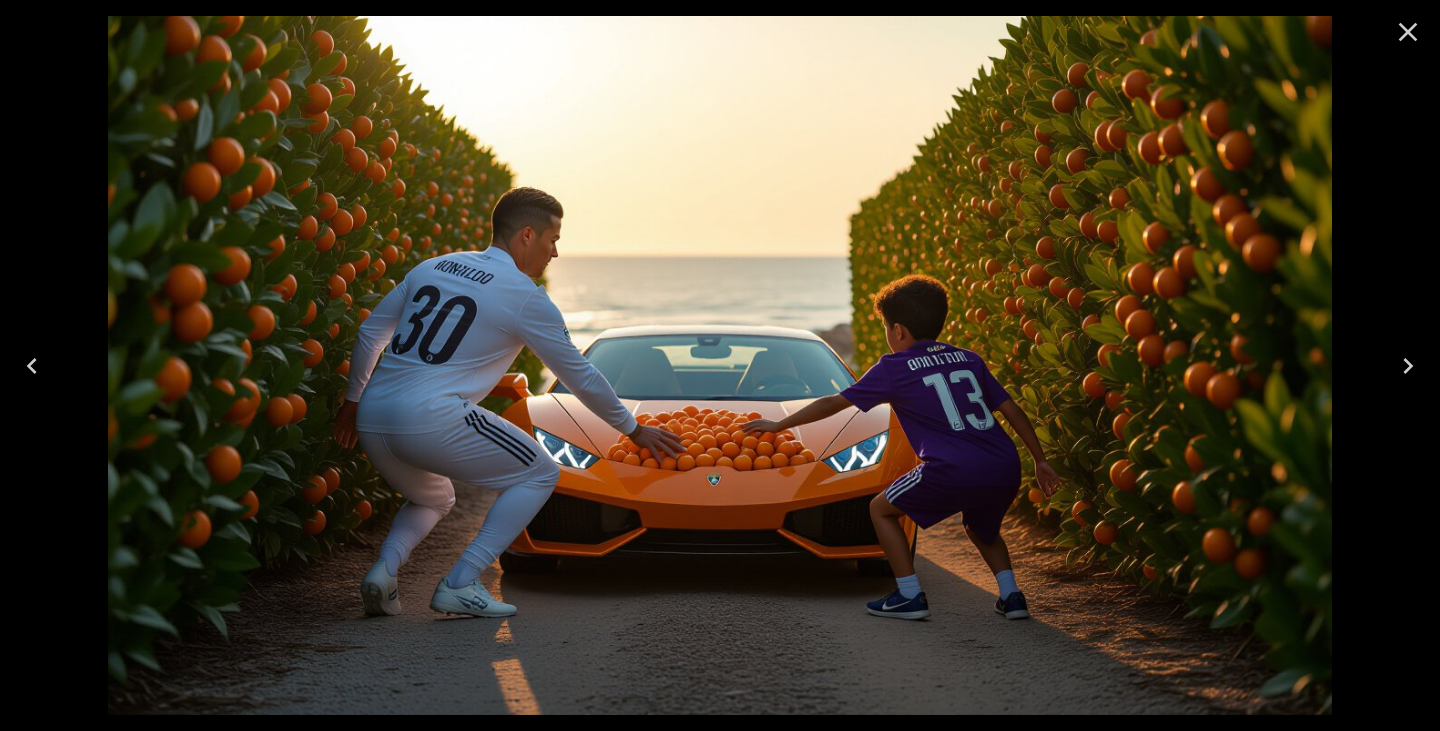 click 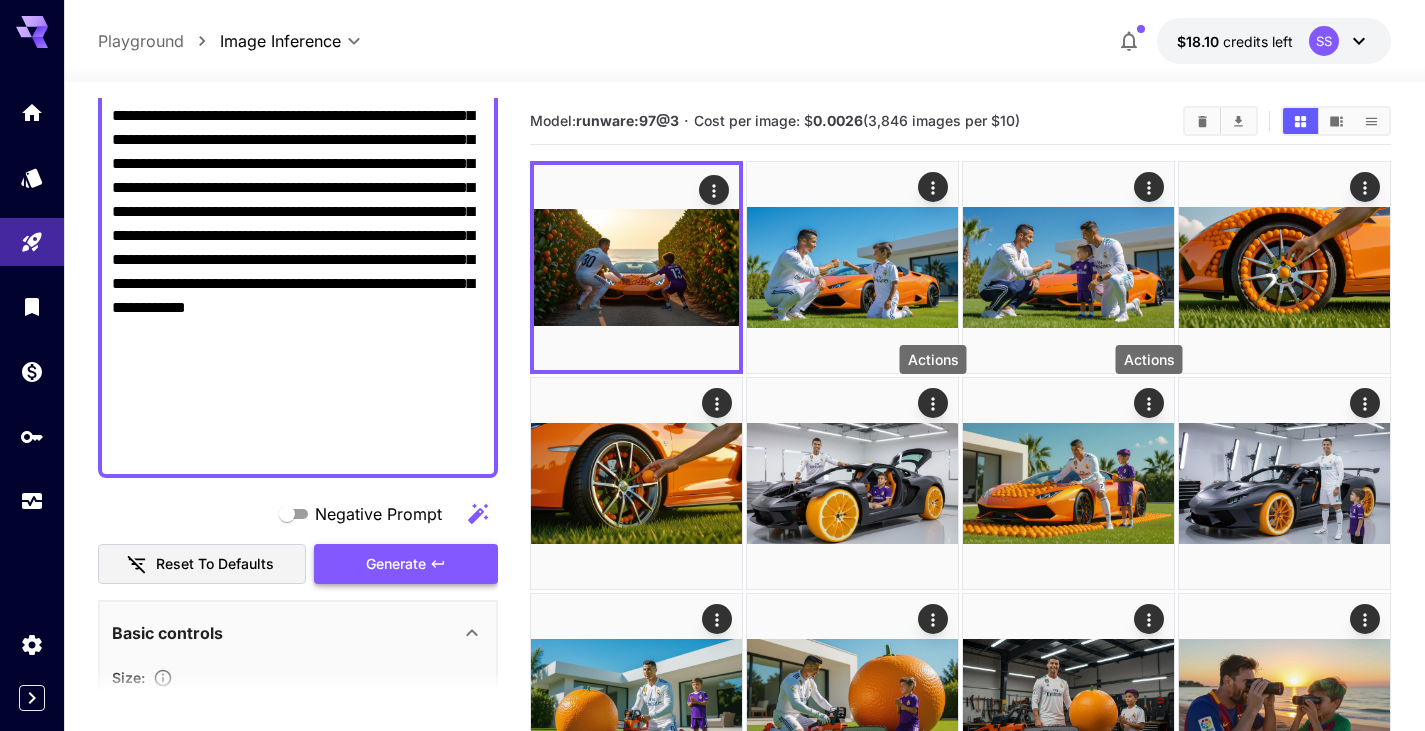 click on "Generate" at bounding box center (396, 564) 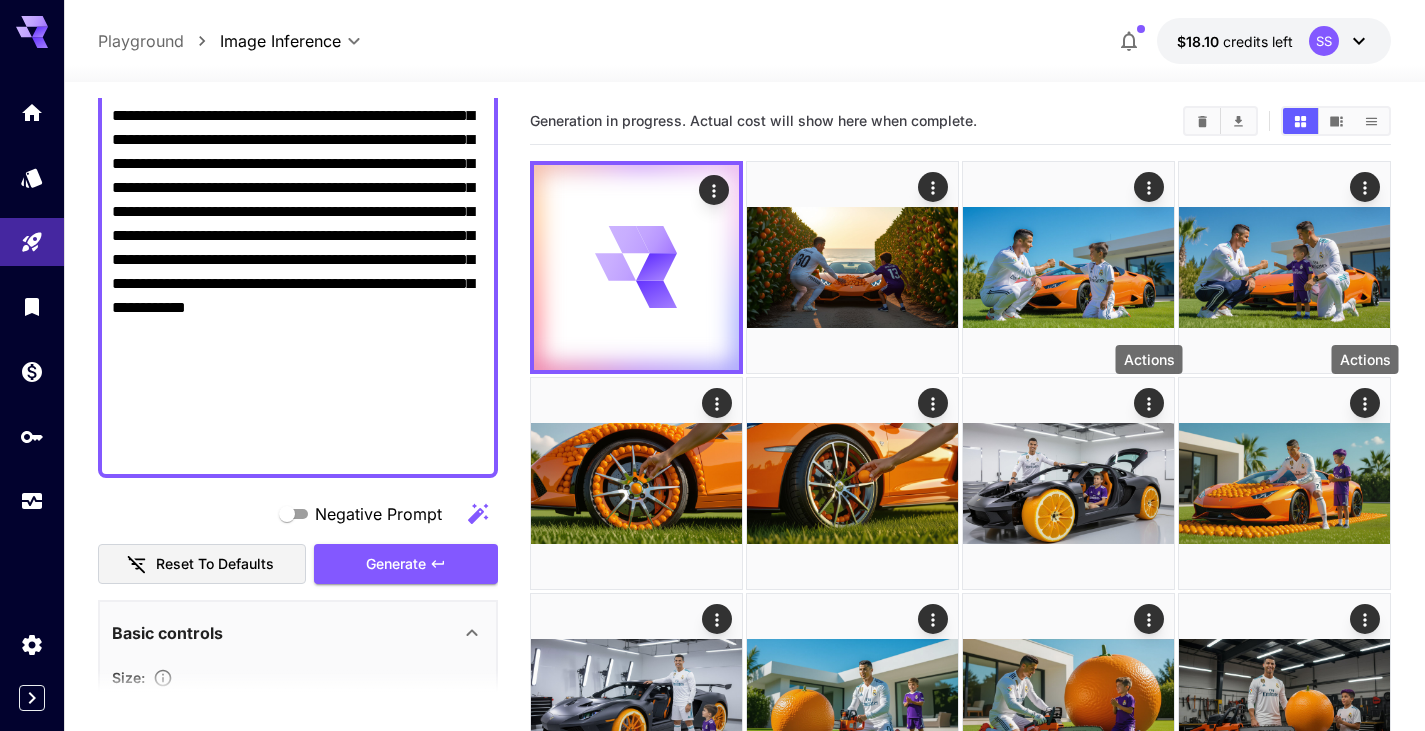 click on "**********" at bounding box center (298, 272) 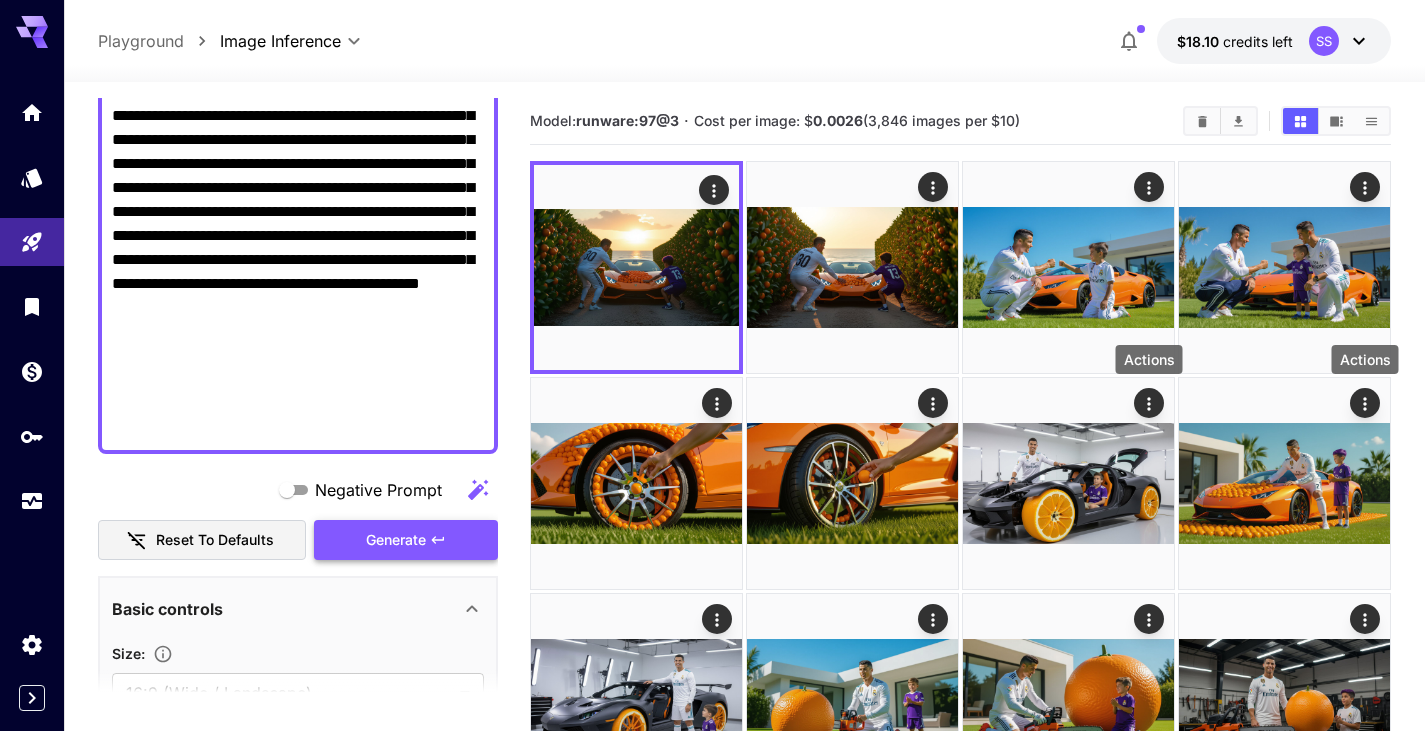 click on "Generate" at bounding box center (406, 540) 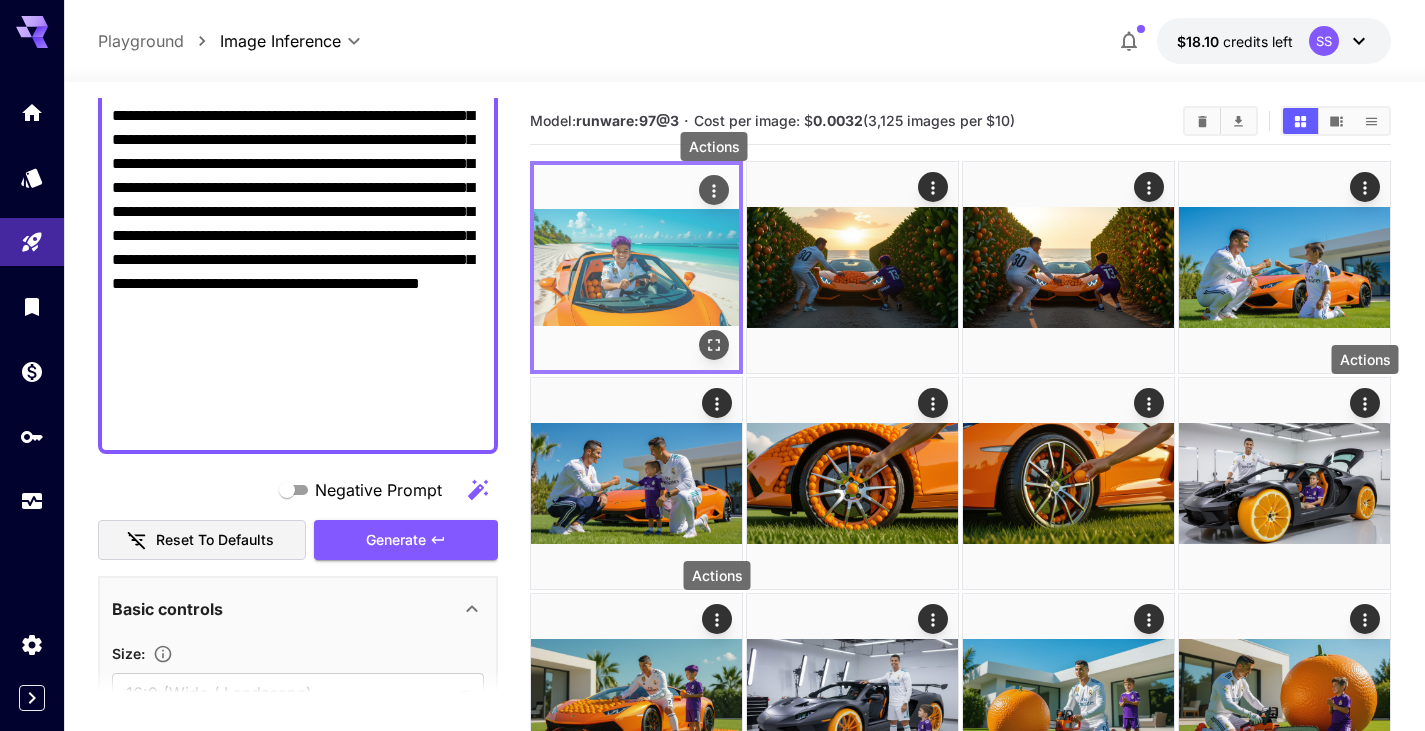 click 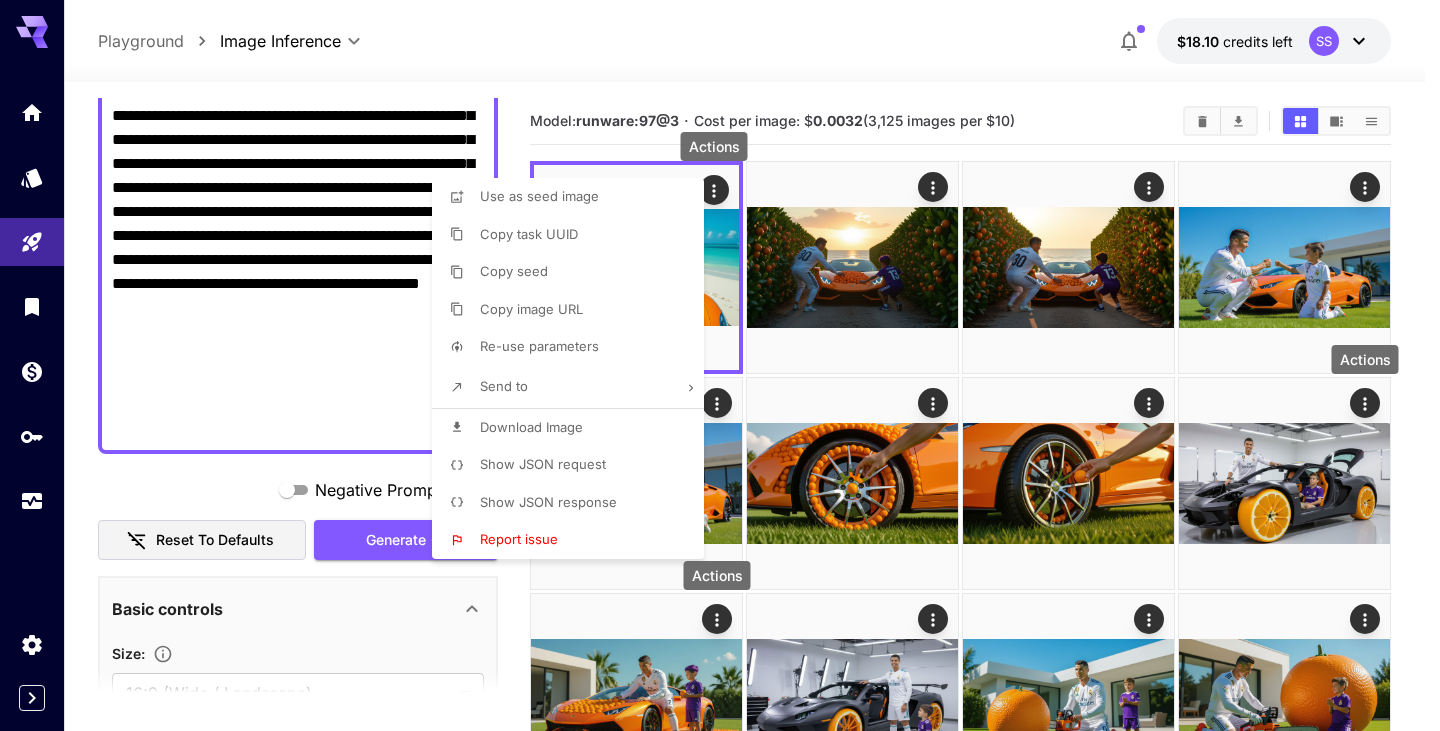 click on "Download Image" at bounding box center (531, 427) 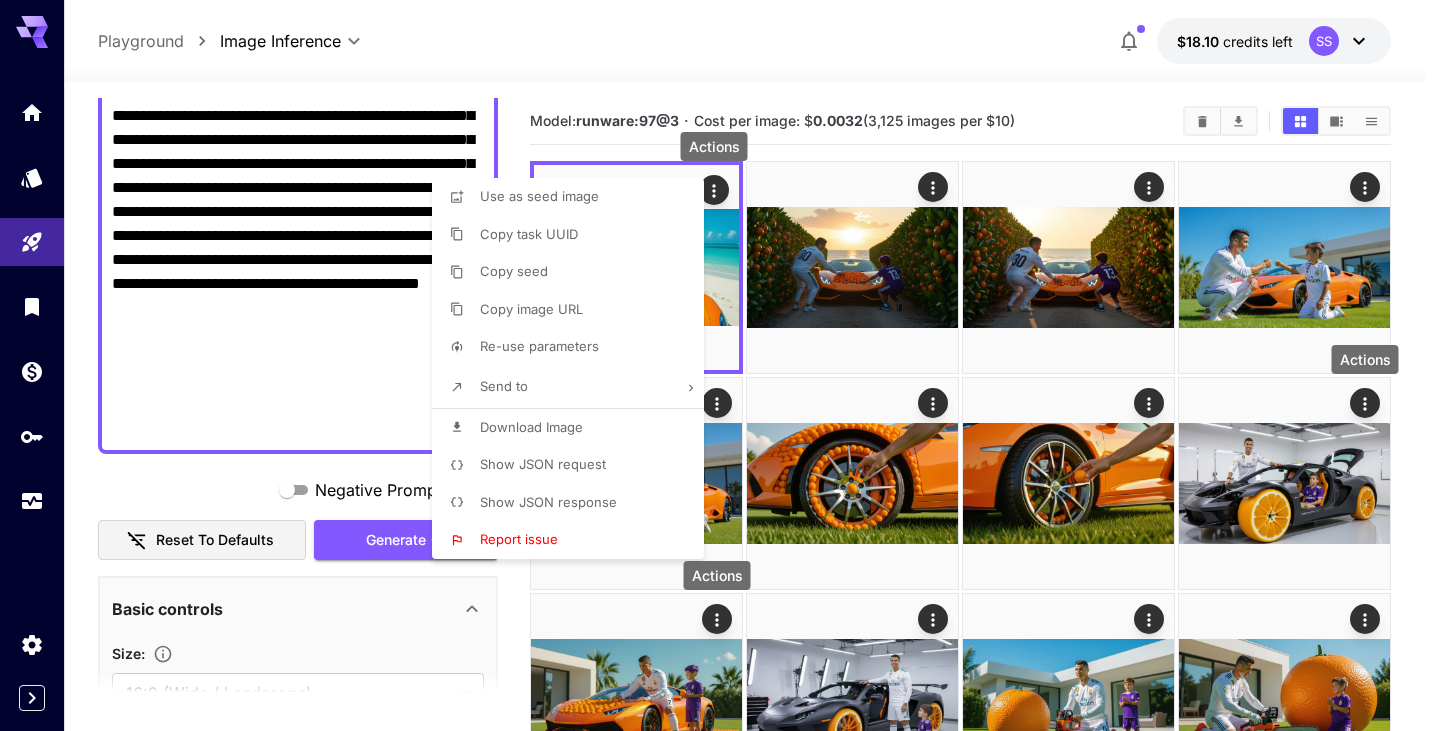 click at bounding box center [720, 365] 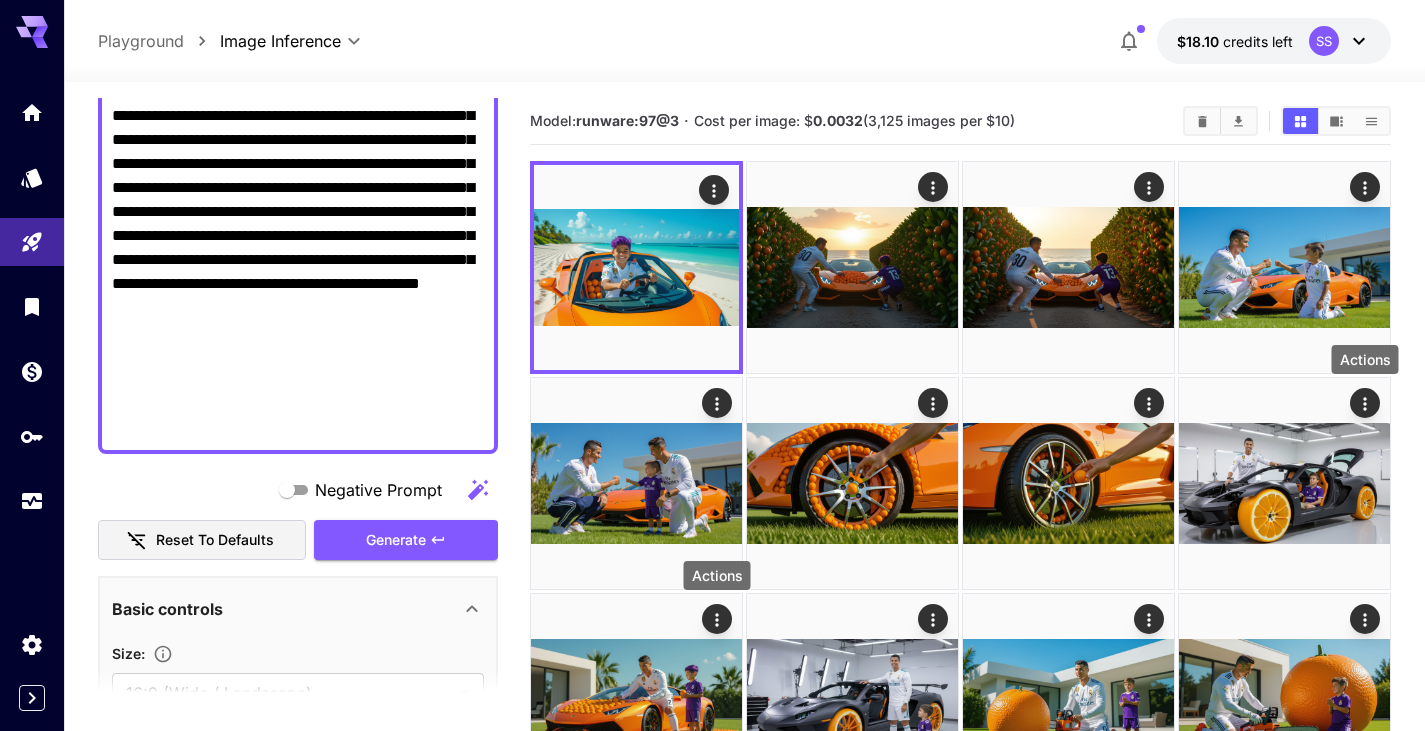 click on "**********" at bounding box center [712, 1297] 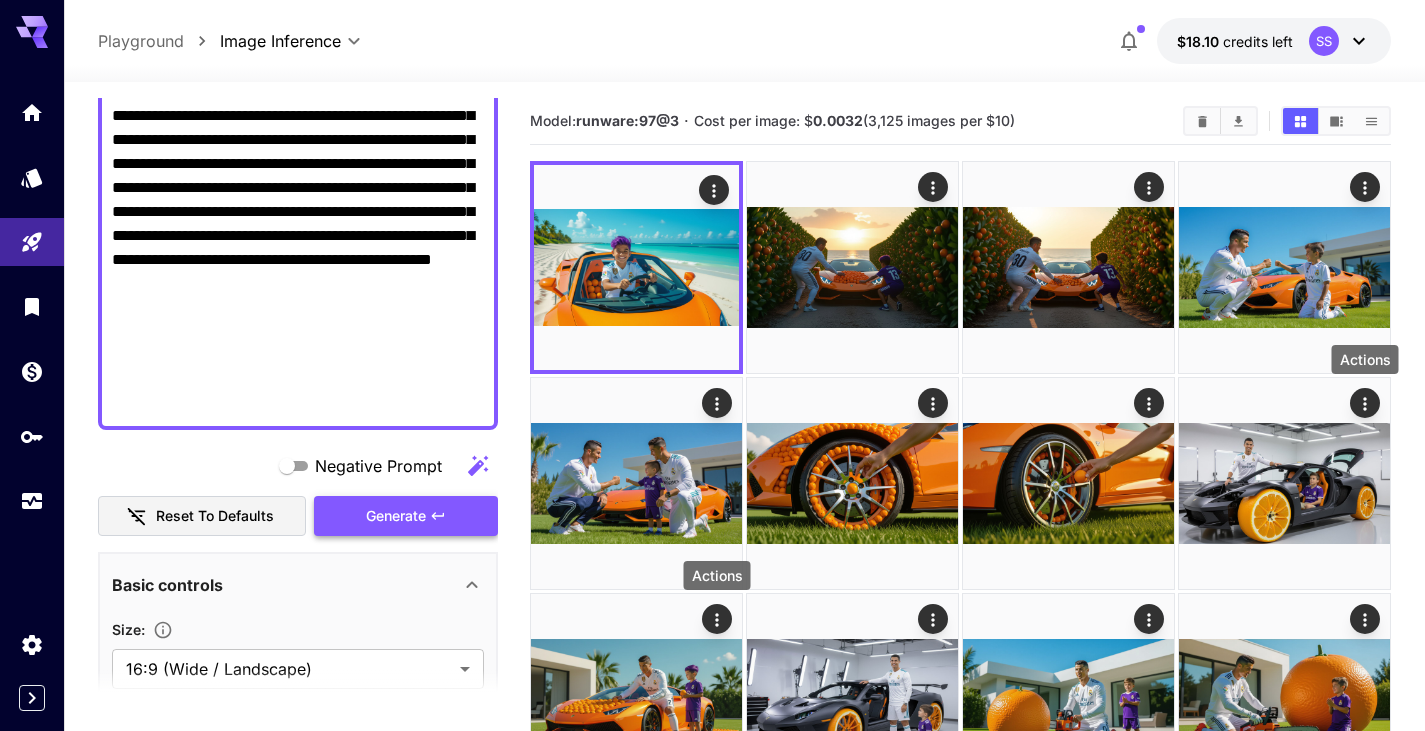 click on "Generate" at bounding box center [396, 516] 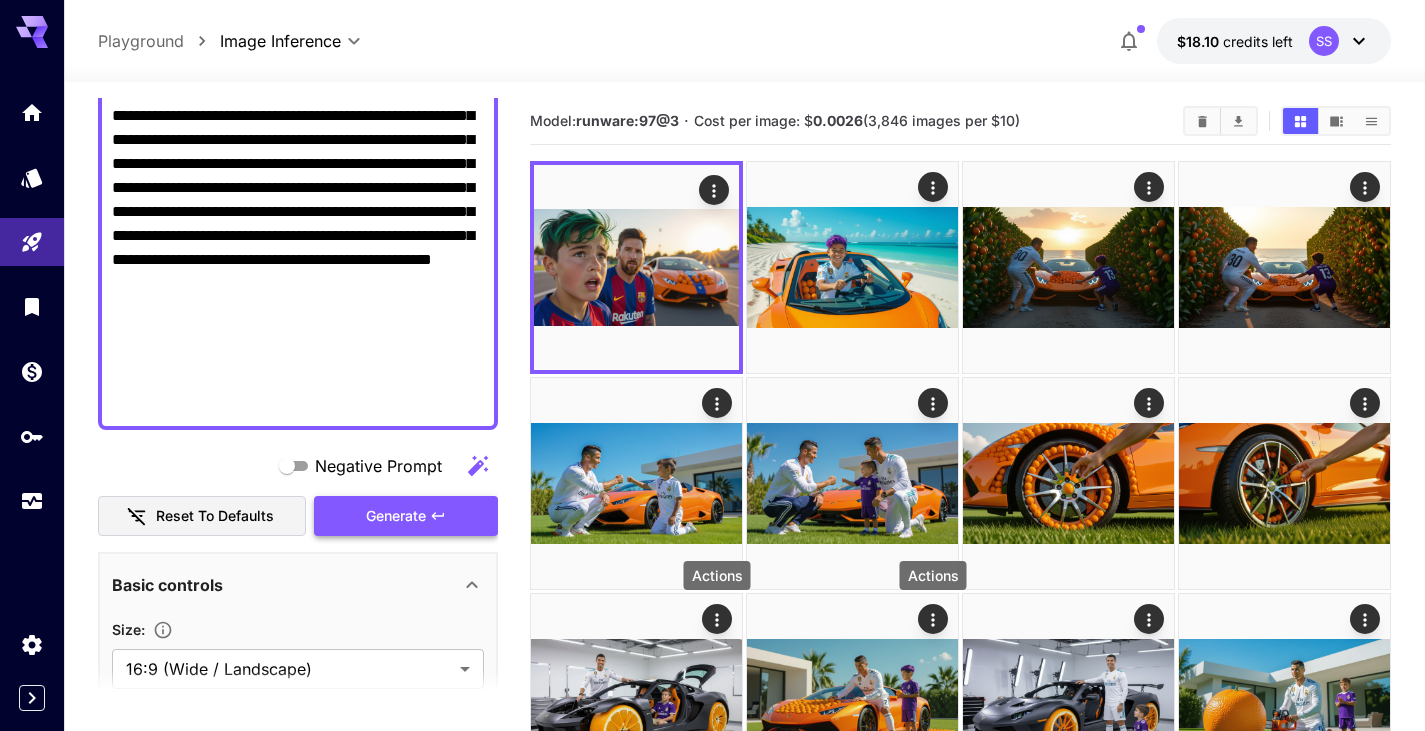 click on "Generate" at bounding box center [406, 516] 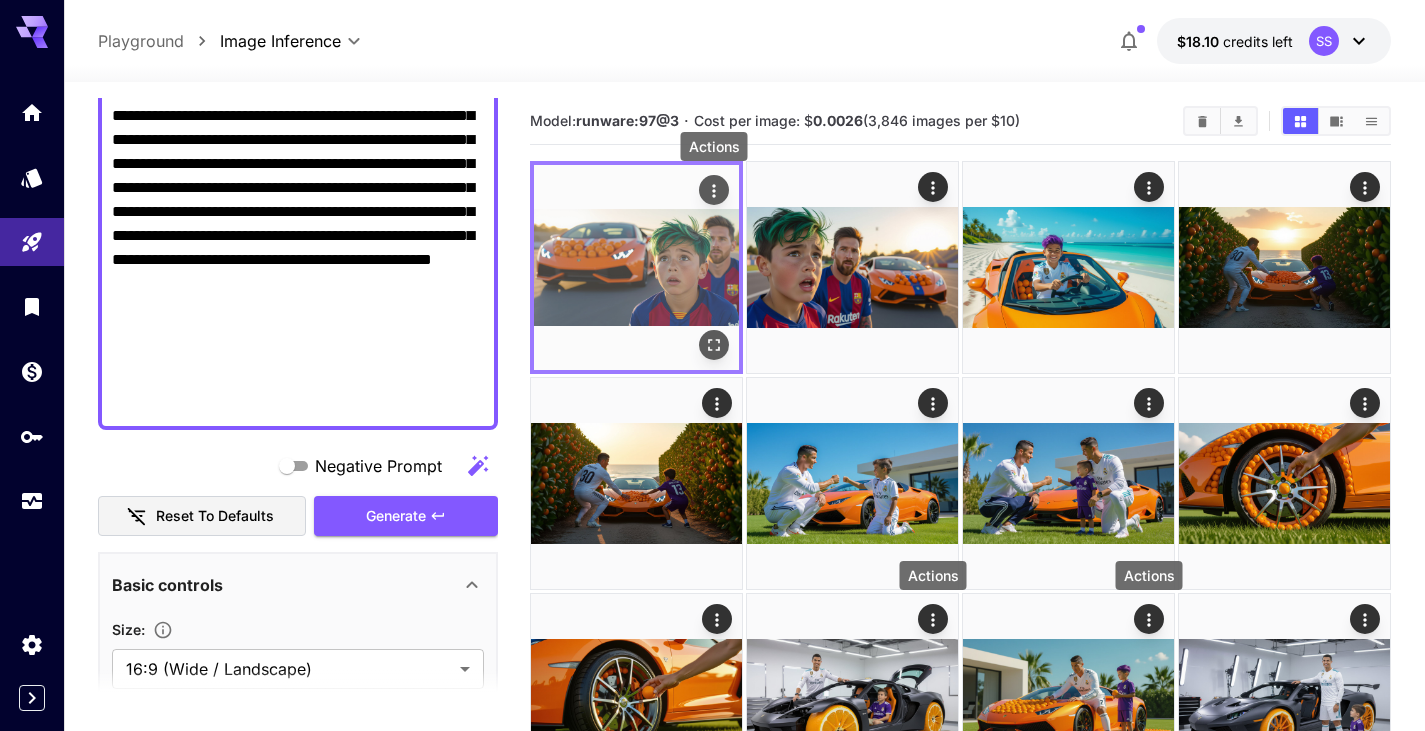 click at bounding box center (714, 190) 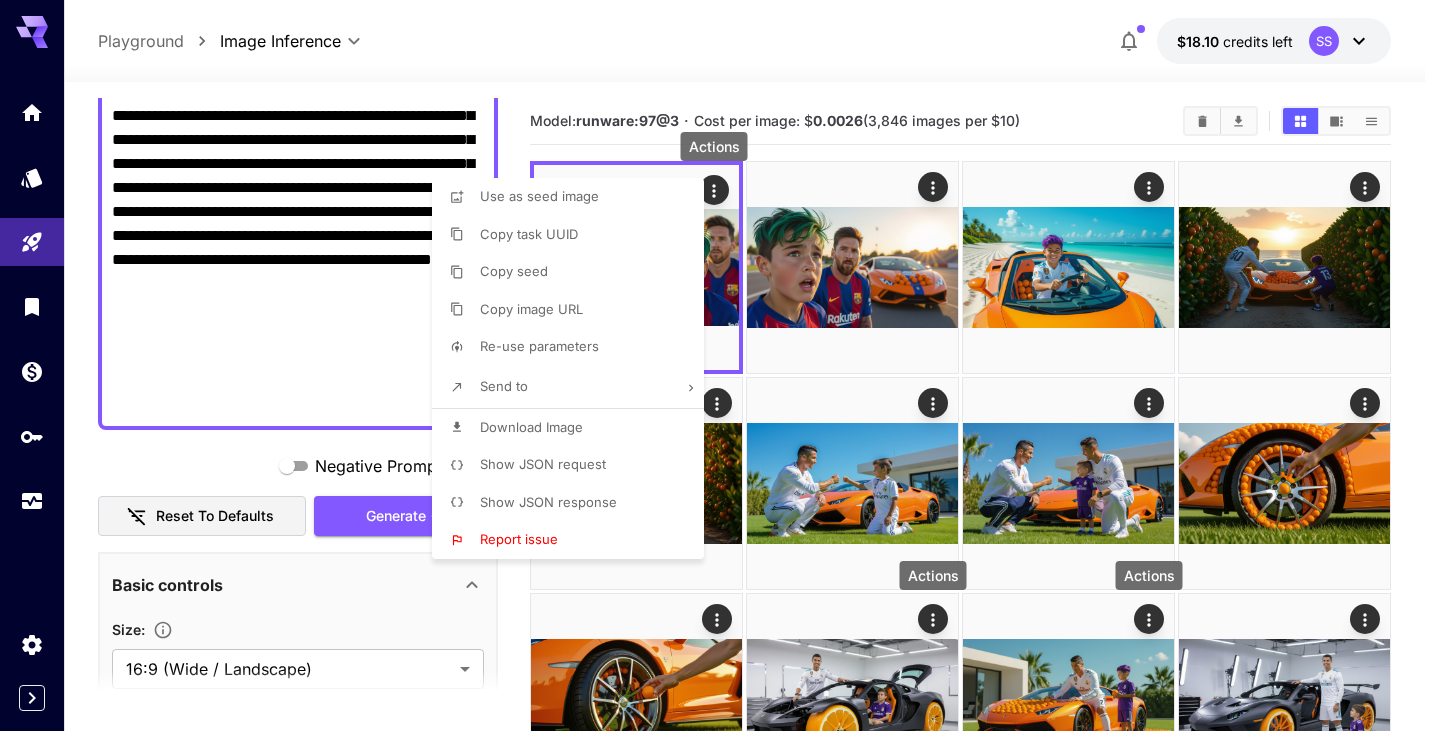click on "Download Image" at bounding box center (531, 427) 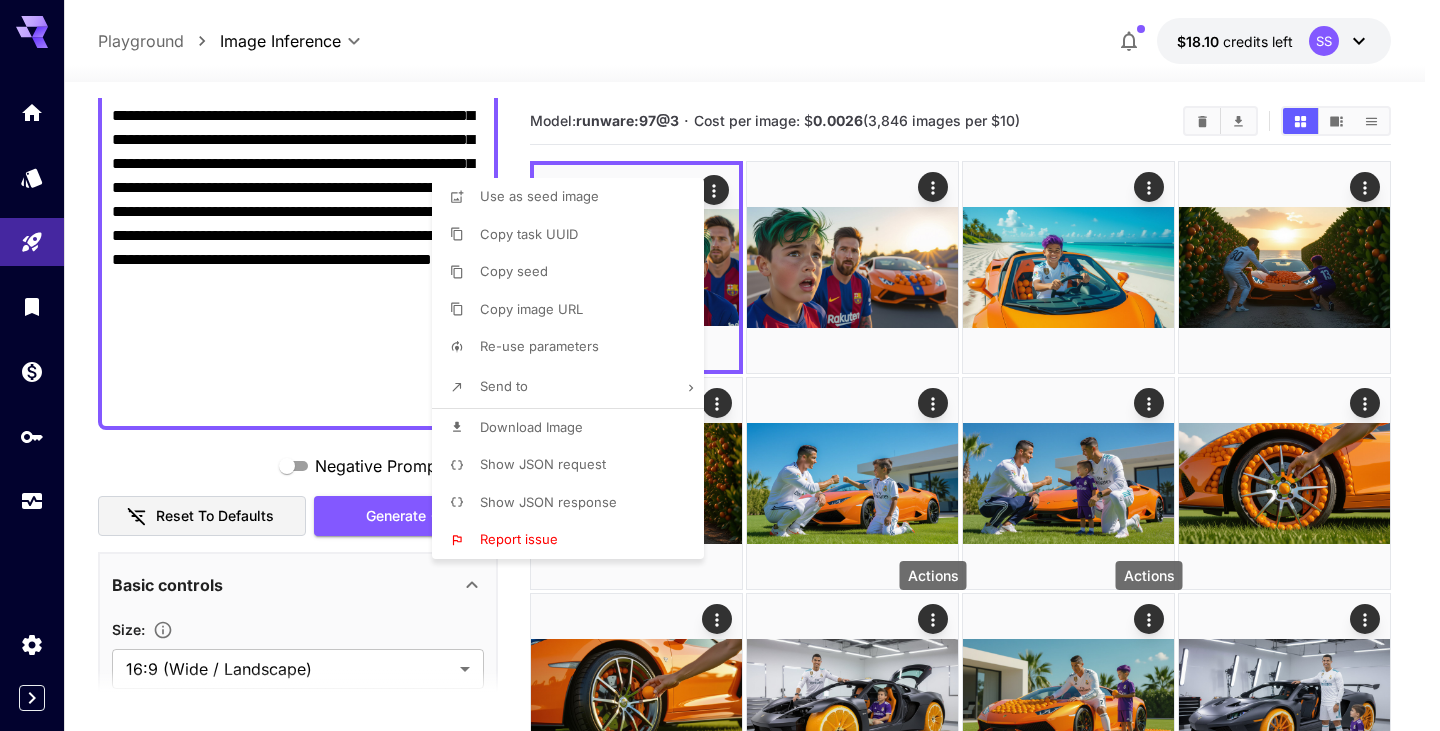 click at bounding box center [720, 365] 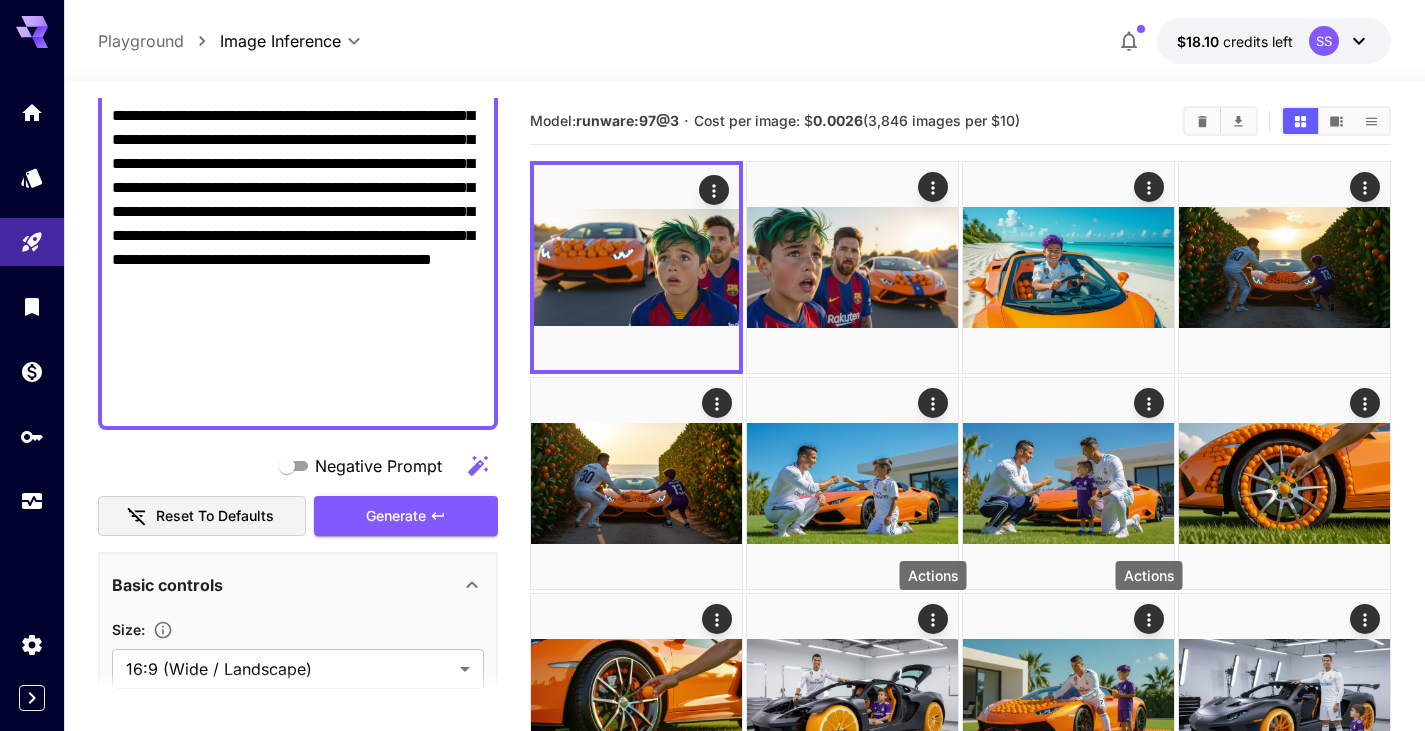 click on "Use as seed image Copy task UUID Copy seed Copy image URL Re-use parameters Send to Download Image Show JSON request Show JSON response Report issue" at bounding box center (152, 365) 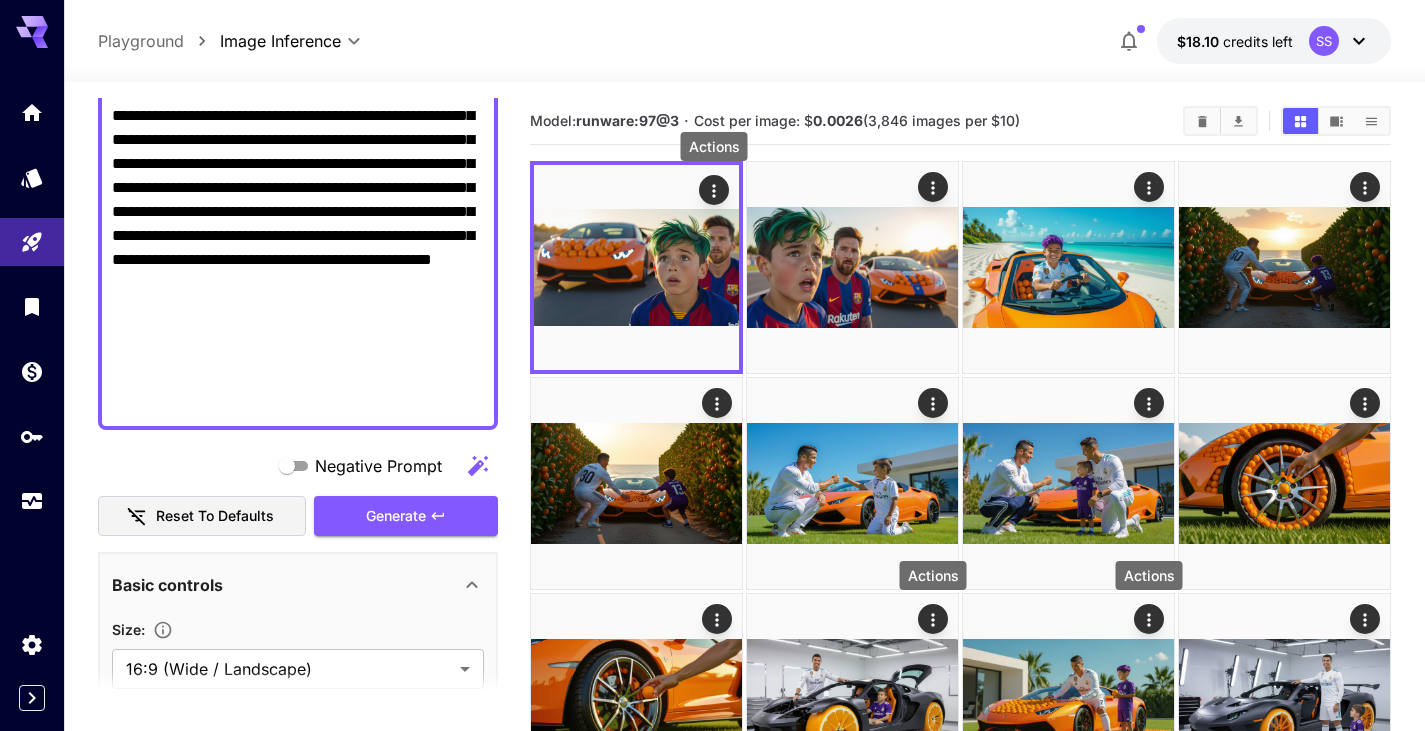 click on "**********" at bounding box center [298, 248] 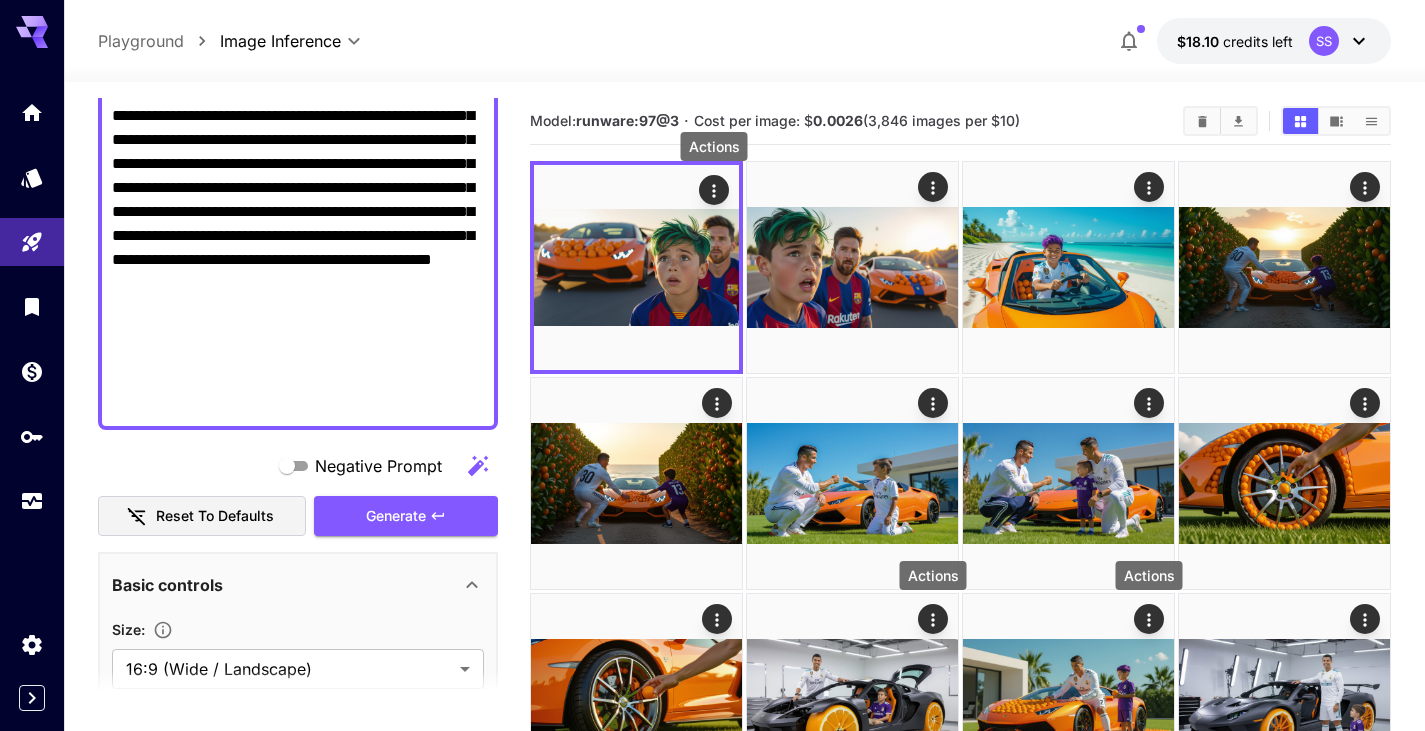 paste on "**********" 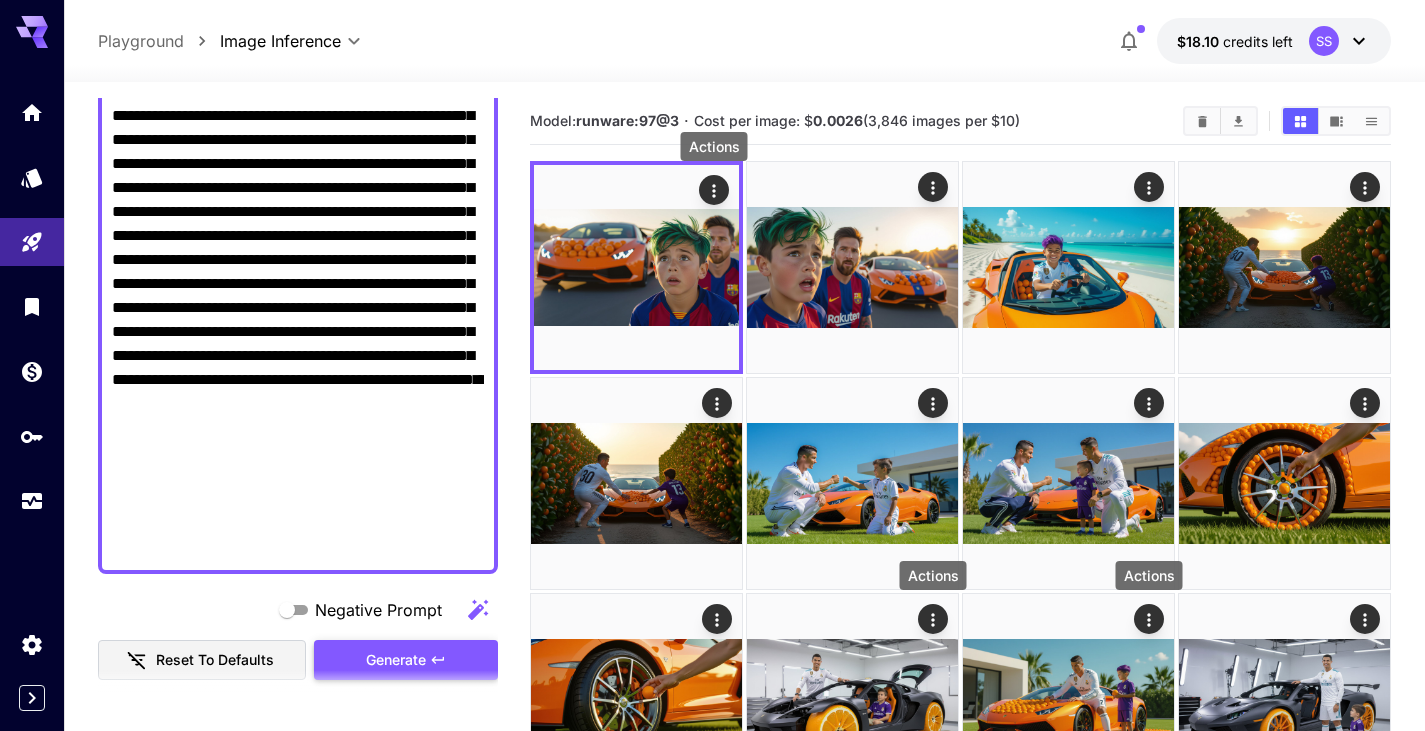 click on "Generate" at bounding box center [396, 660] 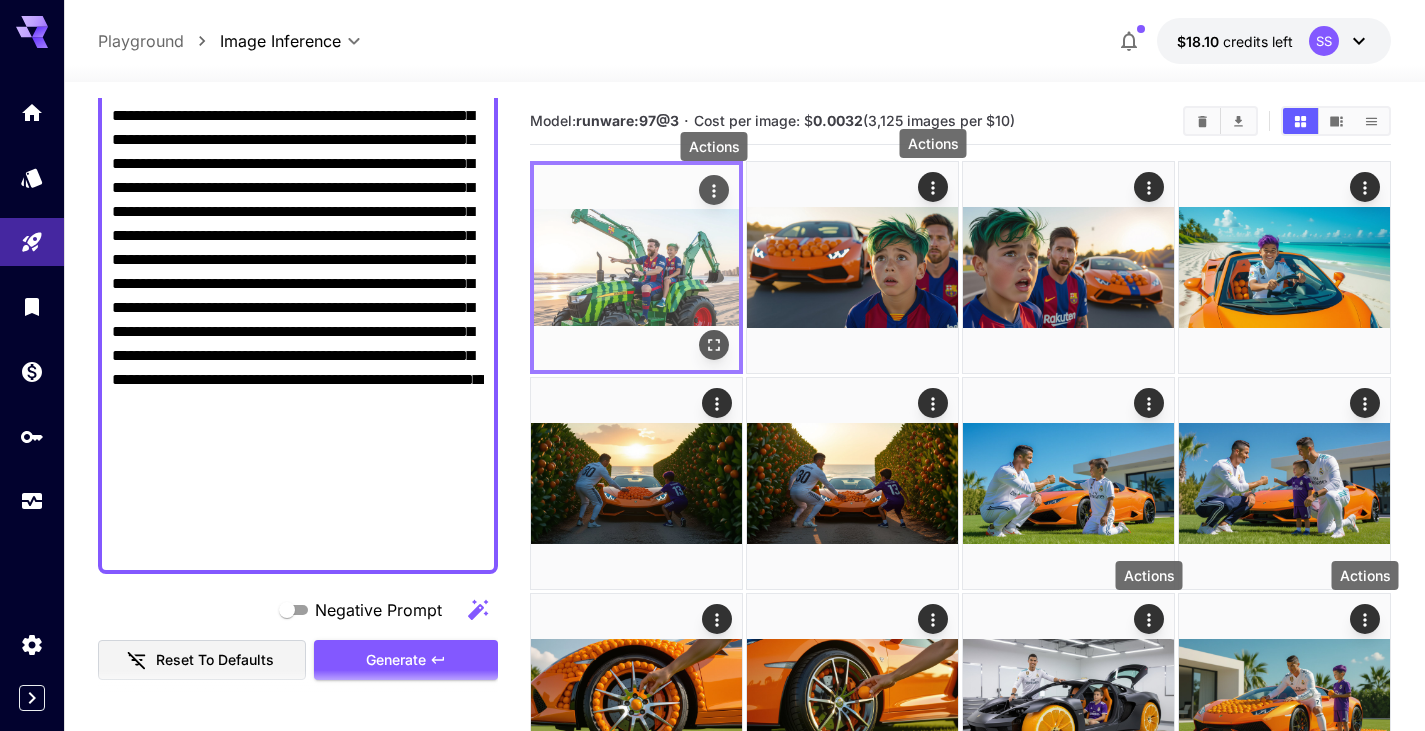 click 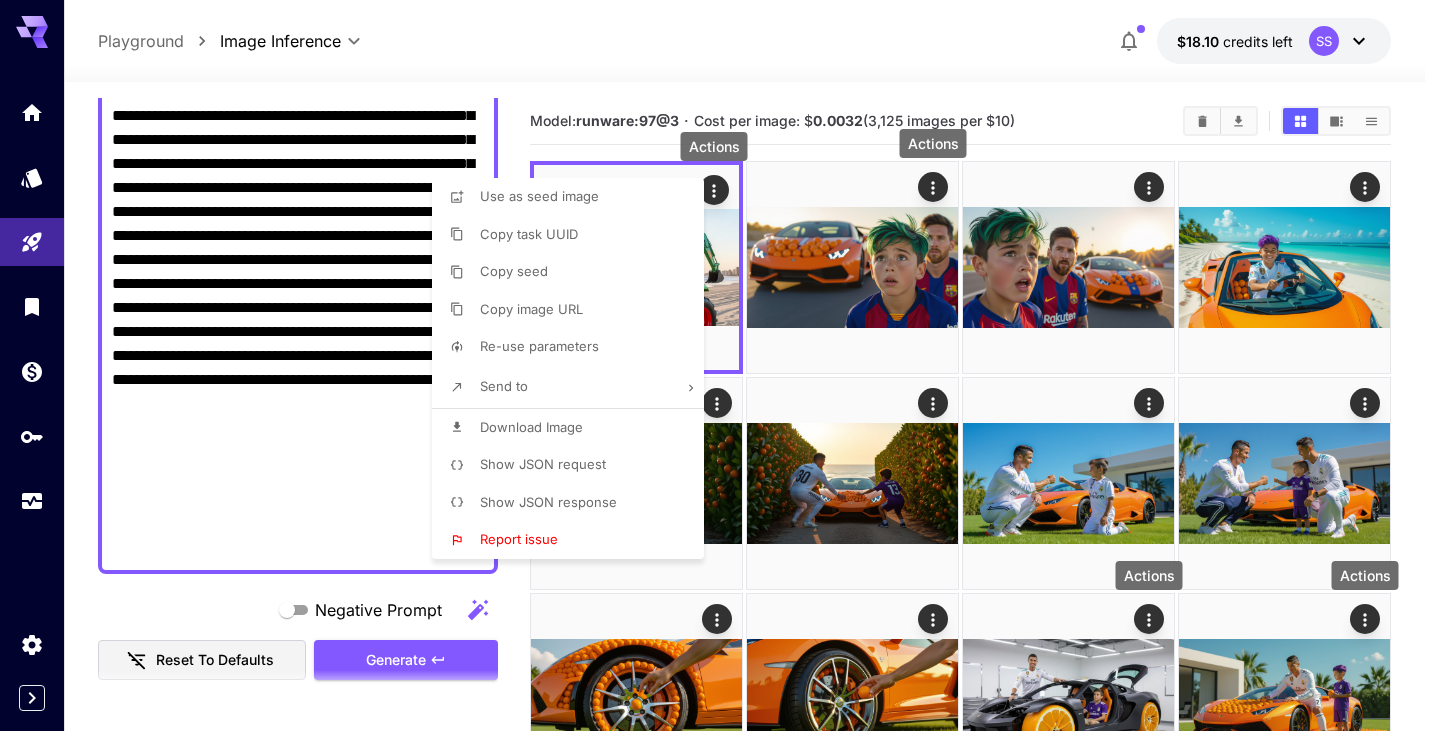 click on "Download Image" at bounding box center (531, 427) 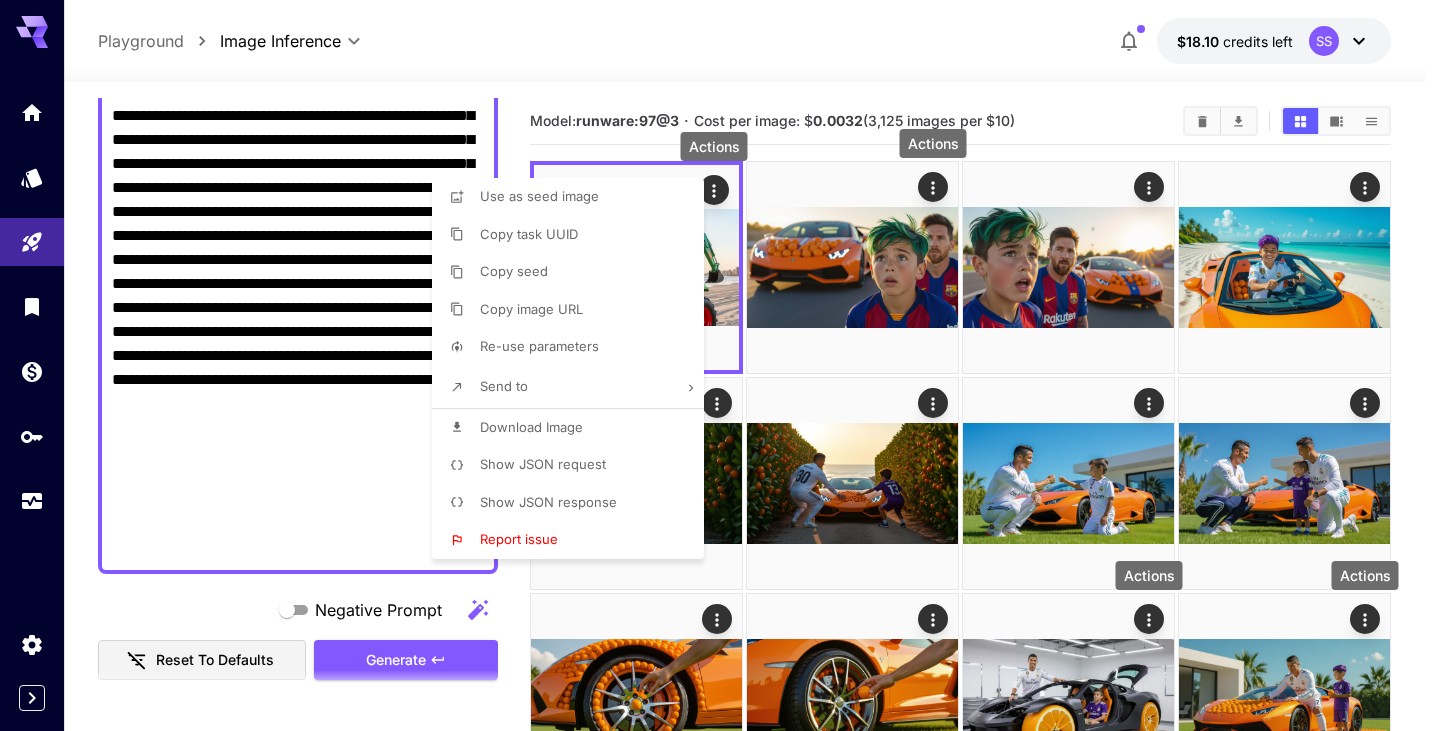 click at bounding box center [720, 365] 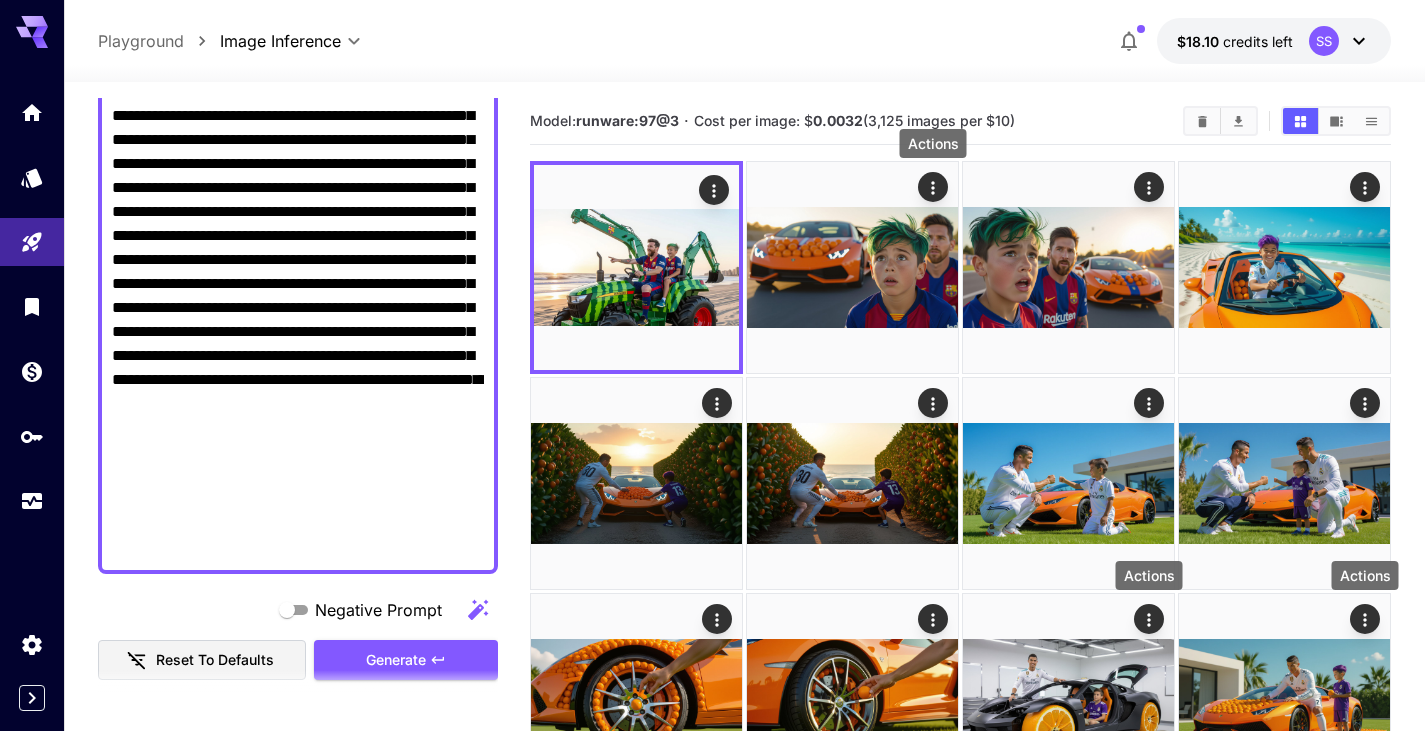 click on "Use as seed image Copy task UUID Copy seed Copy image URL Re-use parameters Send to Download Image Show JSON request Show JSON response Report issue" at bounding box center (152, 365) 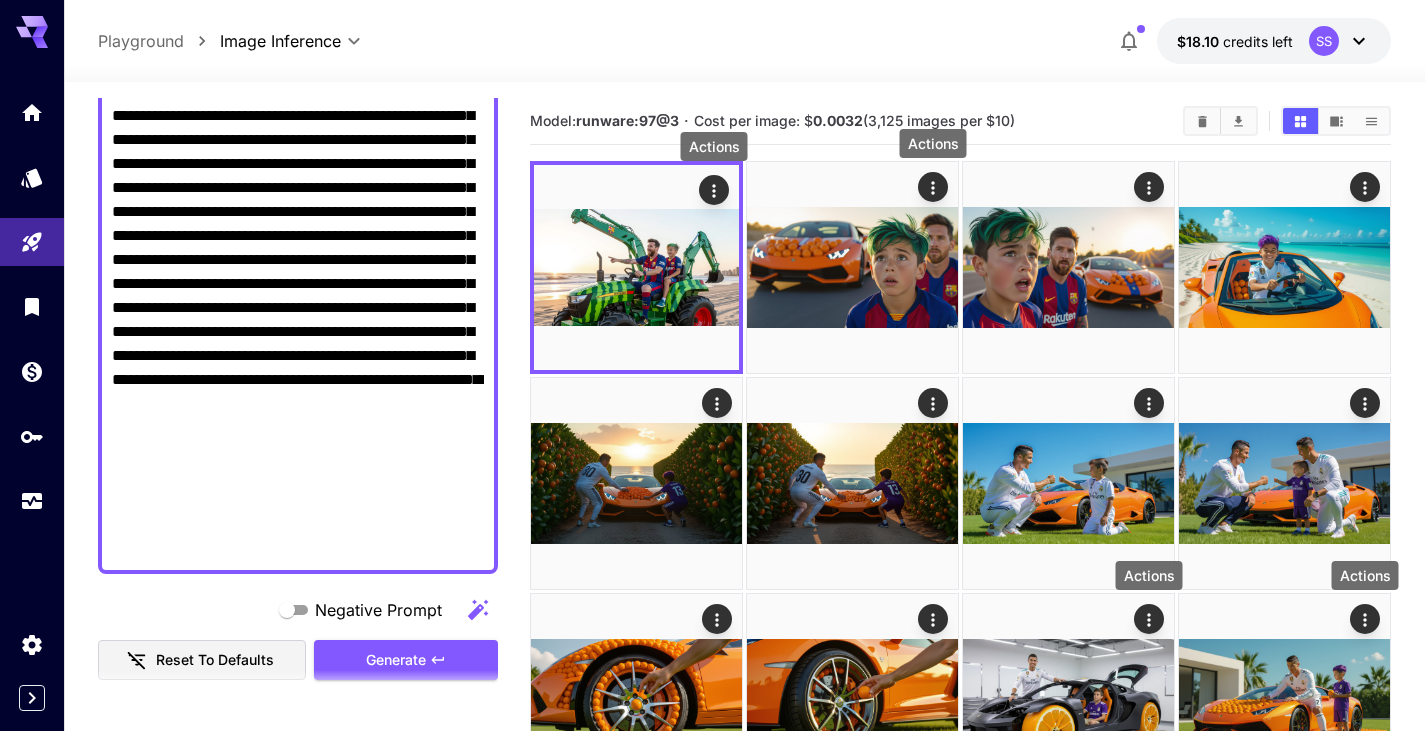 click on "**********" at bounding box center [298, 320] 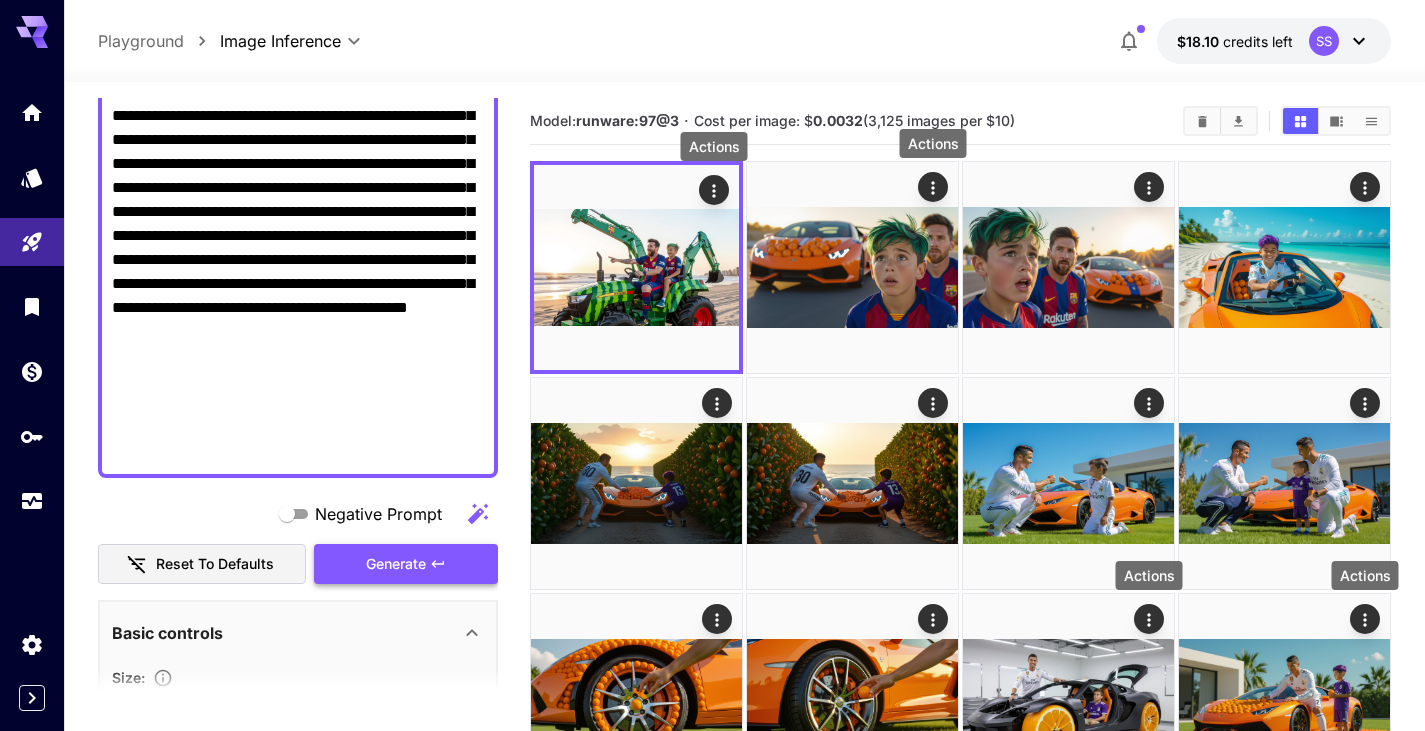 click on "Generate" at bounding box center [406, 564] 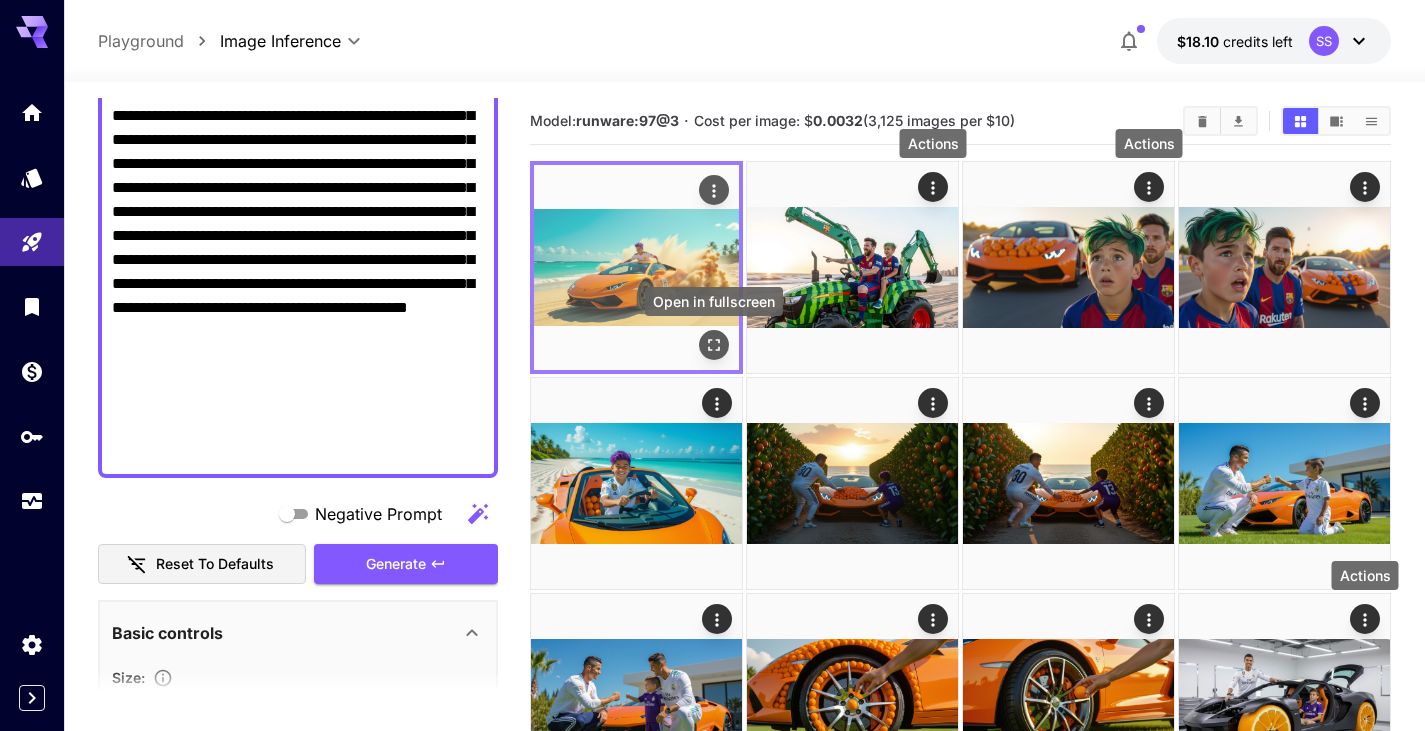 click 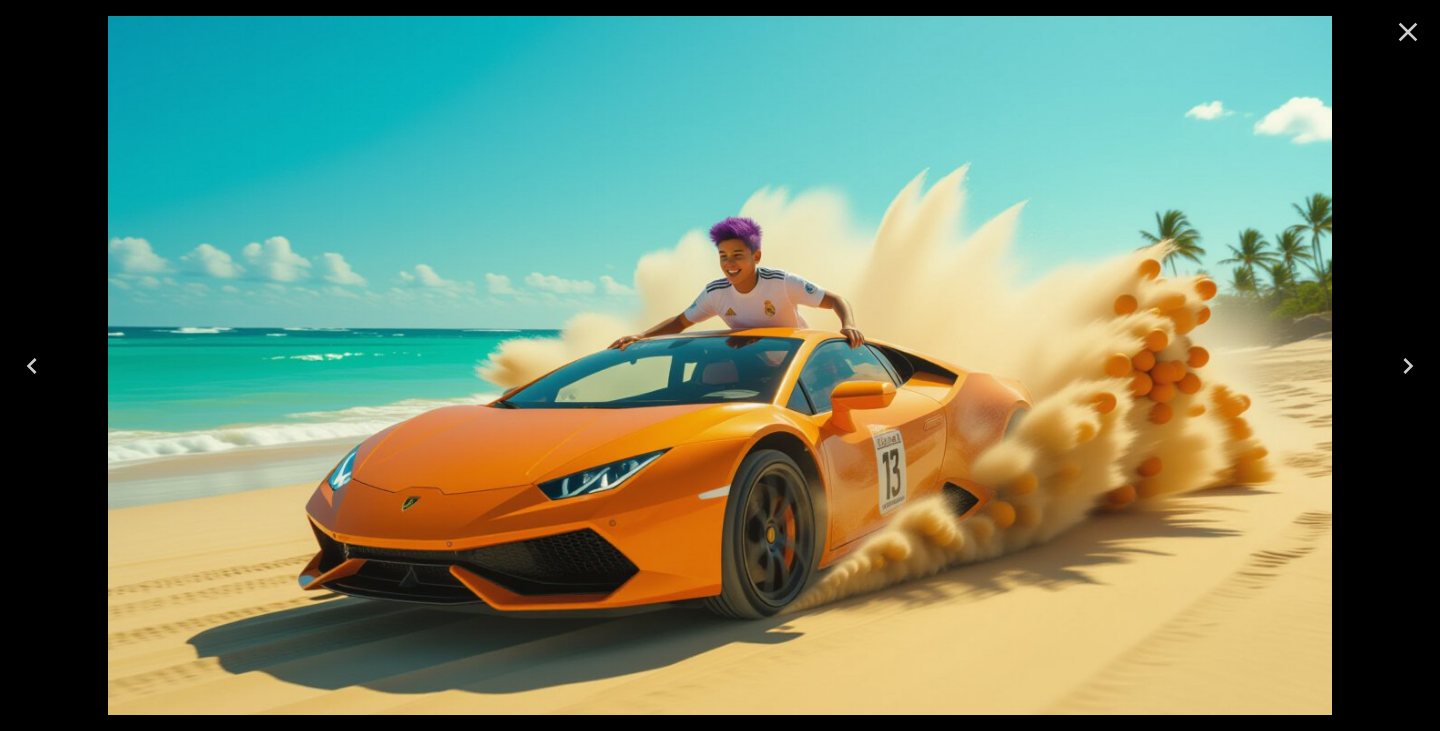 click 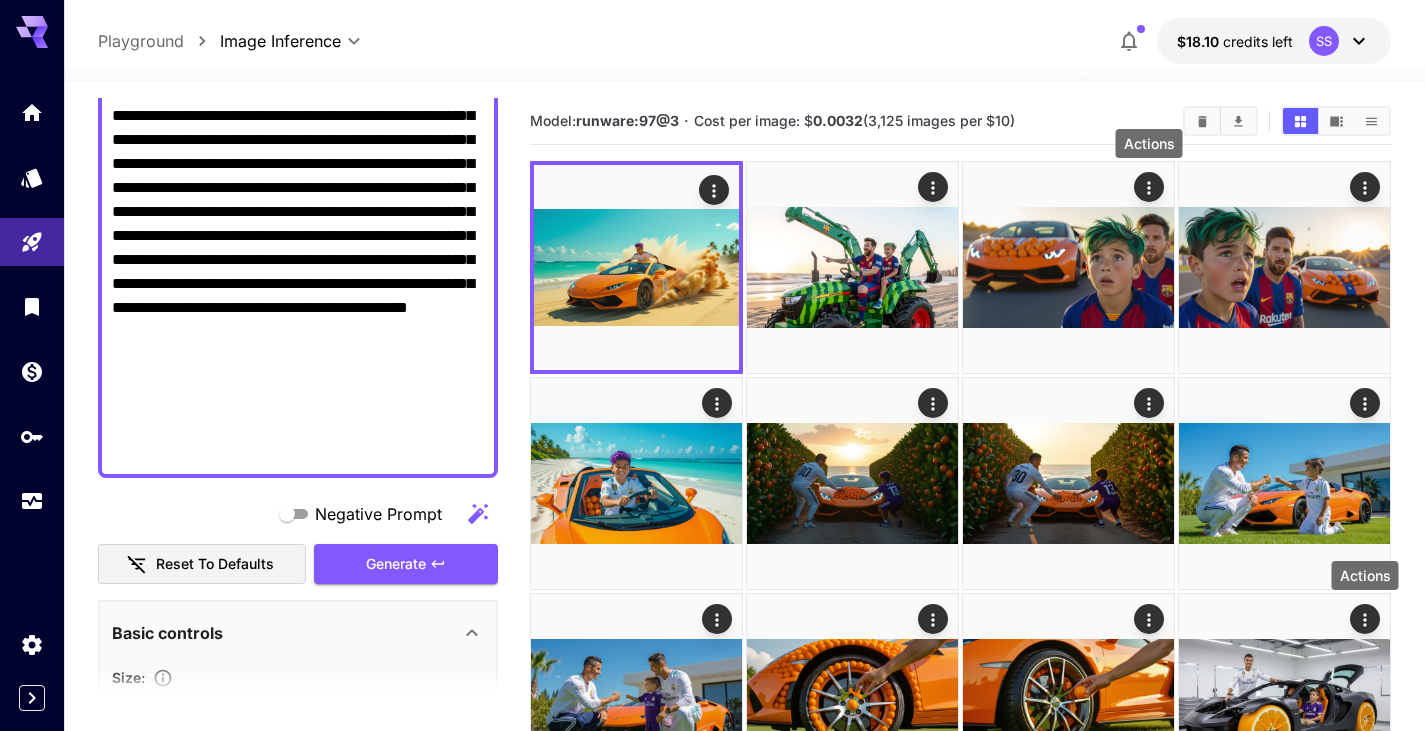 click on "Generate" at bounding box center (396, 564) 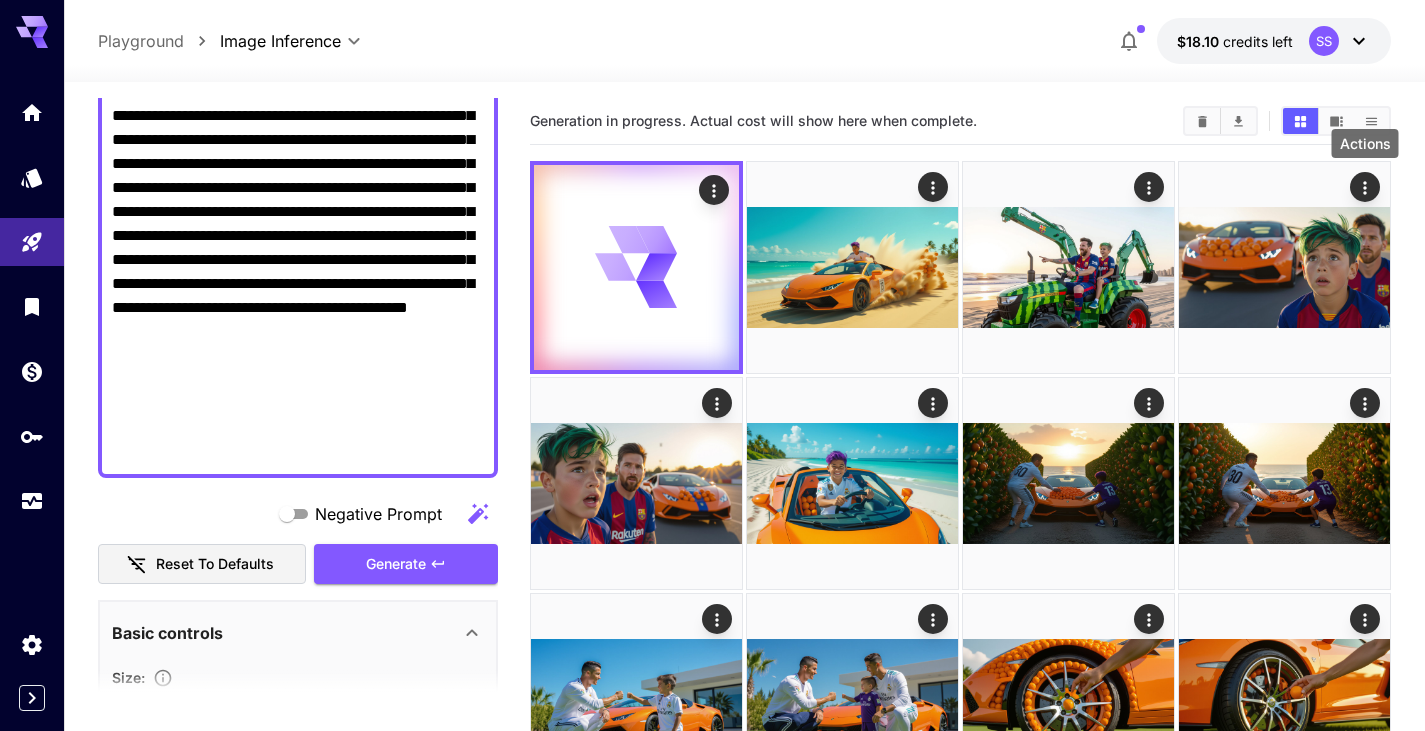 click on "**********" at bounding box center (298, 272) 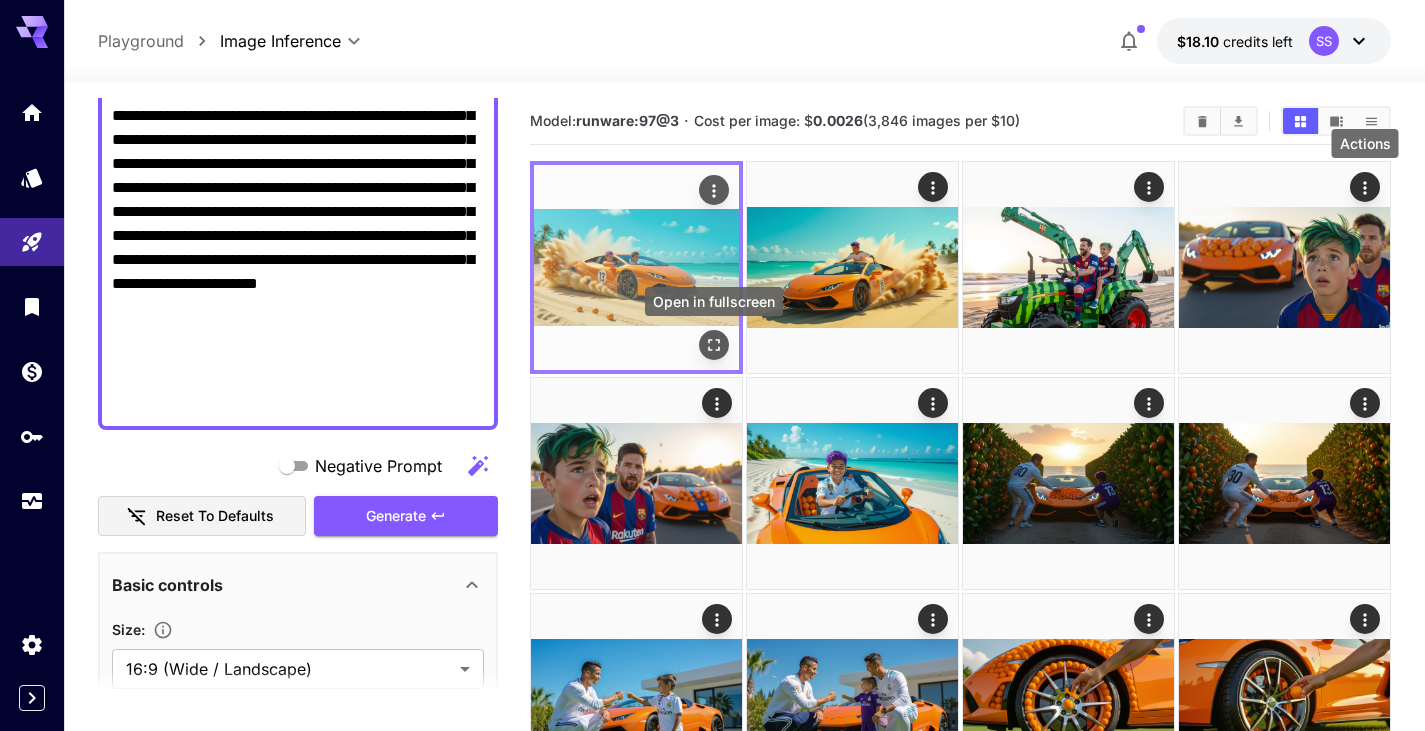 click 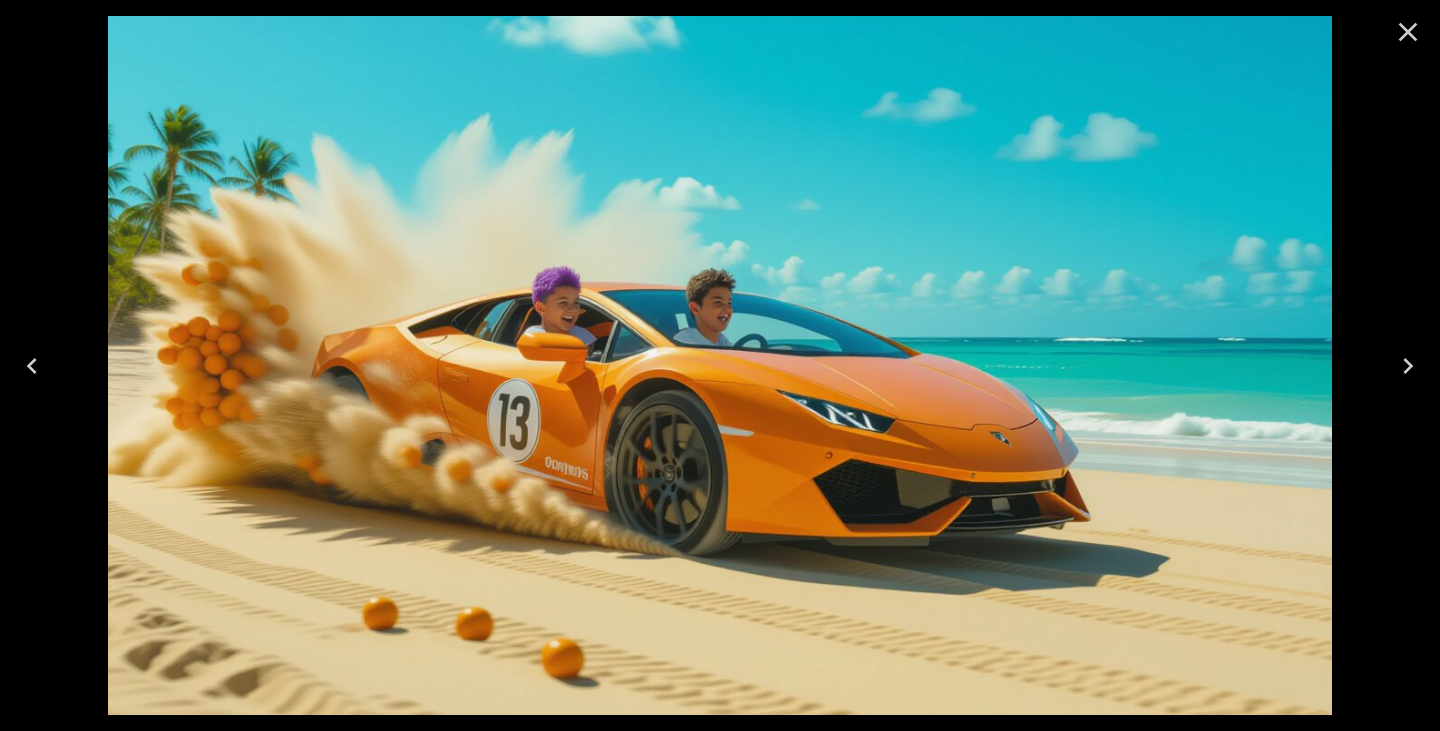 click 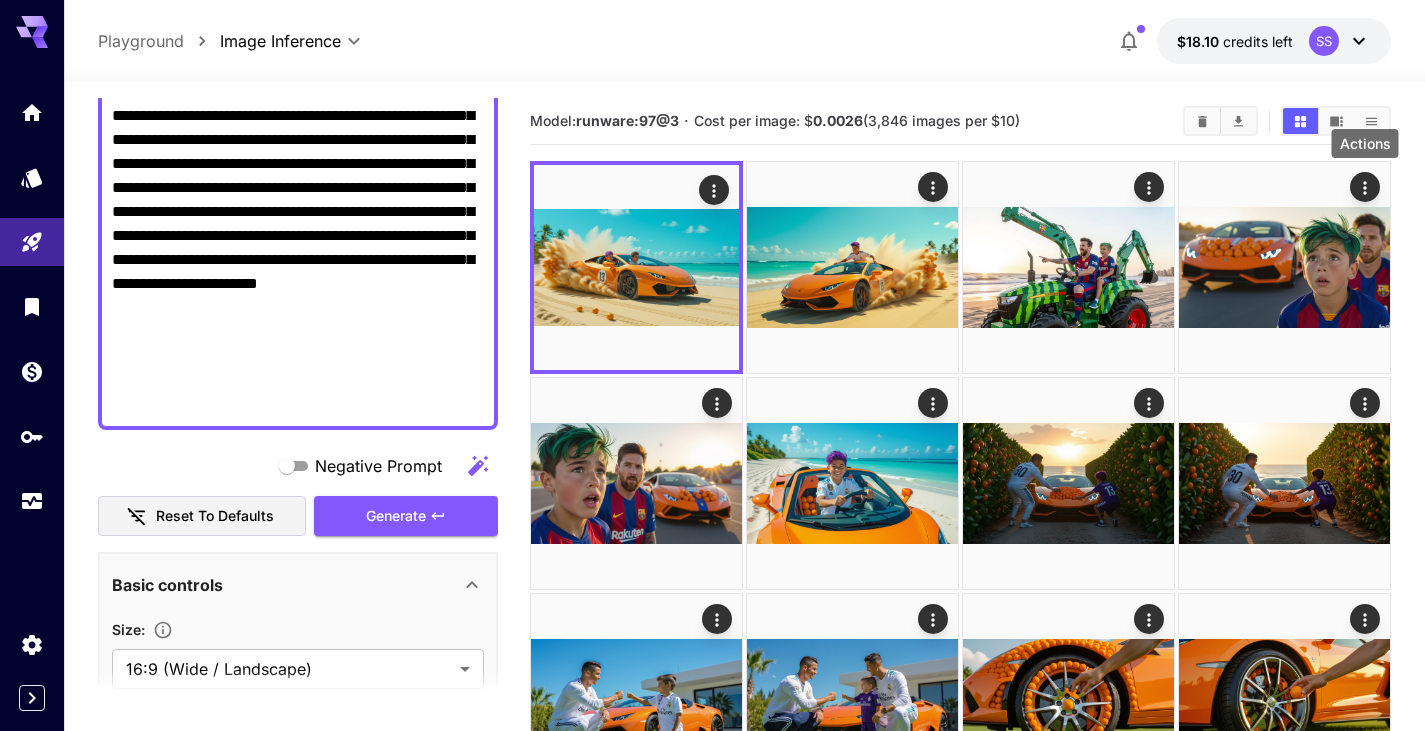 click on "**********" at bounding box center [298, 248] 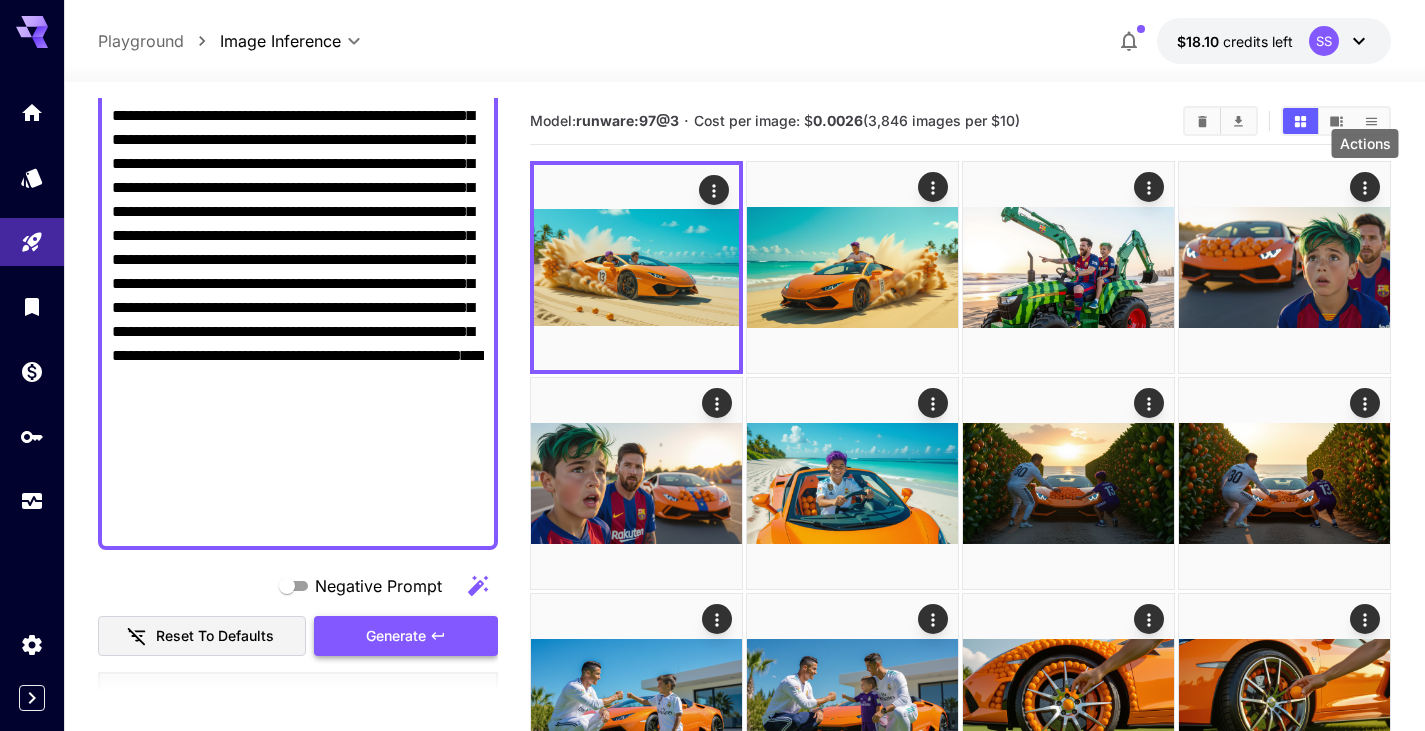 click on "Generate" at bounding box center (406, 636) 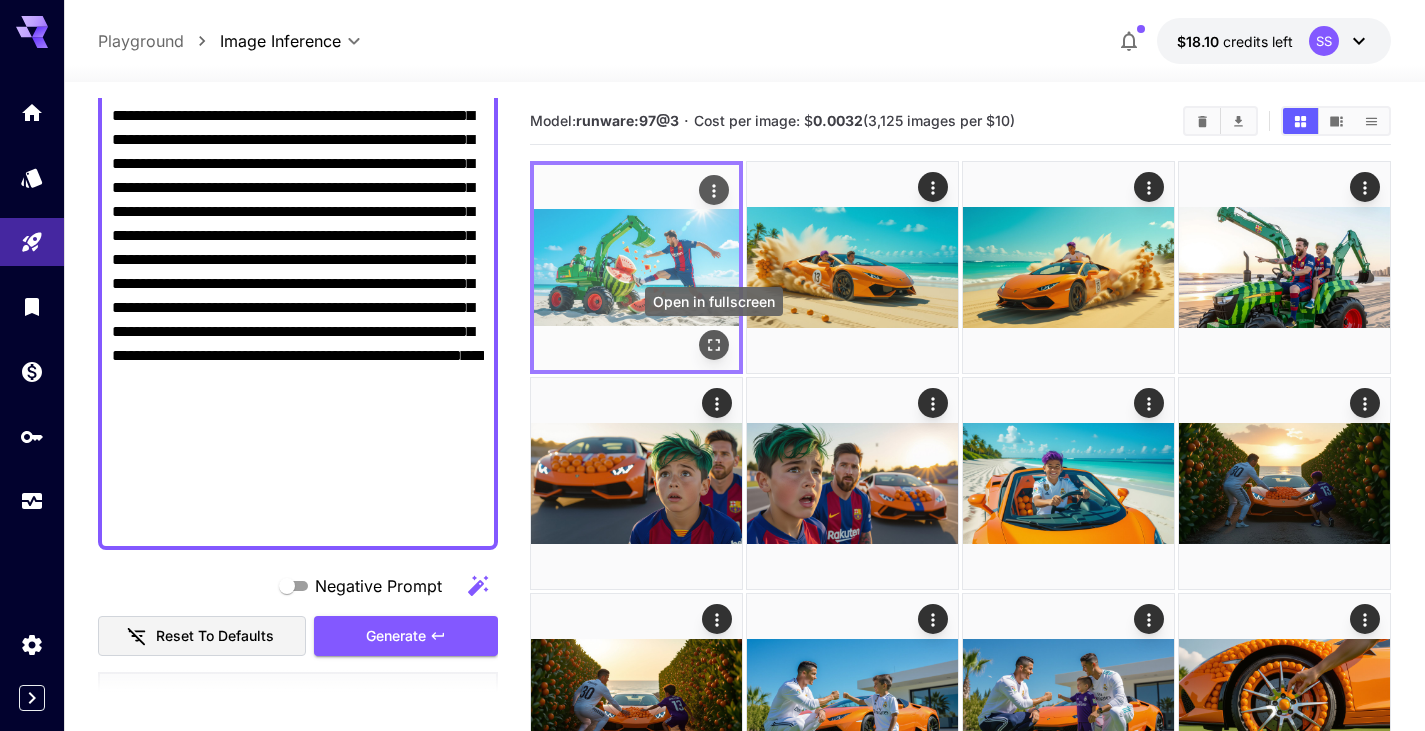 click 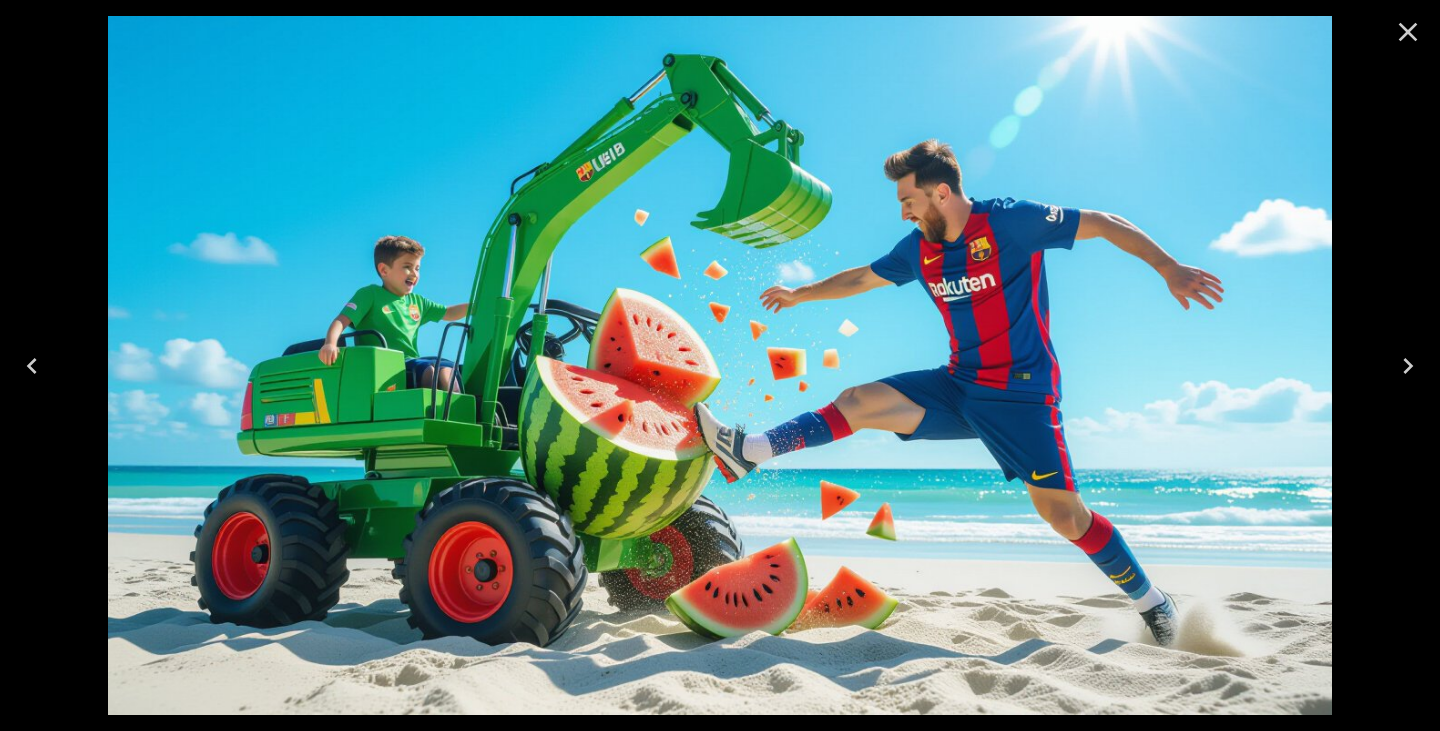 click 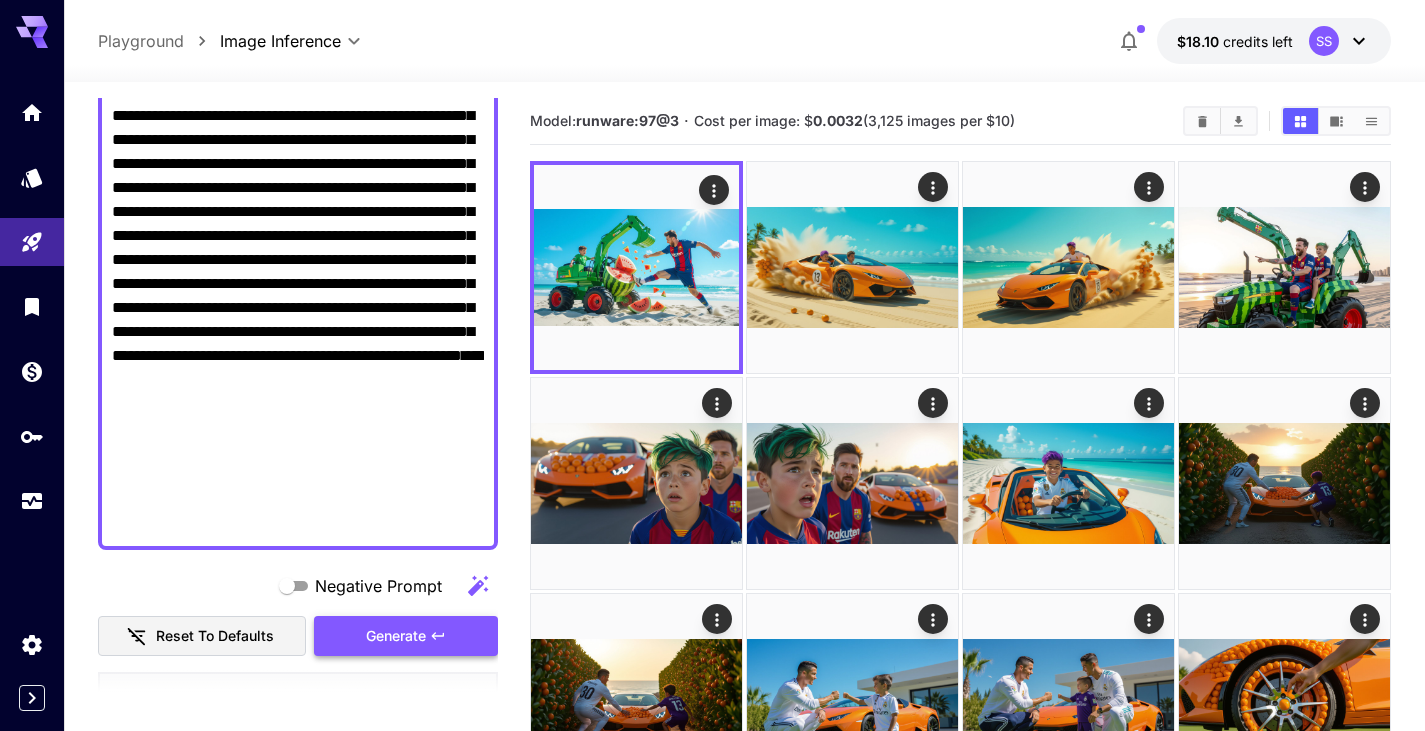 click on "Generate" at bounding box center (396, 636) 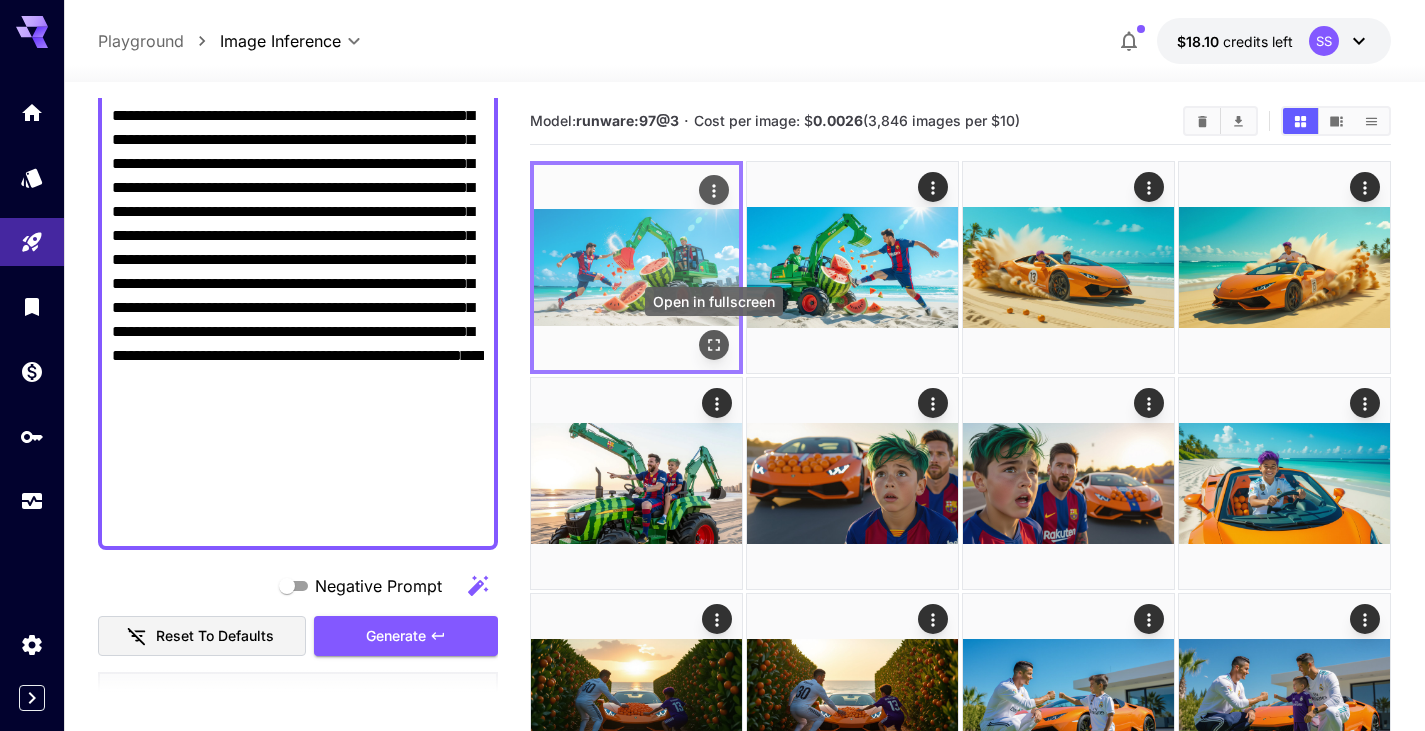 click 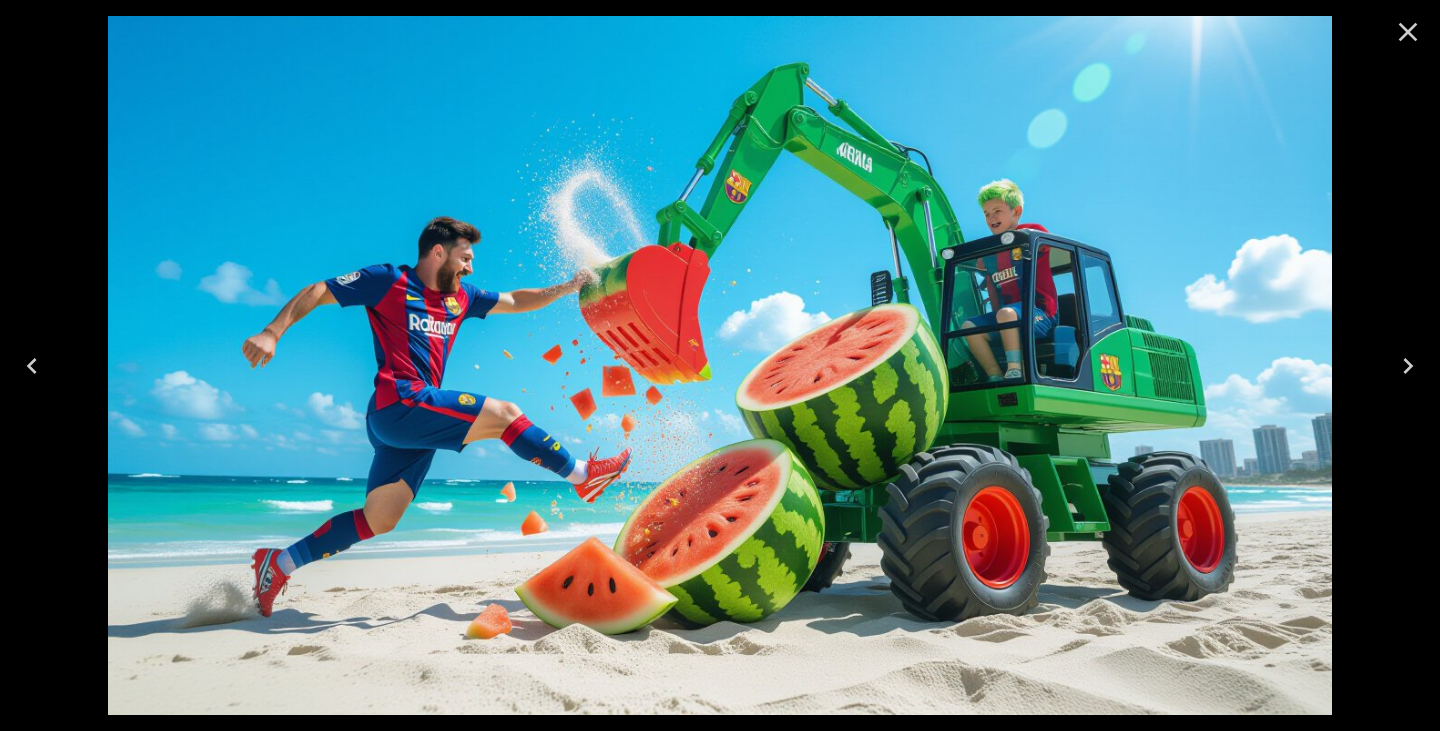 click 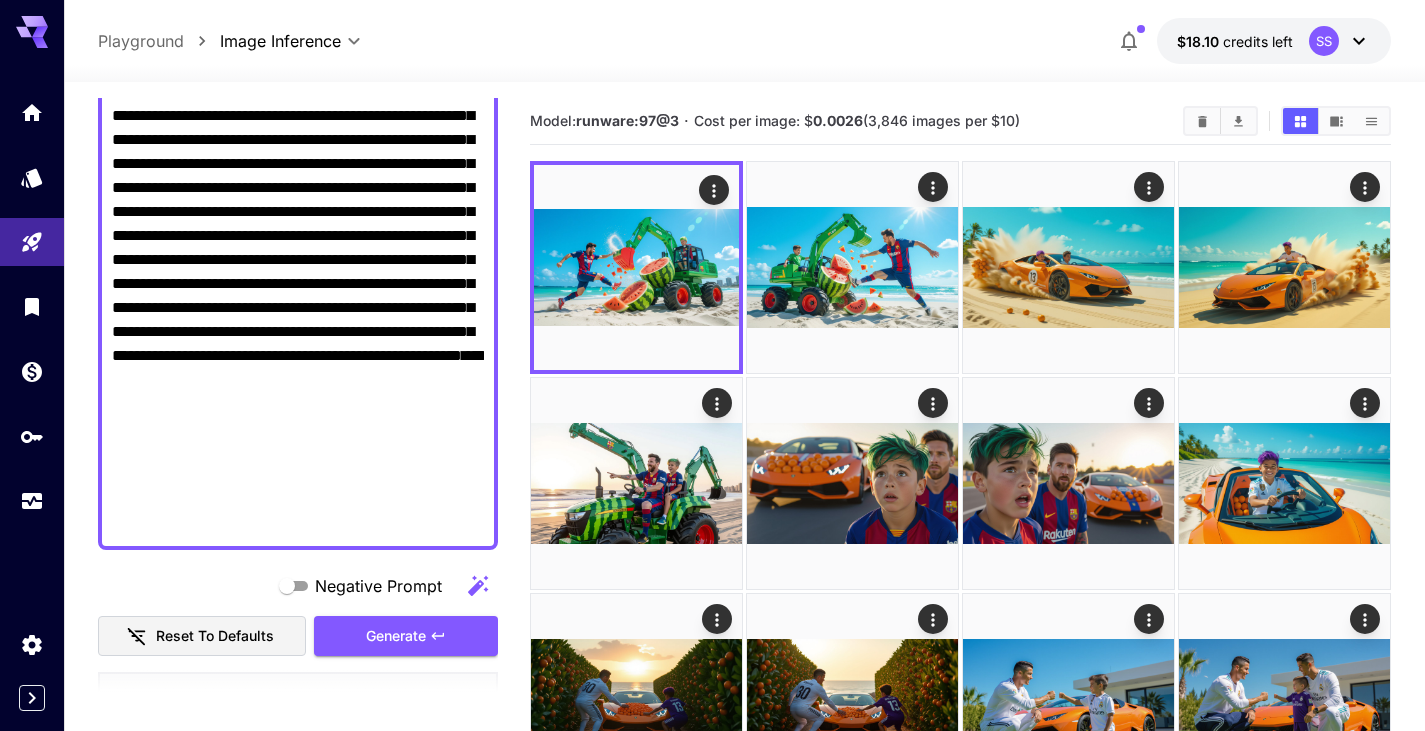 click on "**********" at bounding box center [298, 308] 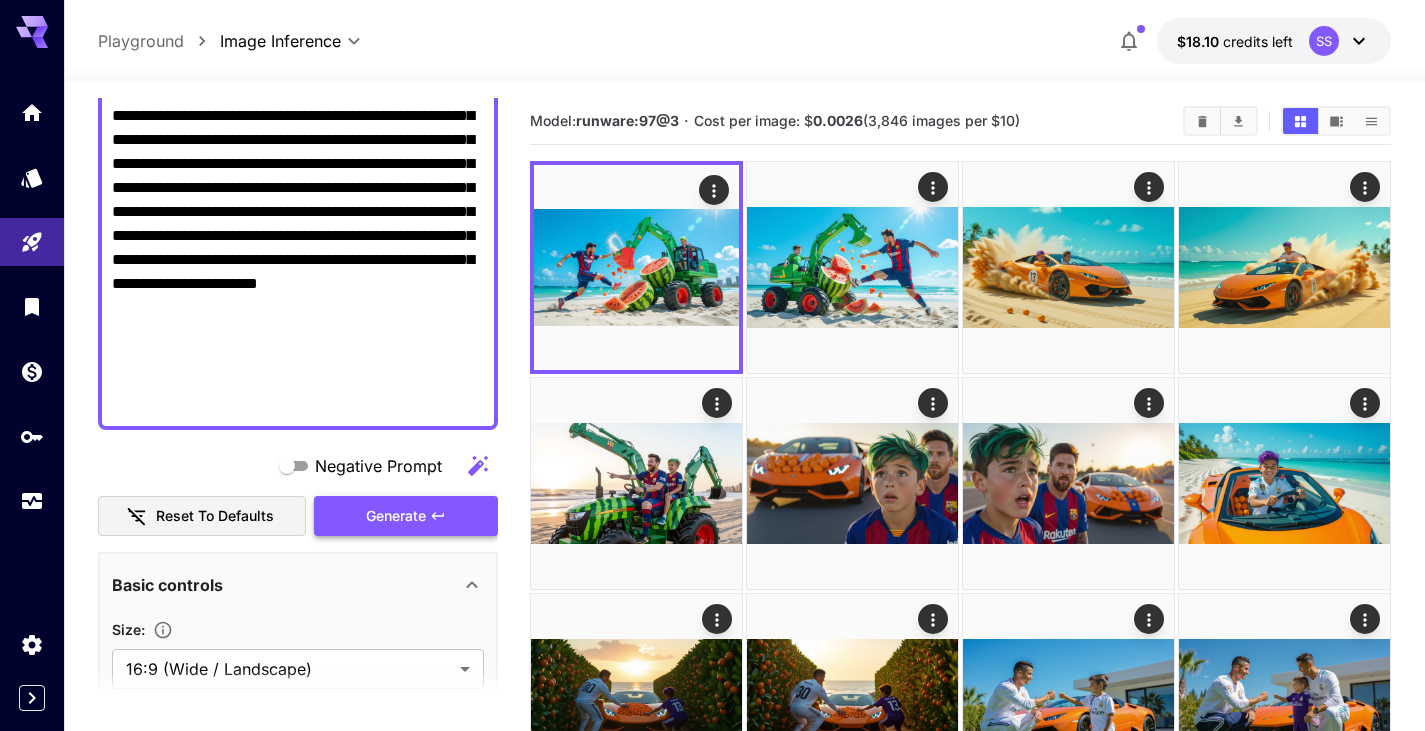 click on "Generate" at bounding box center [396, 516] 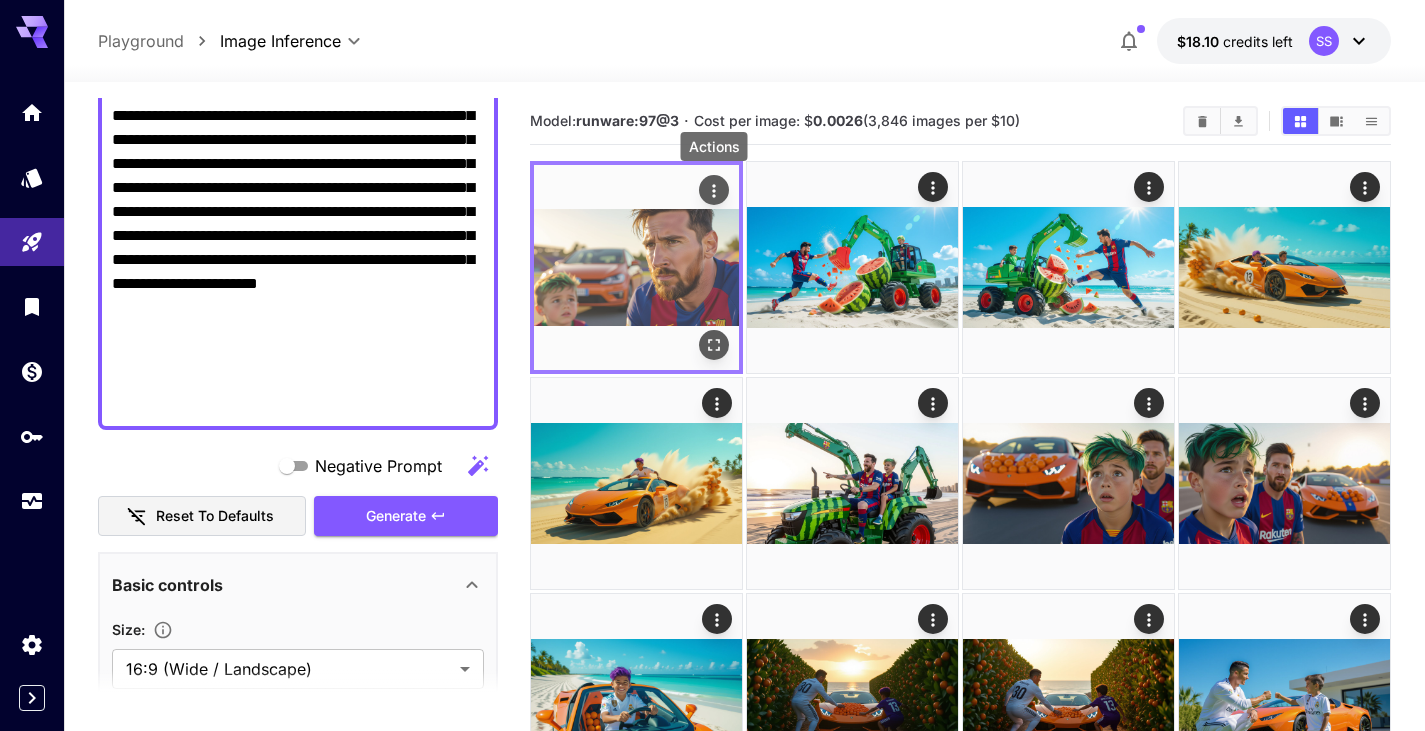 click 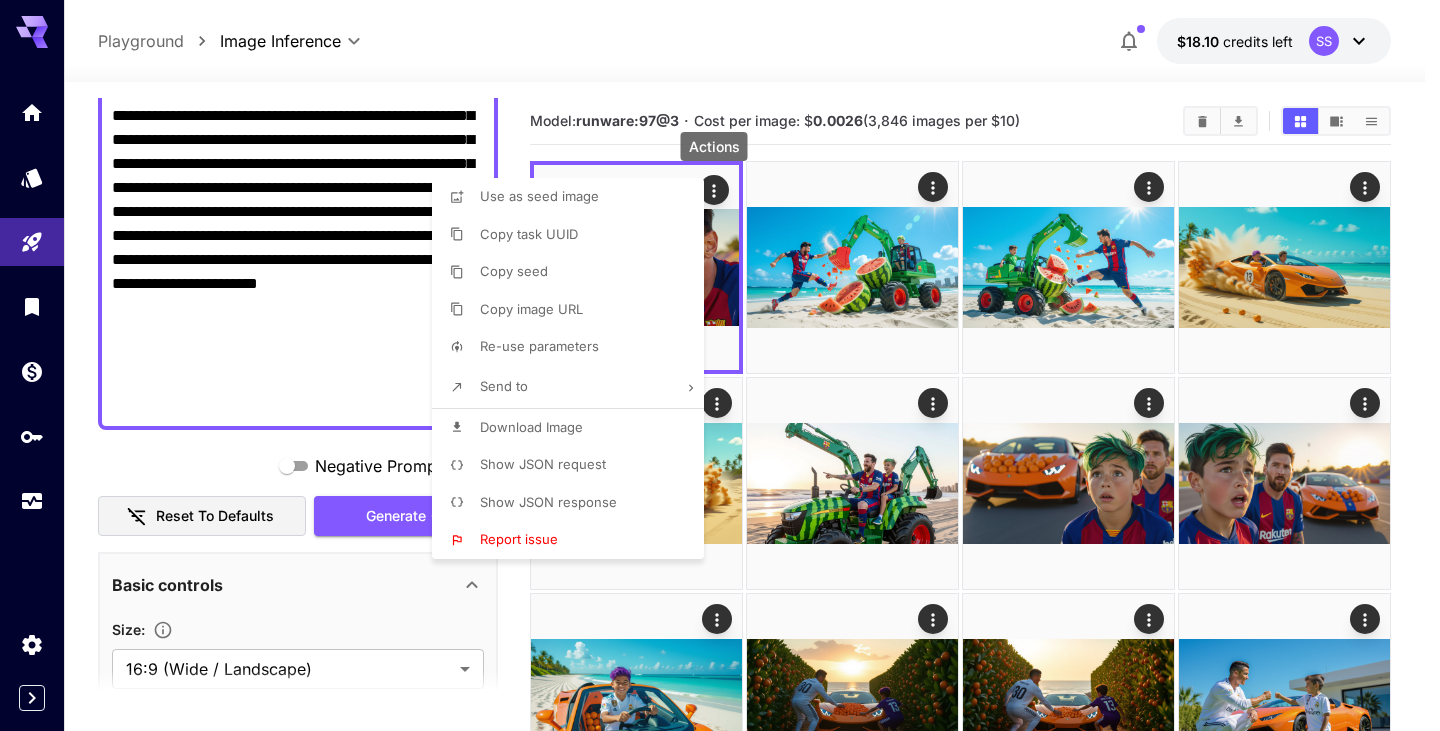 click on "Download Image" at bounding box center (531, 427) 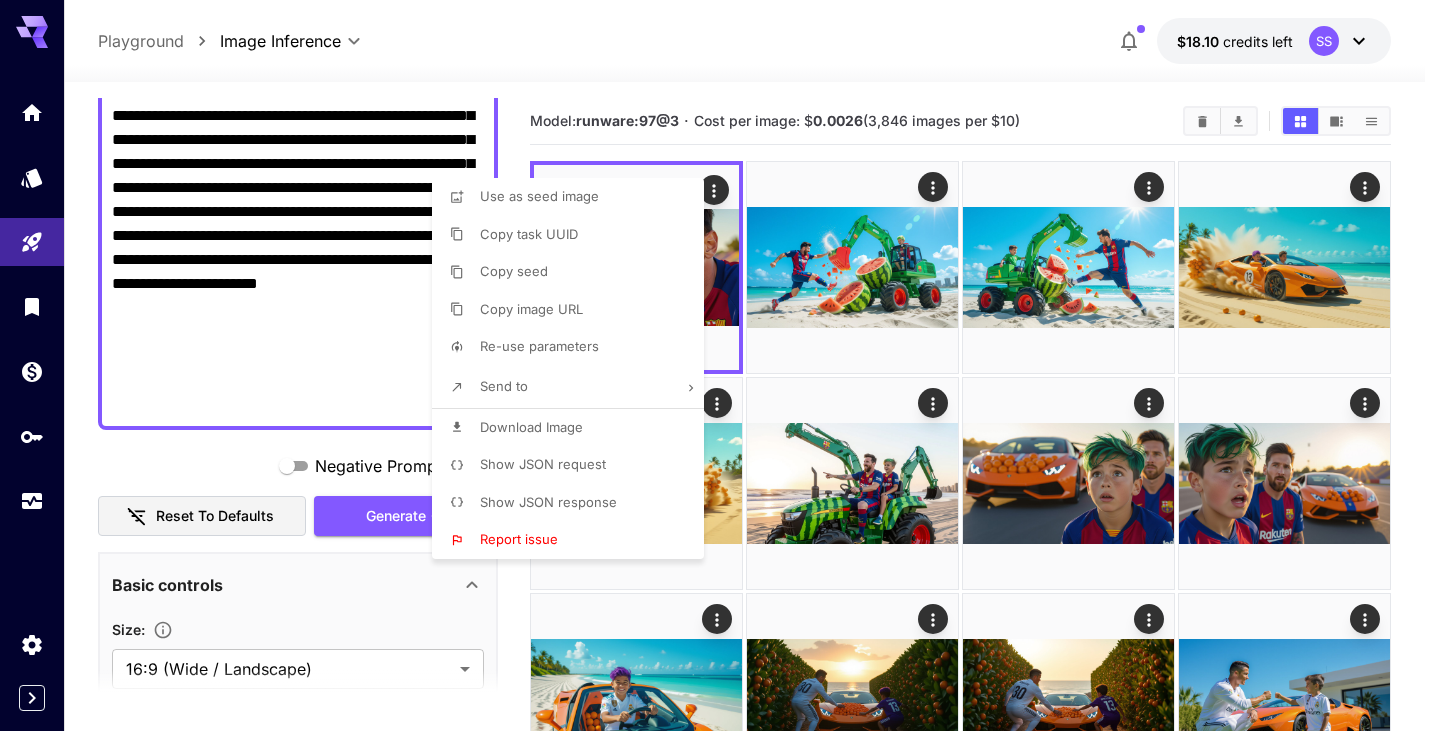 click at bounding box center (720, 365) 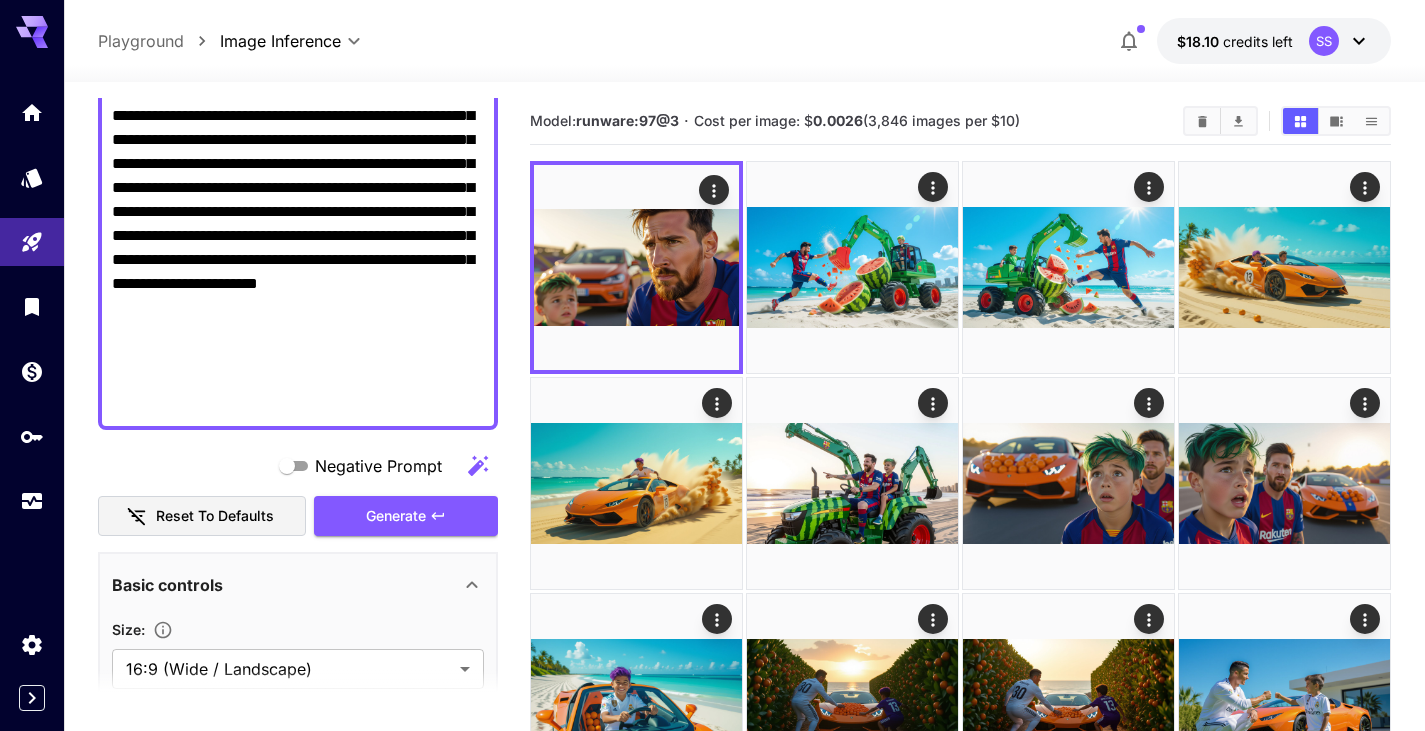 click at bounding box center [712, 365] 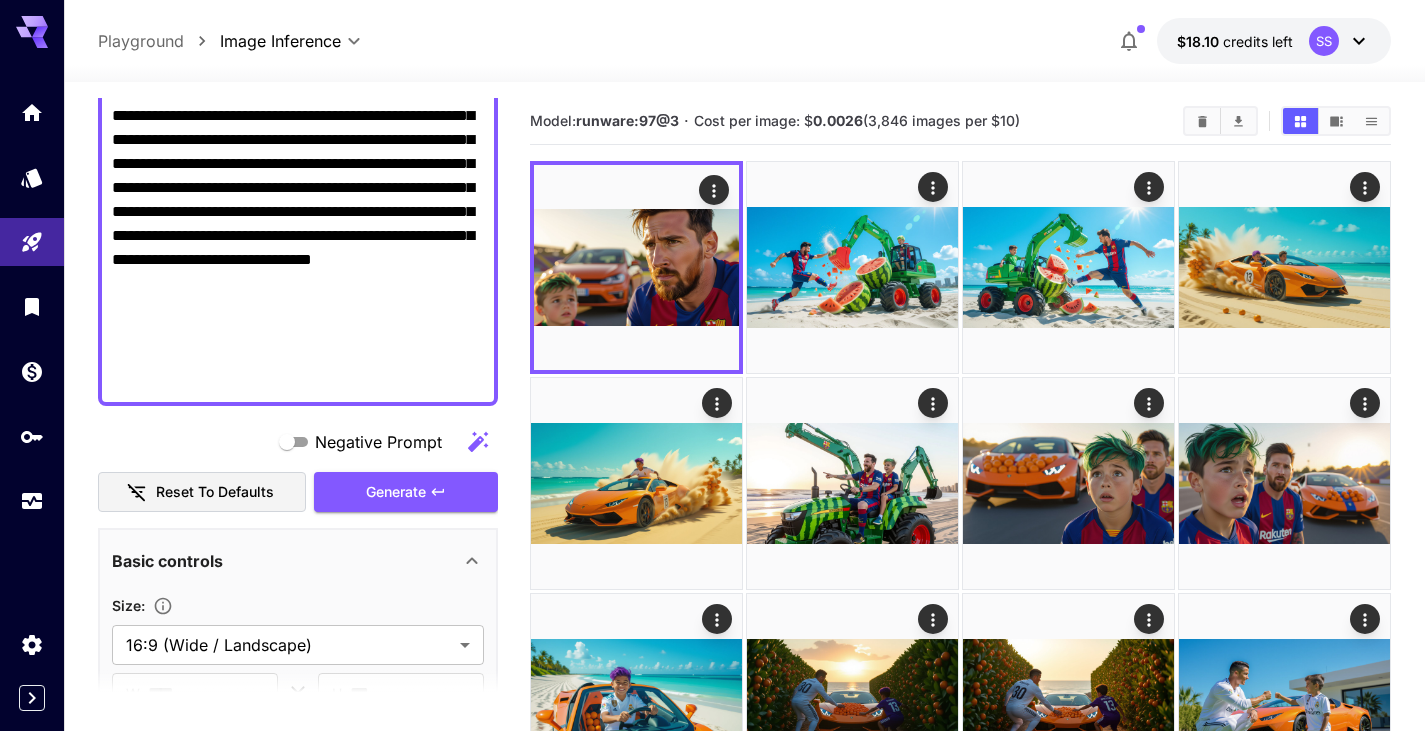 click on "Generate" at bounding box center (396, 492) 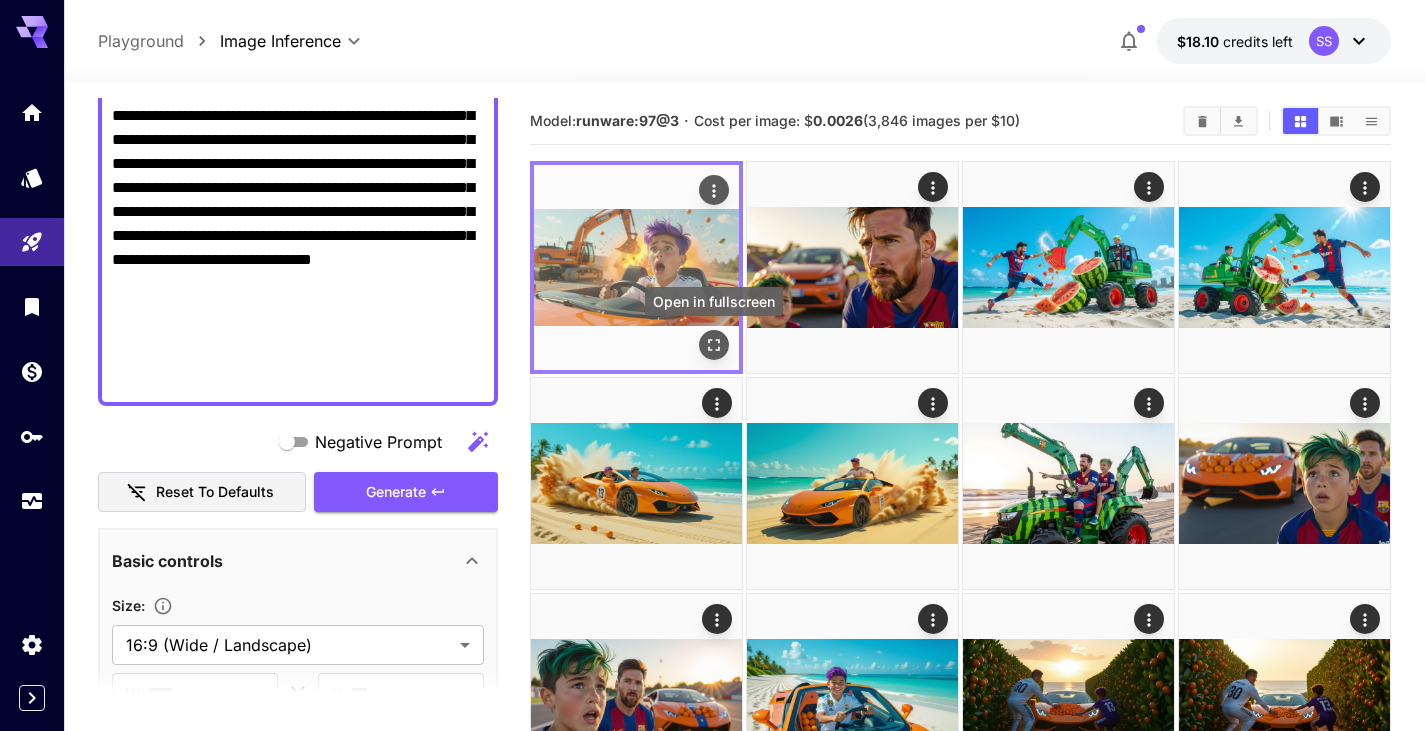 click 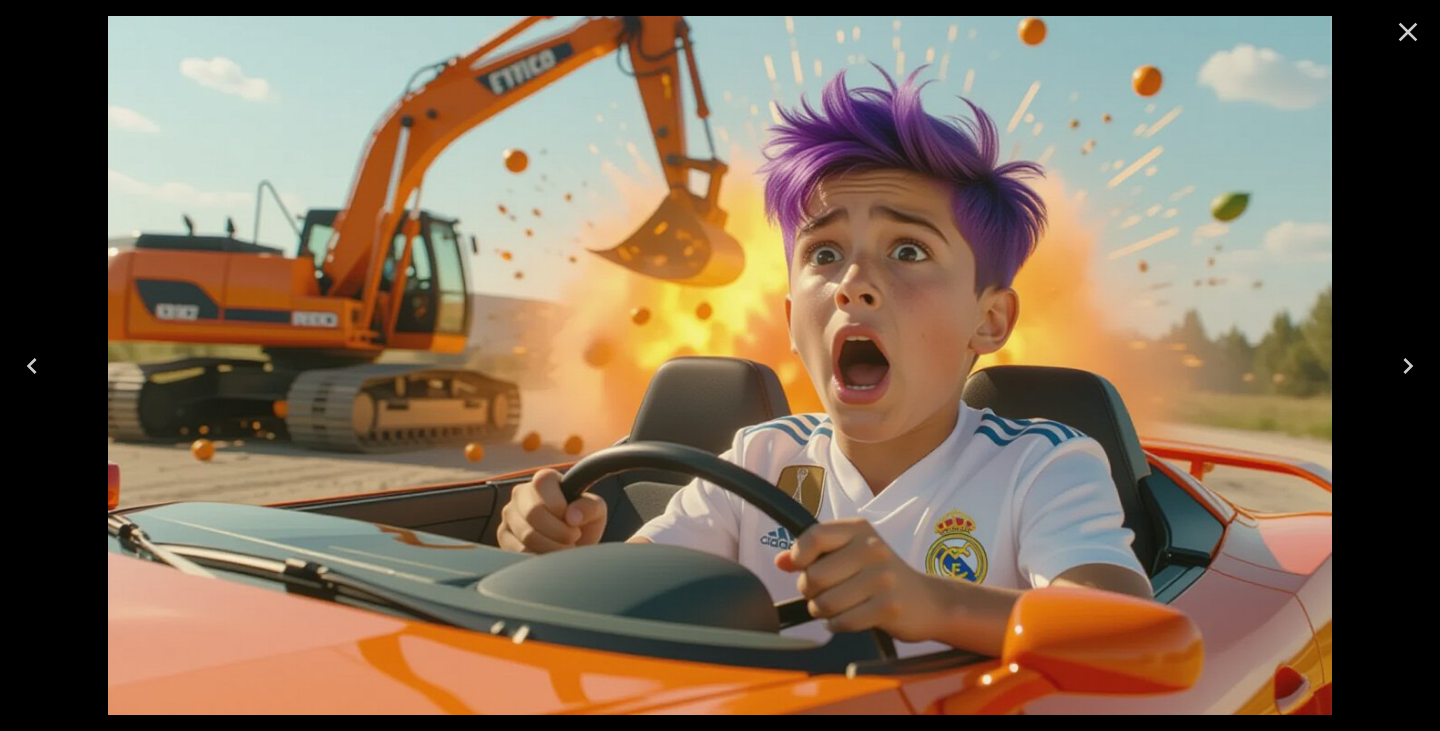 click 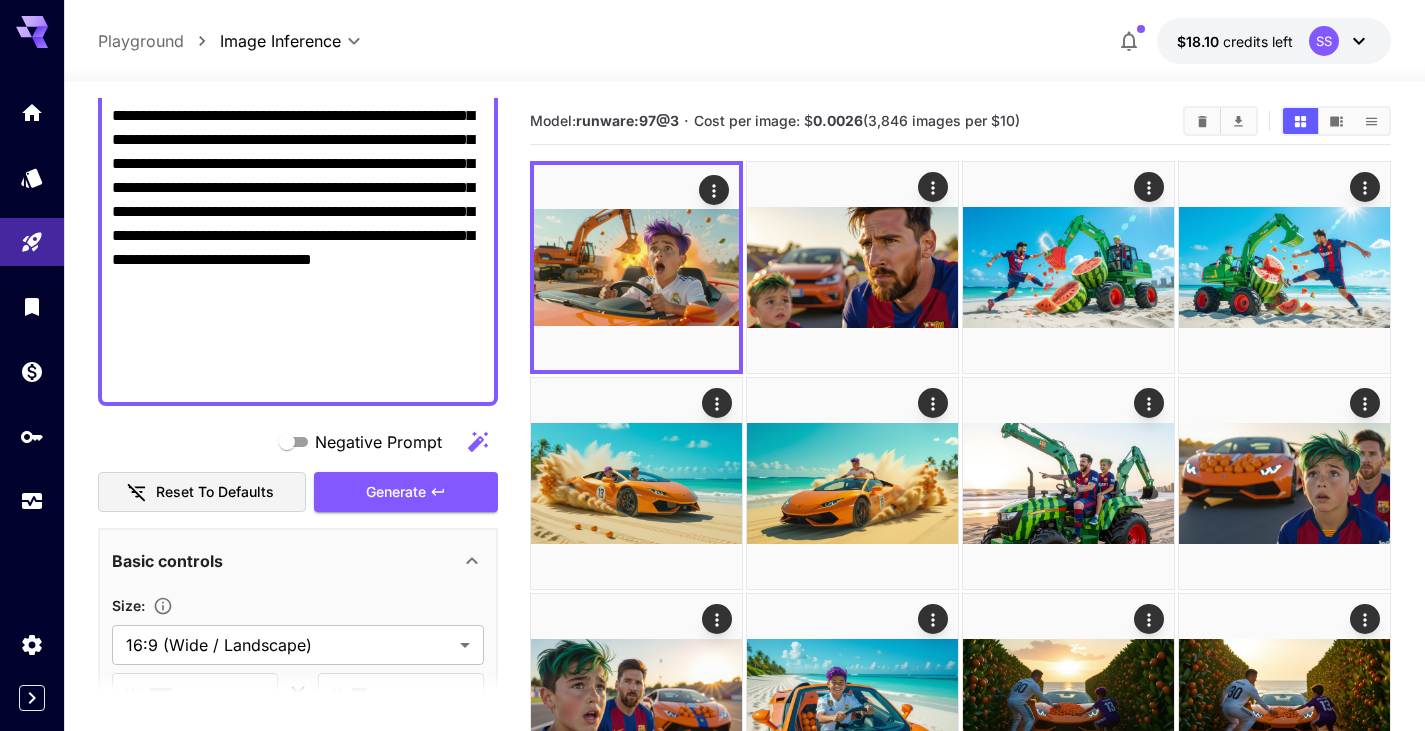 click on "Generate" at bounding box center [396, 492] 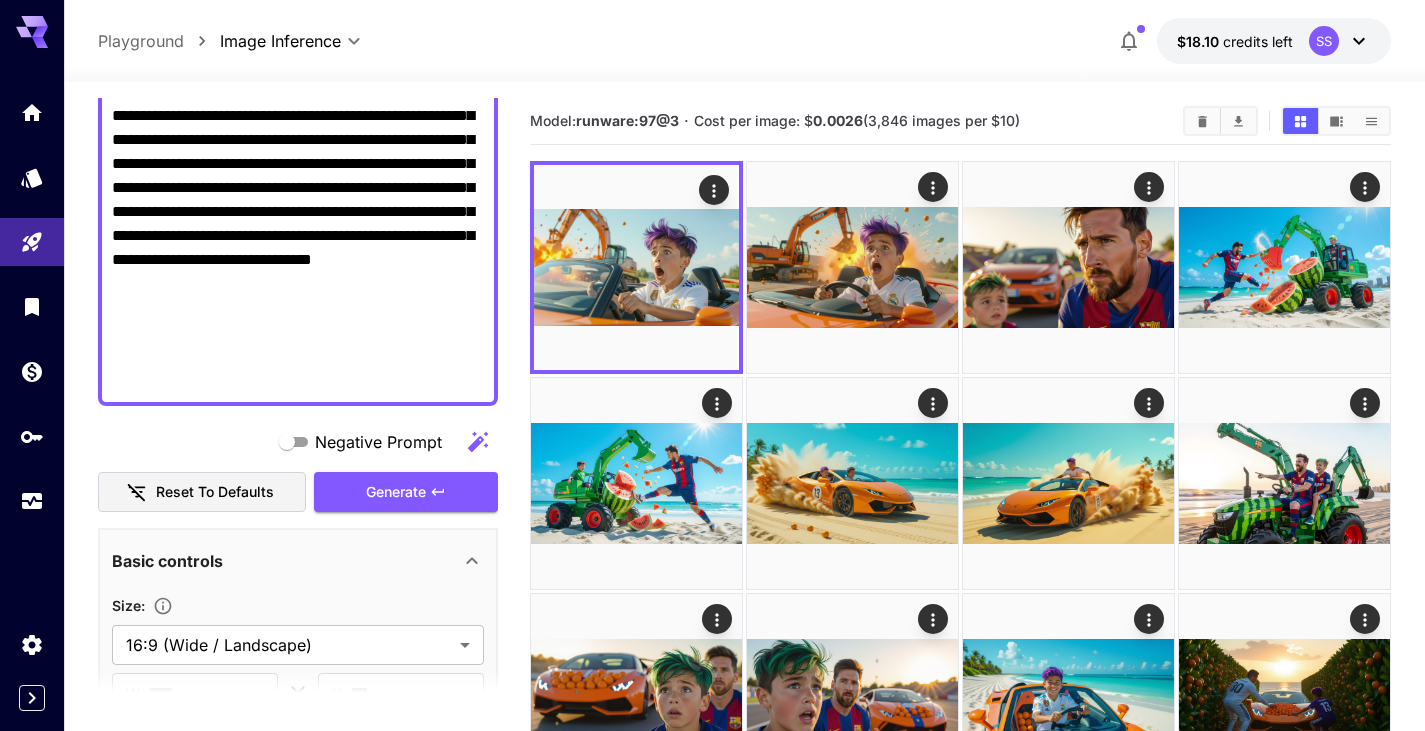 click on "**********" at bounding box center [298, 236] 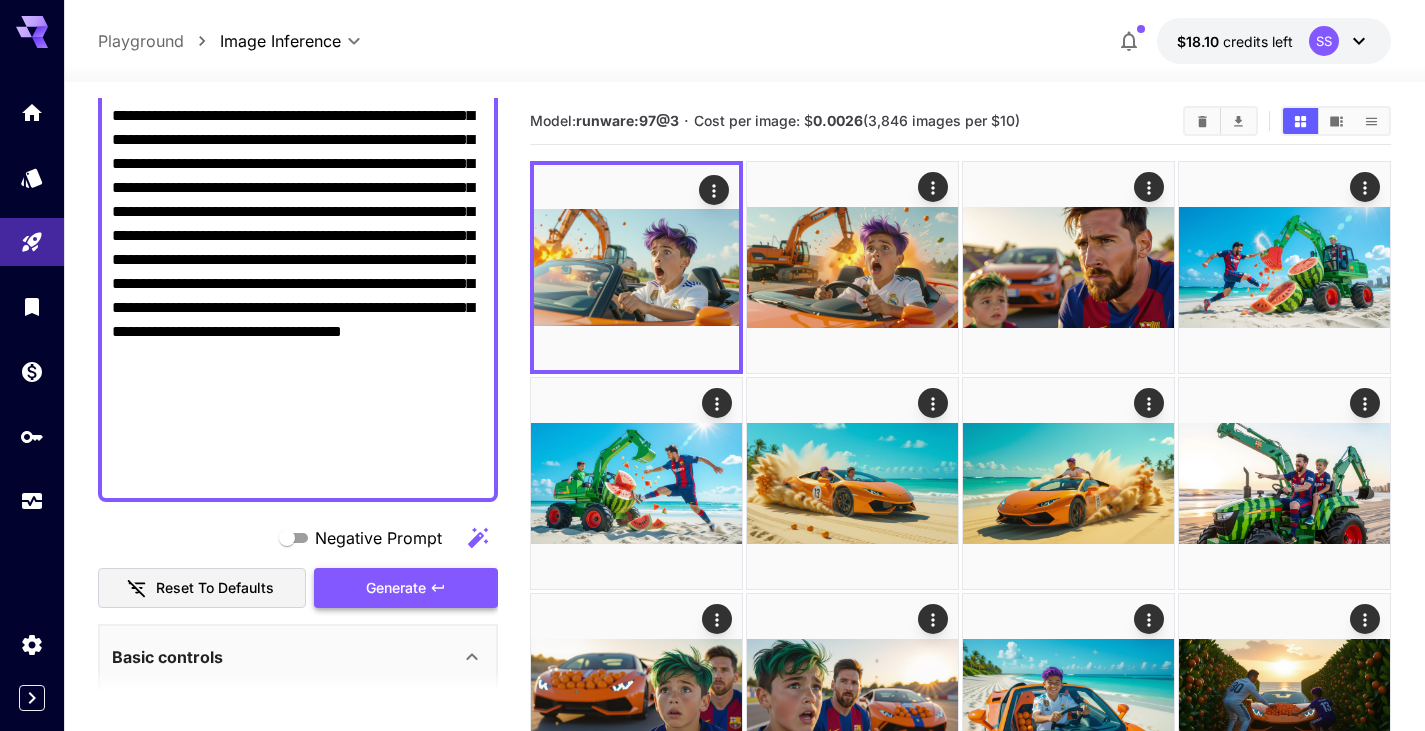 click on "Generate" at bounding box center (396, 588) 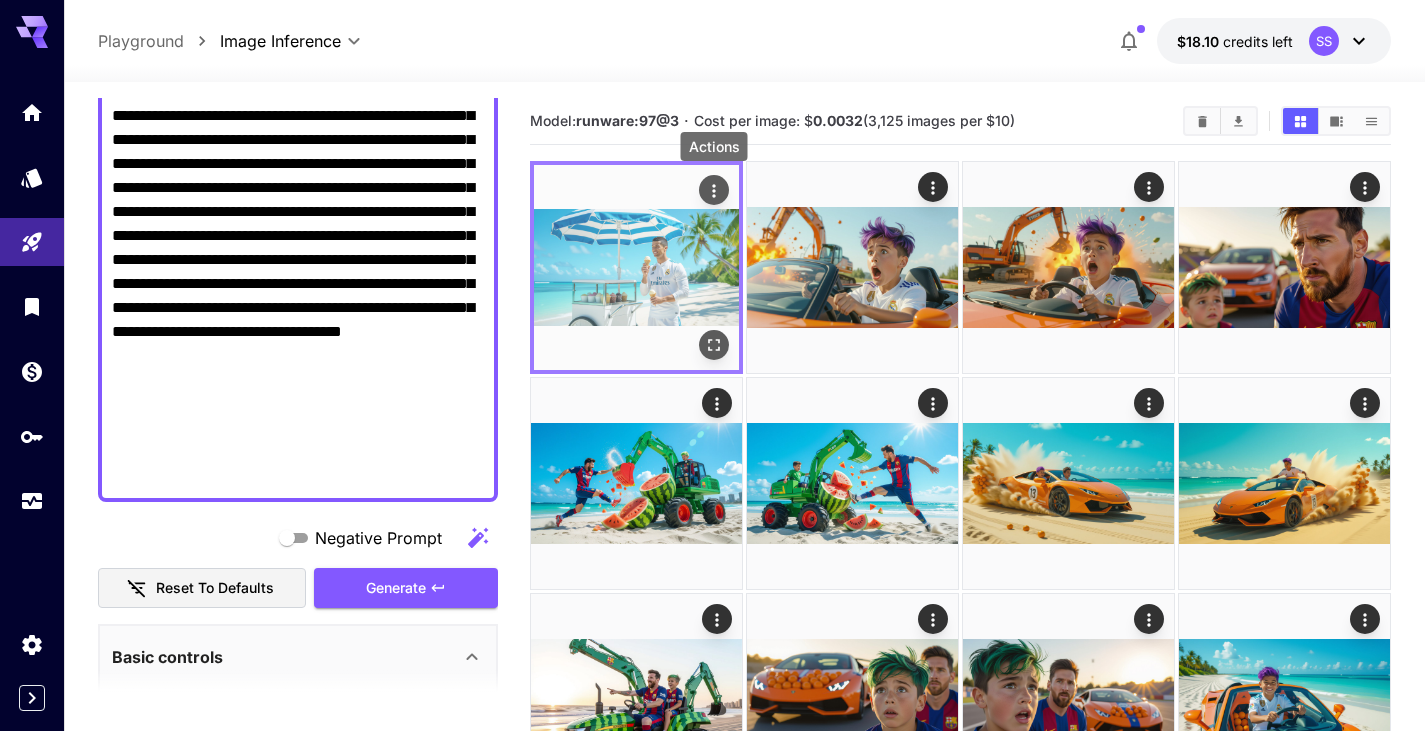 click 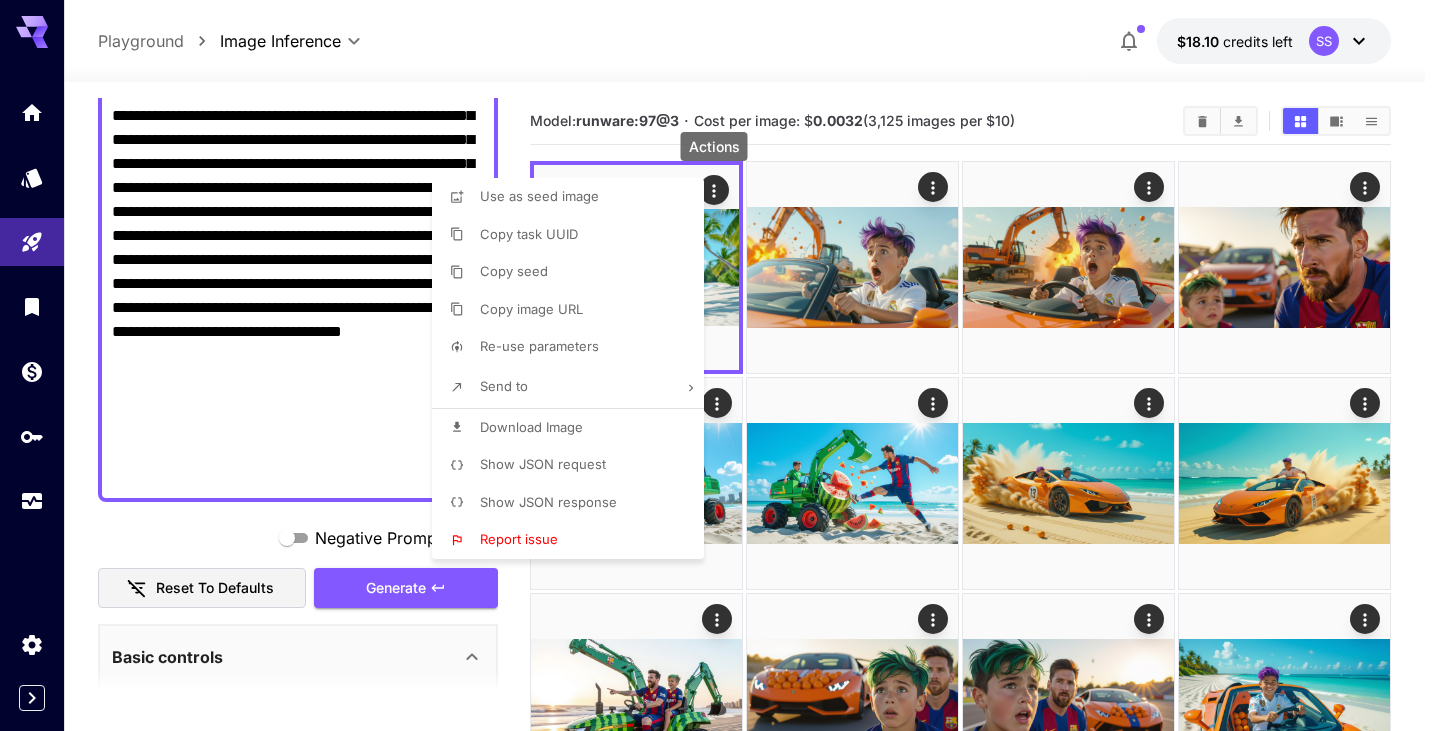 click on "Download Image" at bounding box center (531, 427) 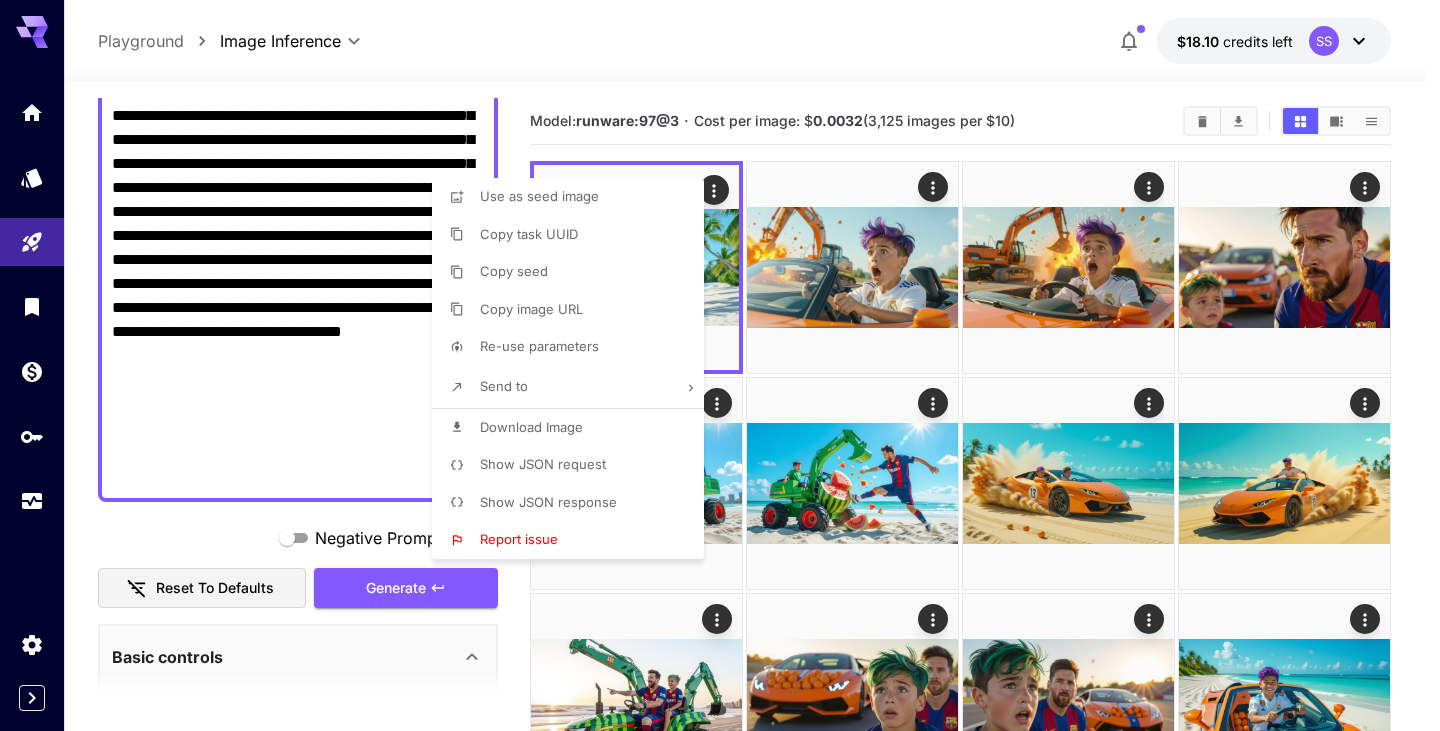 click at bounding box center [720, 365] 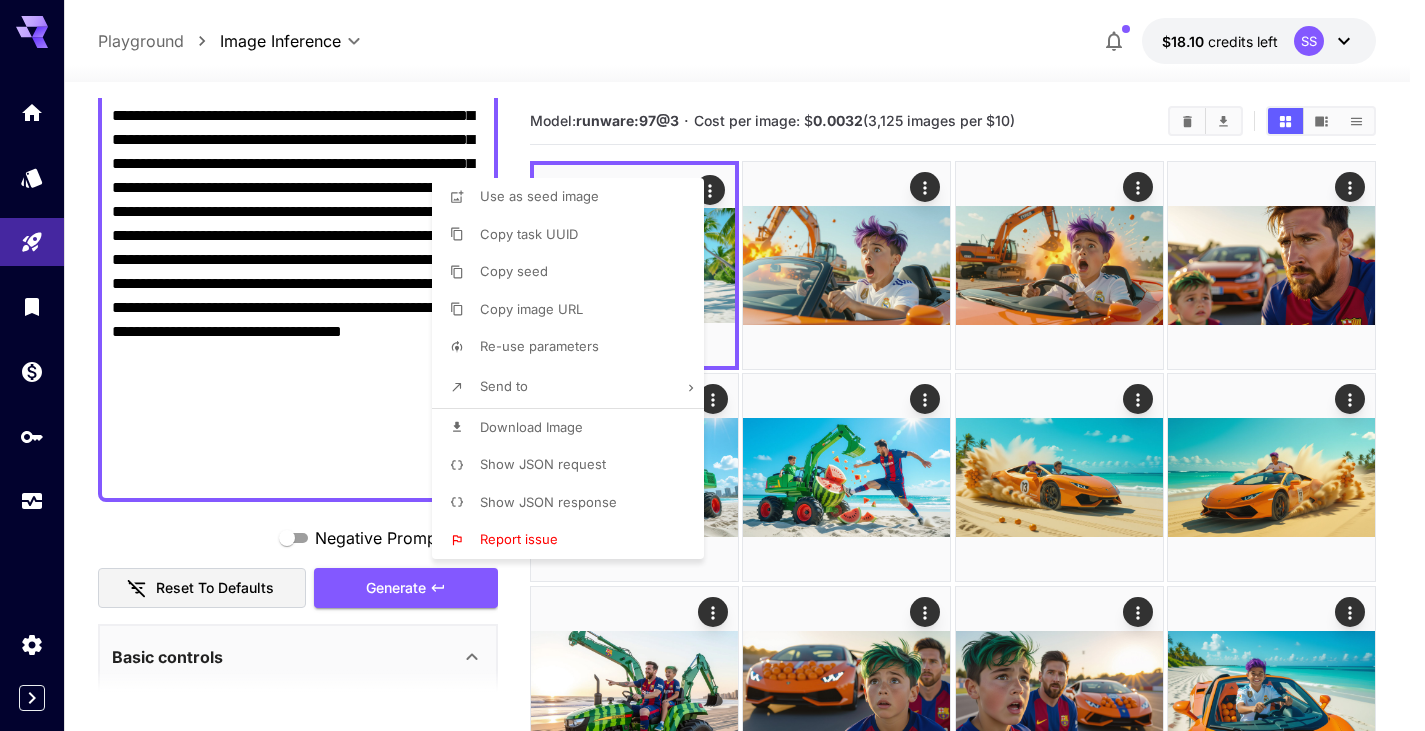 click on "**********" at bounding box center (712, 1603) 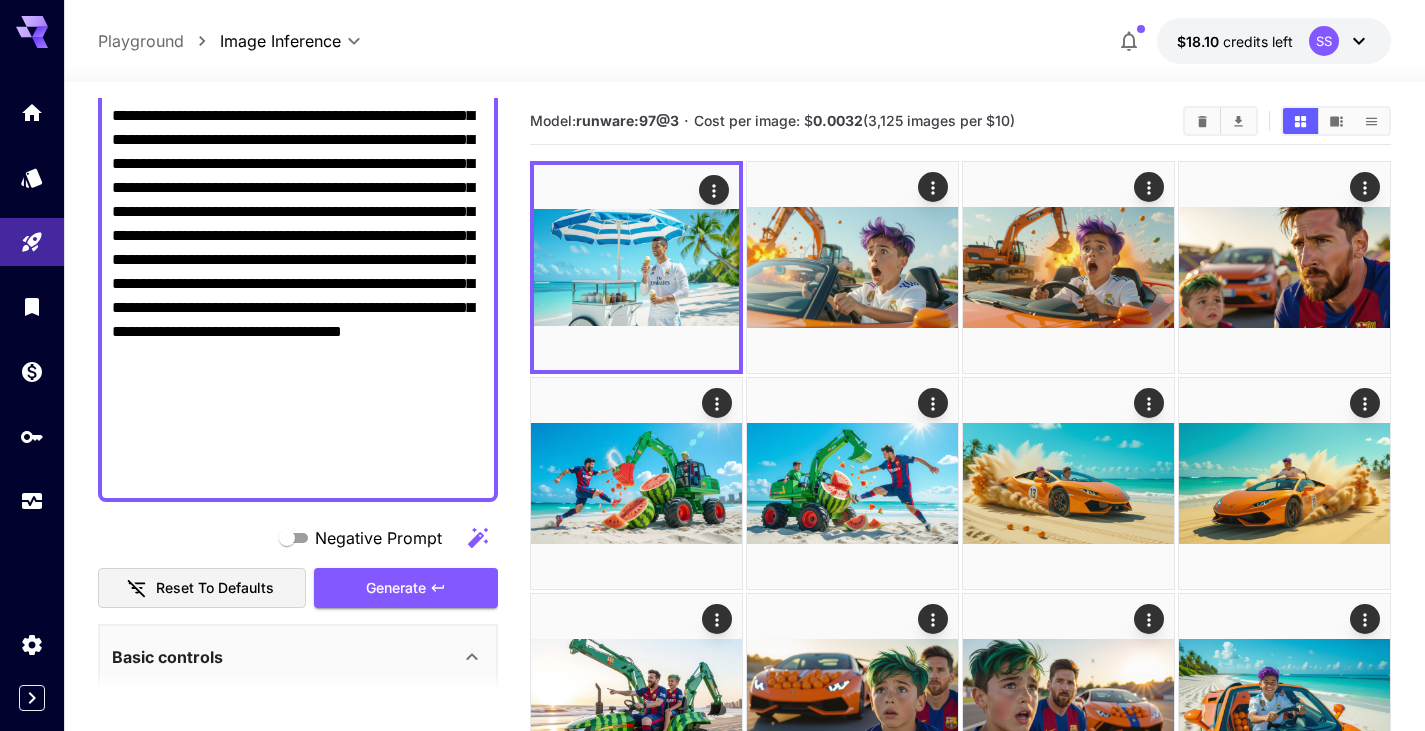 click on "**********" at bounding box center [298, 284] 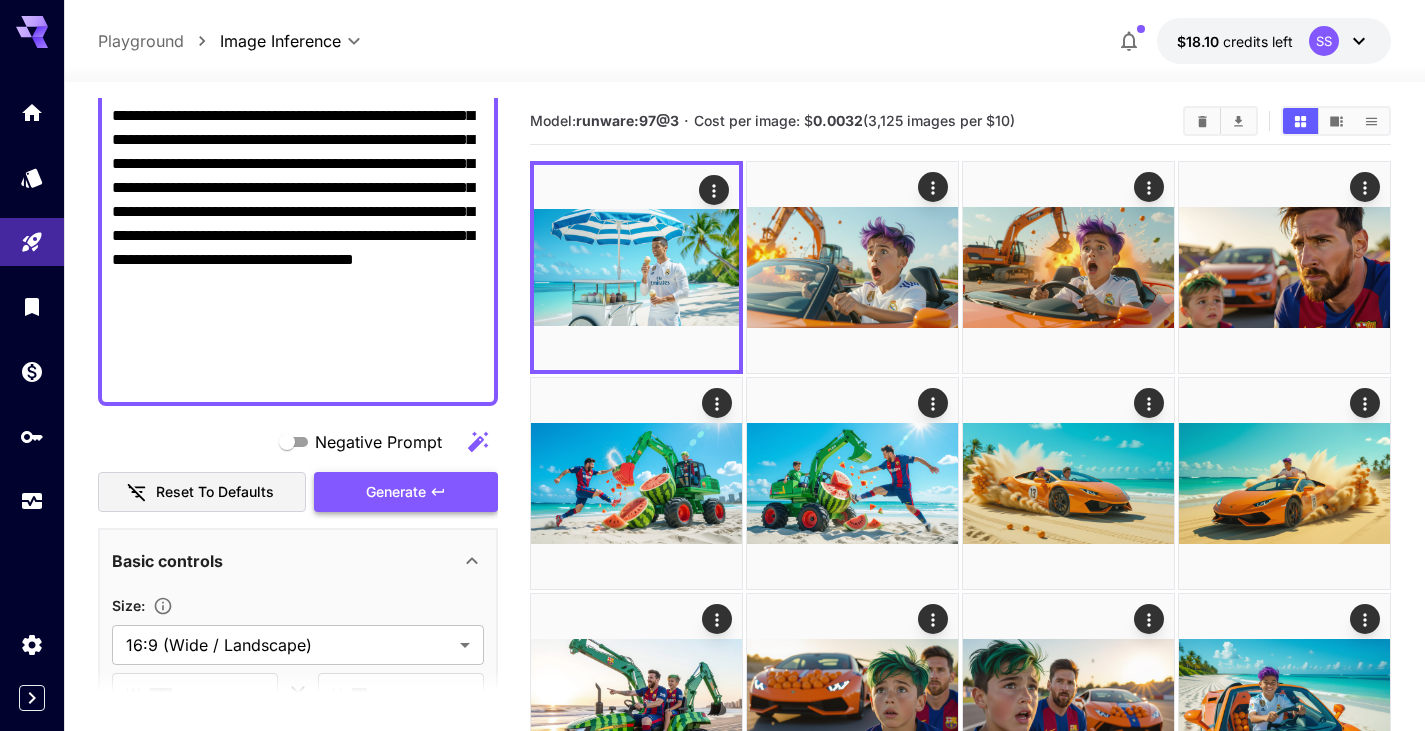 click on "Generate" at bounding box center (396, 492) 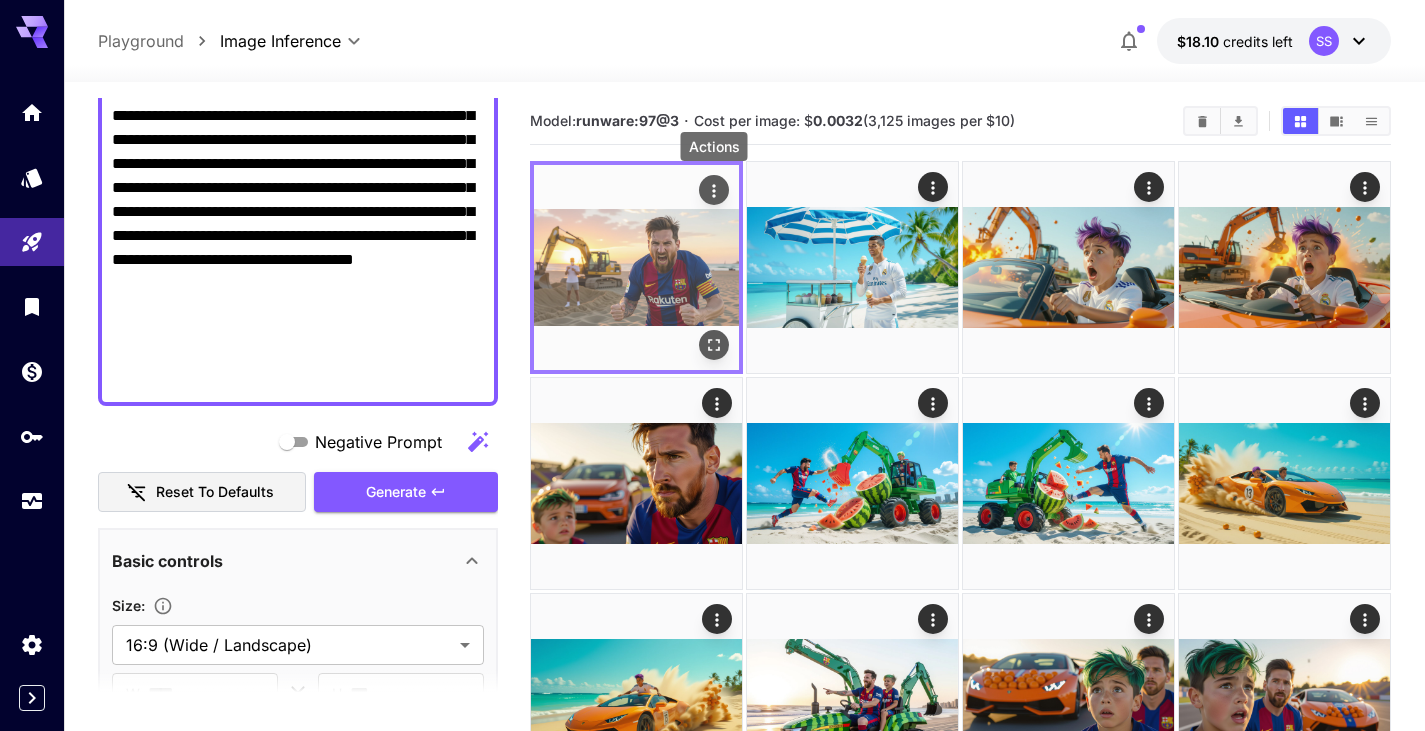 click 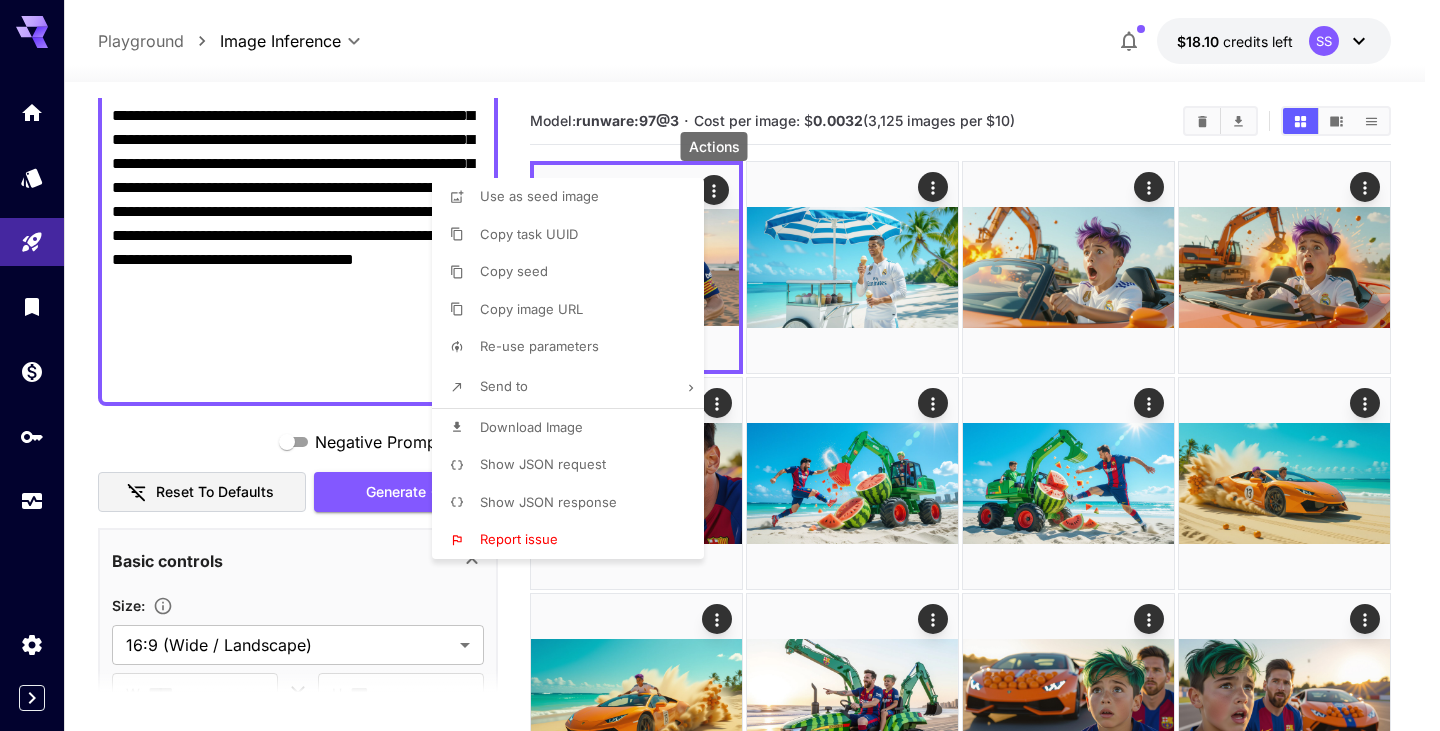 click on "Download Image" at bounding box center (574, 428) 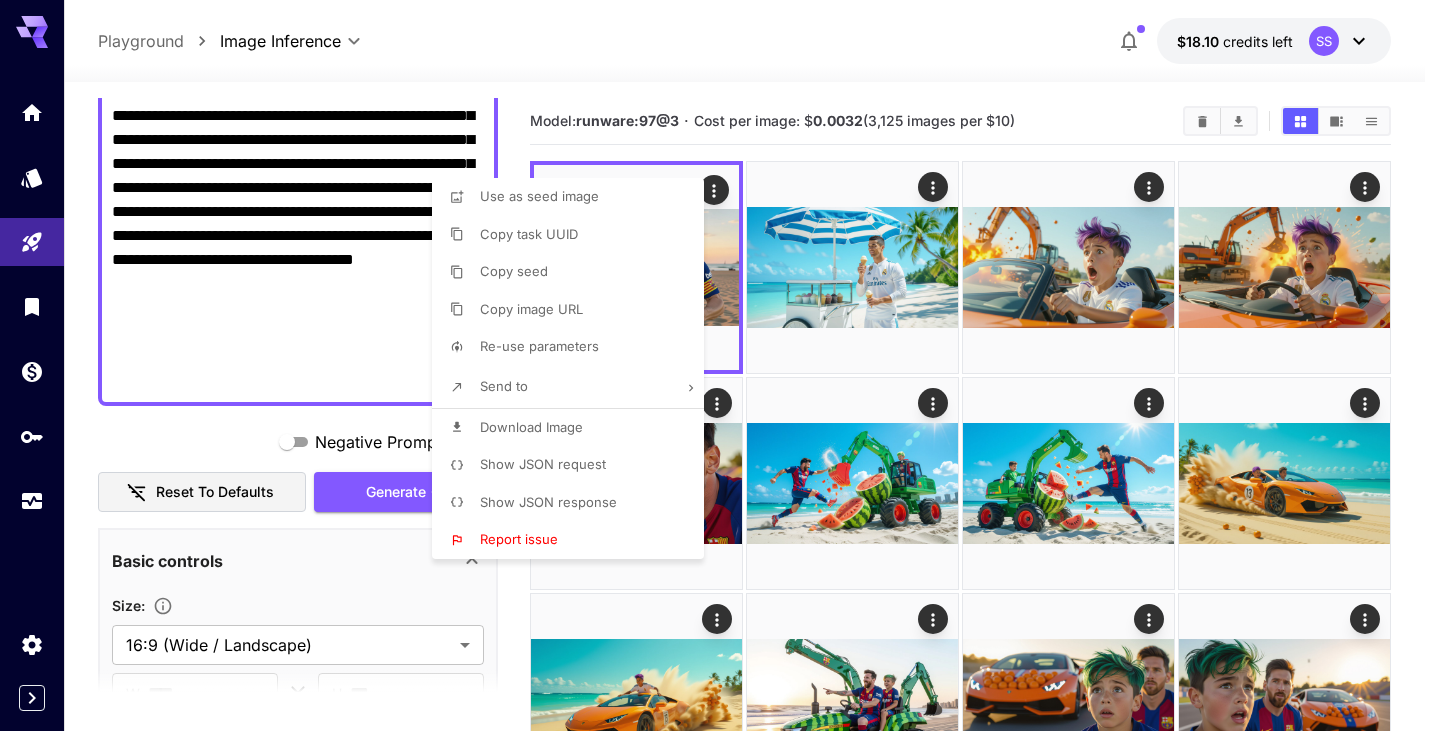 click at bounding box center (720, 365) 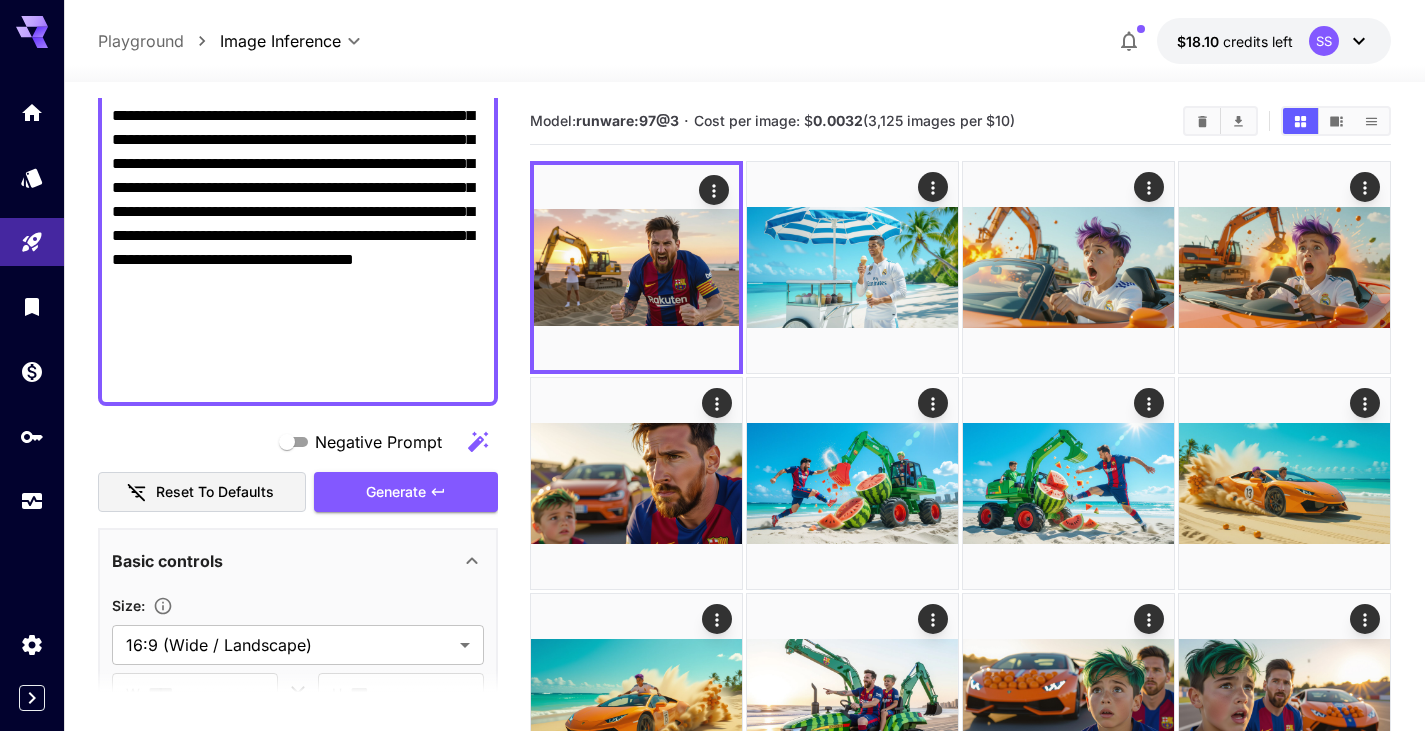 click at bounding box center (712, 365) 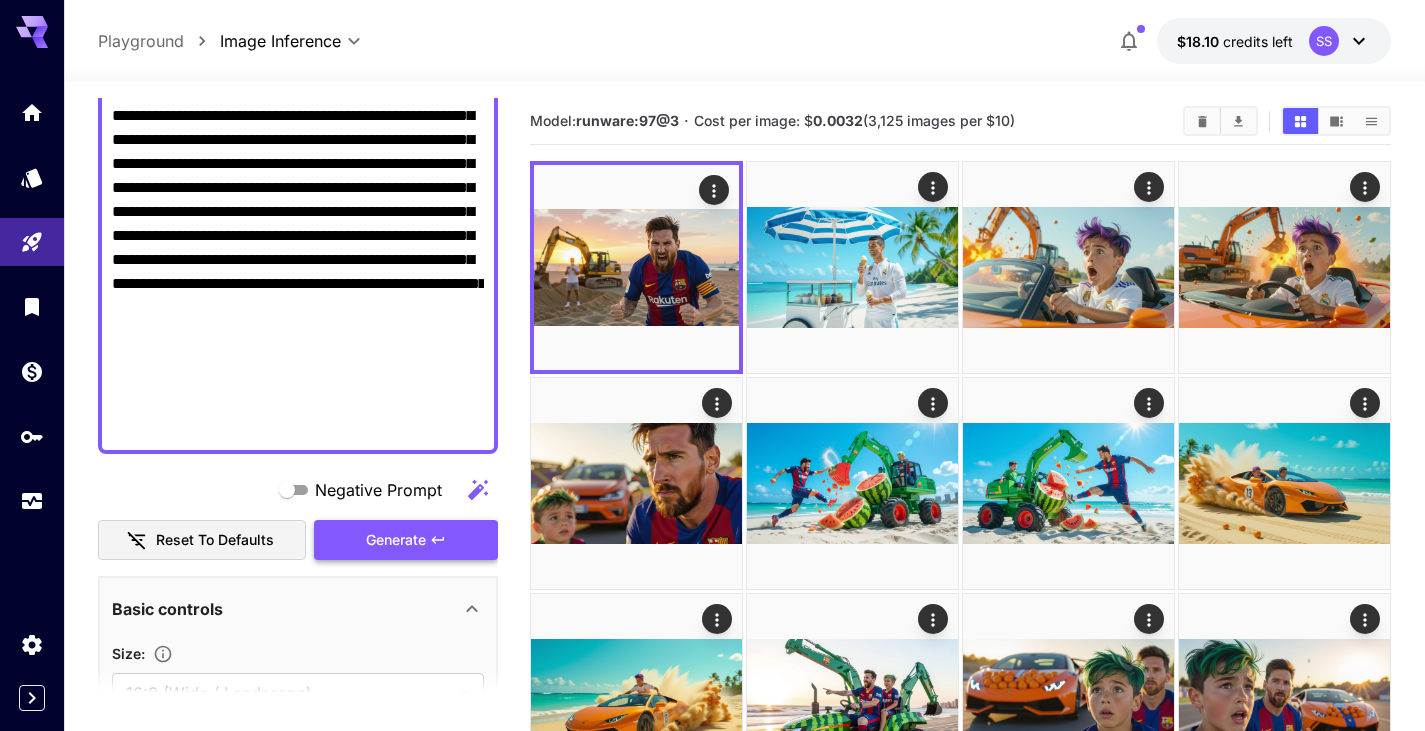 click on "Generate" at bounding box center [396, 540] 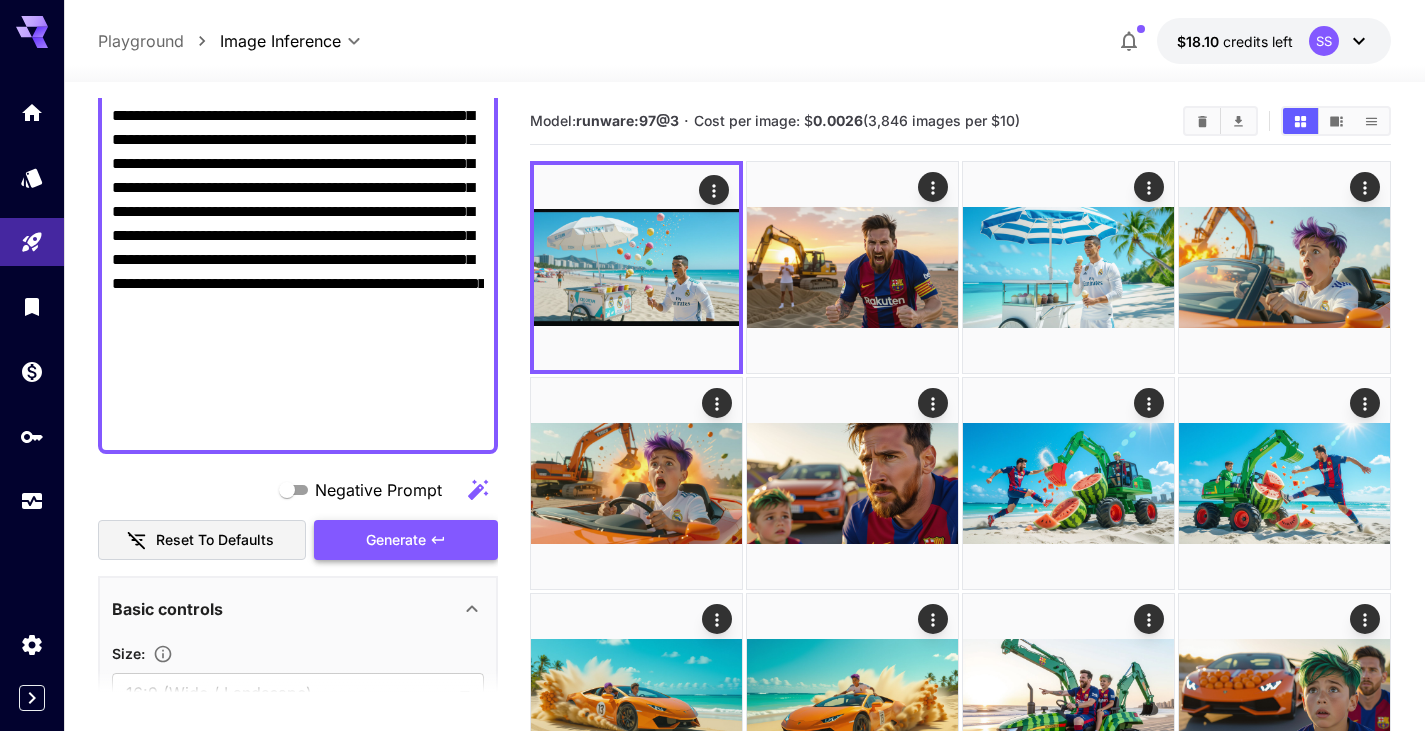 click on "Generate" at bounding box center [396, 540] 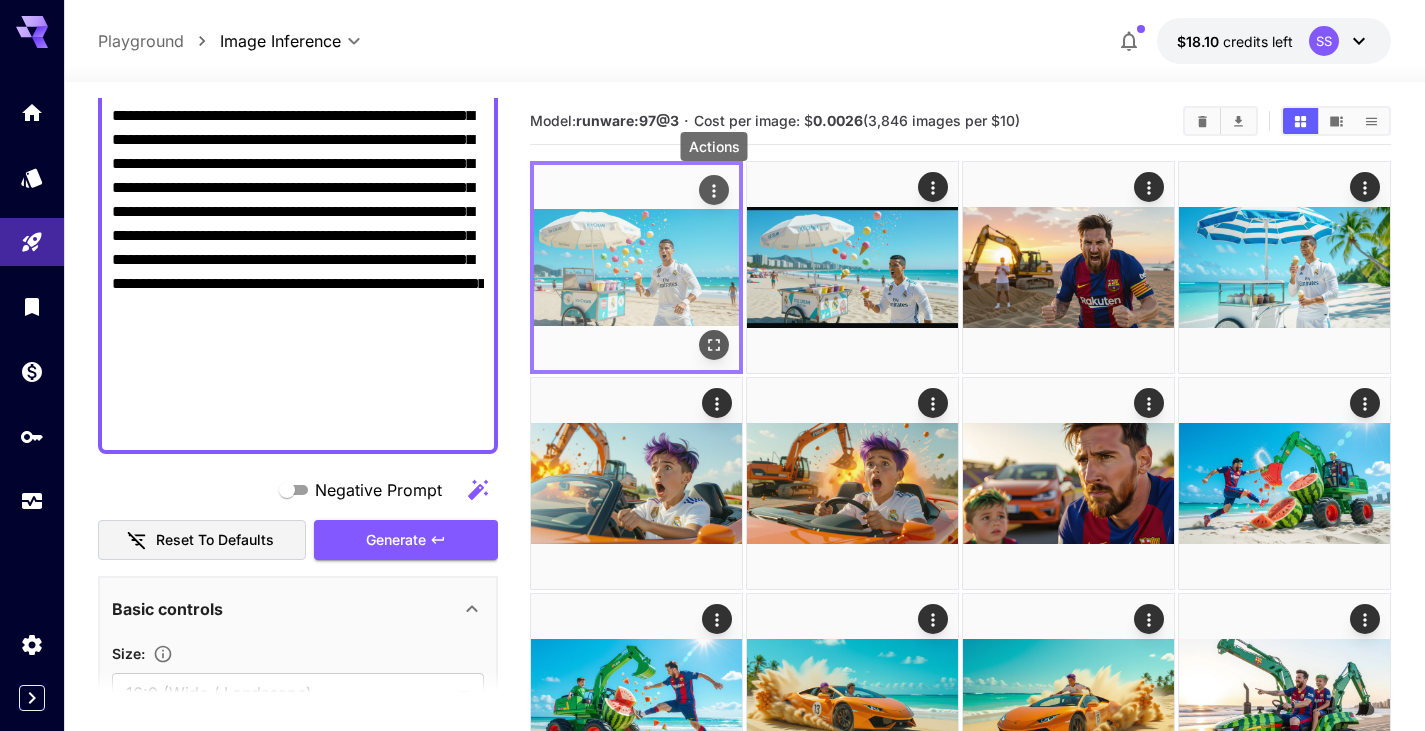 click 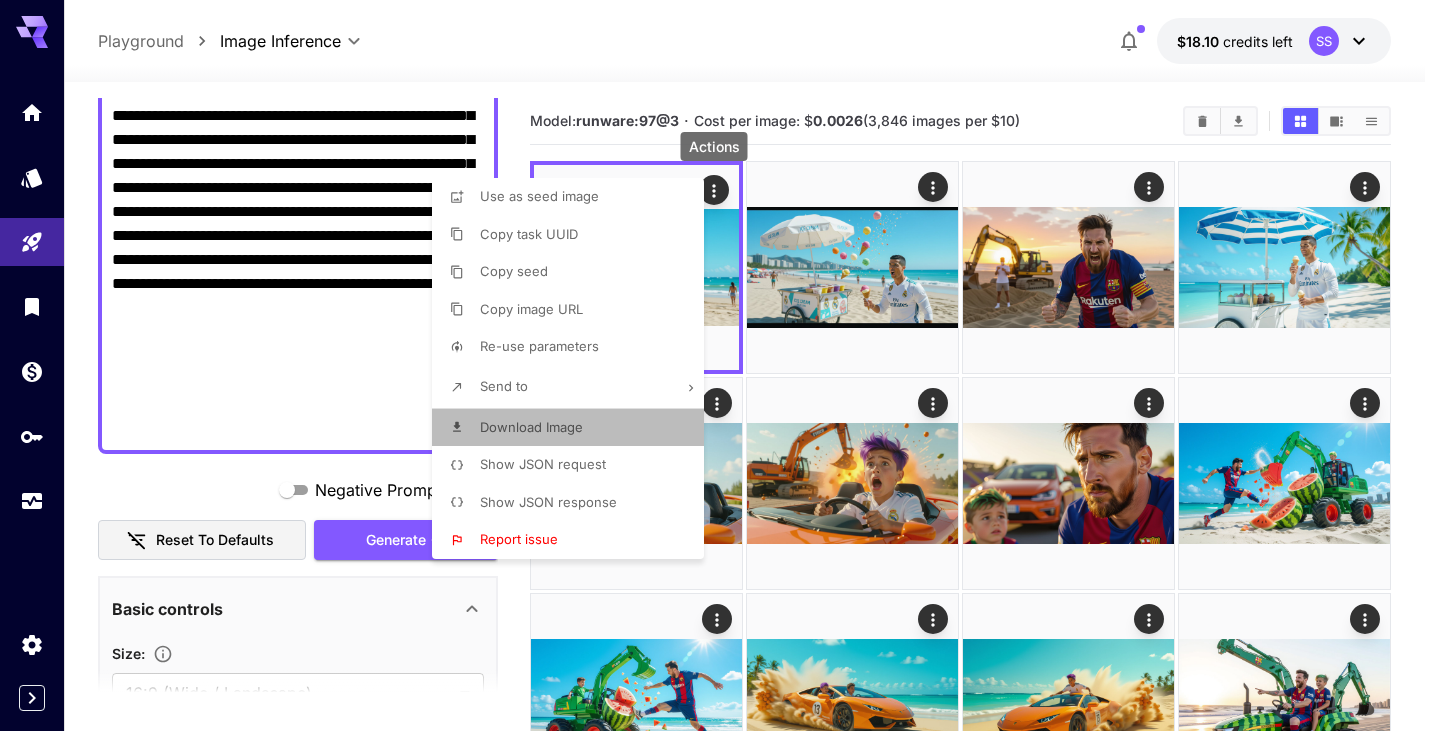 click on "Download Image" at bounding box center (531, 427) 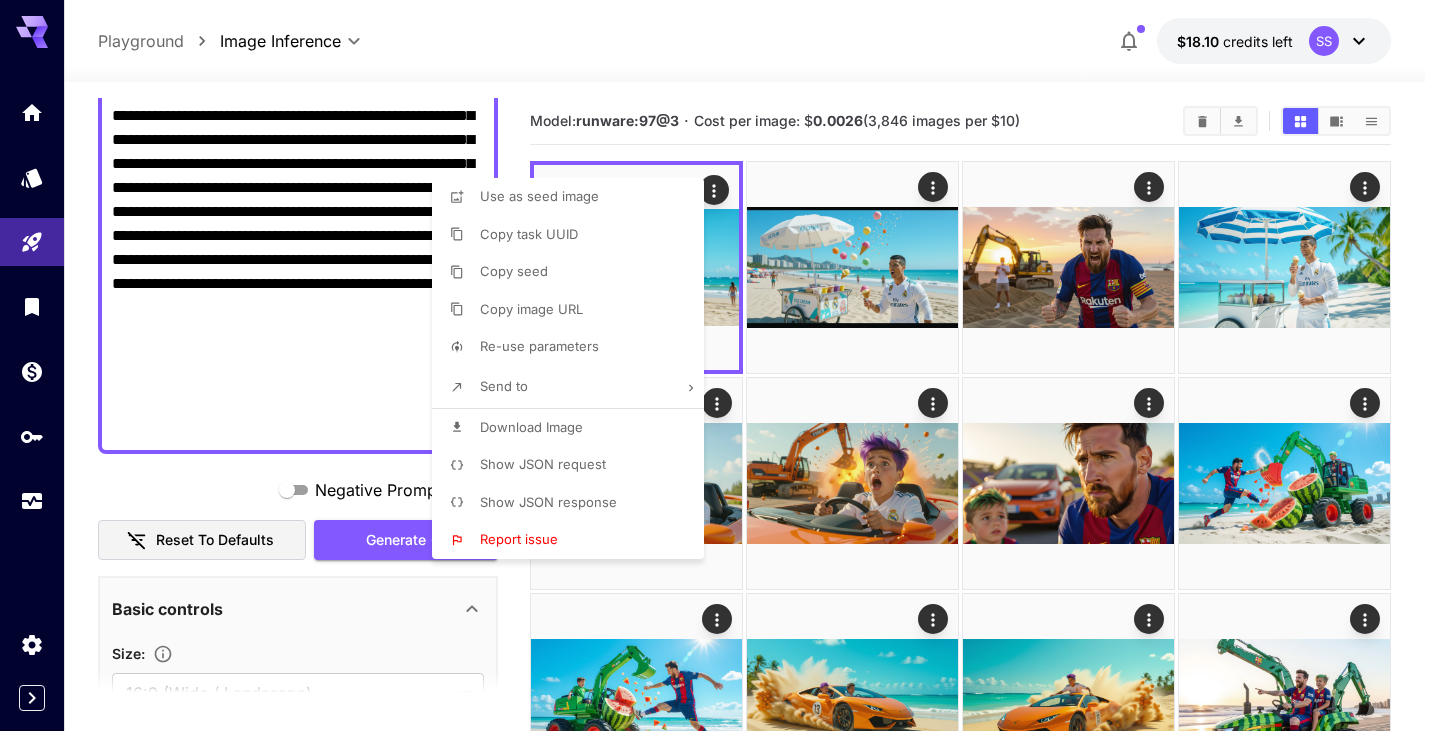 click at bounding box center (720, 365) 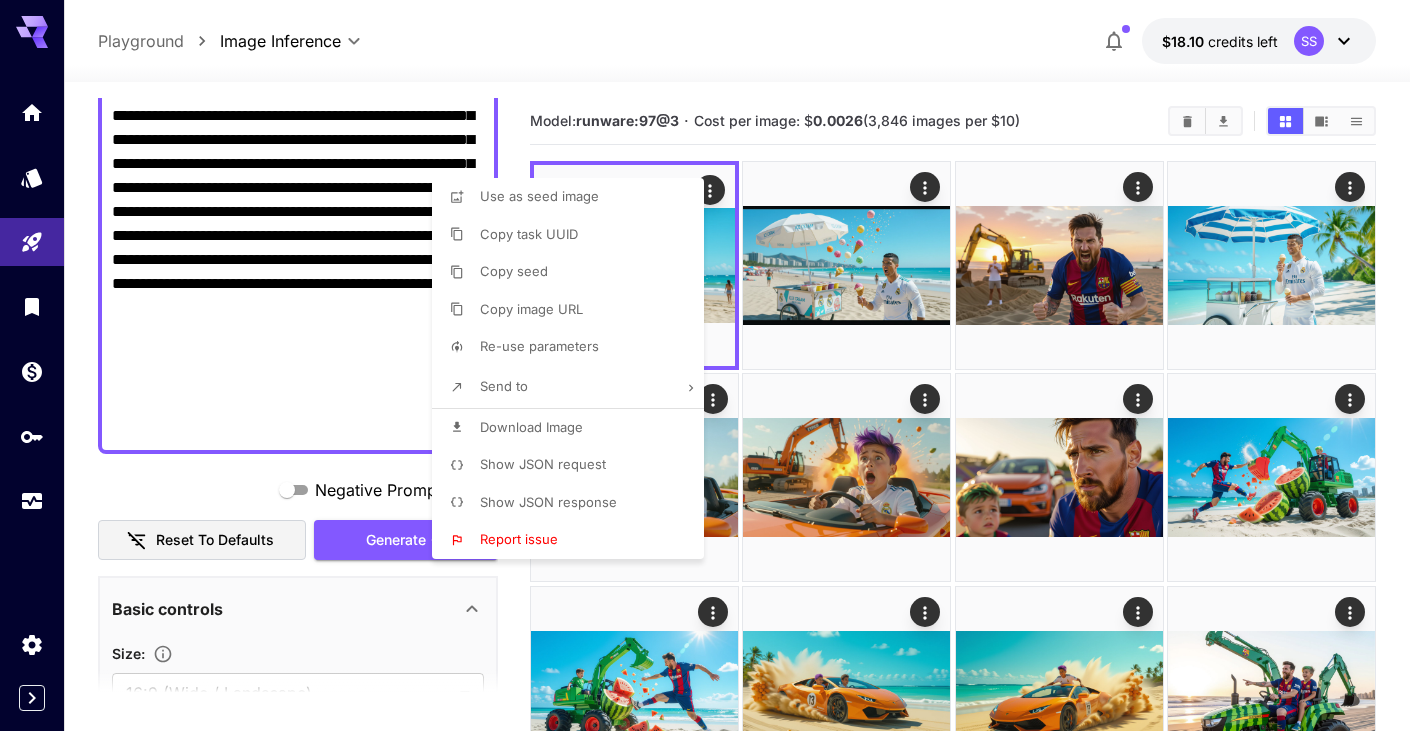 click at bounding box center (712, 365) 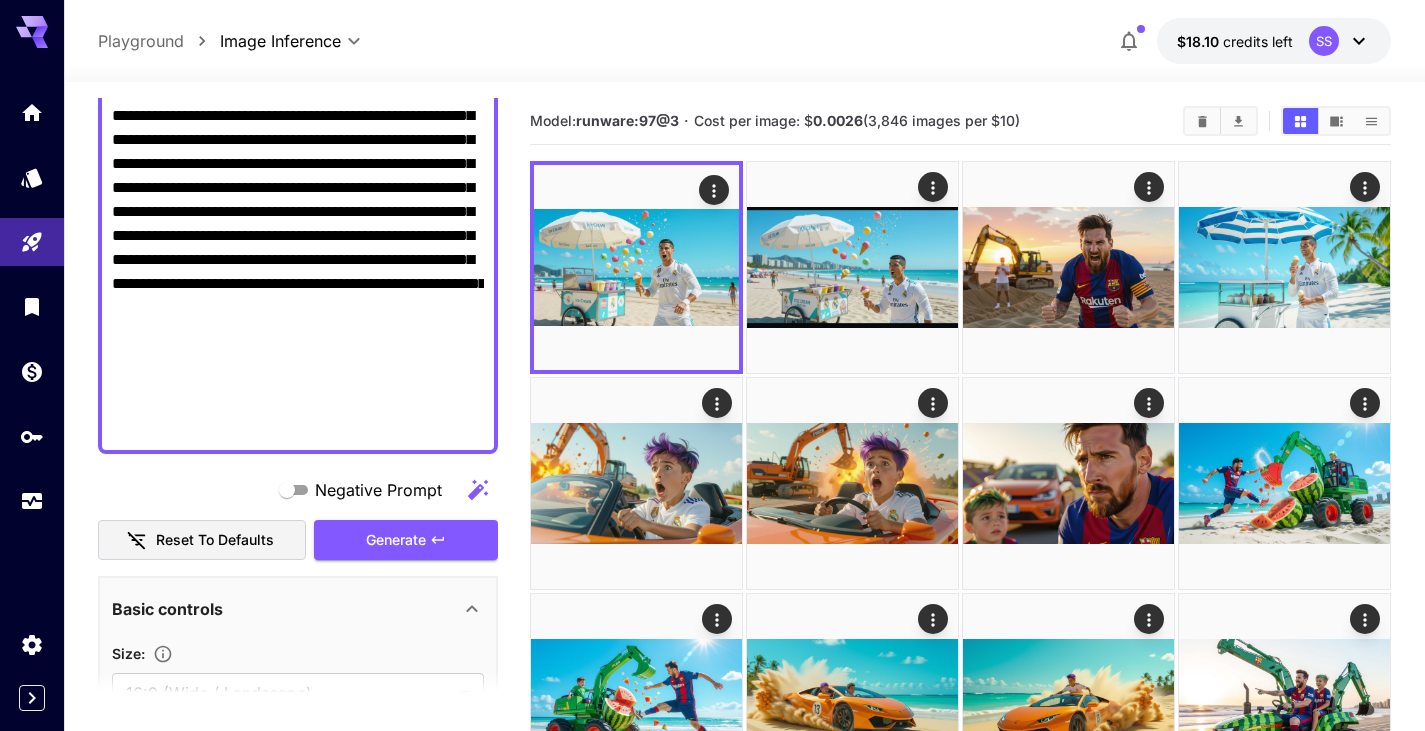 click on "**********" at bounding box center [298, 260] 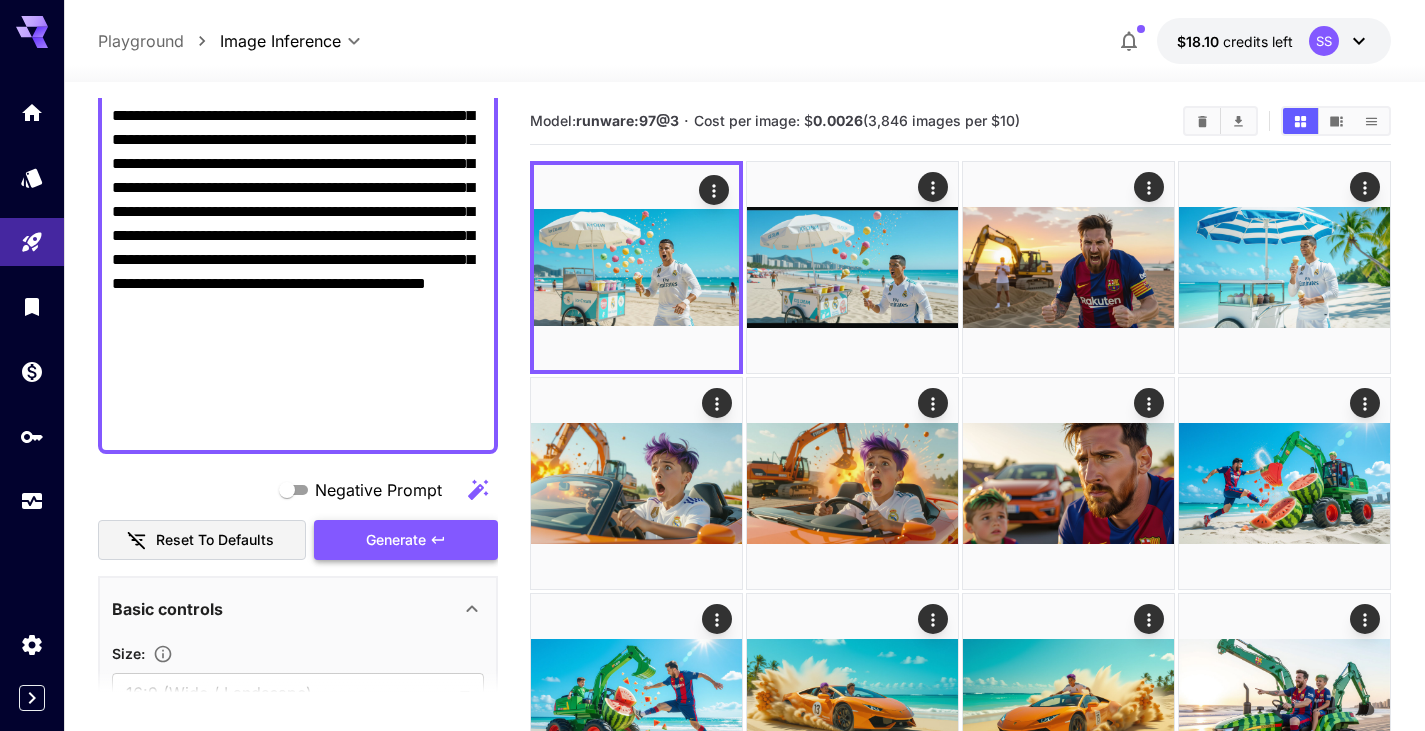 type on "**********" 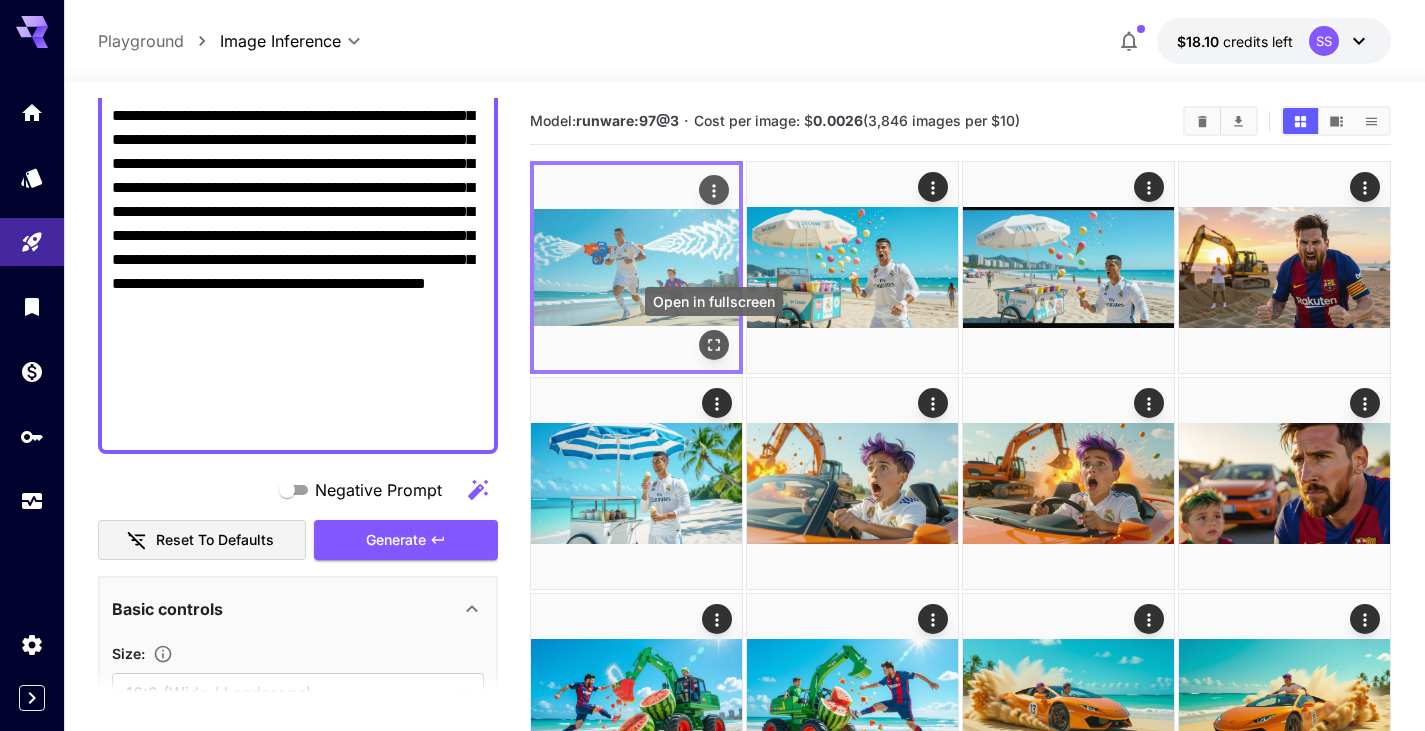 click 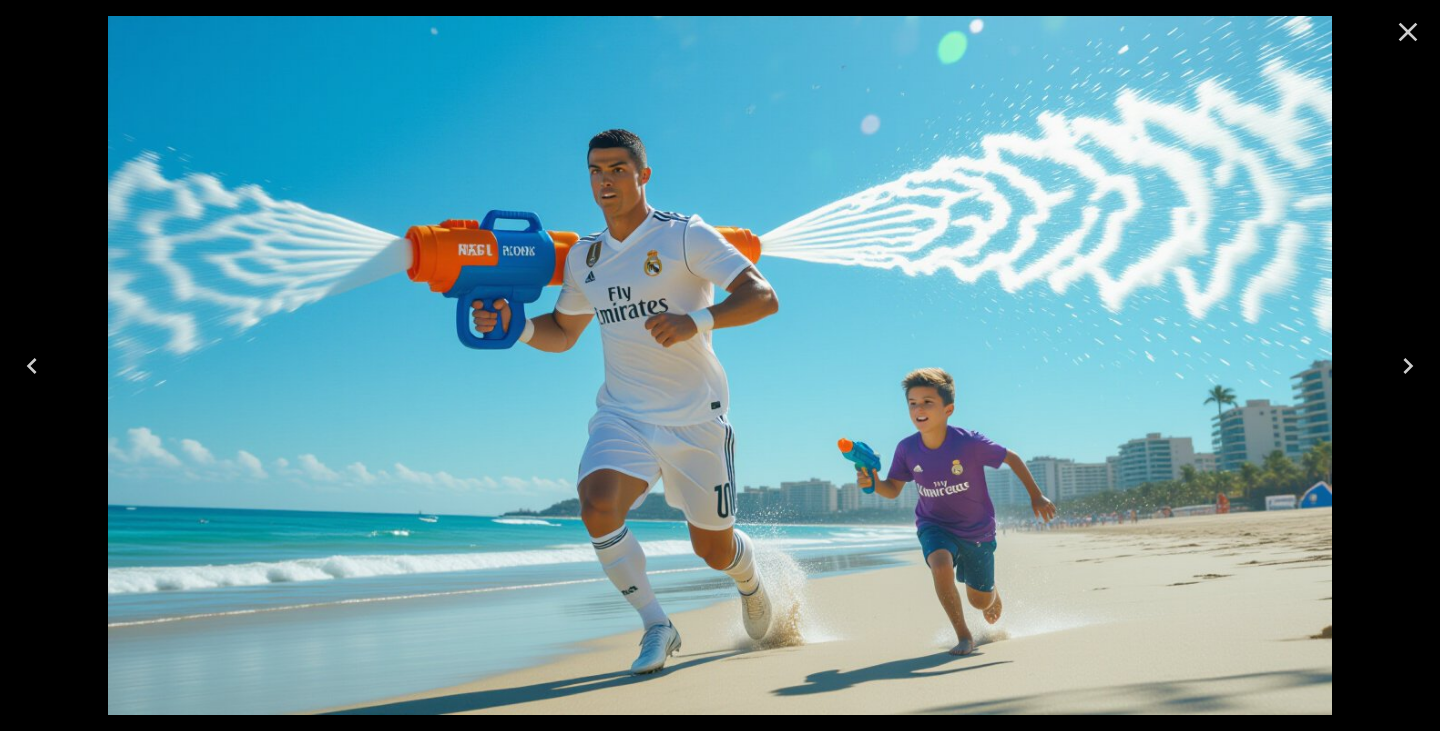 scroll, scrollTop: 0, scrollLeft: 0, axis: both 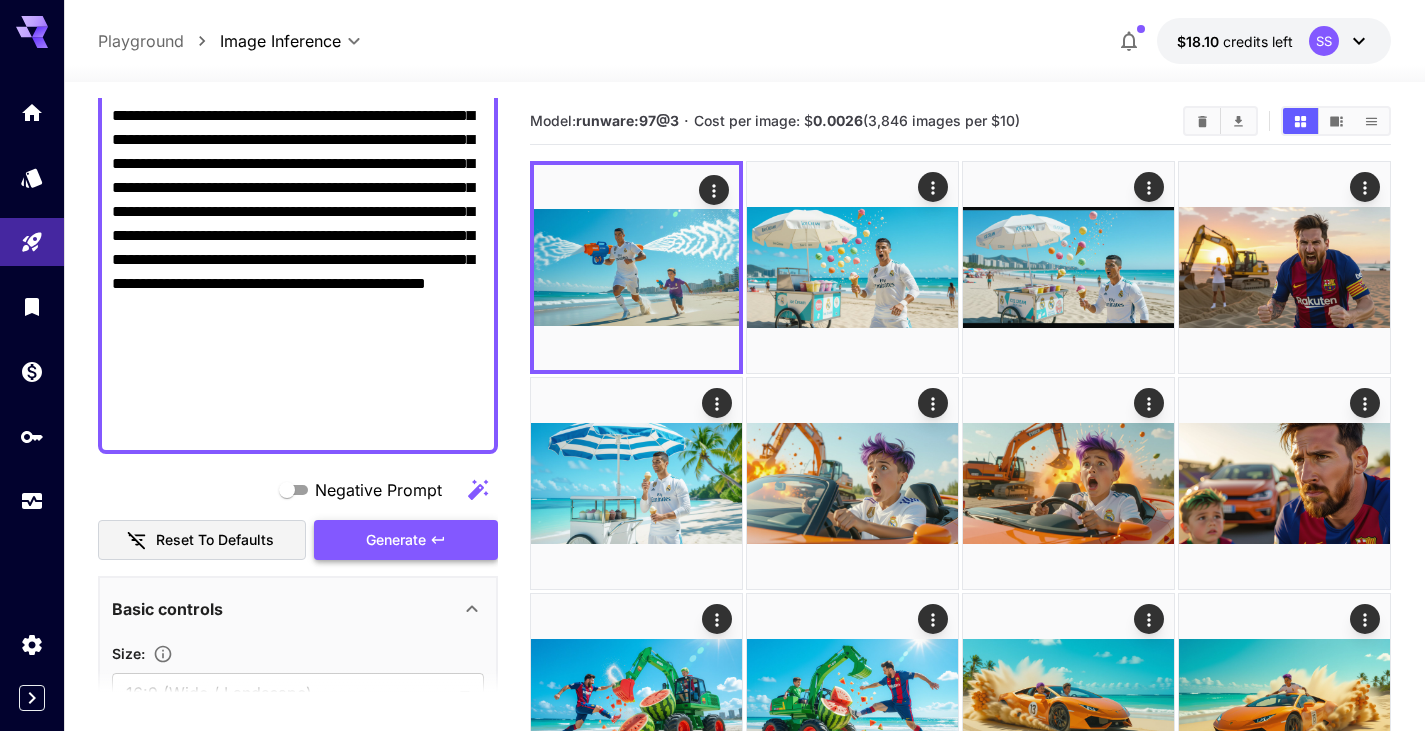 click on "Generate" at bounding box center (396, 540) 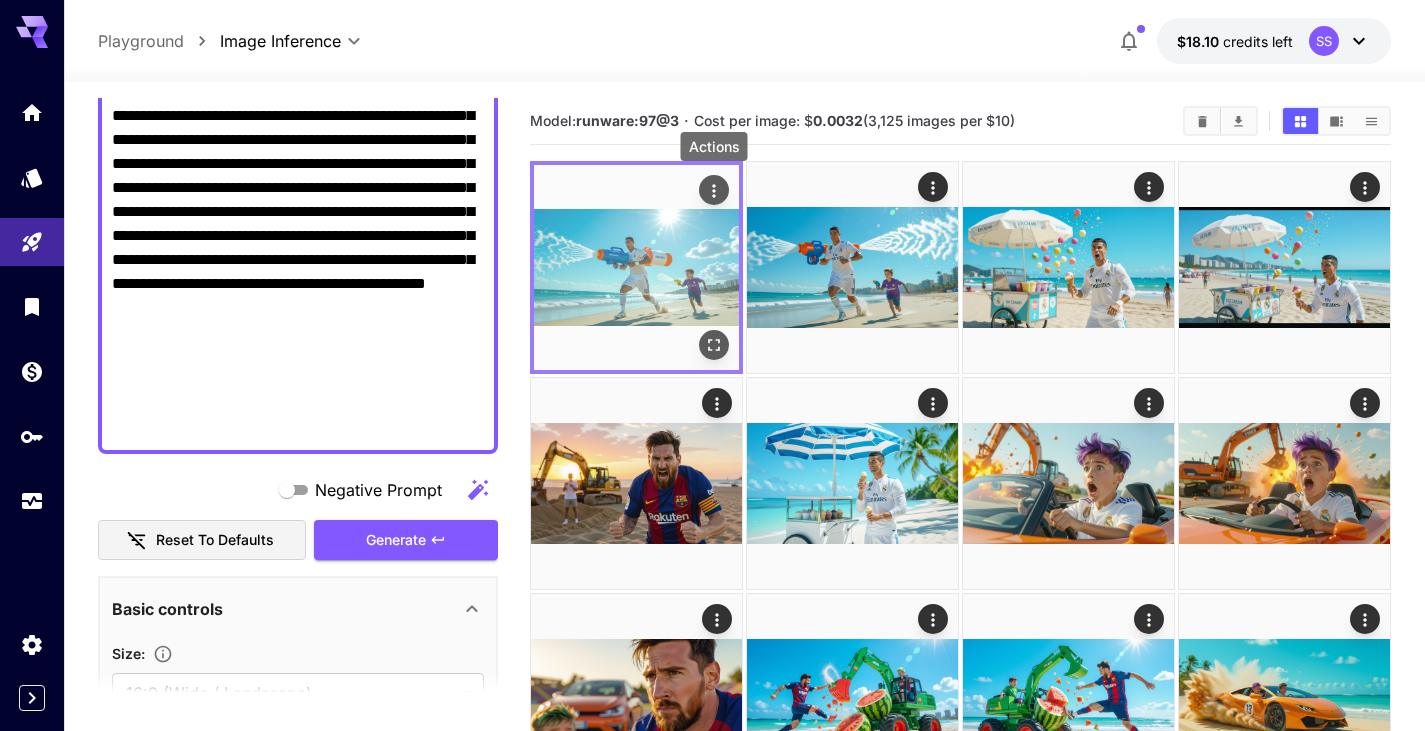 click at bounding box center [714, 190] 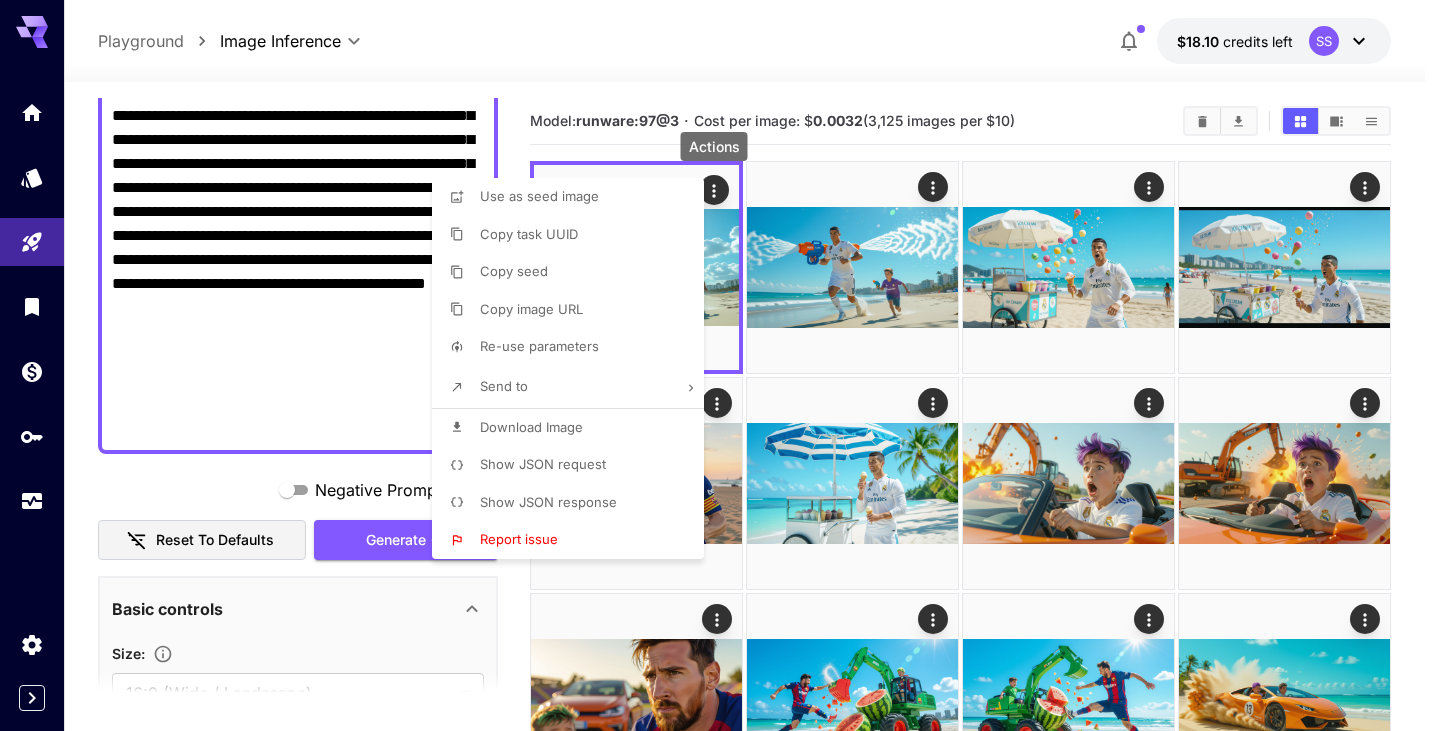 click on "Download Image" at bounding box center [531, 427] 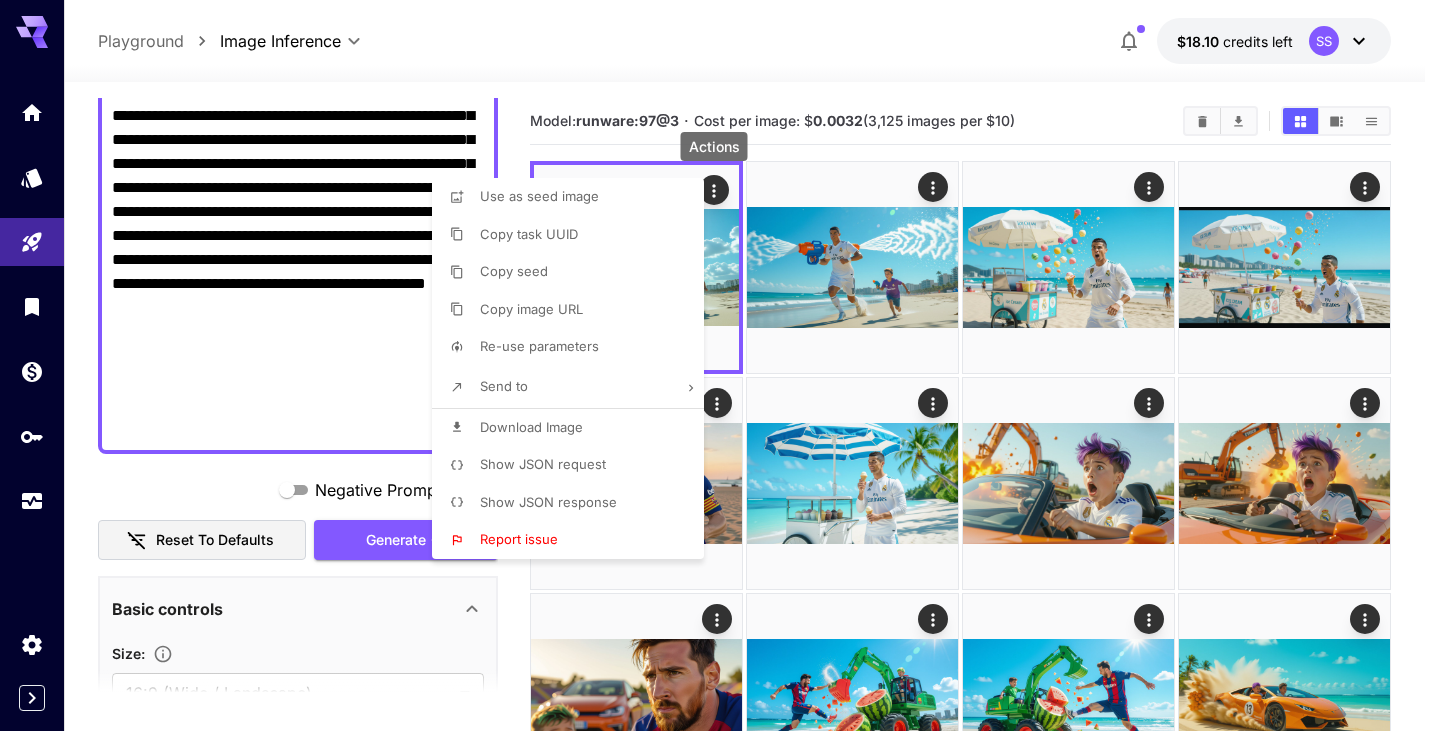 click at bounding box center [720, 365] 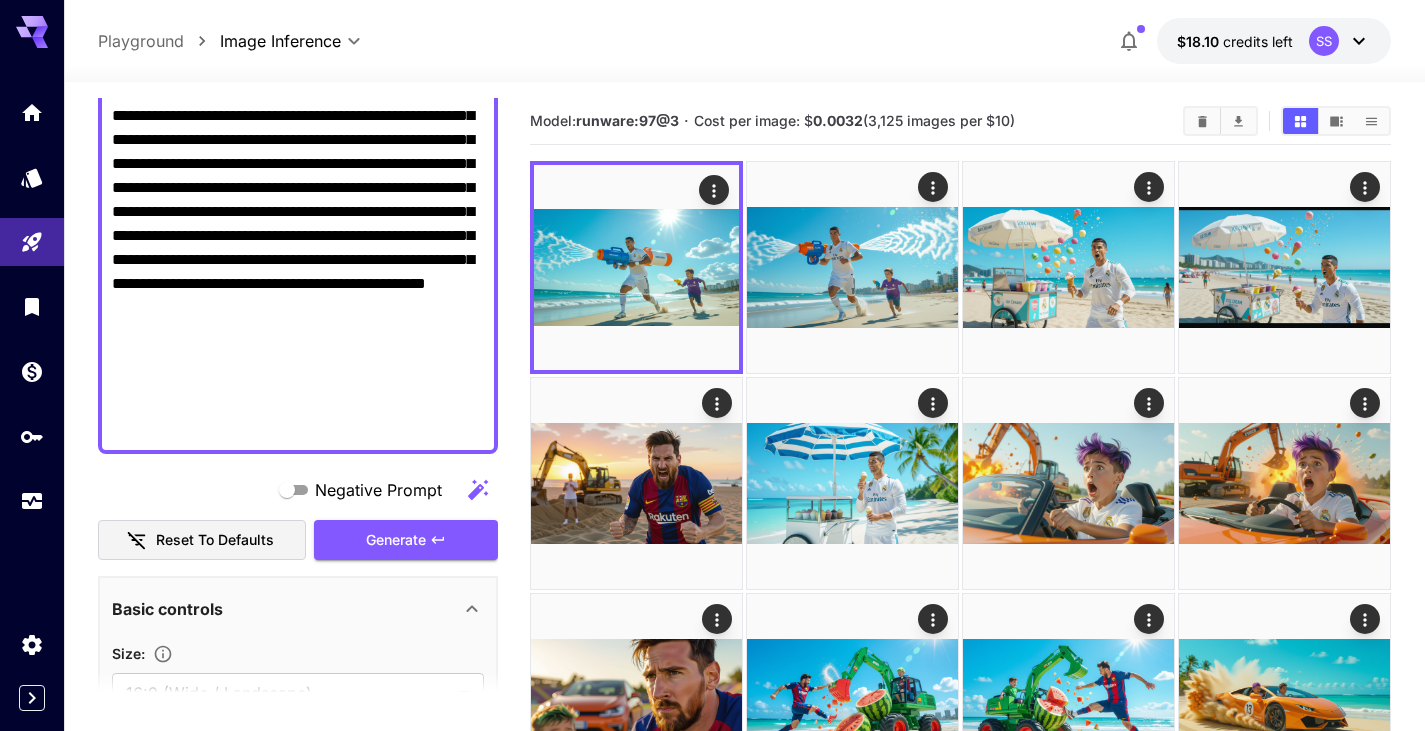 click at bounding box center [712, 365] 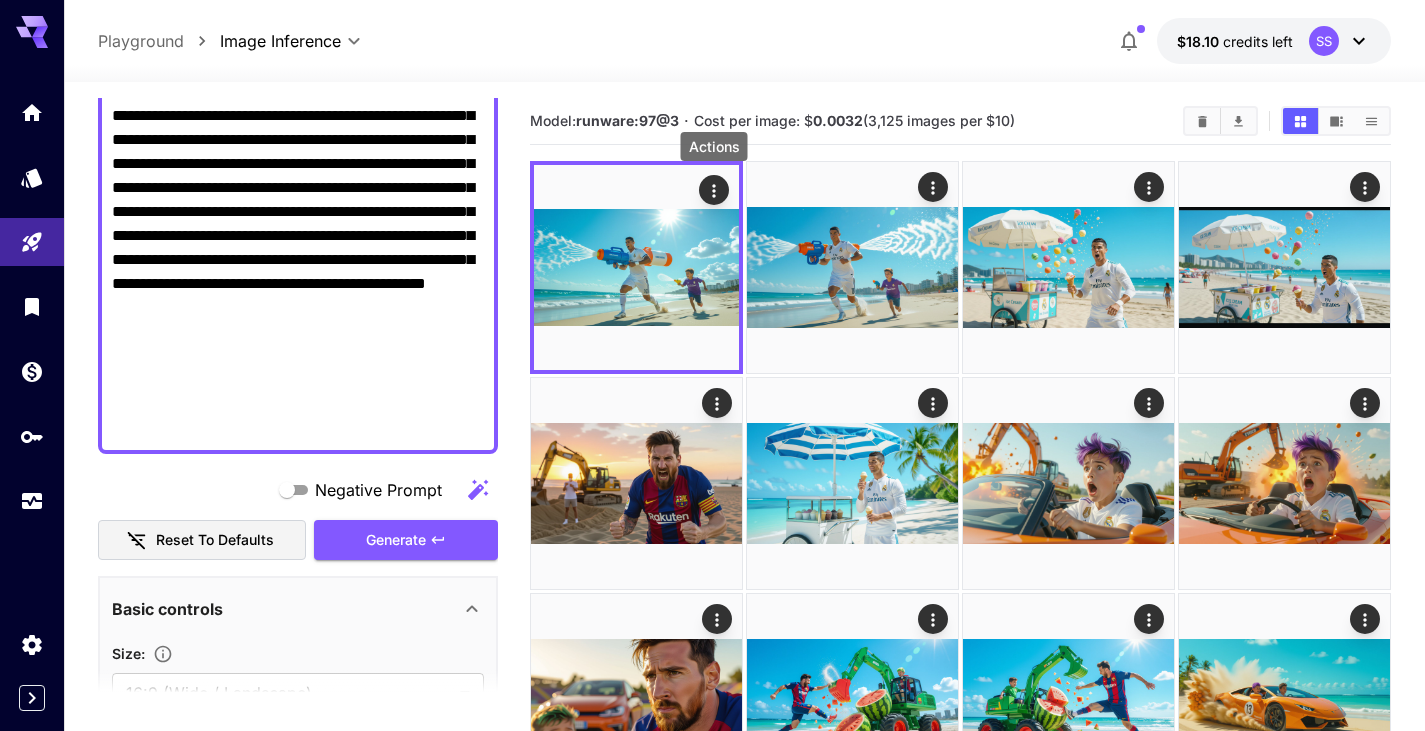 click on "**********" at bounding box center [298, 260] 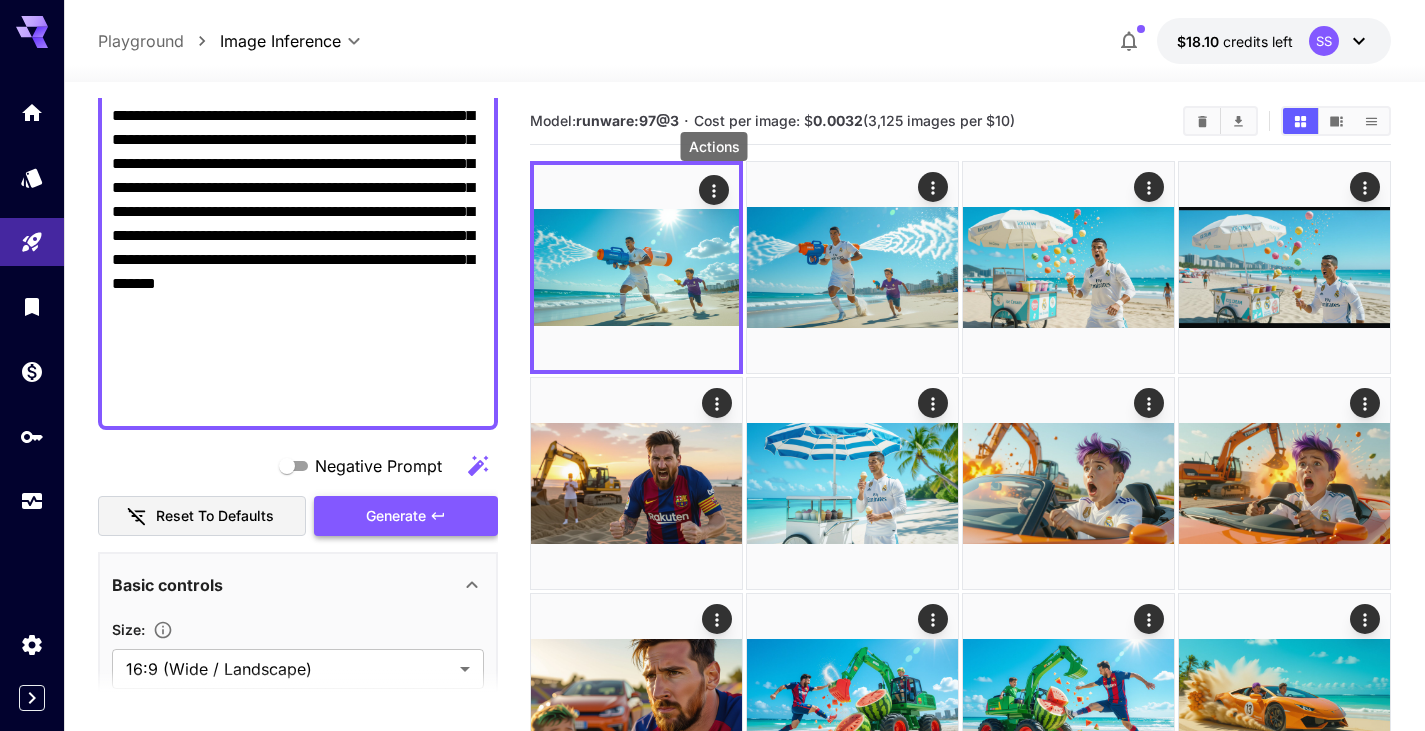 click on "Generate" at bounding box center (396, 516) 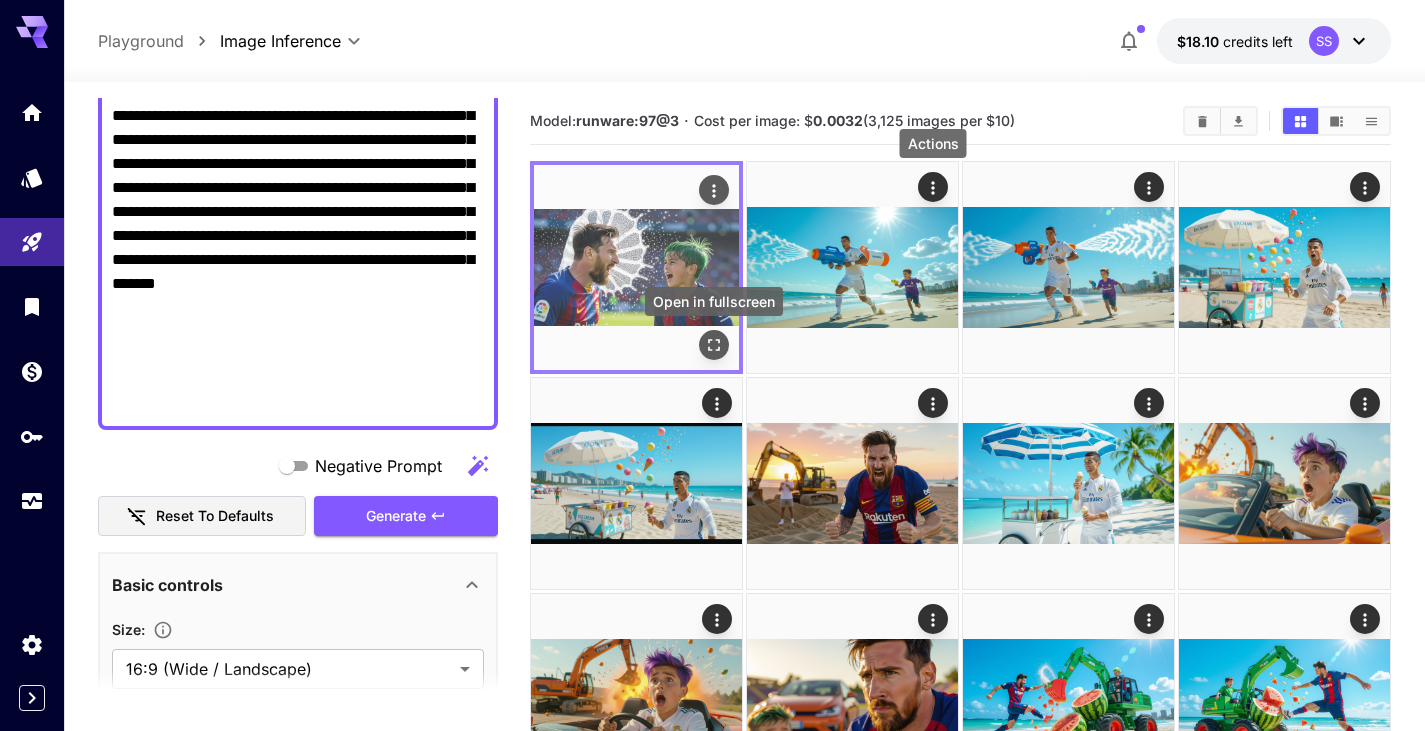 click at bounding box center (714, 345) 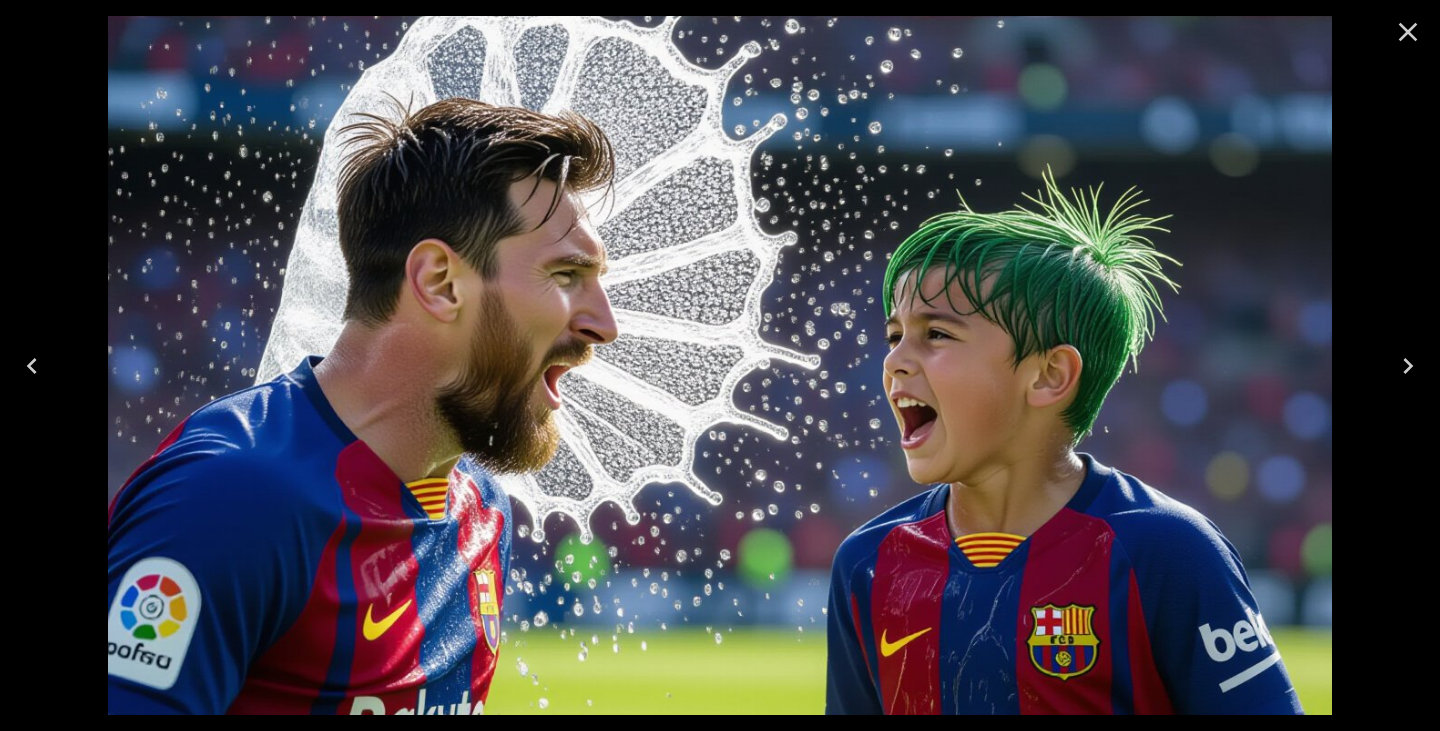 click 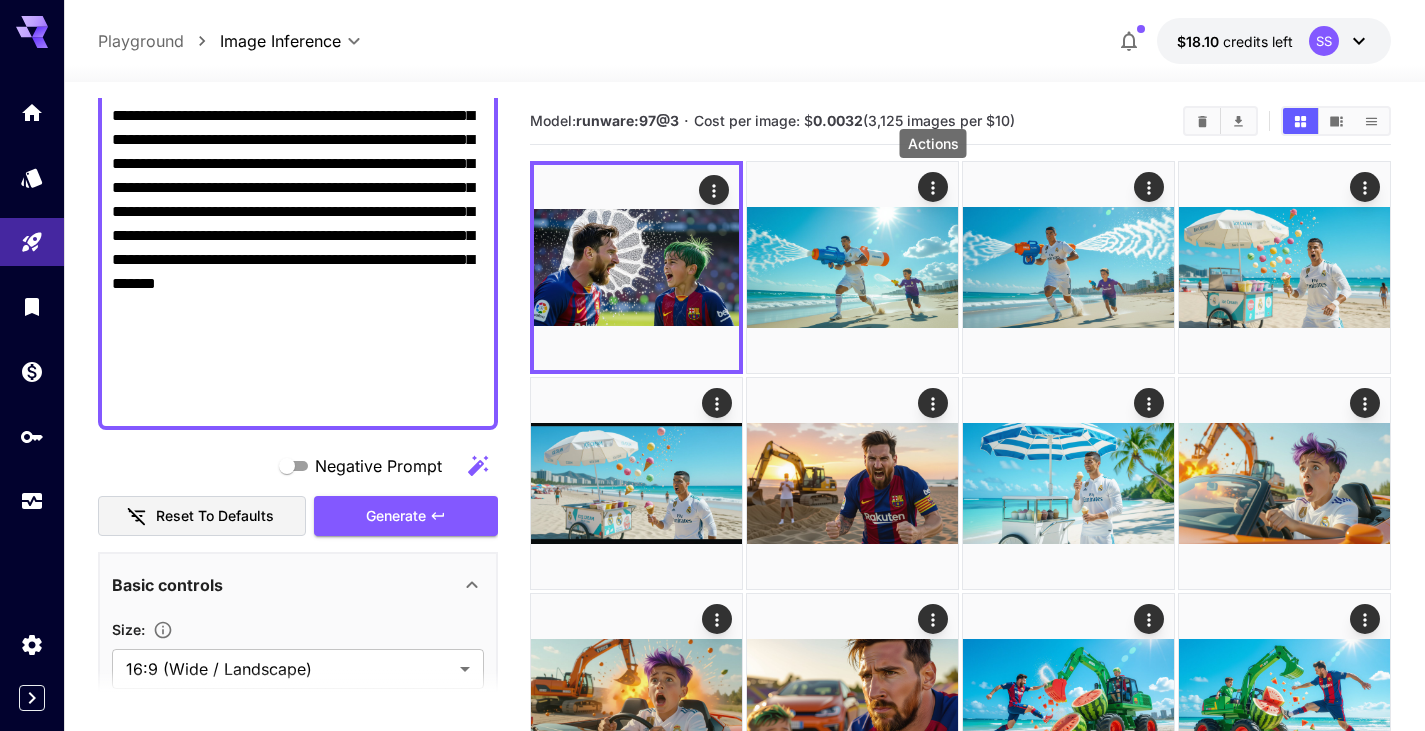 click on "**********" at bounding box center [298, 248] 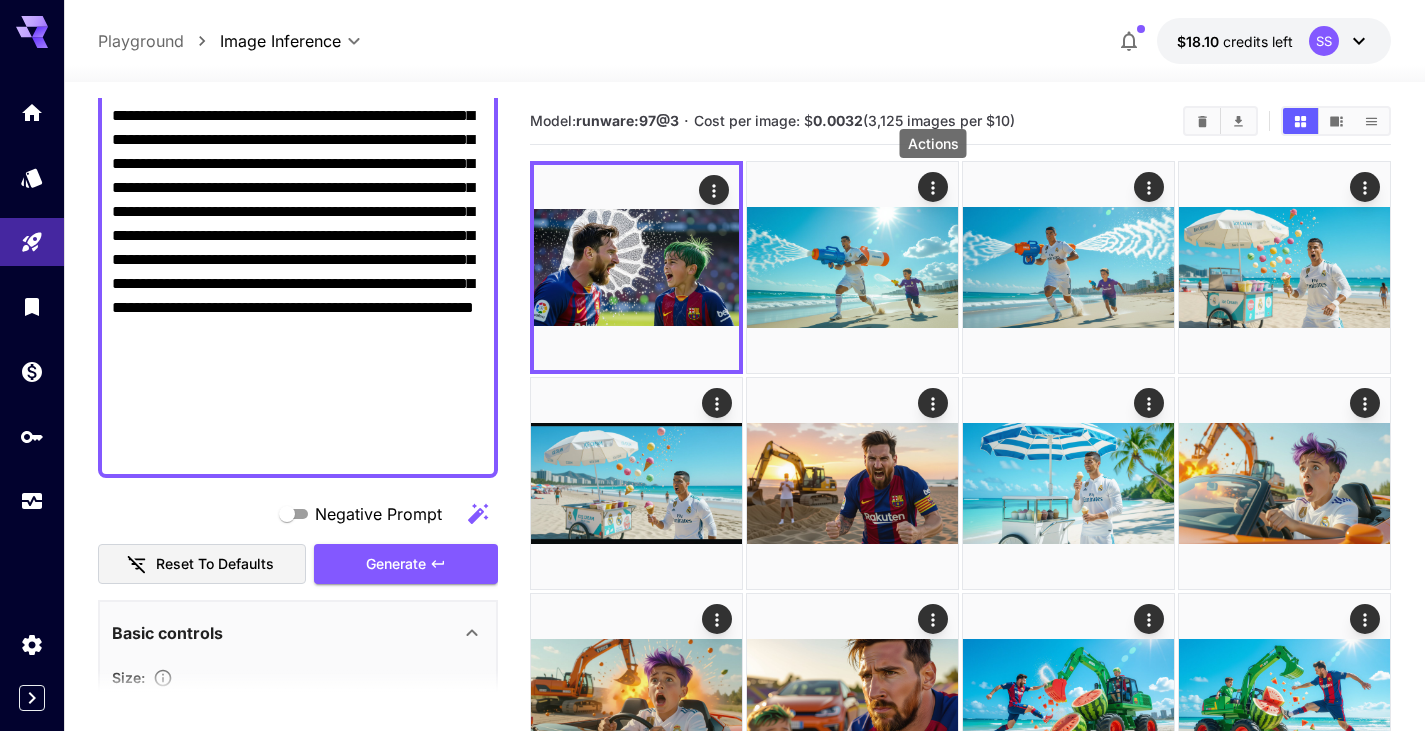 click on "Generate" at bounding box center [396, 564] 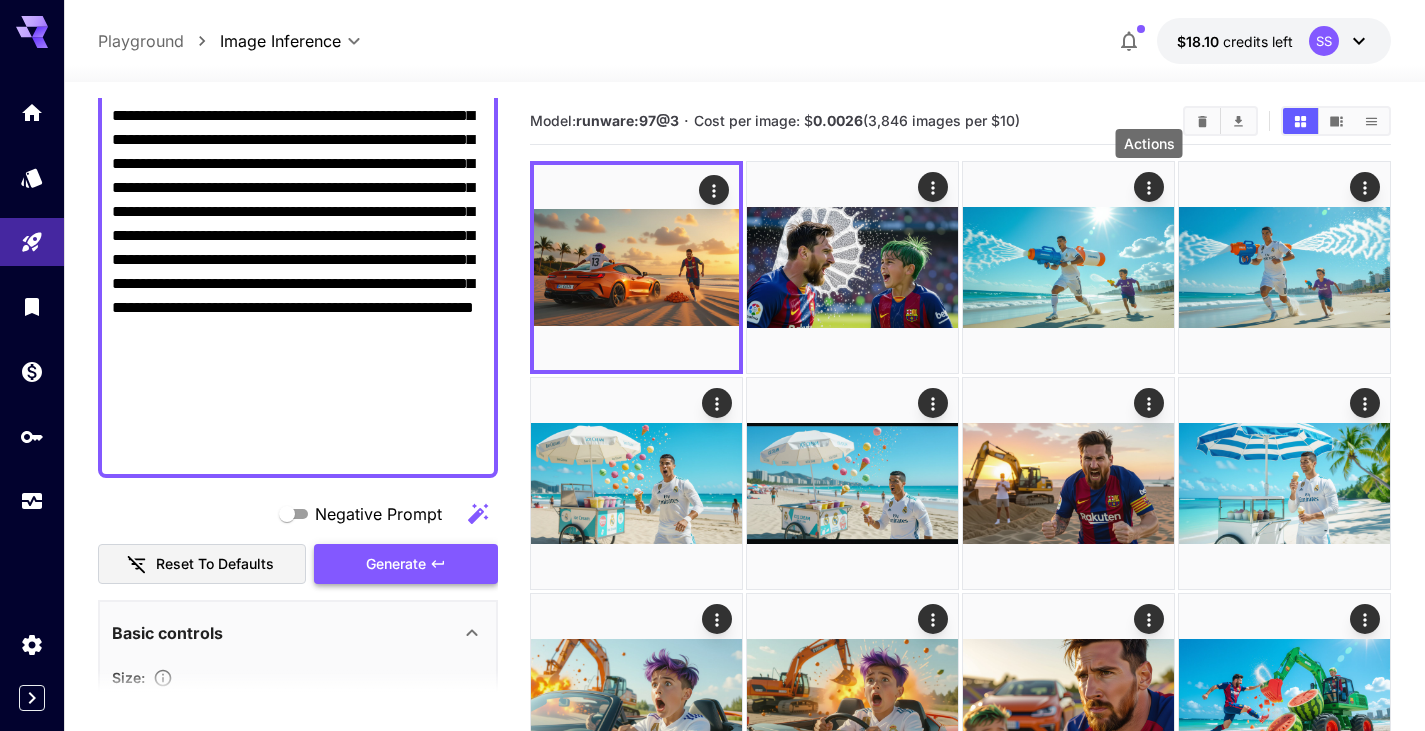 click on "Generate" at bounding box center [396, 564] 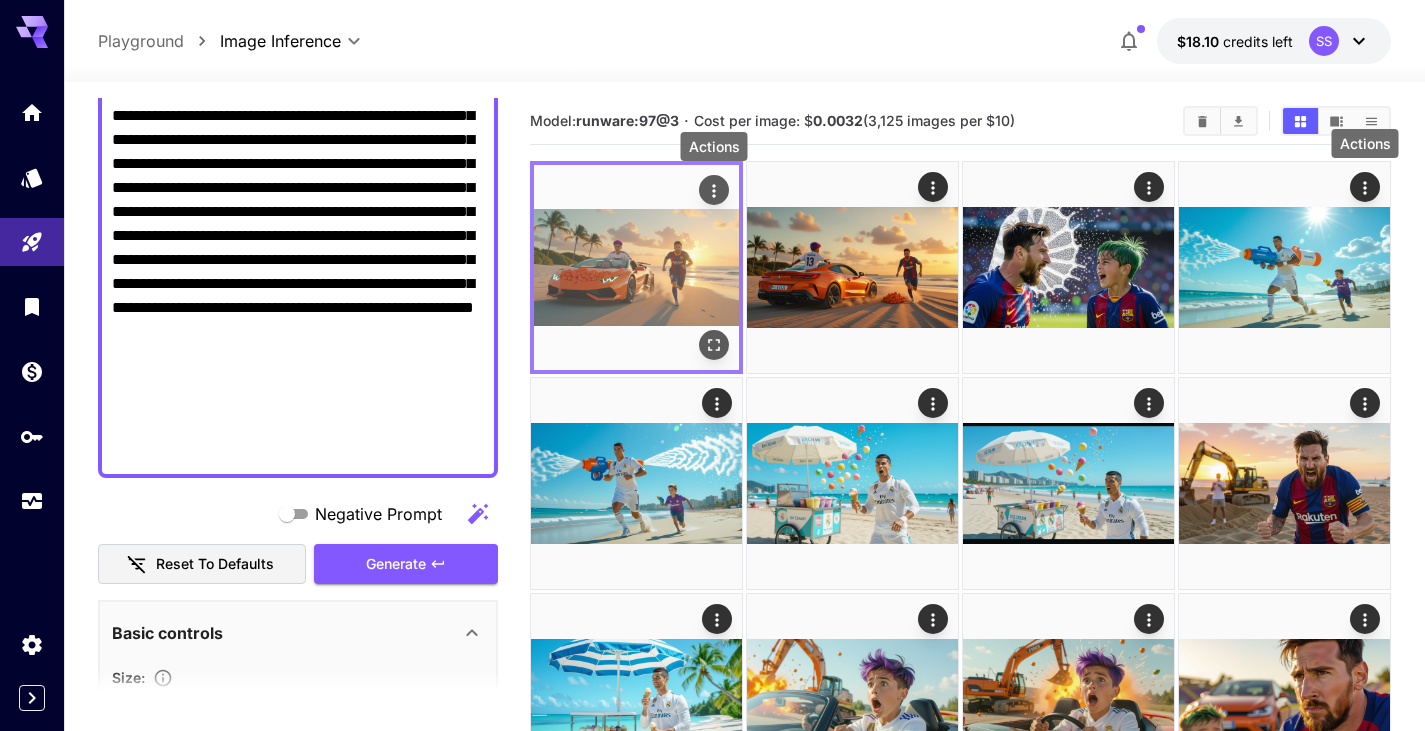 click 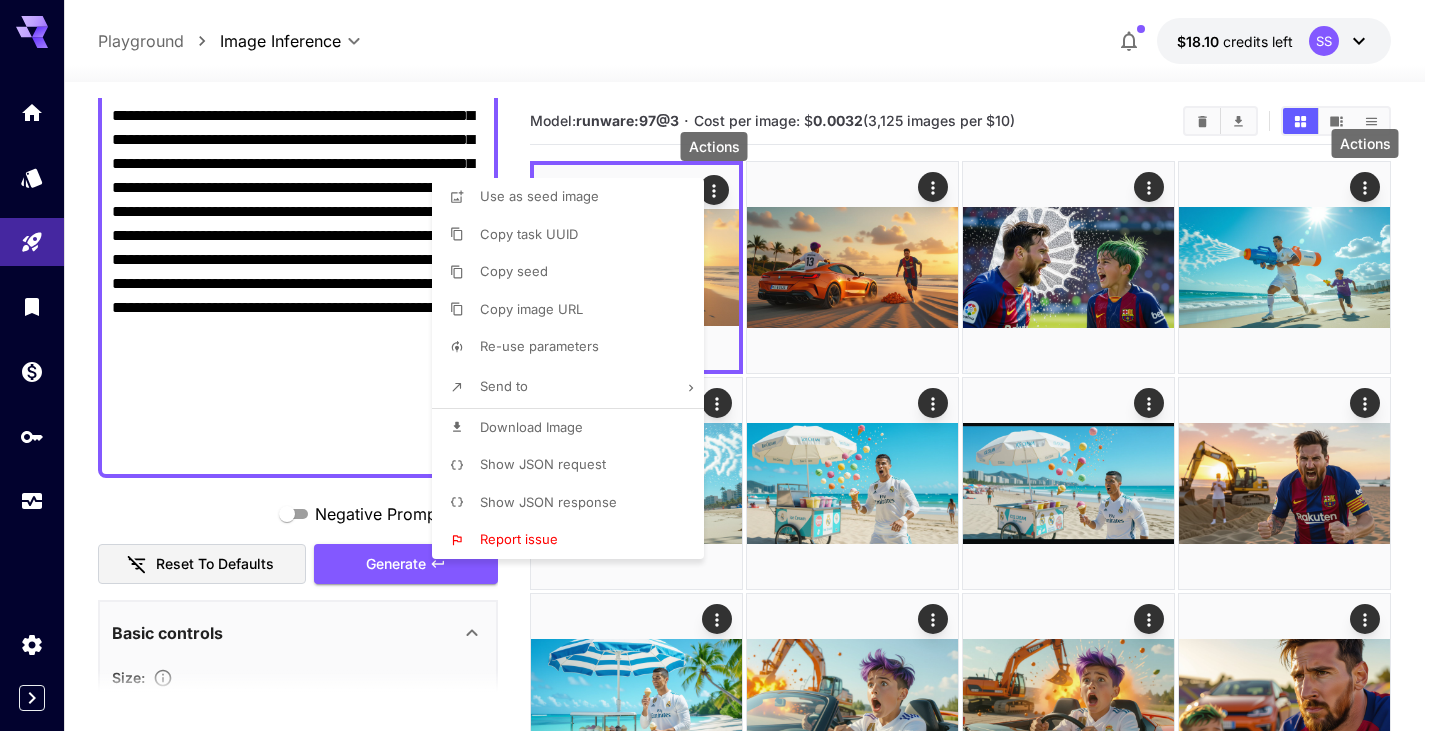 click on "Download Image" at bounding box center (531, 427) 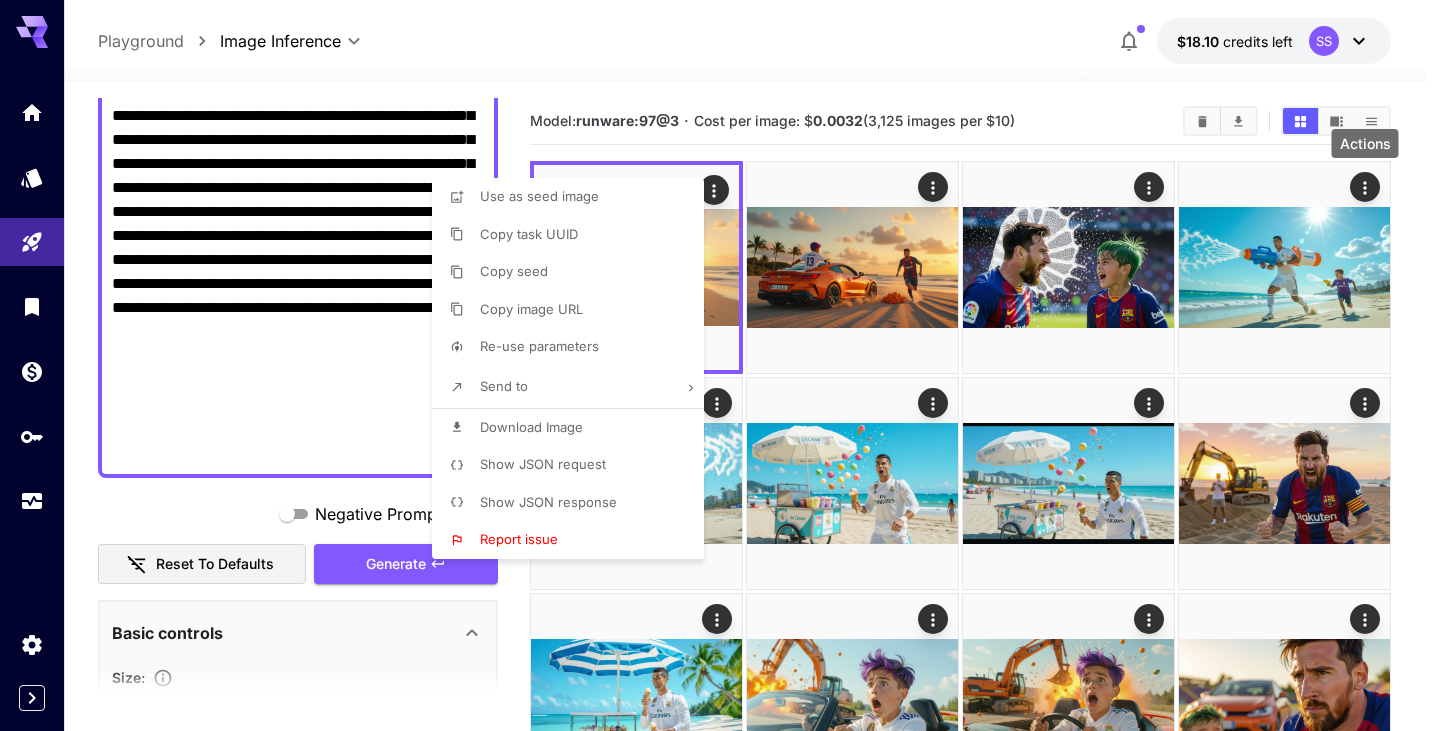 click at bounding box center [720, 365] 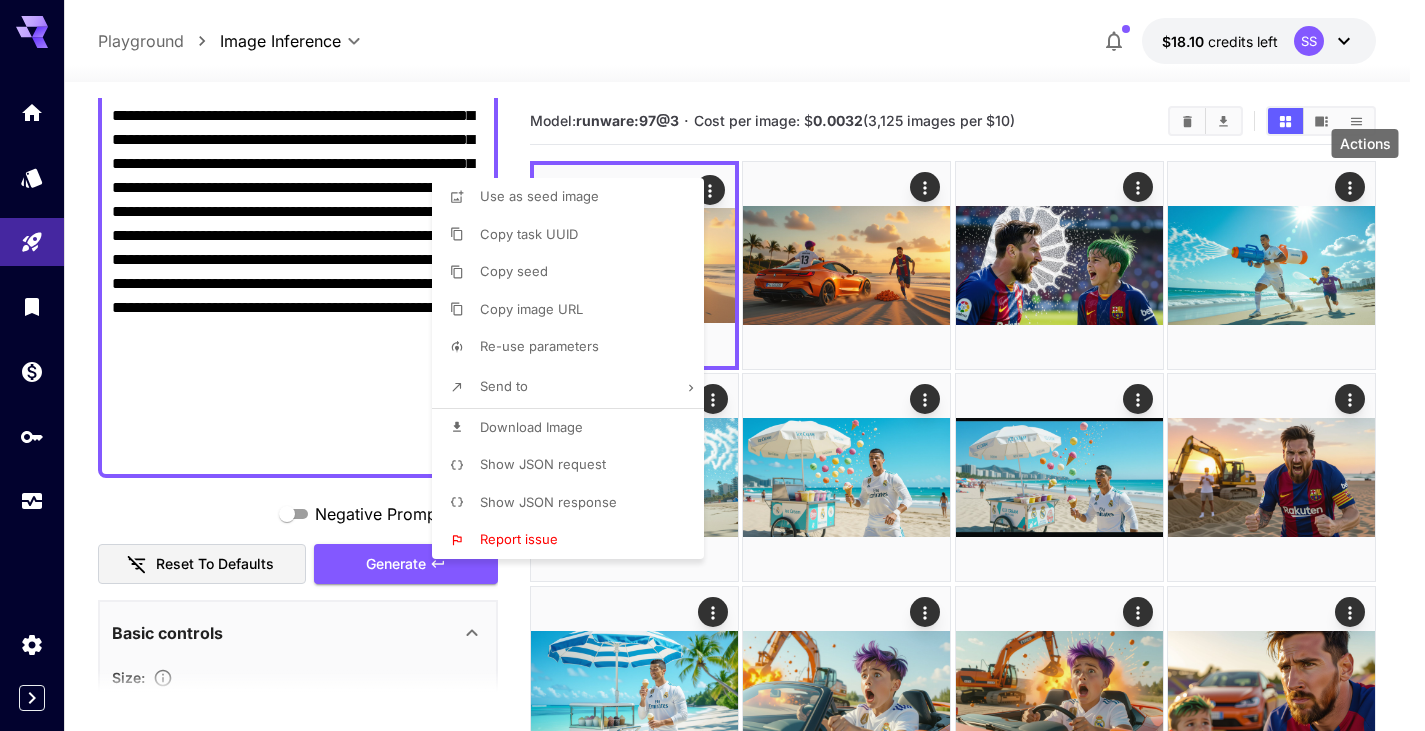 click at bounding box center [712, 365] 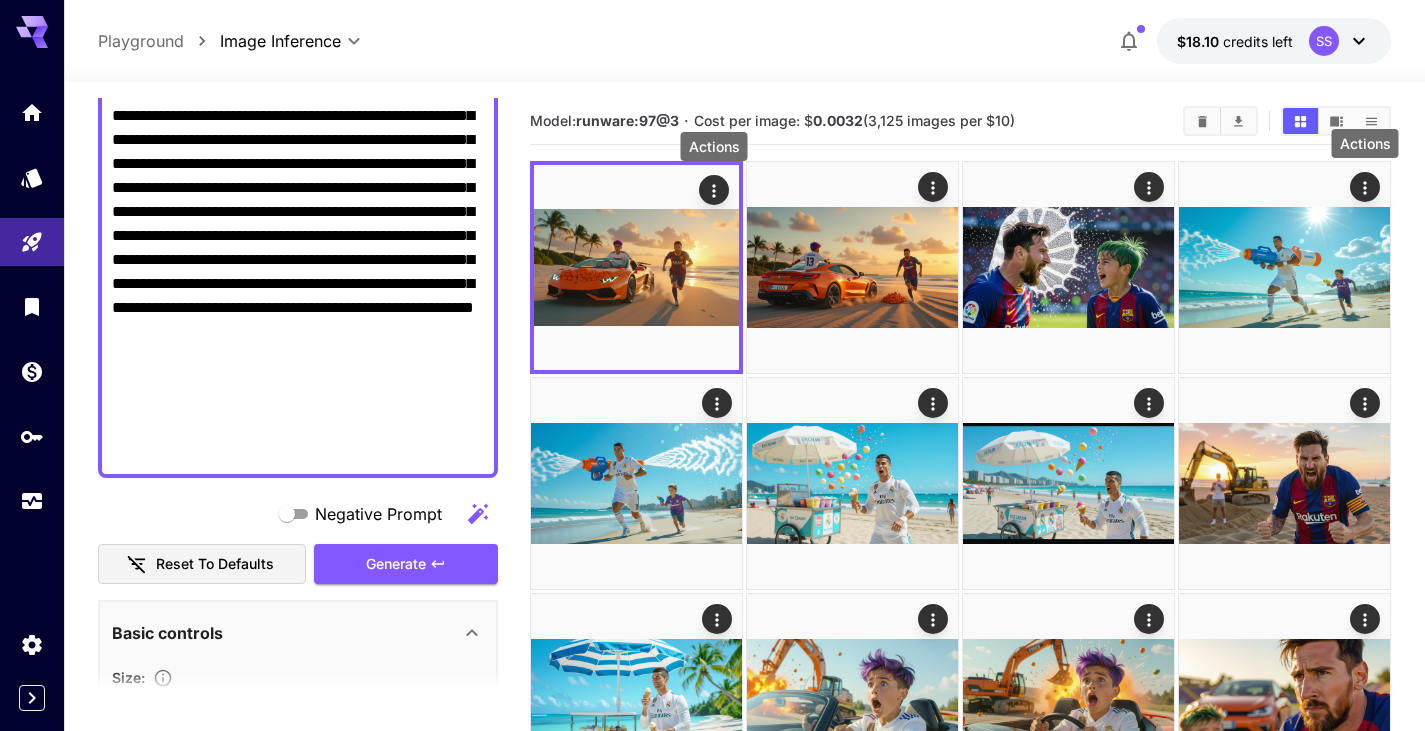 click on "**********" at bounding box center [298, 272] 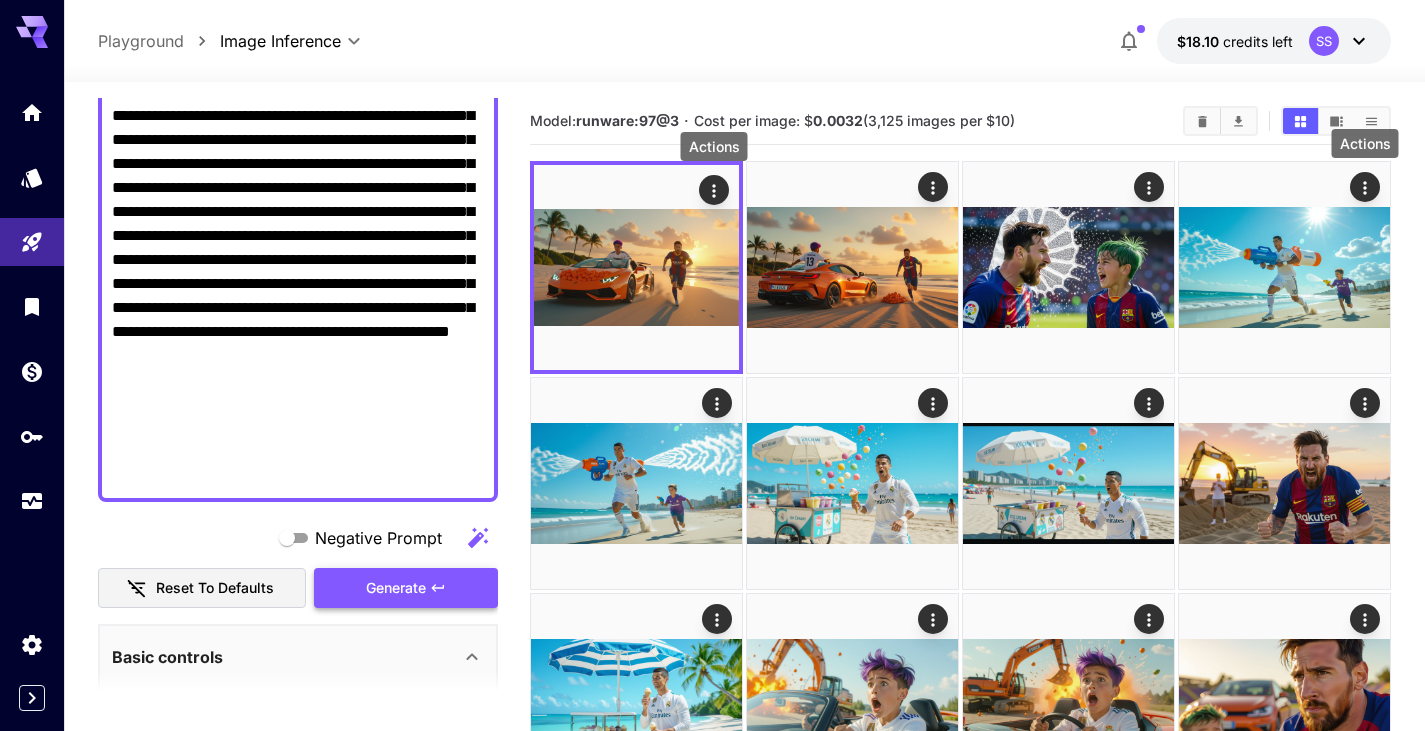 click on "Generate" at bounding box center (396, 588) 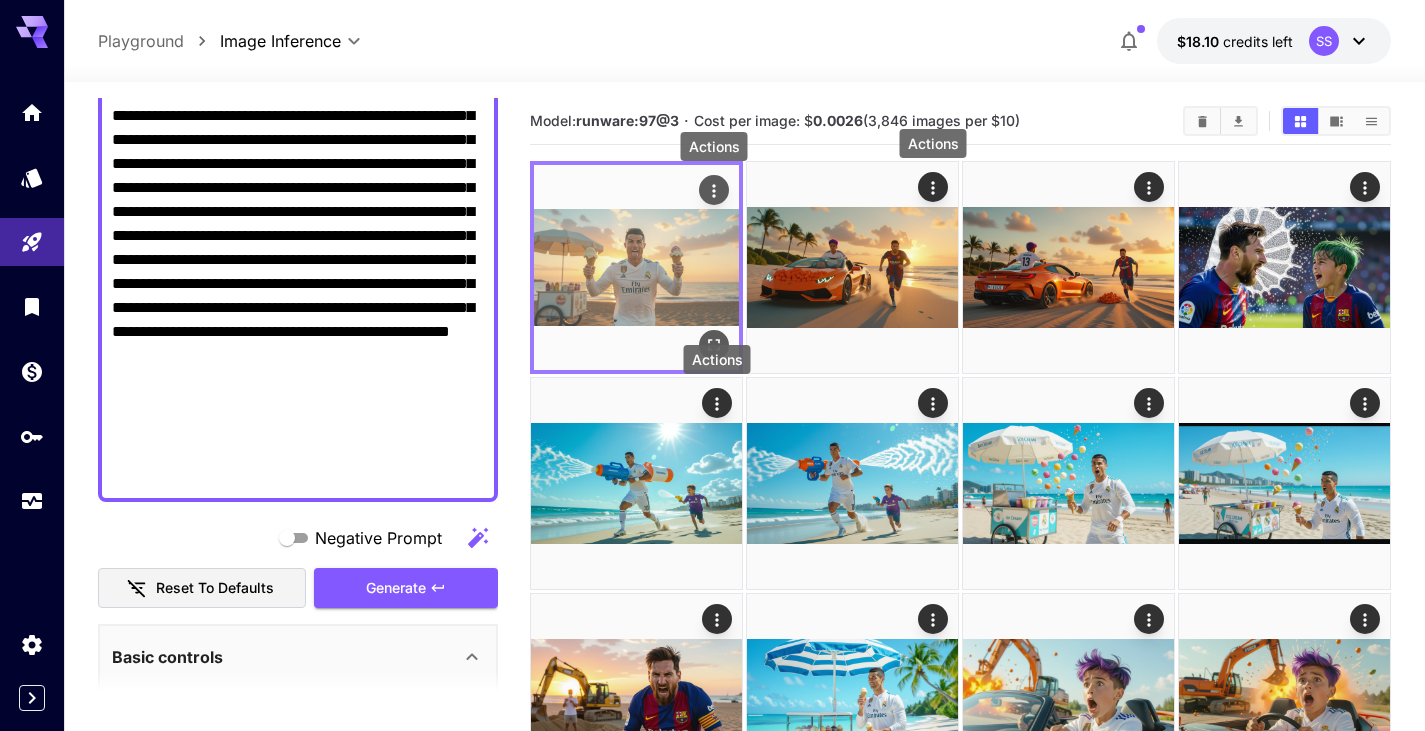 click 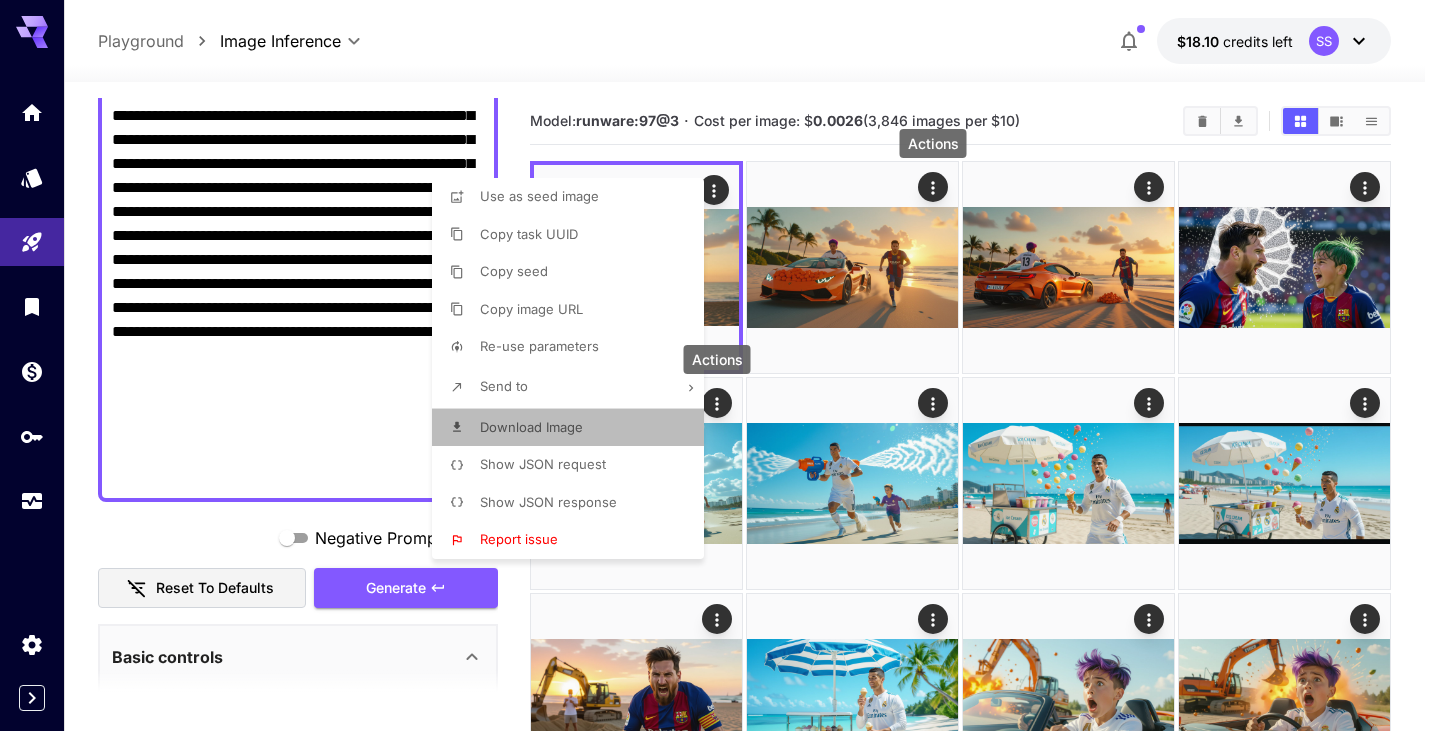 click on "Download Image" at bounding box center (574, 428) 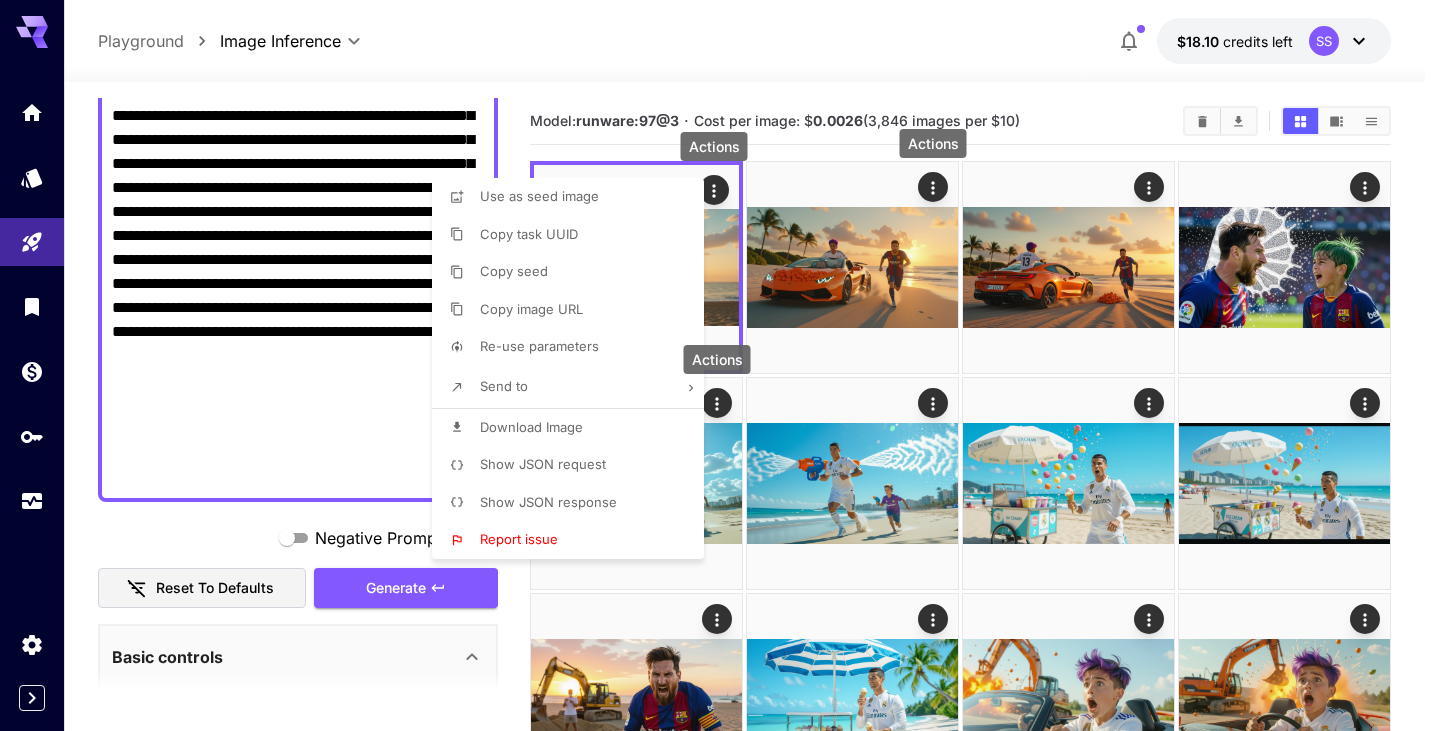 click at bounding box center (720, 365) 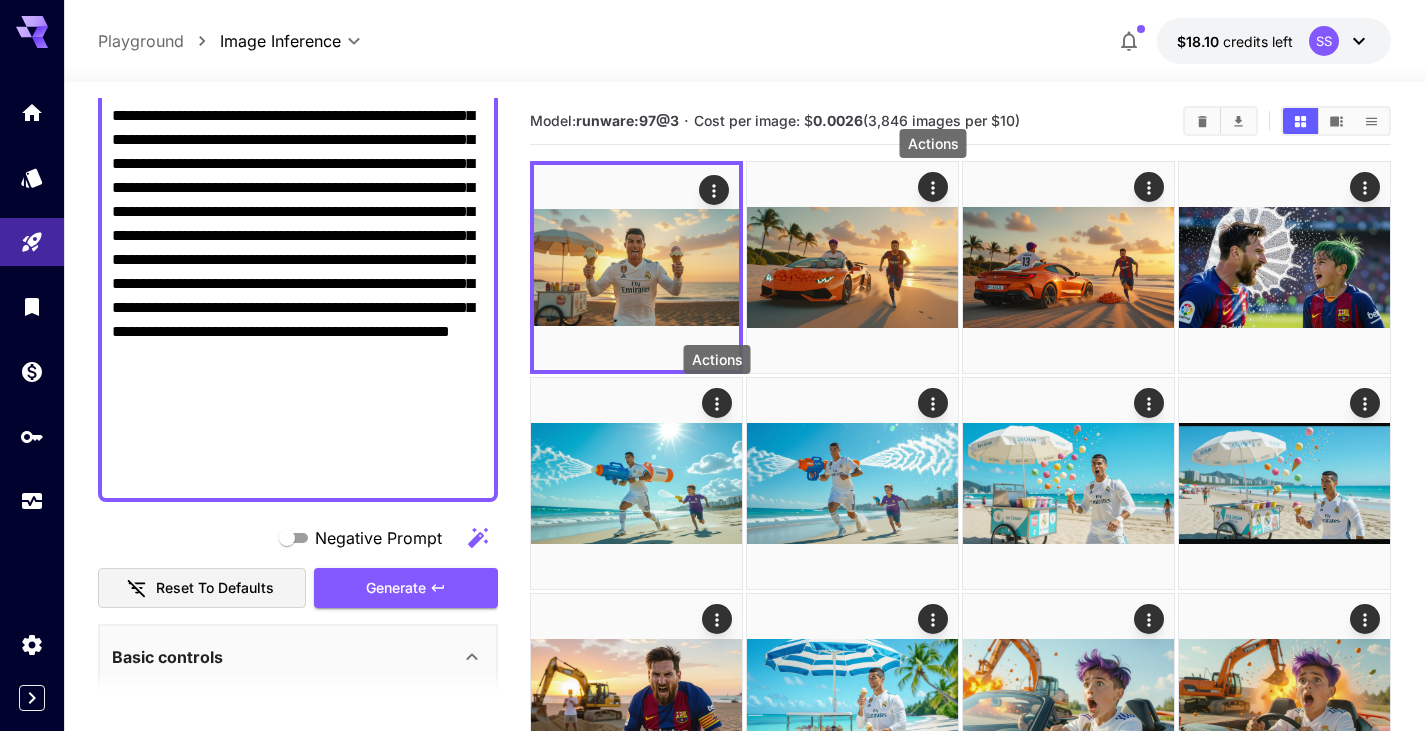 click on "Use as seed image Copy task UUID Copy seed Copy image URL Re-use parameters Send to Download Image Show JSON request Show JSON response Report issue" at bounding box center [152, 365] 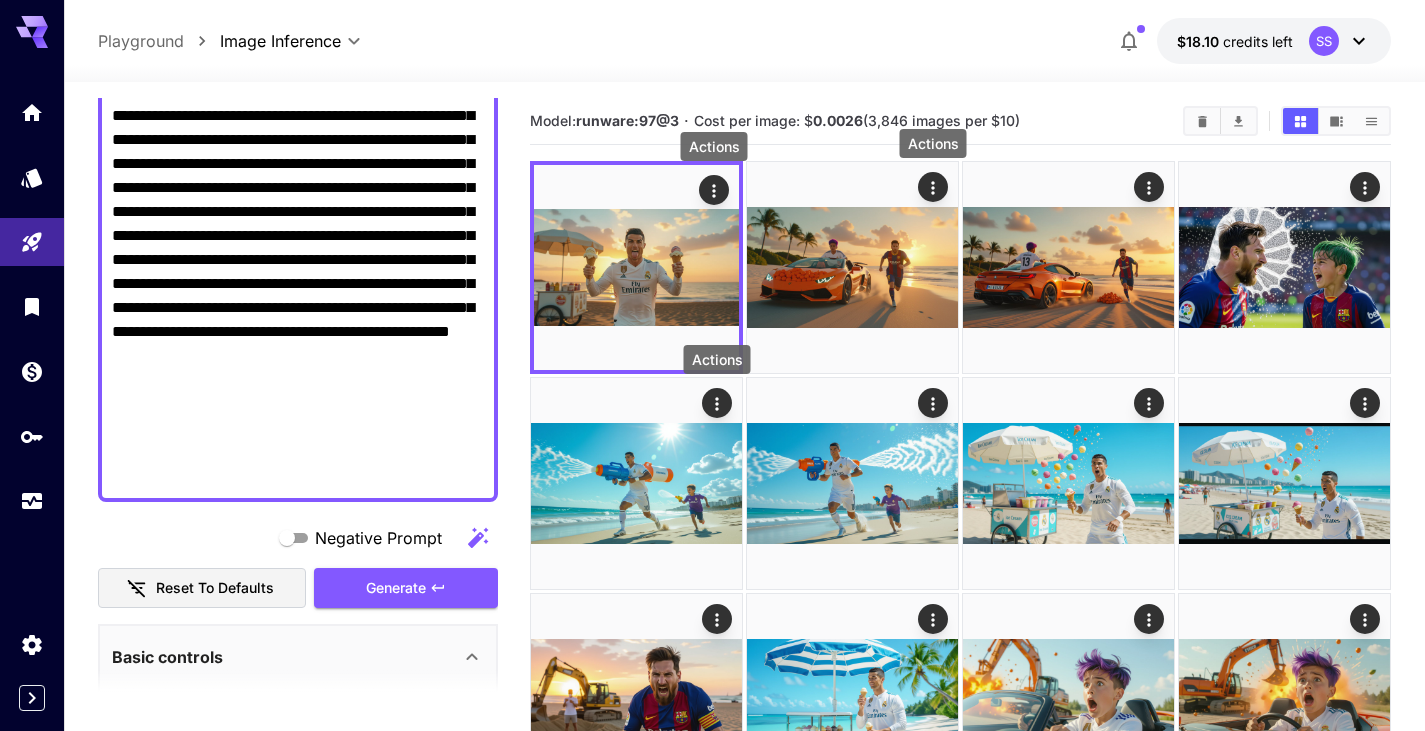 click on "**********" at bounding box center [298, 284] 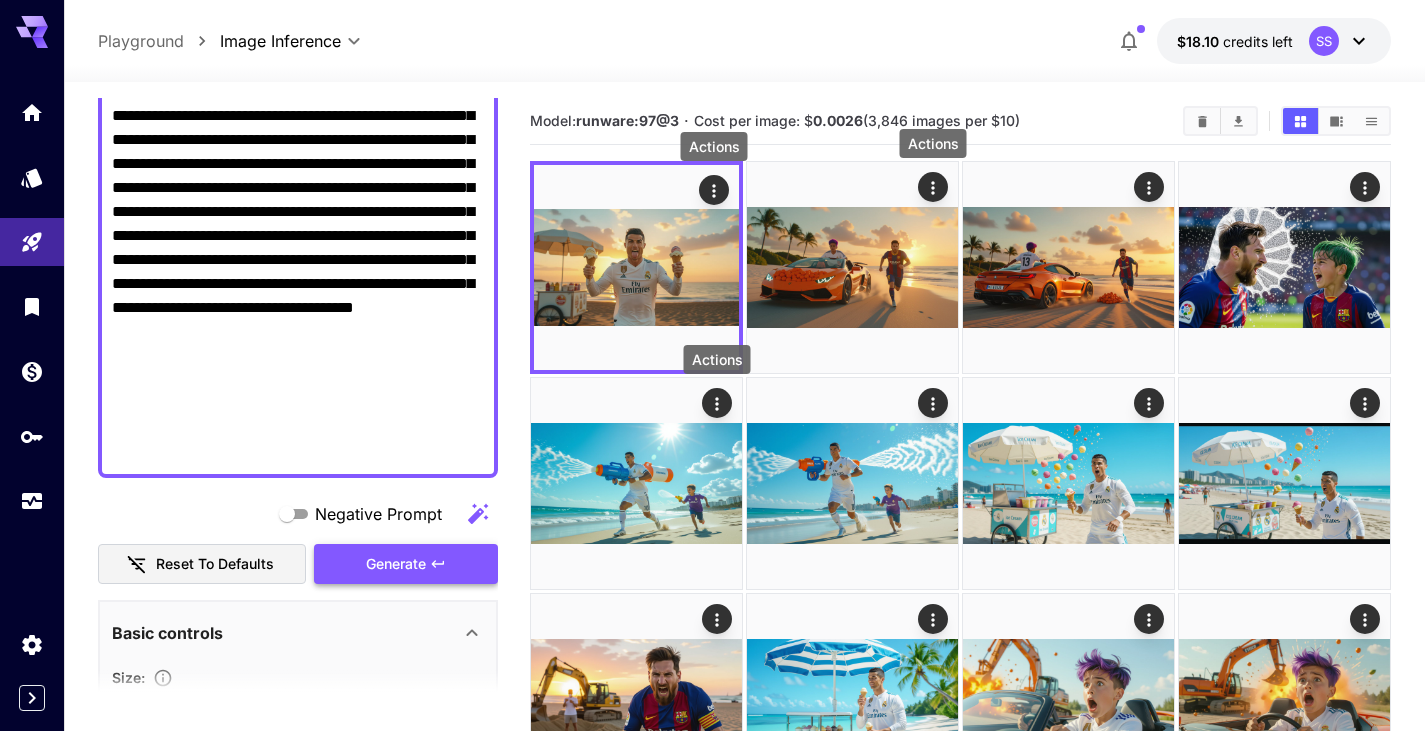 click on "Generate" at bounding box center [396, 564] 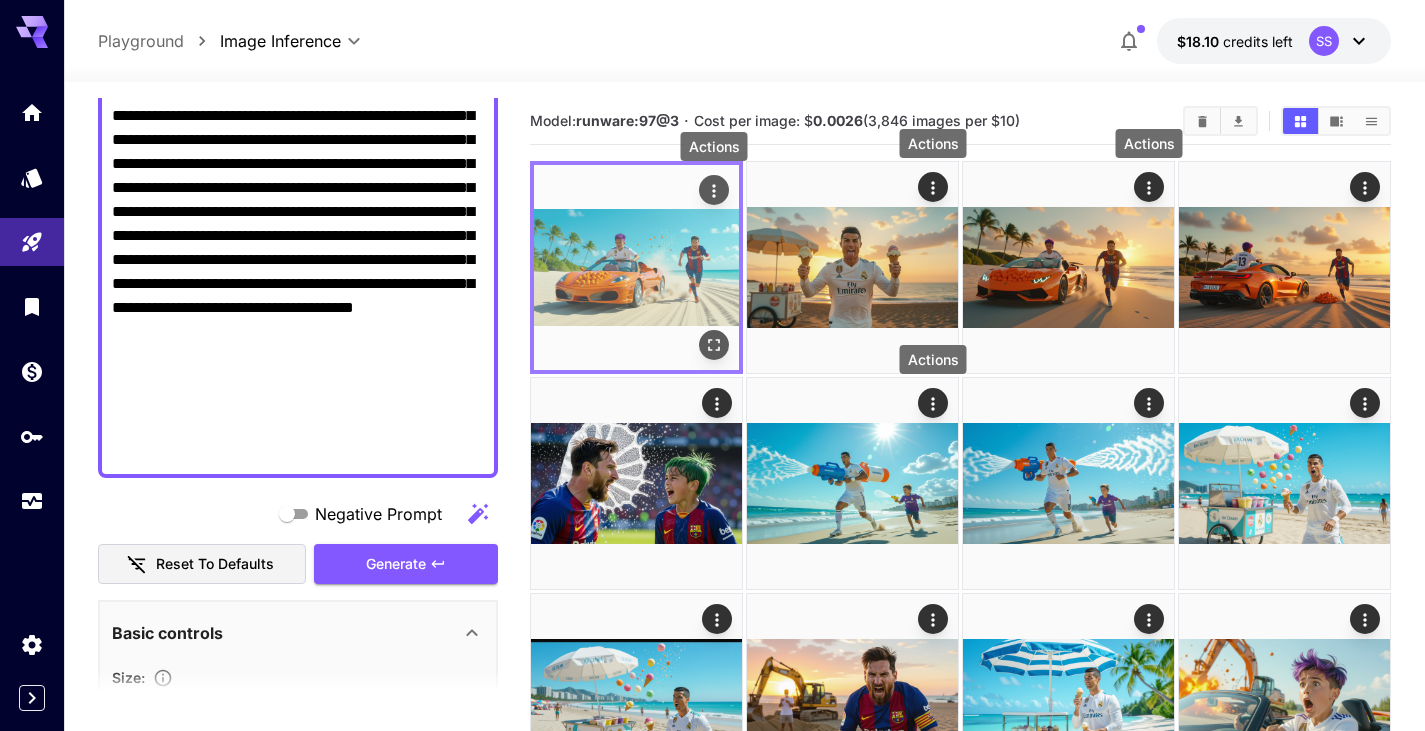 click 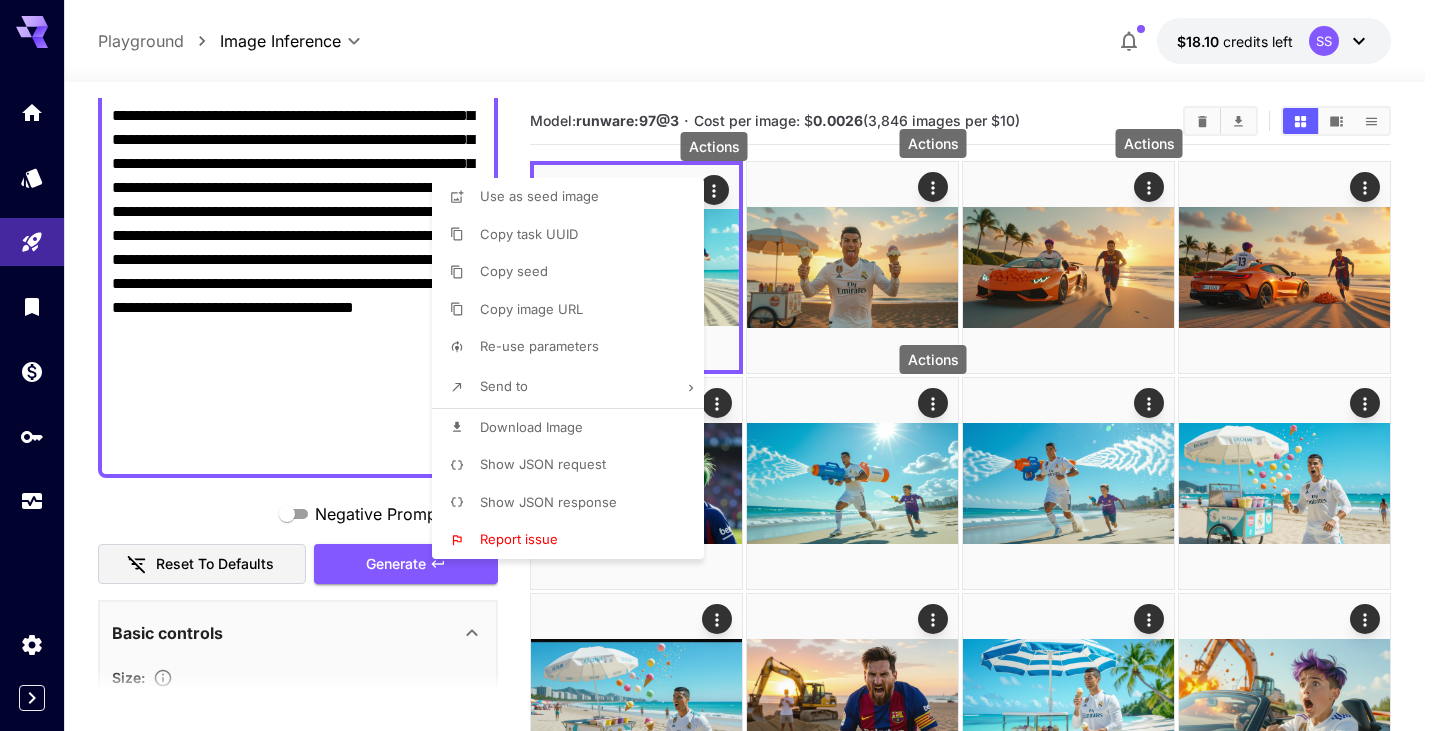 click on "Download Image" at bounding box center [531, 428] 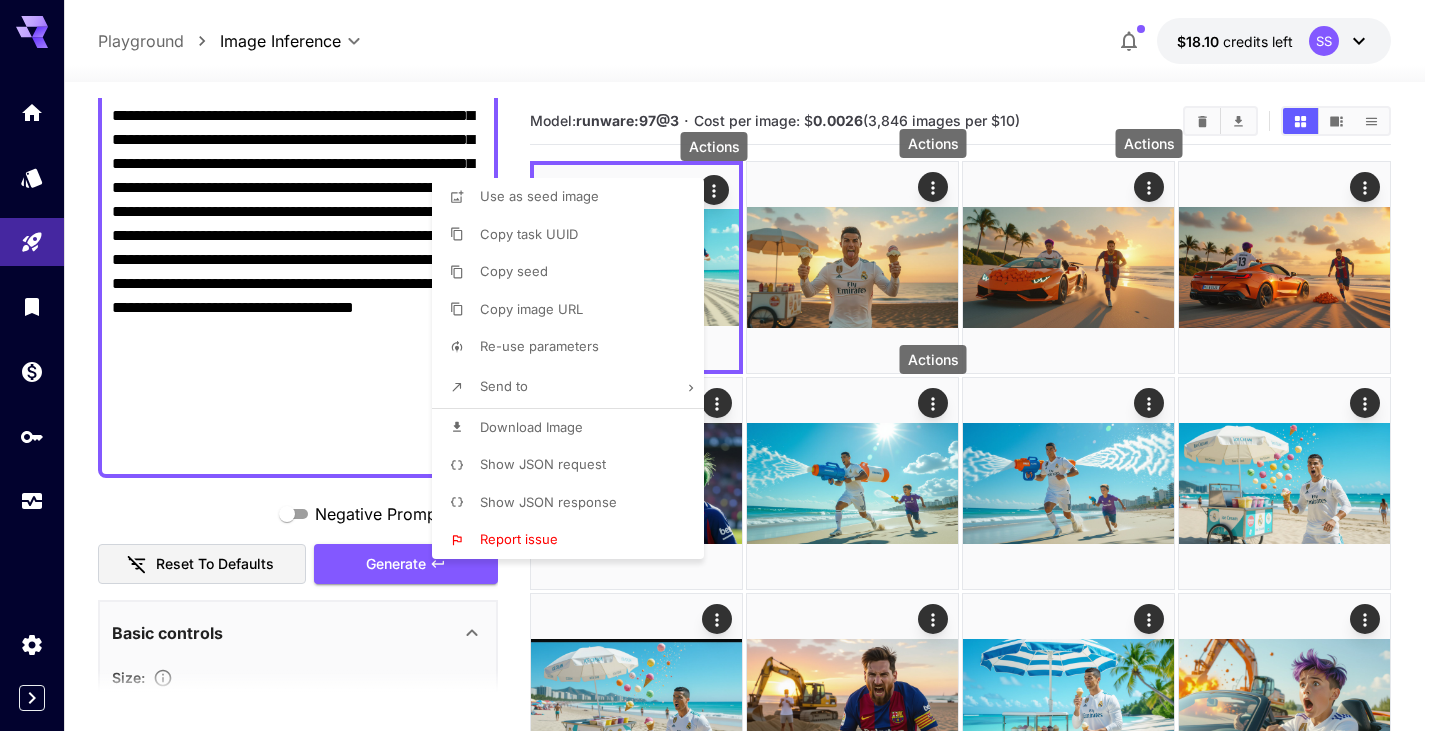 click at bounding box center [720, 365] 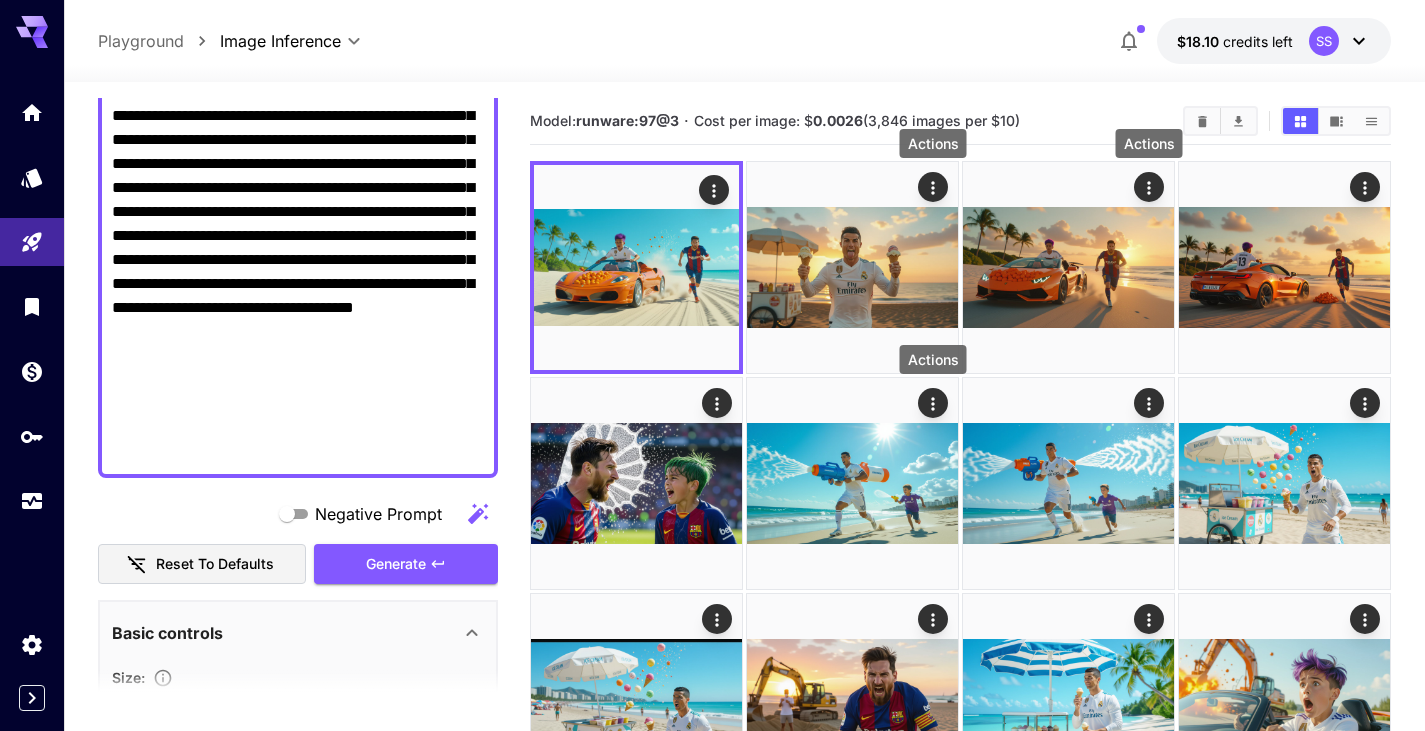 click on "Use as seed image Copy task UUID Copy seed Copy image URL Re-use parameters Send to Download Image Show JSON request Show JSON response Report issue" at bounding box center (152, 365) 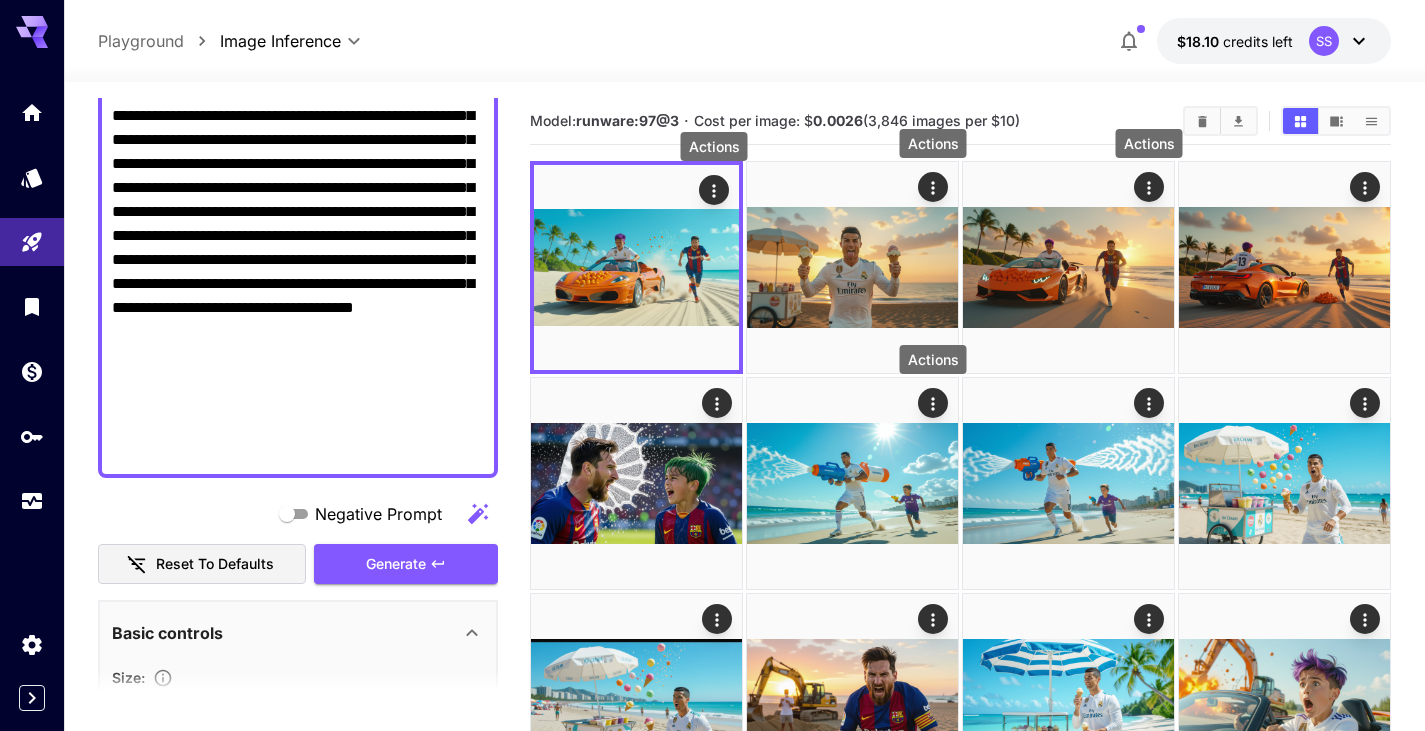 click on "**********" at bounding box center [298, 272] 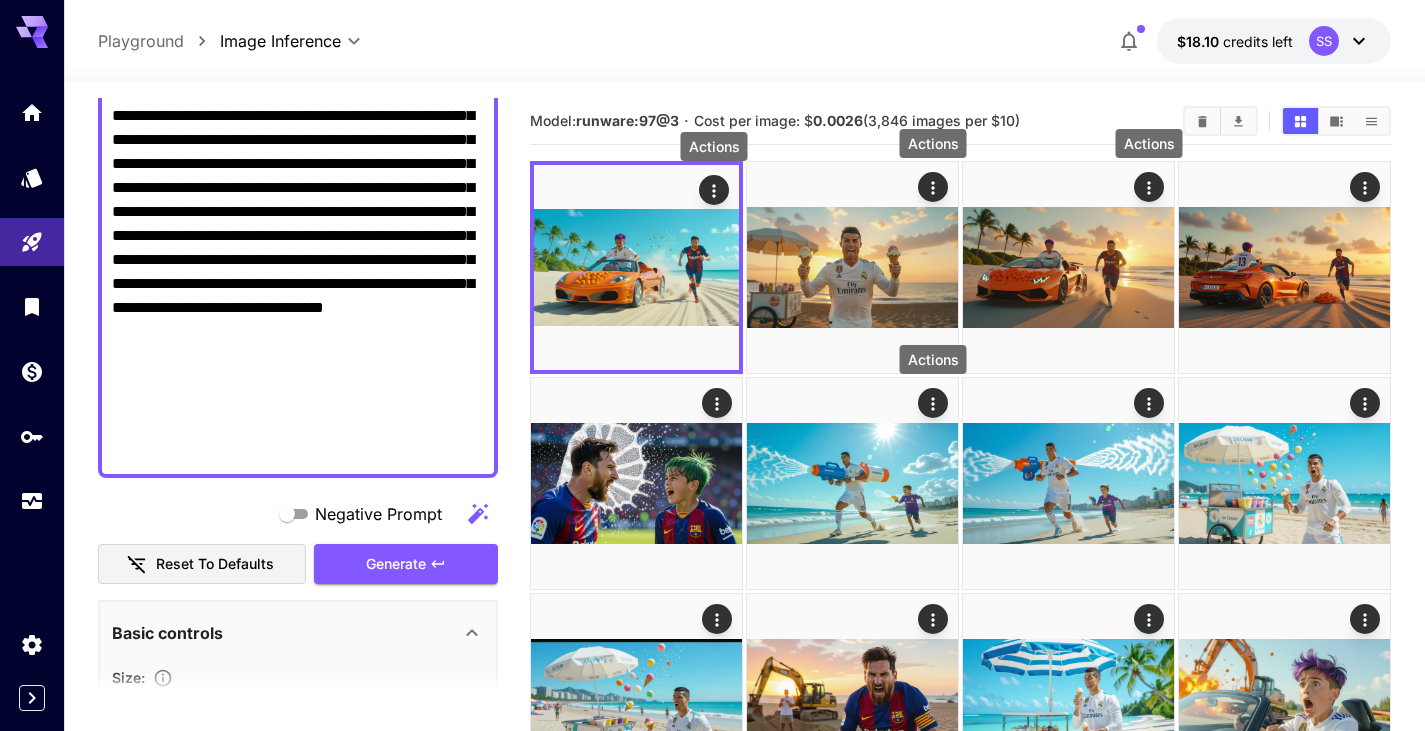 type on "**********" 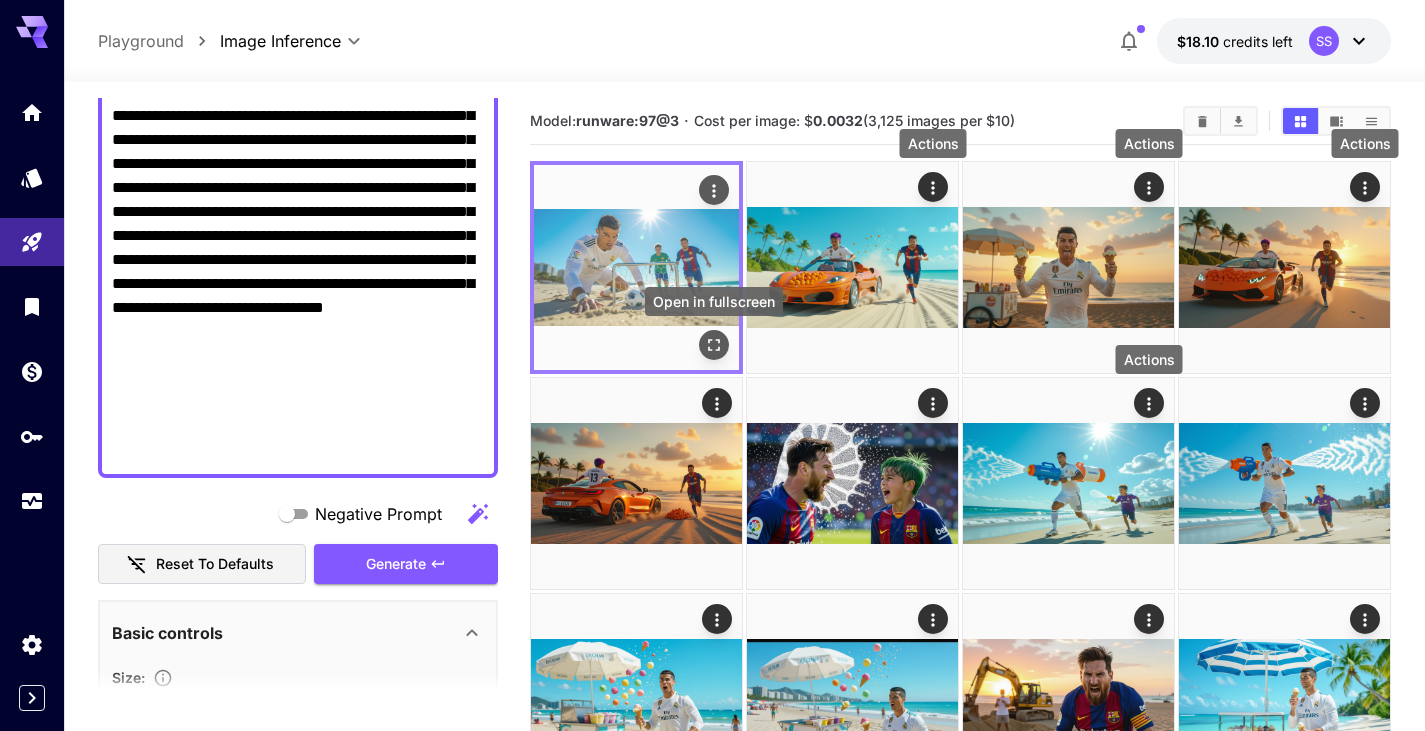 click at bounding box center [714, 345] 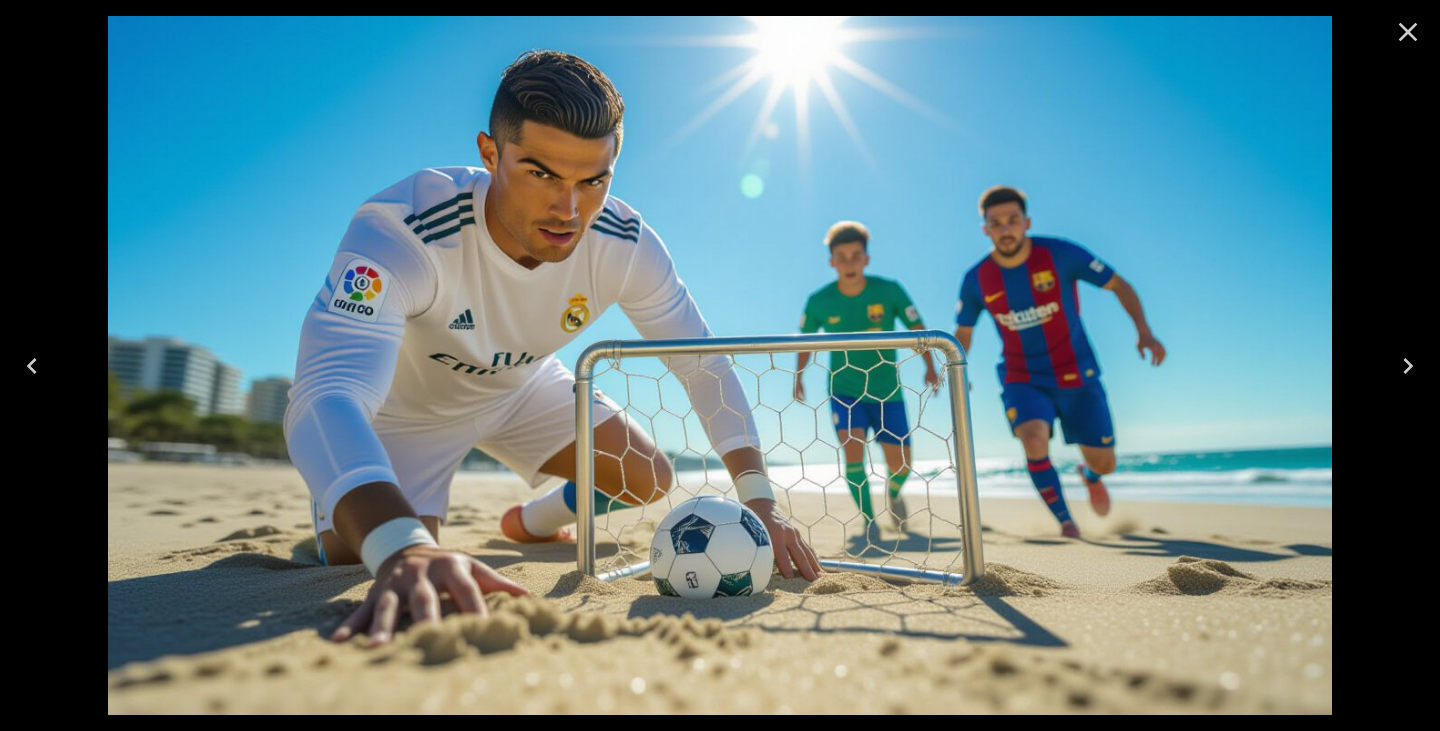 scroll, scrollTop: 0, scrollLeft: 0, axis: both 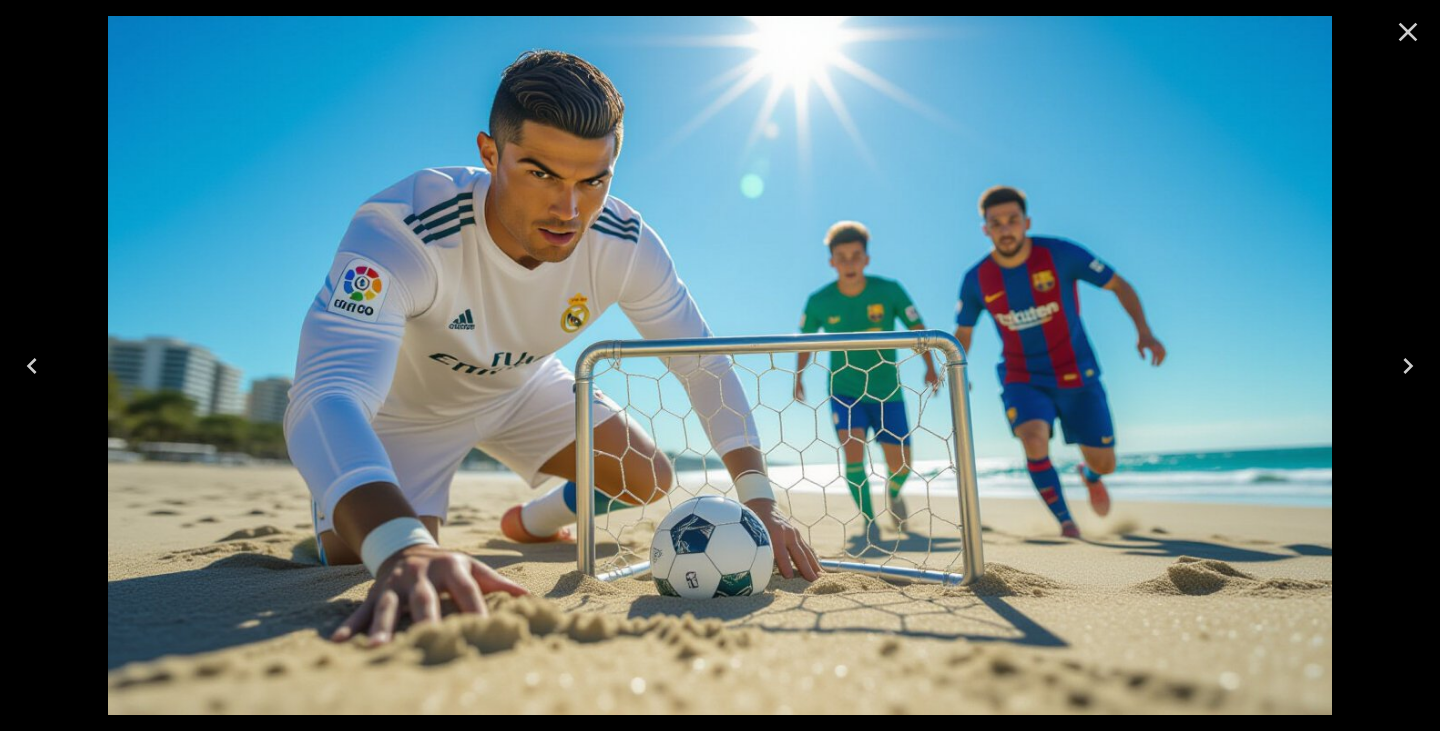 click 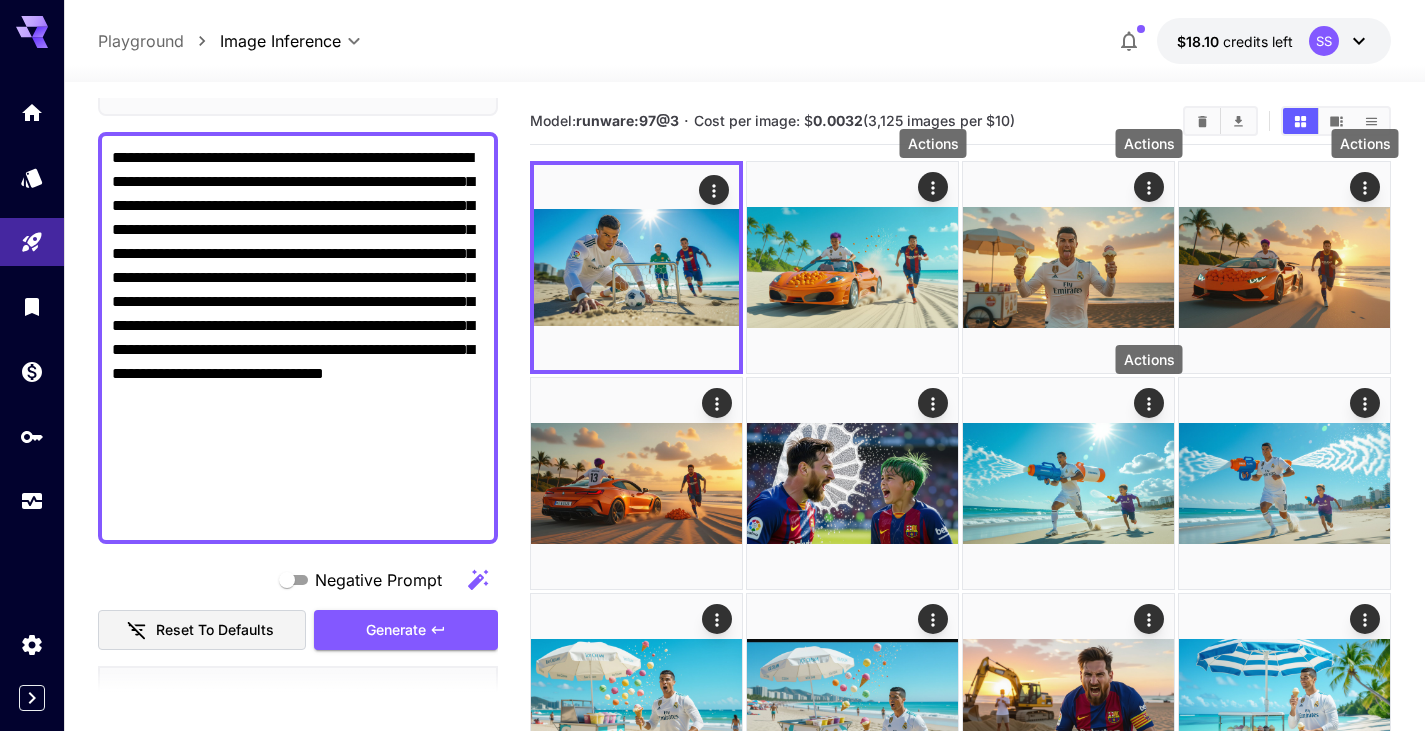 scroll, scrollTop: 100, scrollLeft: 0, axis: vertical 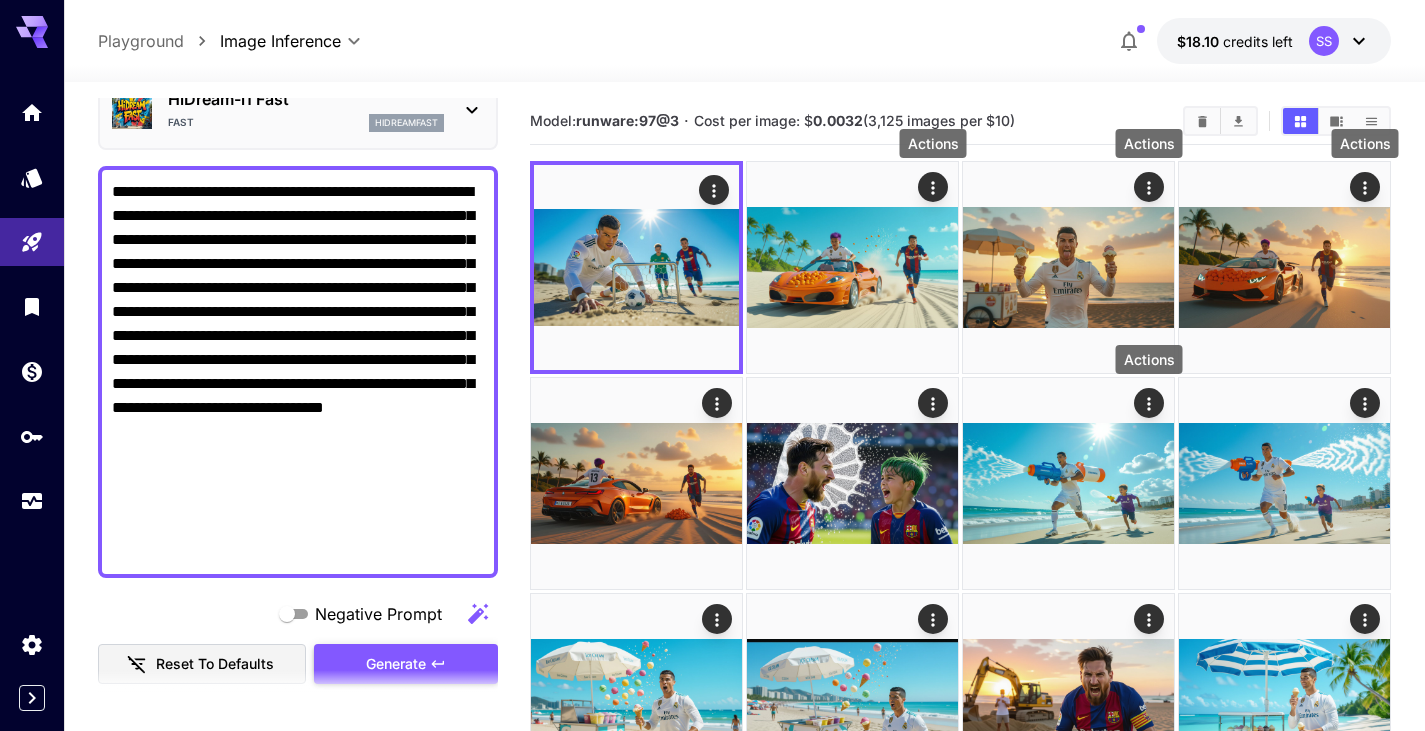 click on "Generate" at bounding box center [396, 664] 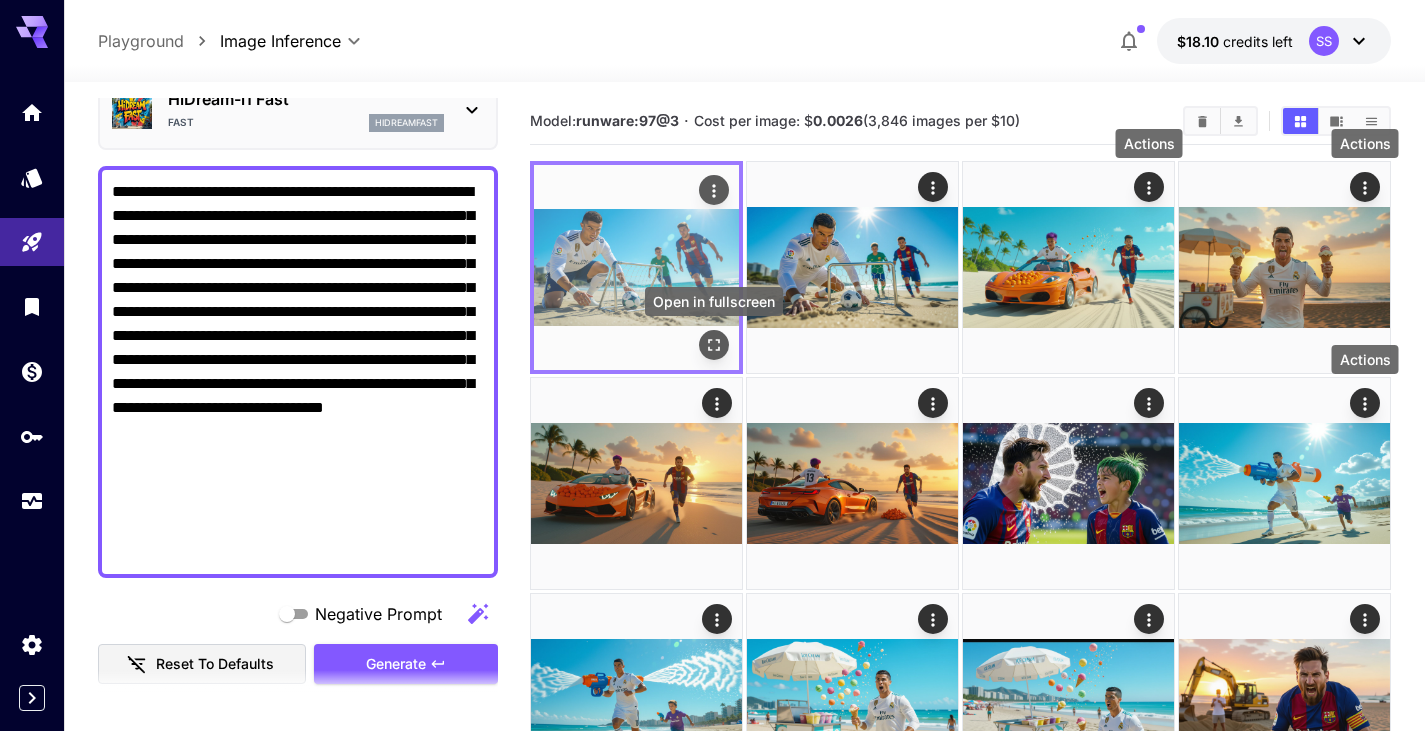 click 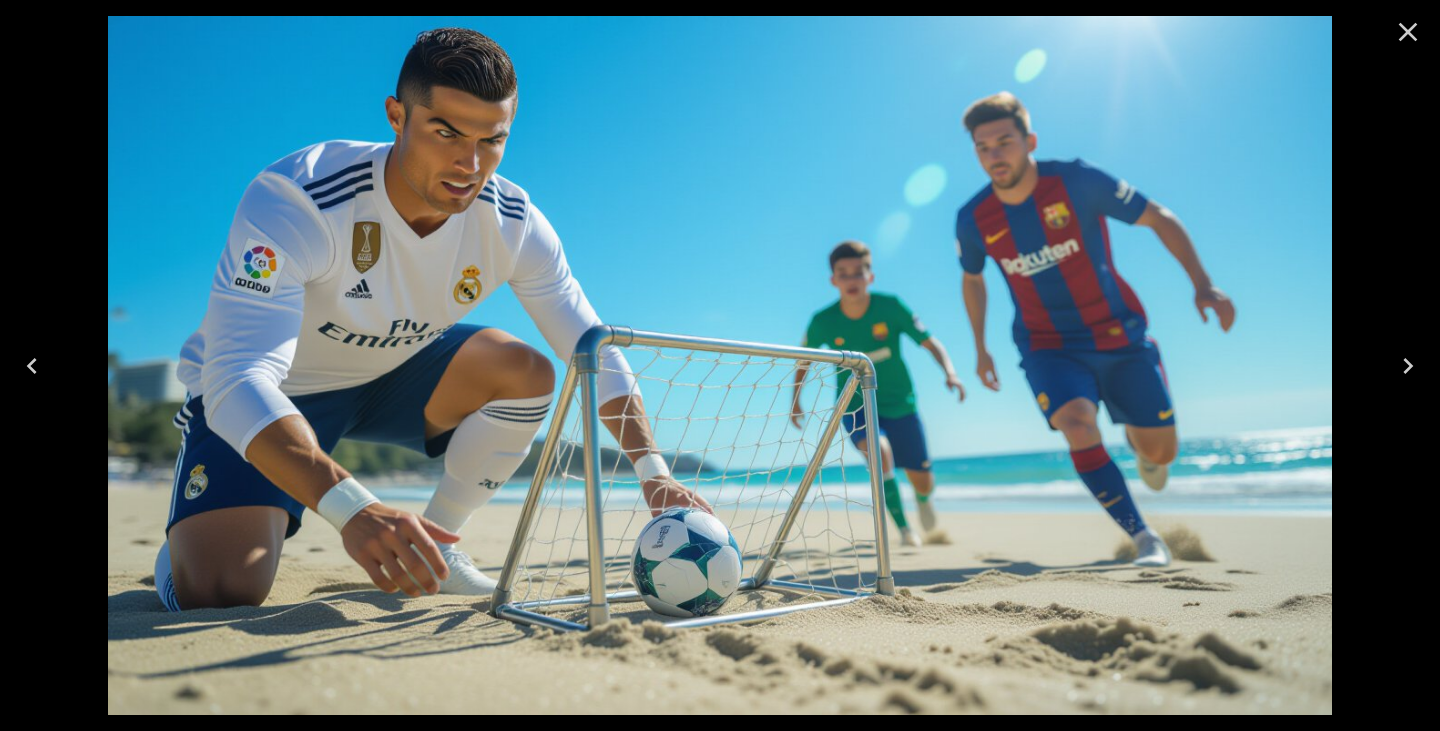 click 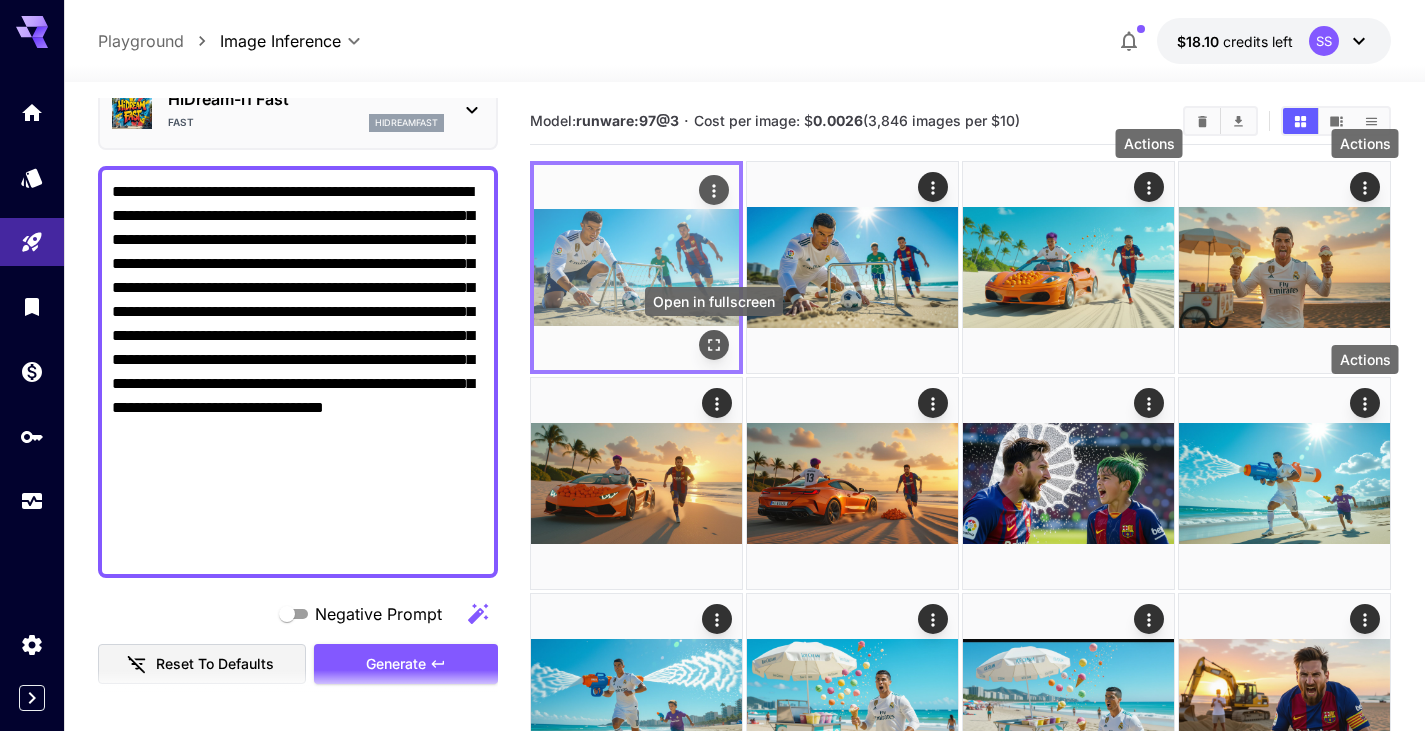 click 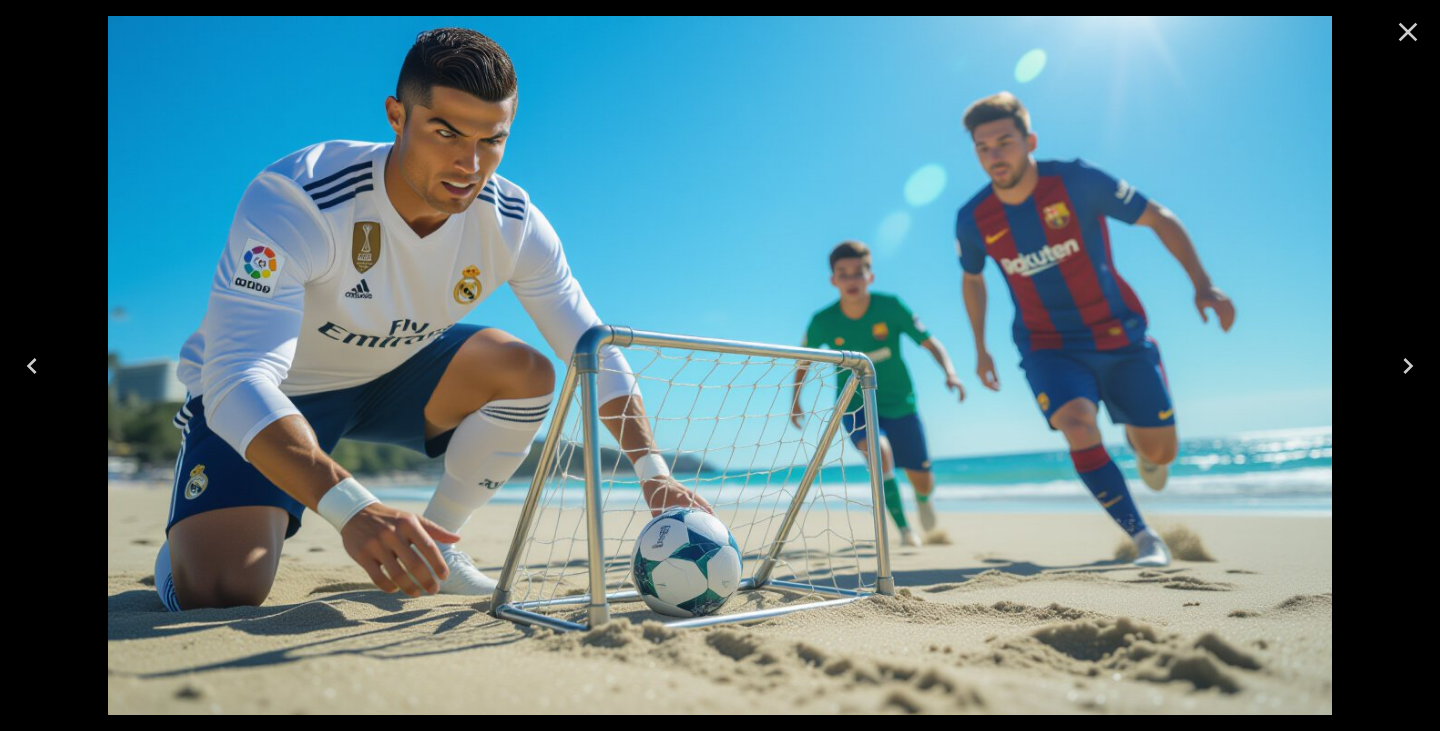 click 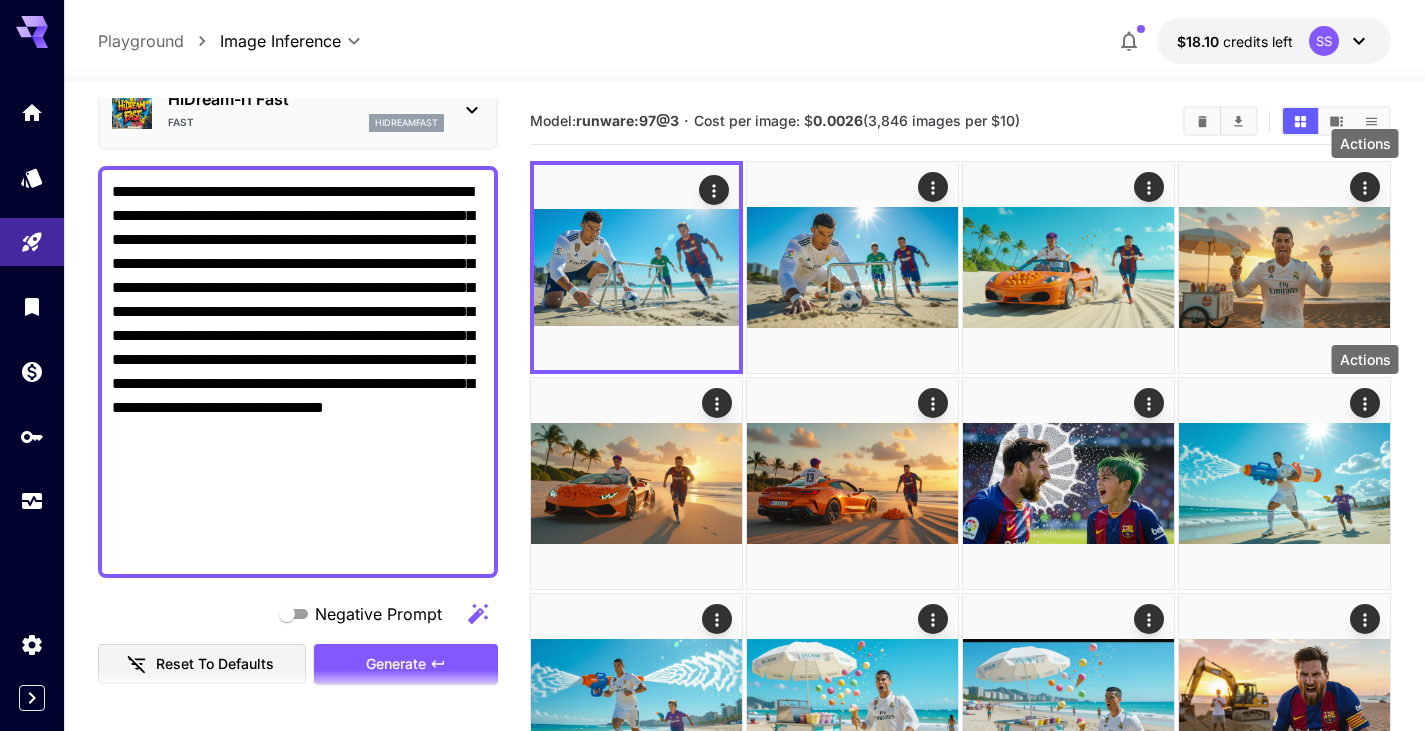 click on "**********" at bounding box center (298, 372) 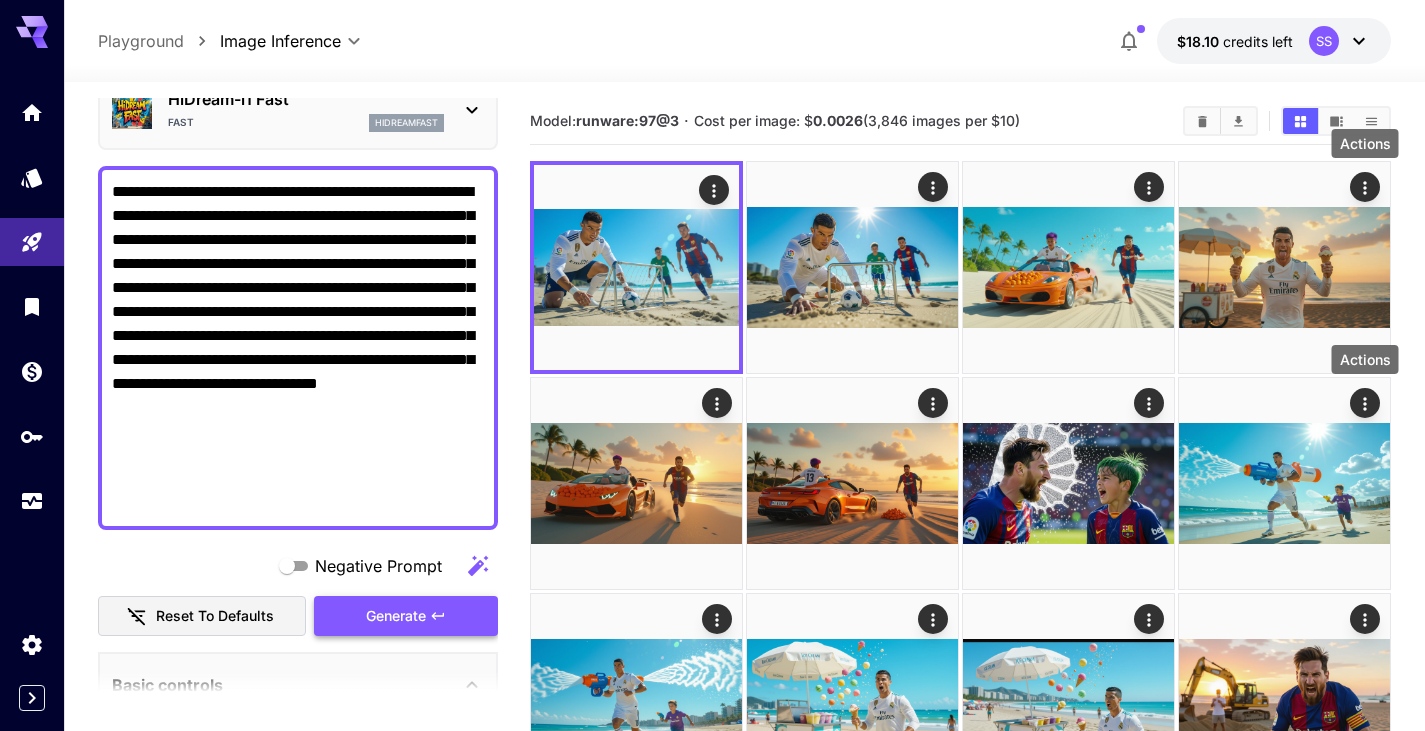 click 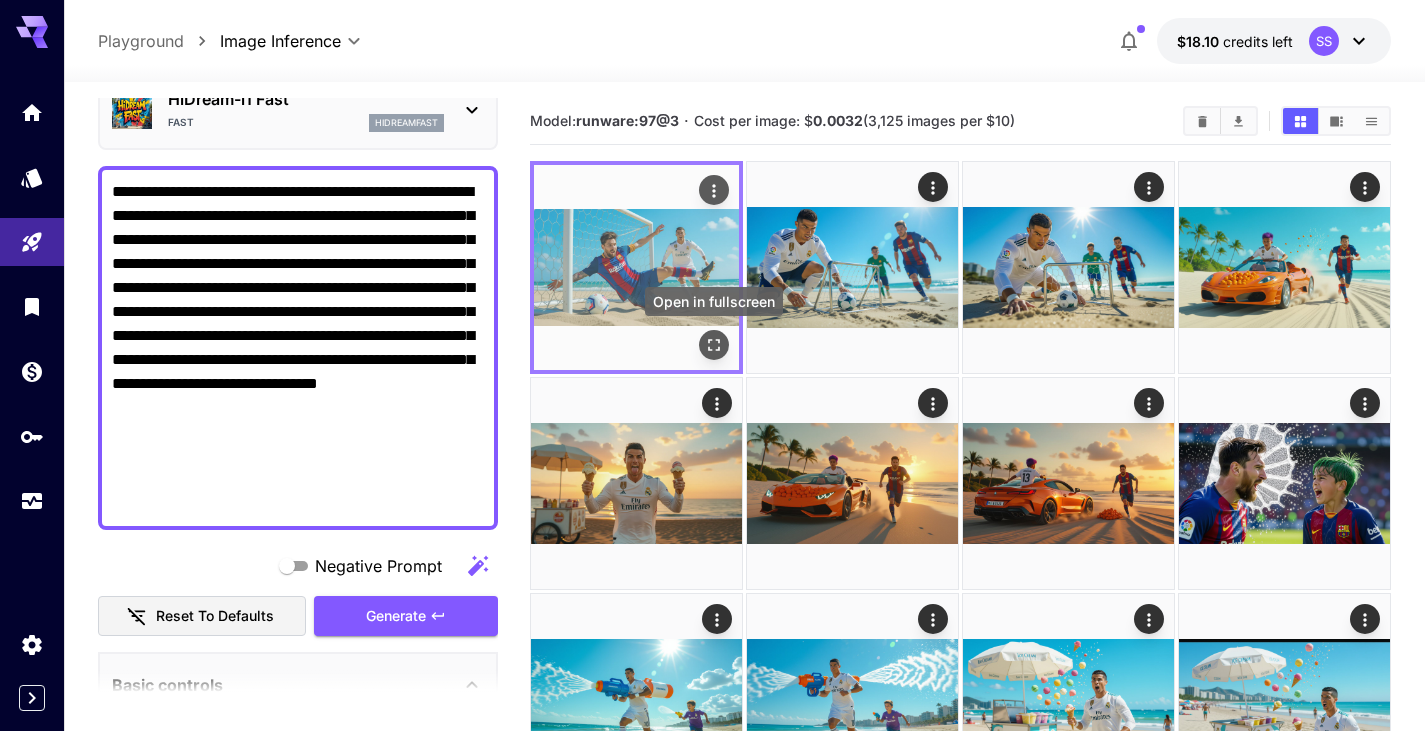 click 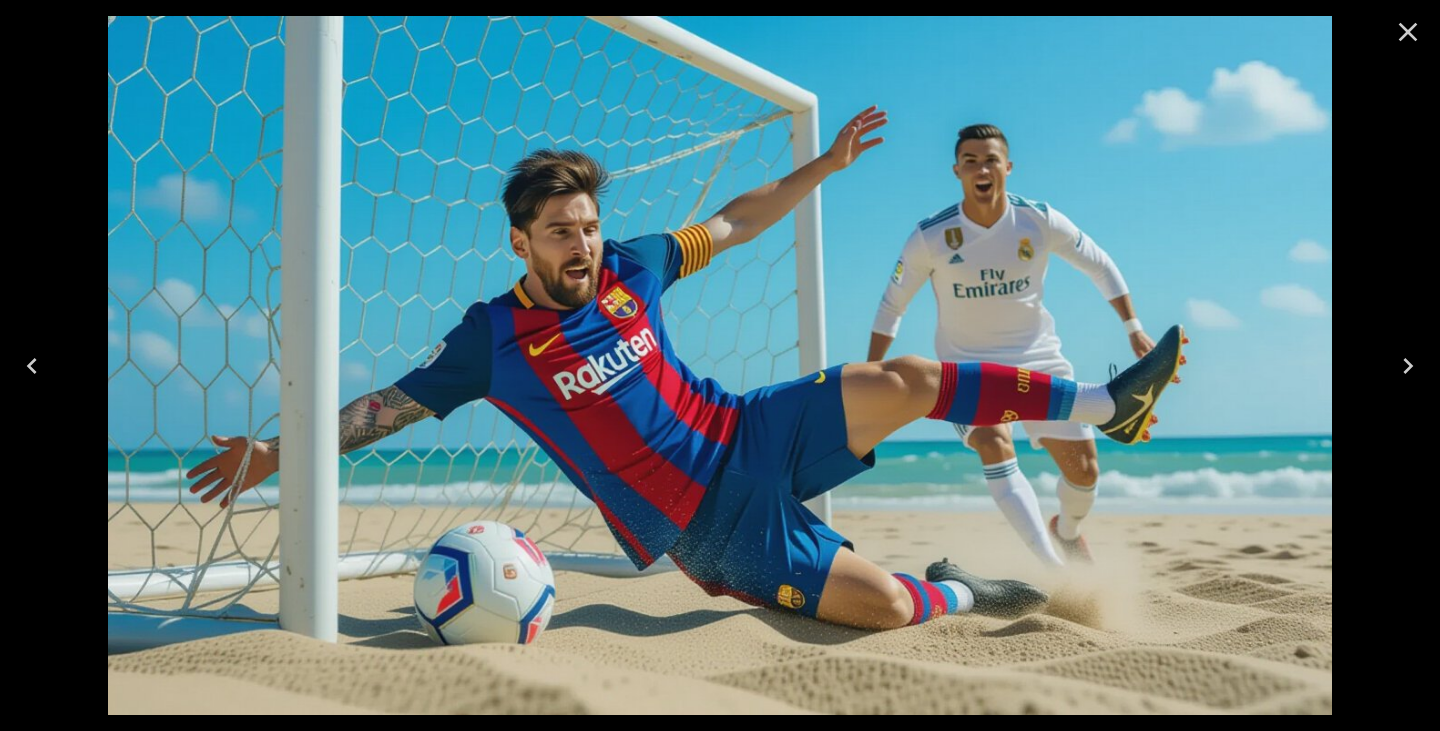 click 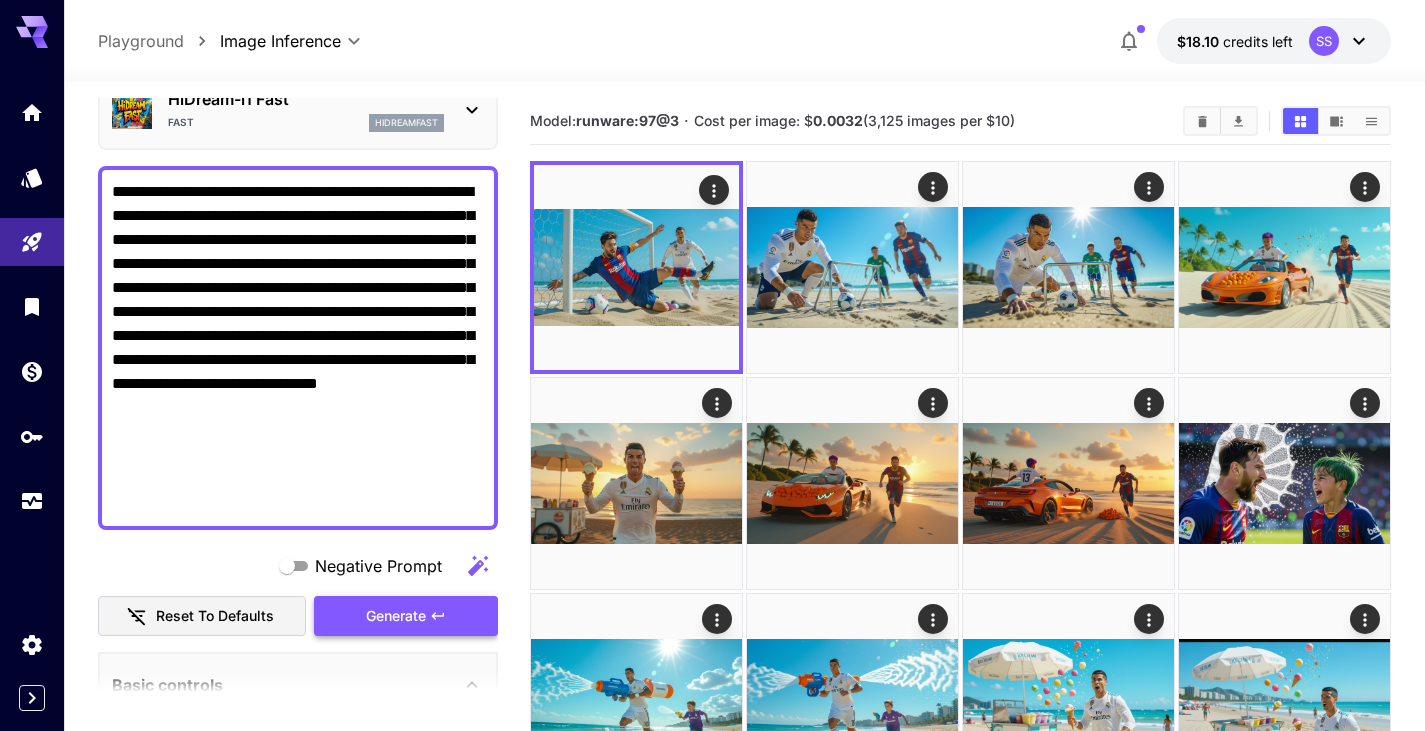 click on "Generate" at bounding box center (396, 616) 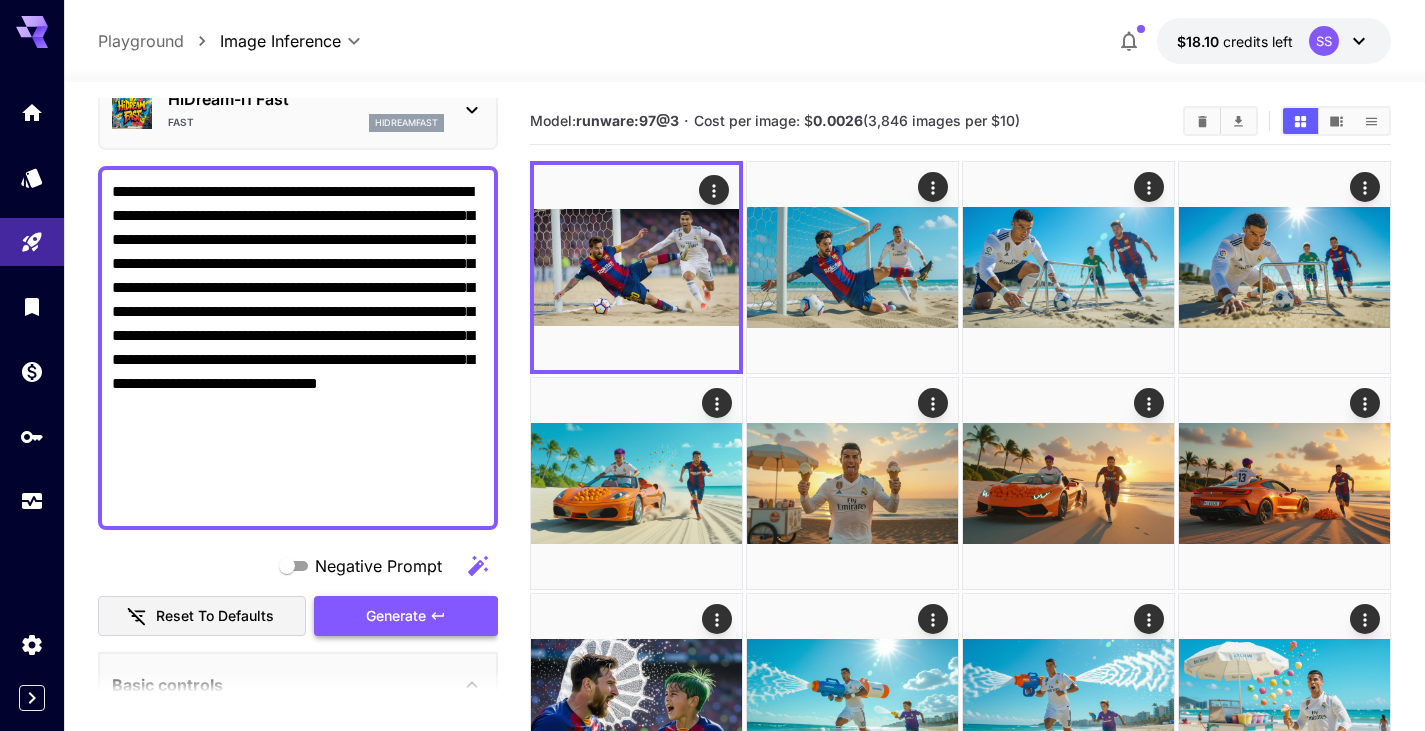 click on "Generate" at bounding box center [406, 616] 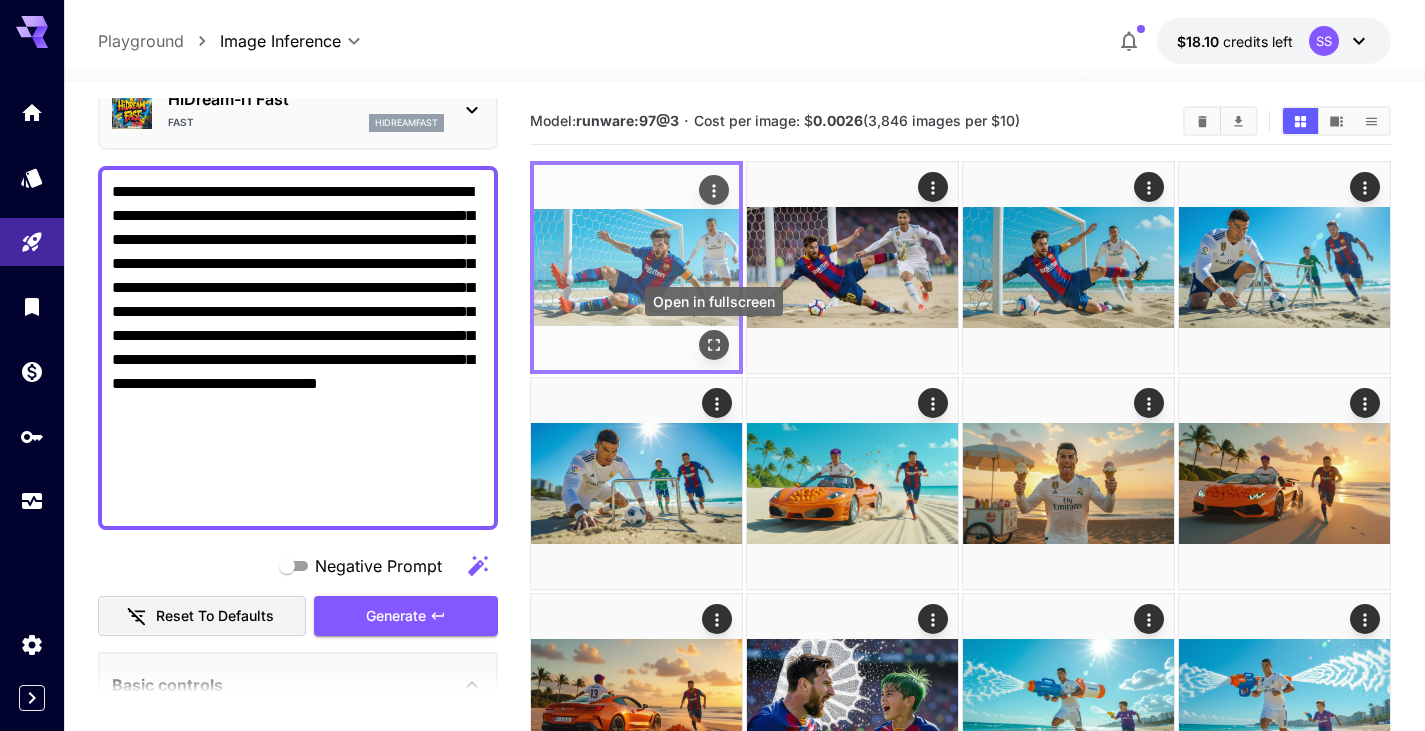 click at bounding box center [714, 345] 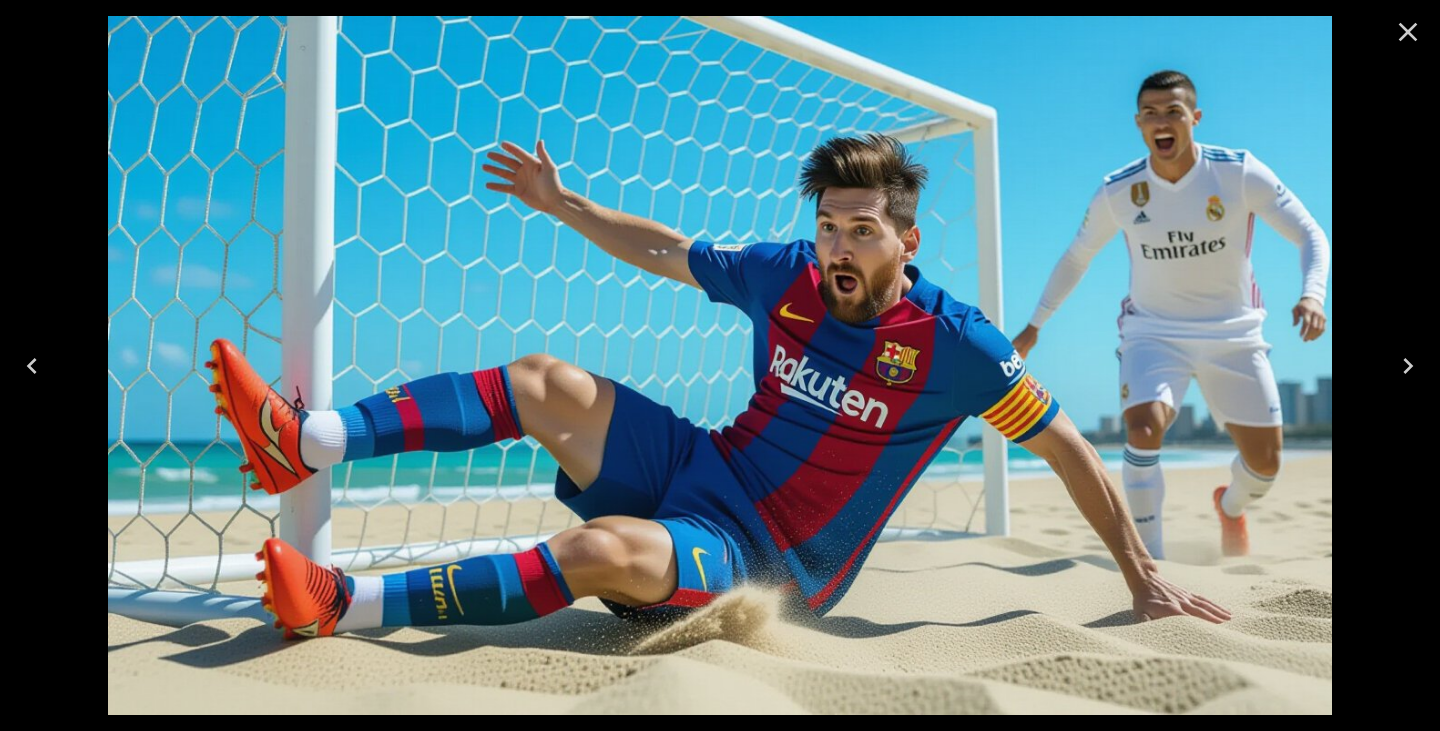 click at bounding box center (1408, 366) 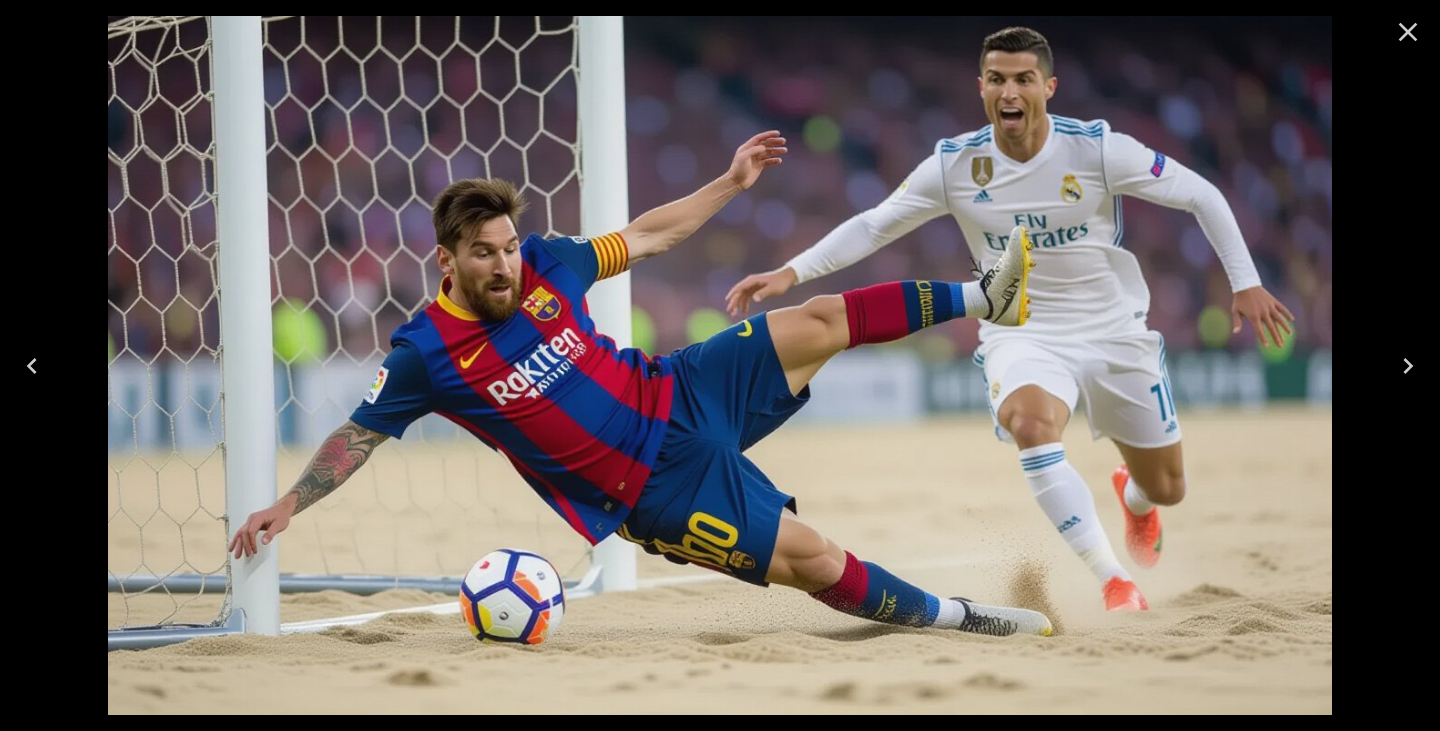 click at bounding box center [1408, 366] 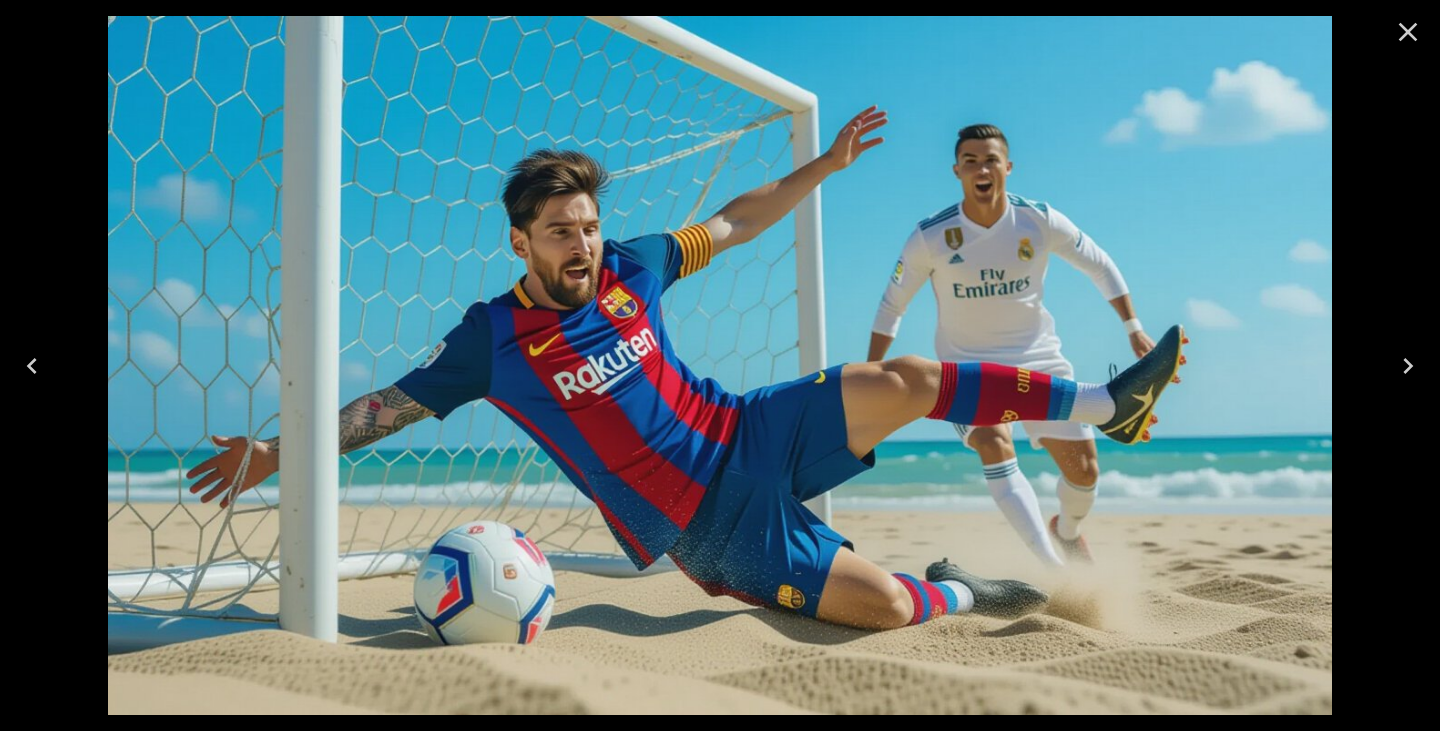 click 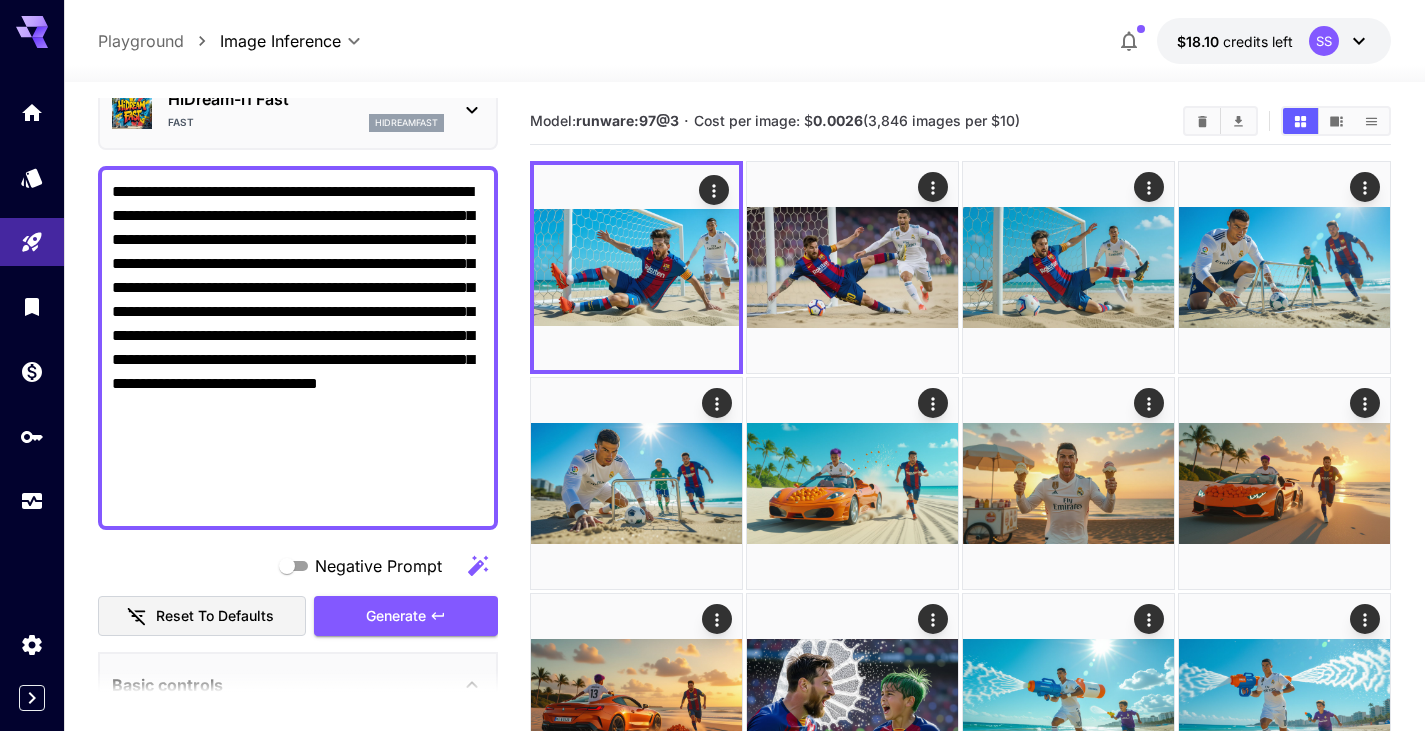 click on "**********" at bounding box center [298, 348] 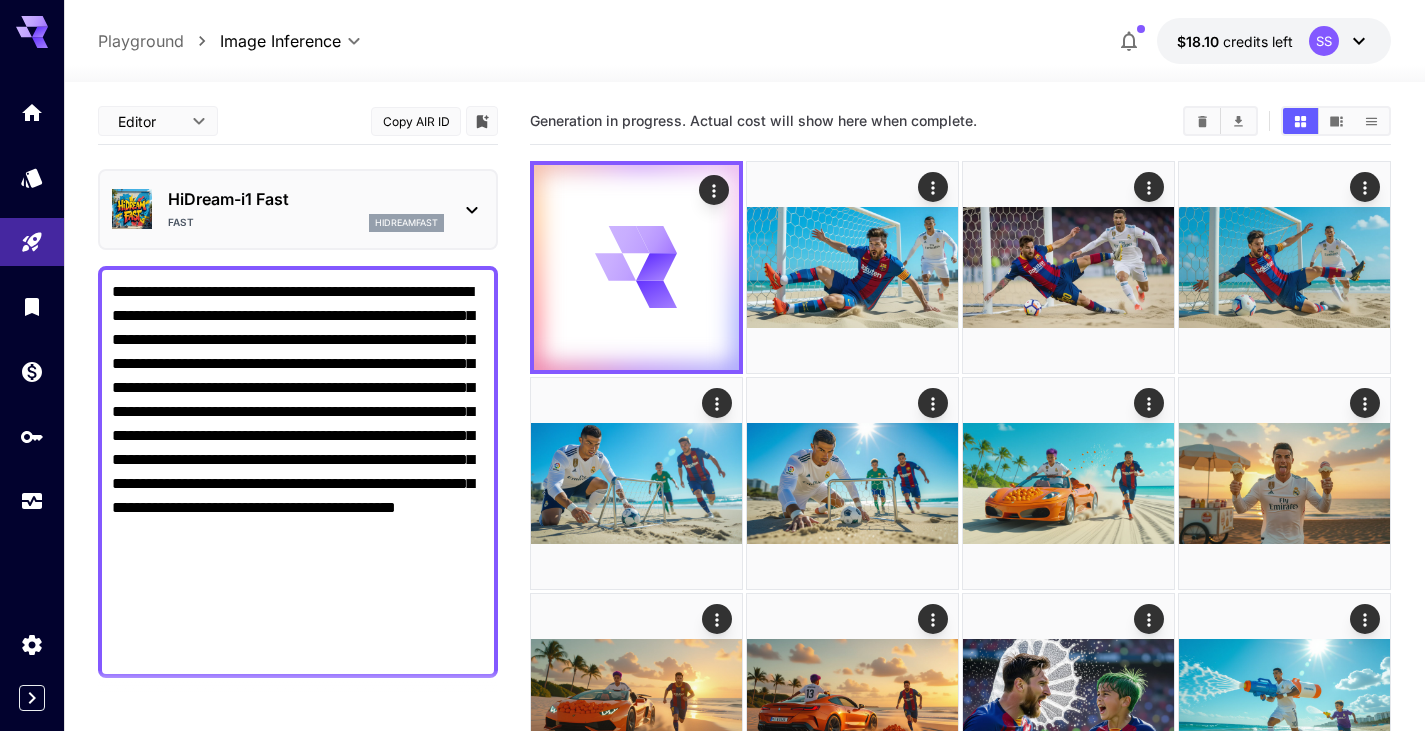 scroll, scrollTop: 0, scrollLeft: 0, axis: both 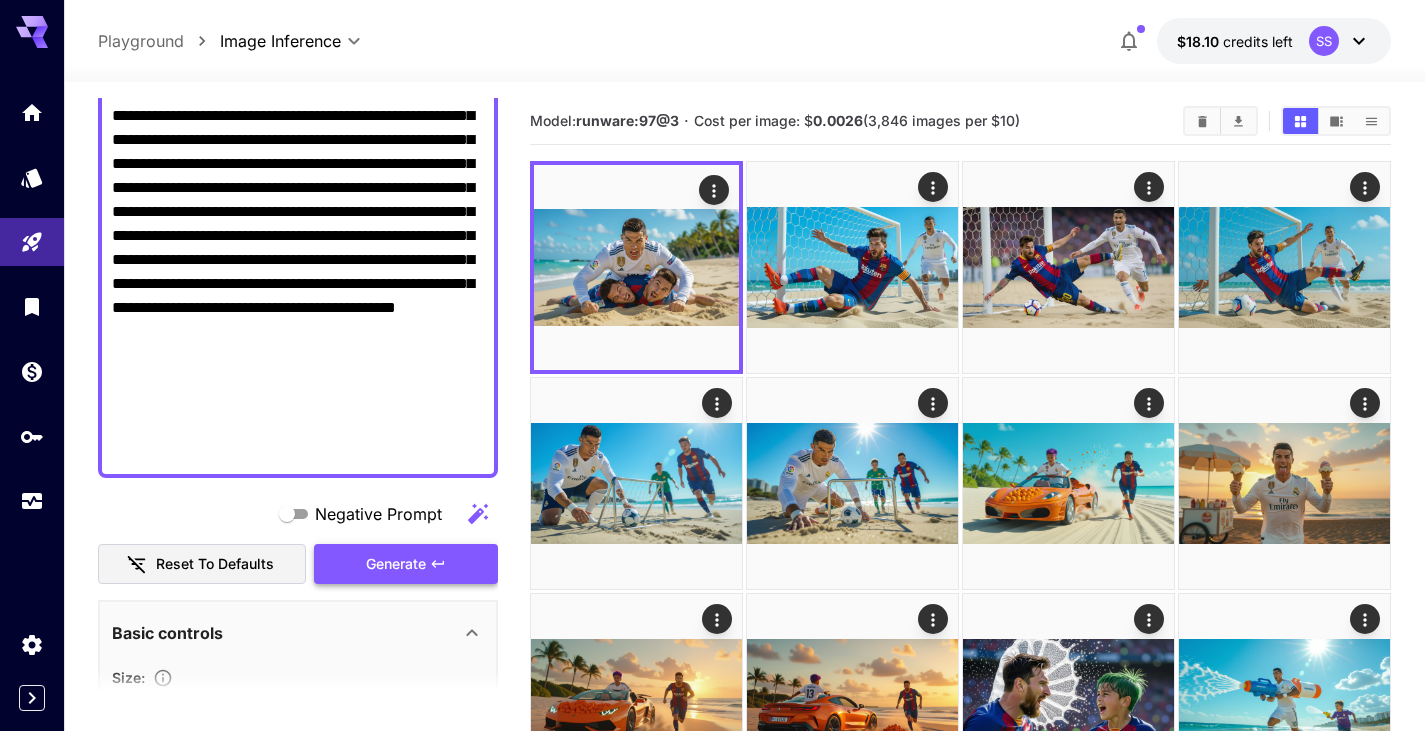 click on "Generate" at bounding box center [396, 564] 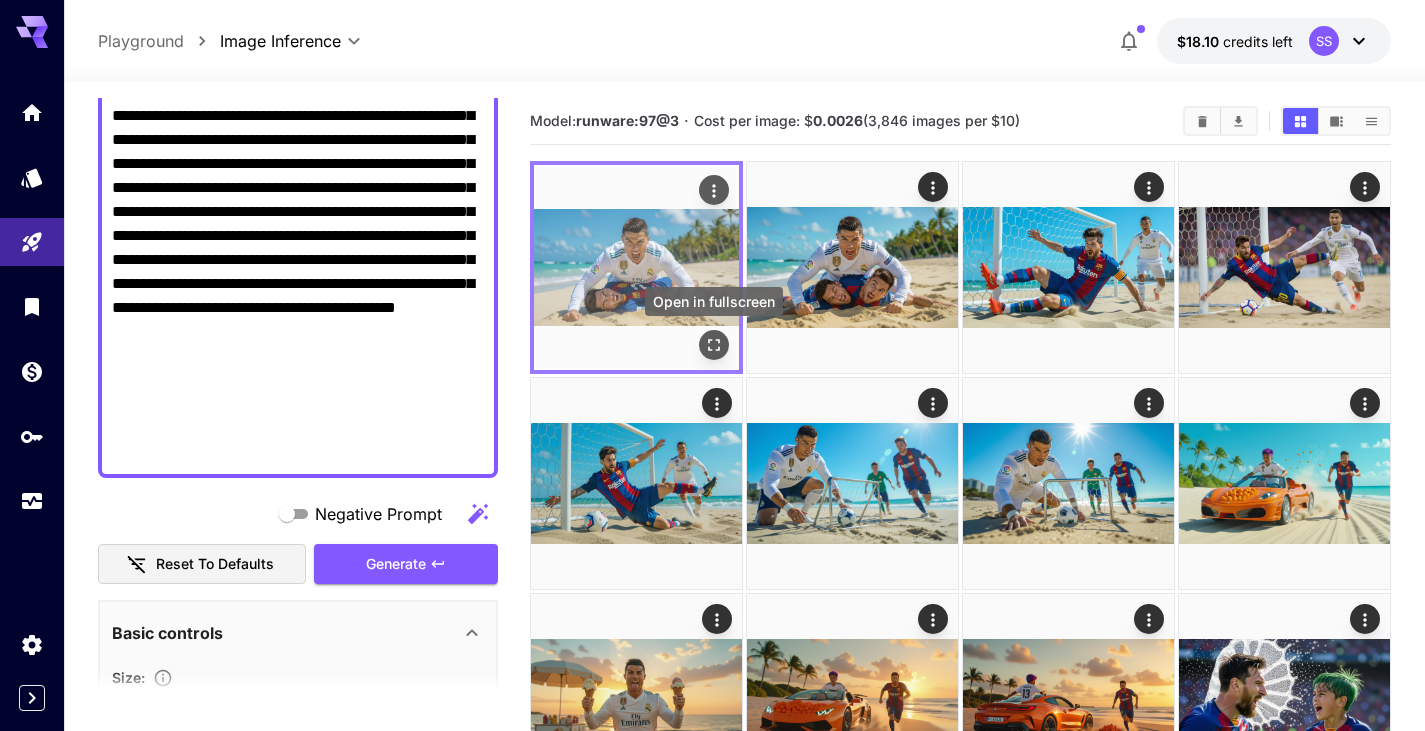 click 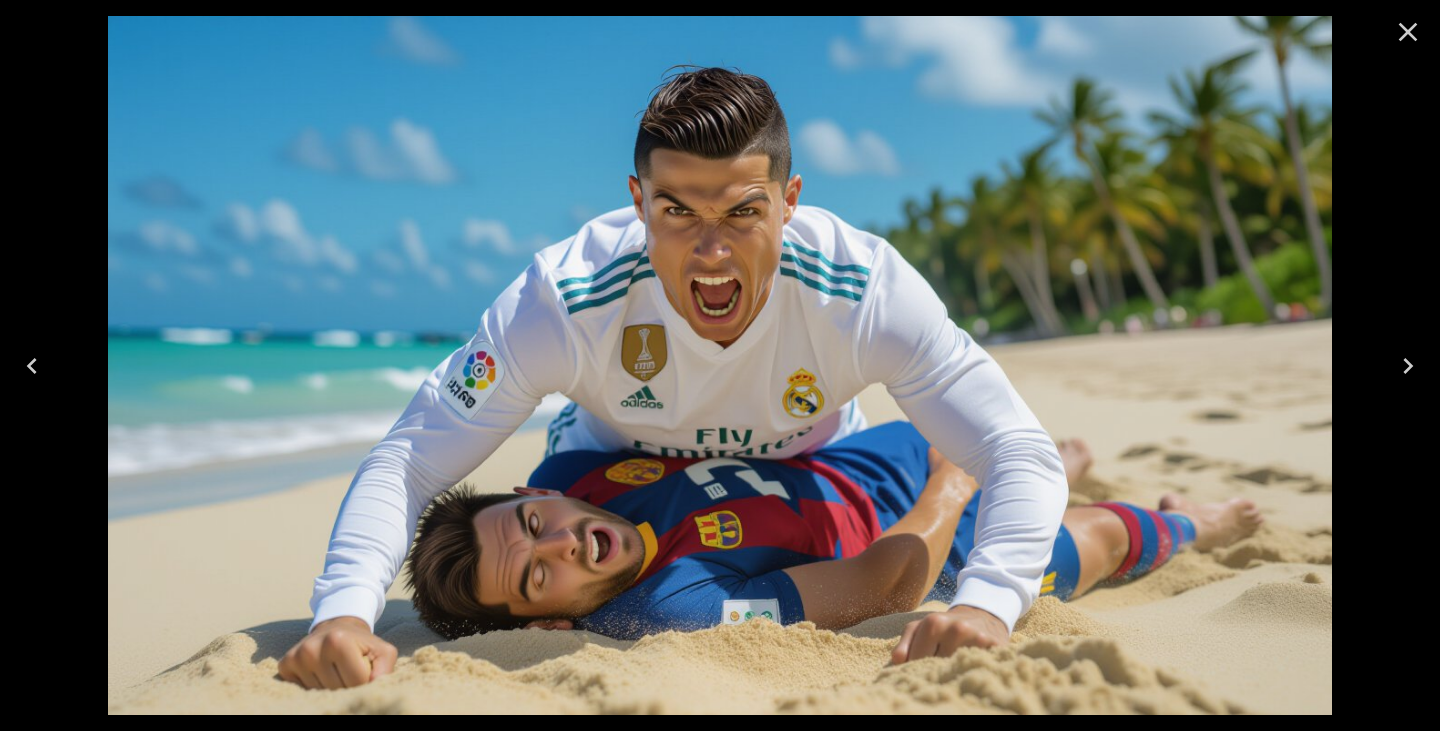 click 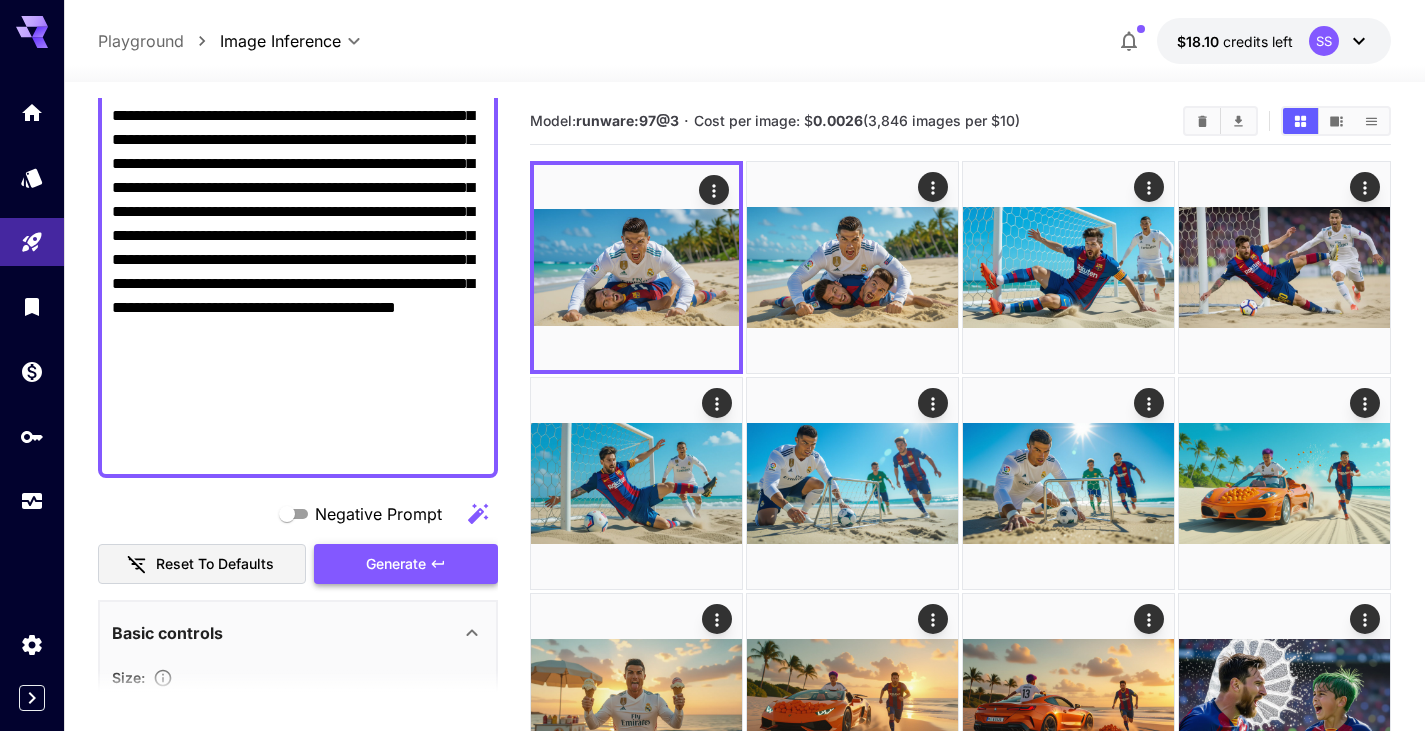 click on "Generate" at bounding box center [396, 564] 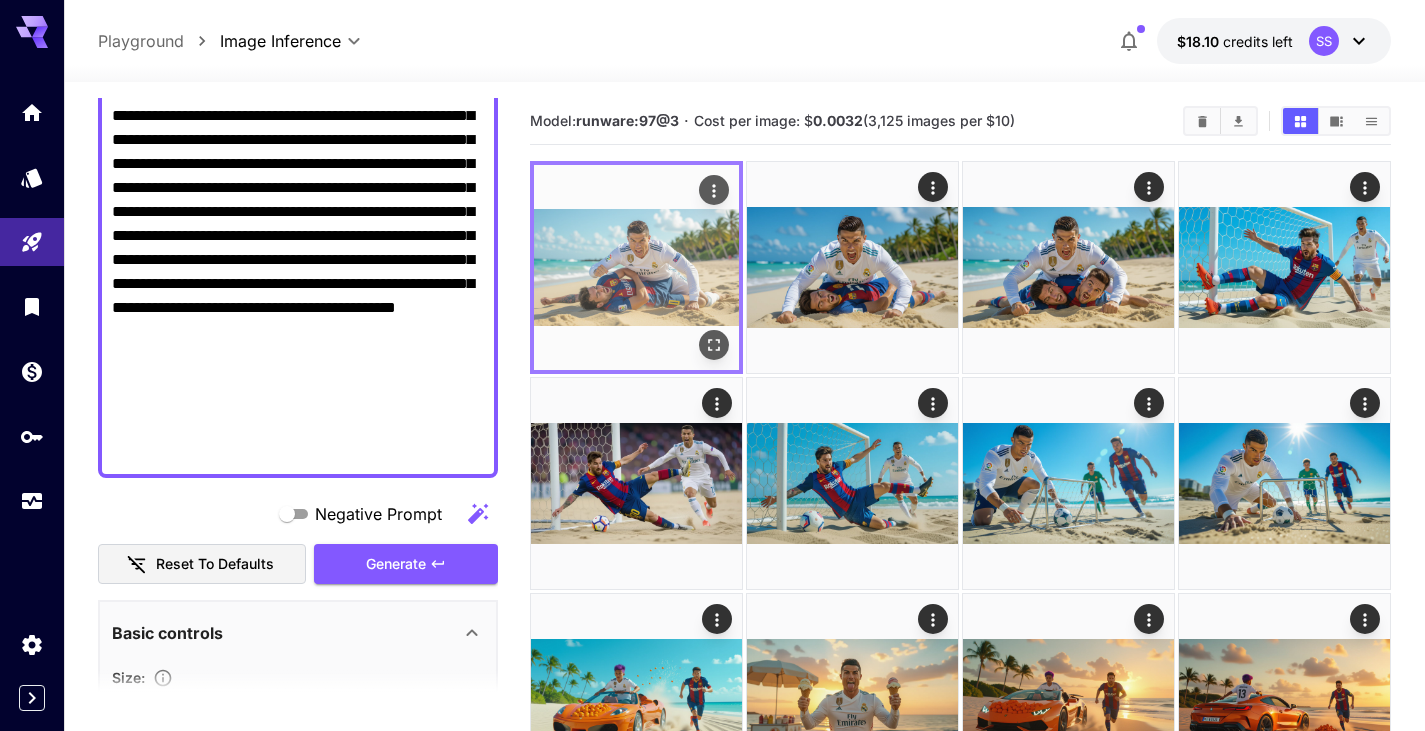 click 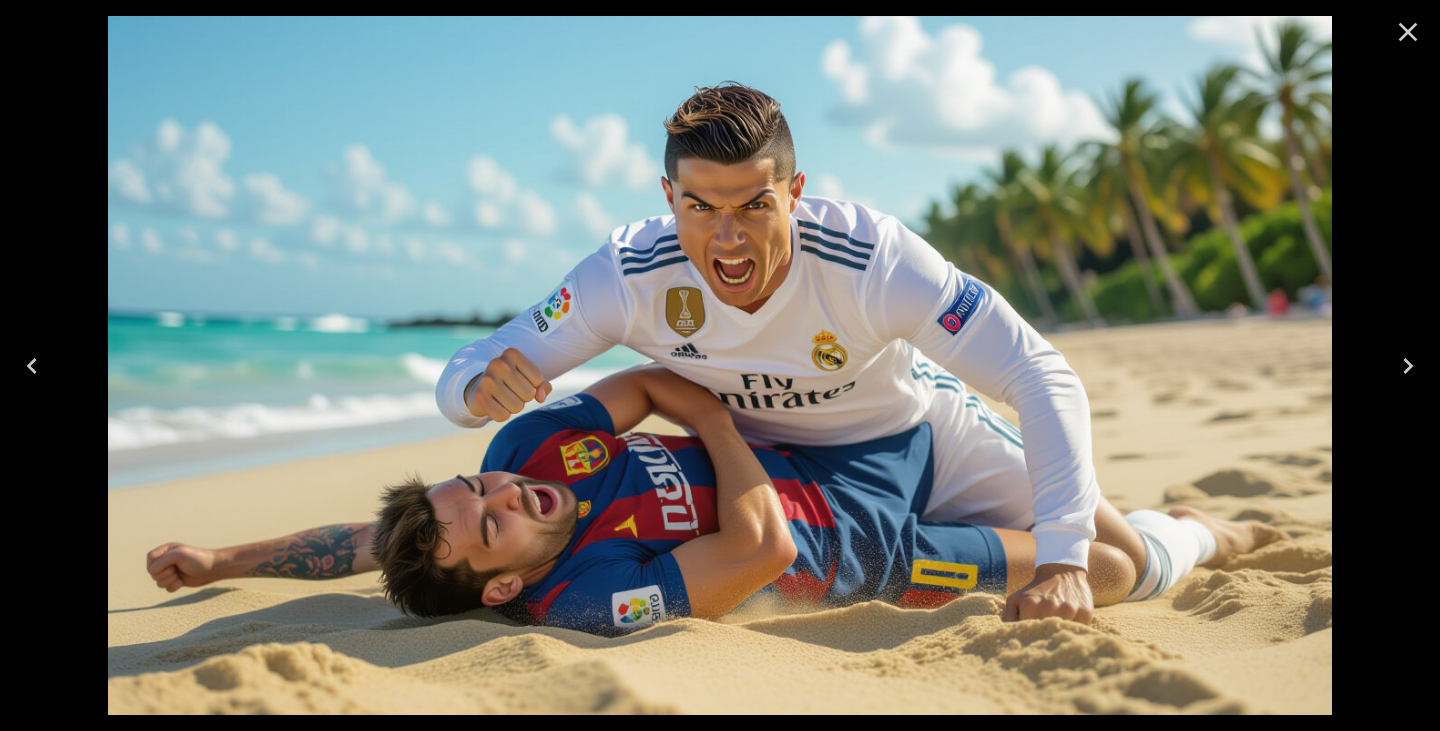 click at bounding box center (1408, 366) 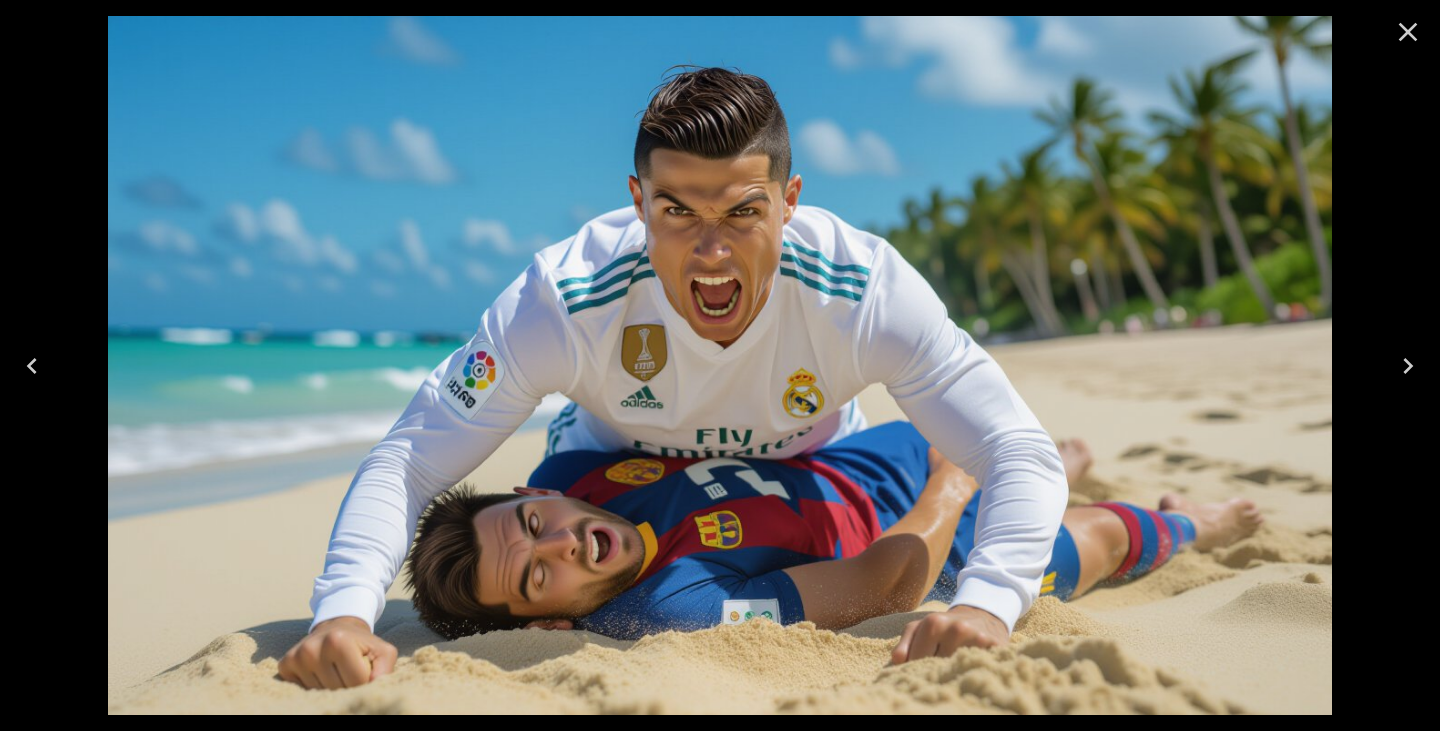 click 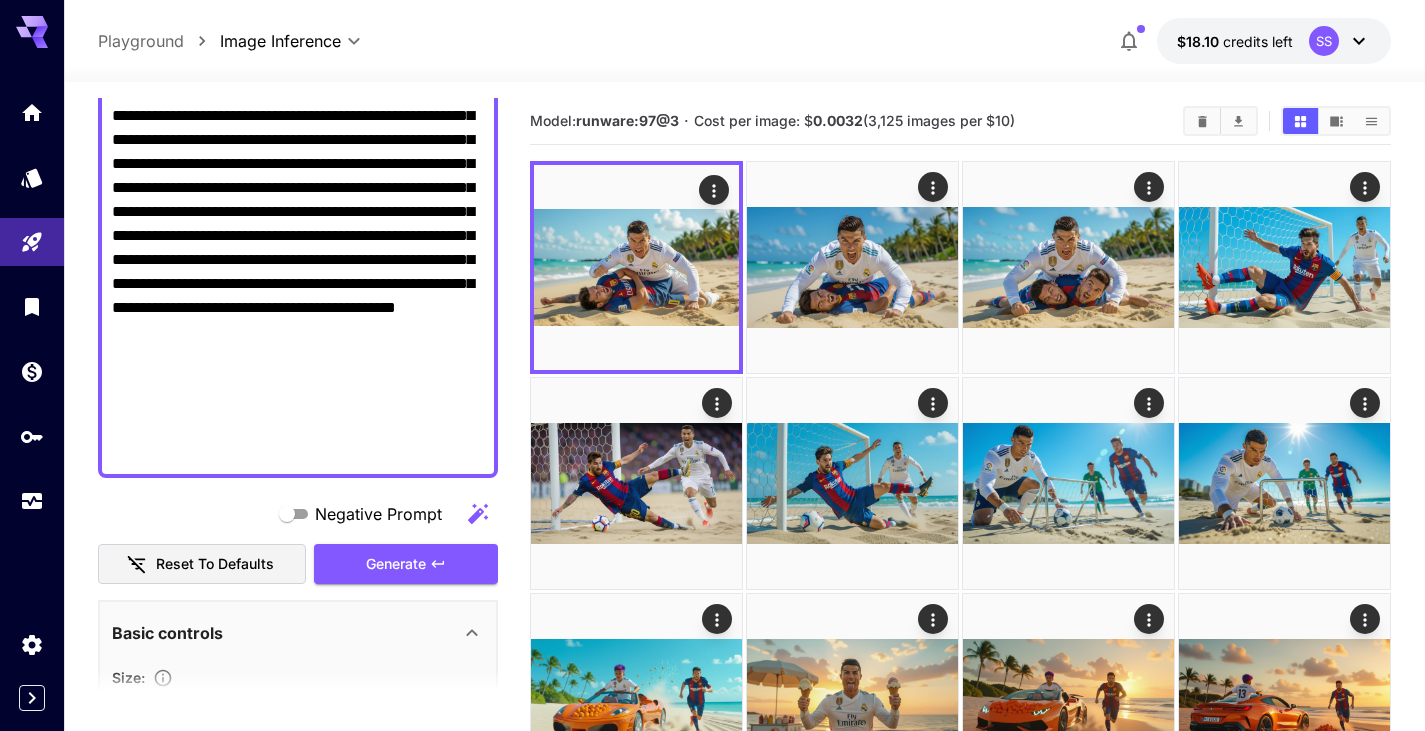 click on "**********" at bounding box center [298, 272] 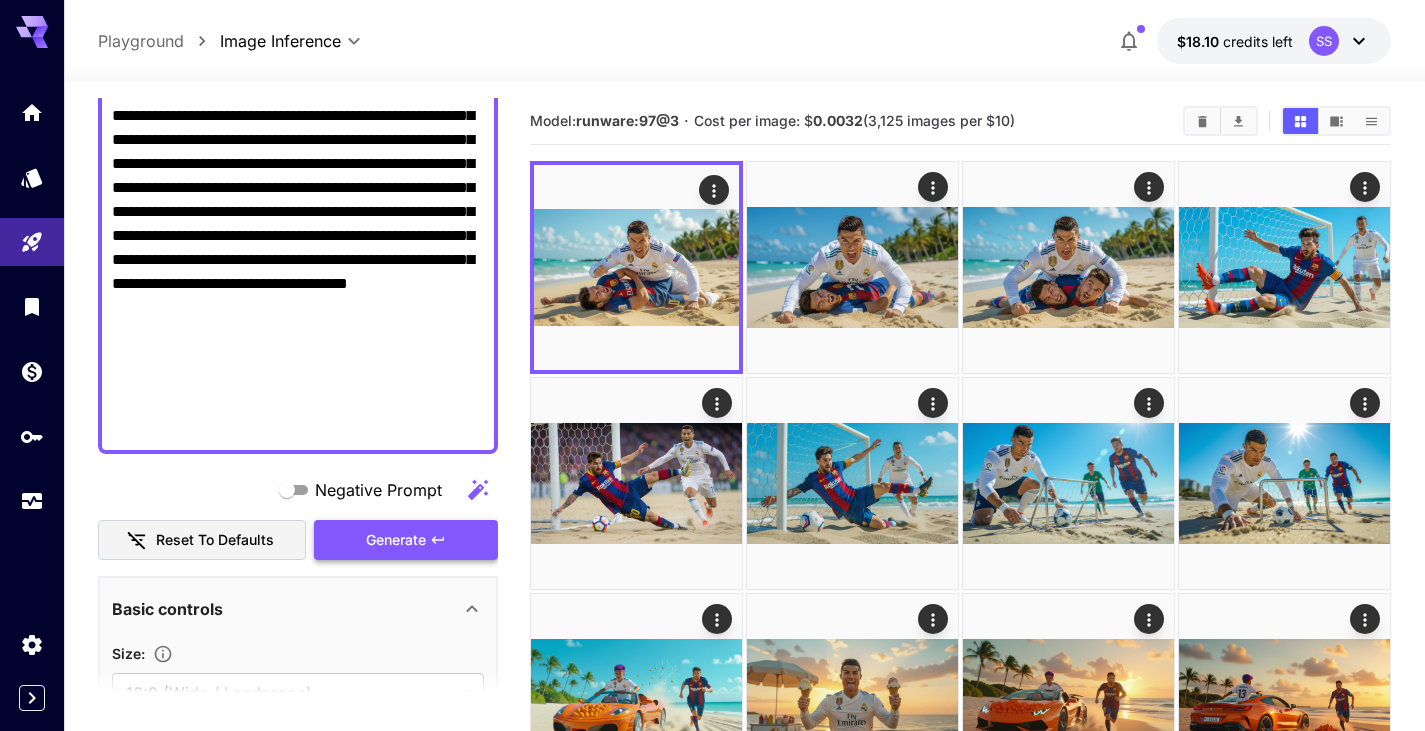 click on "Generate" at bounding box center [406, 540] 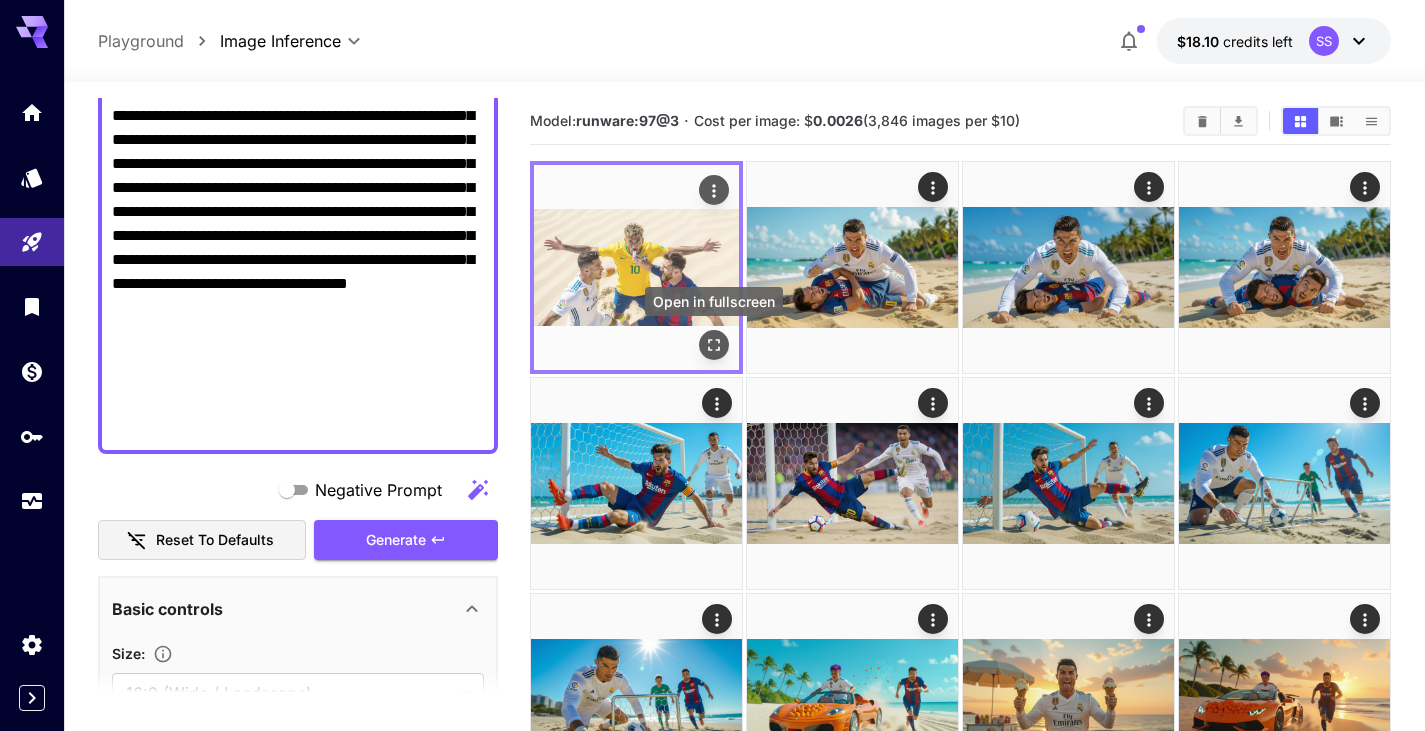 click 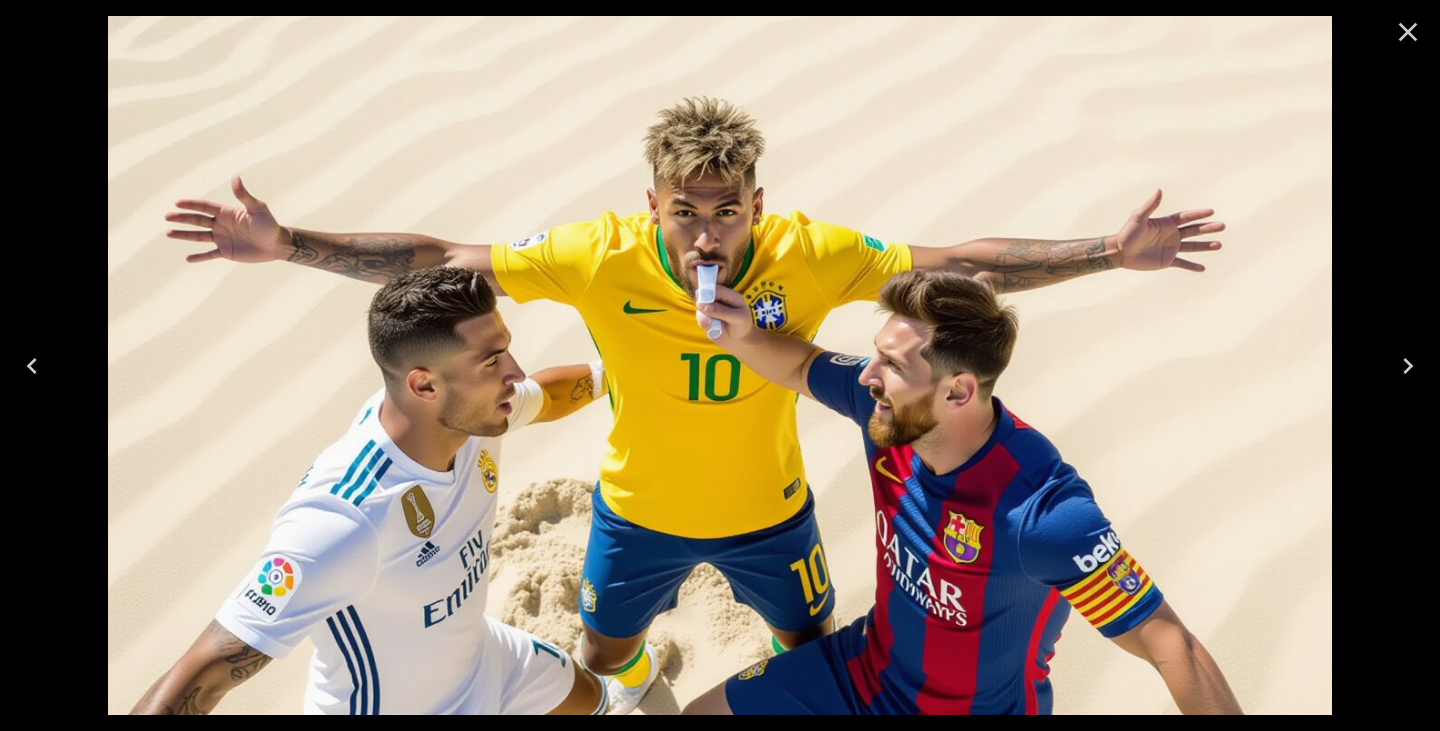 click 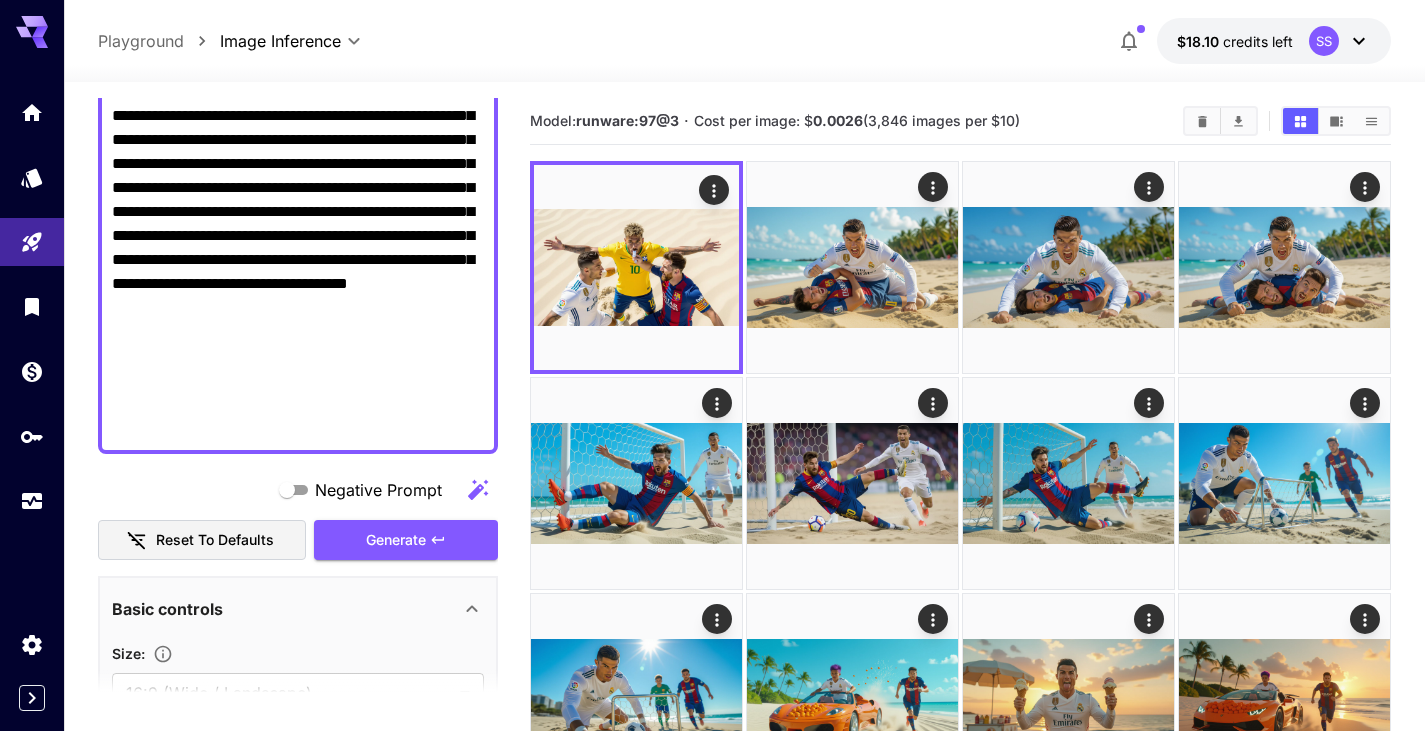 click on "**********" at bounding box center (298, 260) 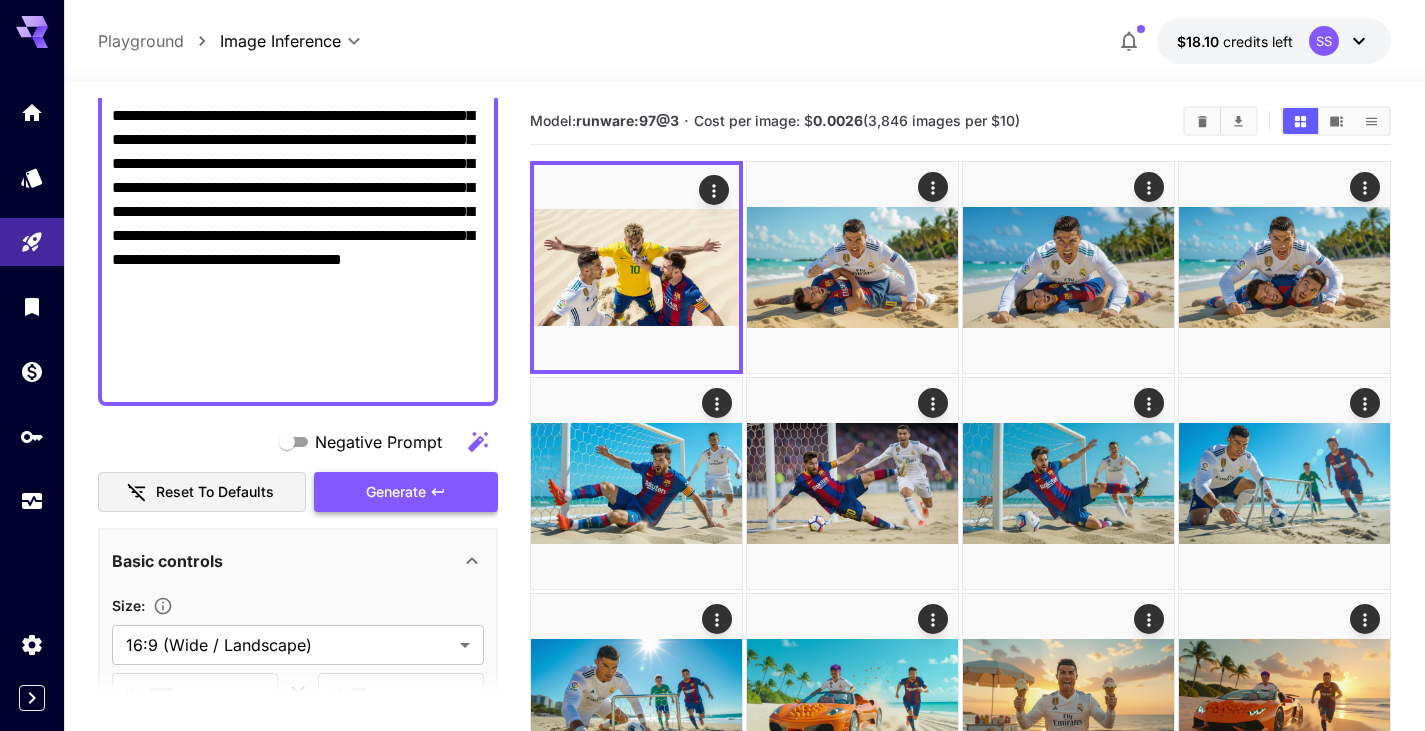 type on "**********" 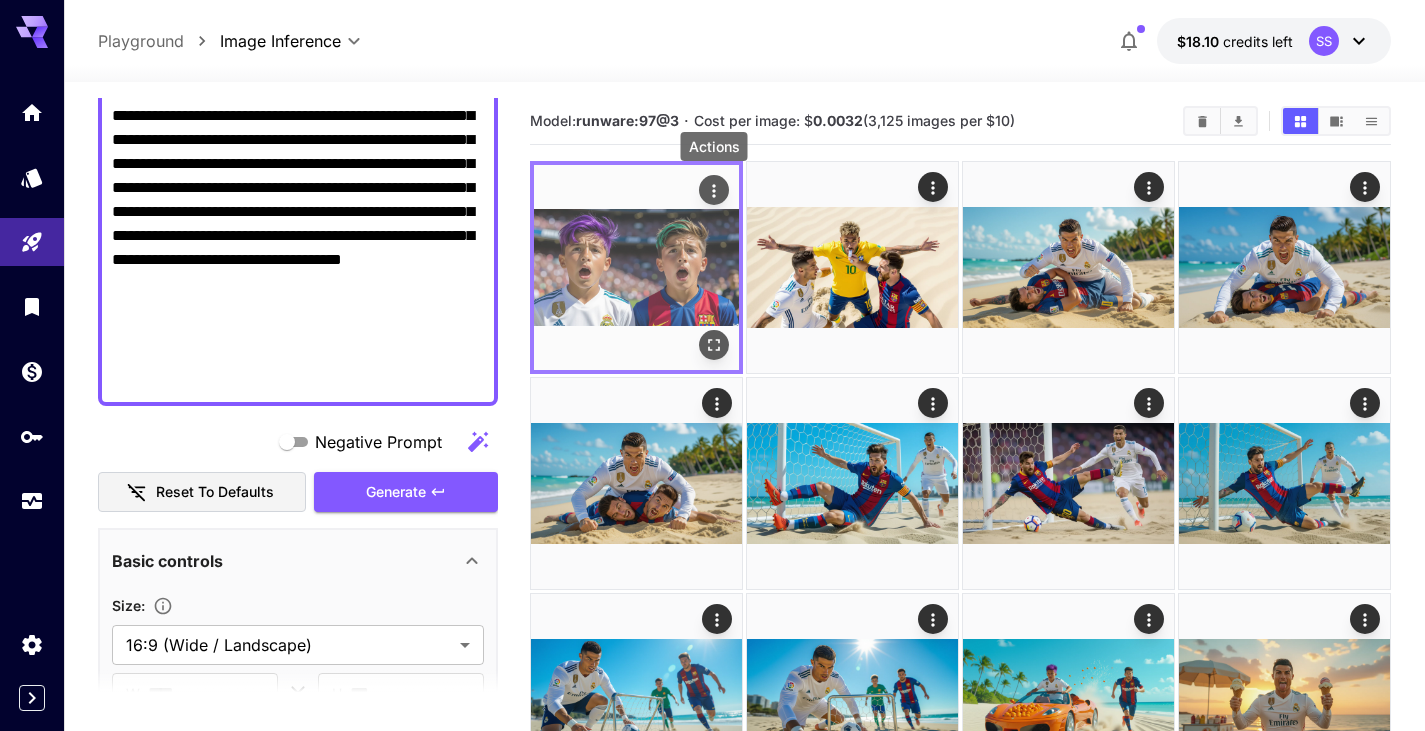 click 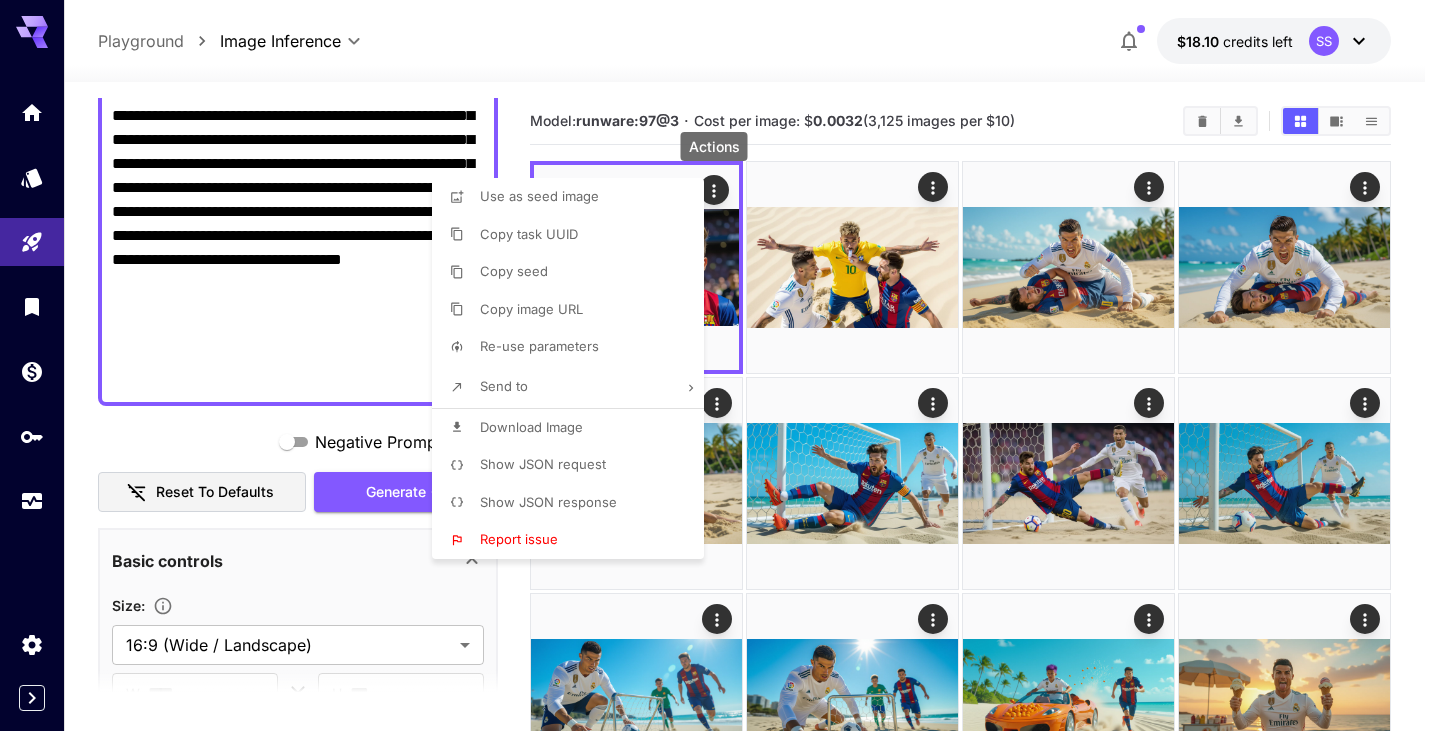 click on "Download Image" at bounding box center (531, 428) 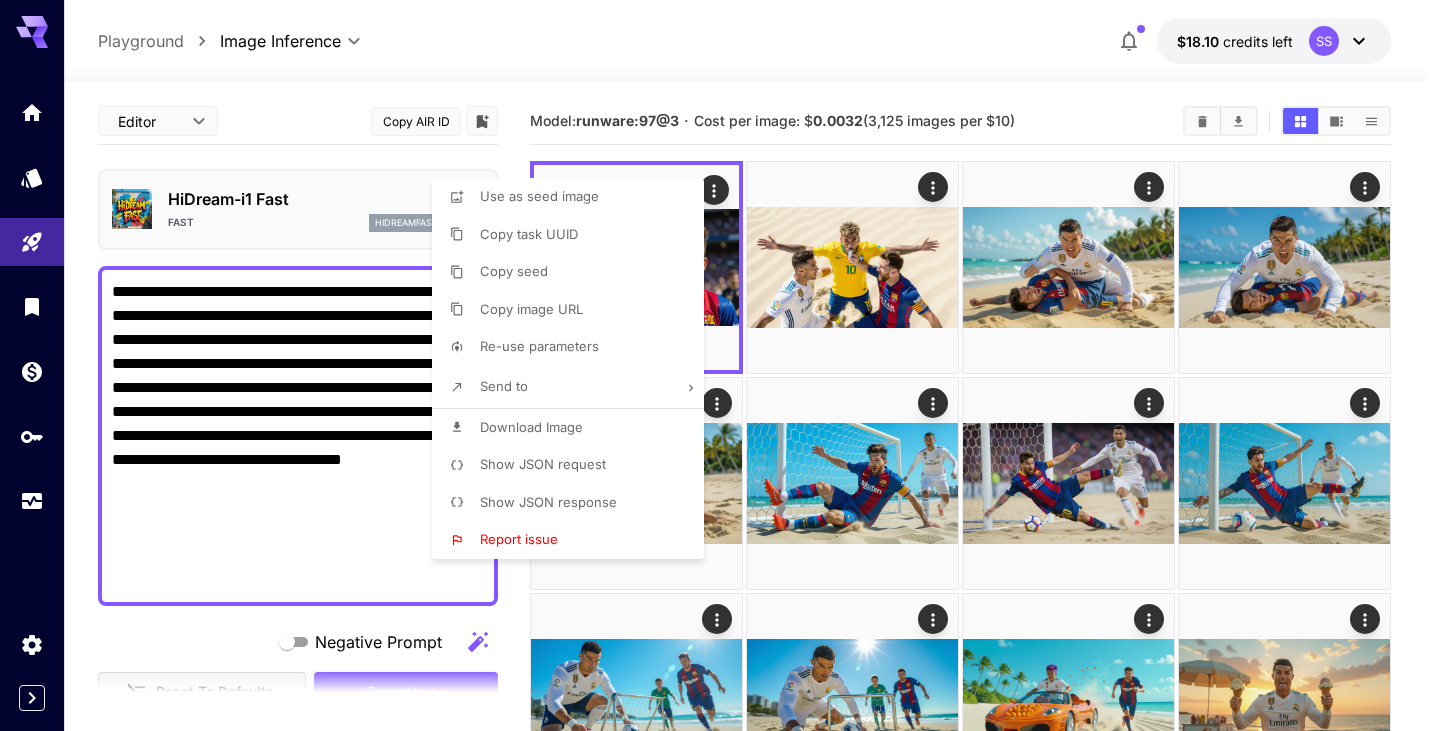 scroll, scrollTop: 0, scrollLeft: 0, axis: both 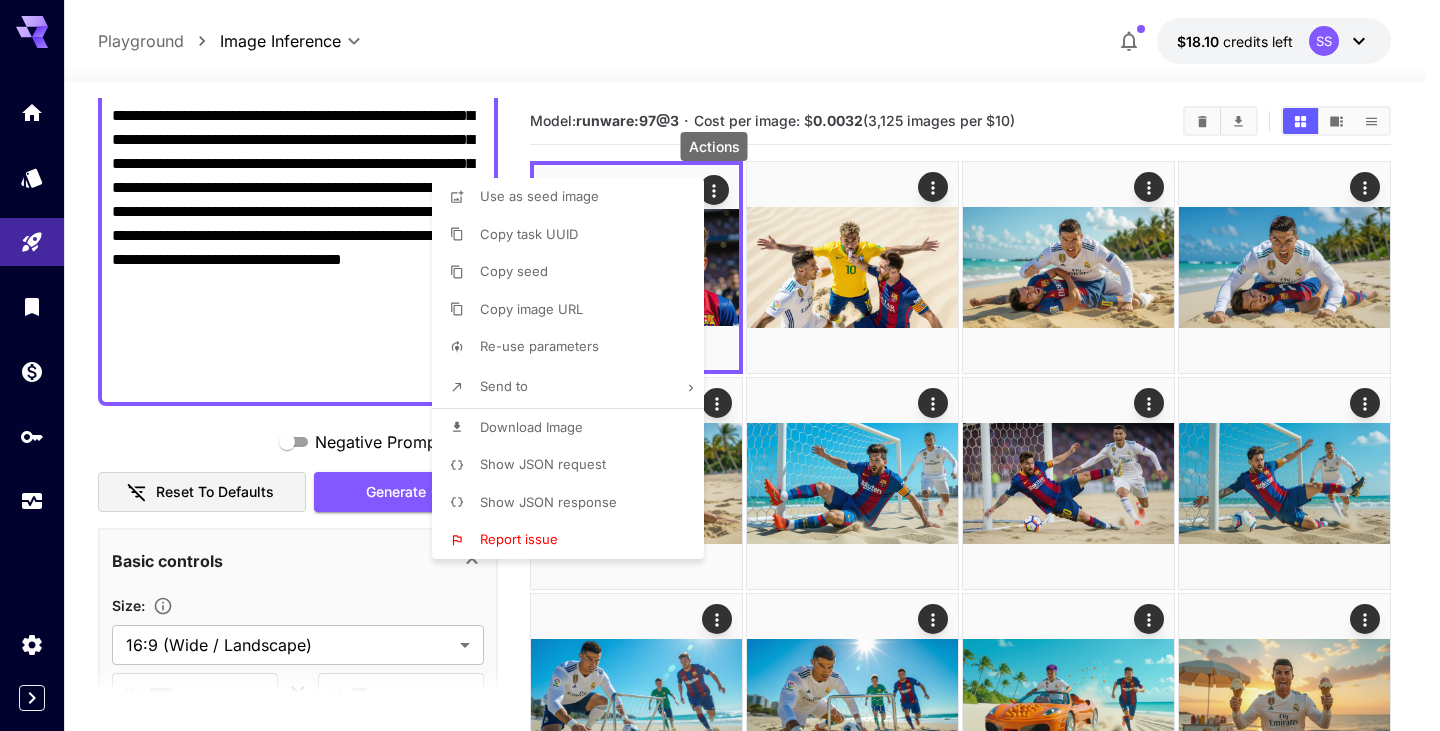 click at bounding box center [720, 365] 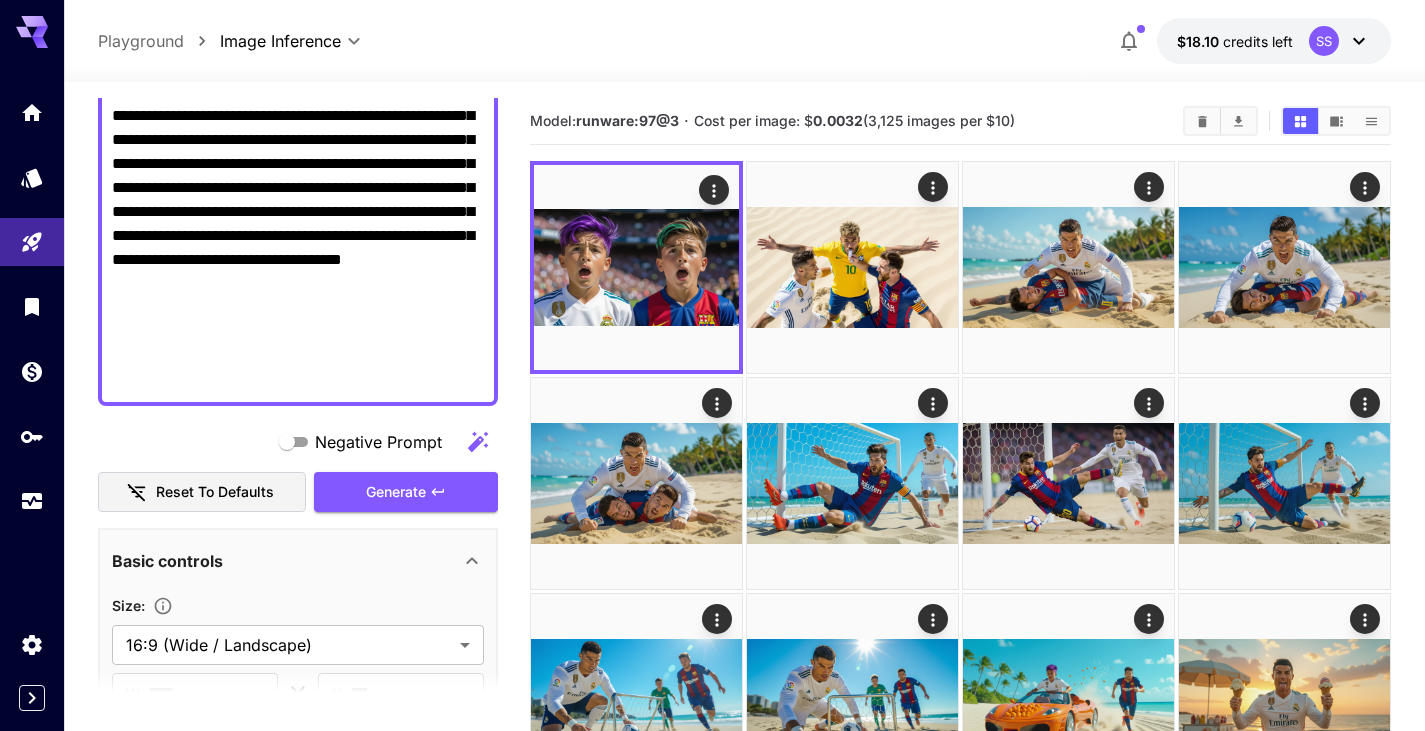 click on "**********" at bounding box center (298, 236) 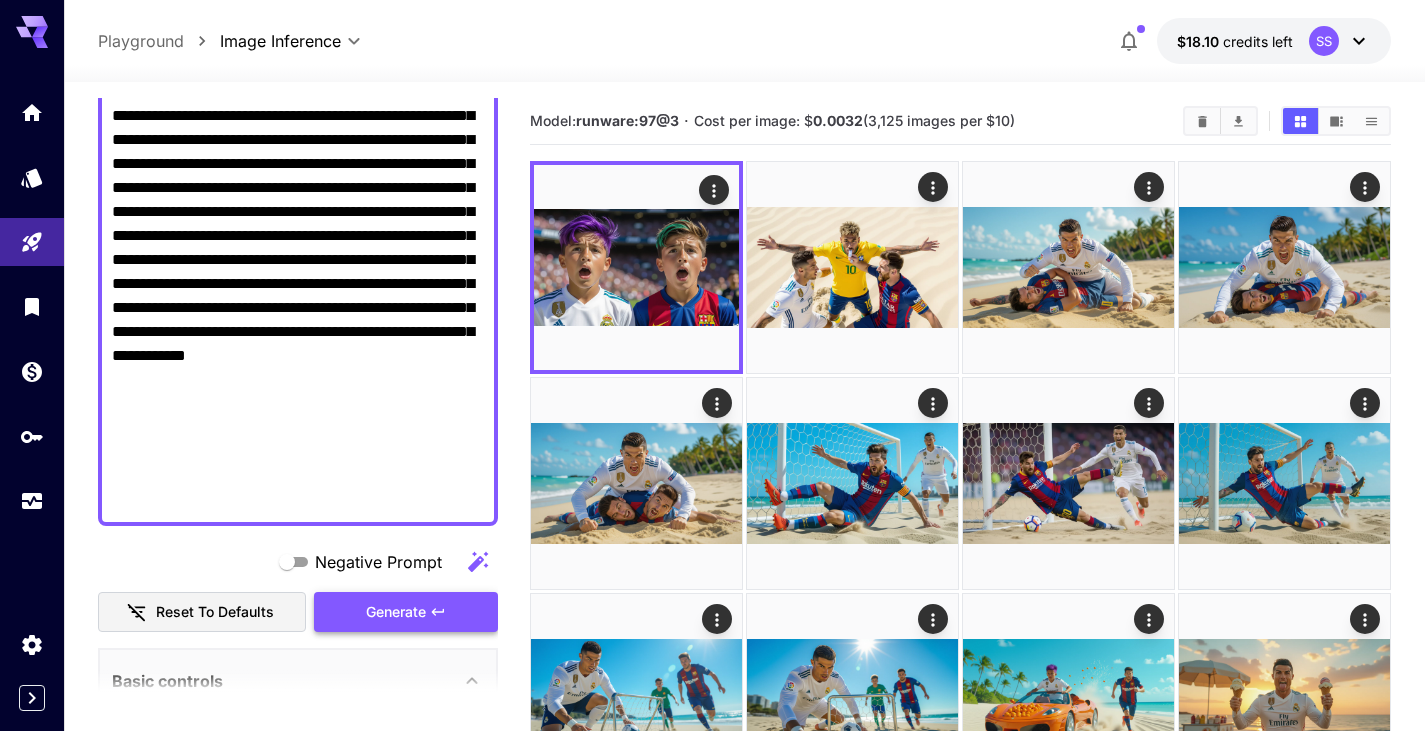 click on "Generate" at bounding box center (396, 612) 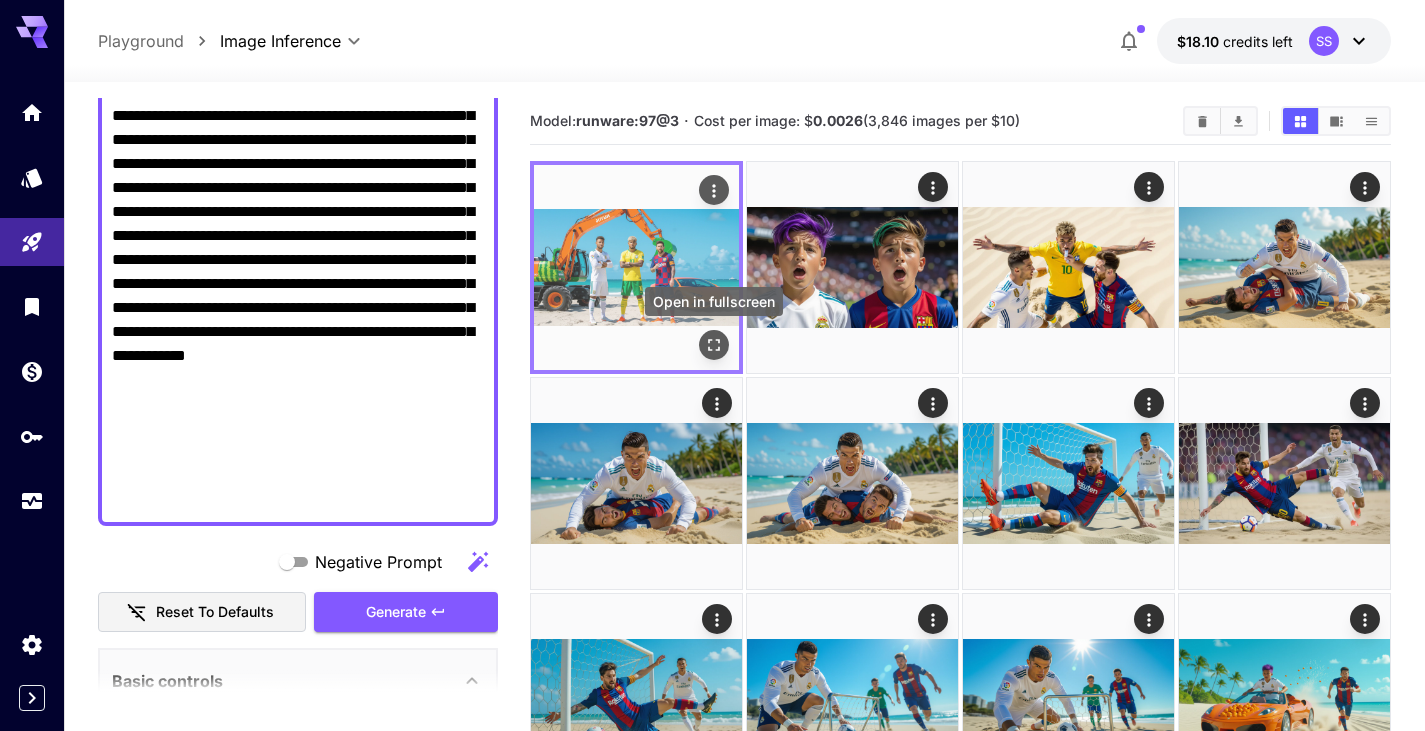 click 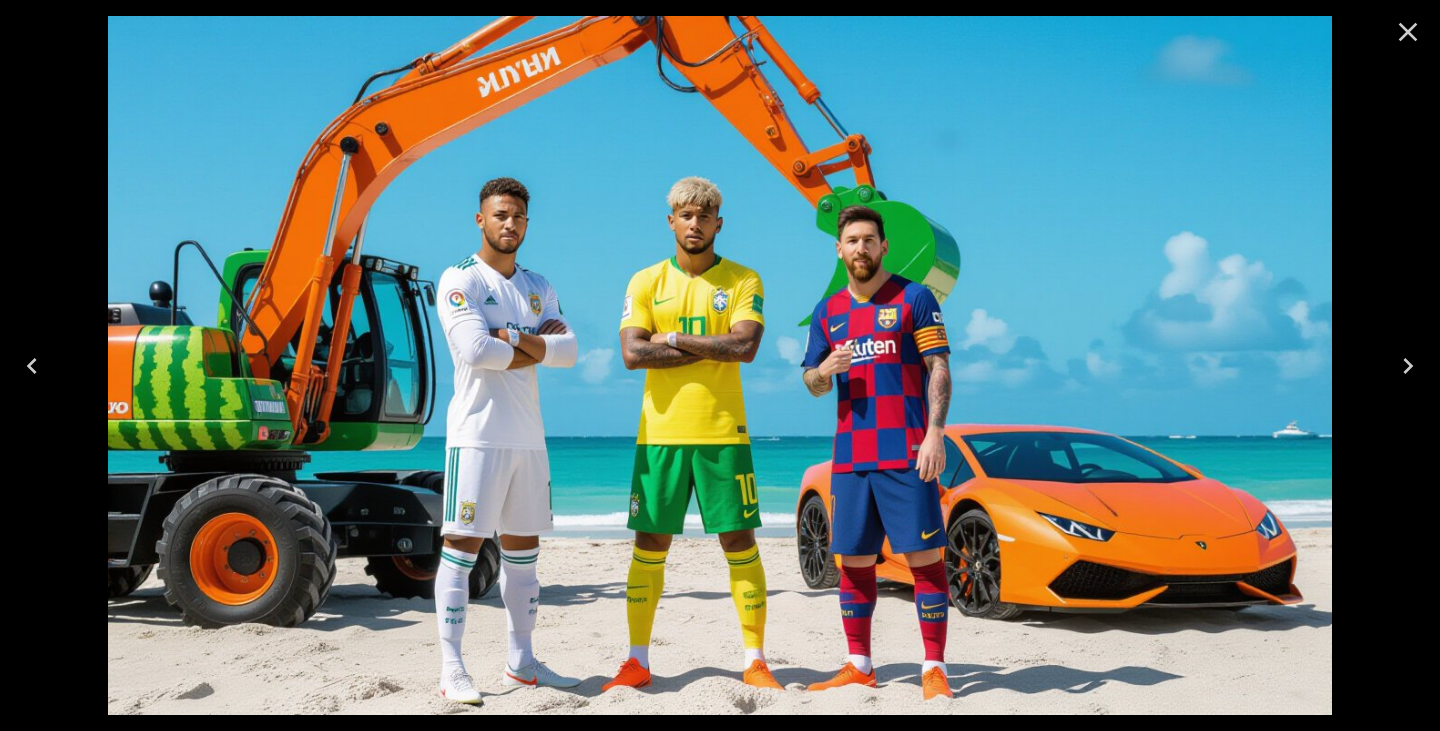 drag, startPoint x: 710, startPoint y: 311, endPoint x: 1426, endPoint y: 27, distance: 770.26746 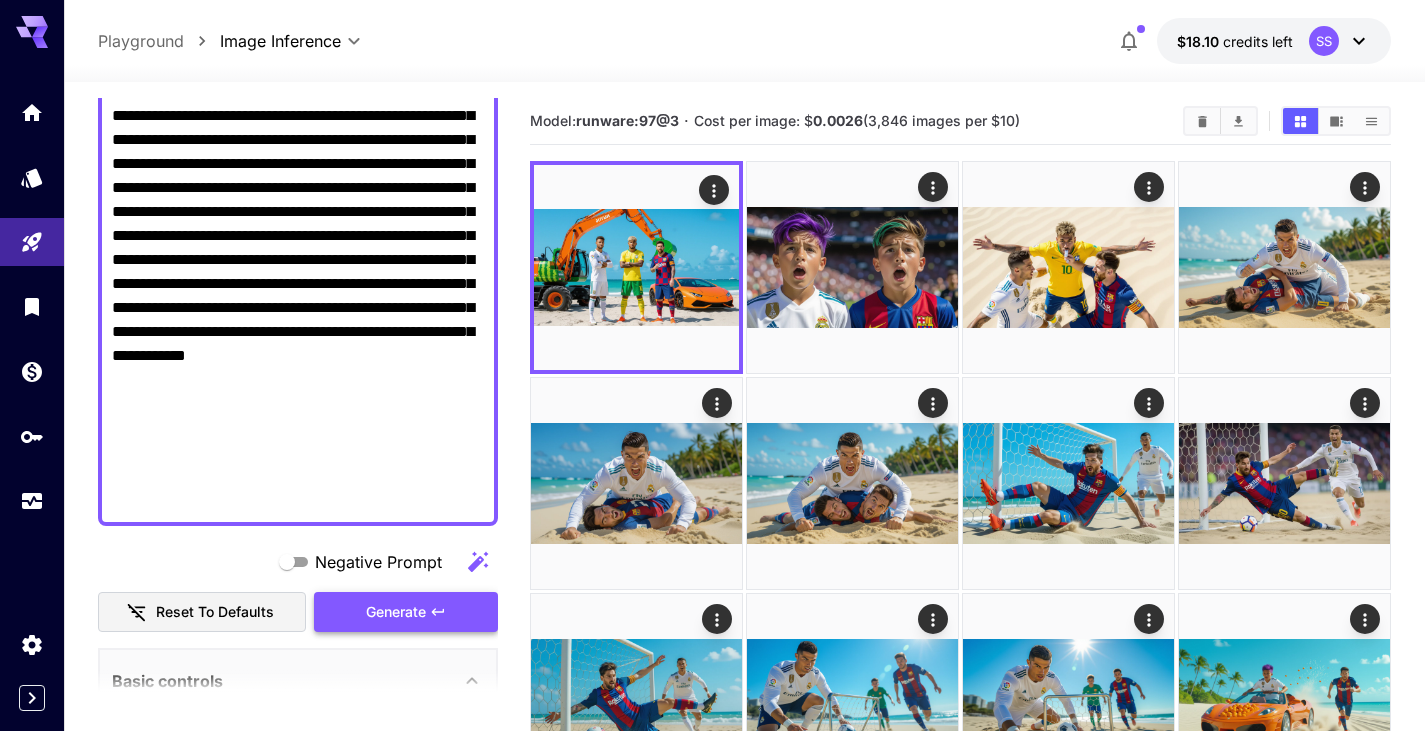 click on "Generate" at bounding box center [396, 612] 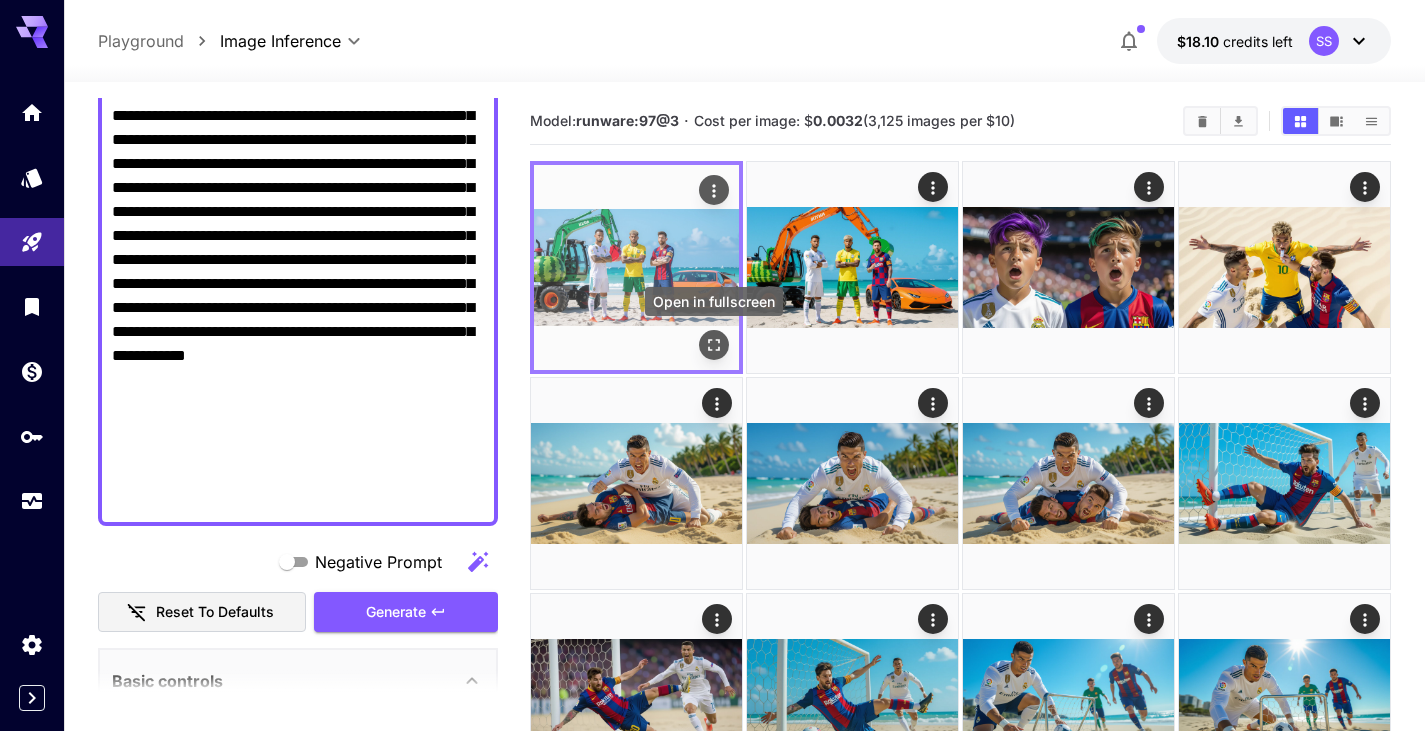 click 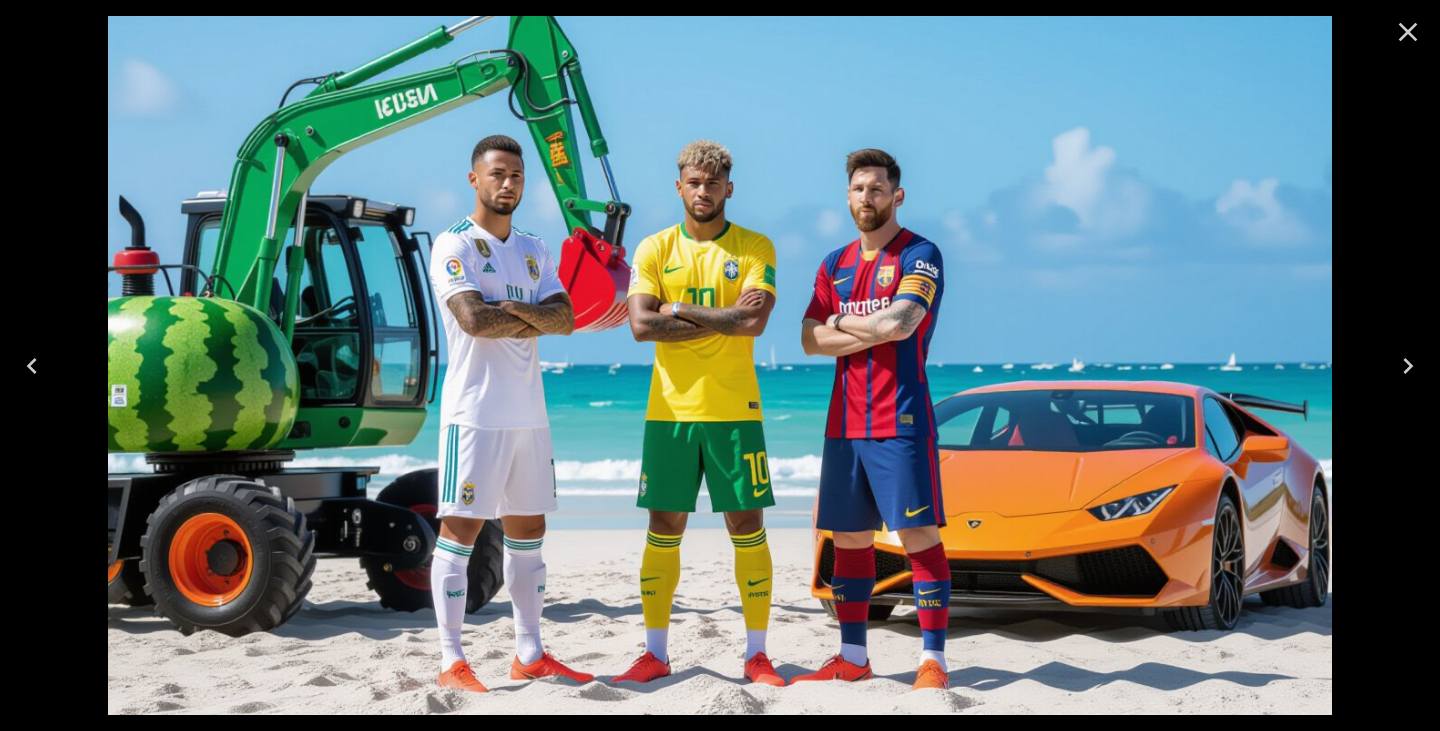 click 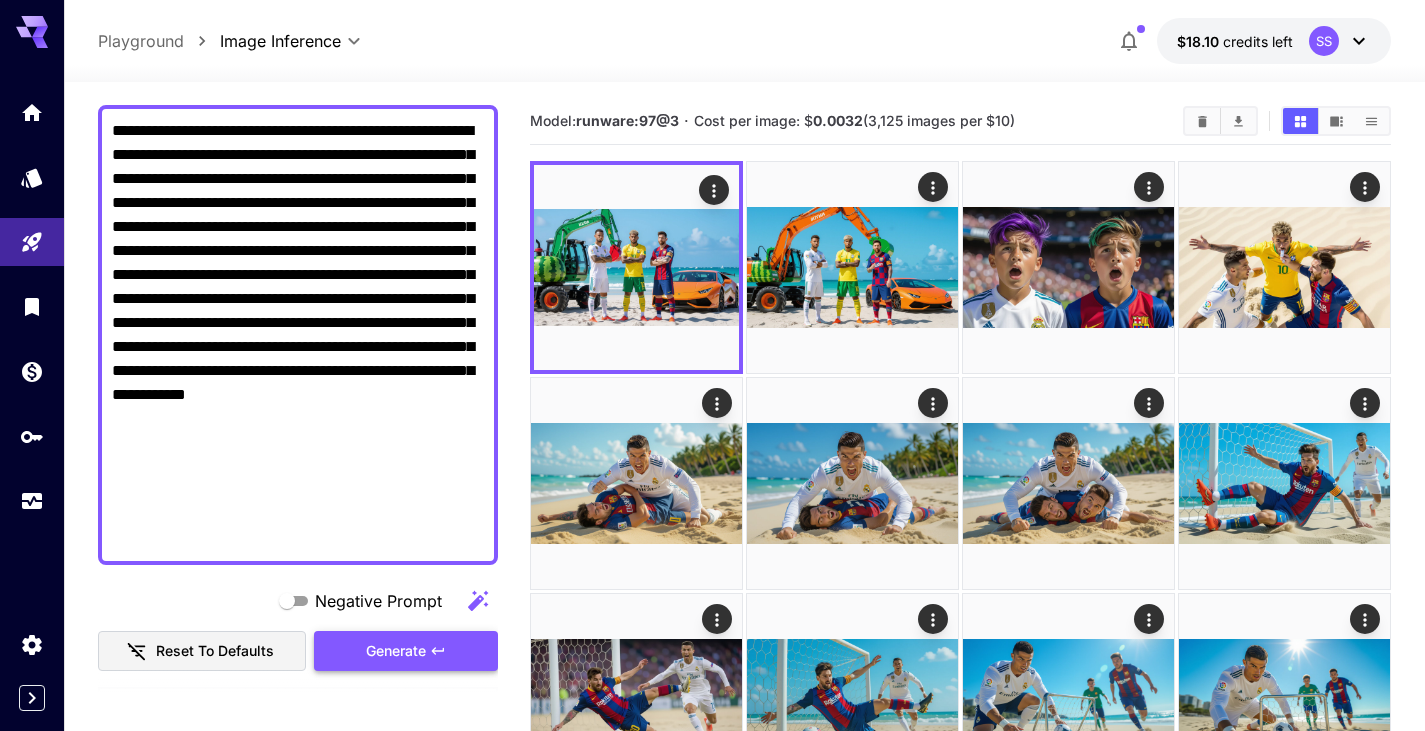 scroll, scrollTop: 200, scrollLeft: 0, axis: vertical 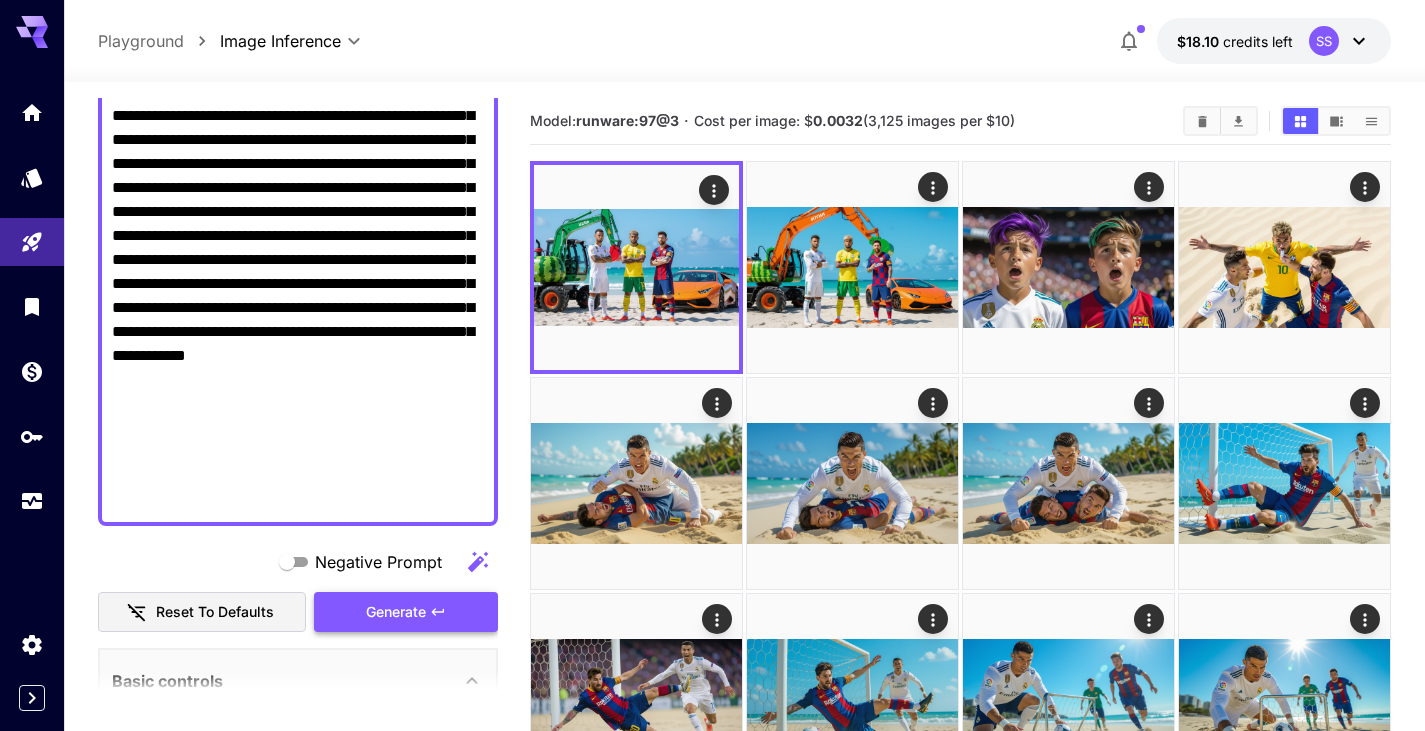 click on "Generate" at bounding box center [396, 612] 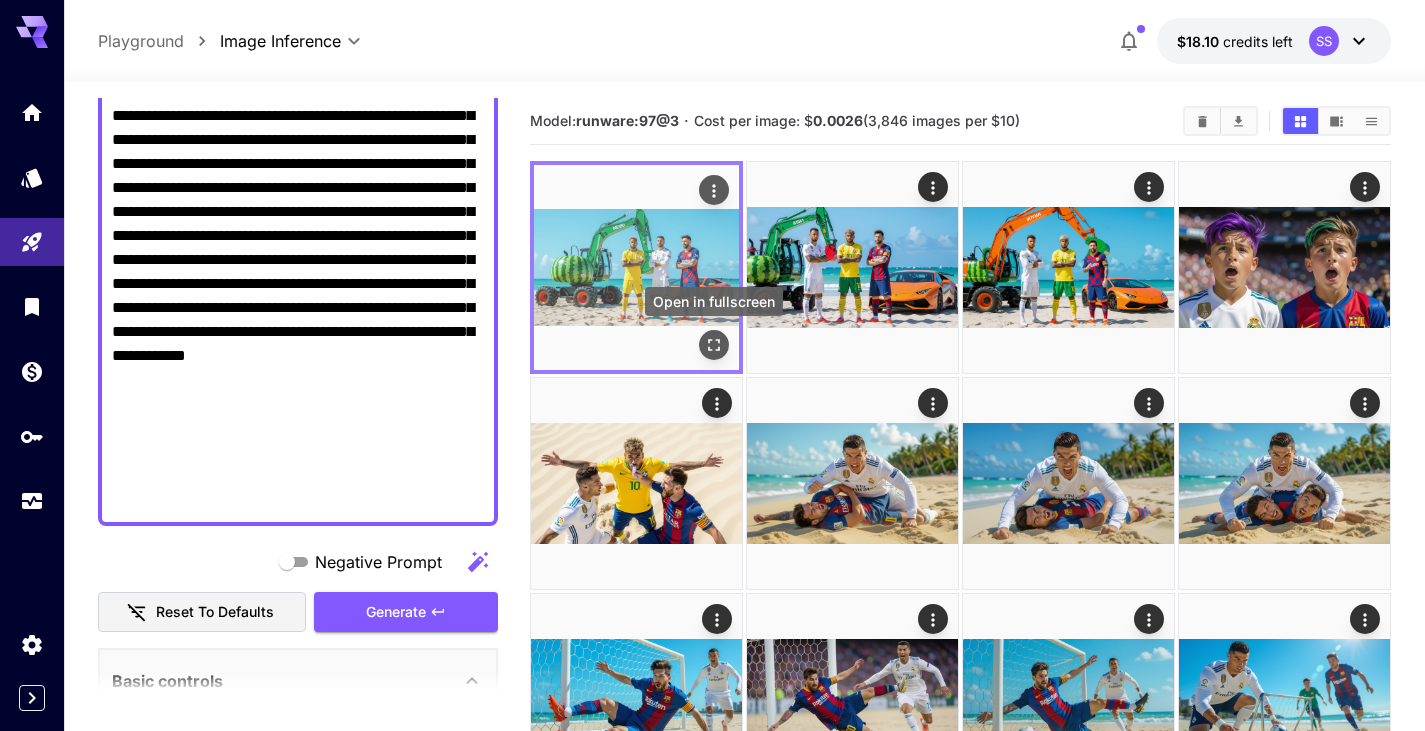 click 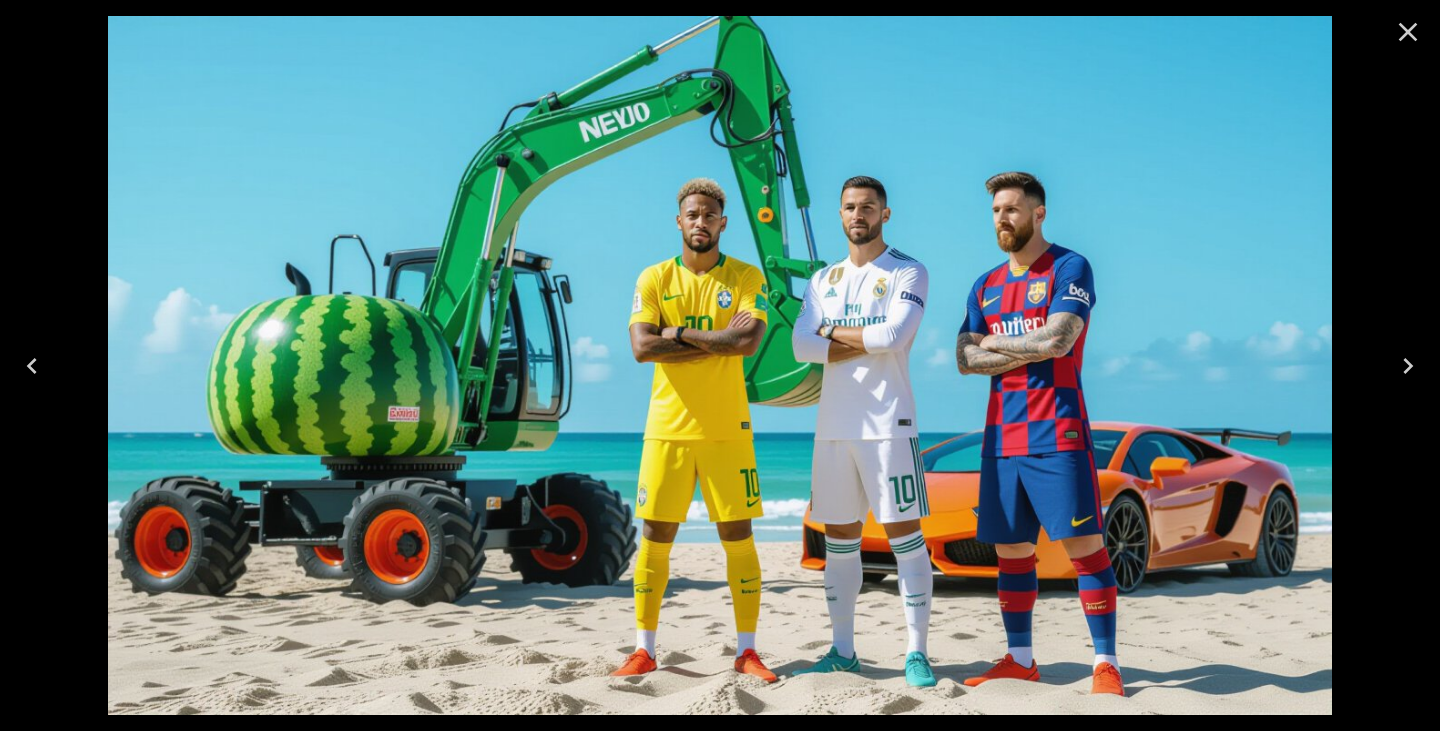 click 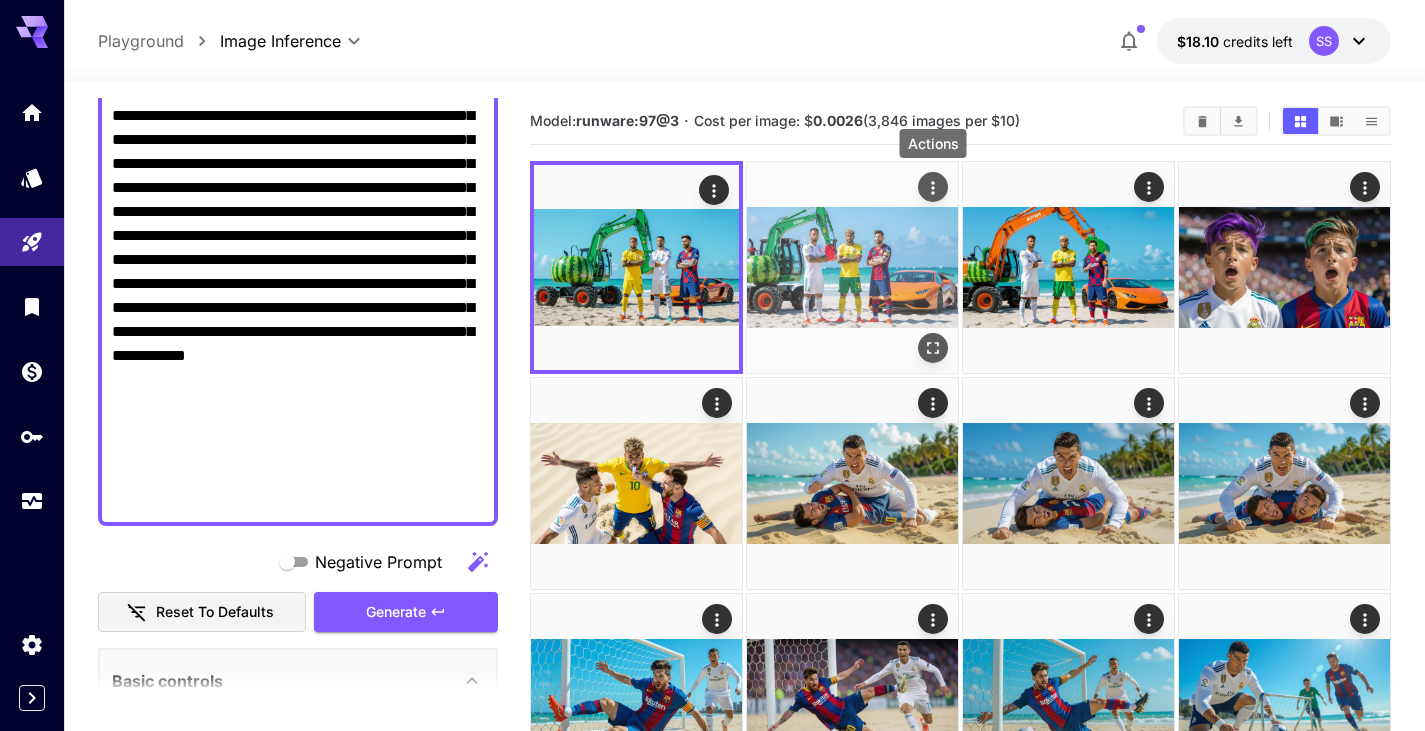 click 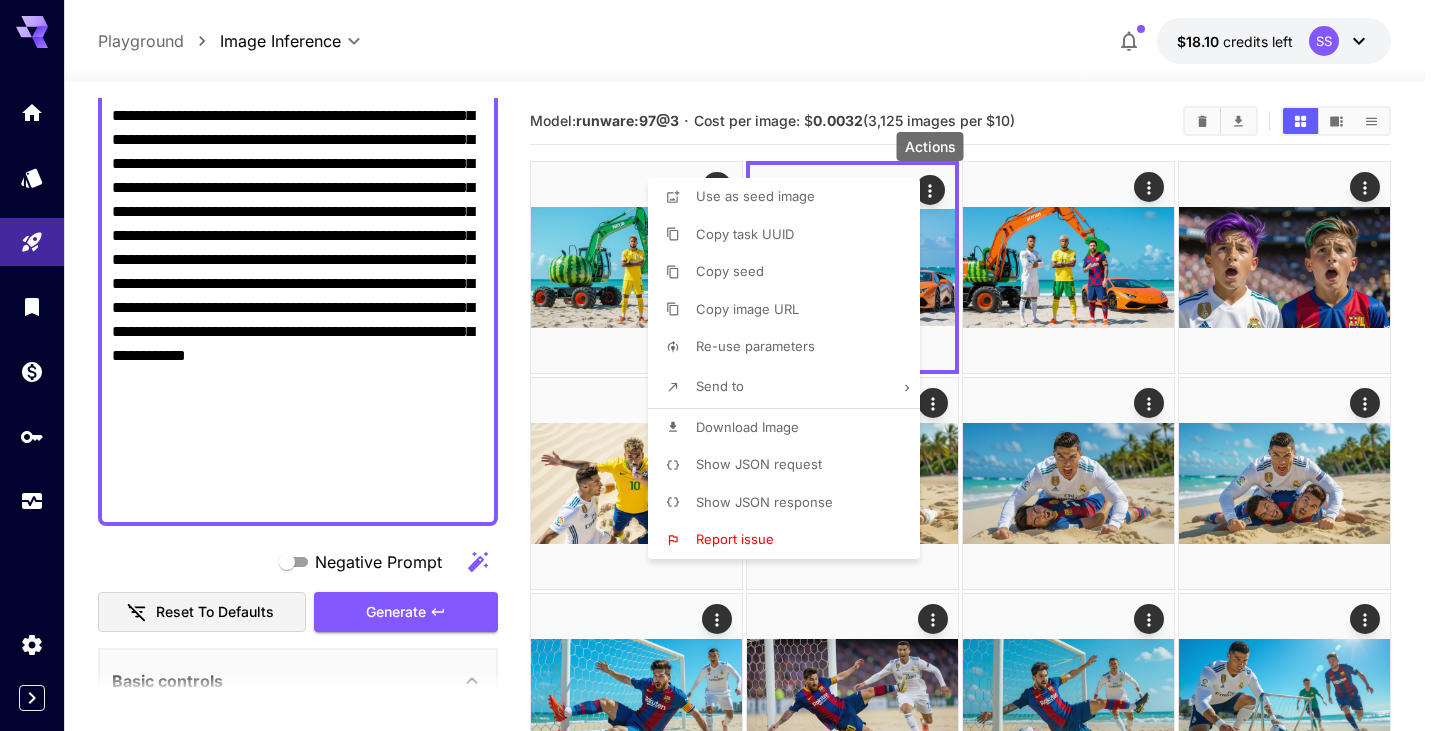 click on "Download Image" at bounding box center (790, 428) 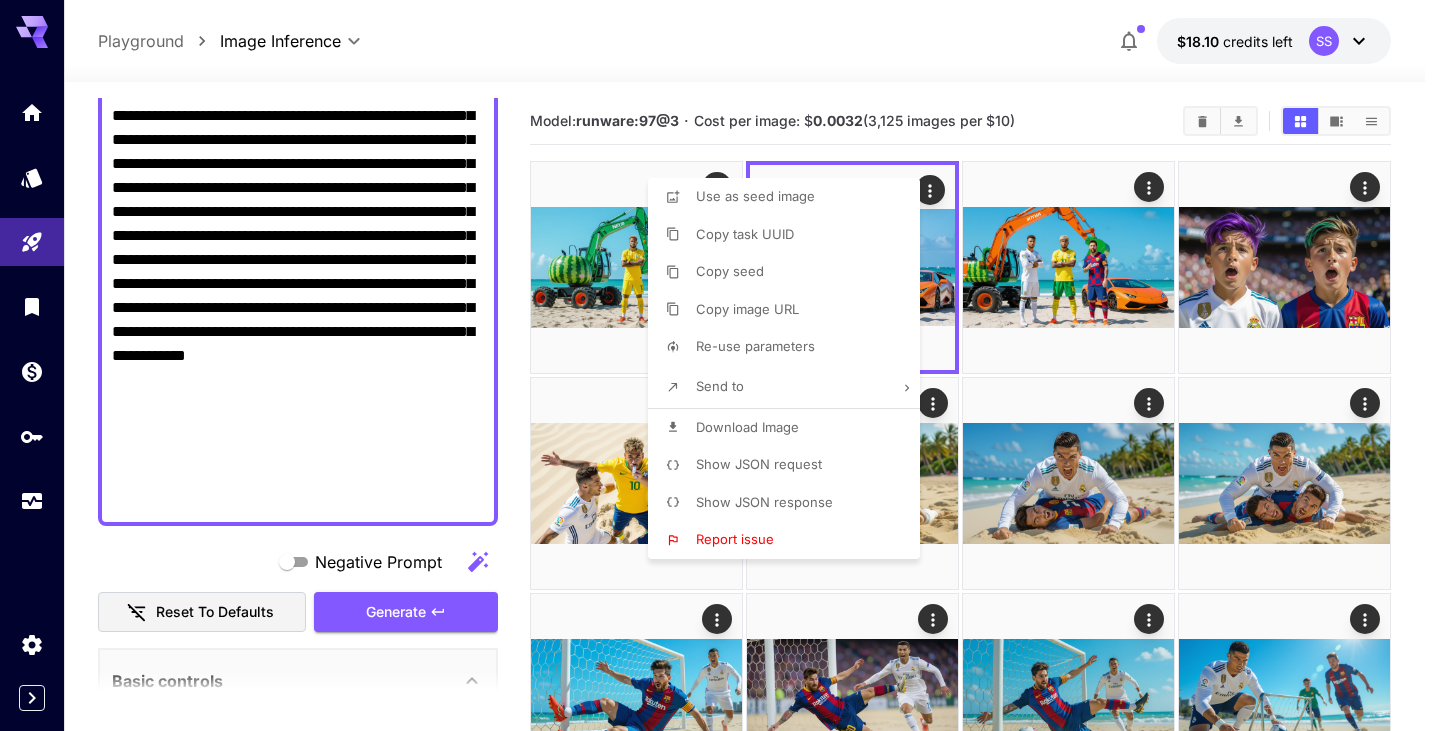 click at bounding box center [720, 365] 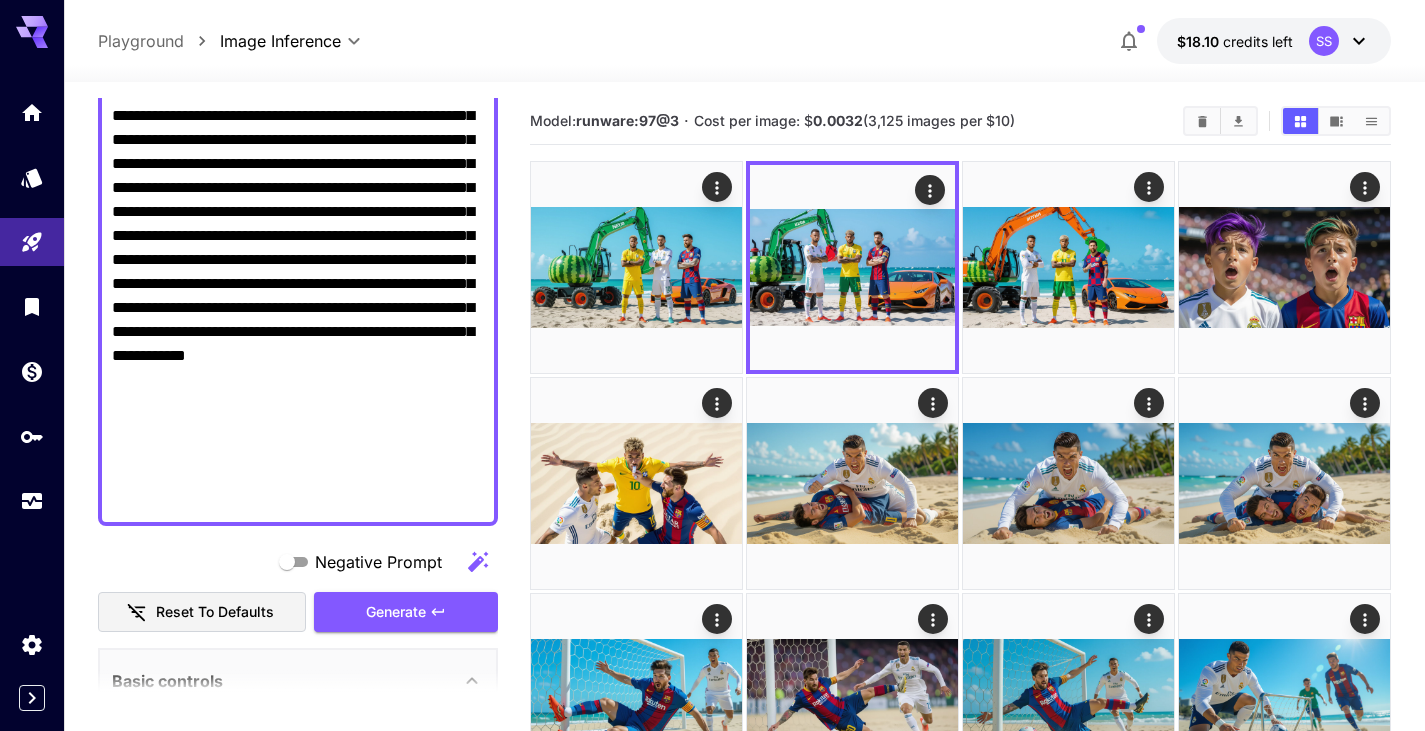 click at bounding box center [712, 365] 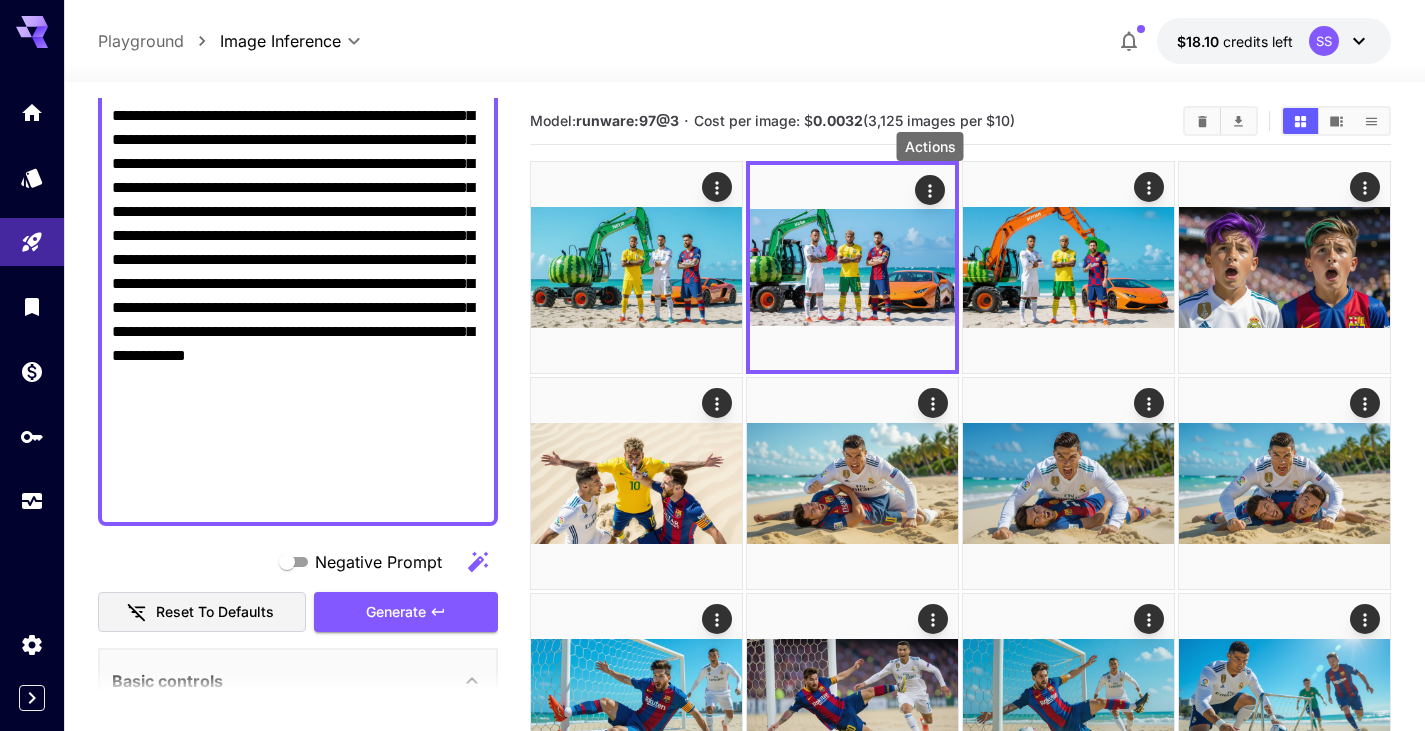 click on "**********" at bounding box center (298, 296) 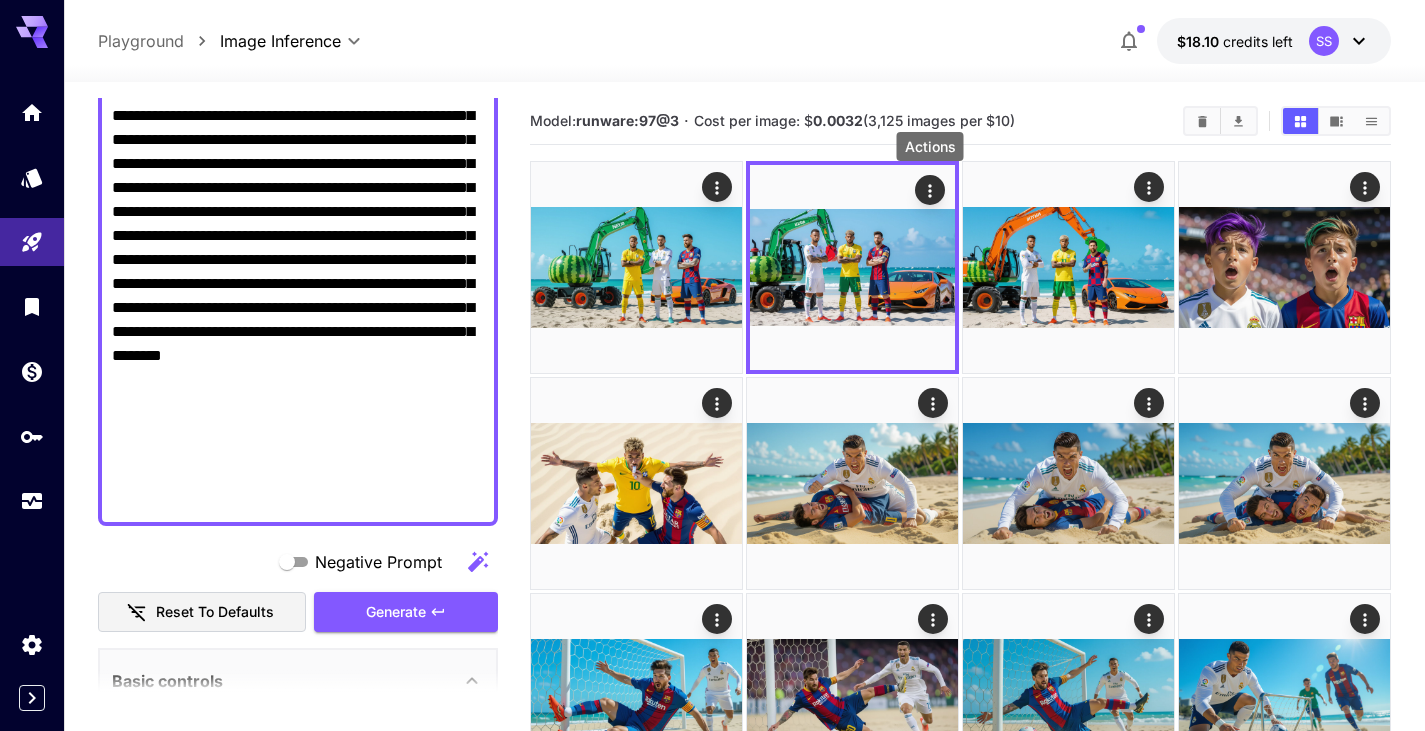 type on "**********" 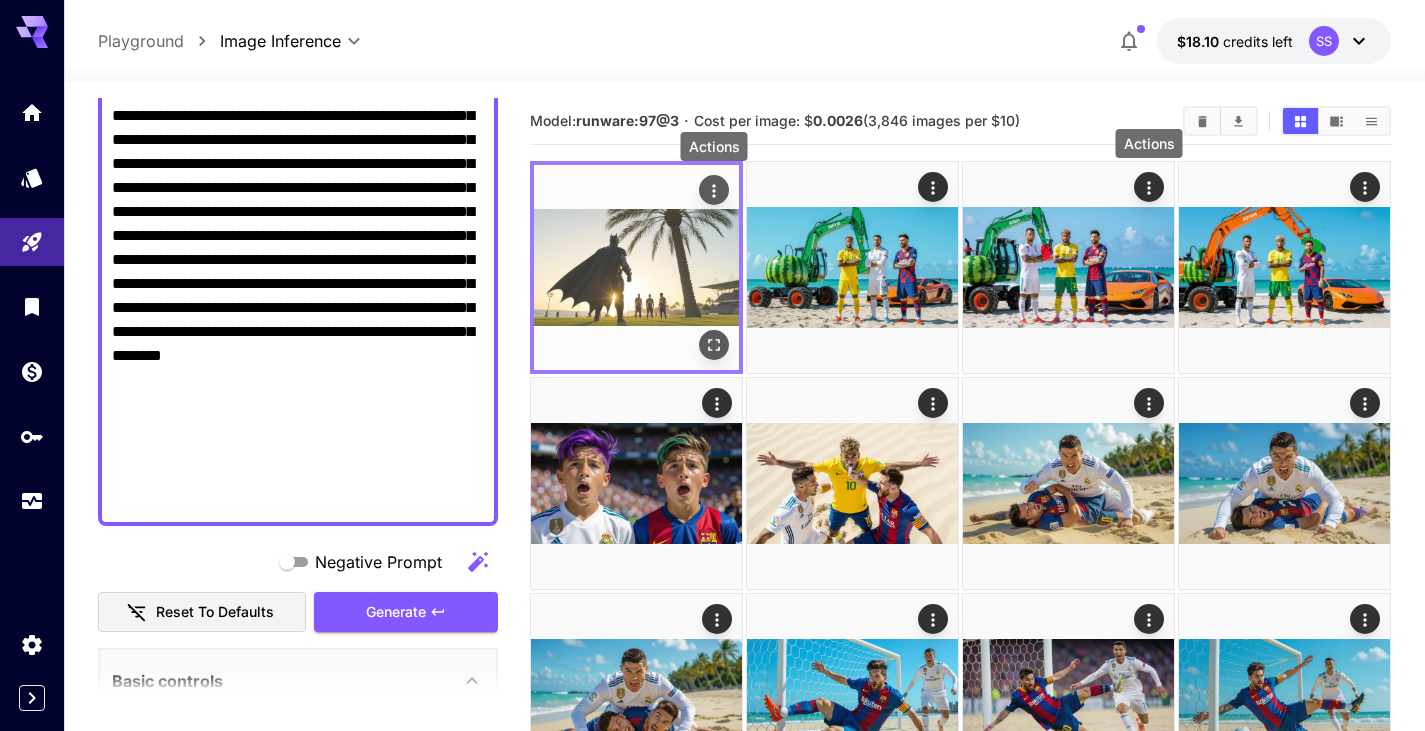 click 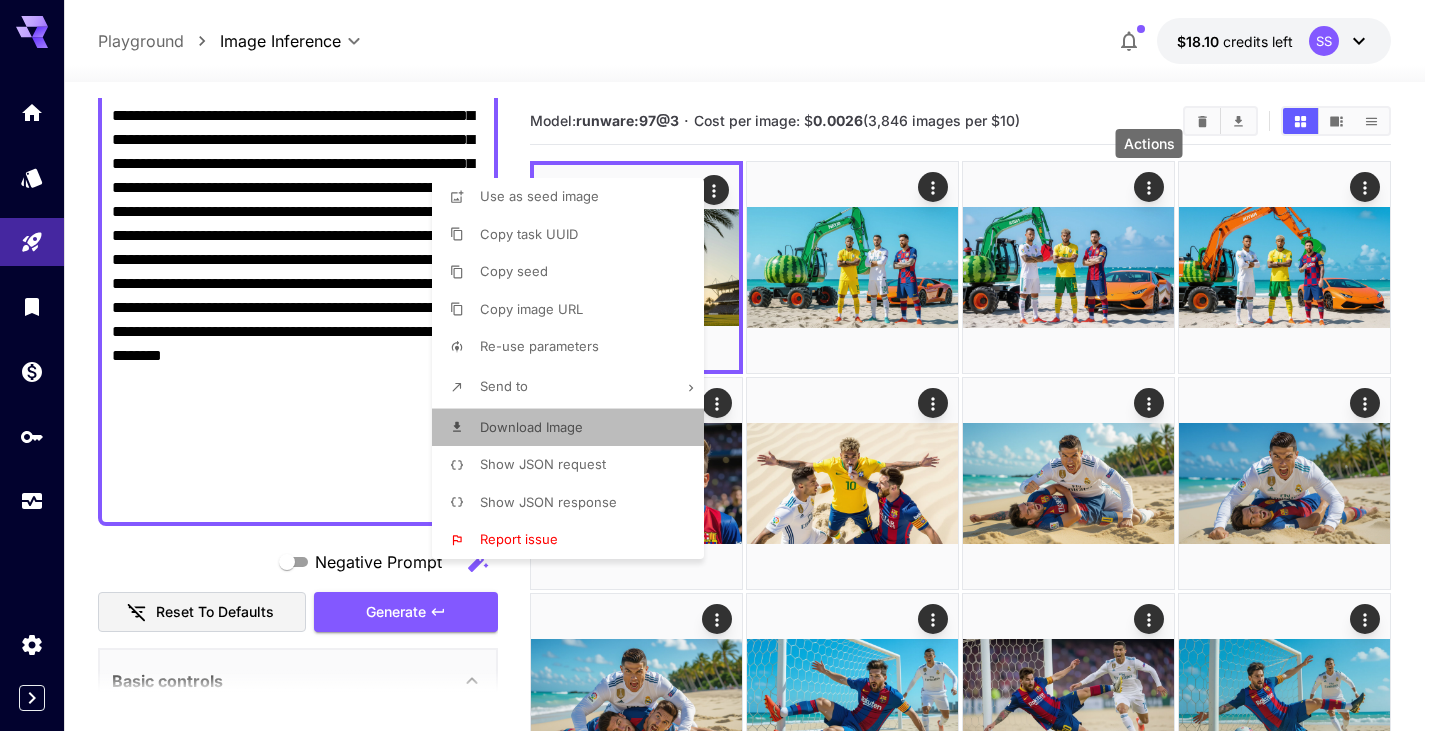 click on "Download Image" at bounding box center (574, 428) 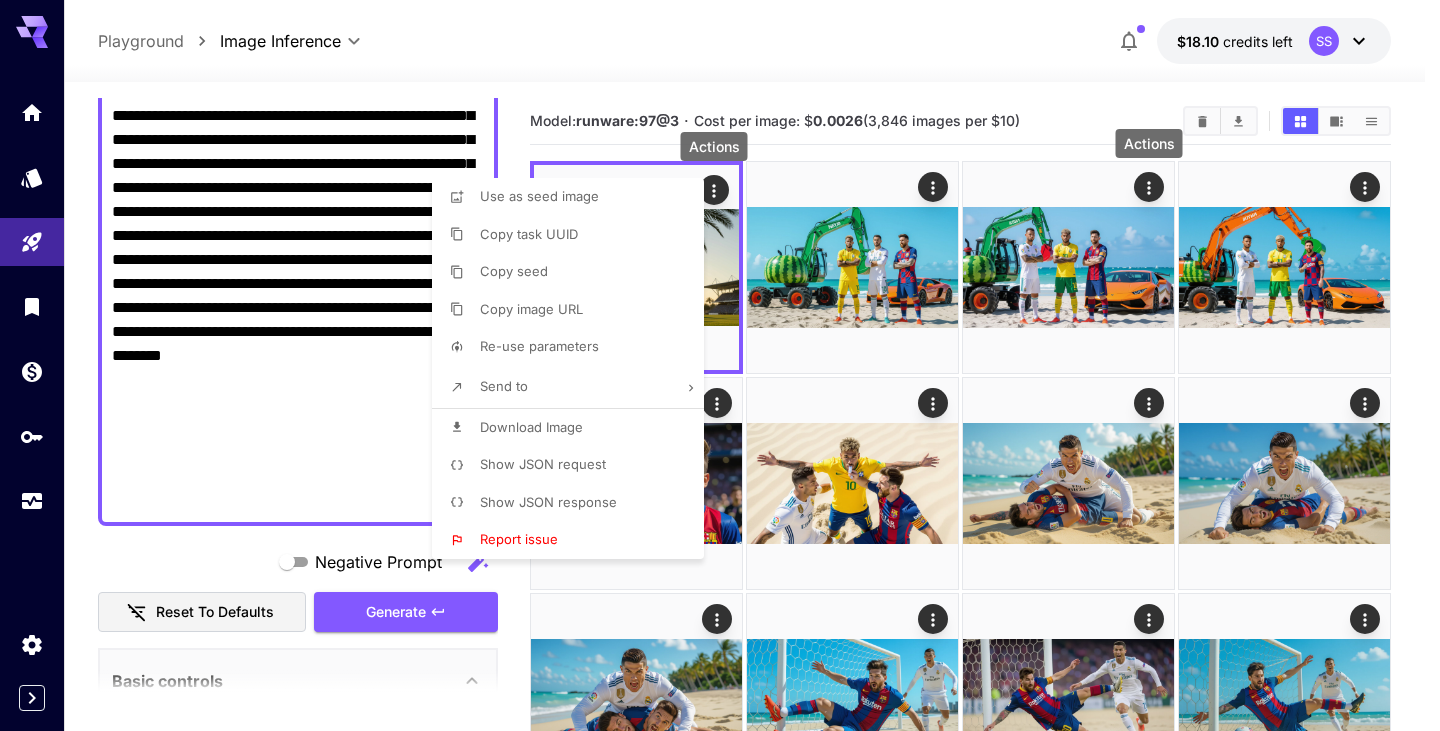 click at bounding box center [720, 365] 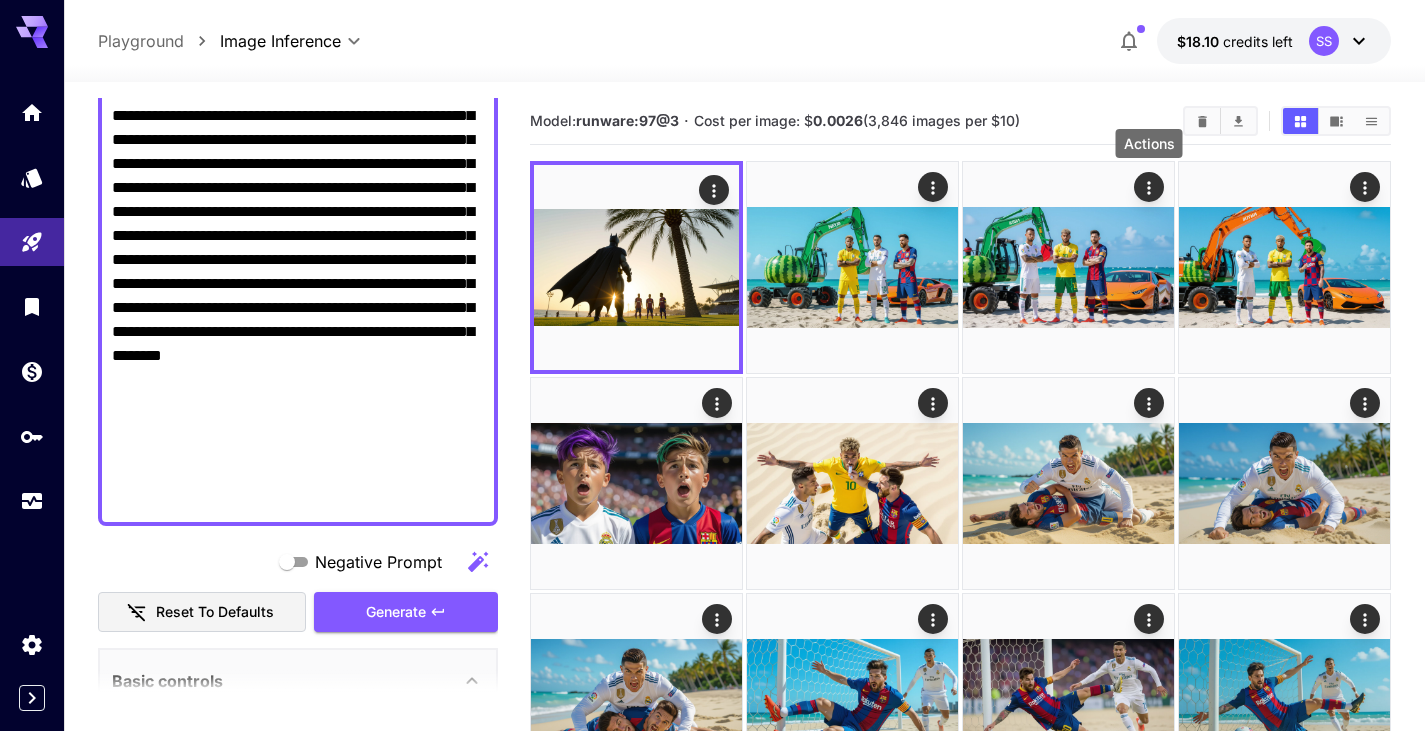 click on "**********" at bounding box center (712, 2269) 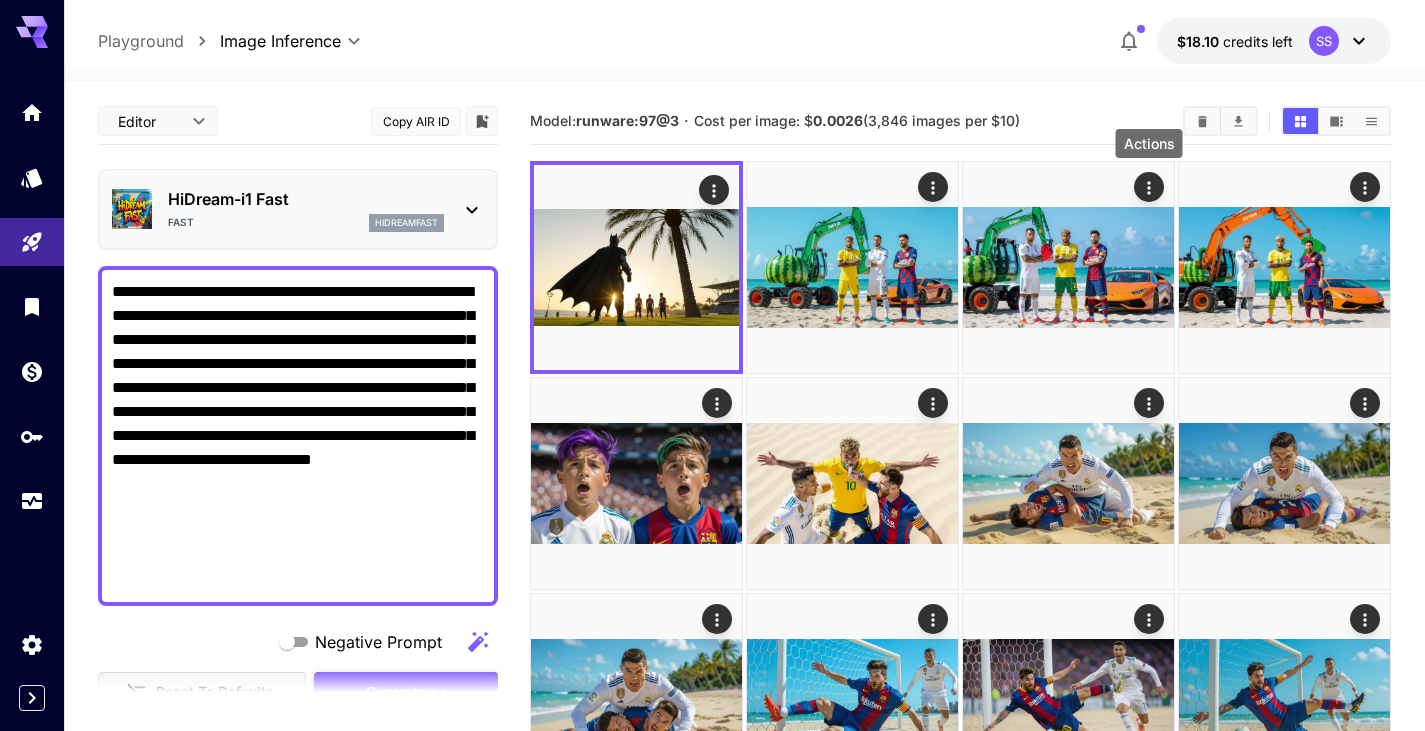 scroll, scrollTop: 0, scrollLeft: 0, axis: both 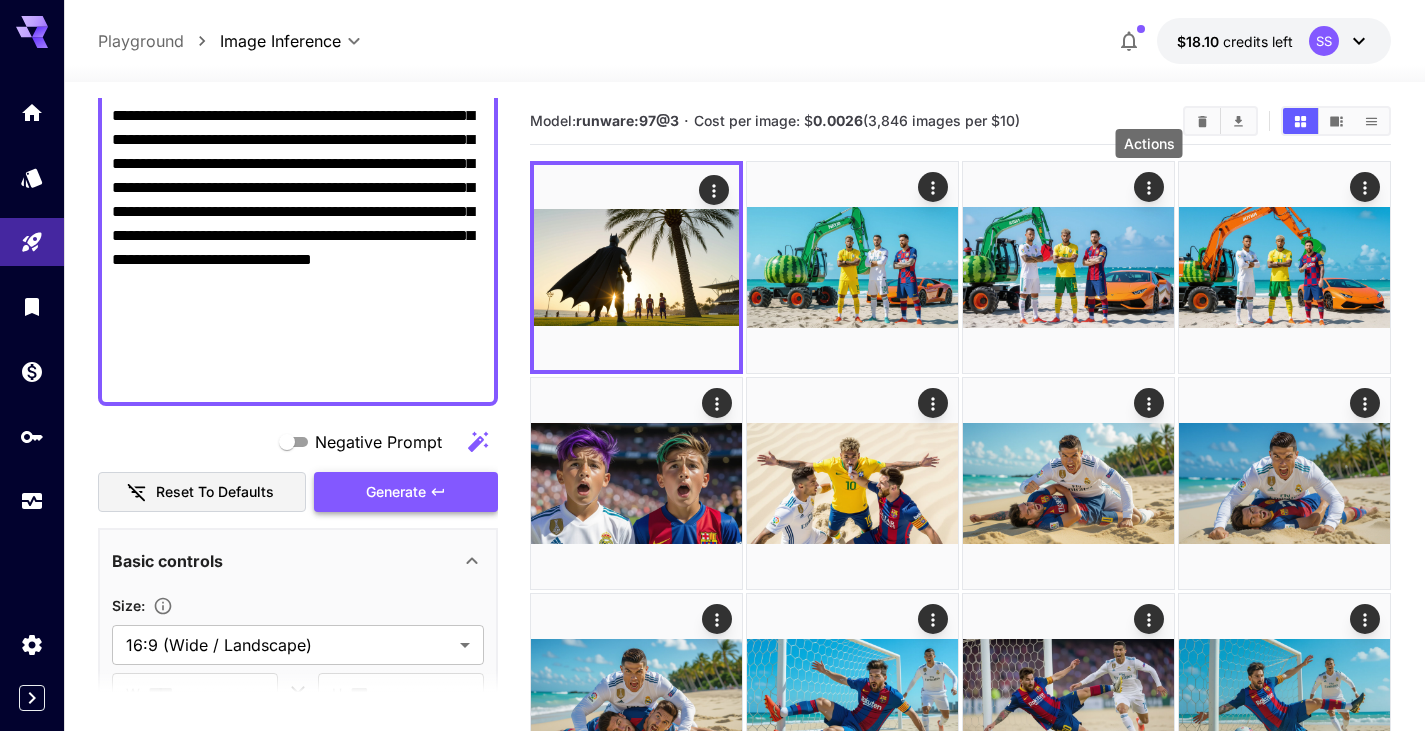 click on "Generate" at bounding box center (396, 492) 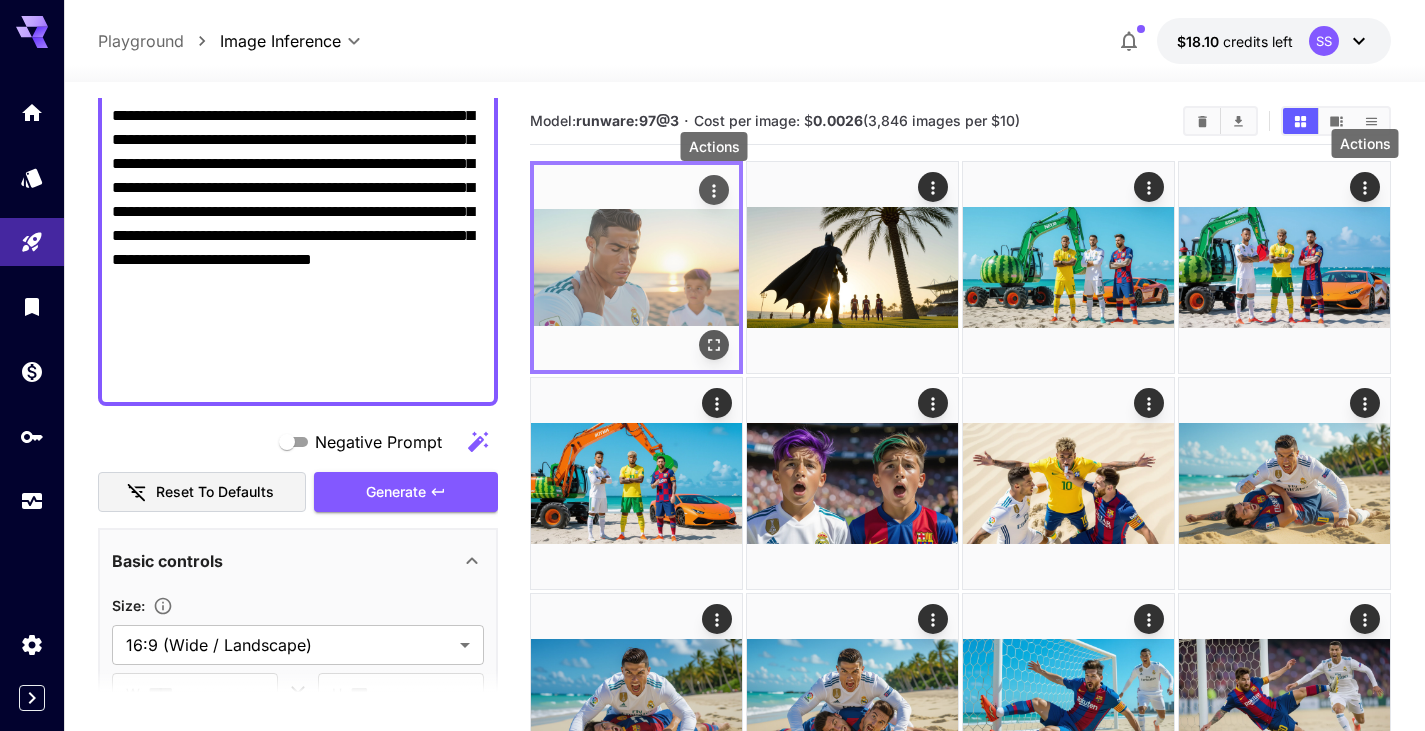 click 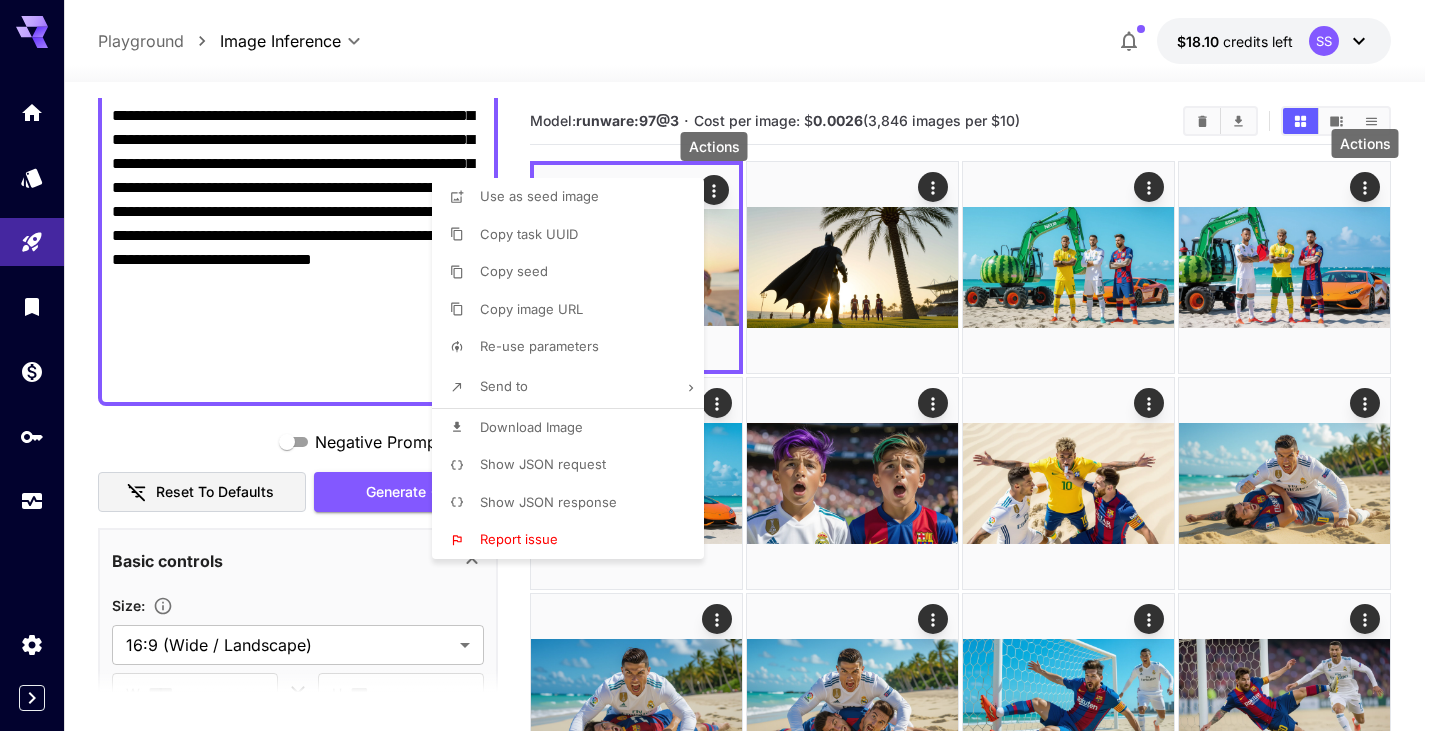 click on "Download Image" at bounding box center (531, 427) 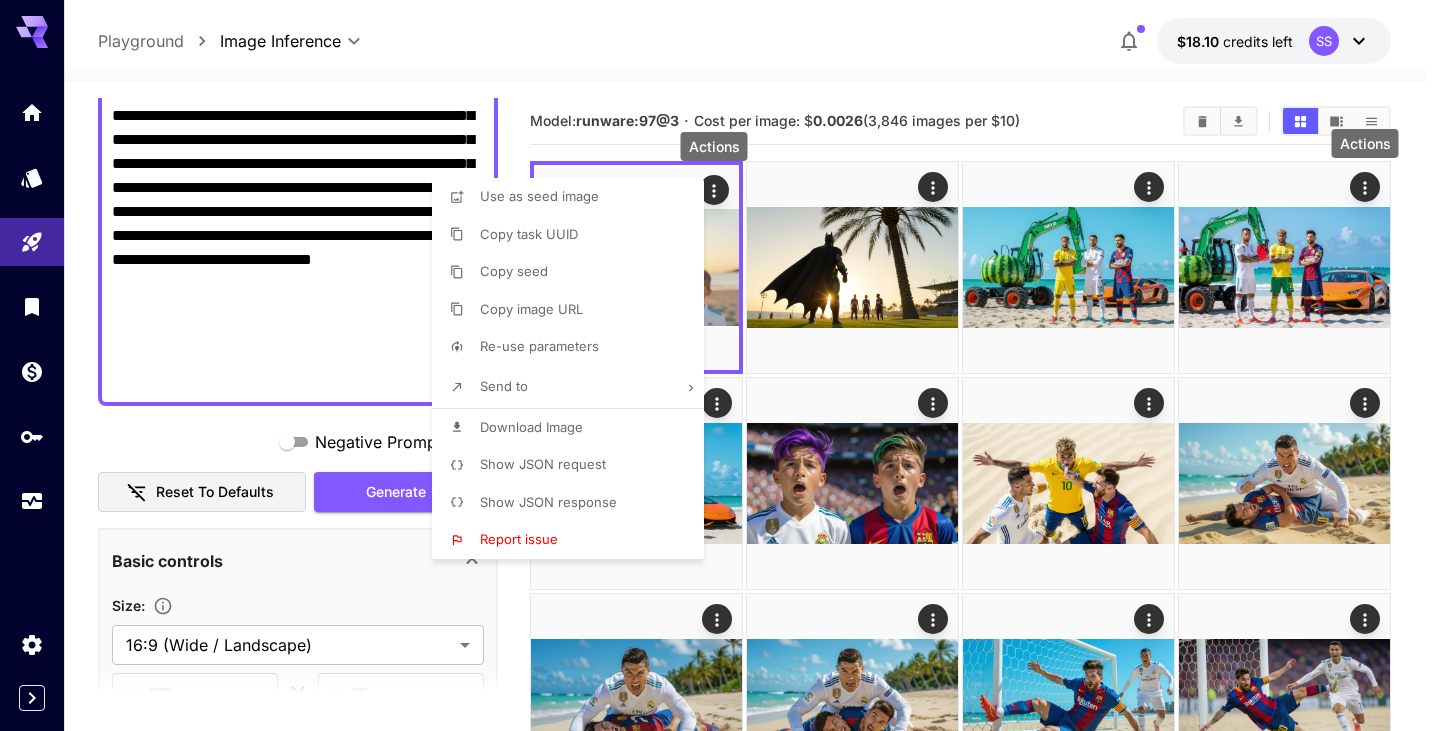 click at bounding box center [720, 365] 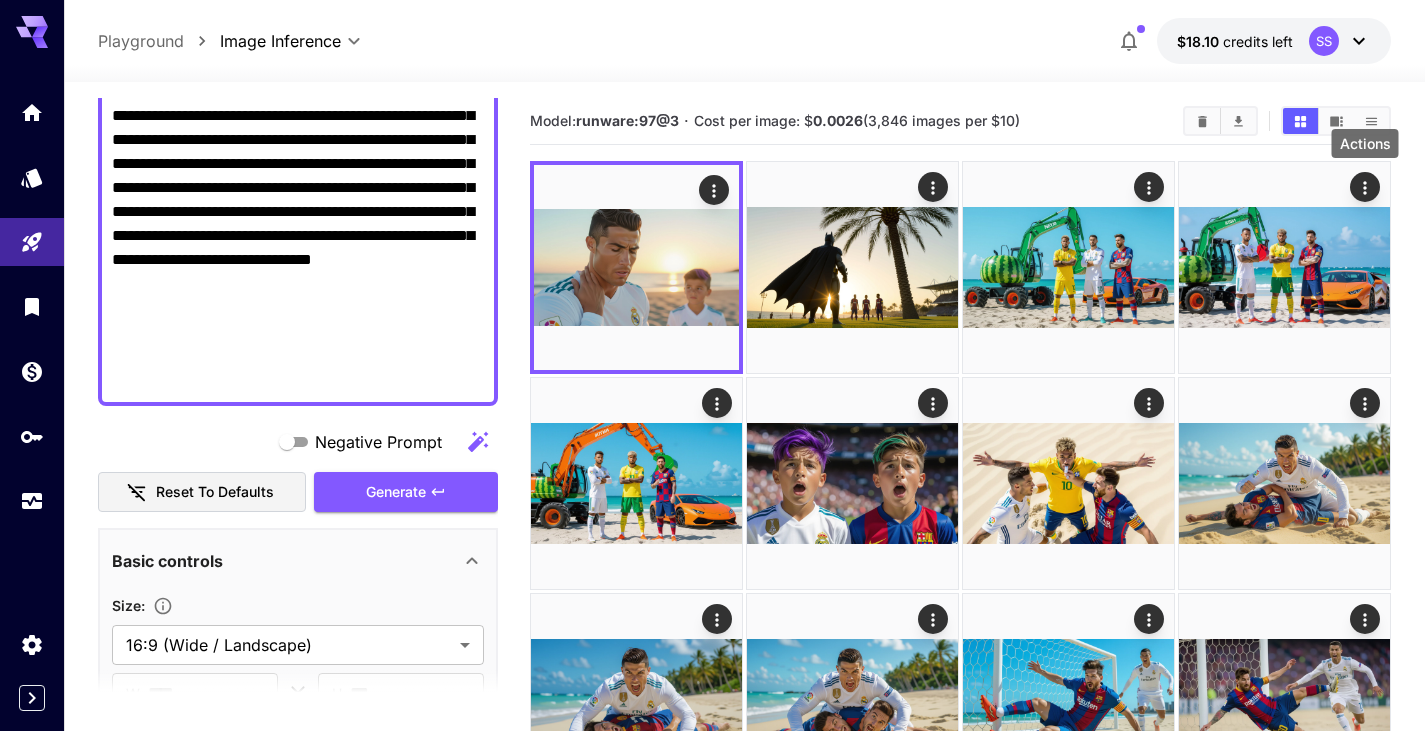 click on "Use as seed image Copy task UUID Copy seed Copy image URL Re-use parameters Send to Download Image Show JSON request Show JSON response Report issue" at bounding box center (152, 365) 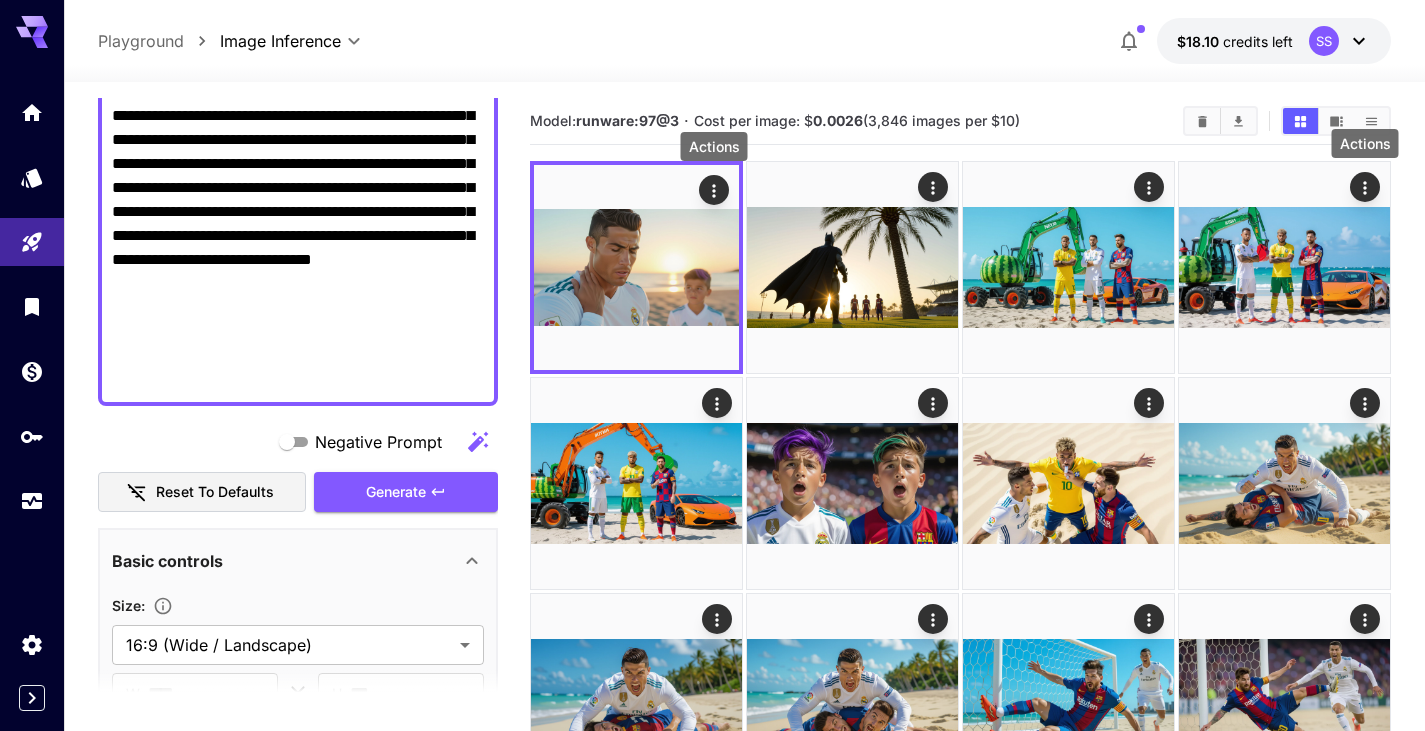 click on "**********" at bounding box center [298, 236] 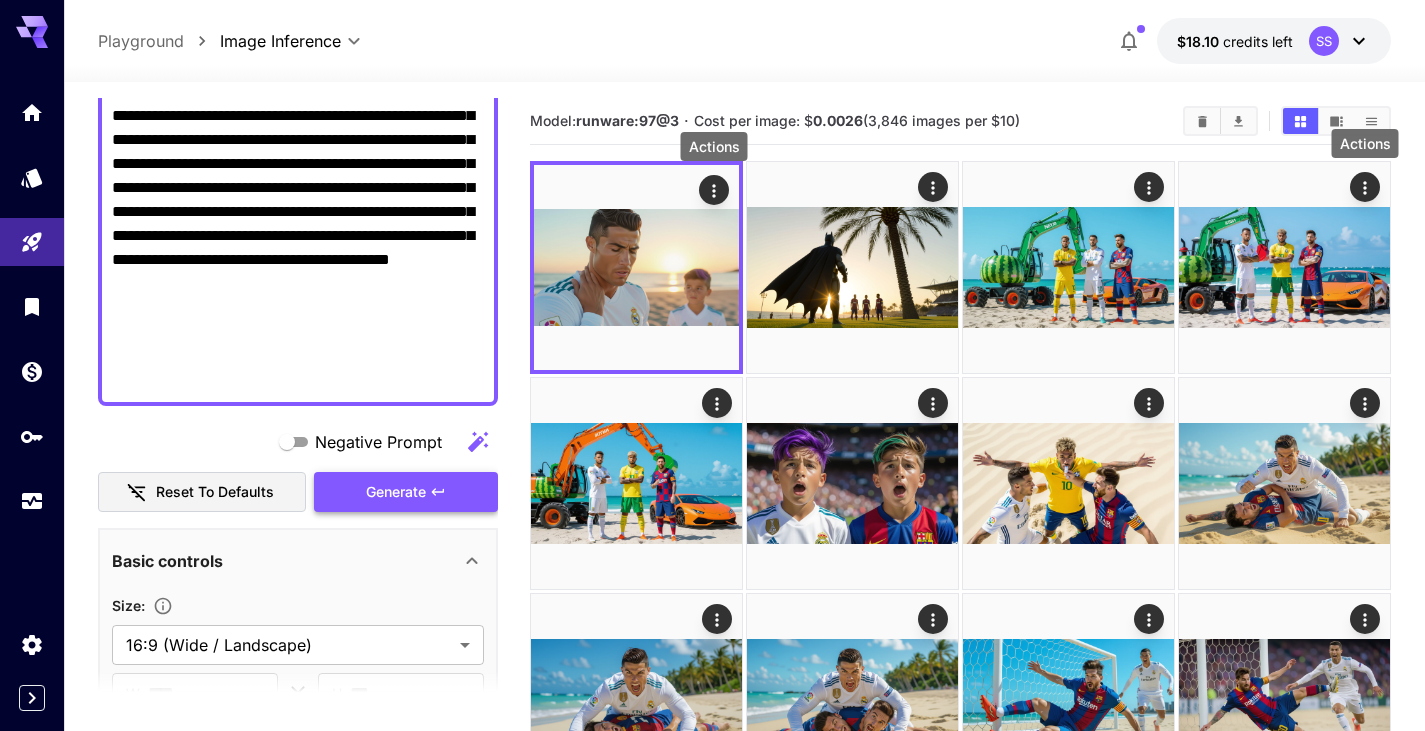 click on "Generate" at bounding box center [396, 492] 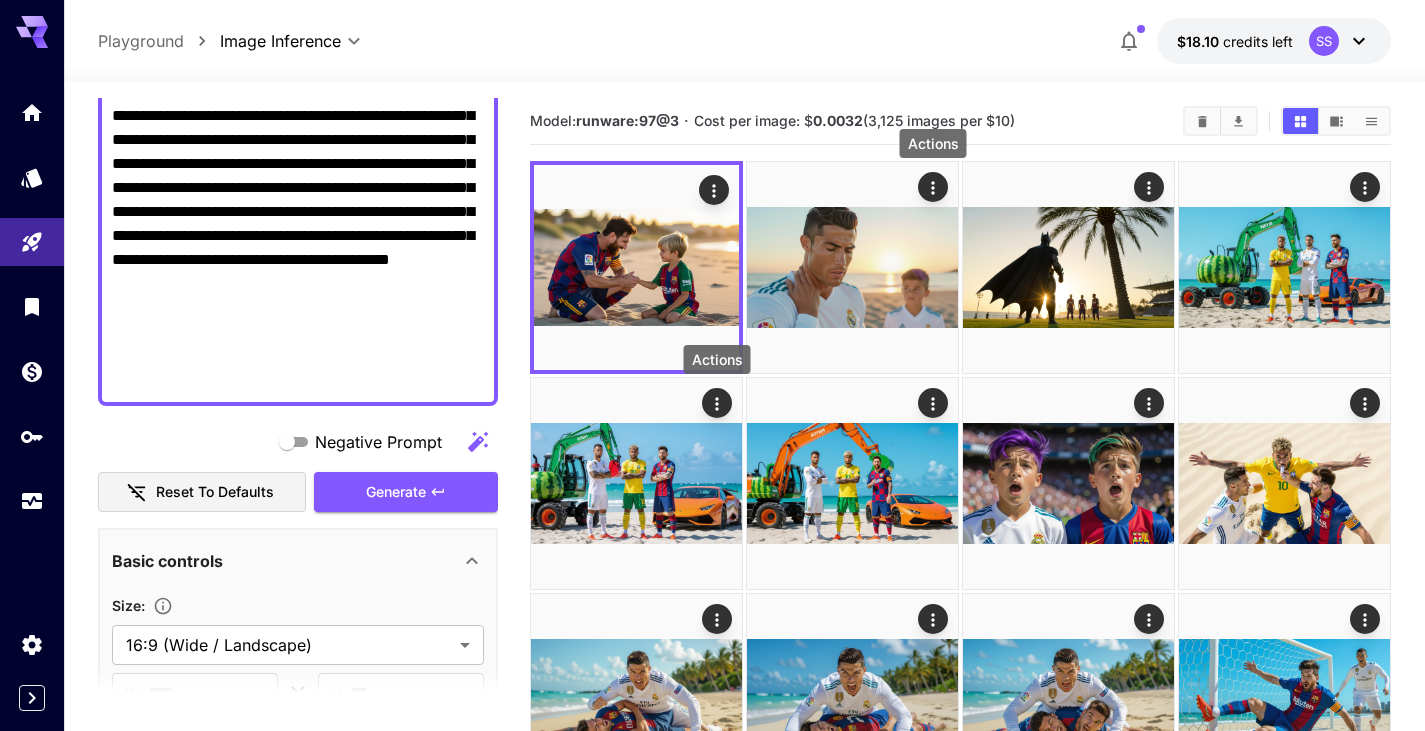 click on "**********" at bounding box center (298, 236) 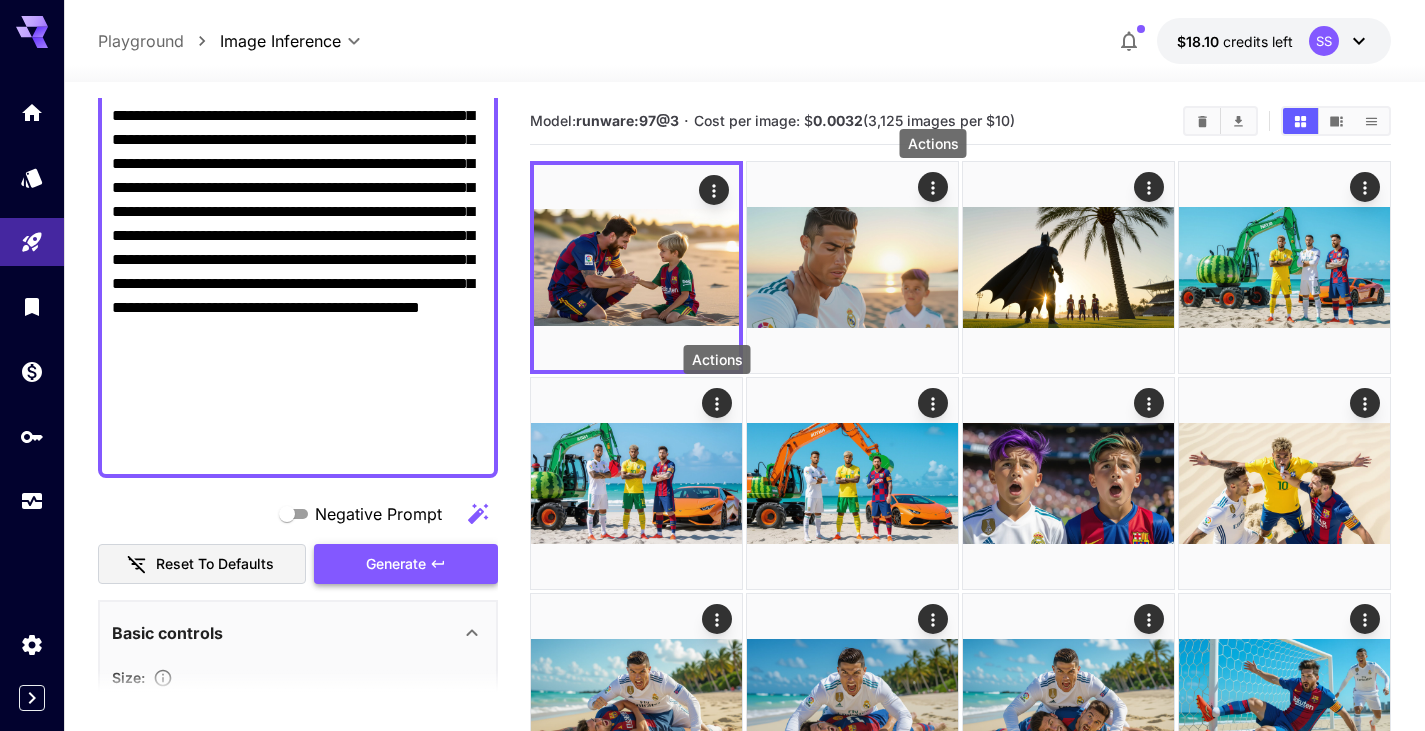 click on "Generate" at bounding box center (396, 564) 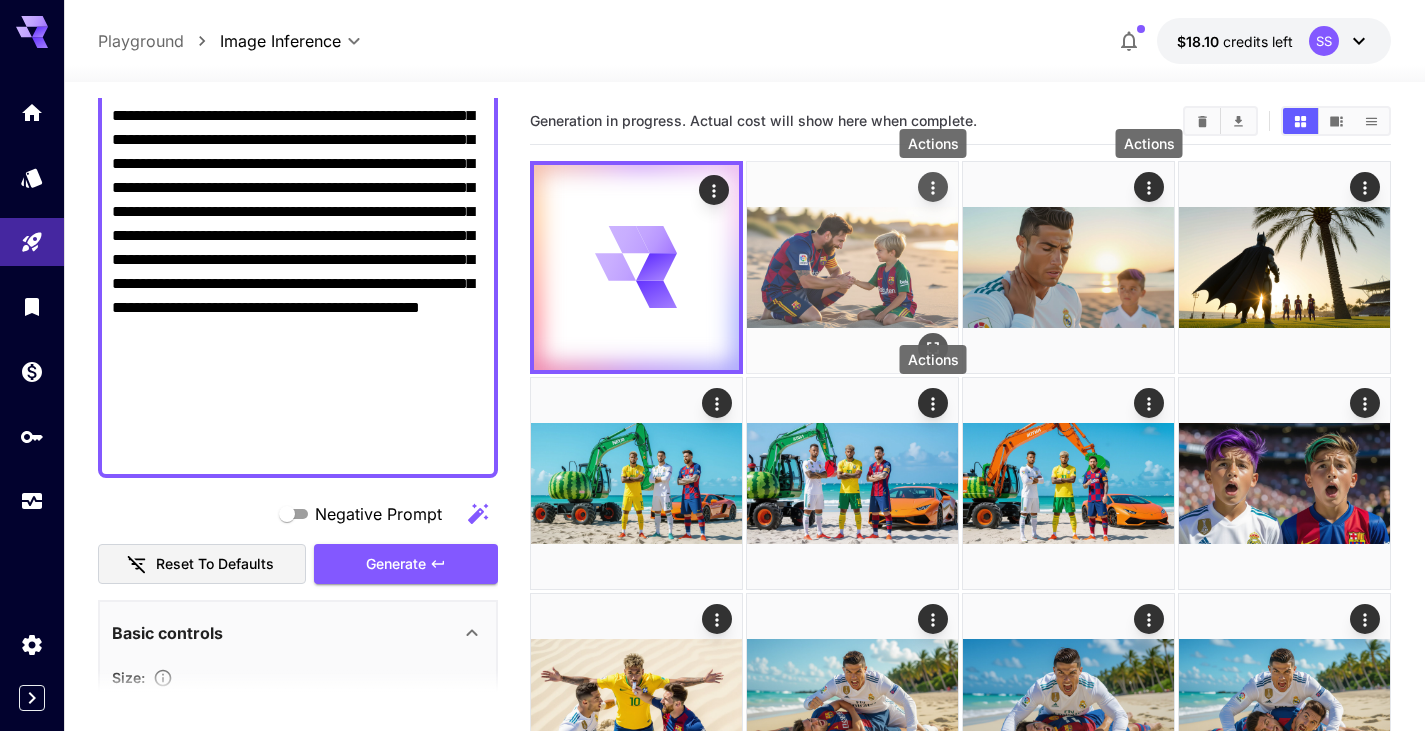 click 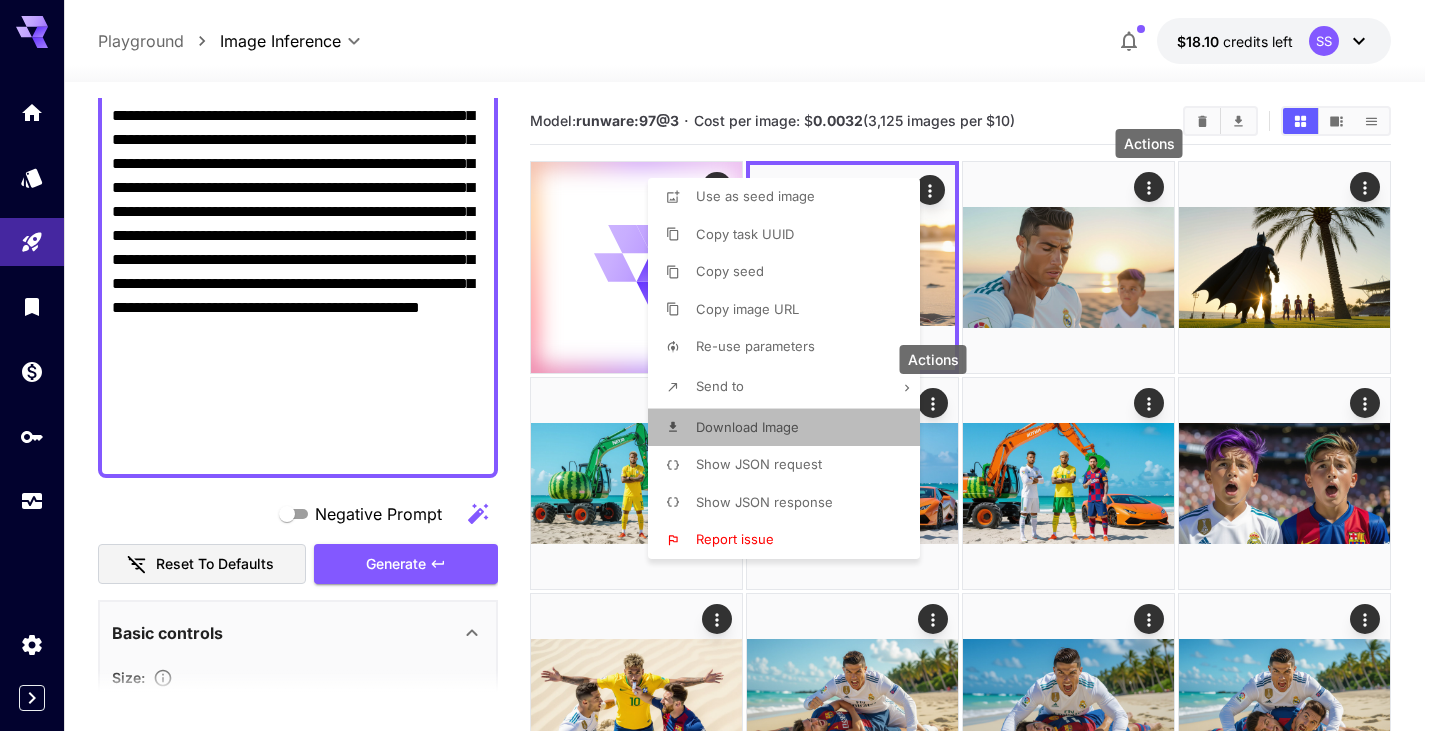 click on "Download Image" at bounding box center (790, 428) 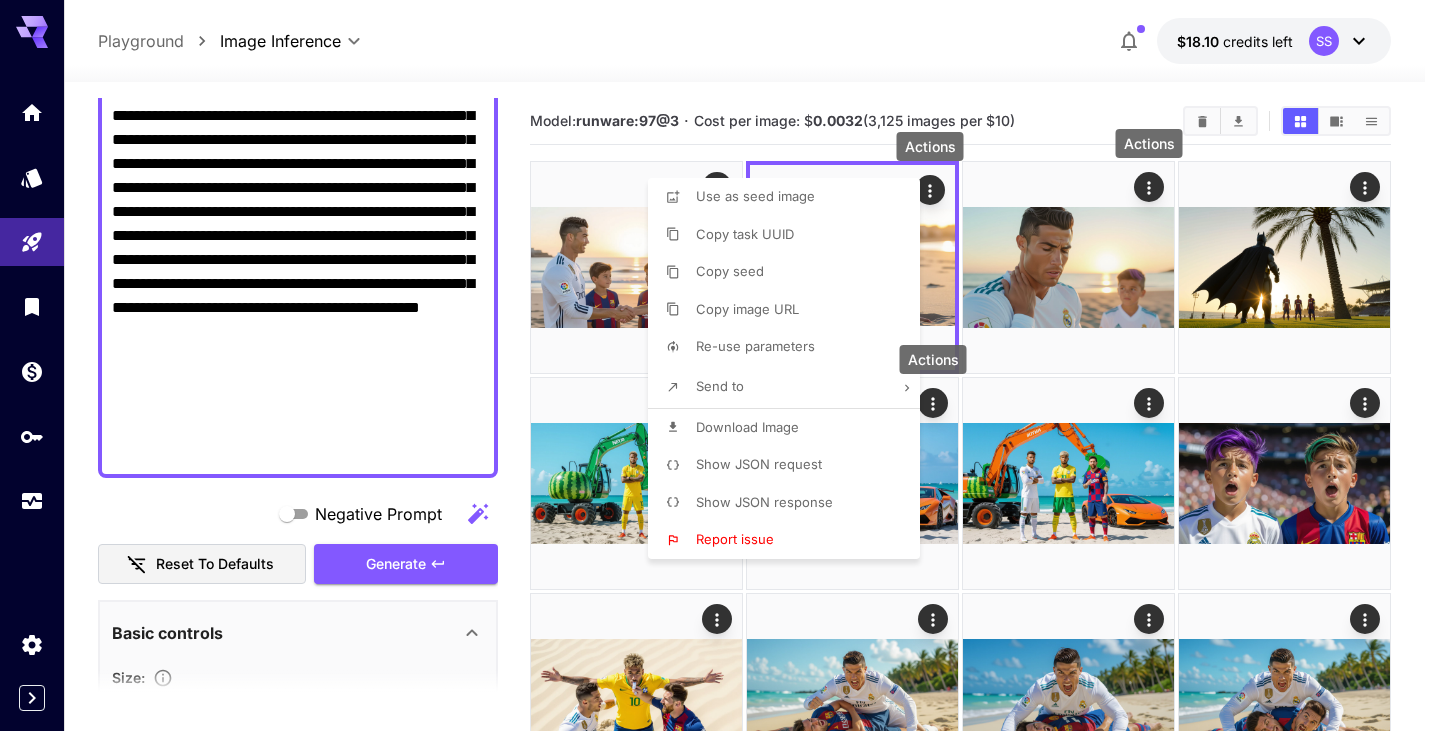 click at bounding box center (720, 365) 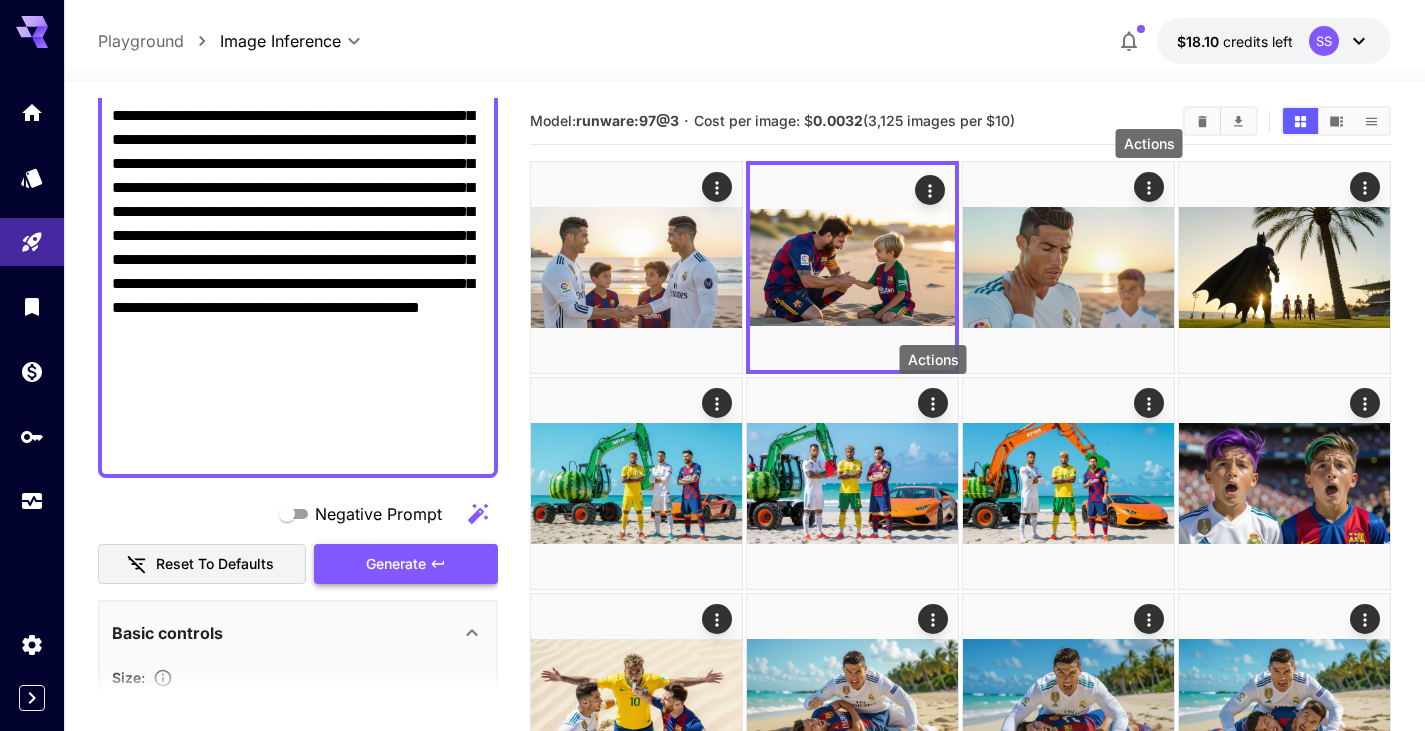 drag, startPoint x: 379, startPoint y: 561, endPoint x: 387, endPoint y: 554, distance: 10.630146 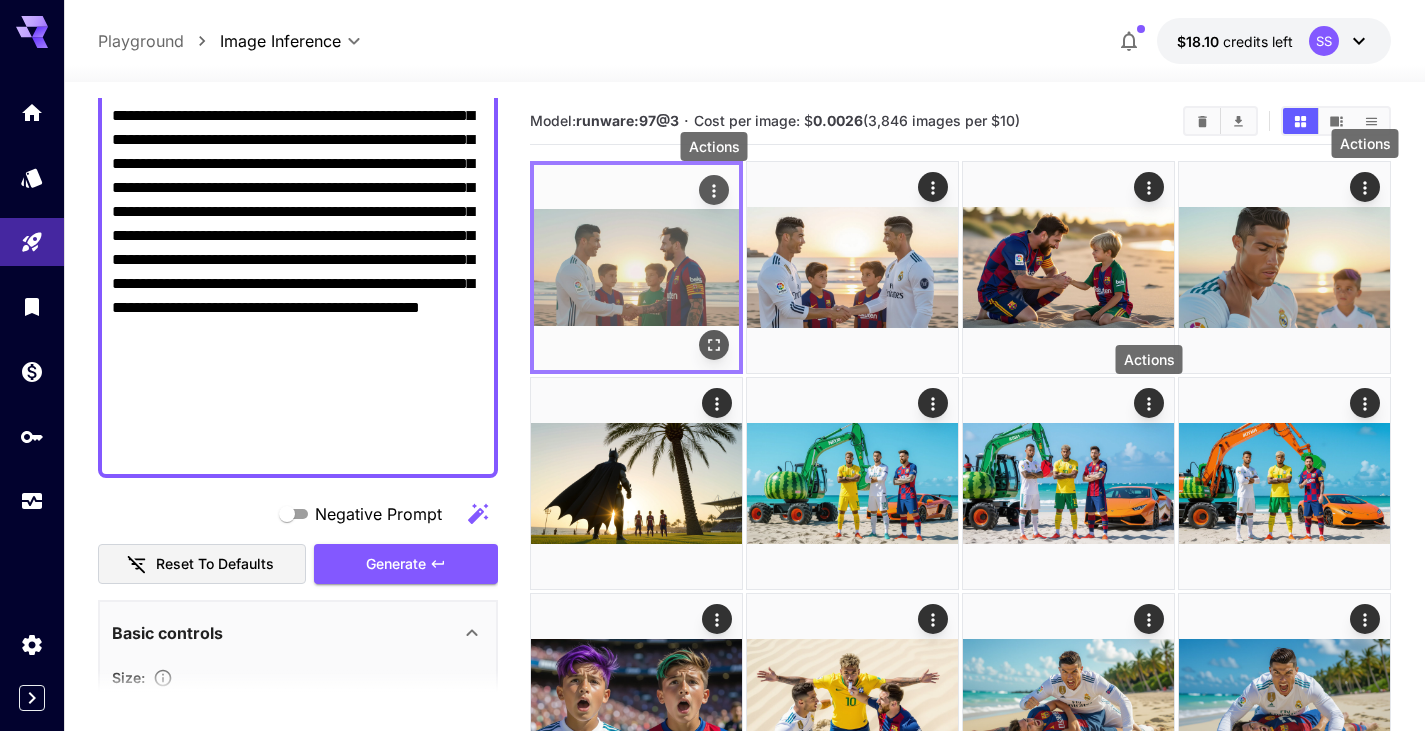 click 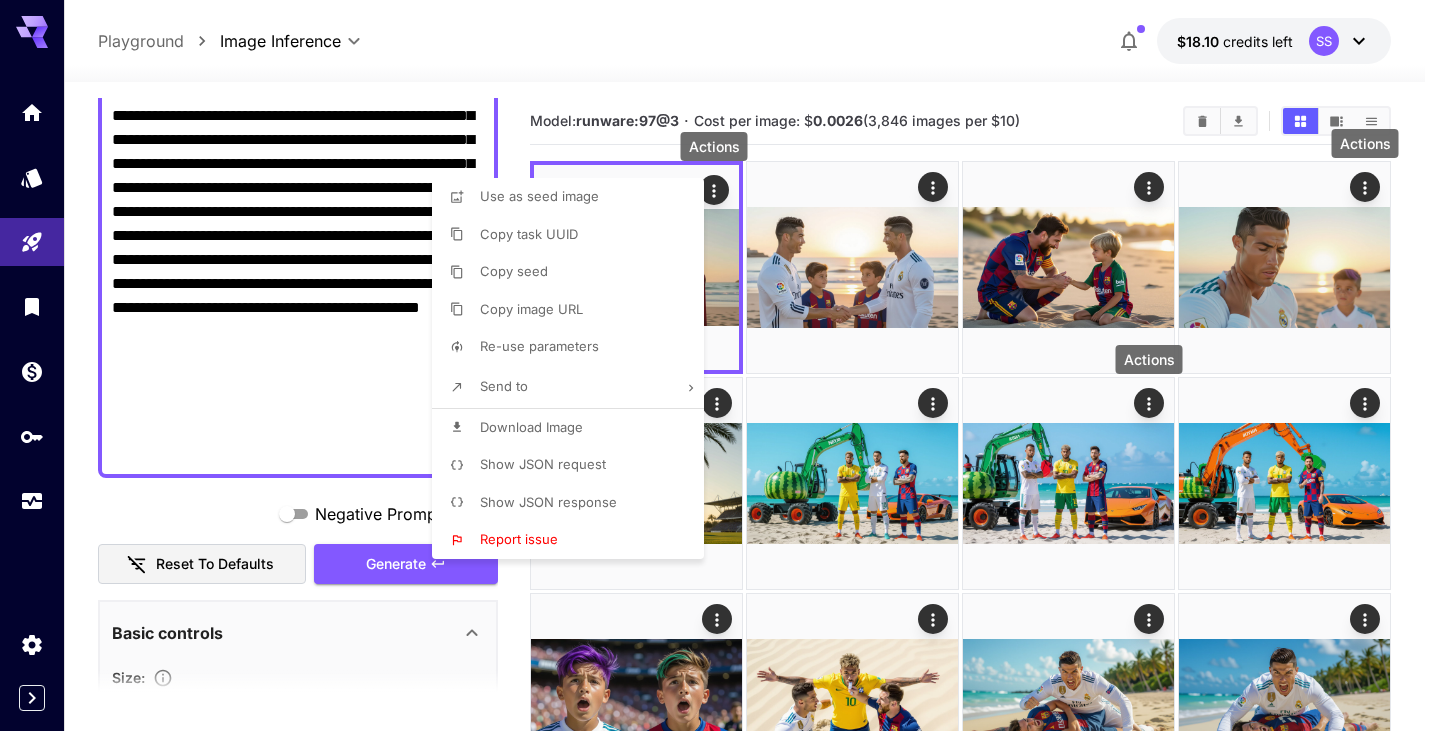 click on "Download Image" at bounding box center [531, 427] 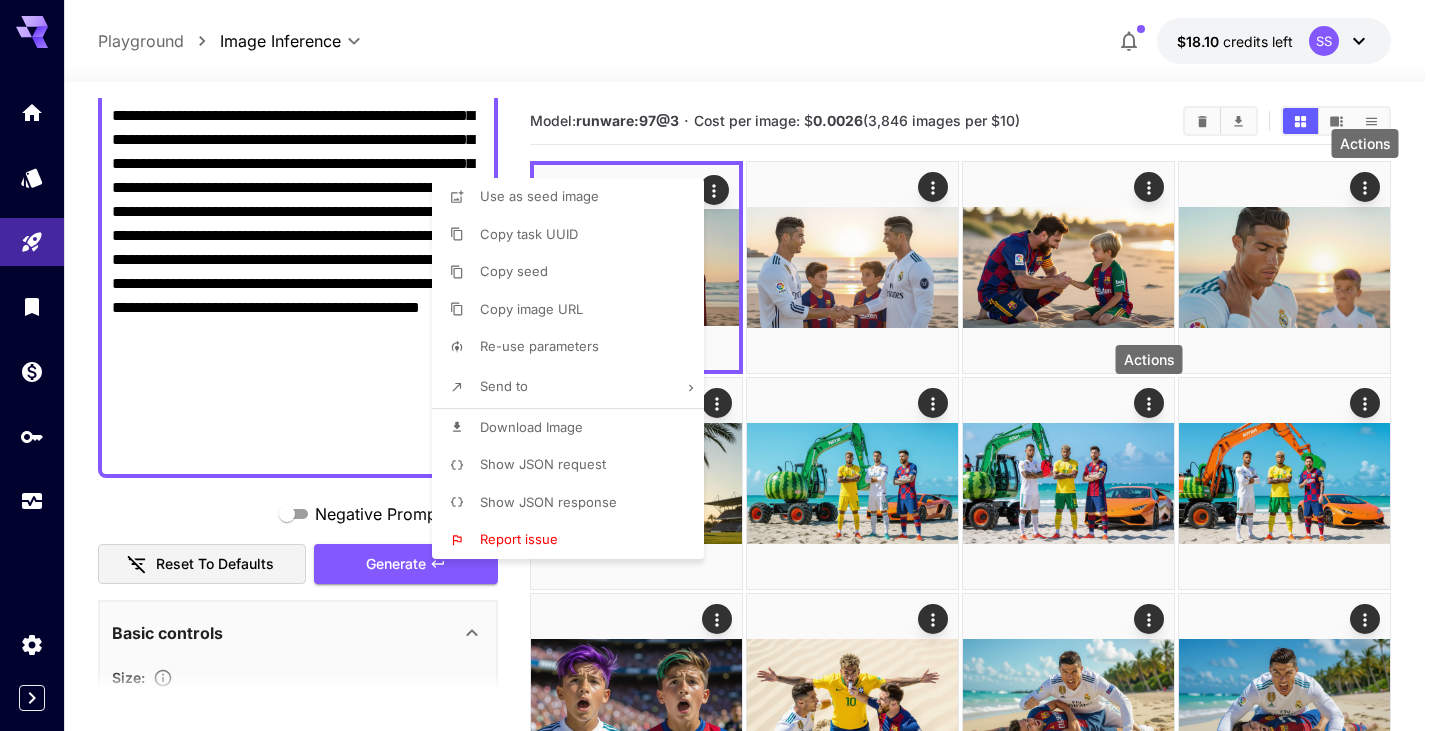 click at bounding box center (720, 365) 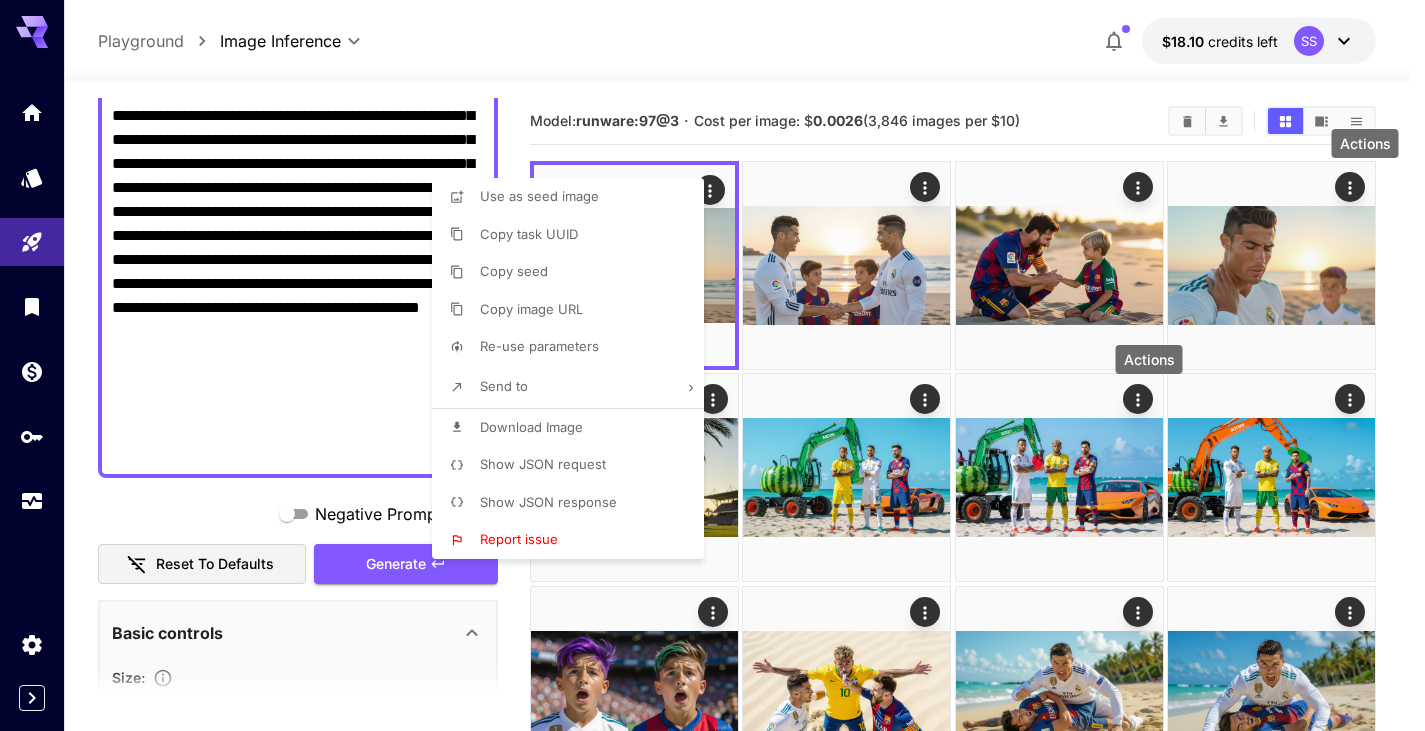 click at bounding box center [712, 365] 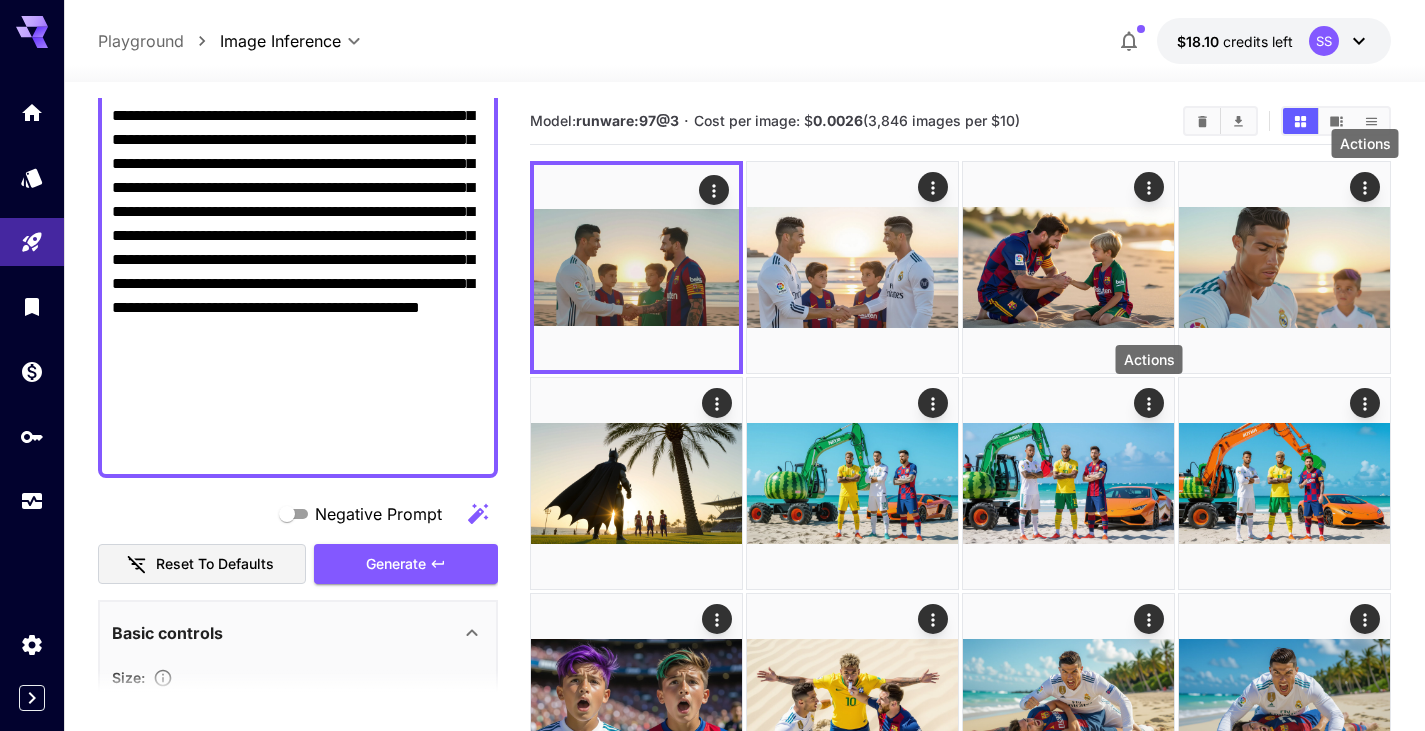 click on "**********" at bounding box center [298, 272] 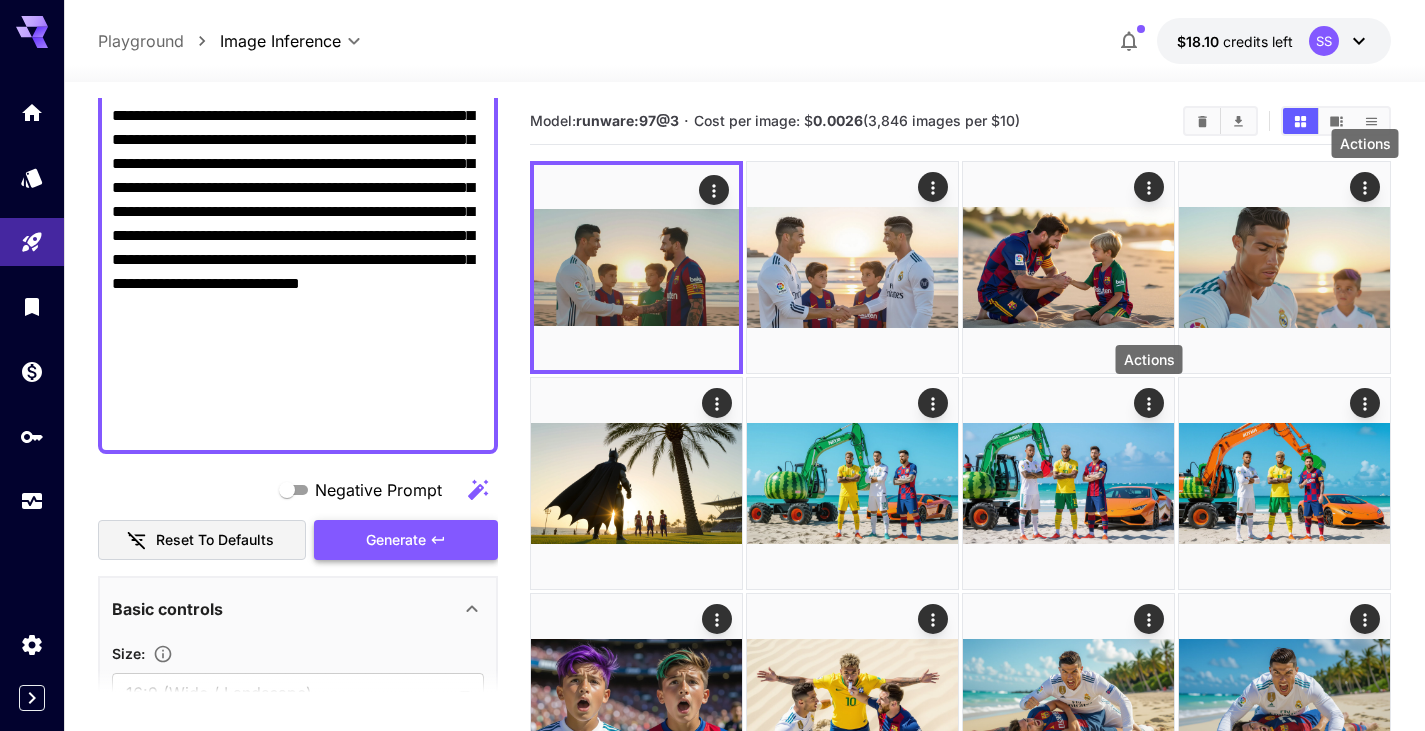 click on "Generate" at bounding box center (396, 540) 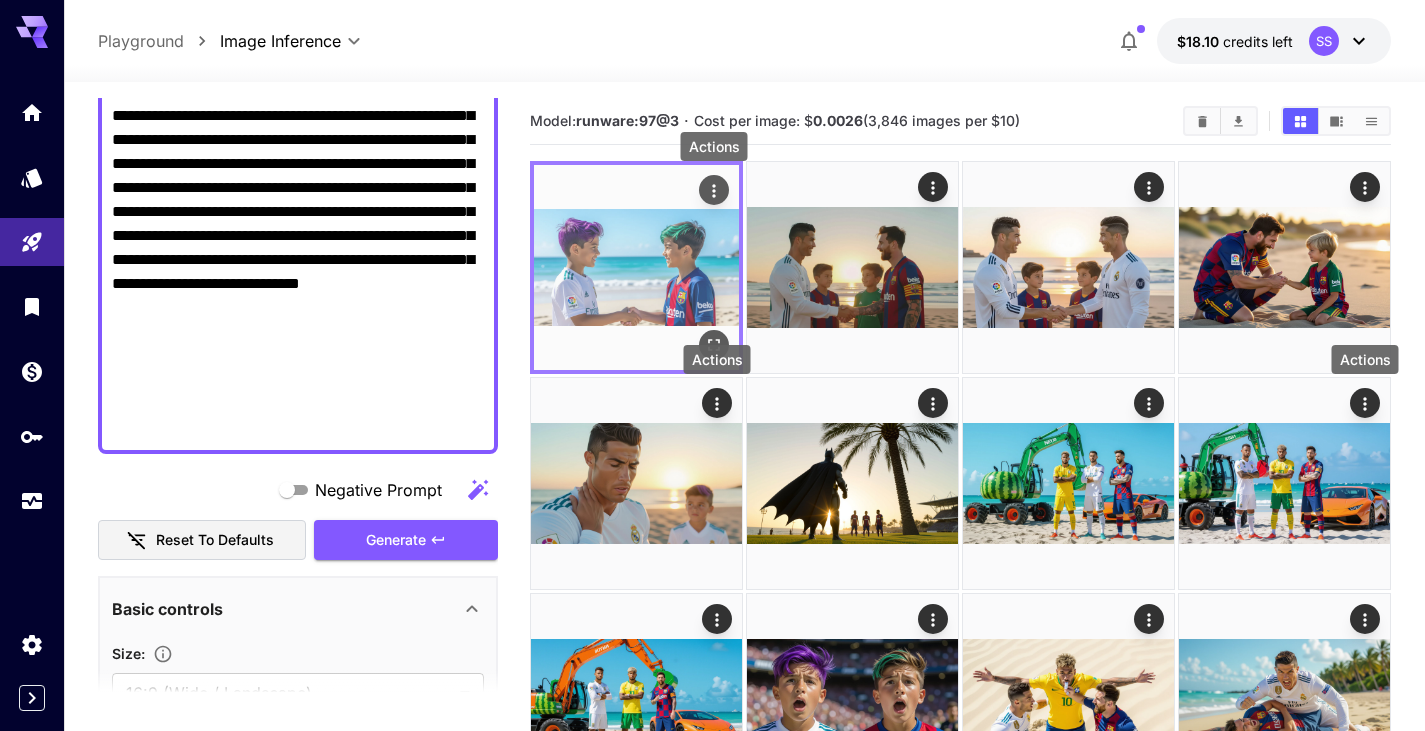 click 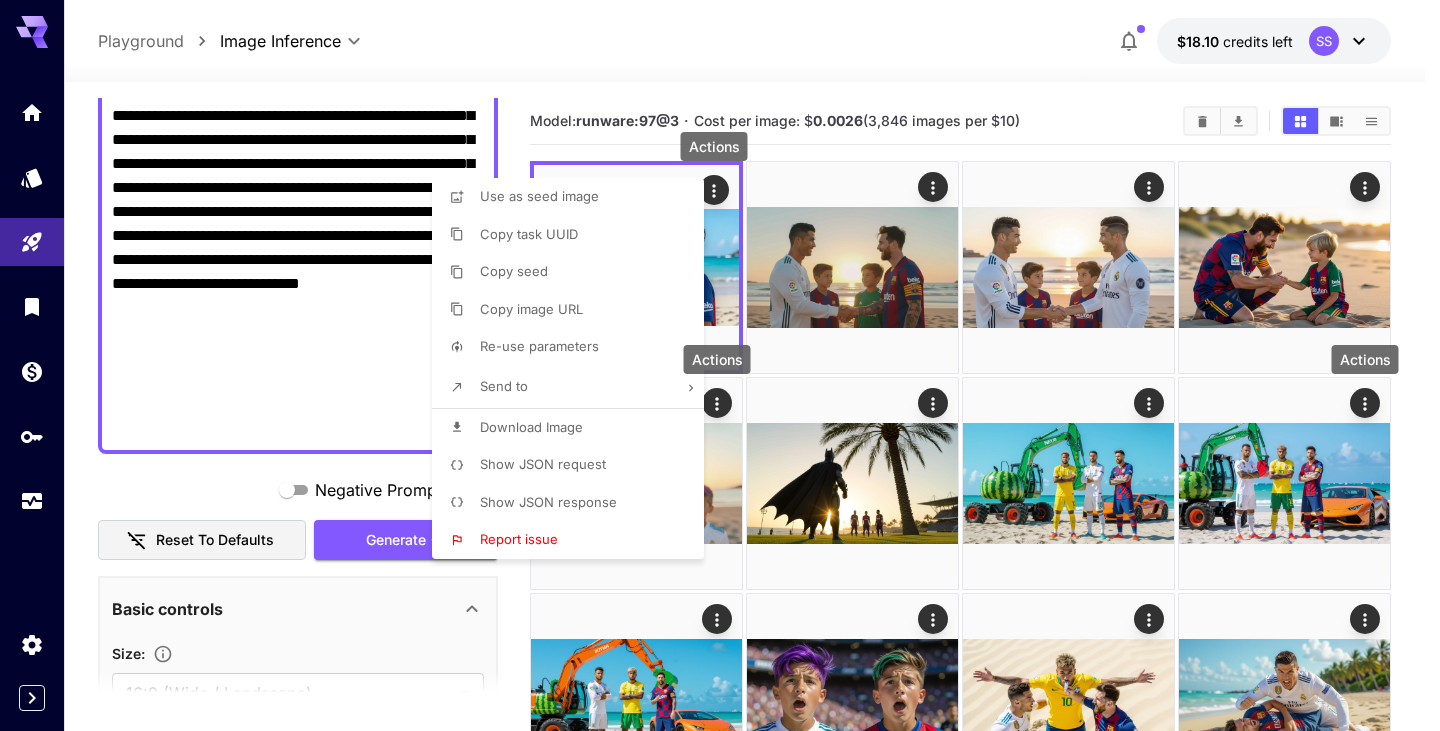 click on "Download Image" at bounding box center (574, 428) 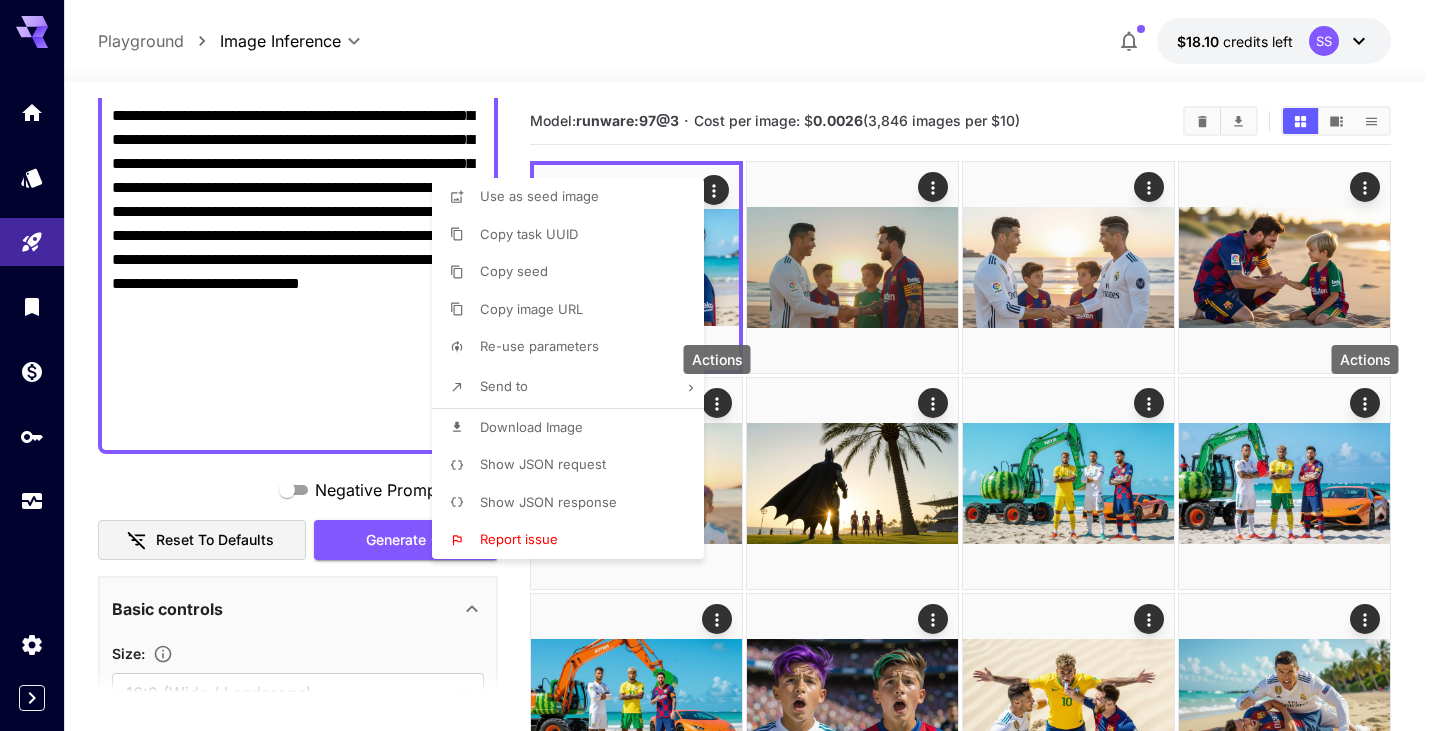 click at bounding box center [720, 365] 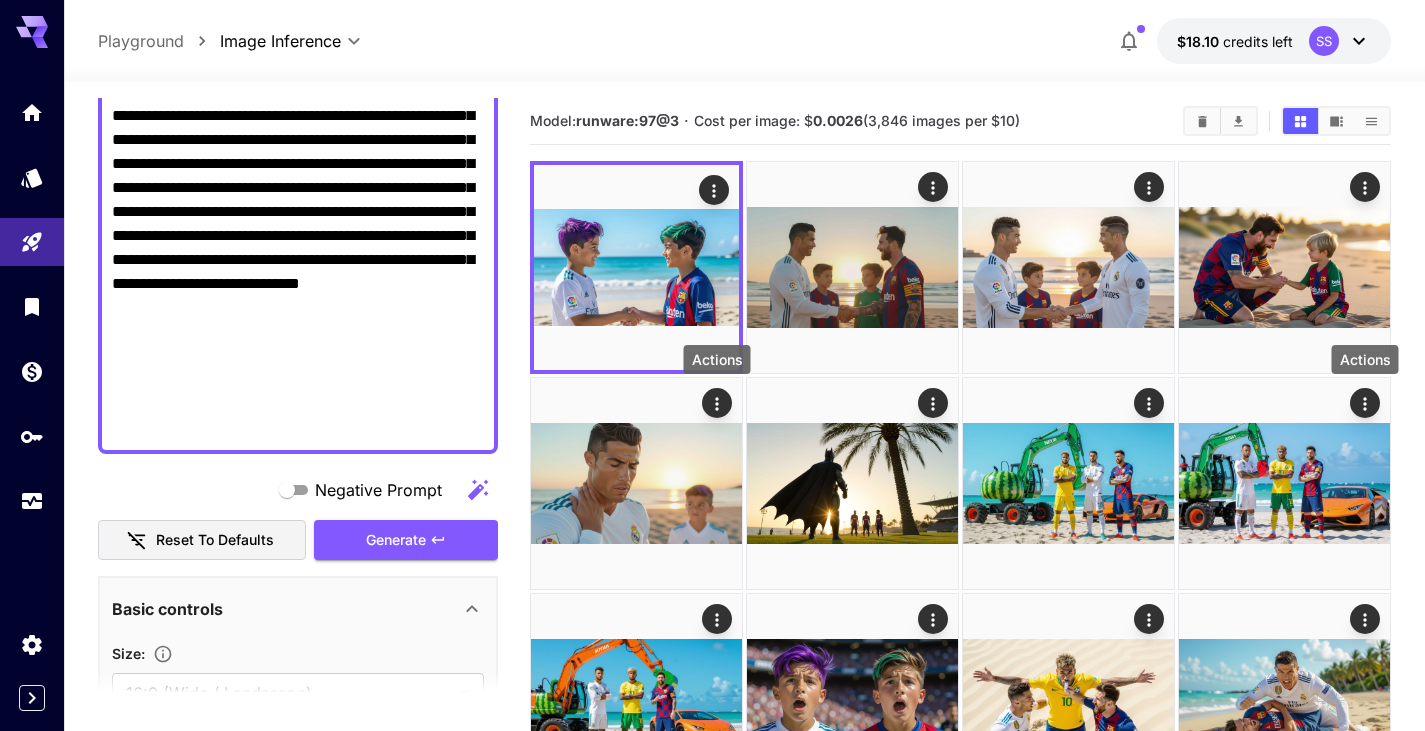 click on "**********" at bounding box center [712, 2377] 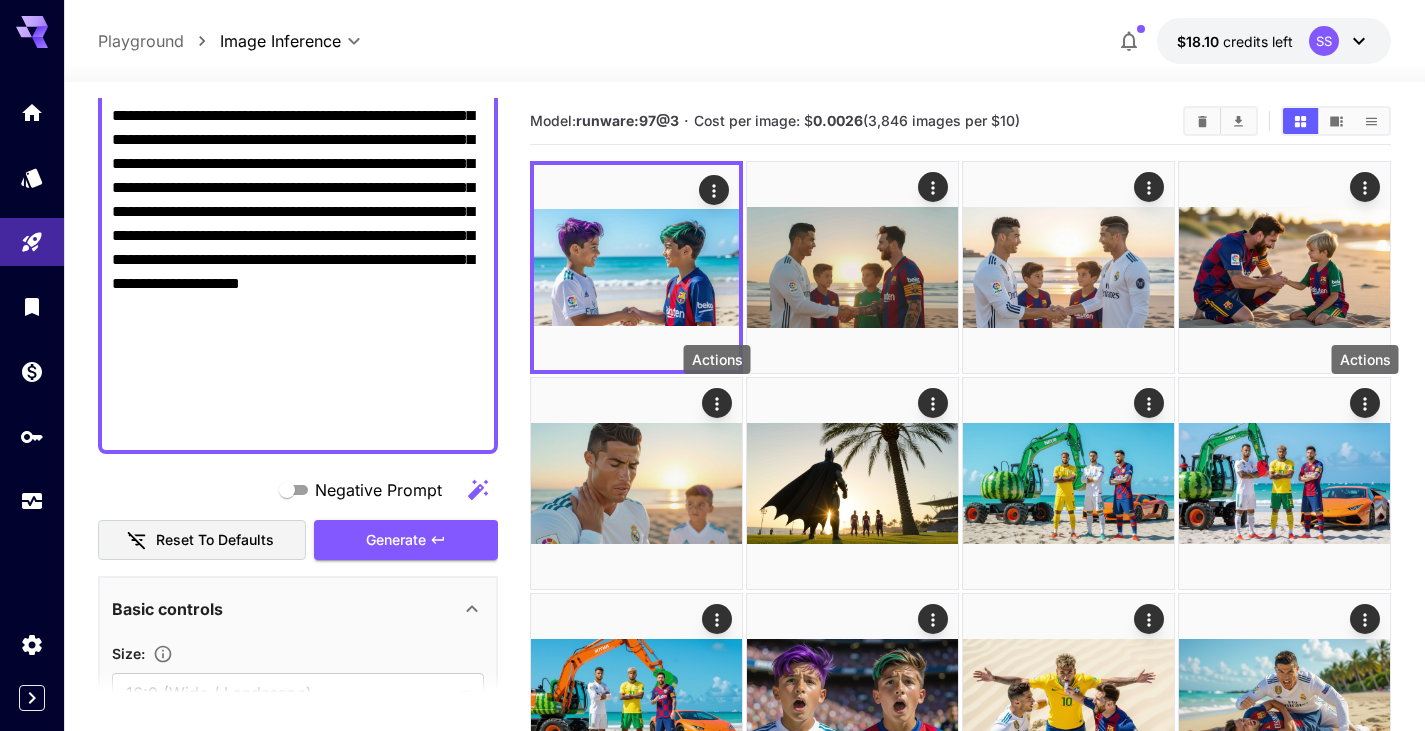 type on "**********" 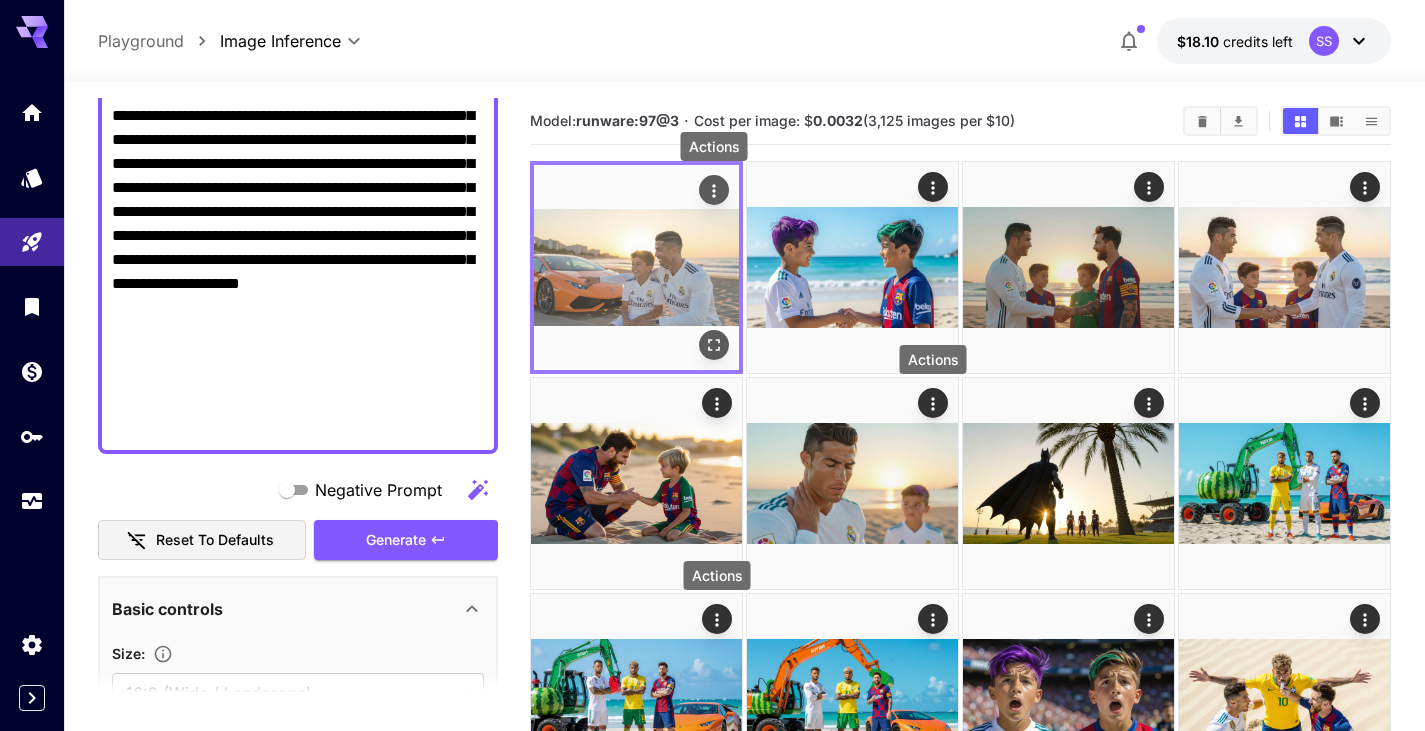click 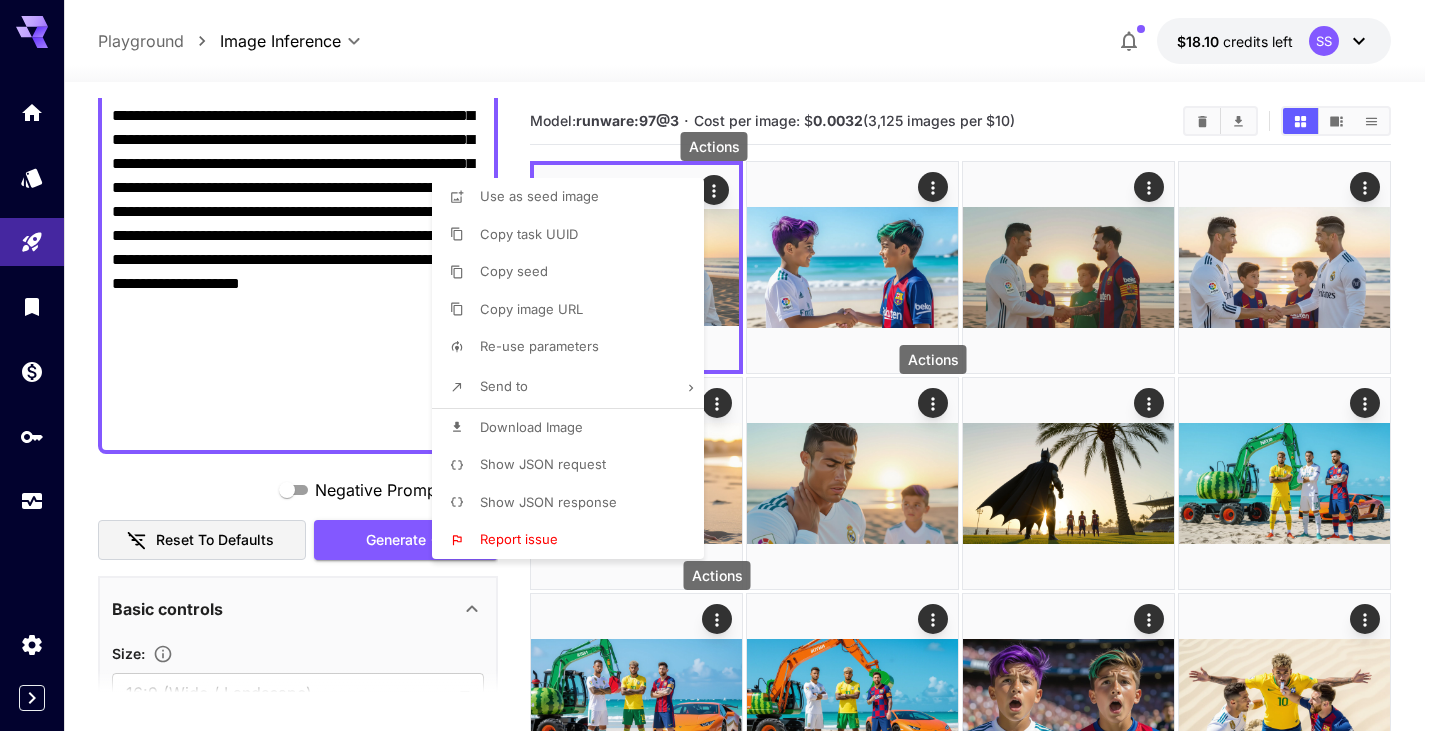 click on "Download Image" at bounding box center (531, 427) 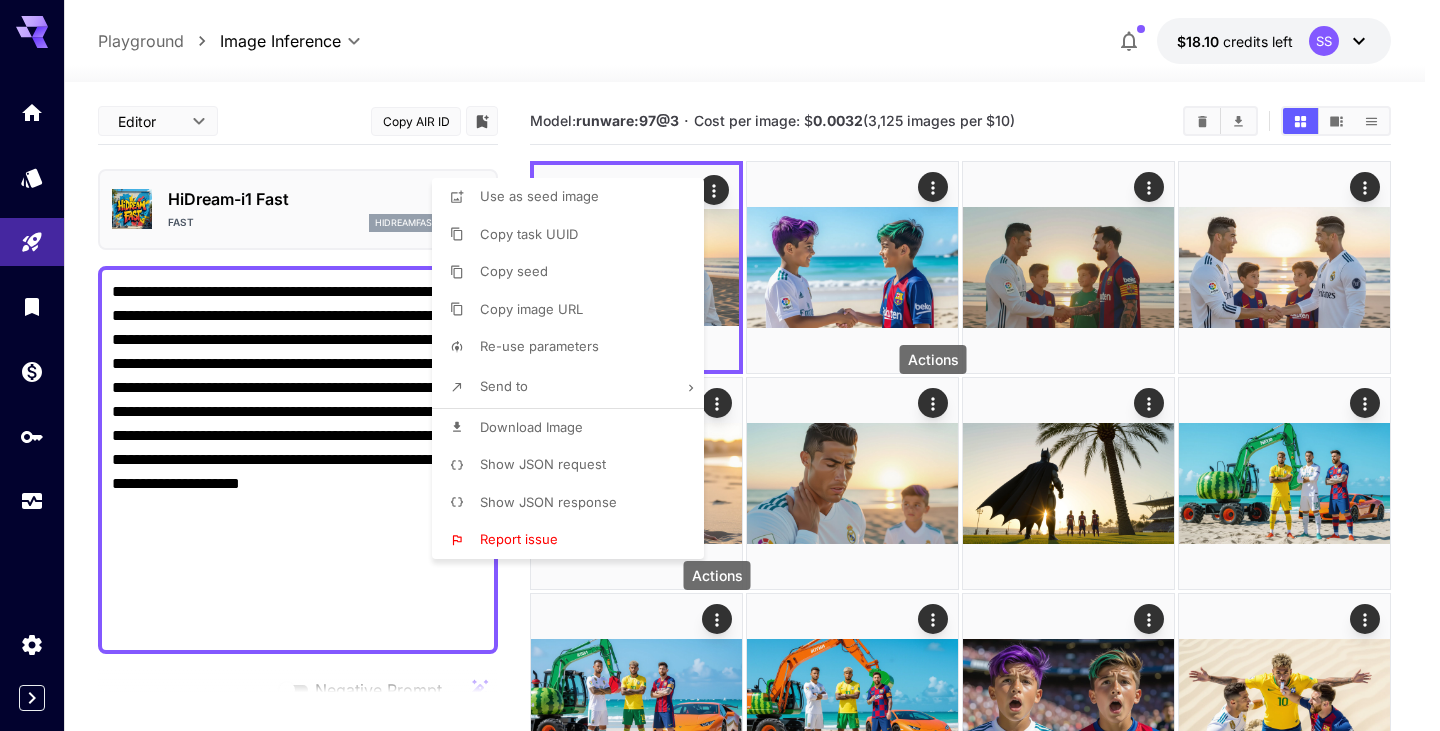 scroll, scrollTop: 0, scrollLeft: 0, axis: both 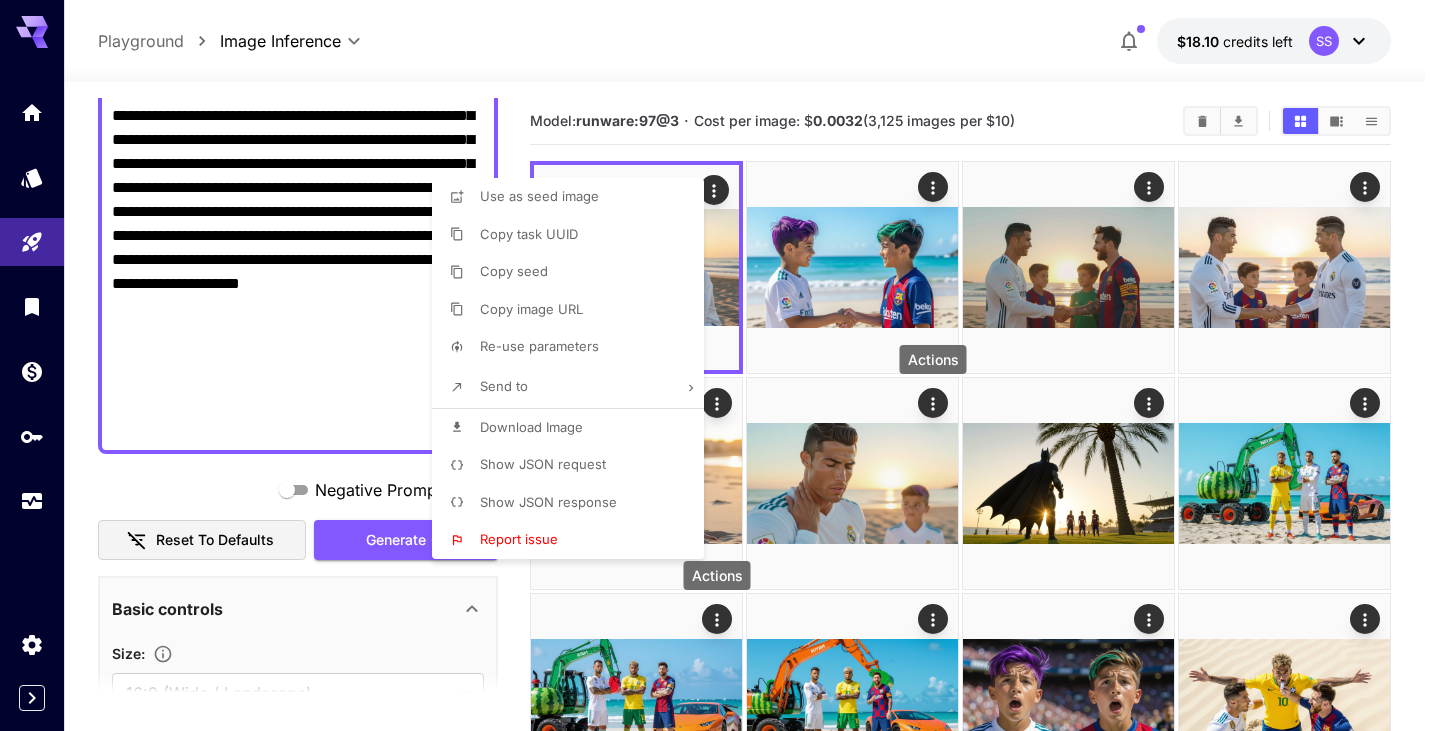 click at bounding box center (720, 365) 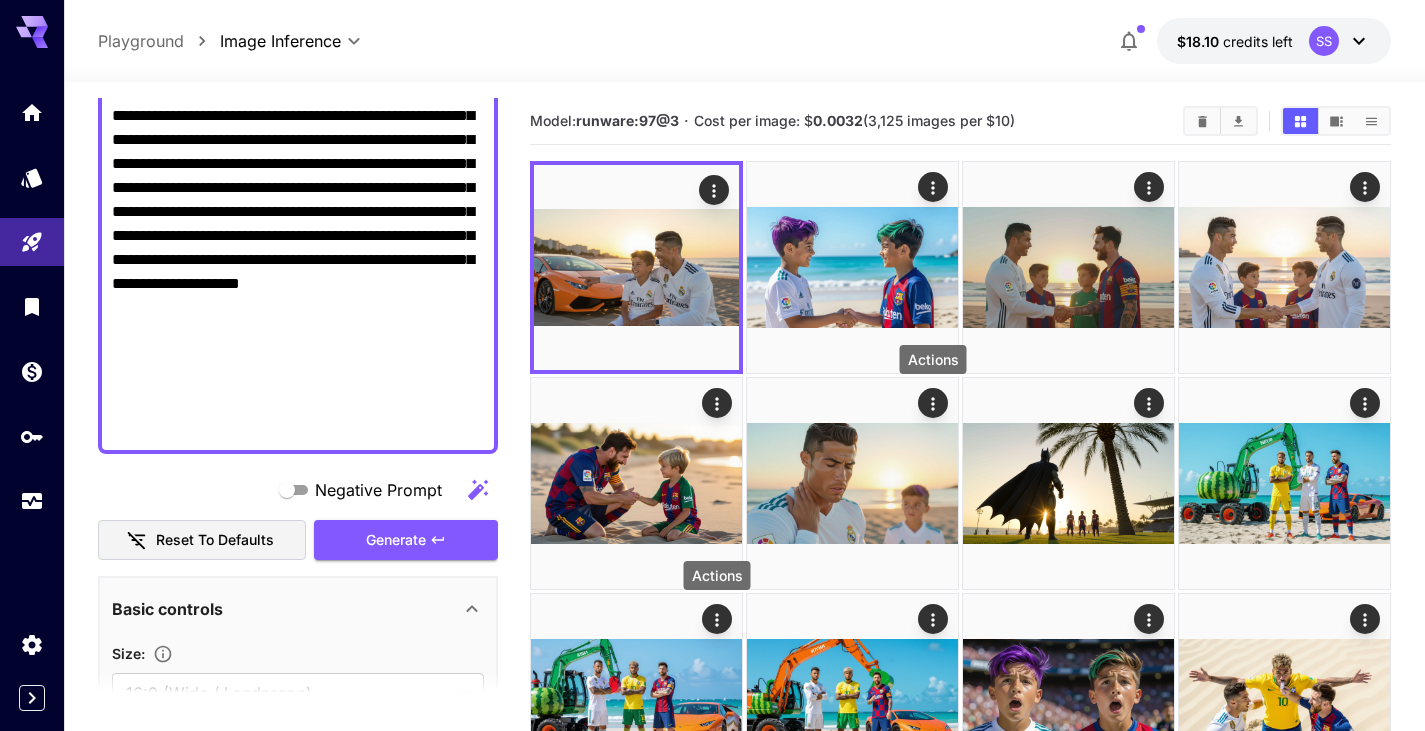 click at bounding box center [712, 365] 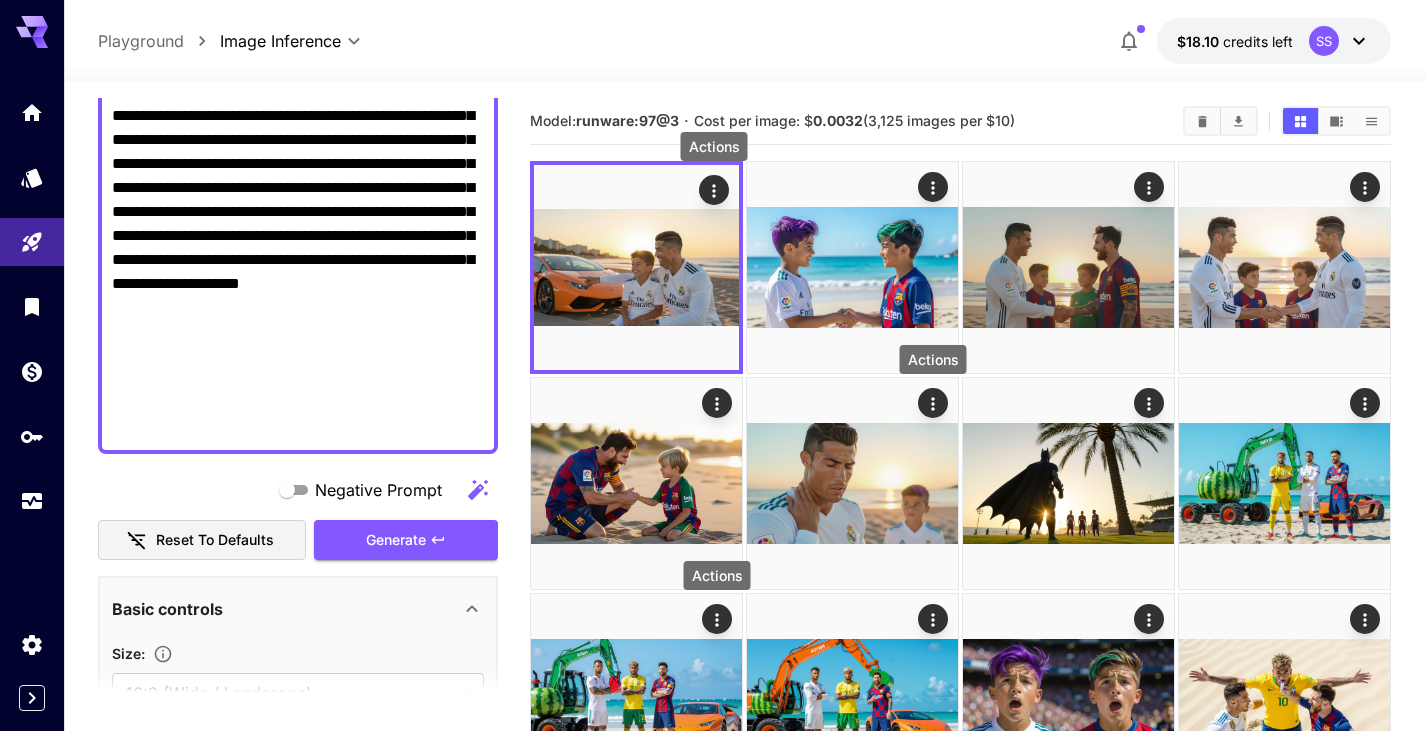 paste on "**********" 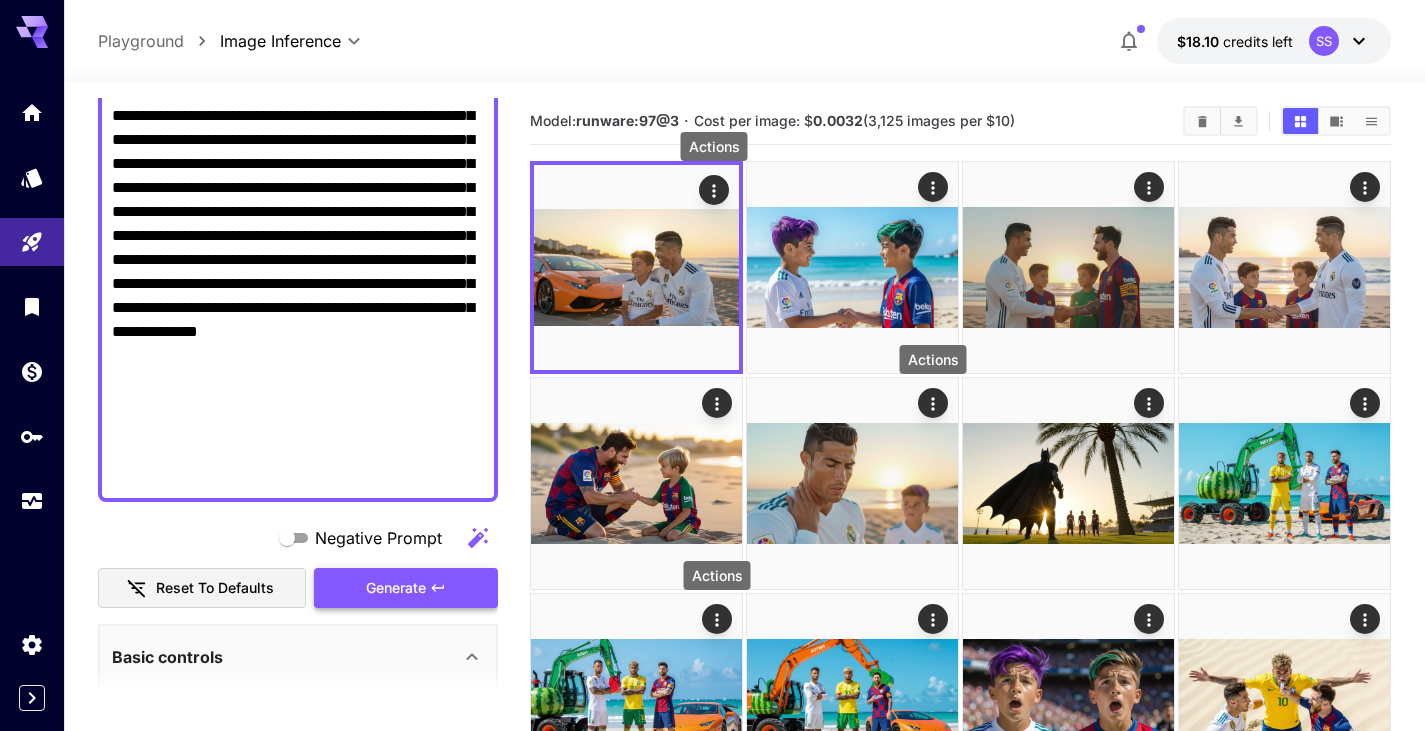 click on "Generate" at bounding box center (396, 588) 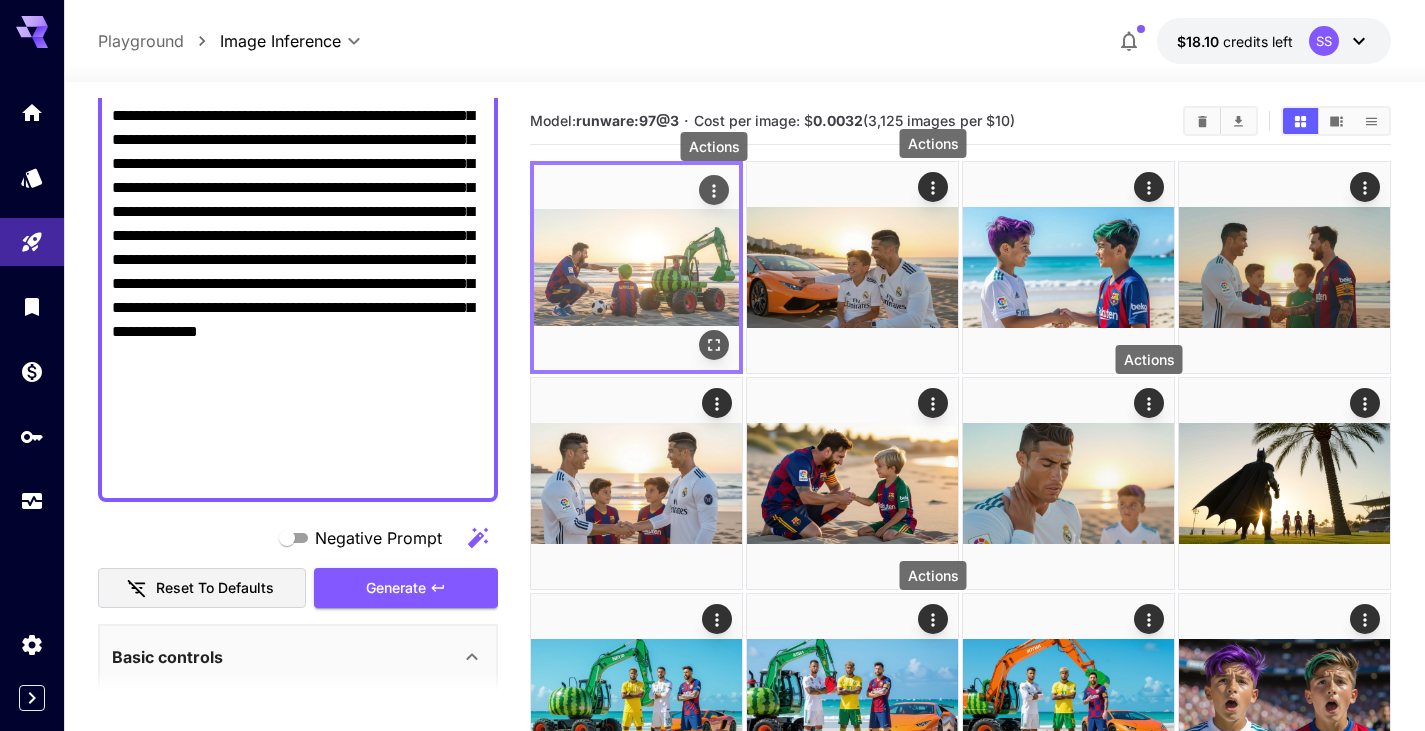 click 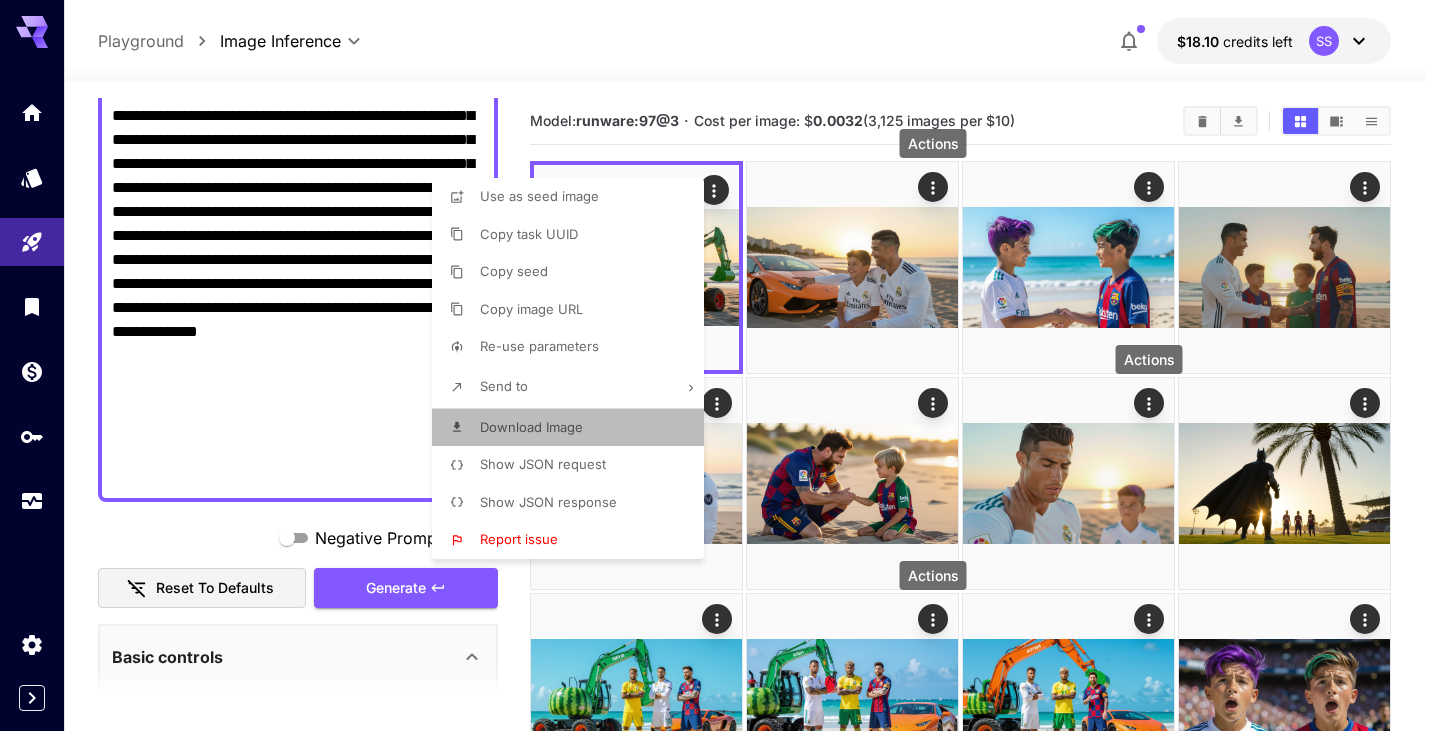 click on "Download Image" at bounding box center [531, 427] 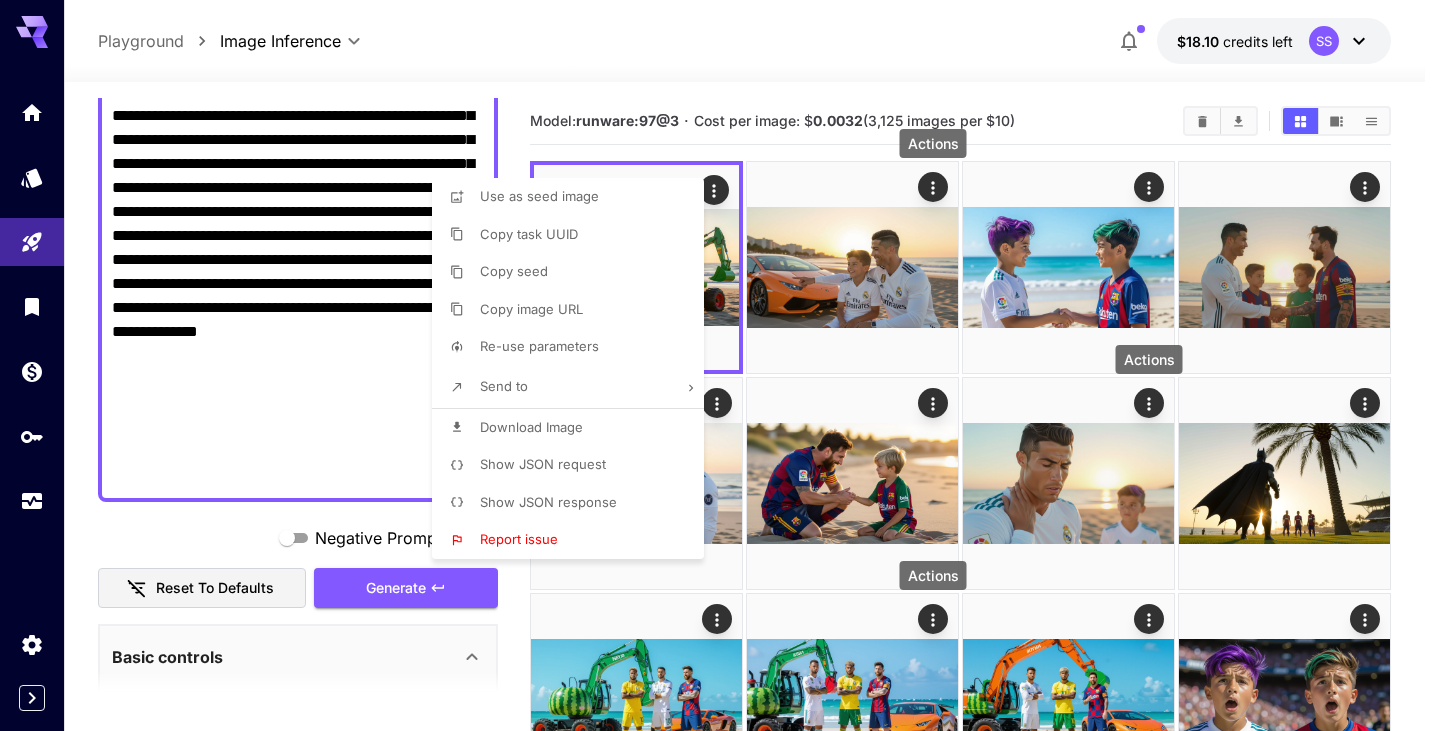 click at bounding box center (720, 365) 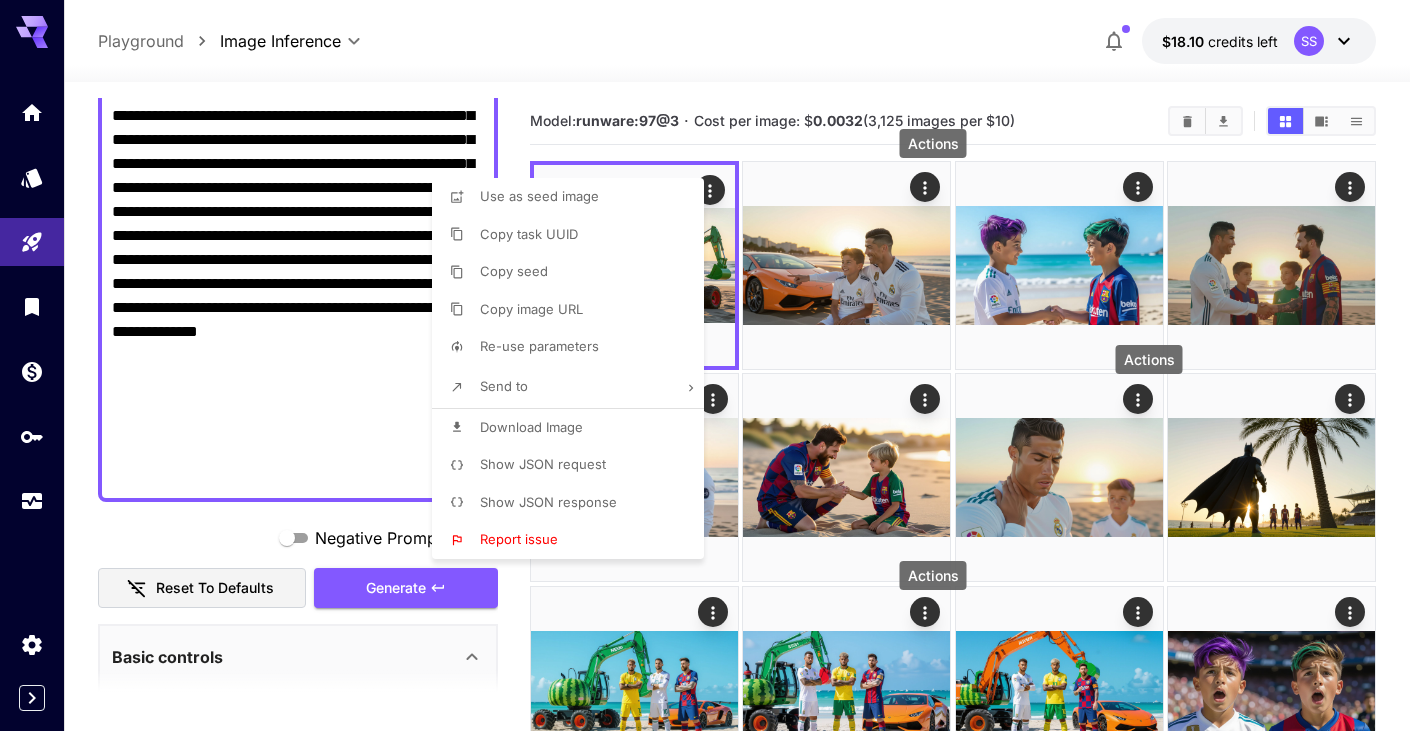 click at bounding box center (712, 365) 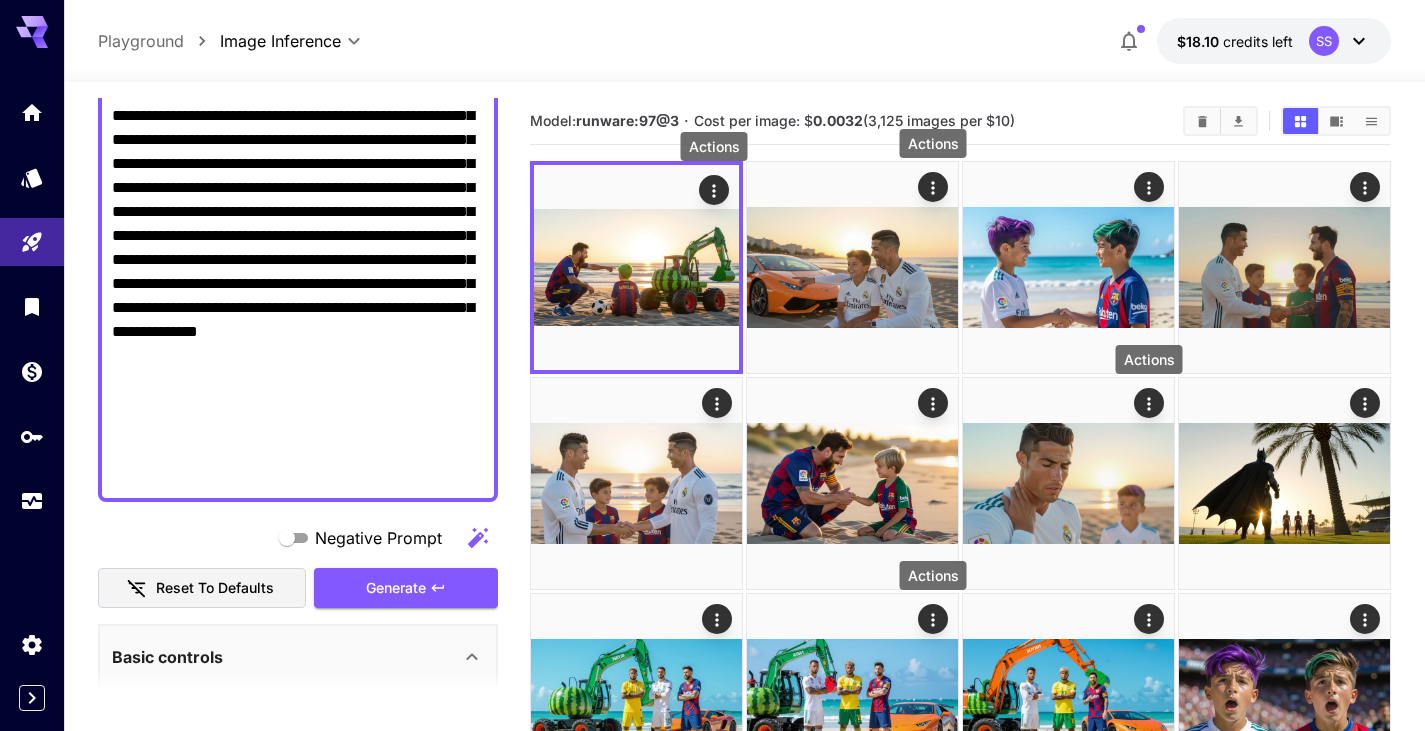 click on "**********" at bounding box center (298, 284) 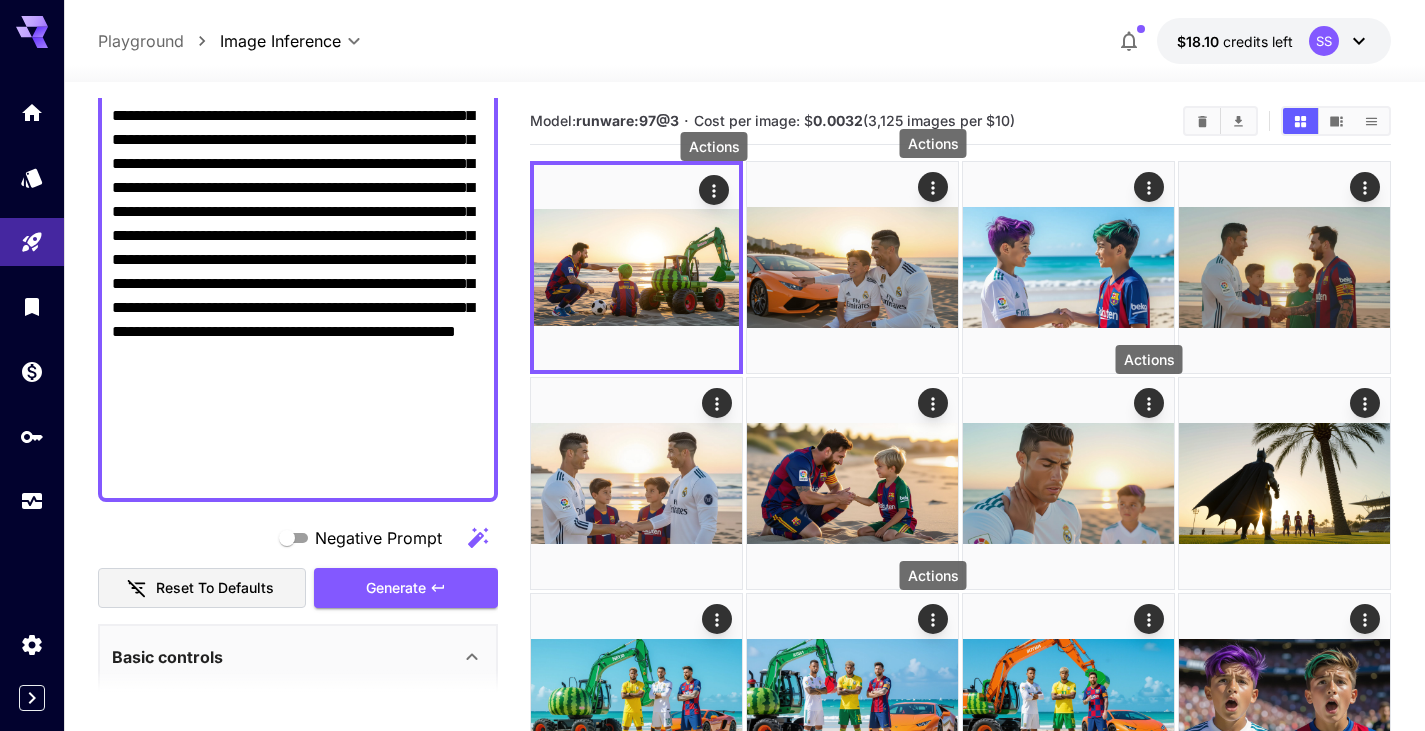 click on "Generate" at bounding box center [406, 588] 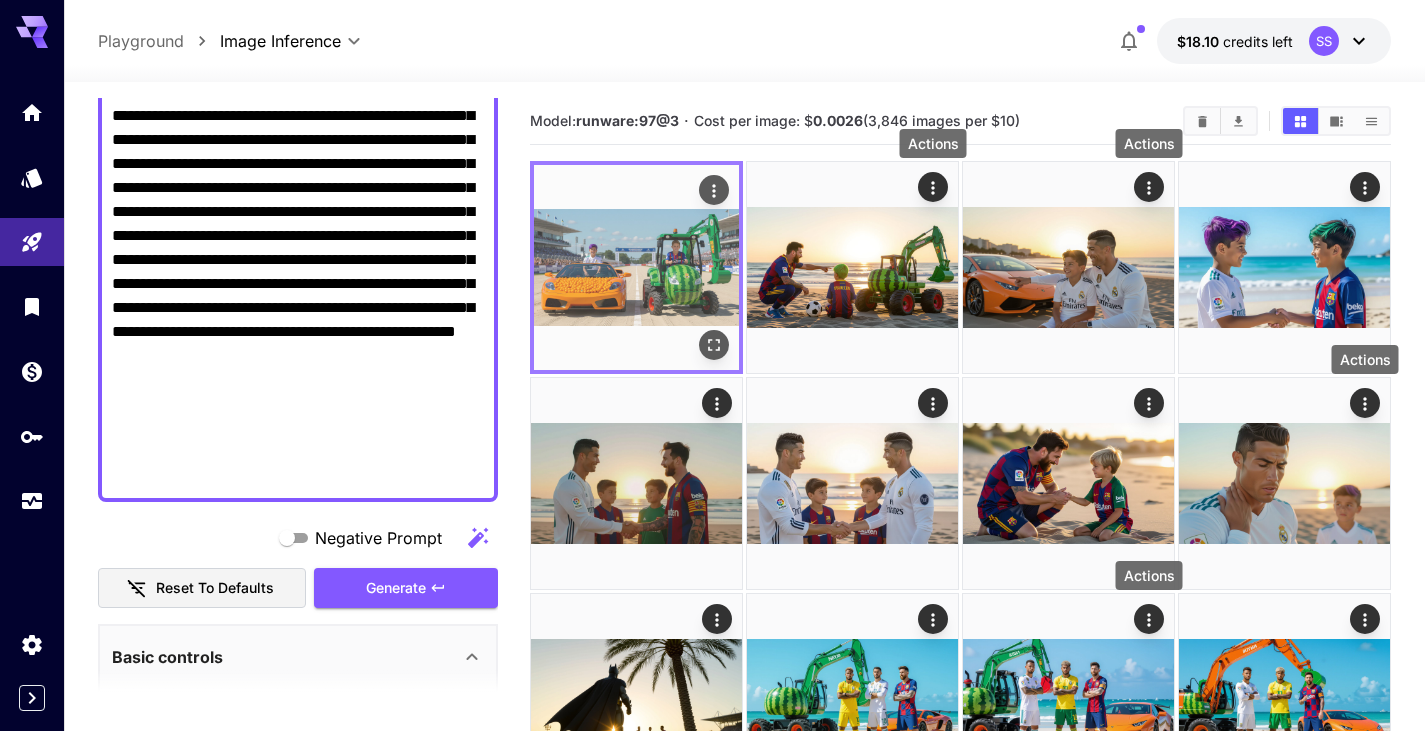 click 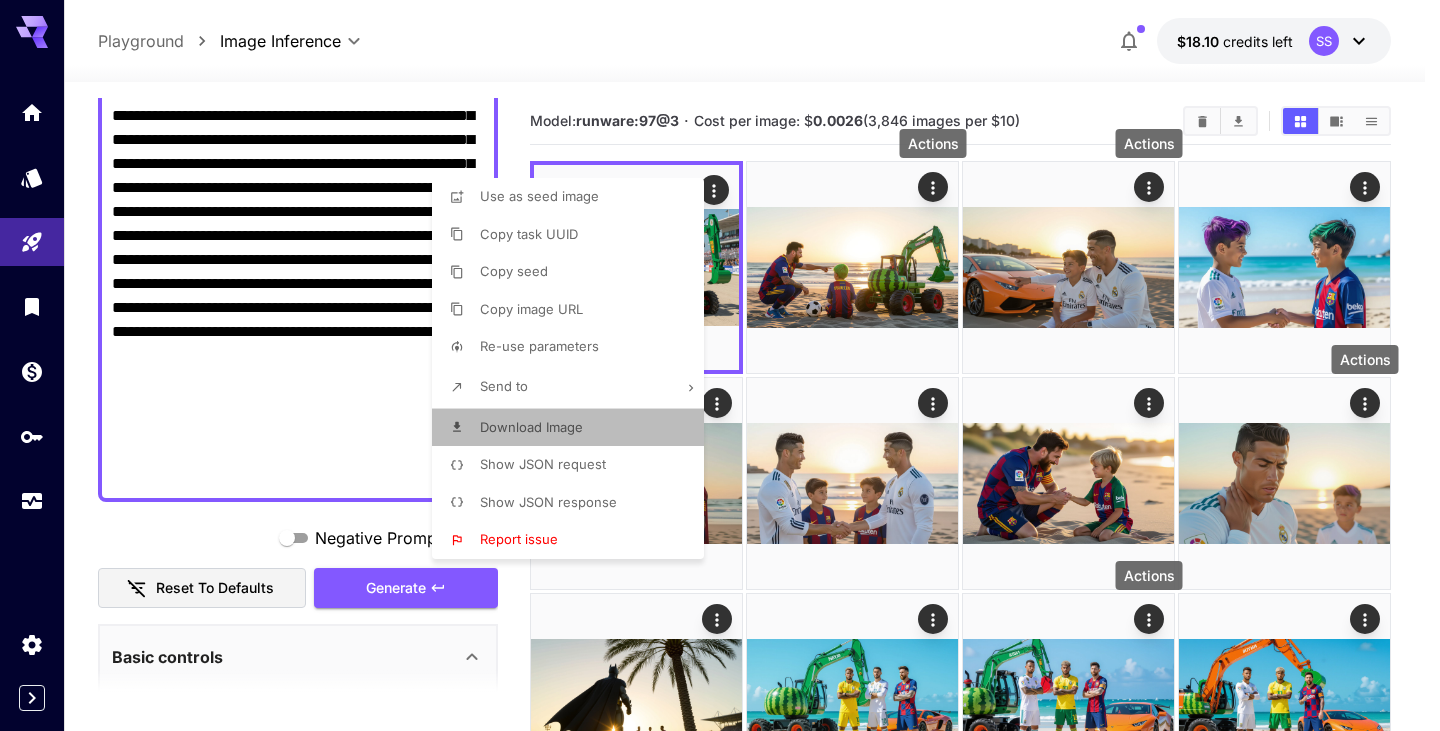 click on "Download Image" at bounding box center [531, 427] 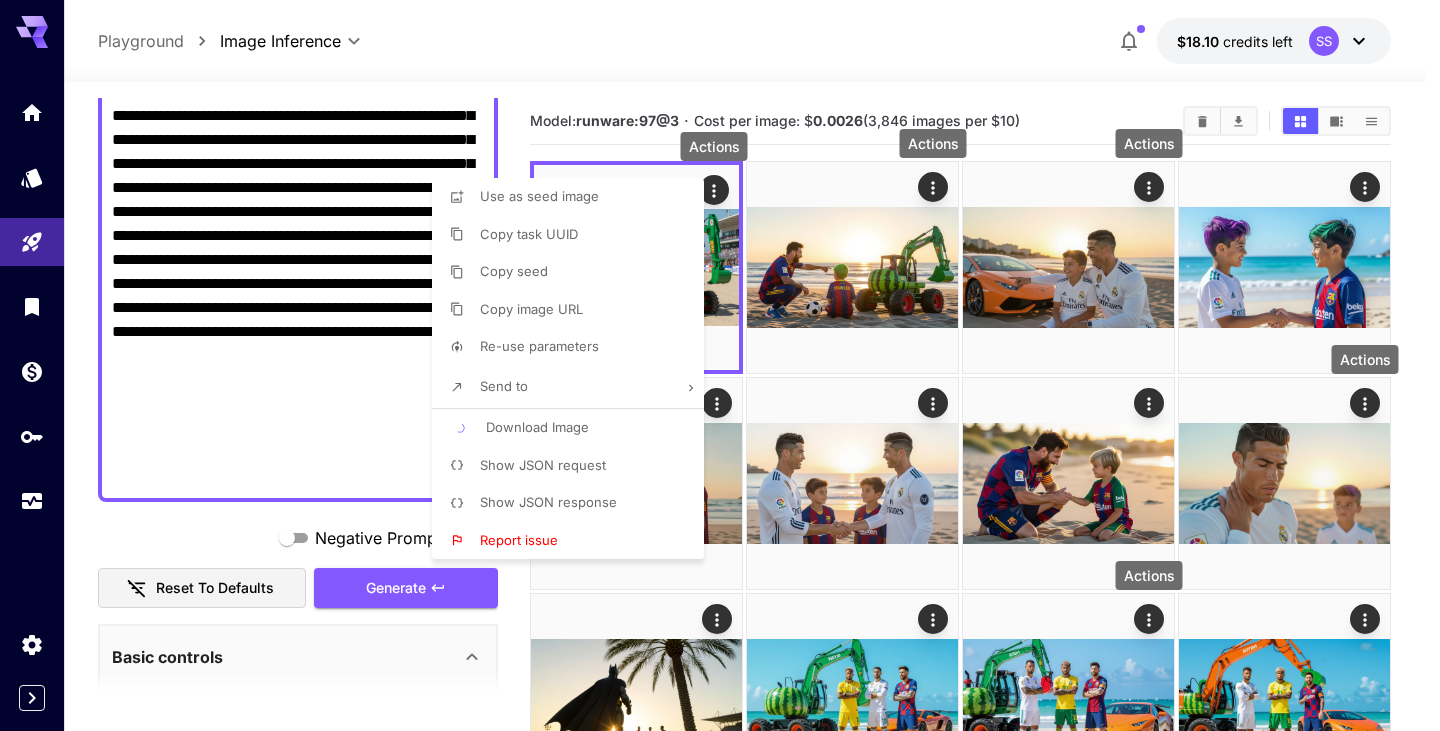 click at bounding box center [720, 365] 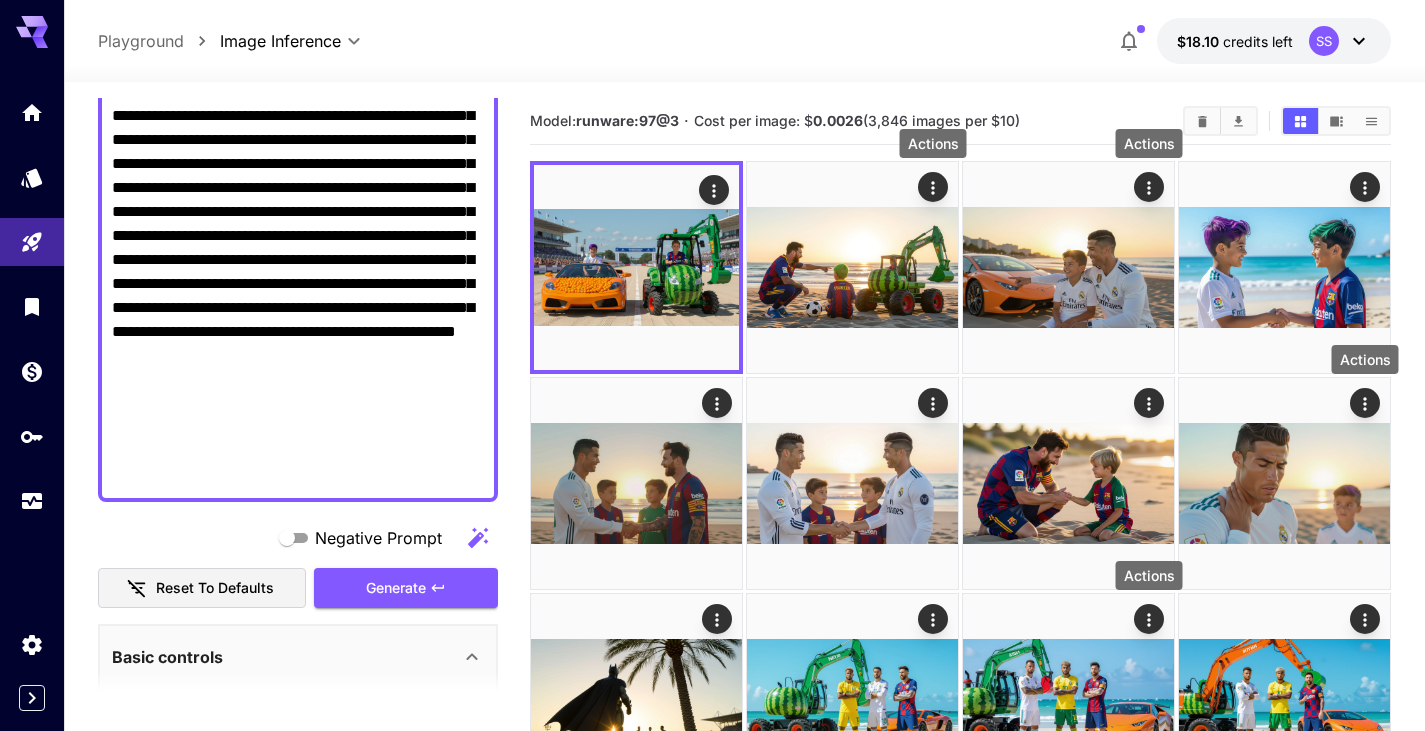 click on "Use as seed image Copy task UUID Copy seed Copy image URL Re-use parameters Send to Download Image Show JSON request Show JSON response Report issue" at bounding box center (152, 365) 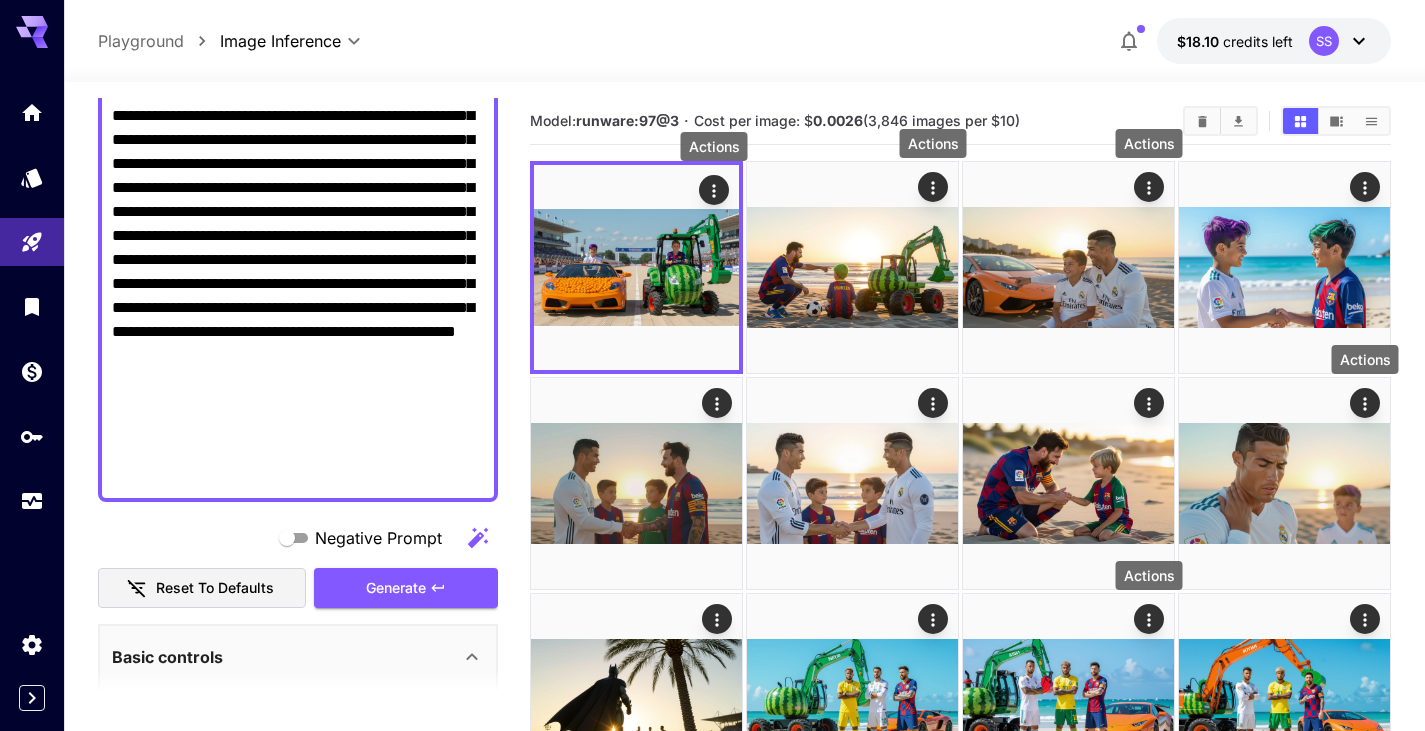 click on "**********" at bounding box center [298, 284] 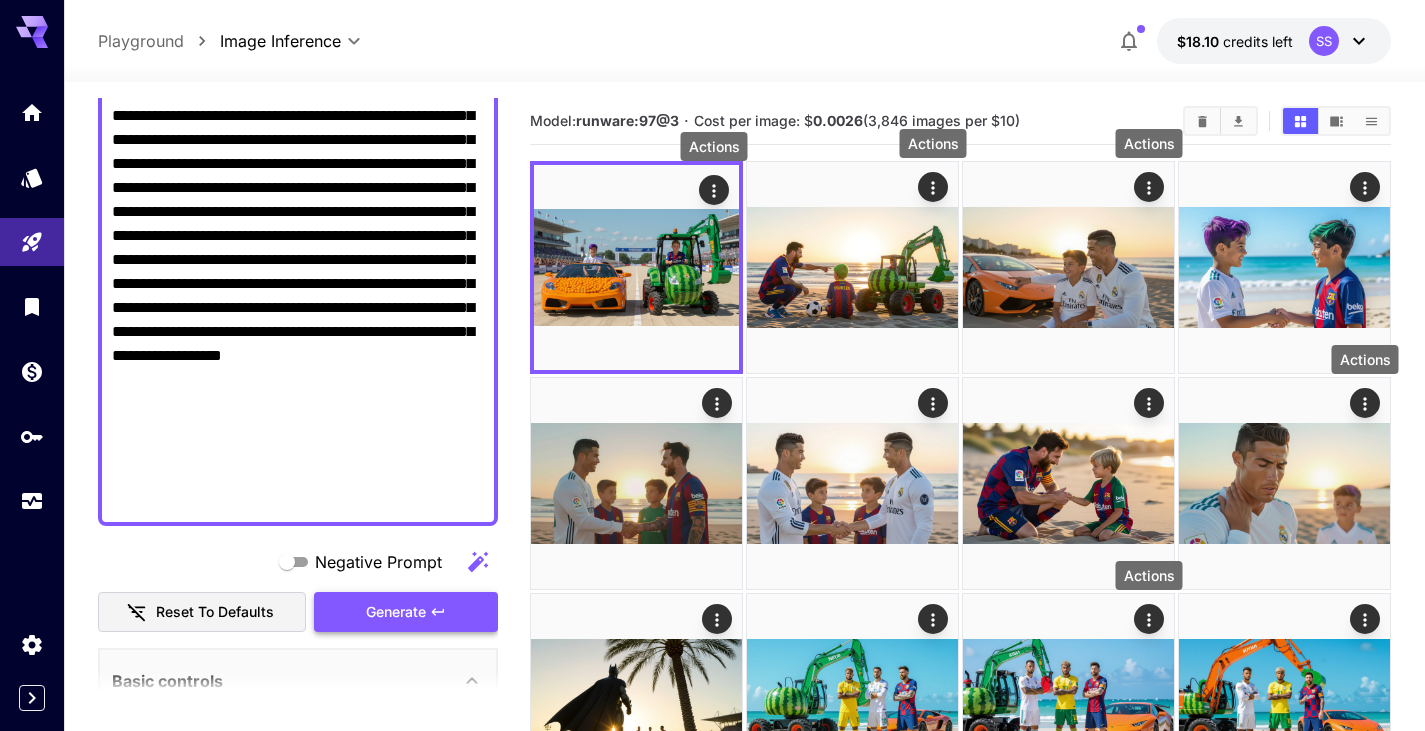click on "Generate" at bounding box center [396, 612] 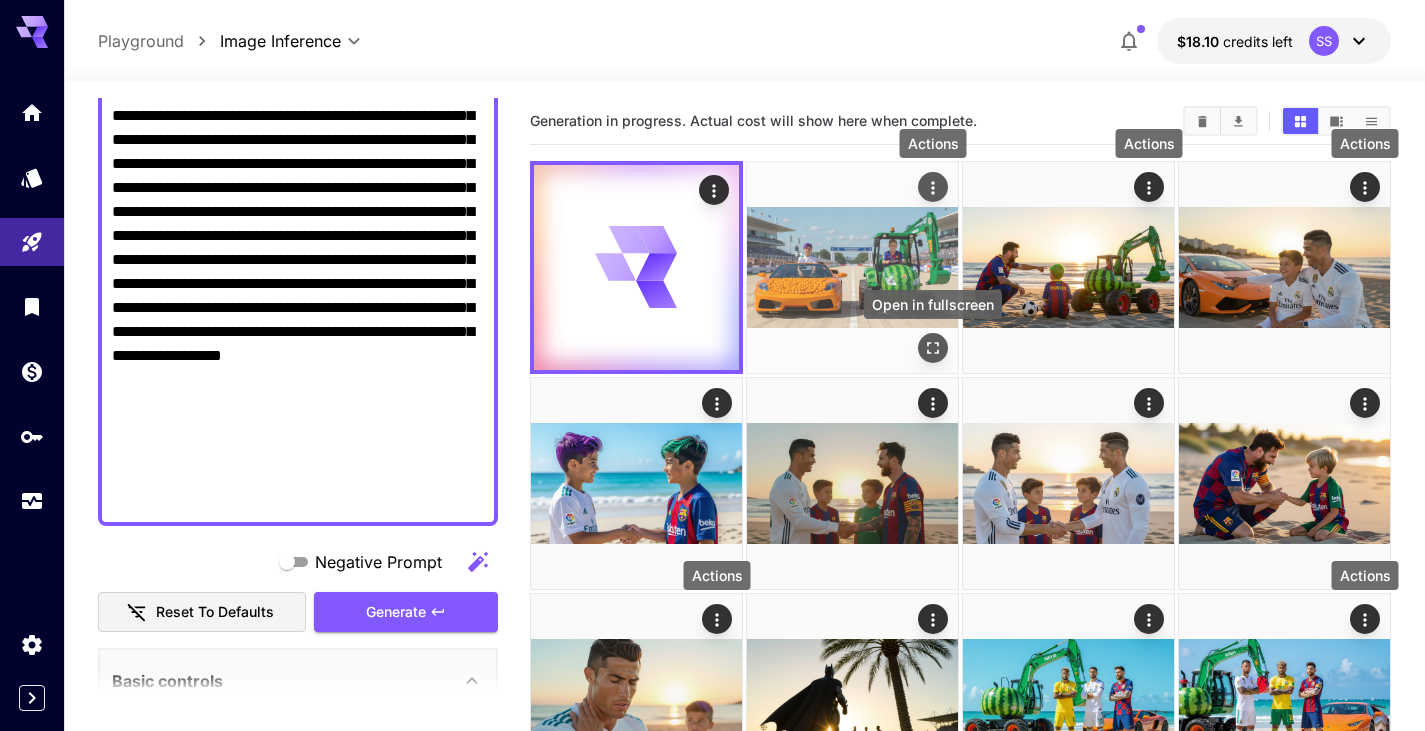 click 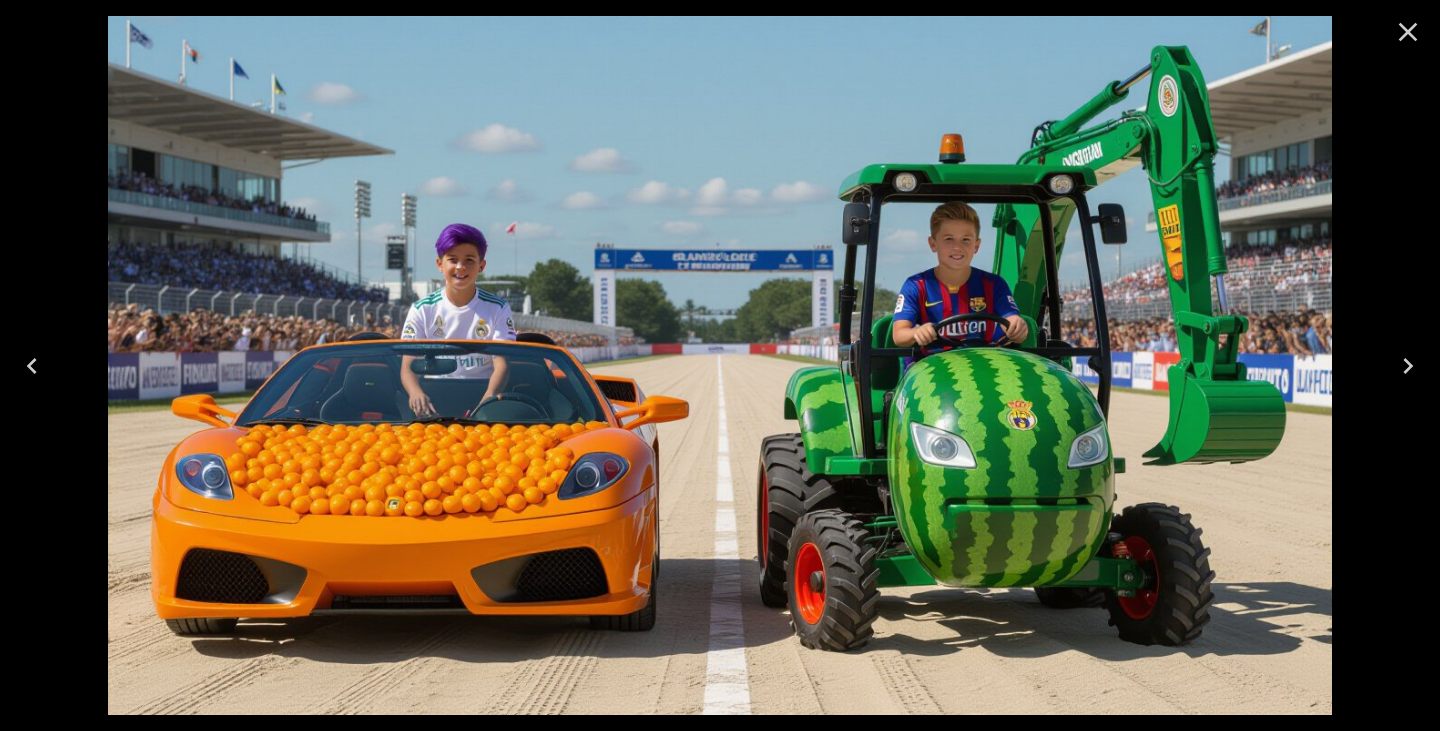 click 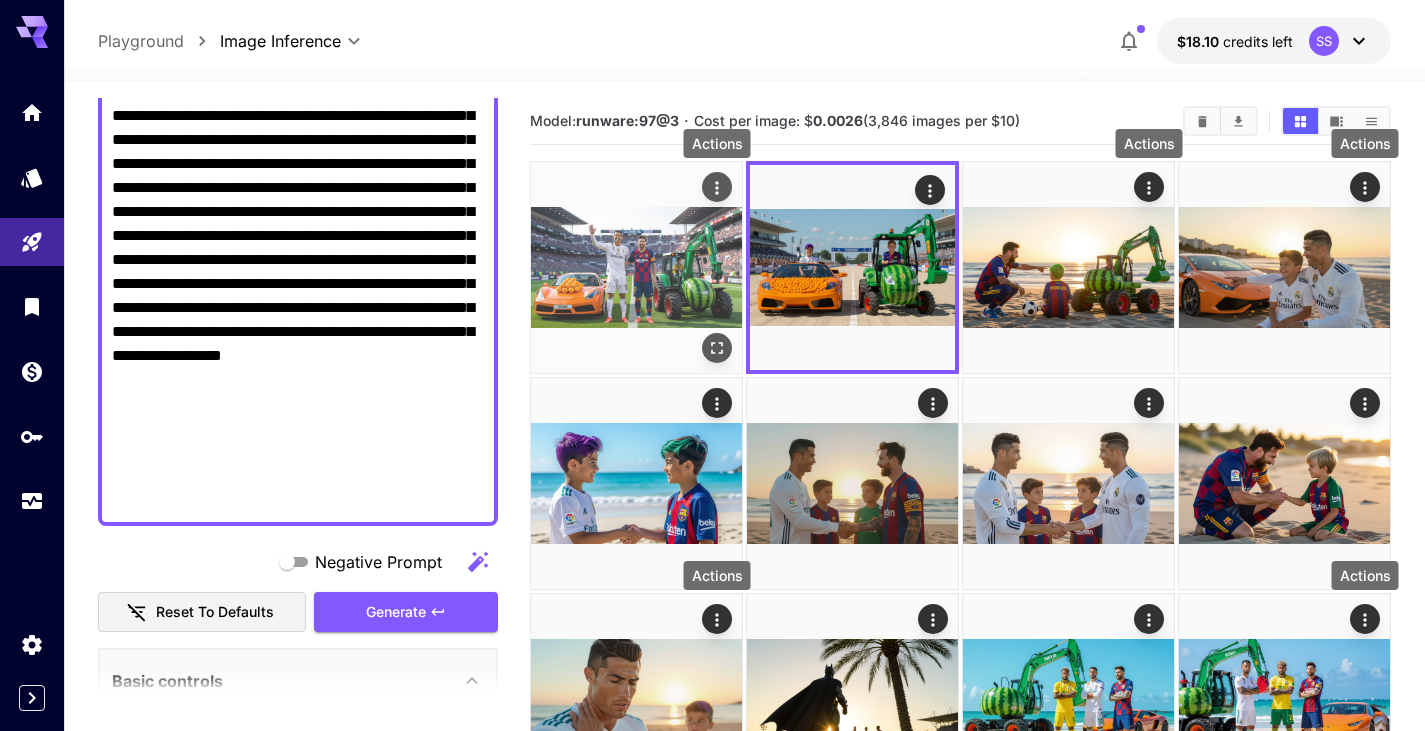 click 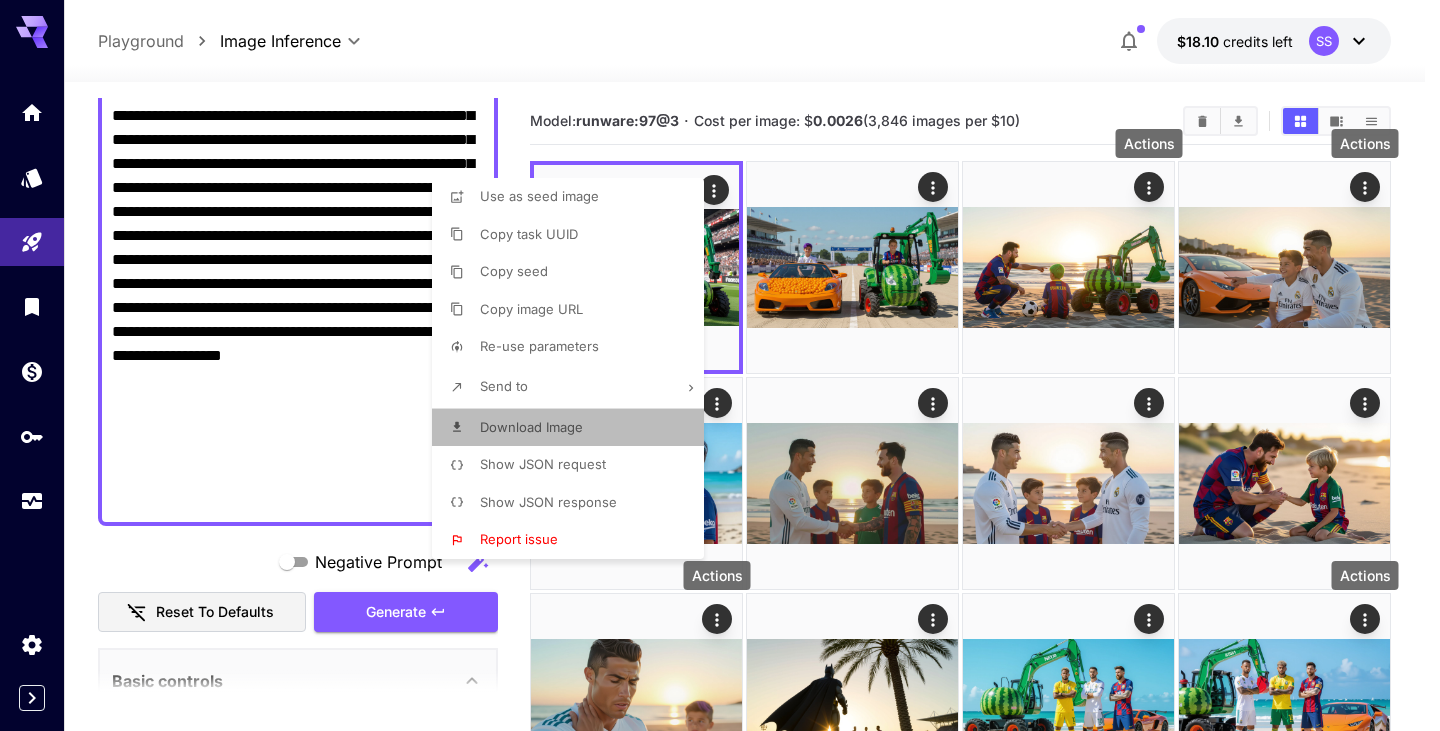 click on "Download Image" at bounding box center [531, 427] 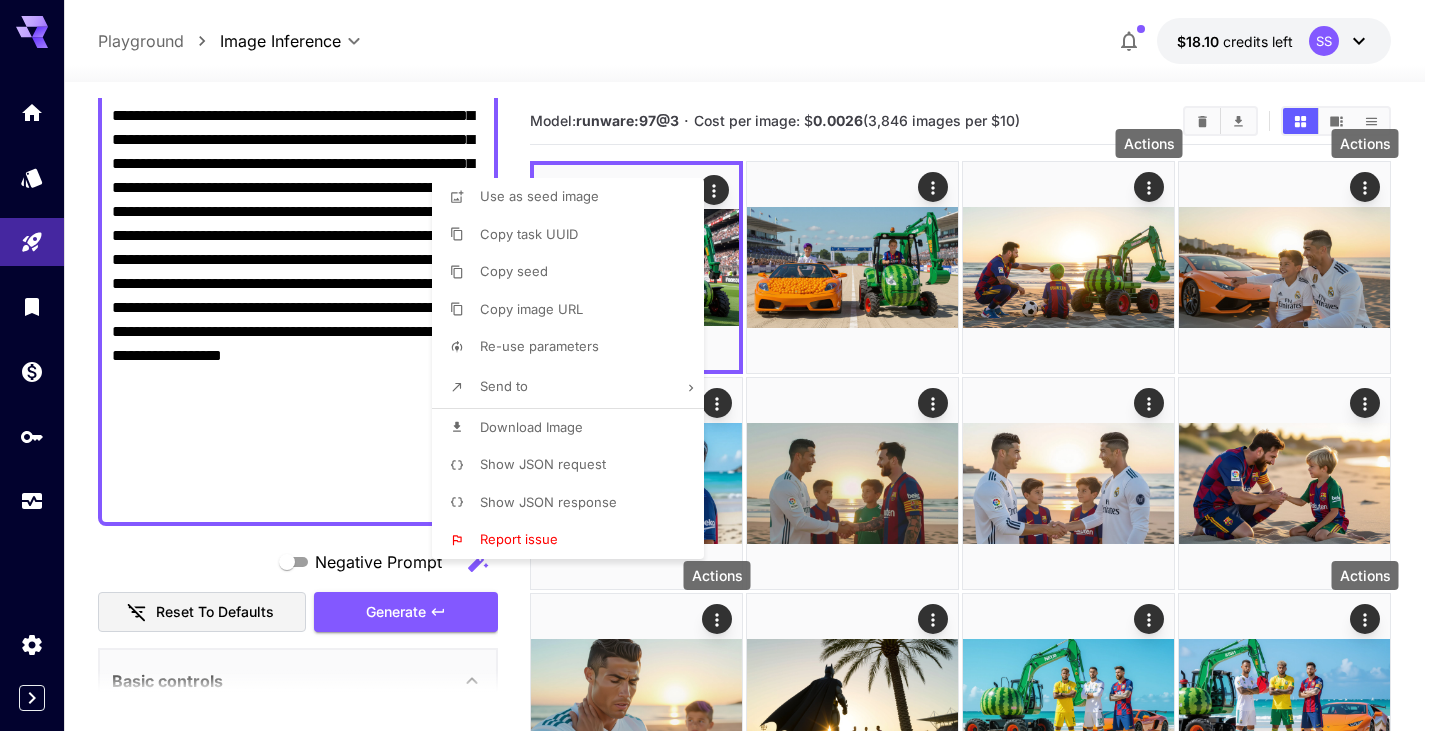 click at bounding box center (720, 365) 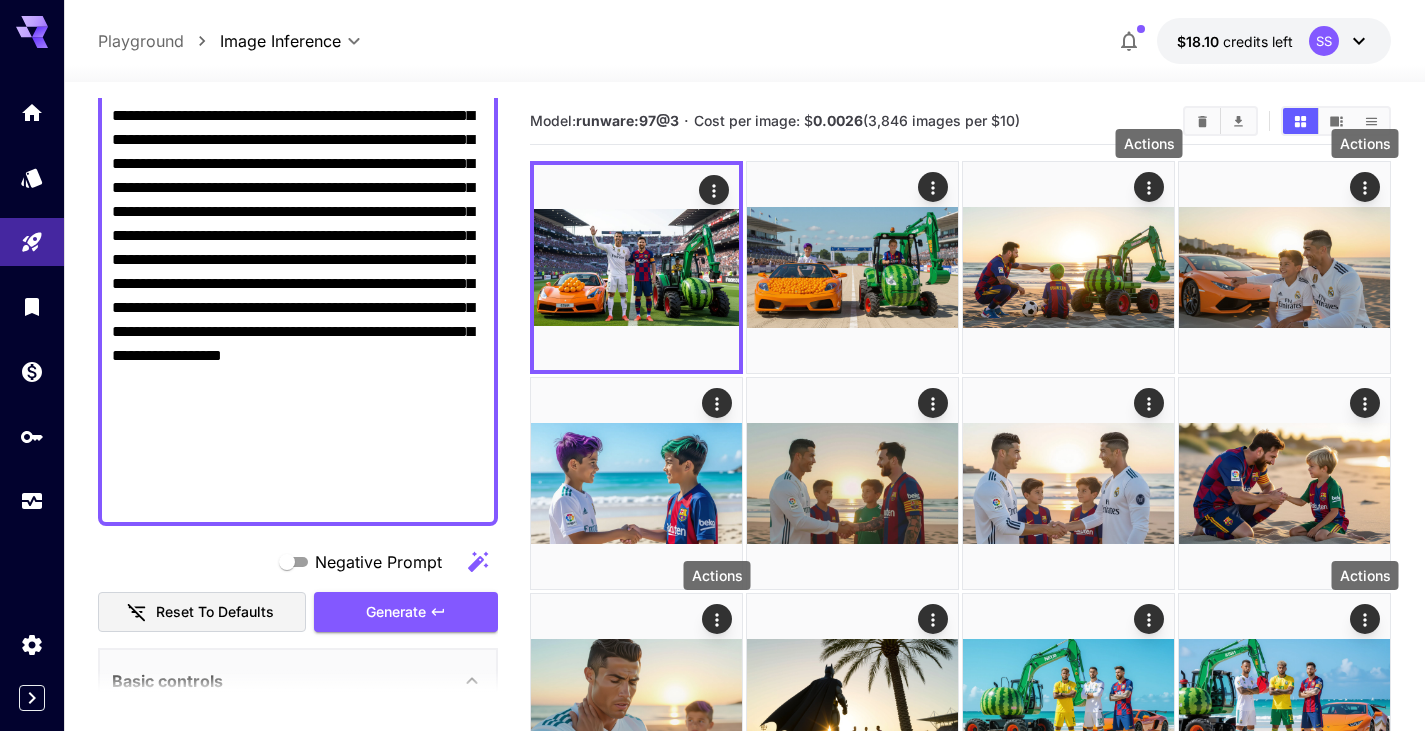 click on "**********" at bounding box center [298, 296] 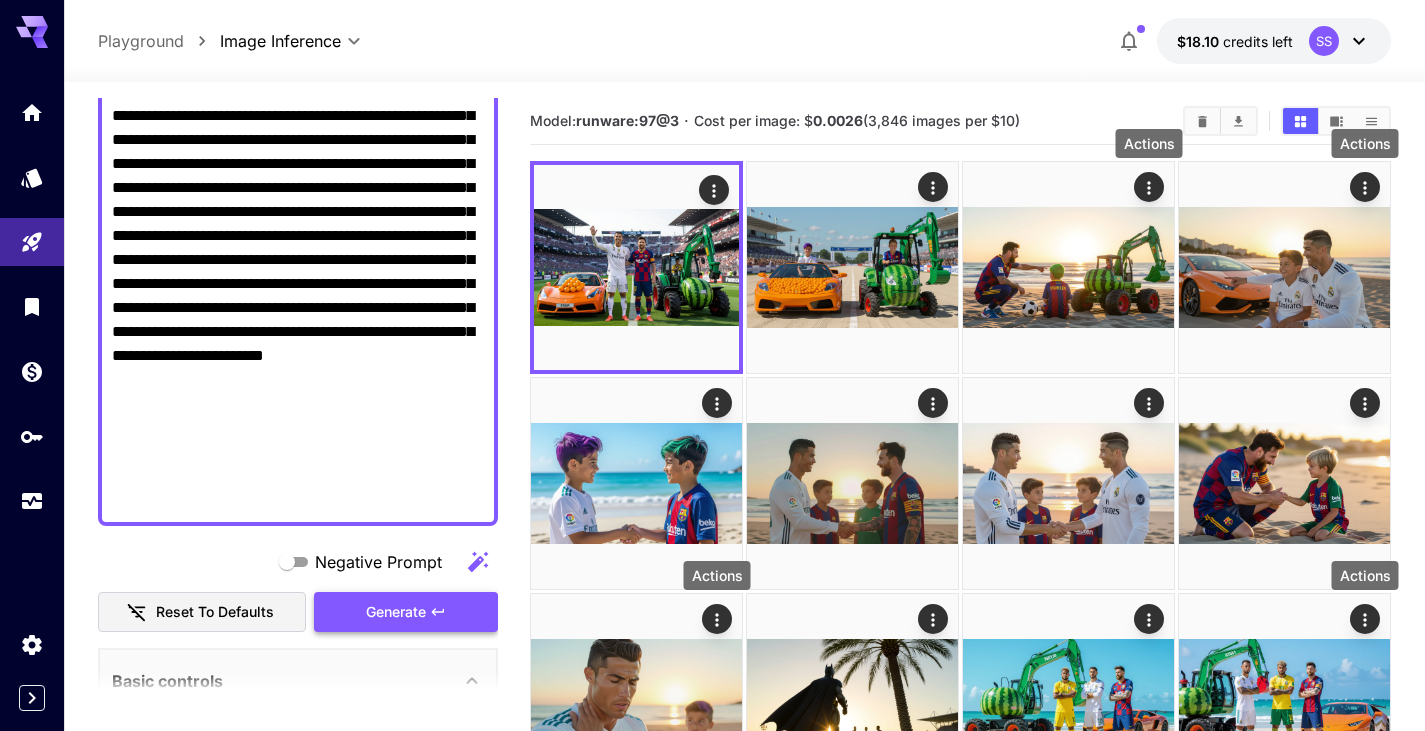 click 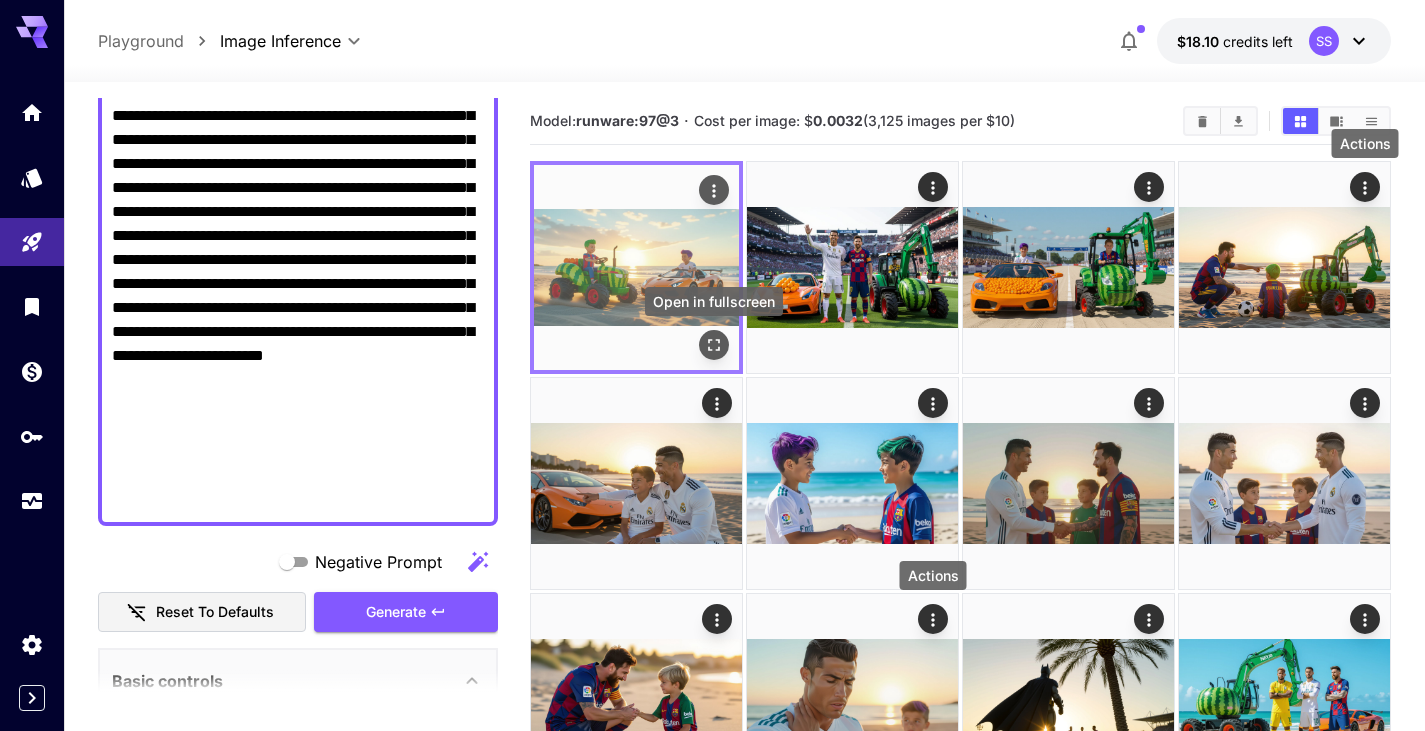click 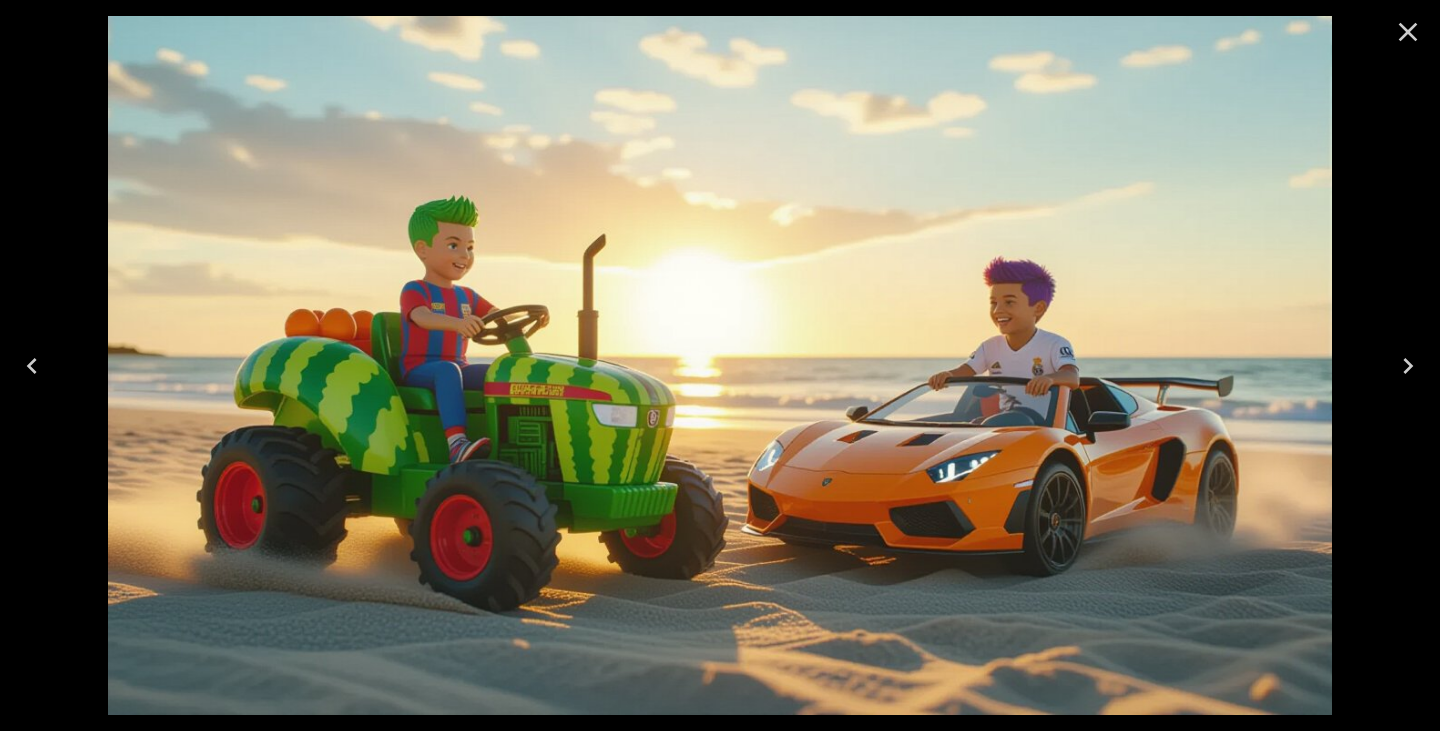 click at bounding box center (1408, 32) 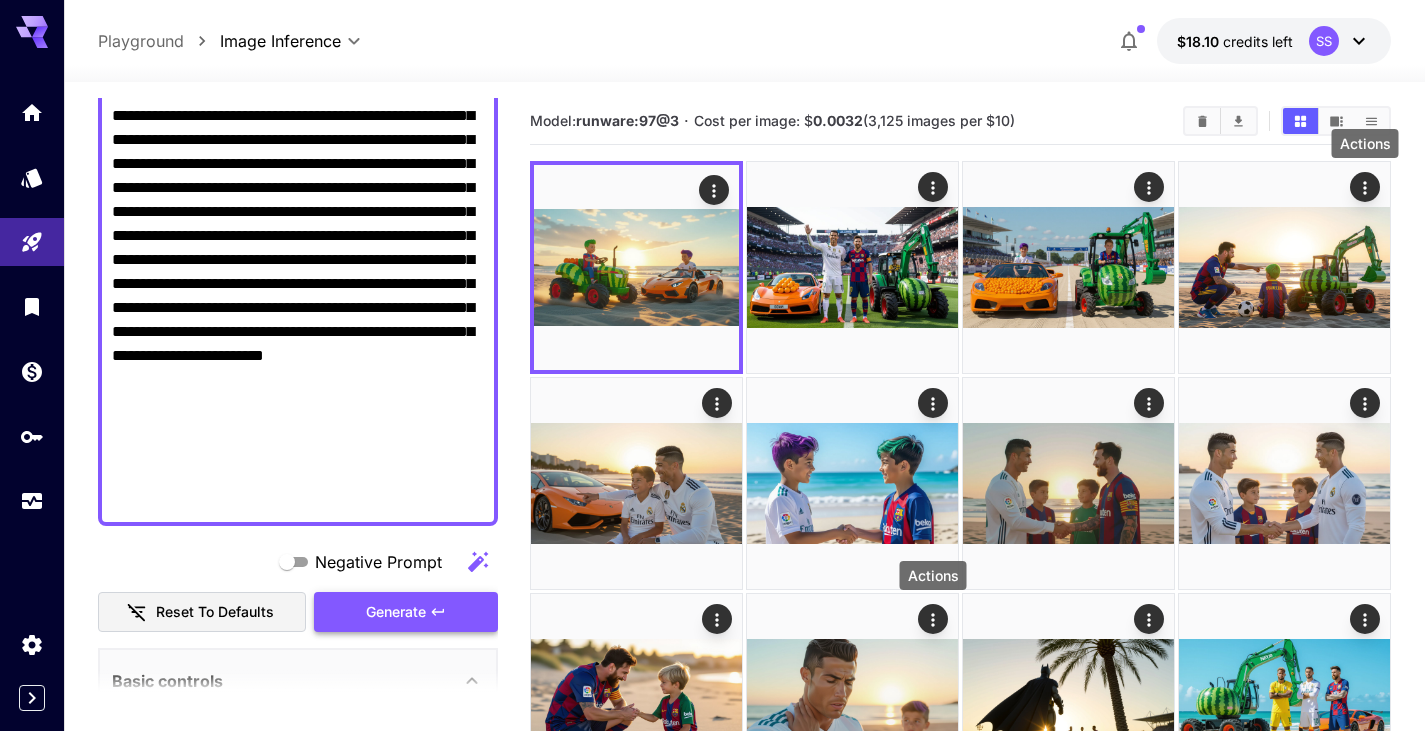 click on "Generate" at bounding box center [396, 612] 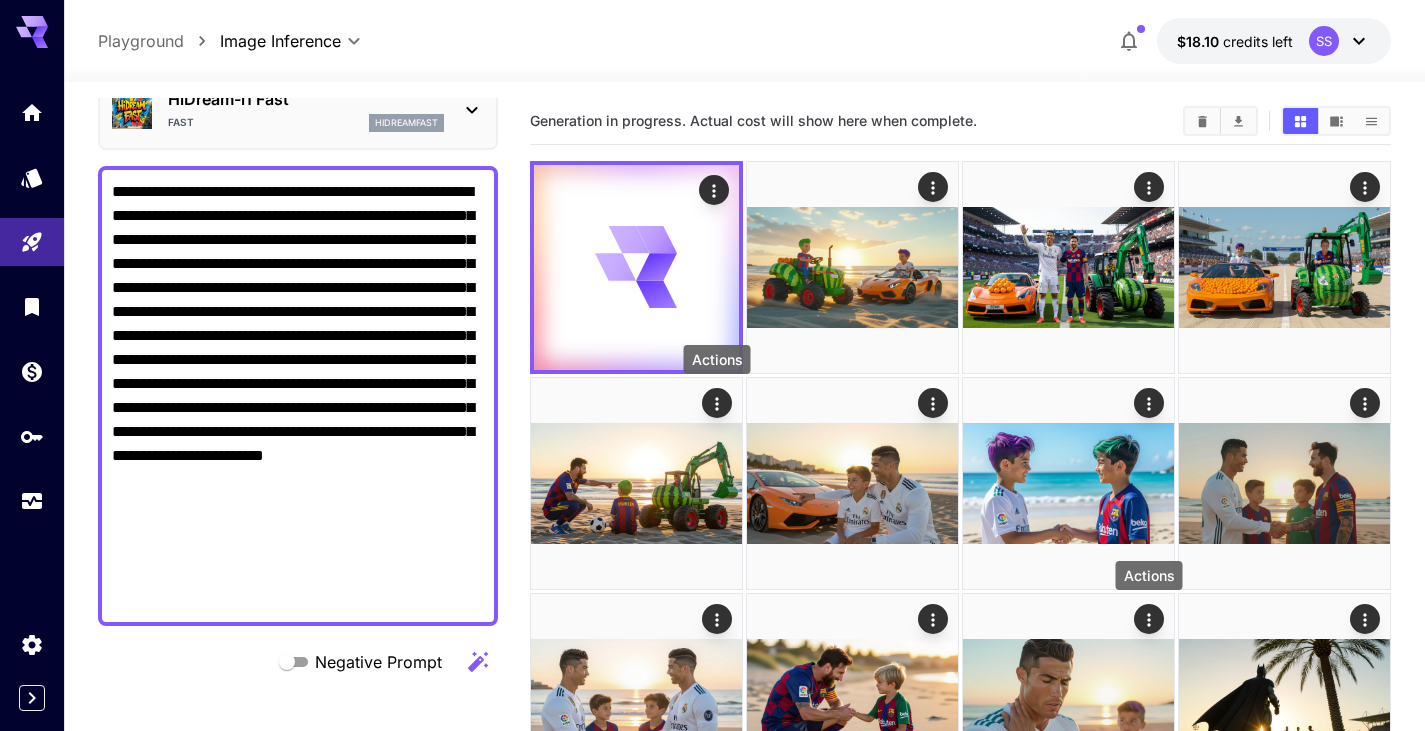 scroll, scrollTop: 100, scrollLeft: 0, axis: vertical 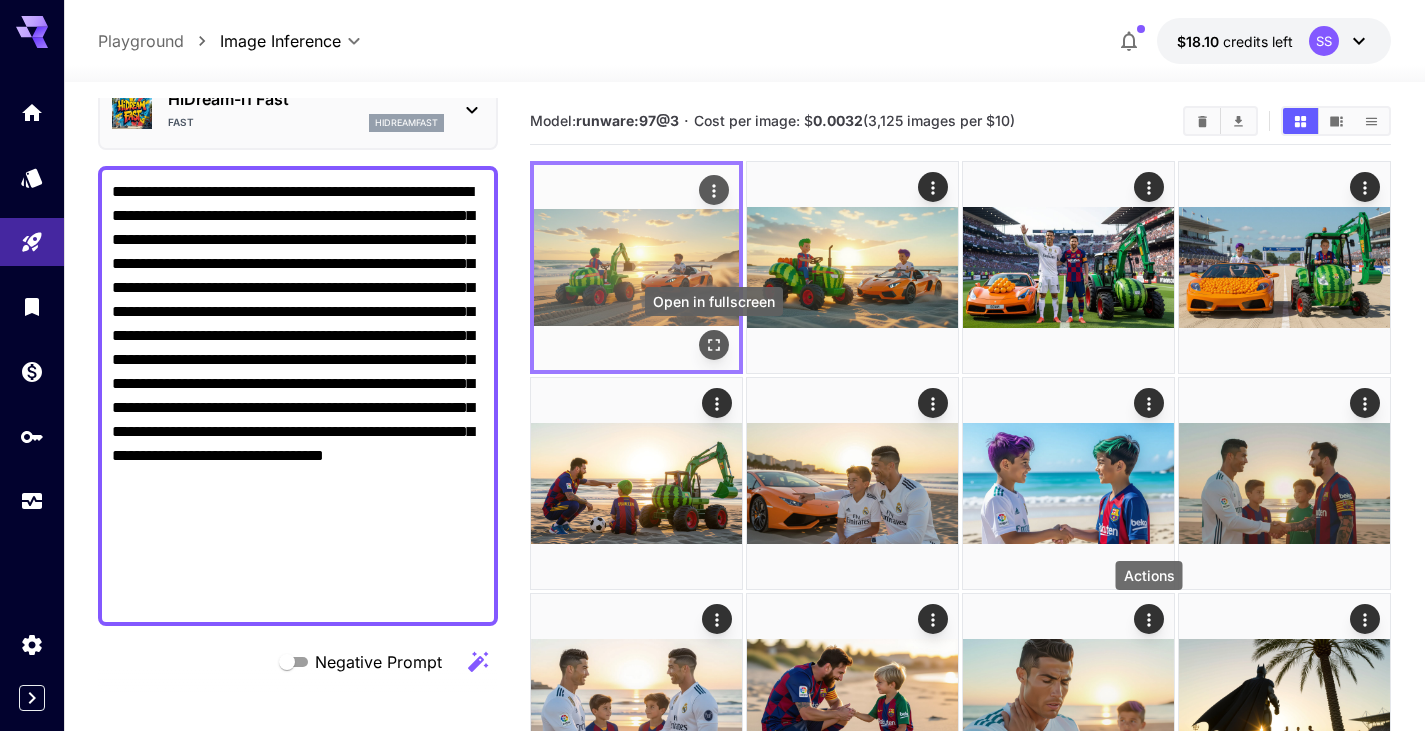 click 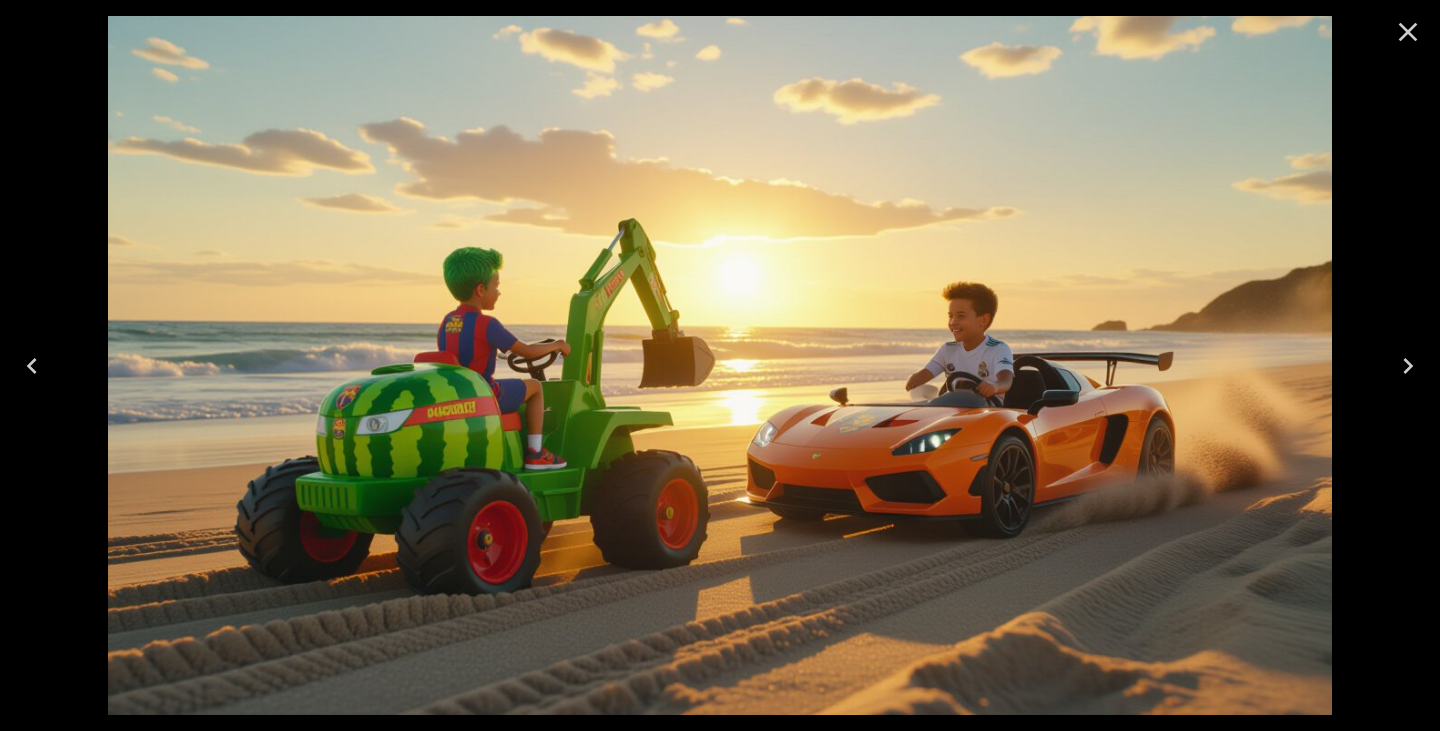click 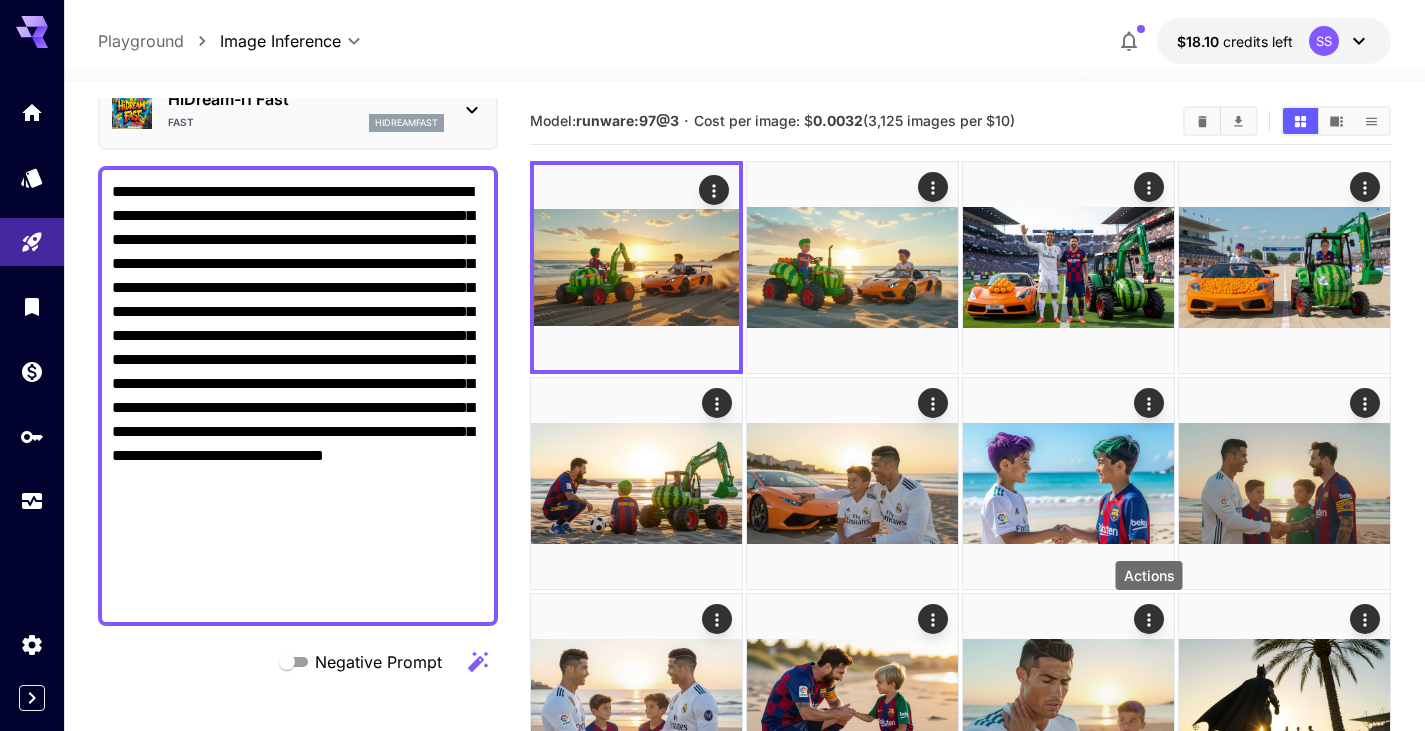 click on "**********" at bounding box center (298, 396) 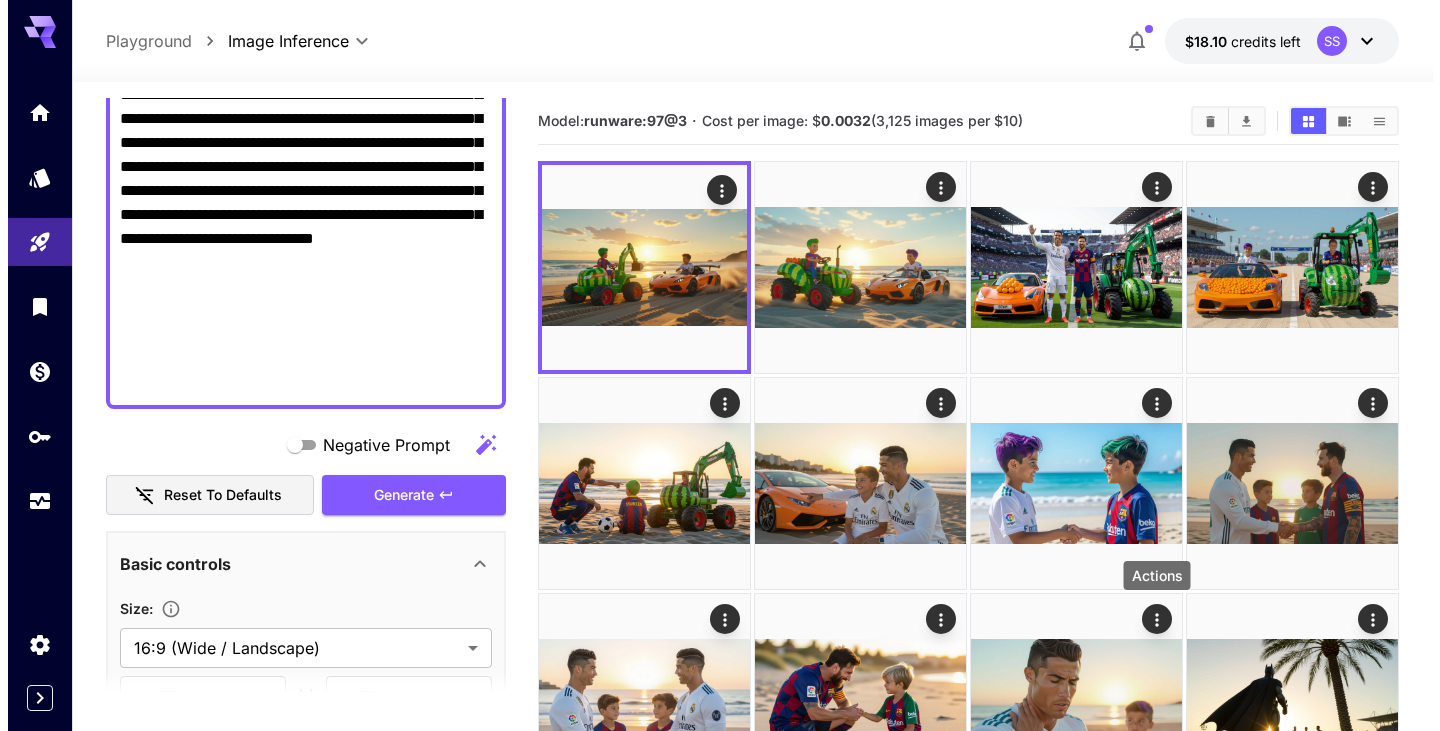 scroll, scrollTop: 300, scrollLeft: 0, axis: vertical 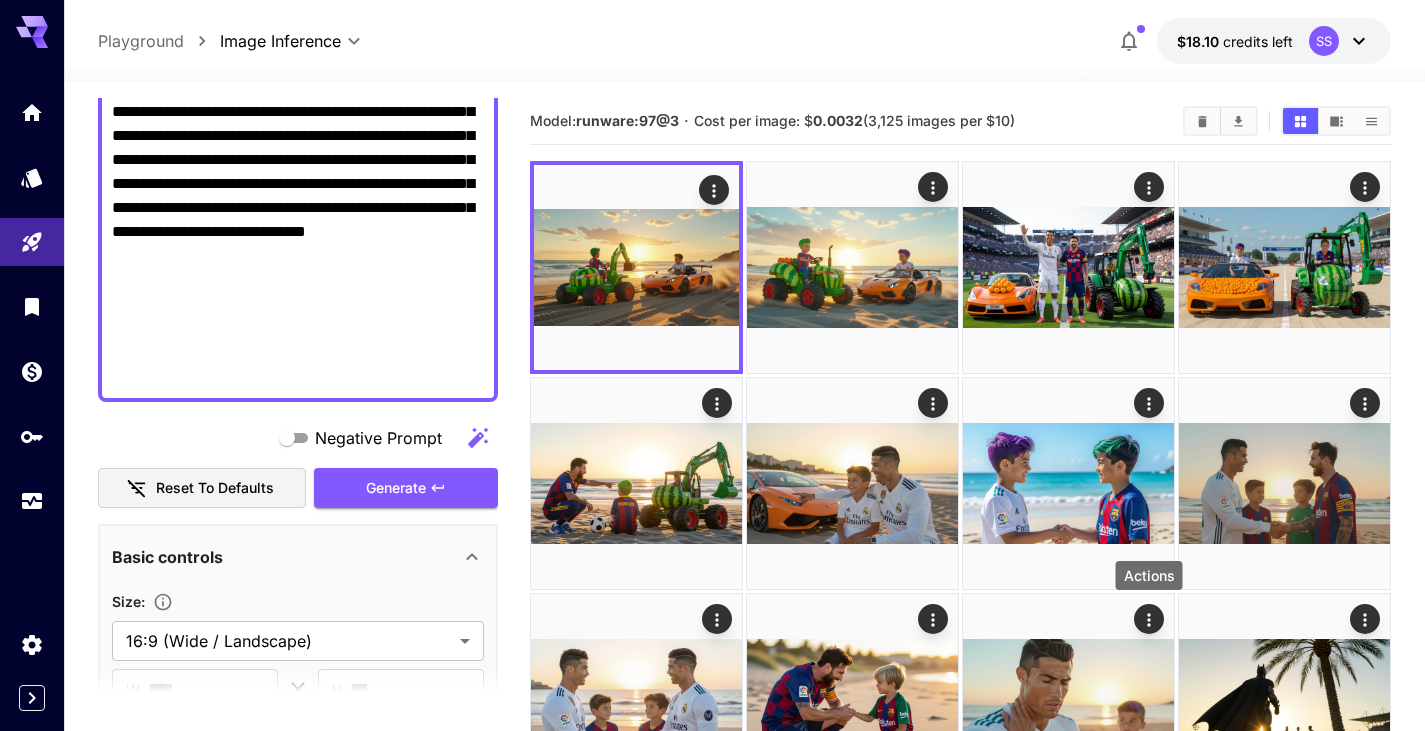 click on "Generate" at bounding box center (396, 488) 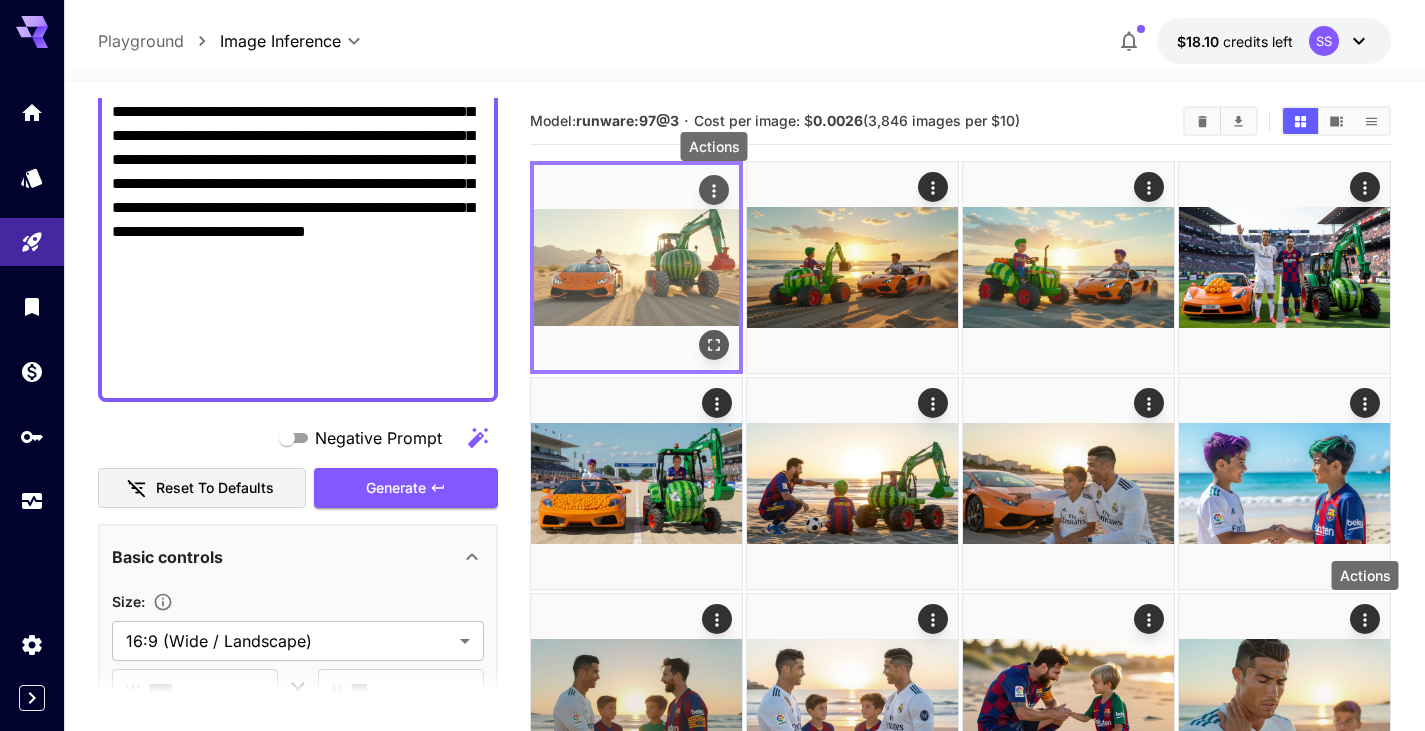 click 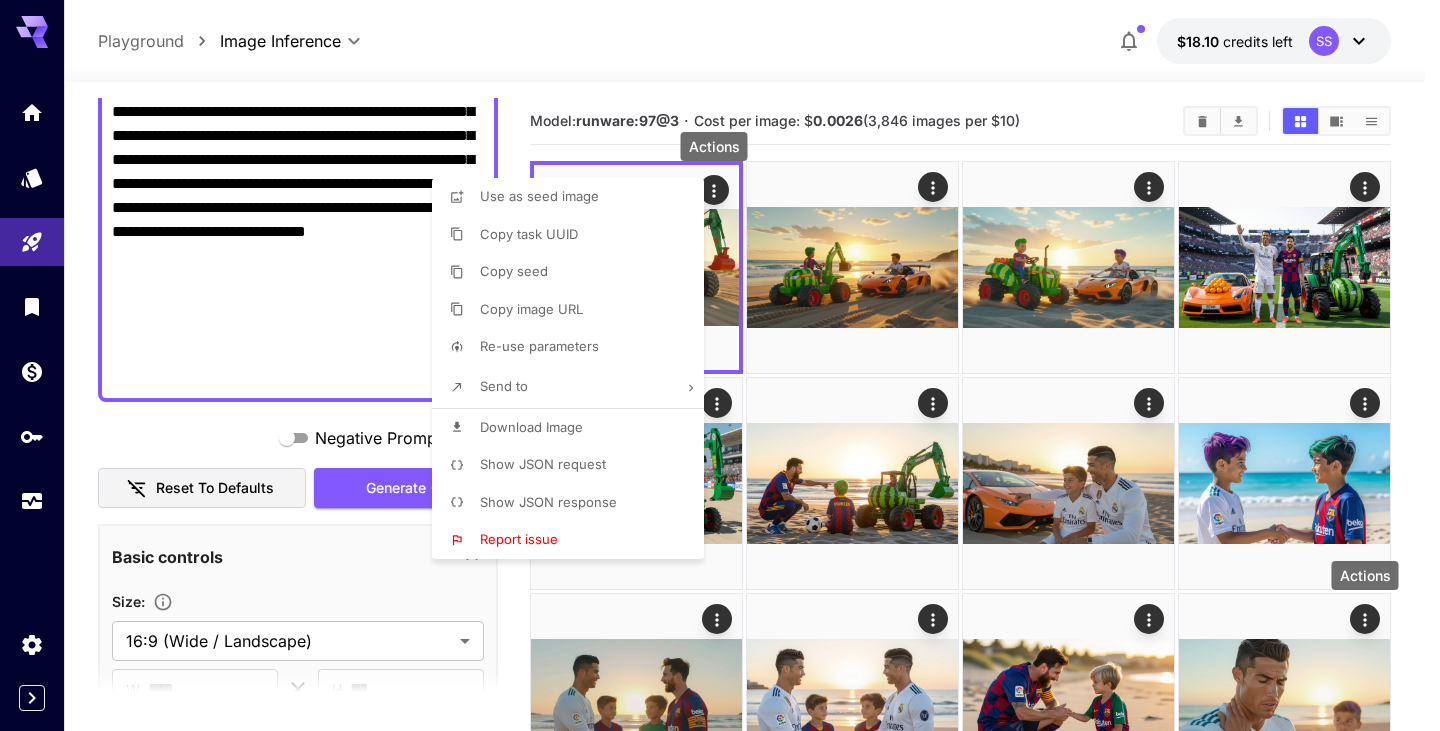 click on "Download Image" at bounding box center (531, 427) 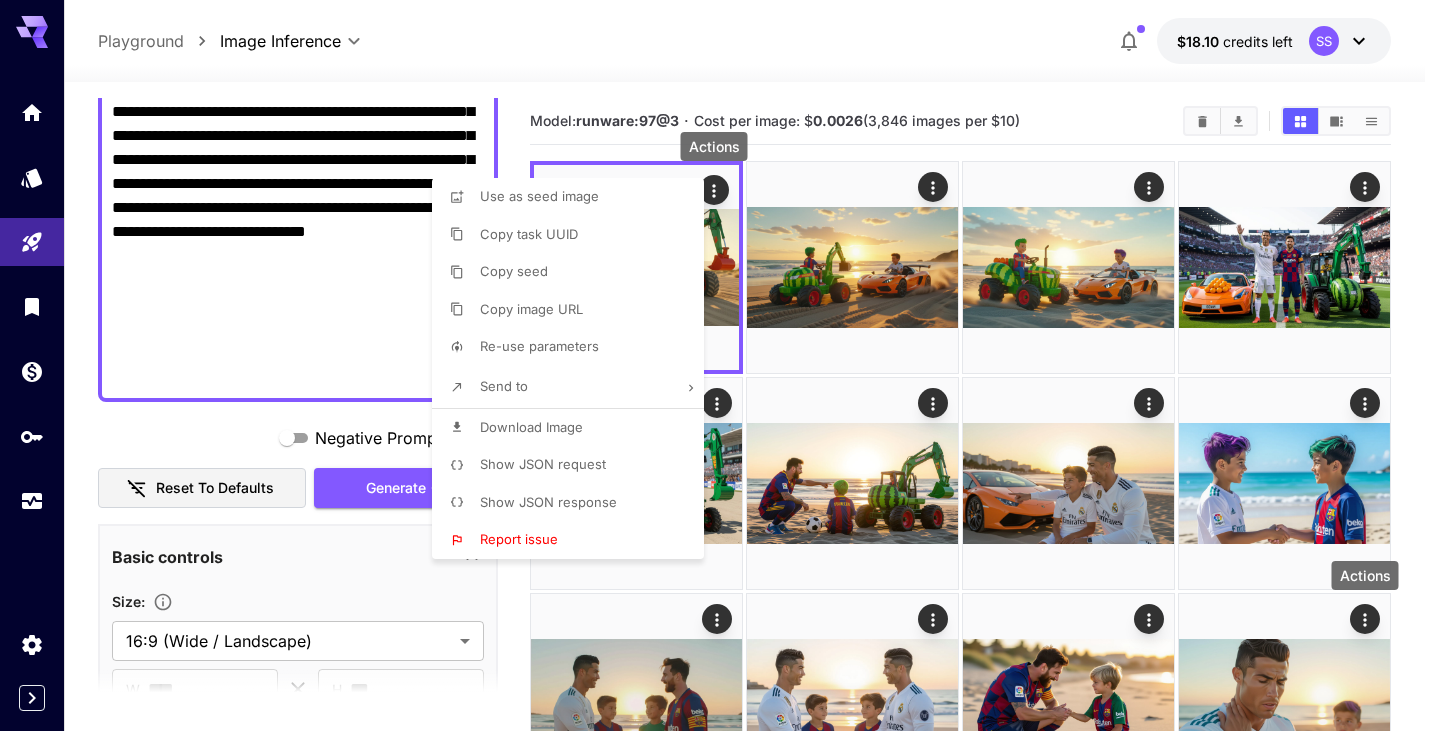 click at bounding box center [720, 365] 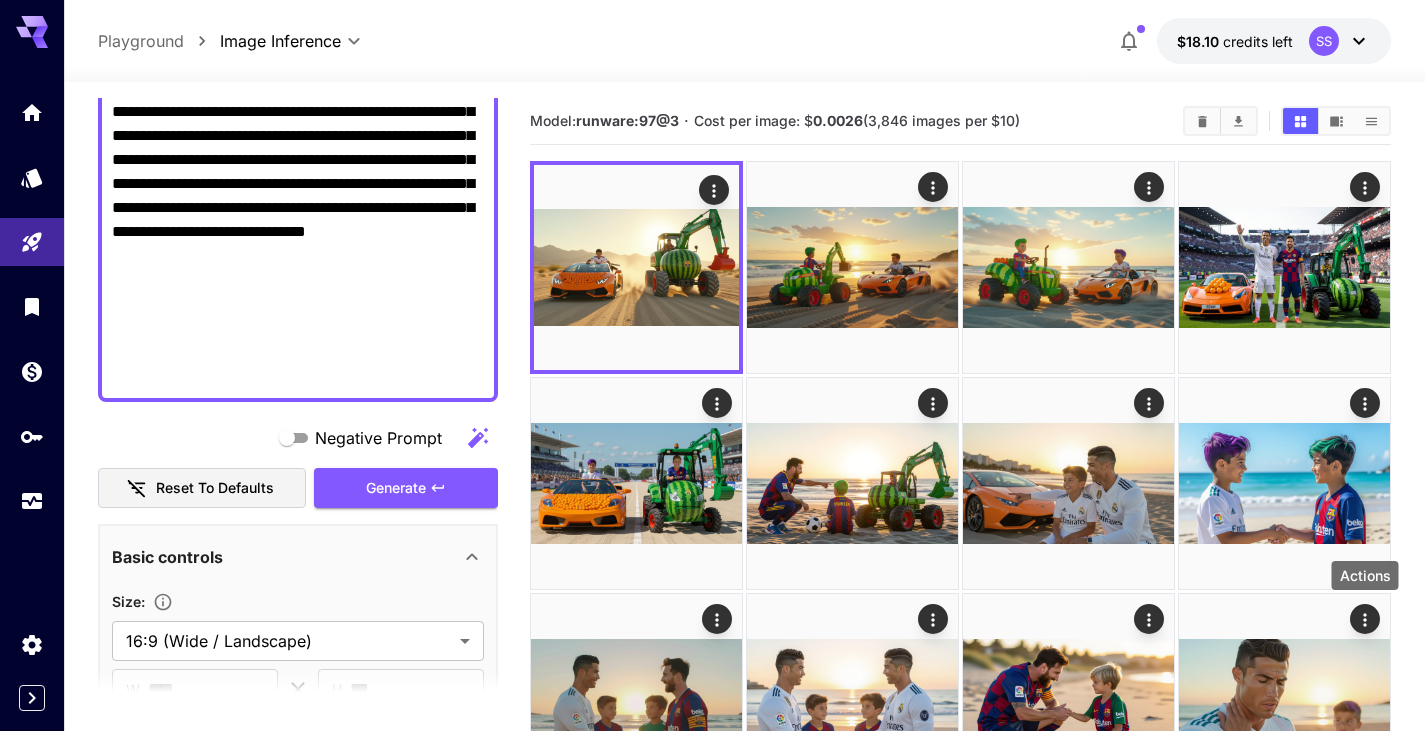 click at bounding box center (712, 365) 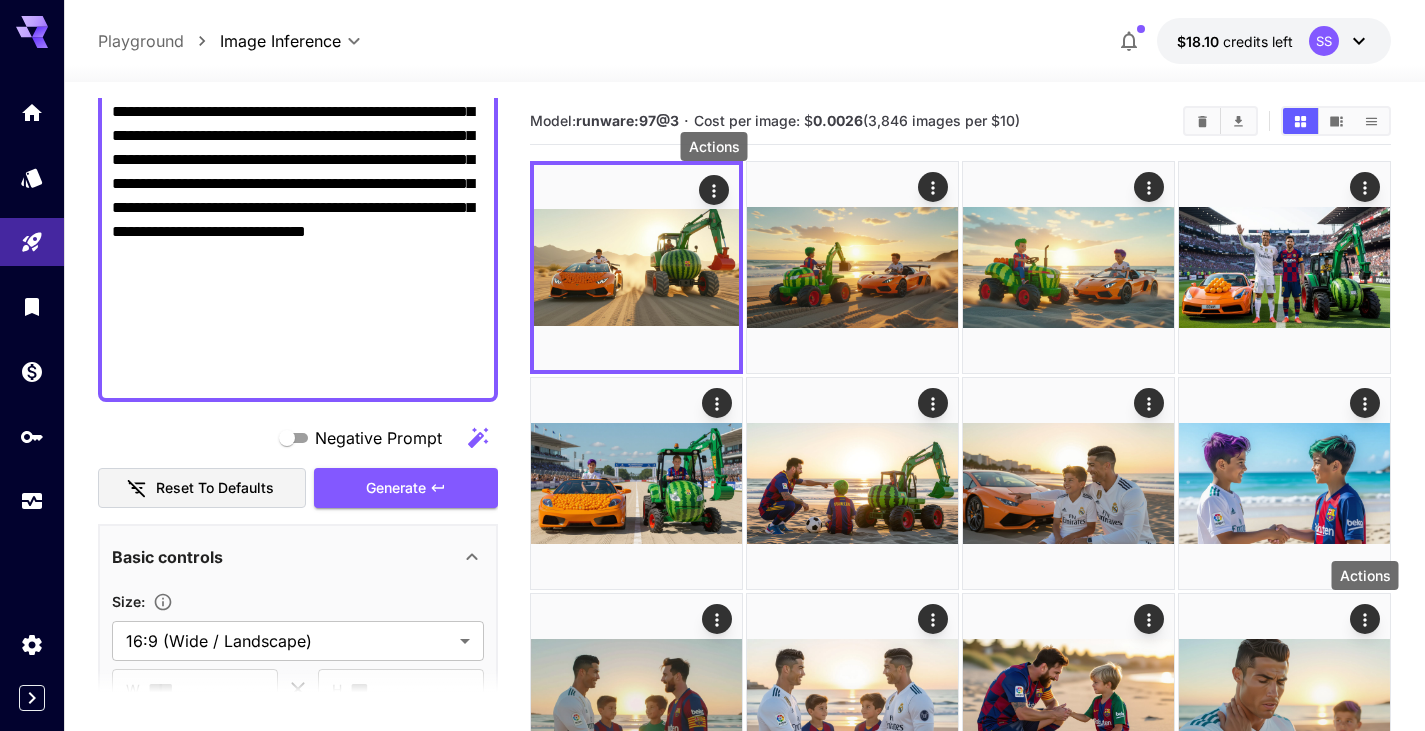 click on "**********" at bounding box center (298, 184) 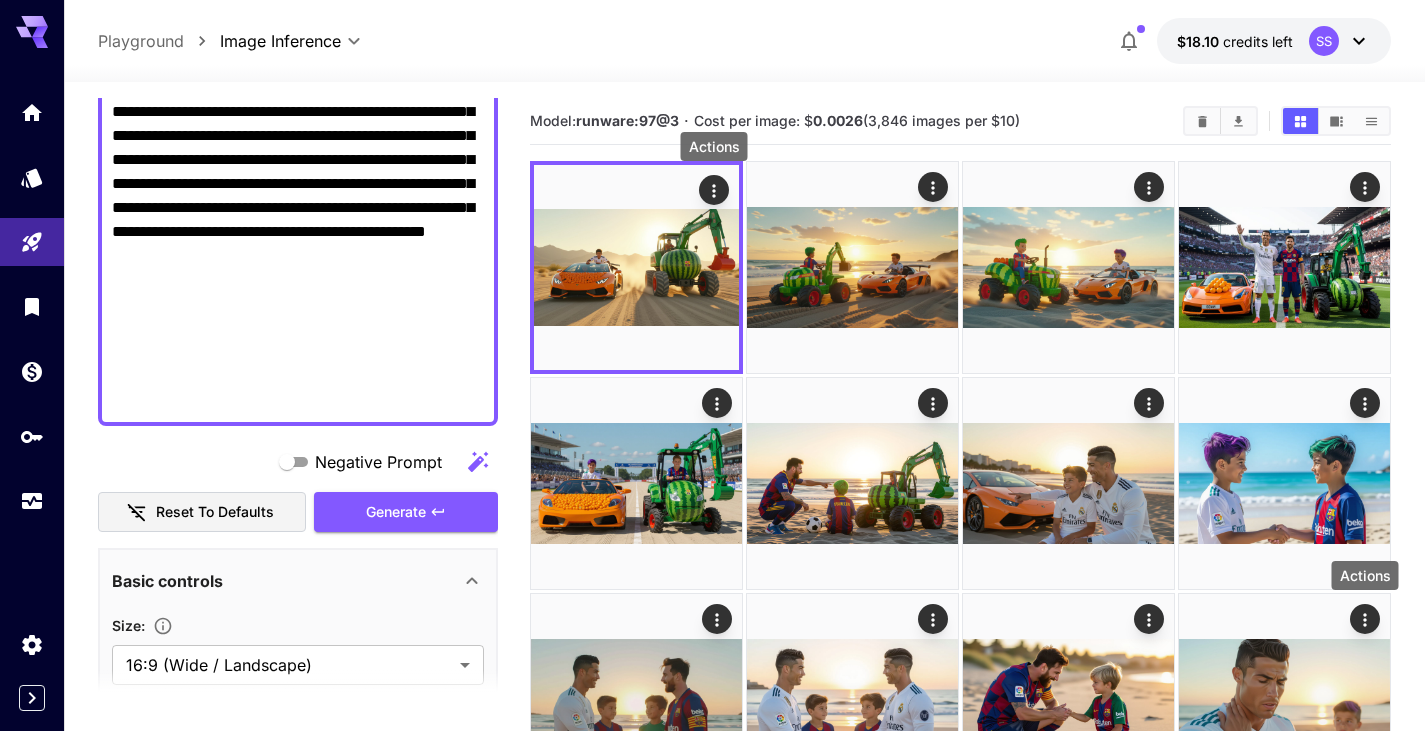 click on "Generate" at bounding box center (396, 512) 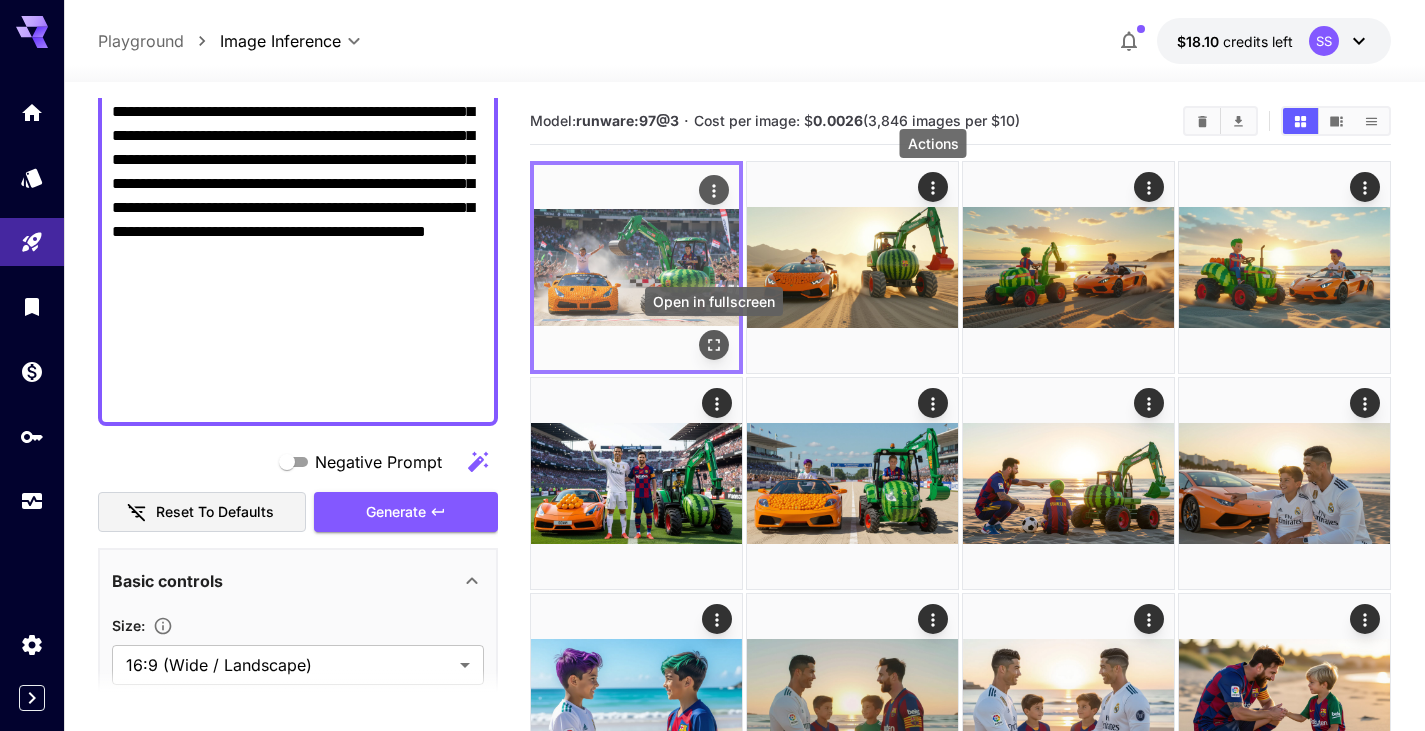 click 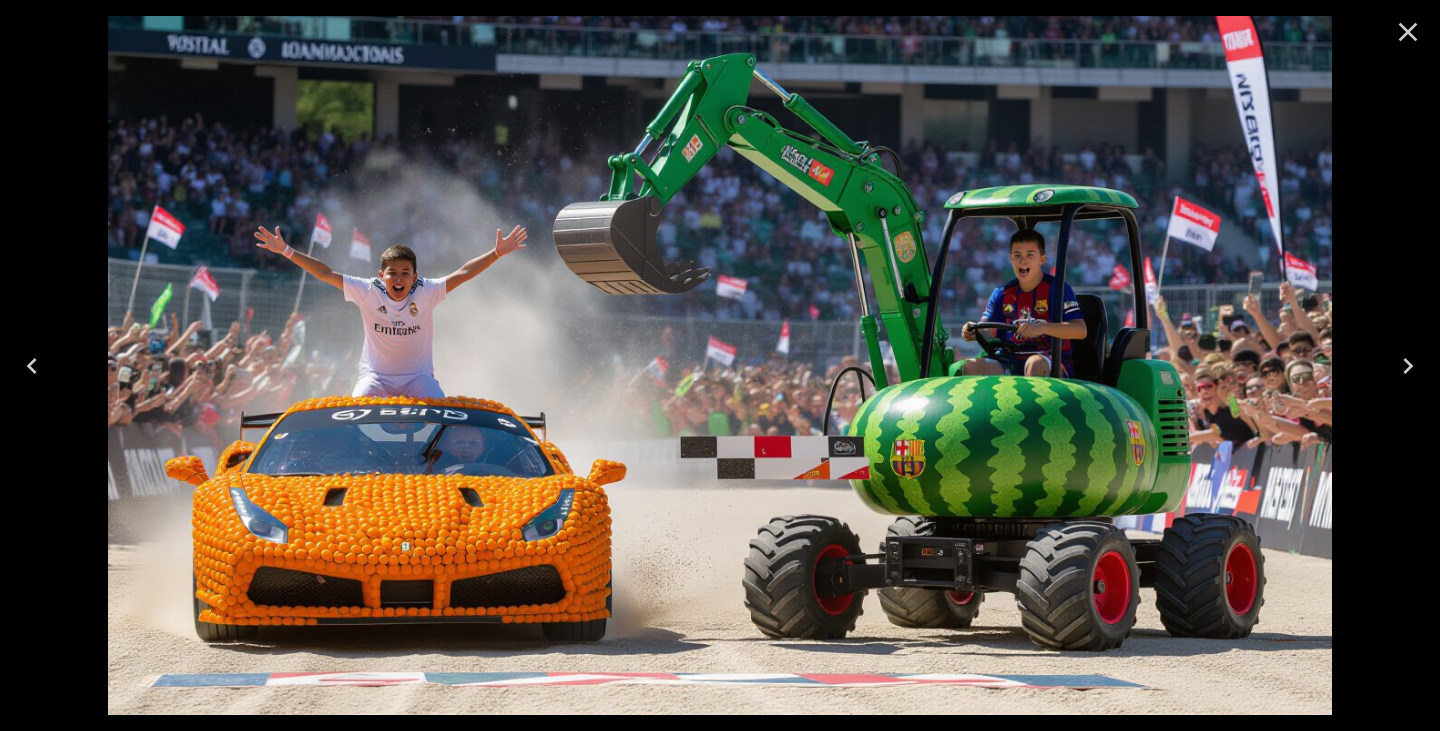 click 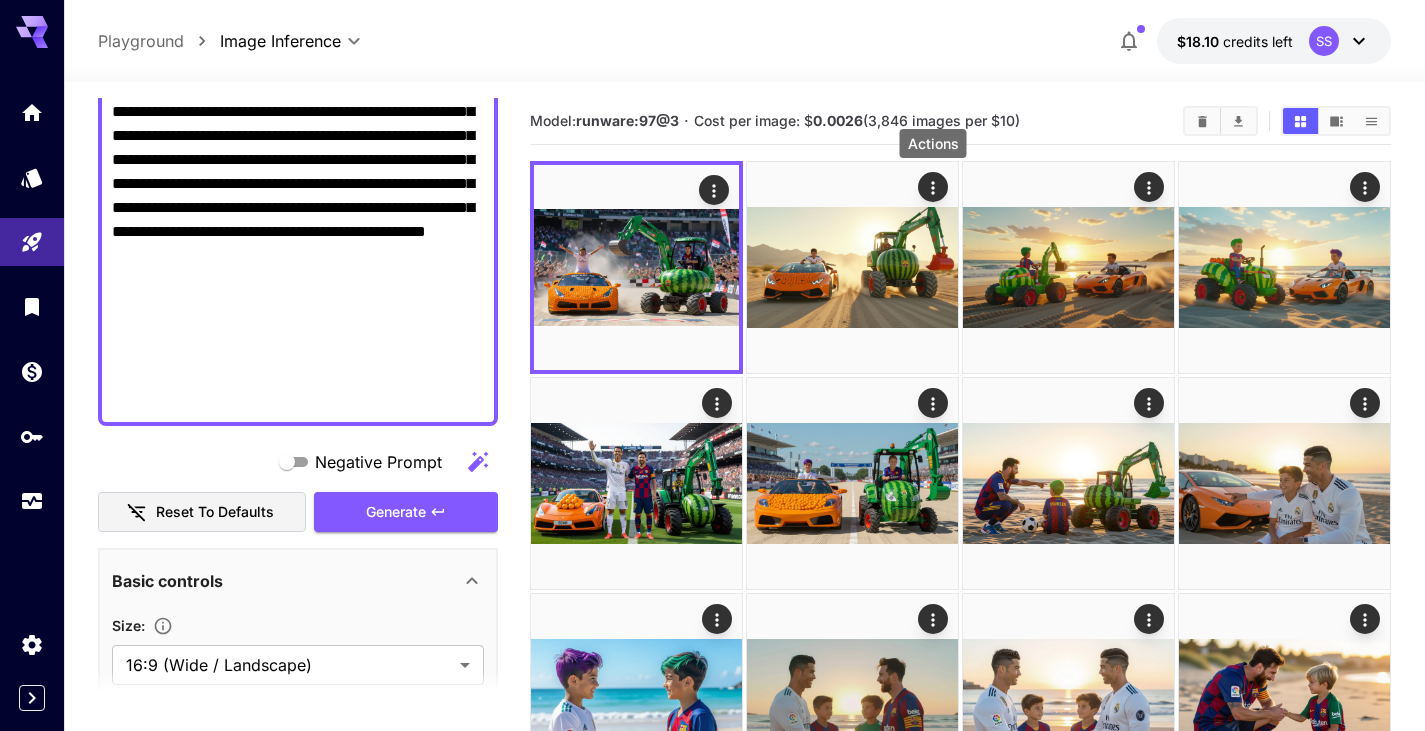 click on "**********" at bounding box center [298, 196] 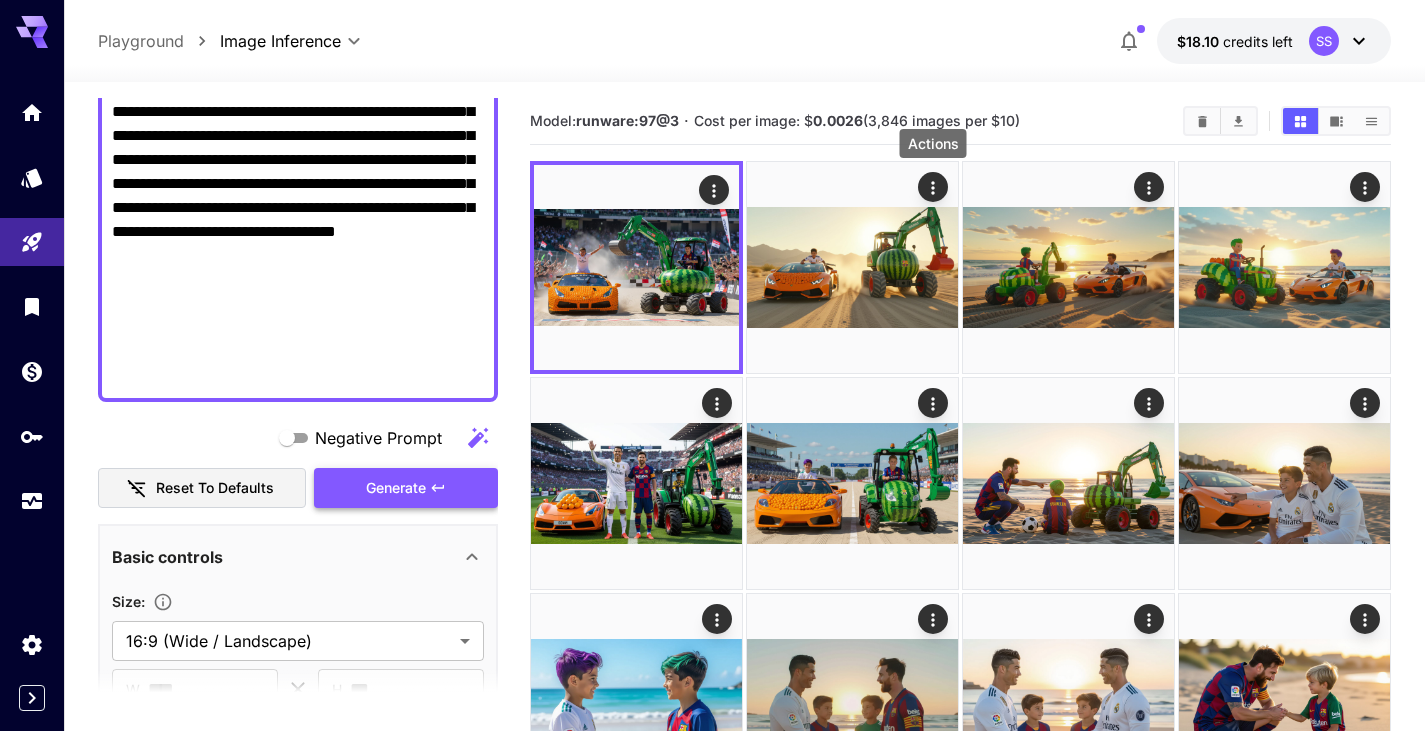 click on "Generate" at bounding box center (396, 488) 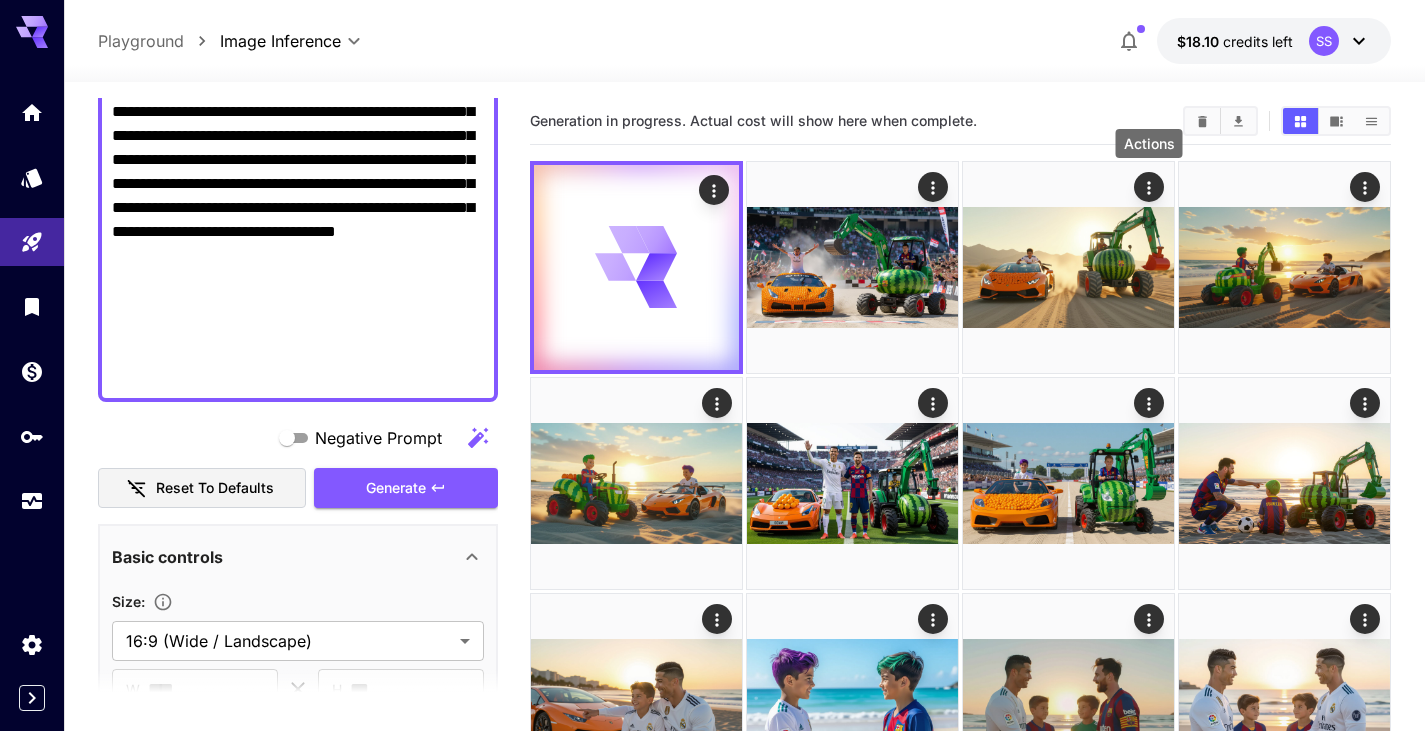 click on "**********" at bounding box center [298, 184] 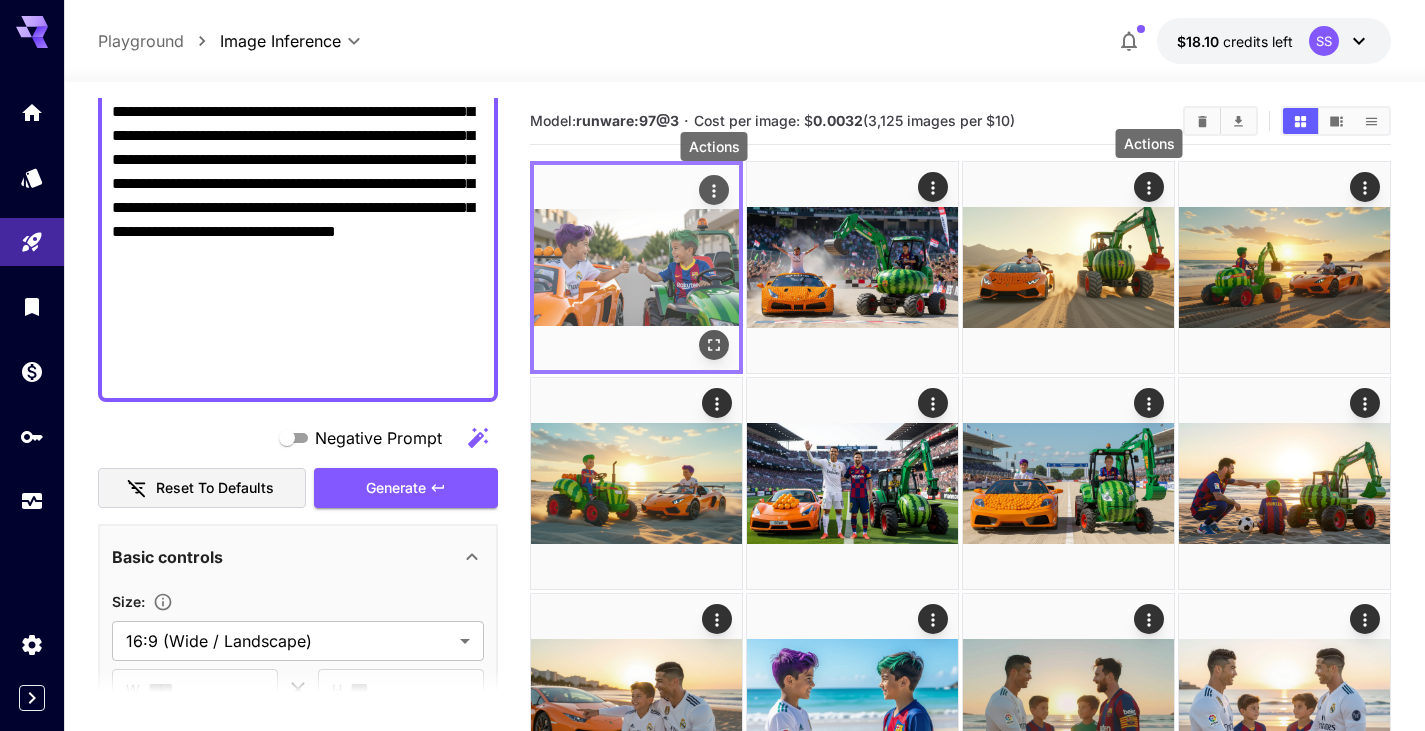 click 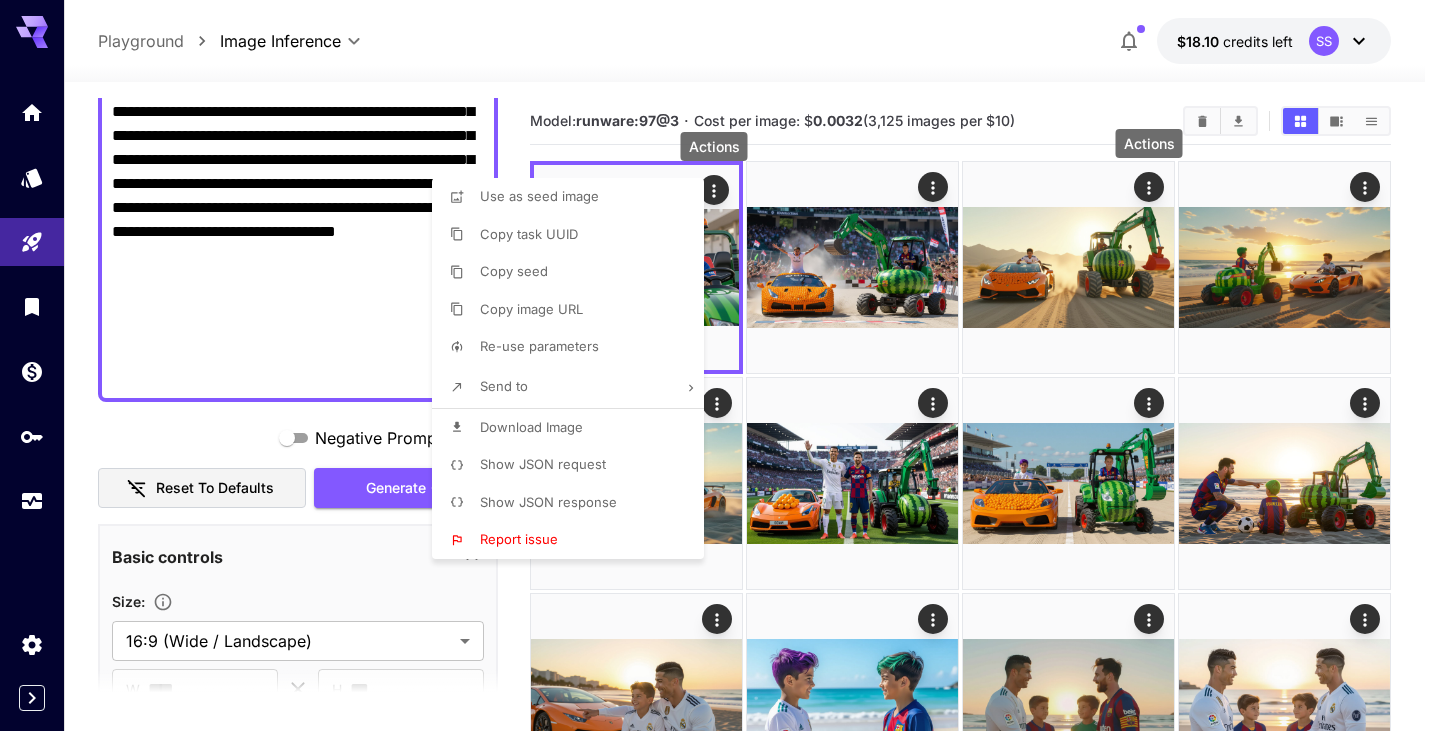 click on "Download Image" at bounding box center [574, 428] 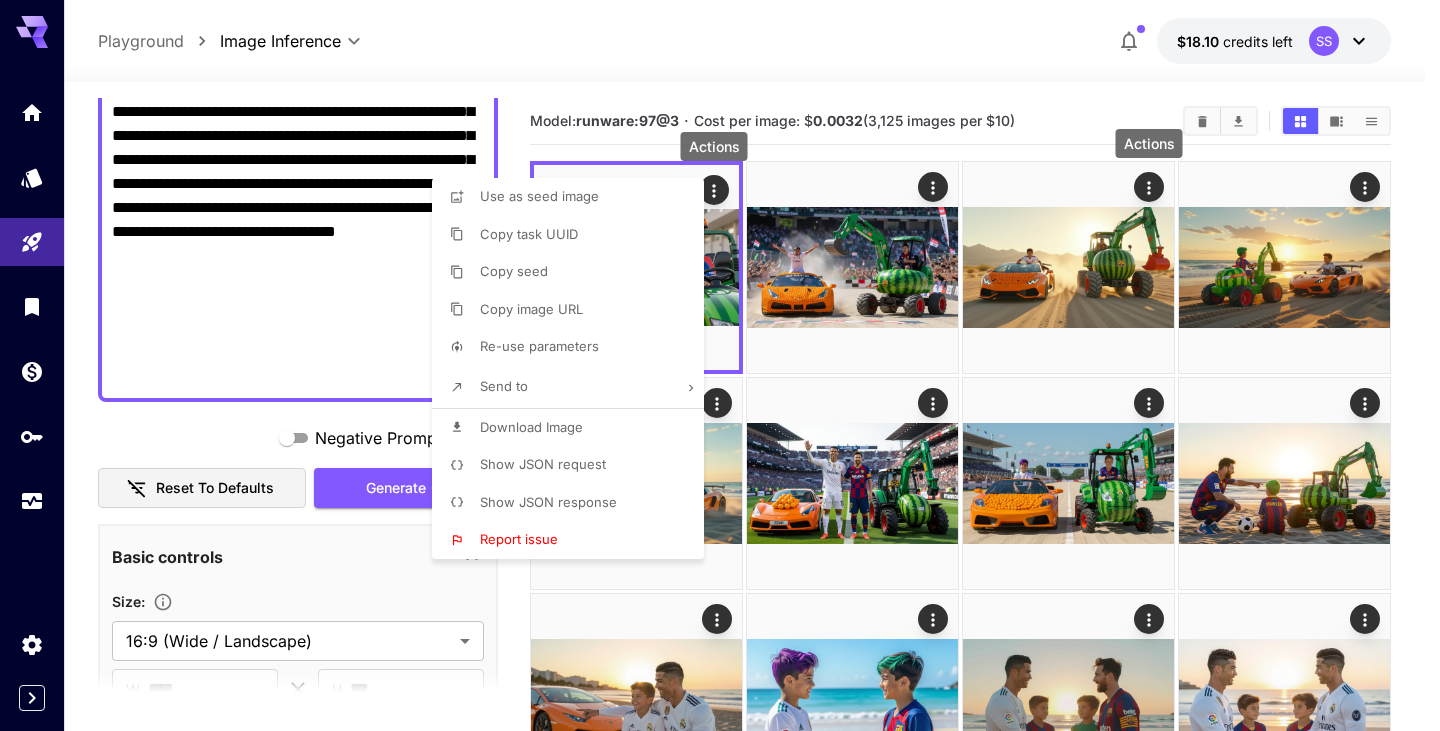 click at bounding box center [720, 365] 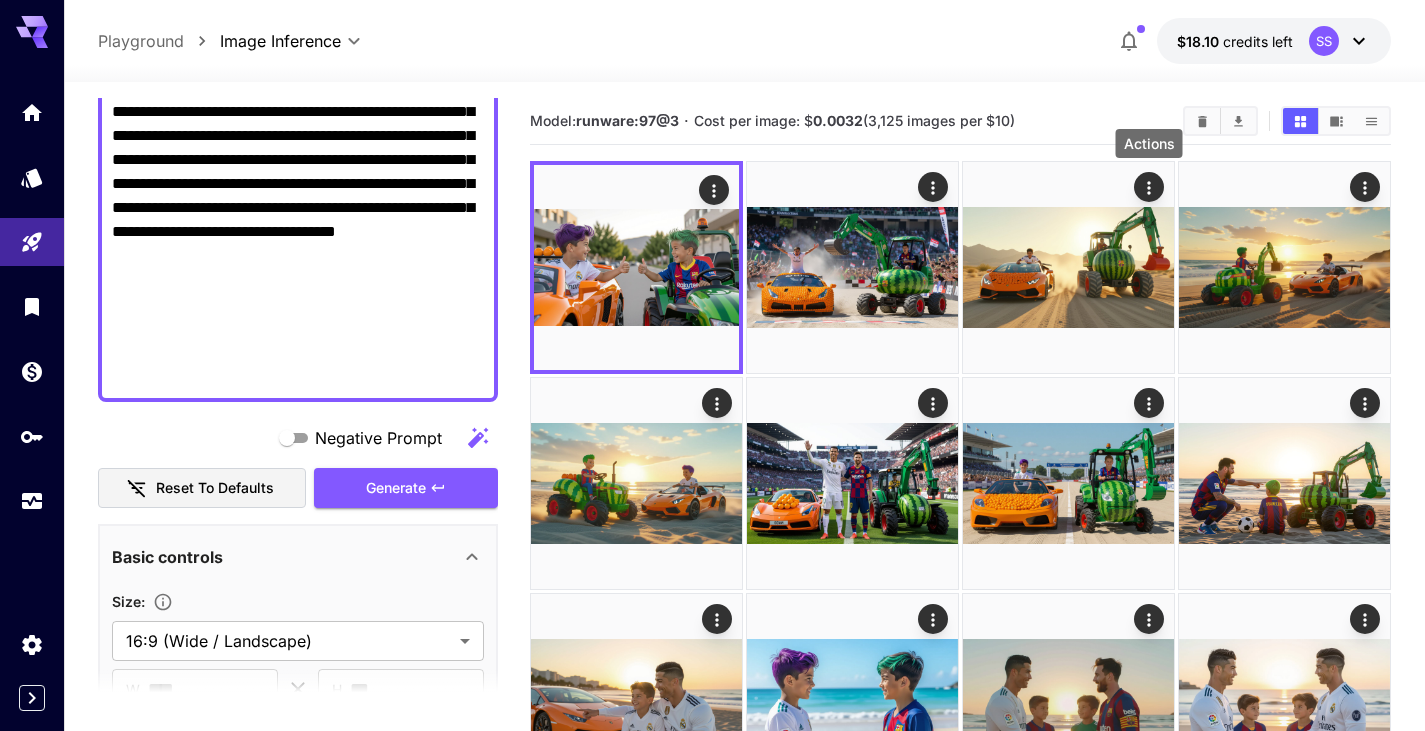 click on "**********" at bounding box center [298, 184] 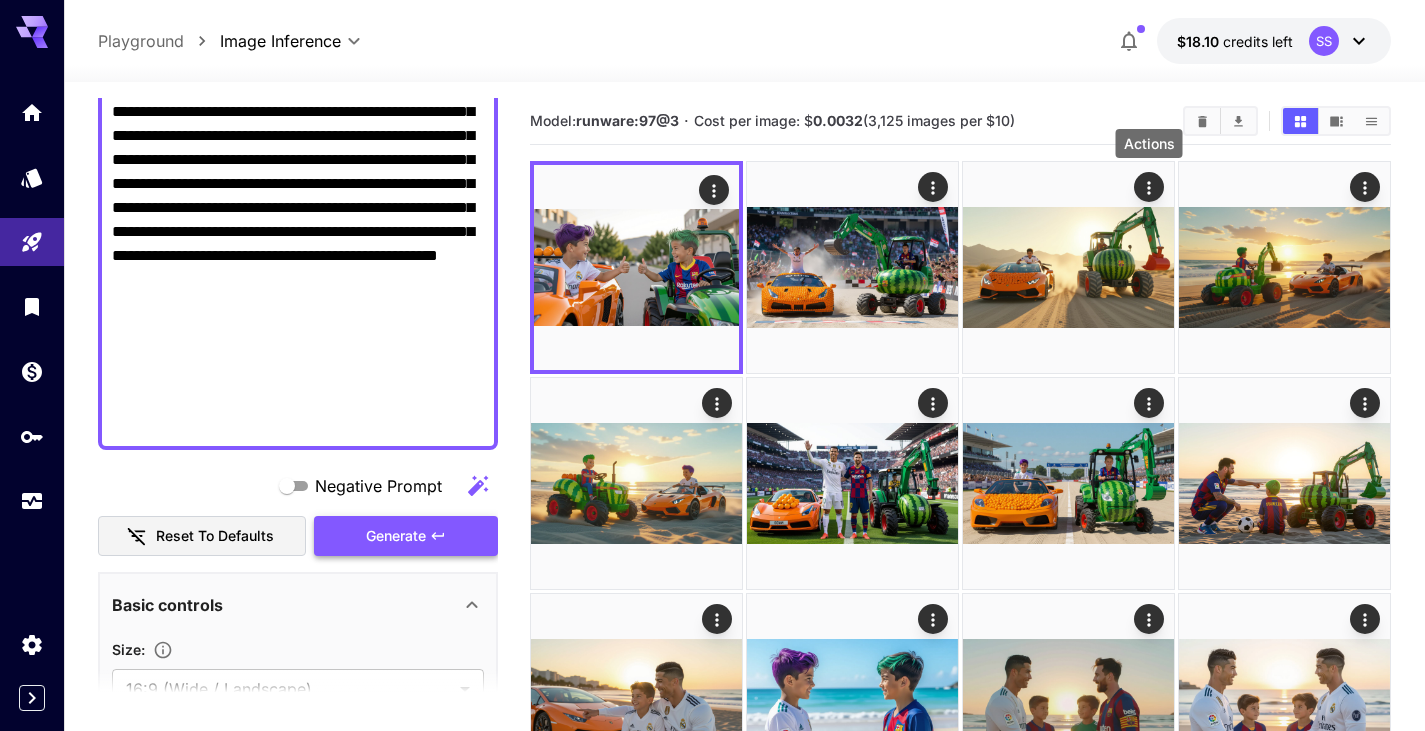 click on "Generate" at bounding box center [406, 536] 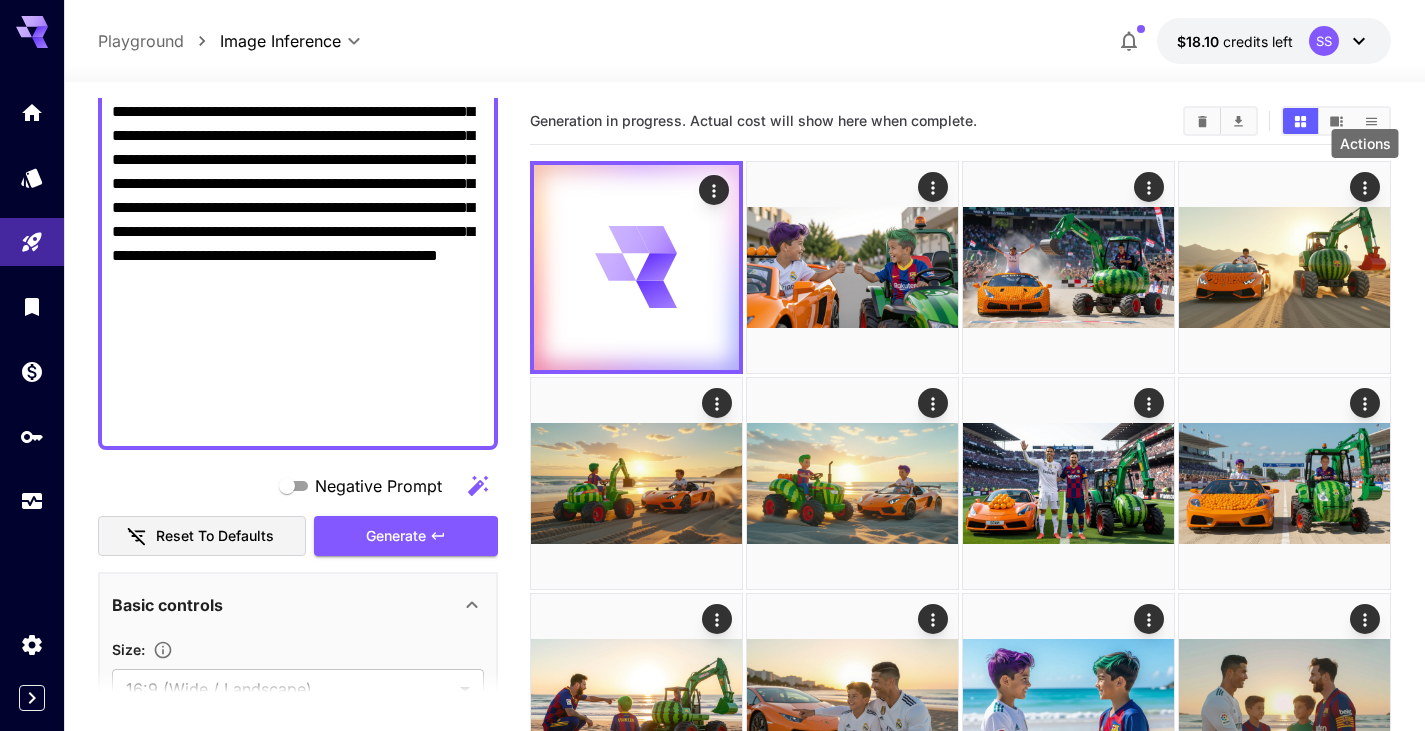 click on "**********" at bounding box center (298, 208) 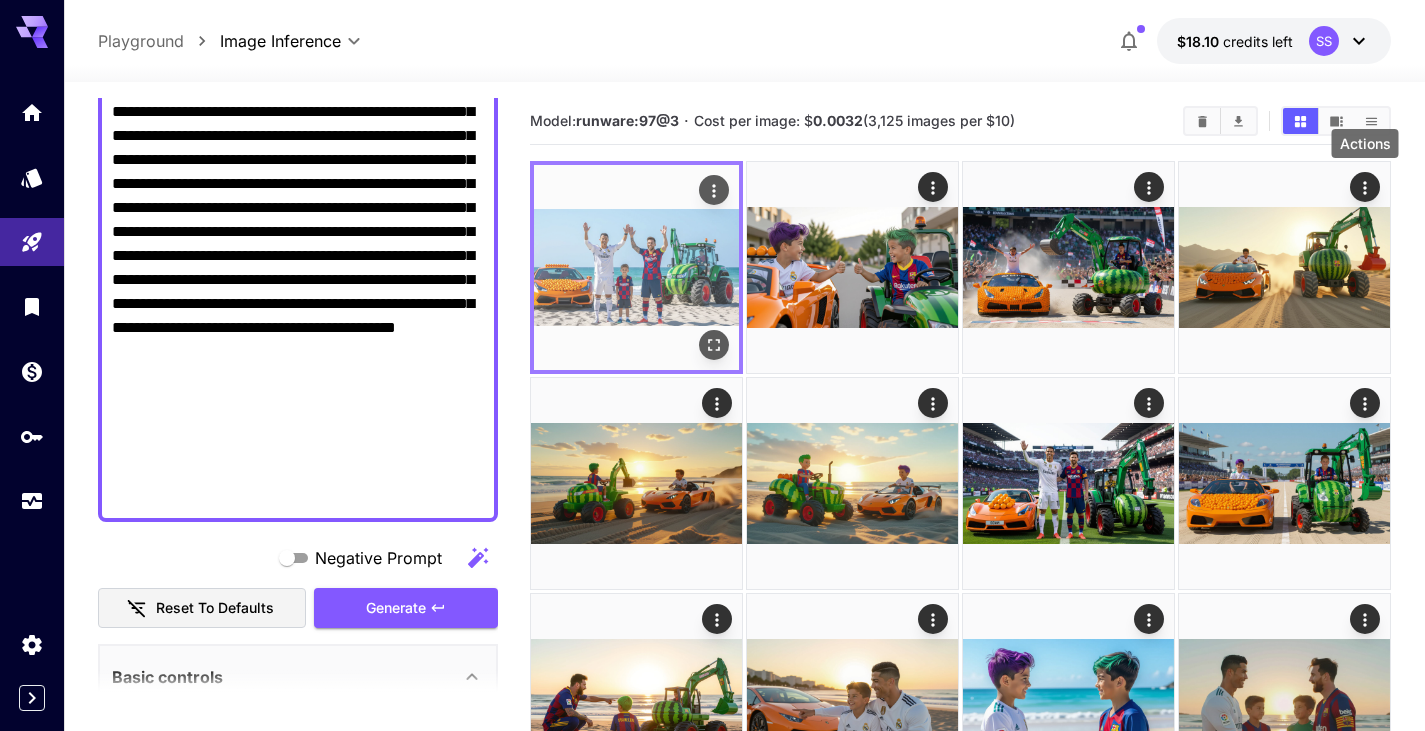 type on "**********" 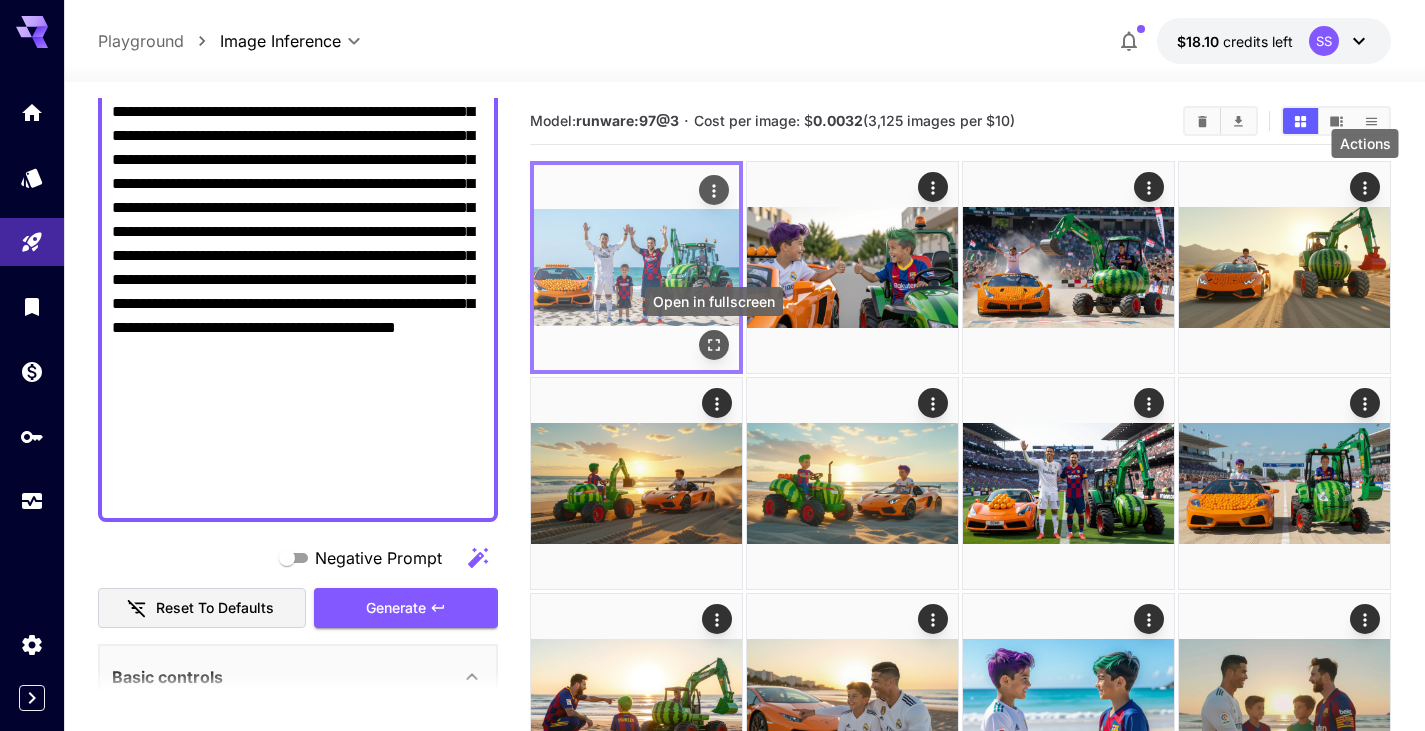 click 